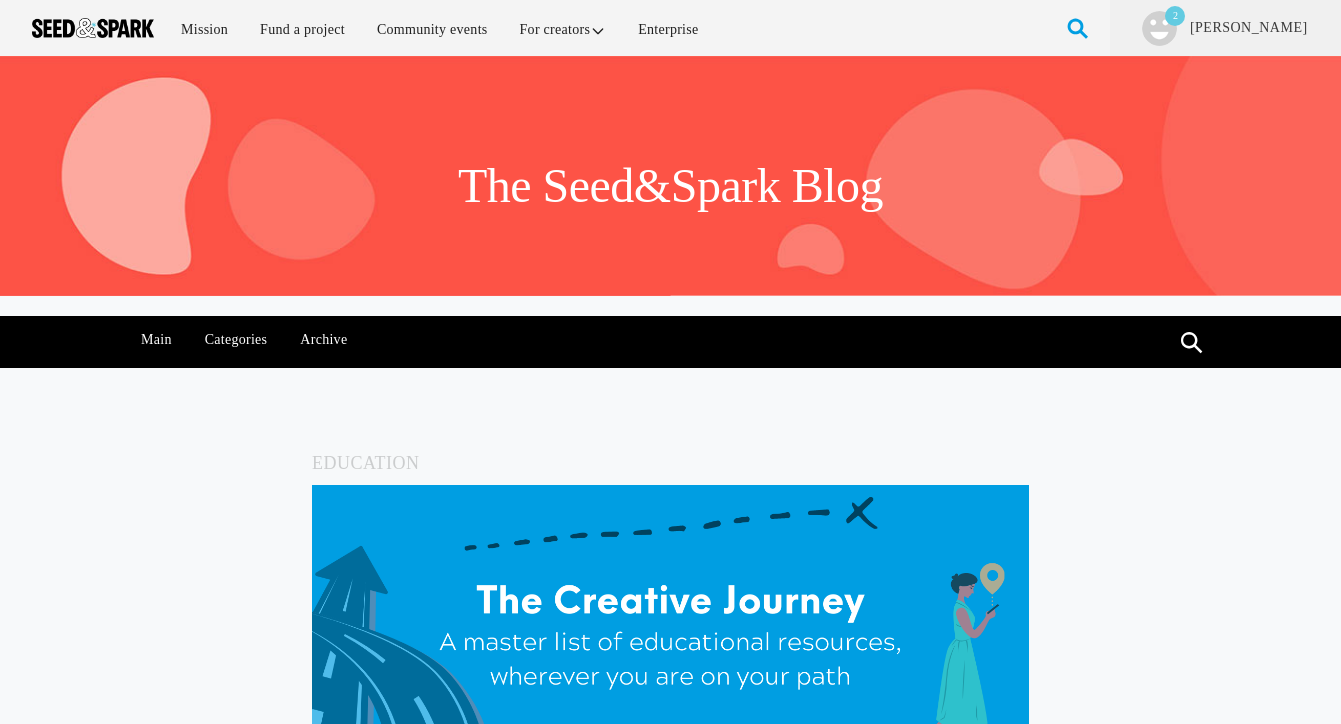 scroll, scrollTop: 4082, scrollLeft: 0, axis: vertical 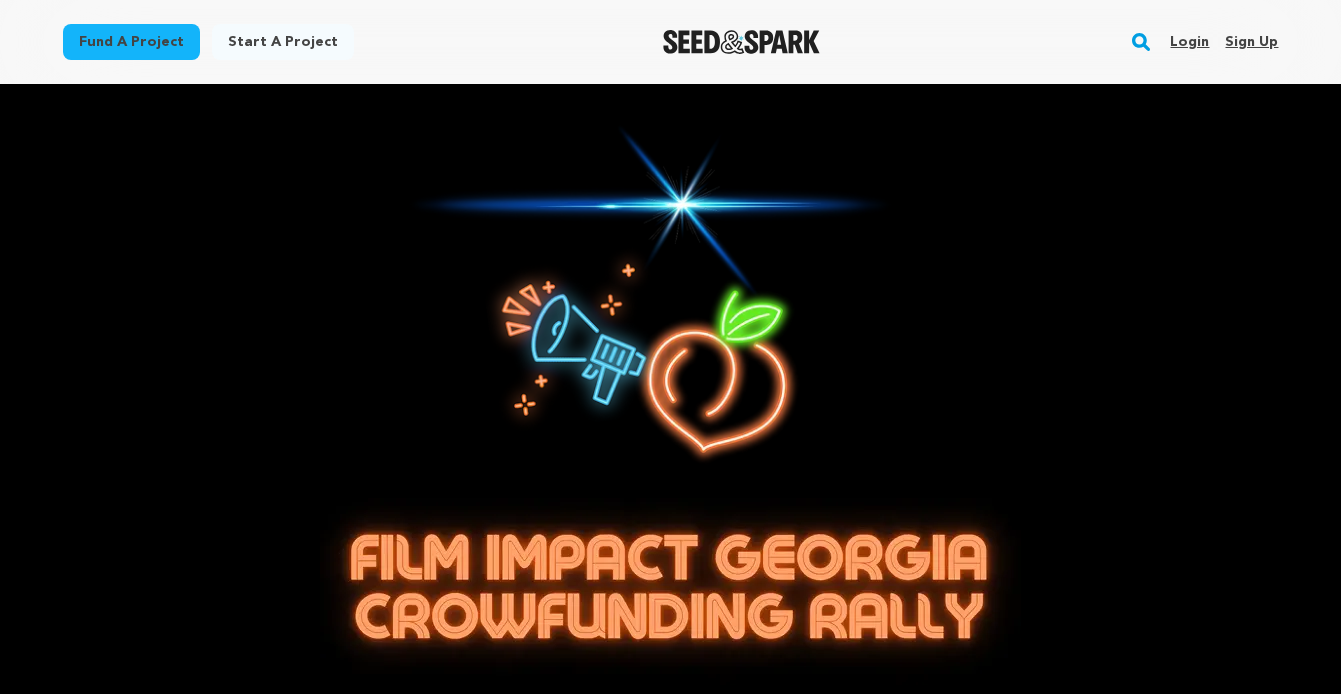 click on "Login" at bounding box center [1189, 42] 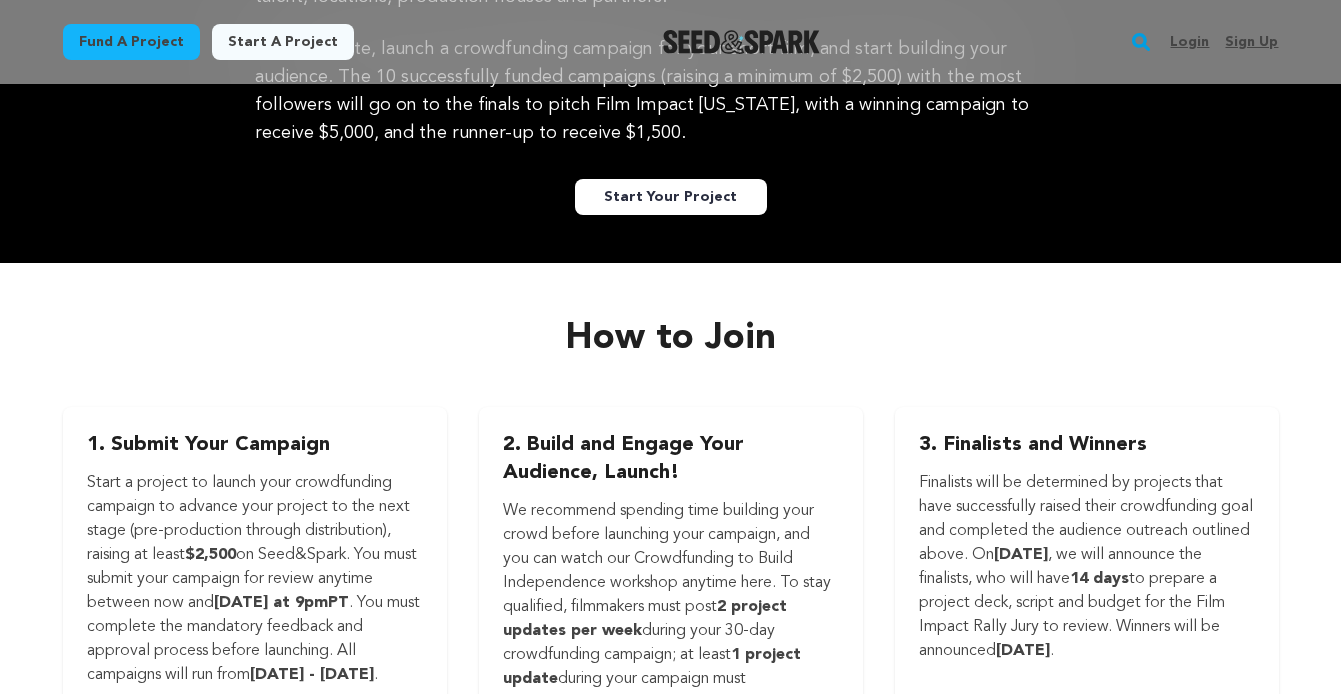 scroll, scrollTop: 1978, scrollLeft: 0, axis: vertical 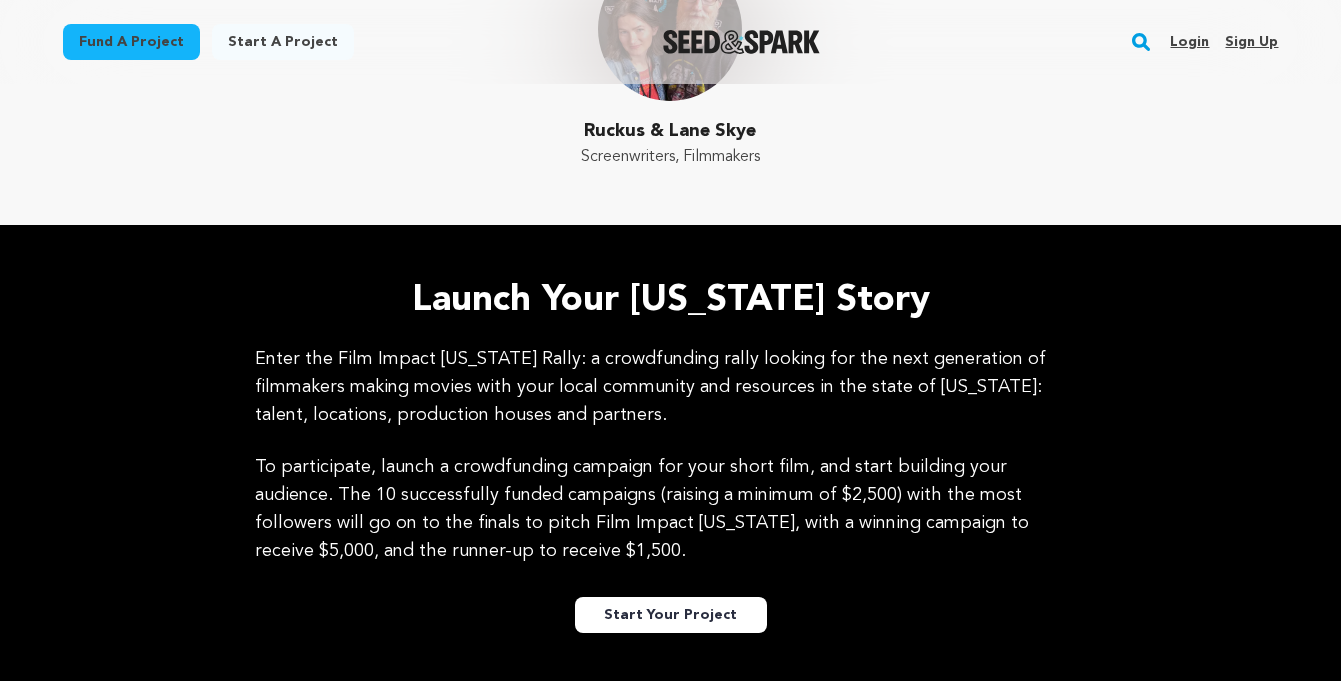 click on "Start Your Project" at bounding box center (671, 615) 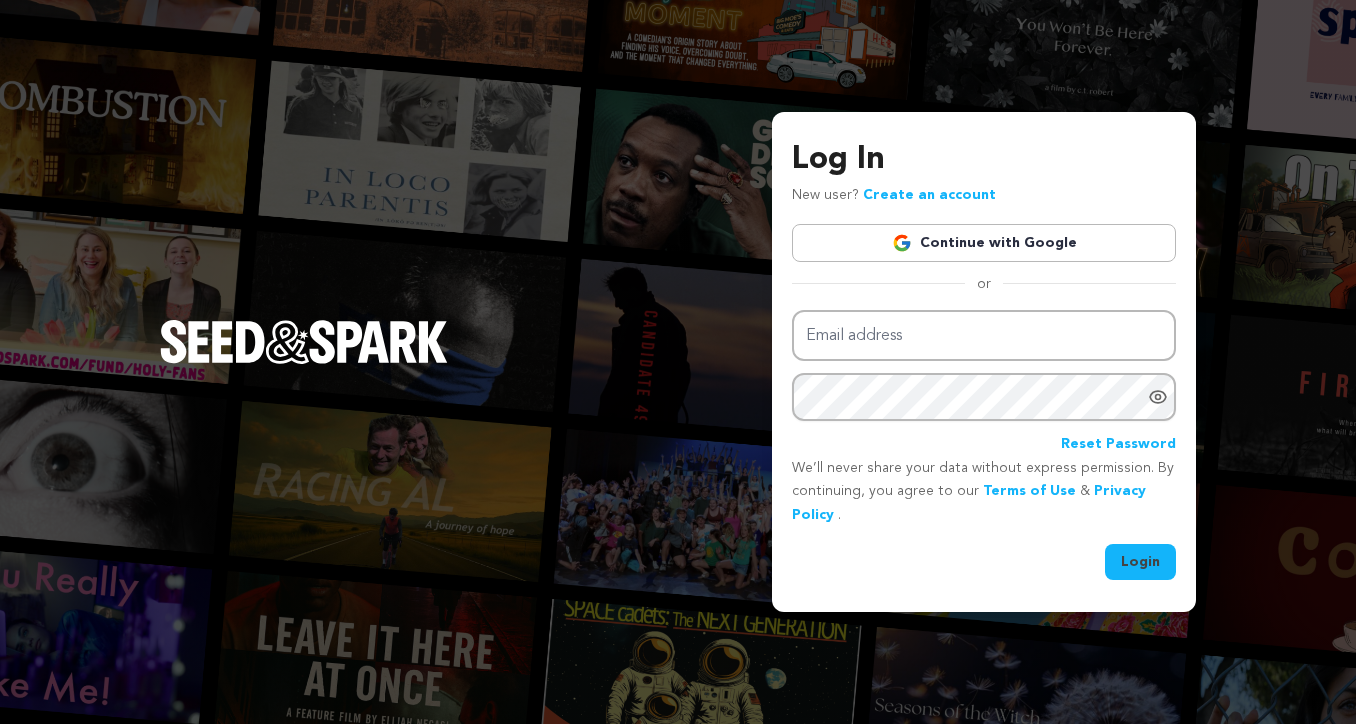 scroll, scrollTop: 0, scrollLeft: 0, axis: both 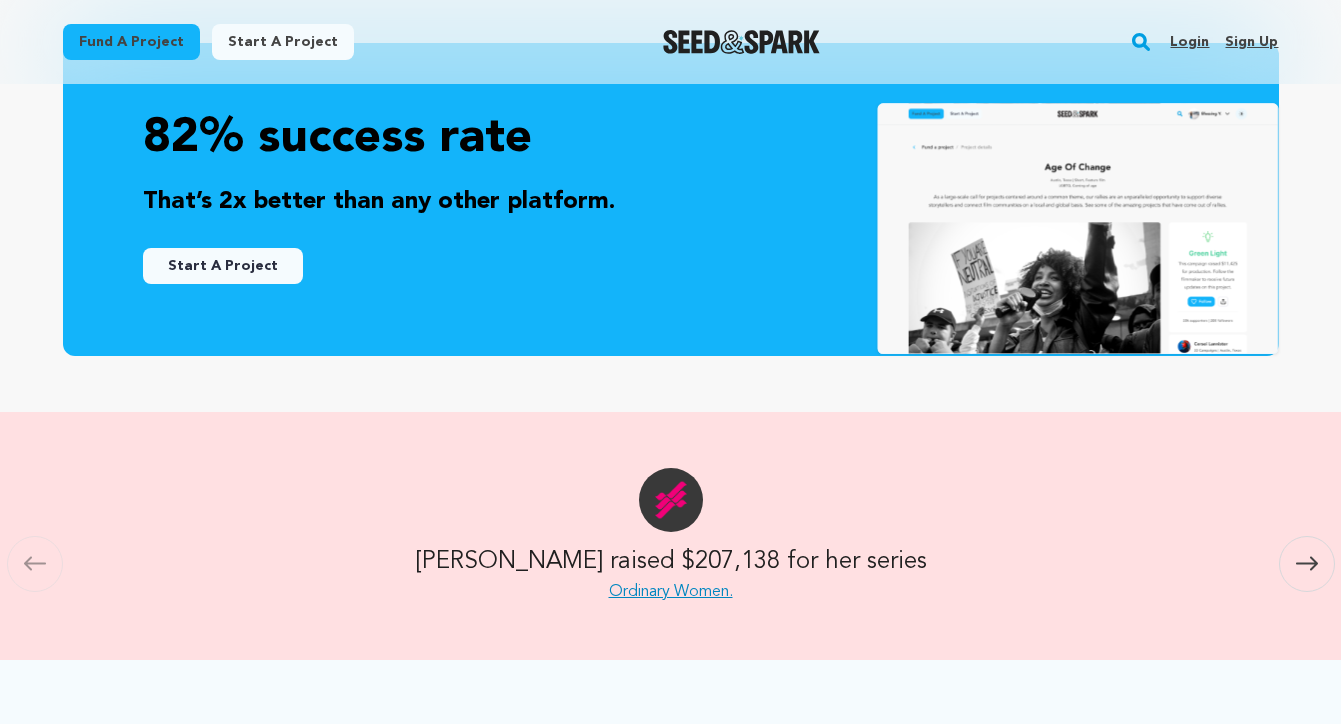 click on "Start A Project" at bounding box center [223, 266] 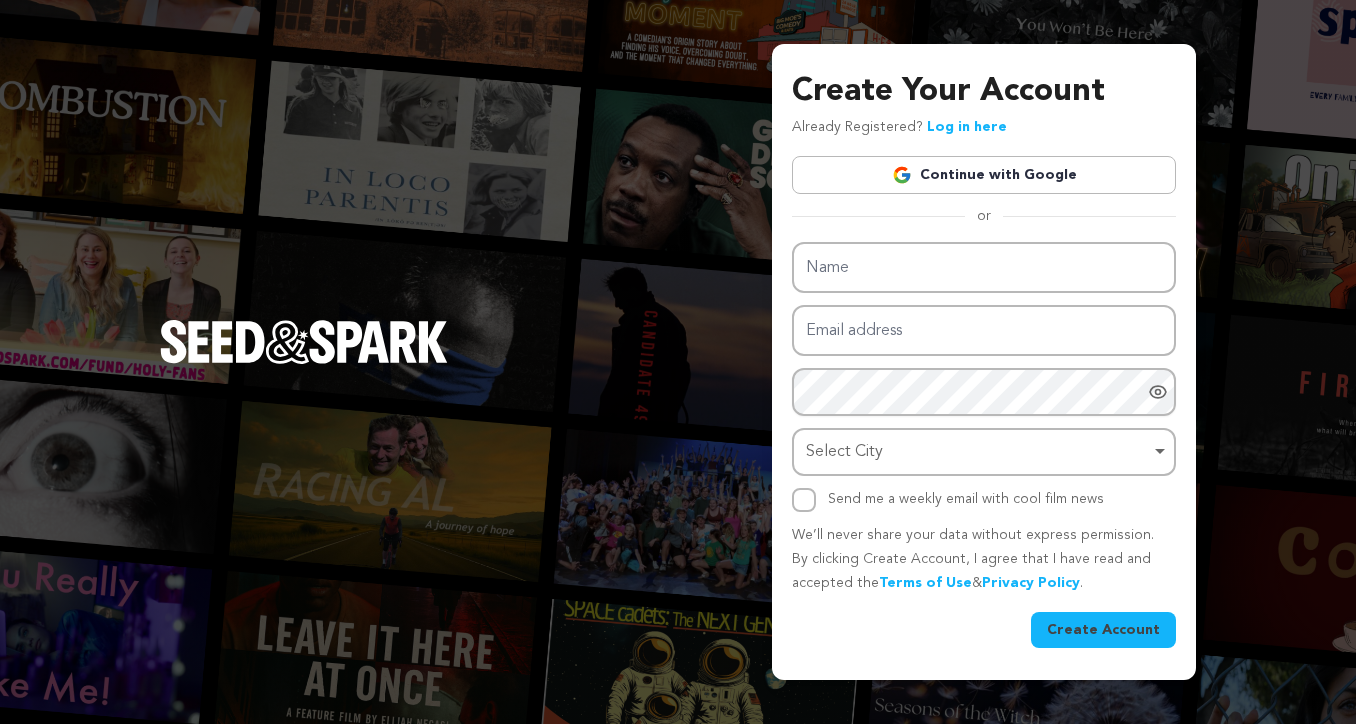 scroll, scrollTop: 0, scrollLeft: 0, axis: both 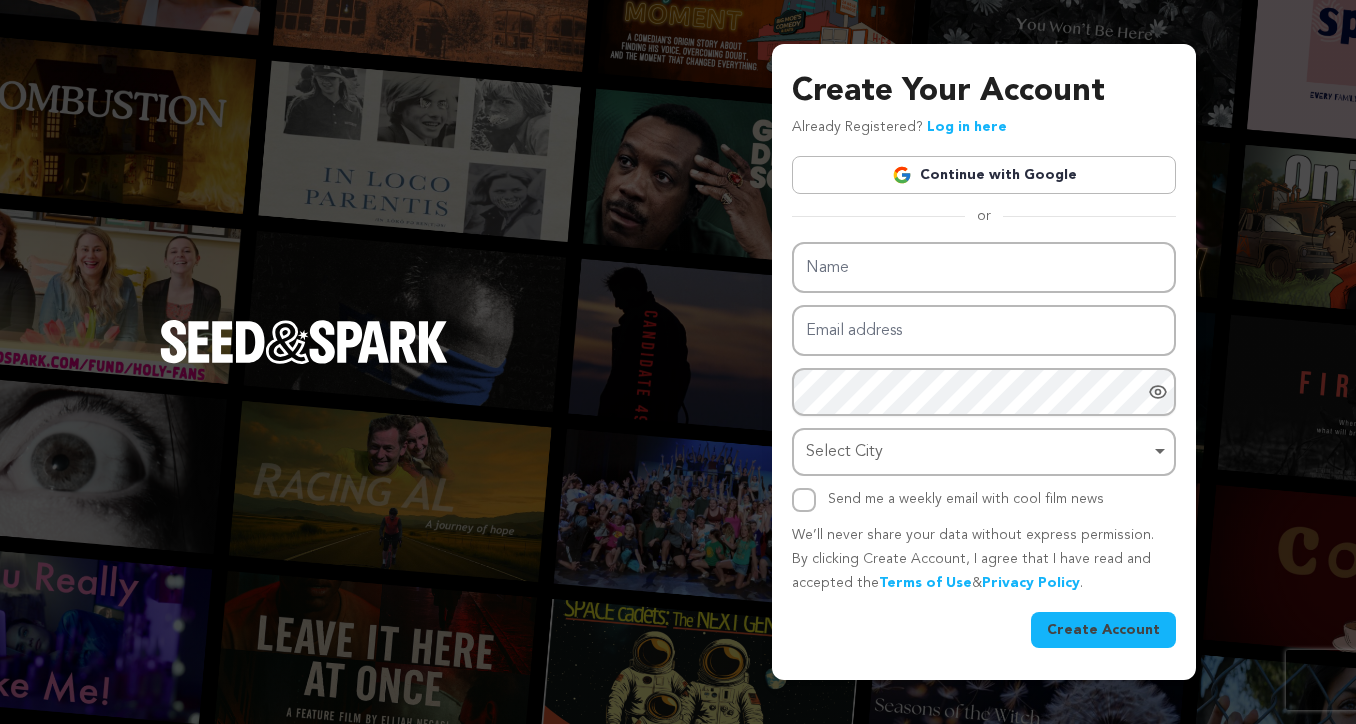 click on "Log in here" at bounding box center [967, 127] 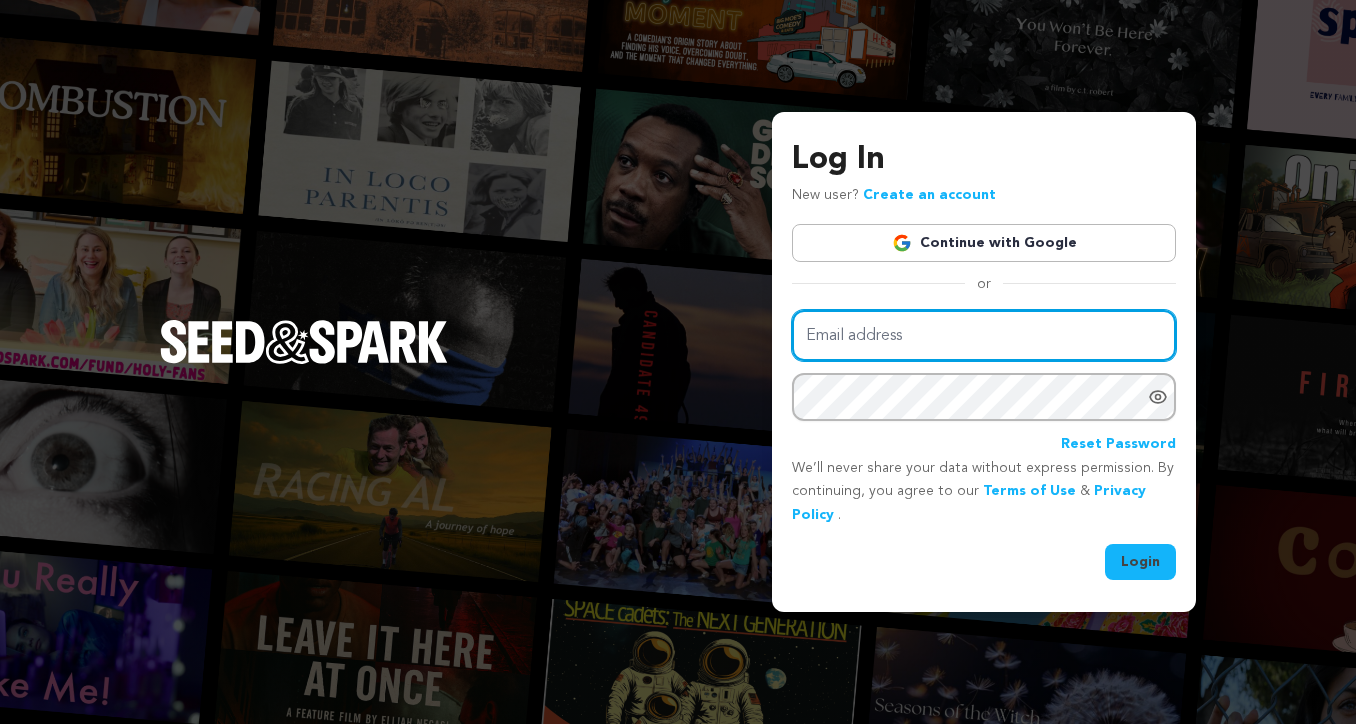 scroll, scrollTop: 0, scrollLeft: 0, axis: both 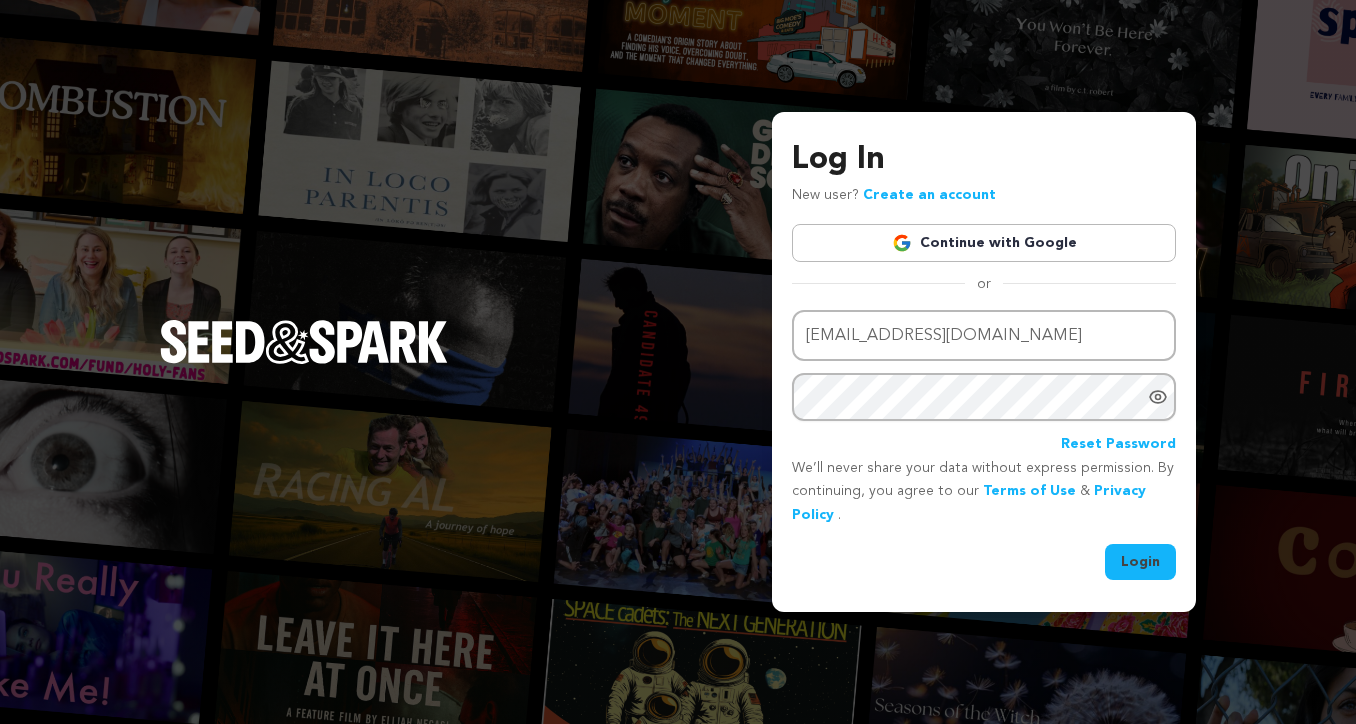 click on "Login" at bounding box center (1140, 562) 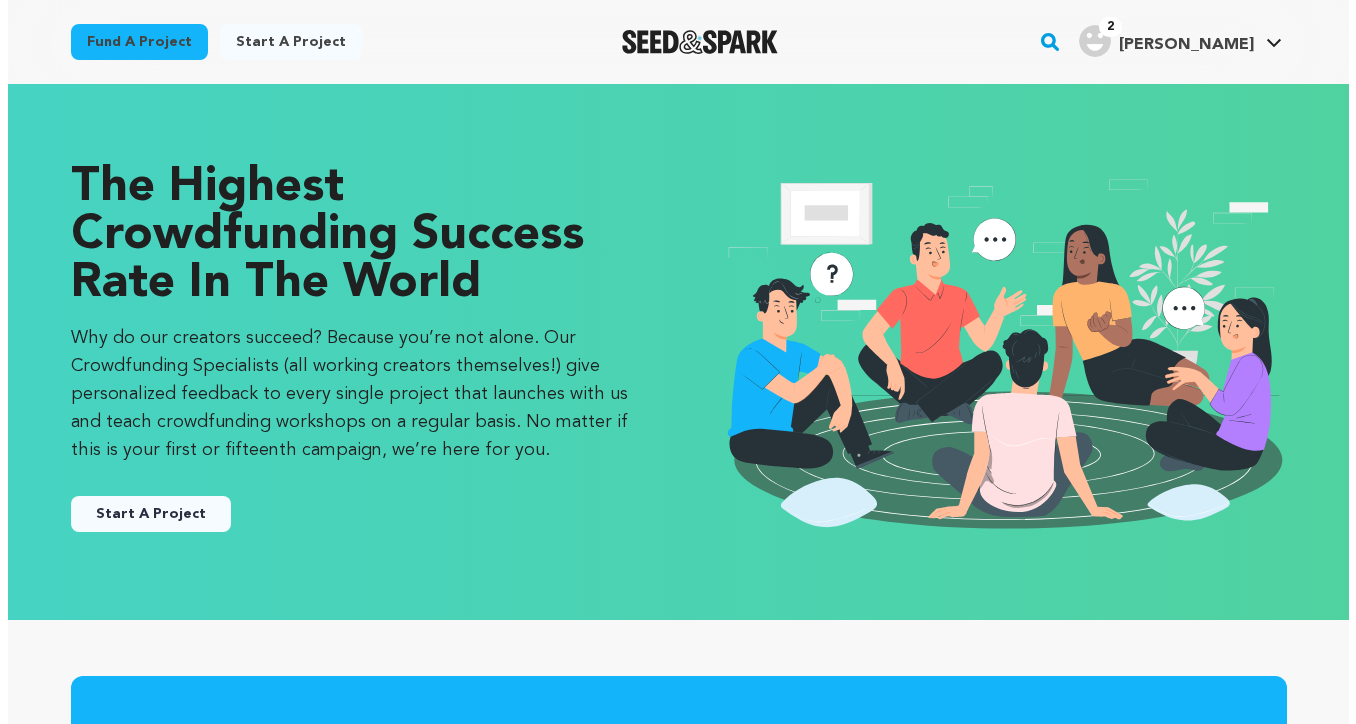 scroll, scrollTop: 0, scrollLeft: 0, axis: both 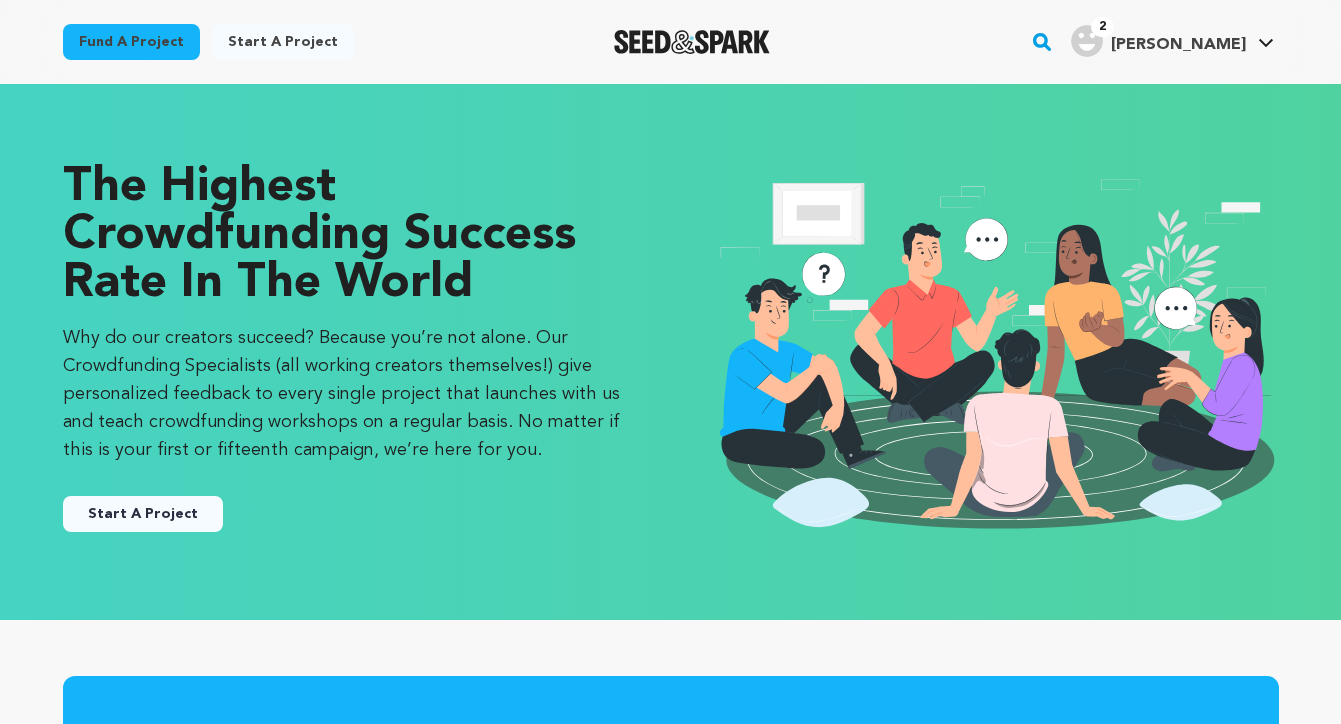 click on "Start A Project" at bounding box center (143, 514) 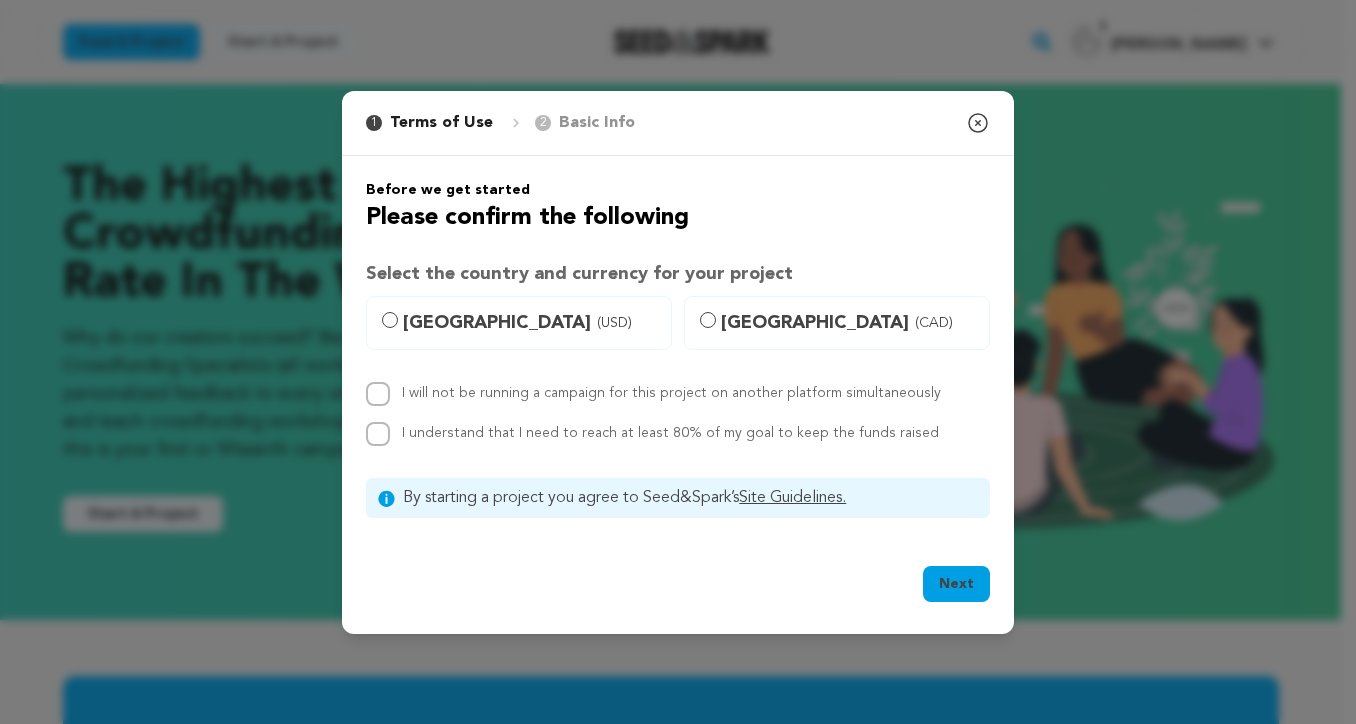 click on "United States
(USD)" at bounding box center [390, 320] 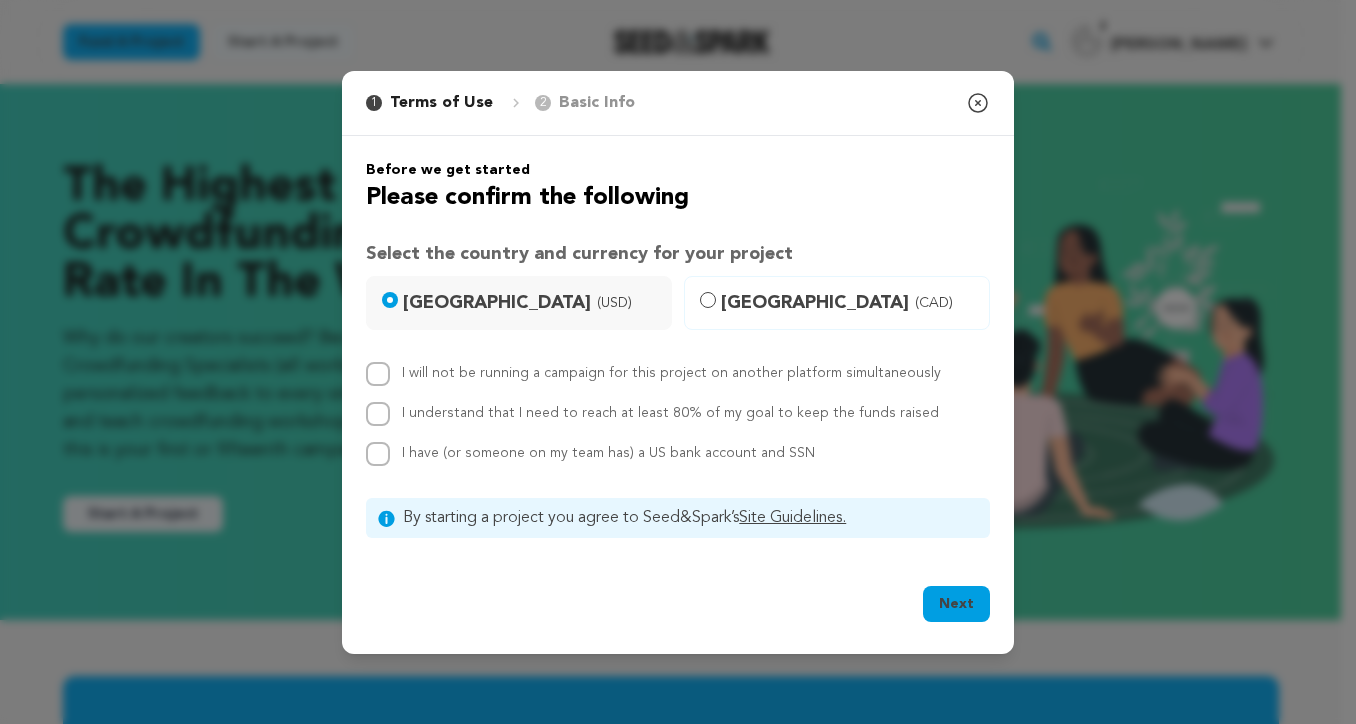 click on "I will not be running a campaign for this project on another platform
simultaneously" at bounding box center (378, 374) 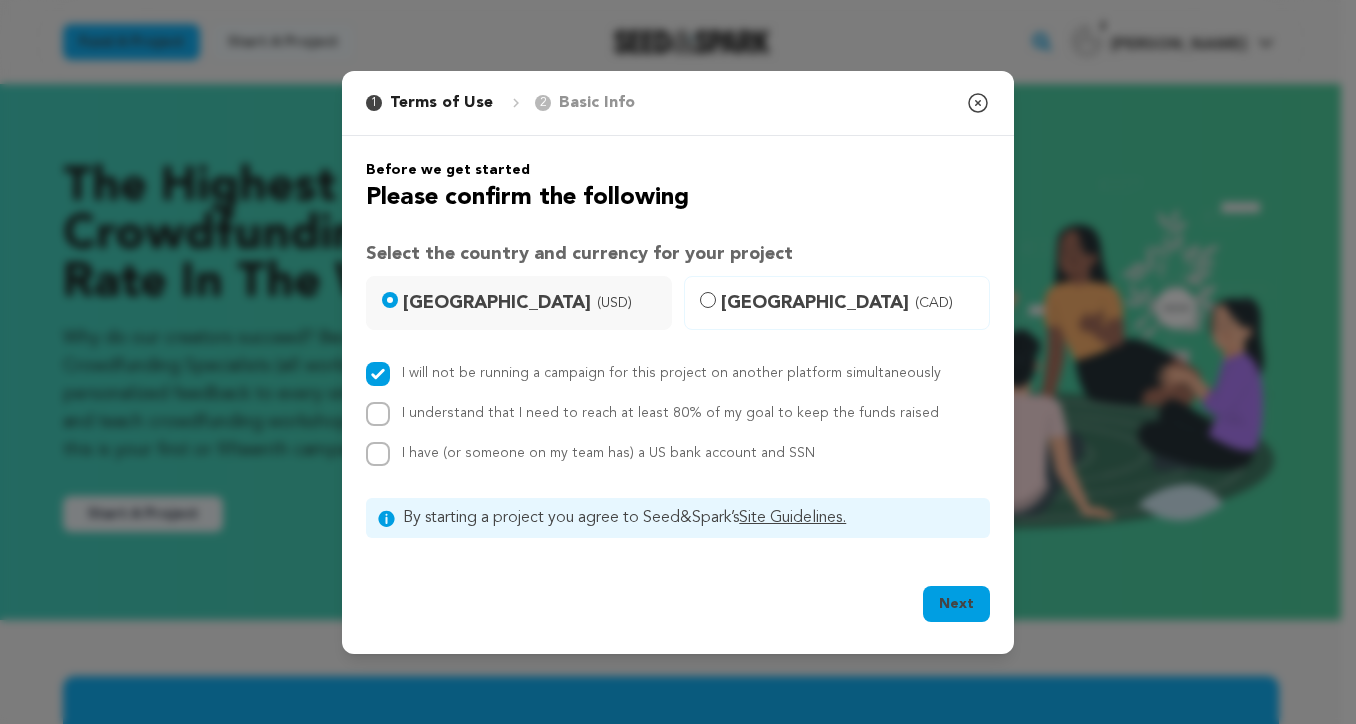 click on "I understand that I need to reach at least 80% of my goal to keep the
funds raised" at bounding box center (378, 414) 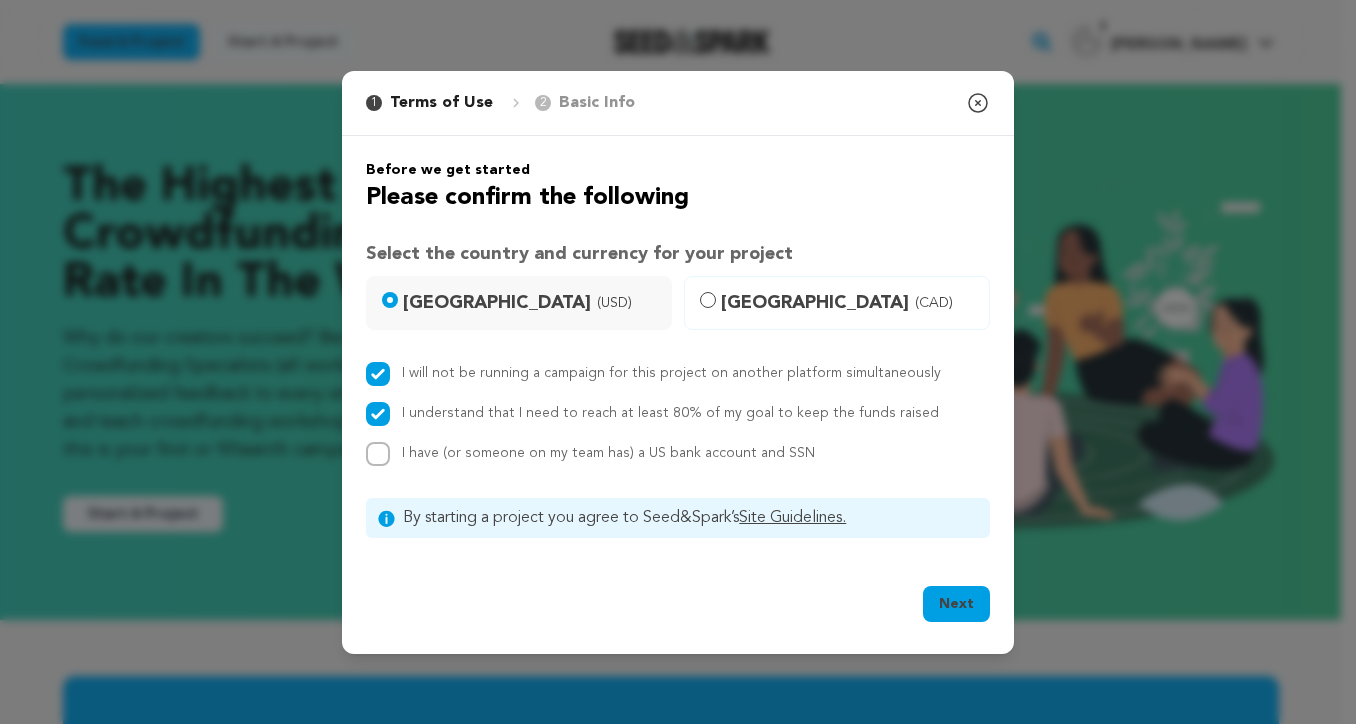 click on "I have (or someone on my team has) a US bank account and SSN" at bounding box center (378, 454) 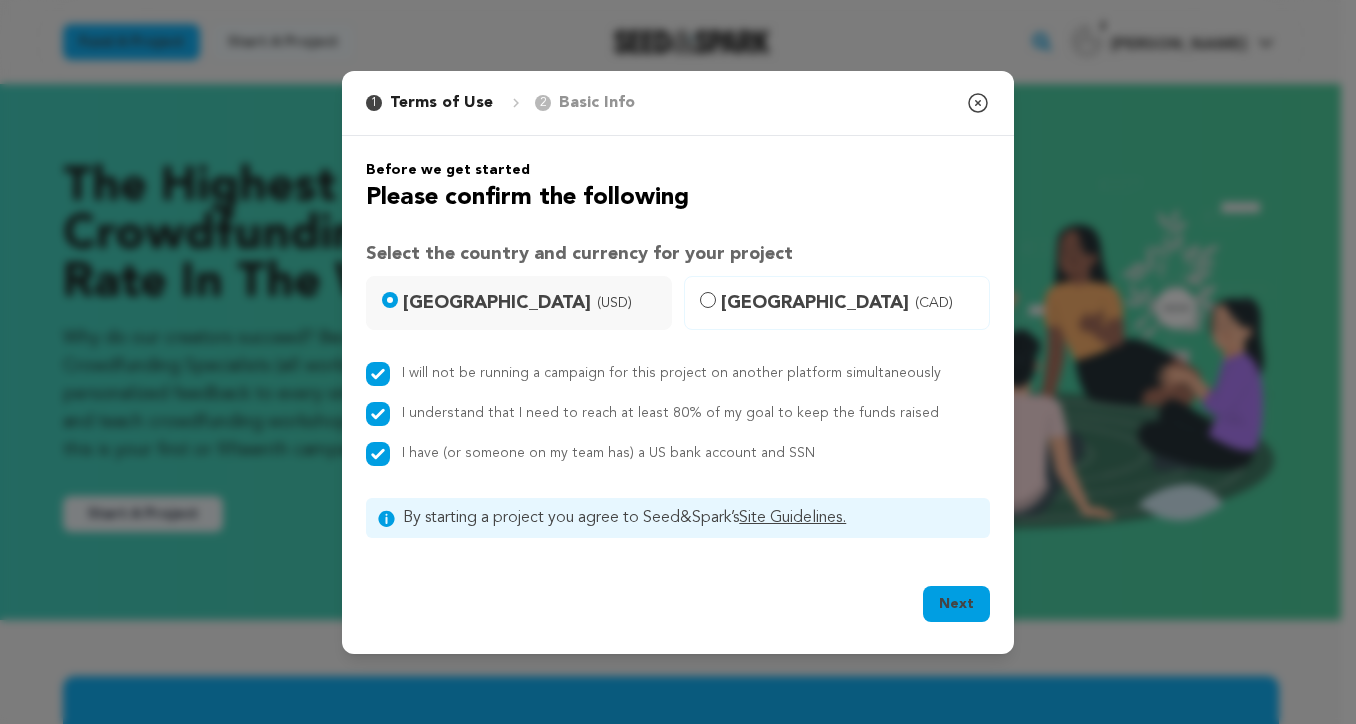 click on "Next" at bounding box center (956, 604) 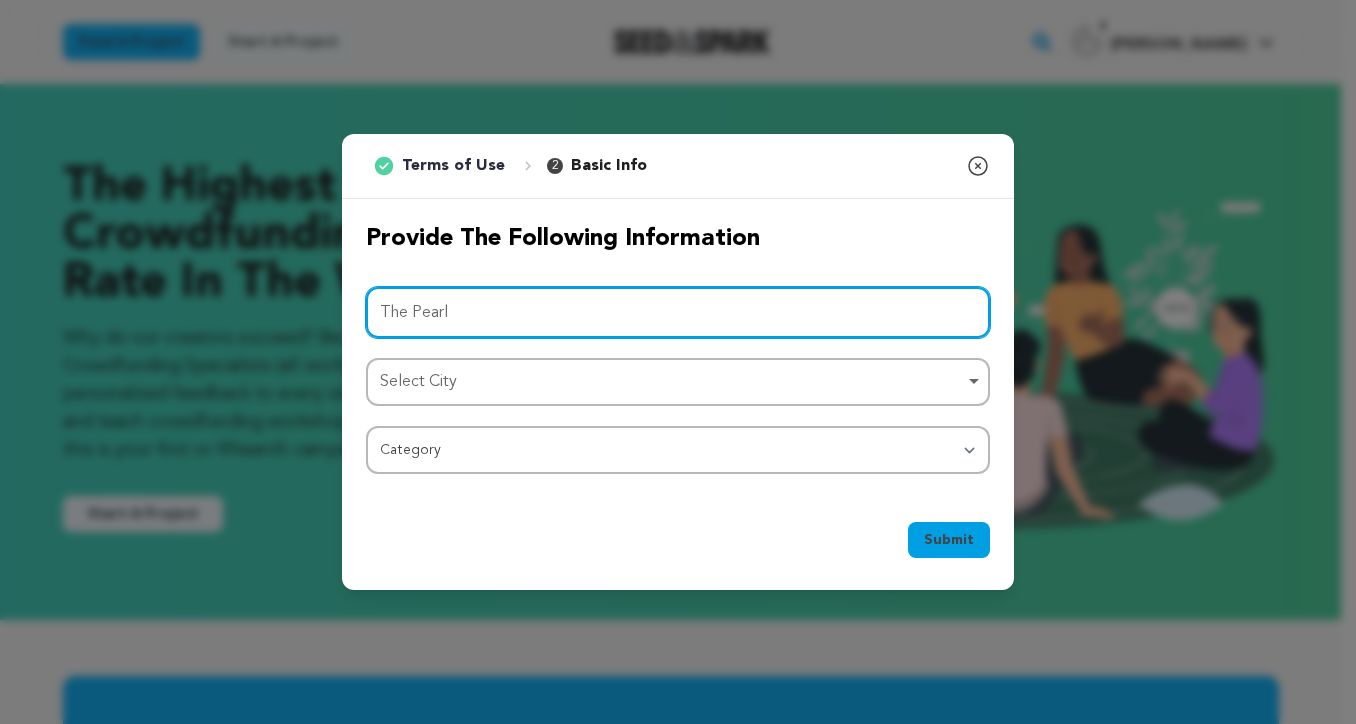 click on "Select City  Select City Remove item" at bounding box center [678, 382] 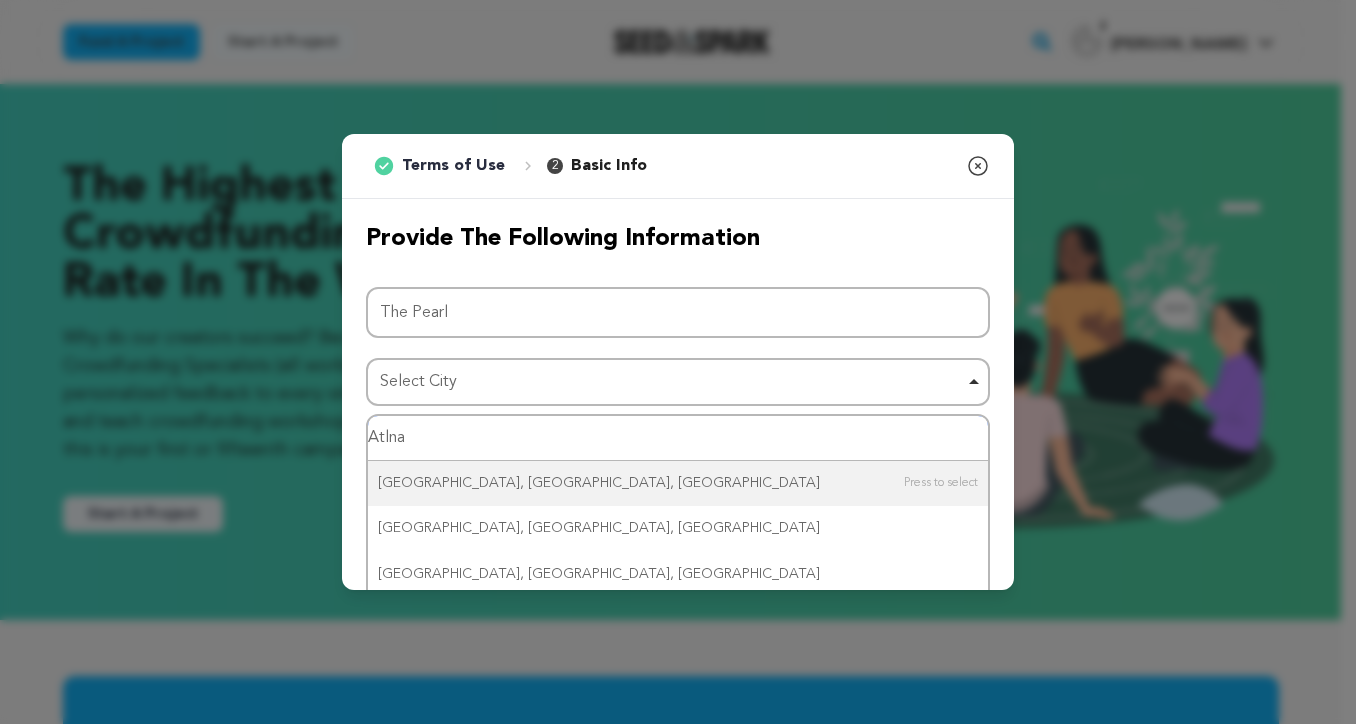 type on "Atlnat" 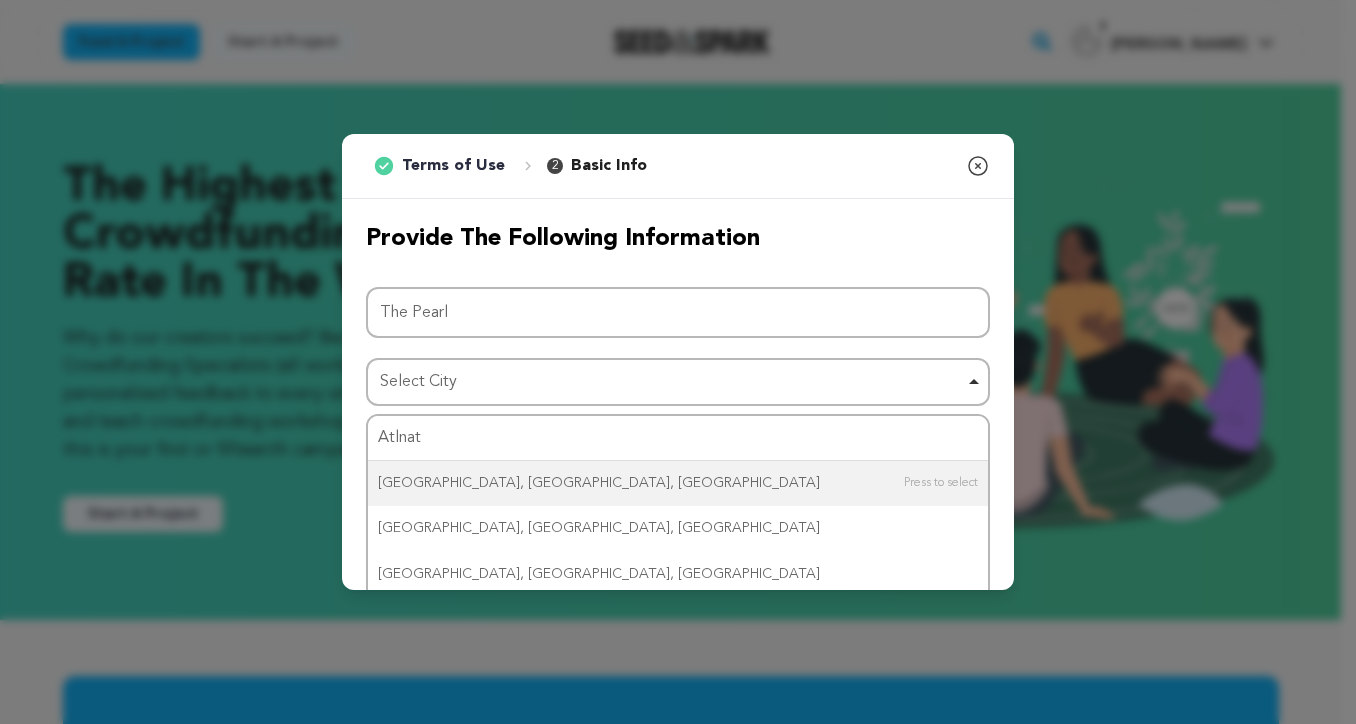 type 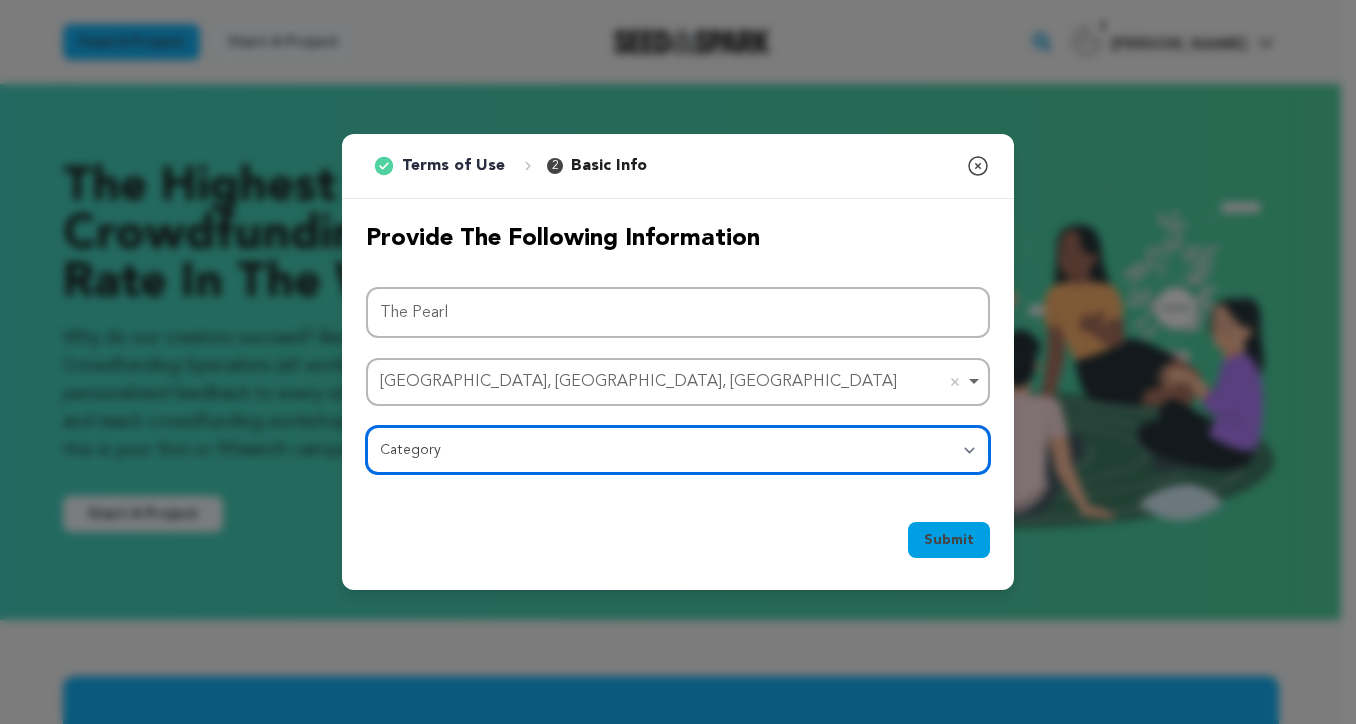select on "383" 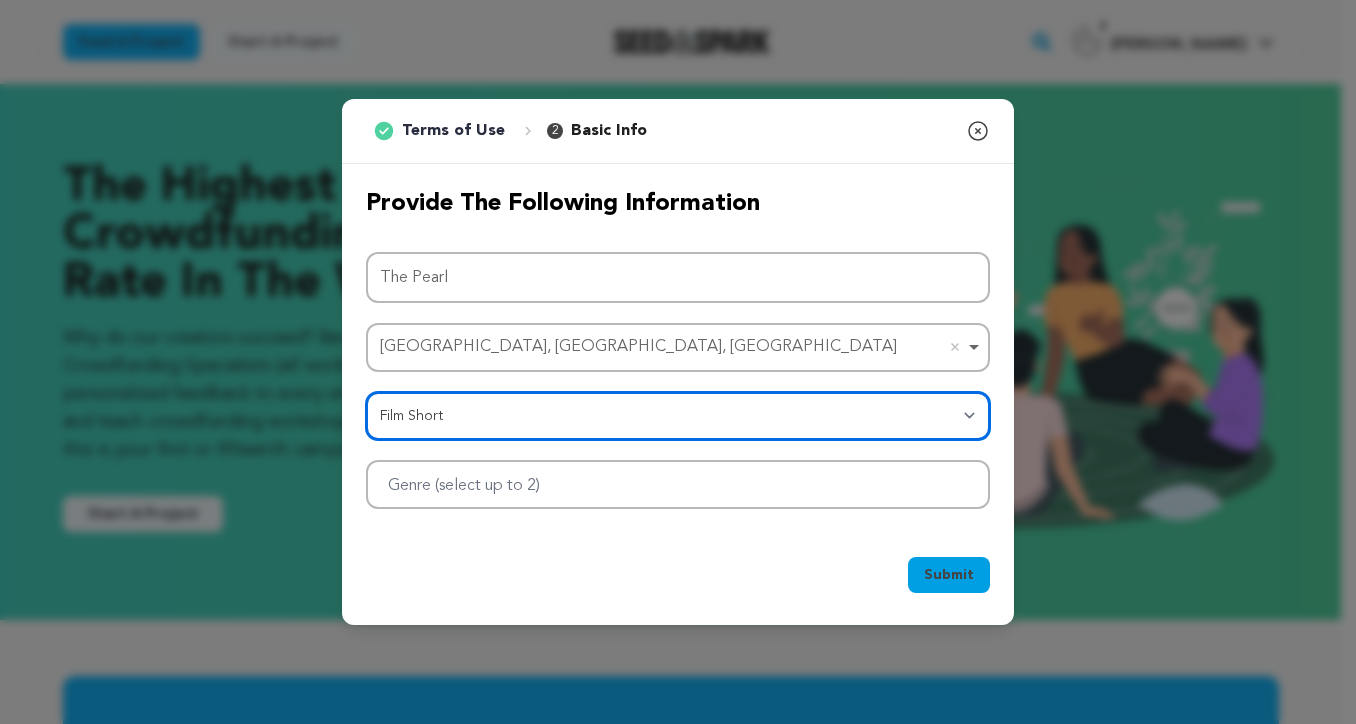 click at bounding box center [678, 484] 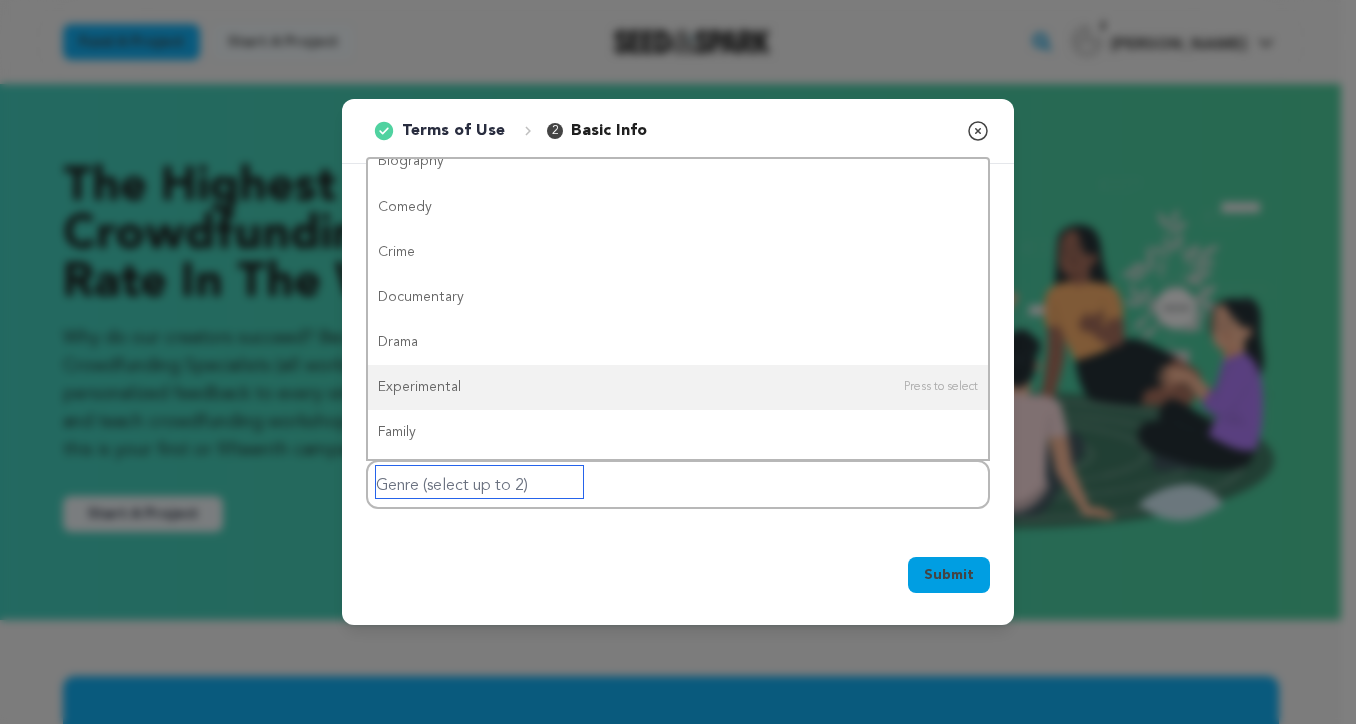 scroll, scrollTop: 130, scrollLeft: 0, axis: vertical 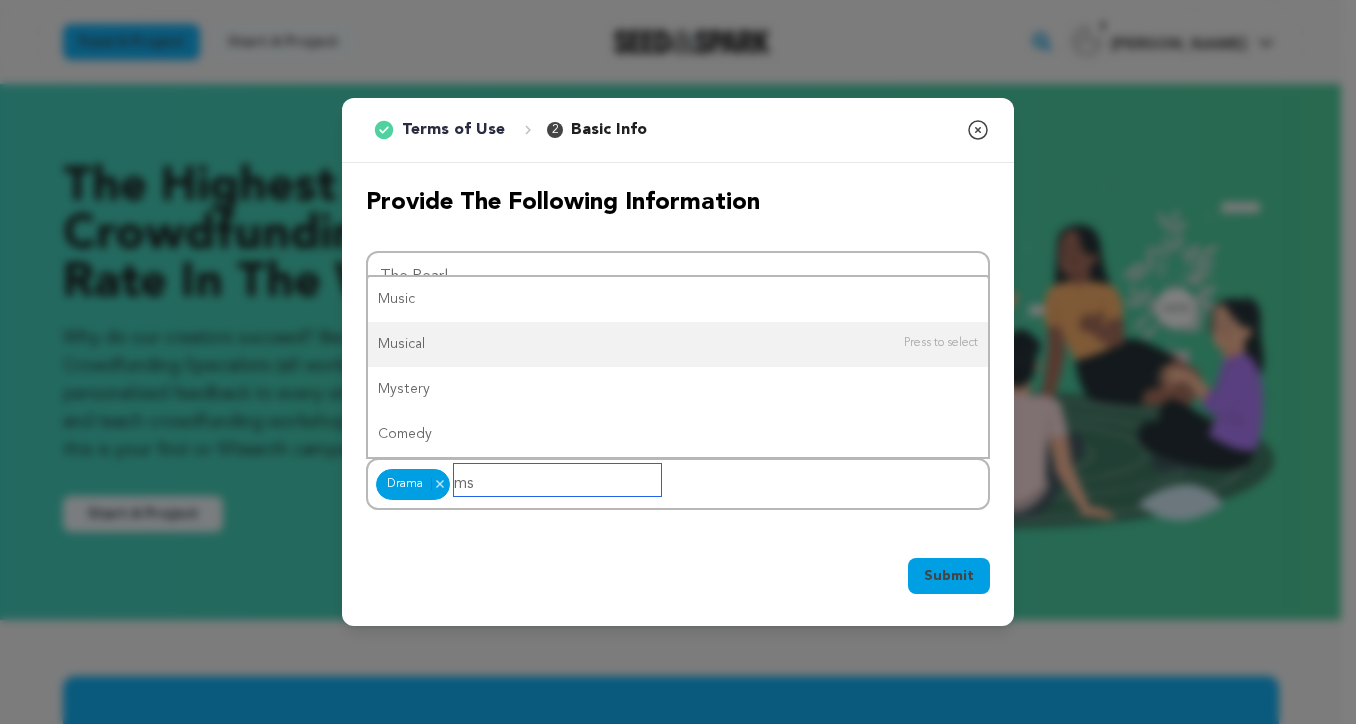 type on "msi" 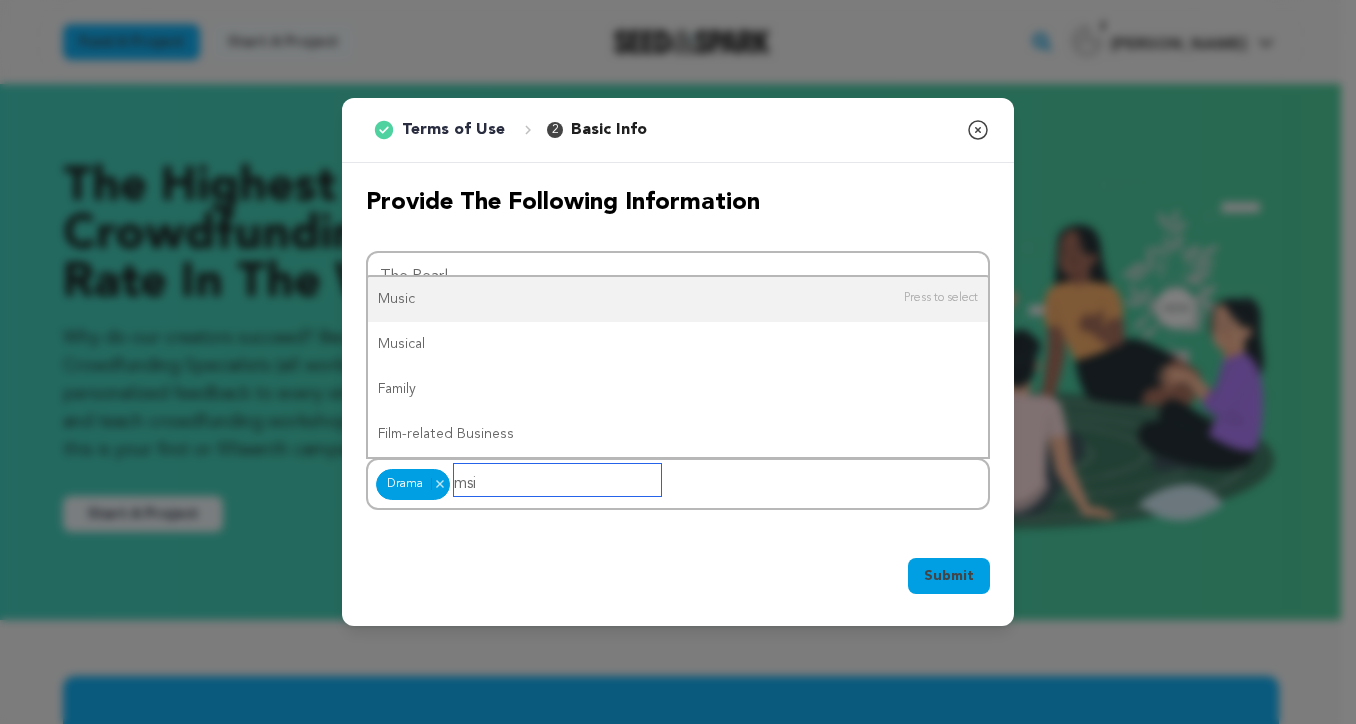 type 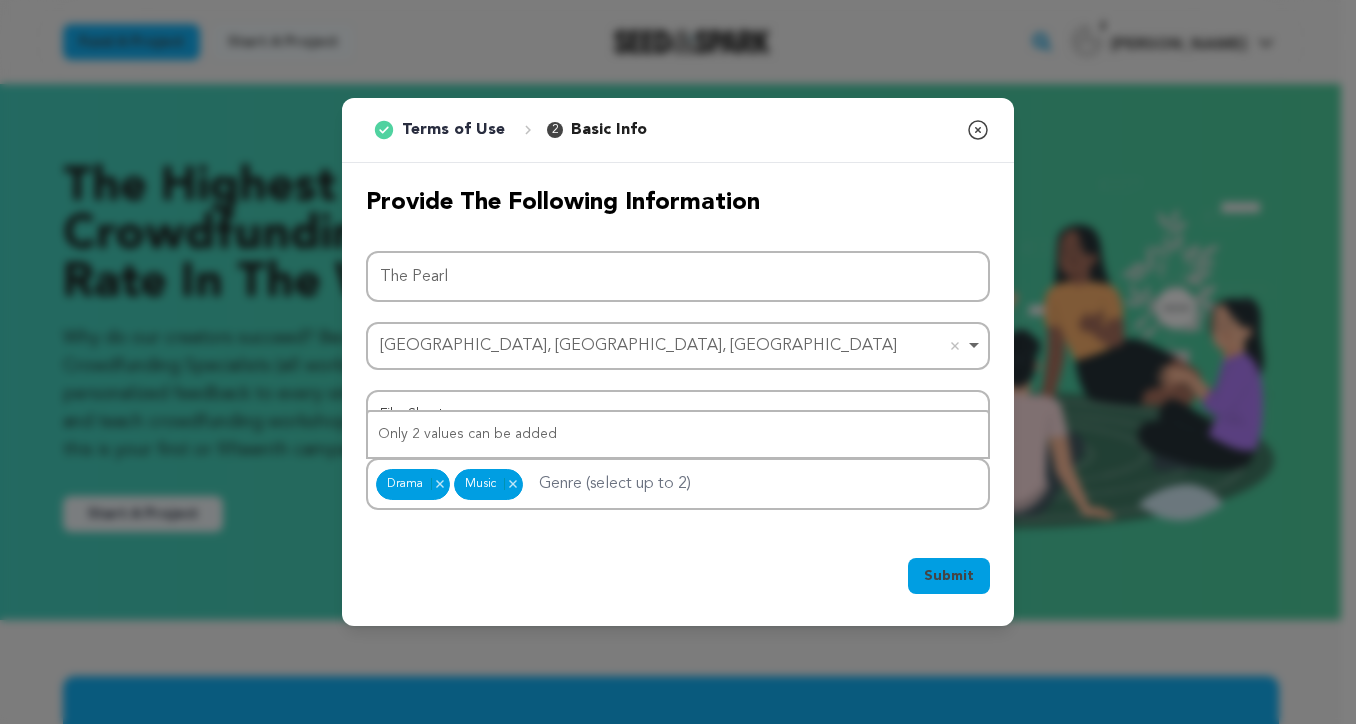 click on "Submit
Ok, Got it" at bounding box center (678, 580) 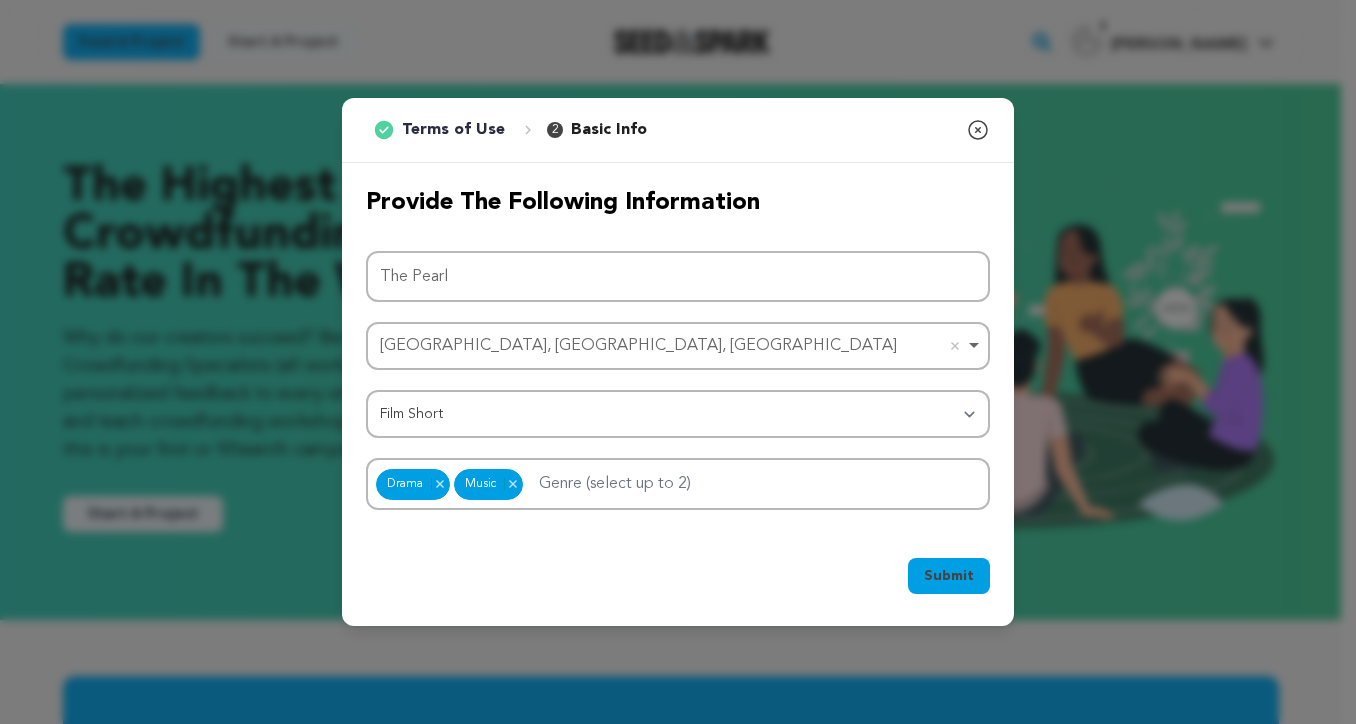 click on "Submit" at bounding box center (949, 576) 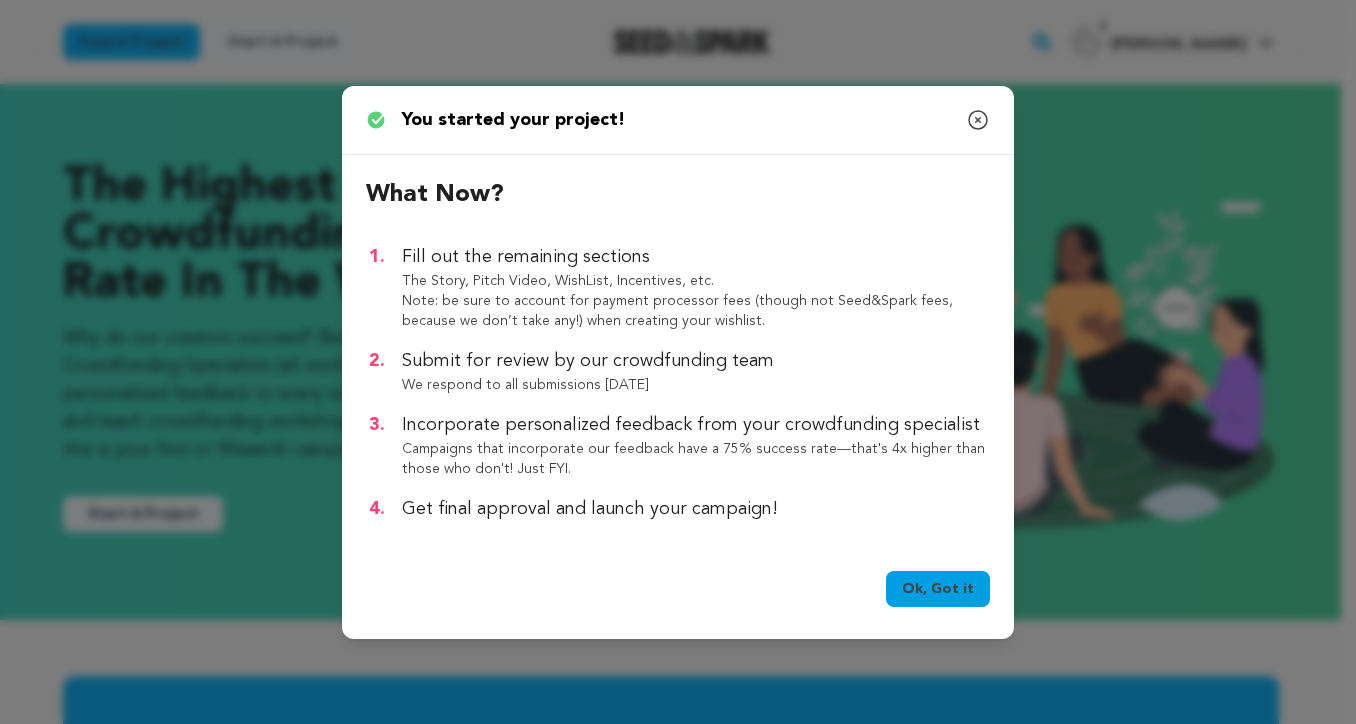 click on "Ok, Got it" at bounding box center [938, 589] 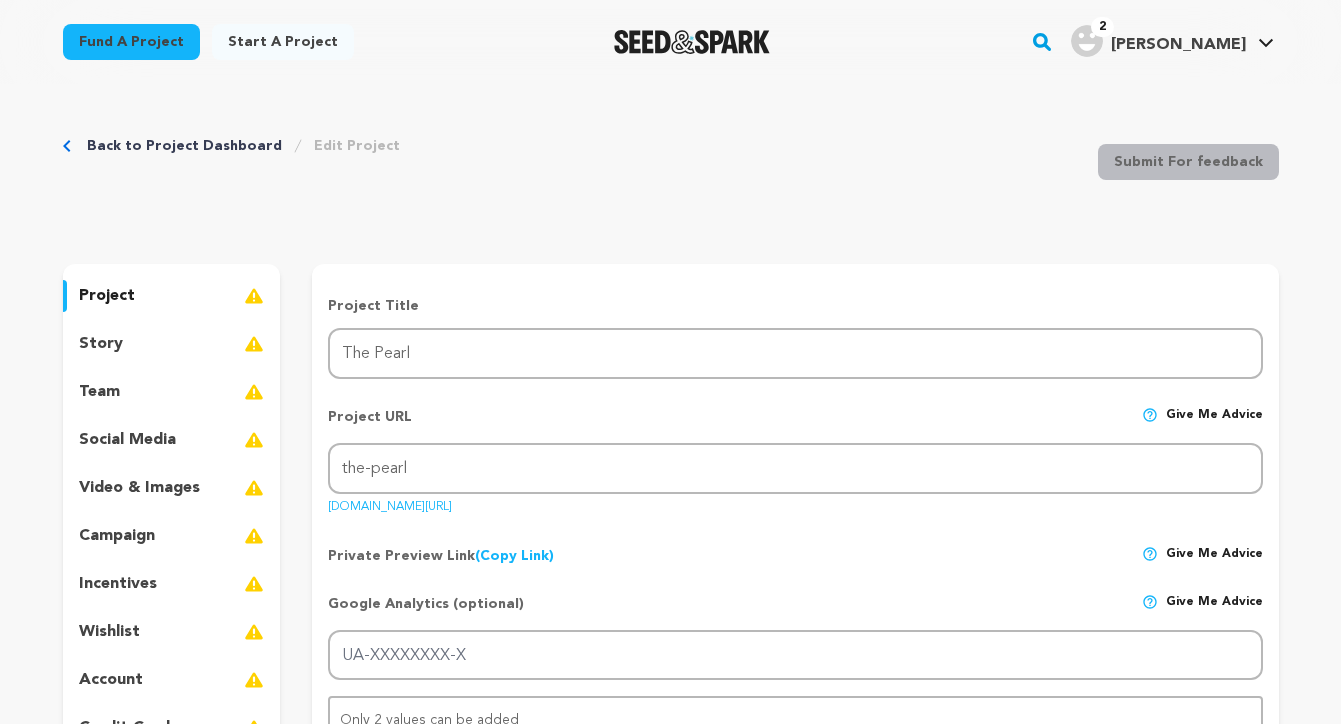 scroll, scrollTop: 0, scrollLeft: 0, axis: both 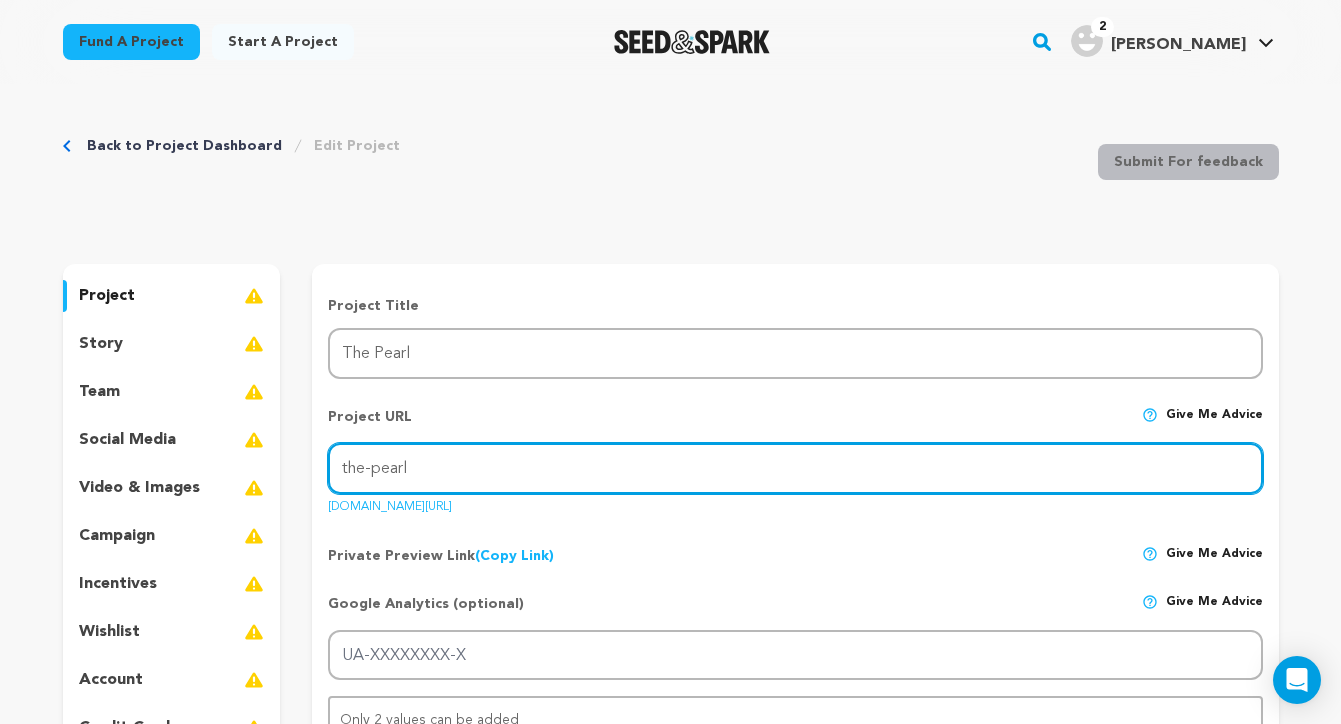 click on "the-pearl" at bounding box center (795, 468) 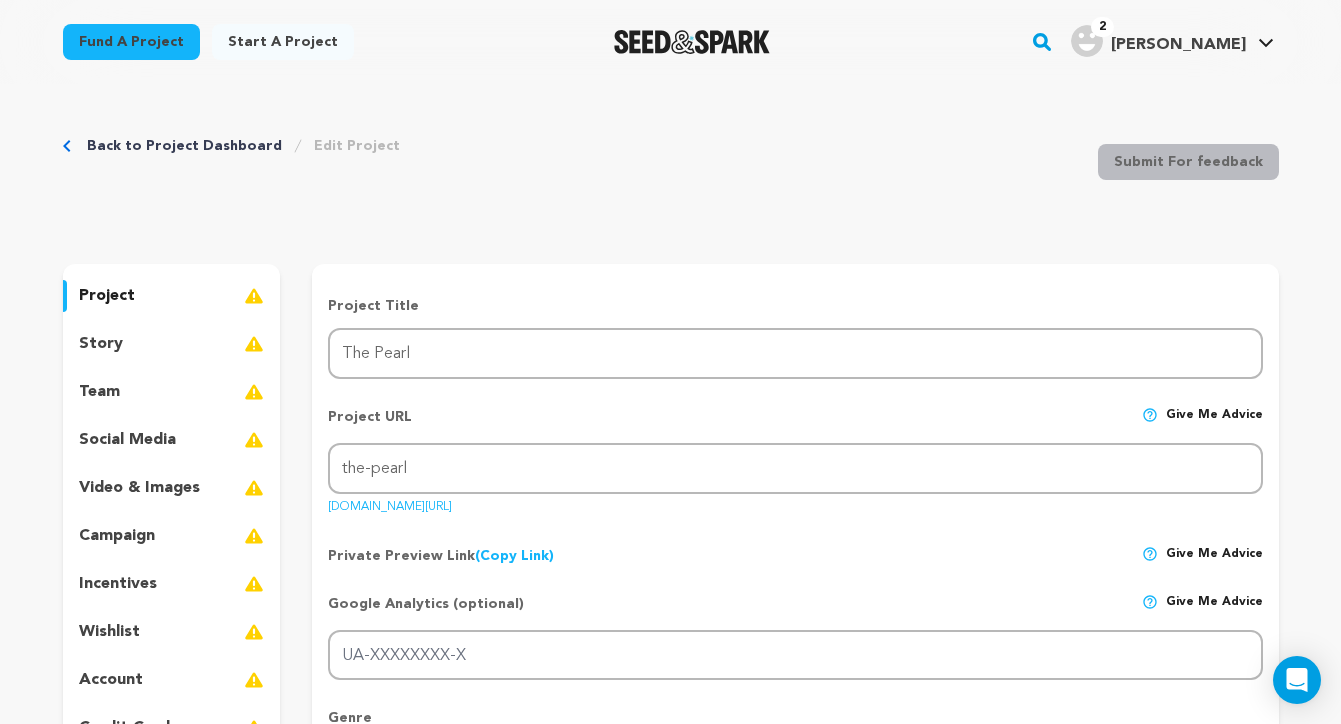 click on "Back to Project Dashboard
Edit Project
Submit For feedback
Submit For feedback" at bounding box center [671, 166] 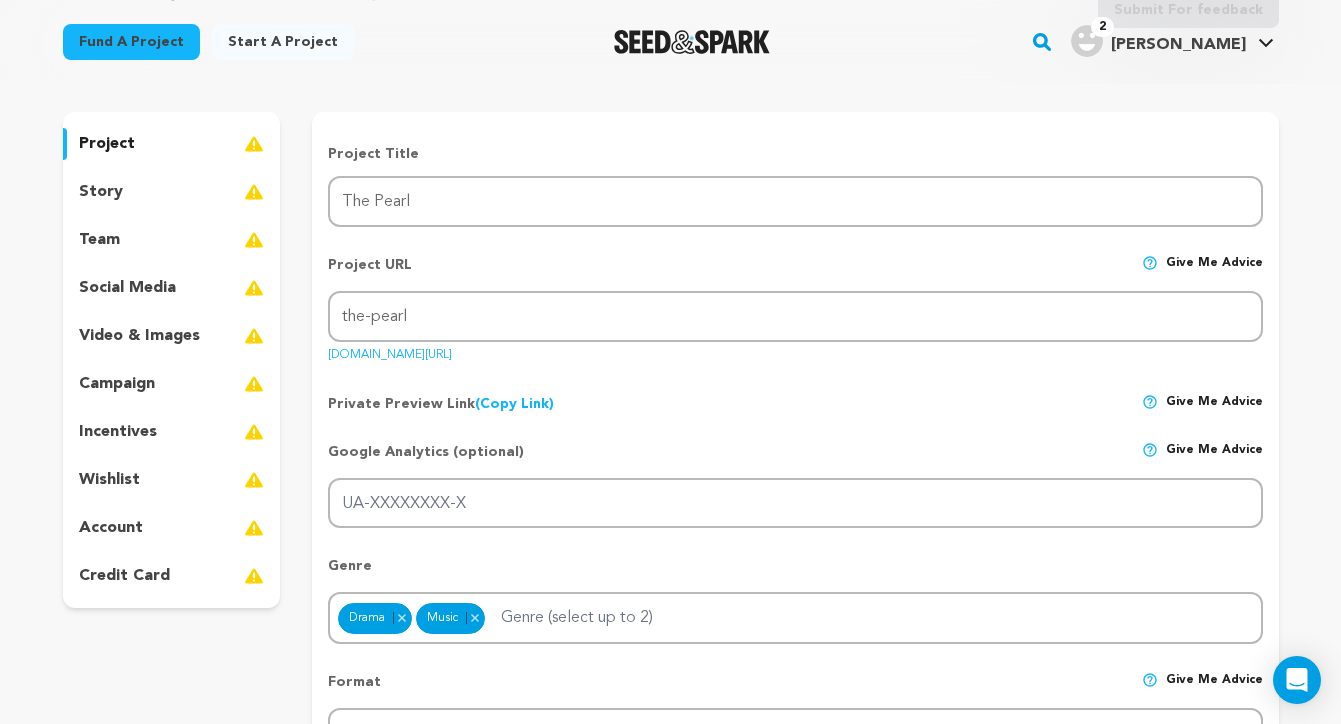 scroll, scrollTop: 288, scrollLeft: 0, axis: vertical 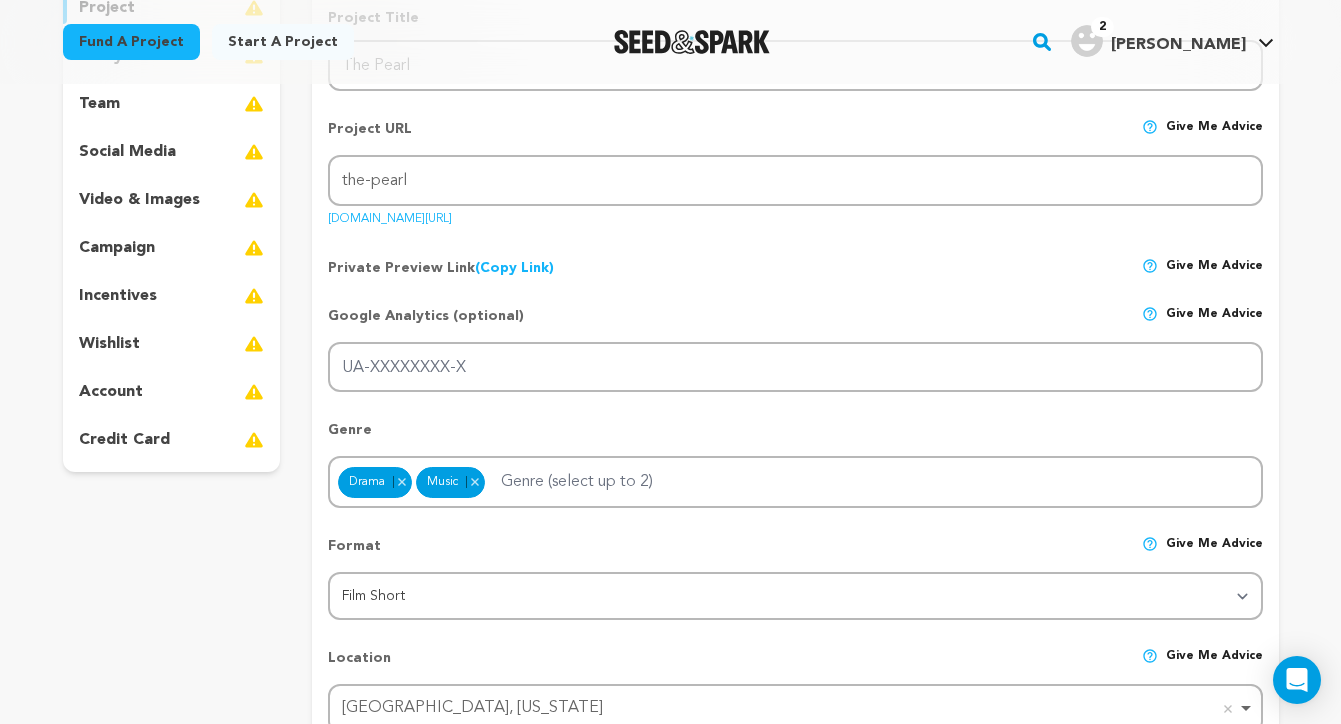 click on "(Copy Link)
Copy private preview link" at bounding box center (514, 268) 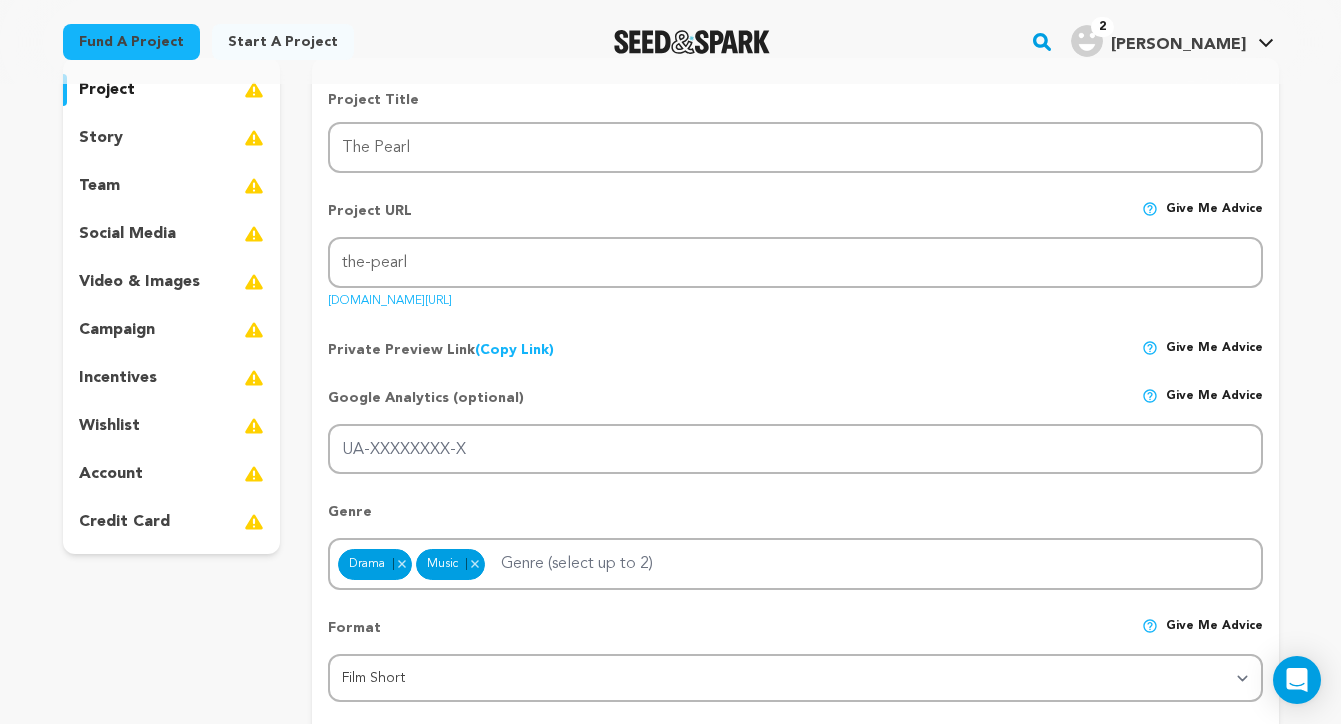 scroll, scrollTop: 302, scrollLeft: 0, axis: vertical 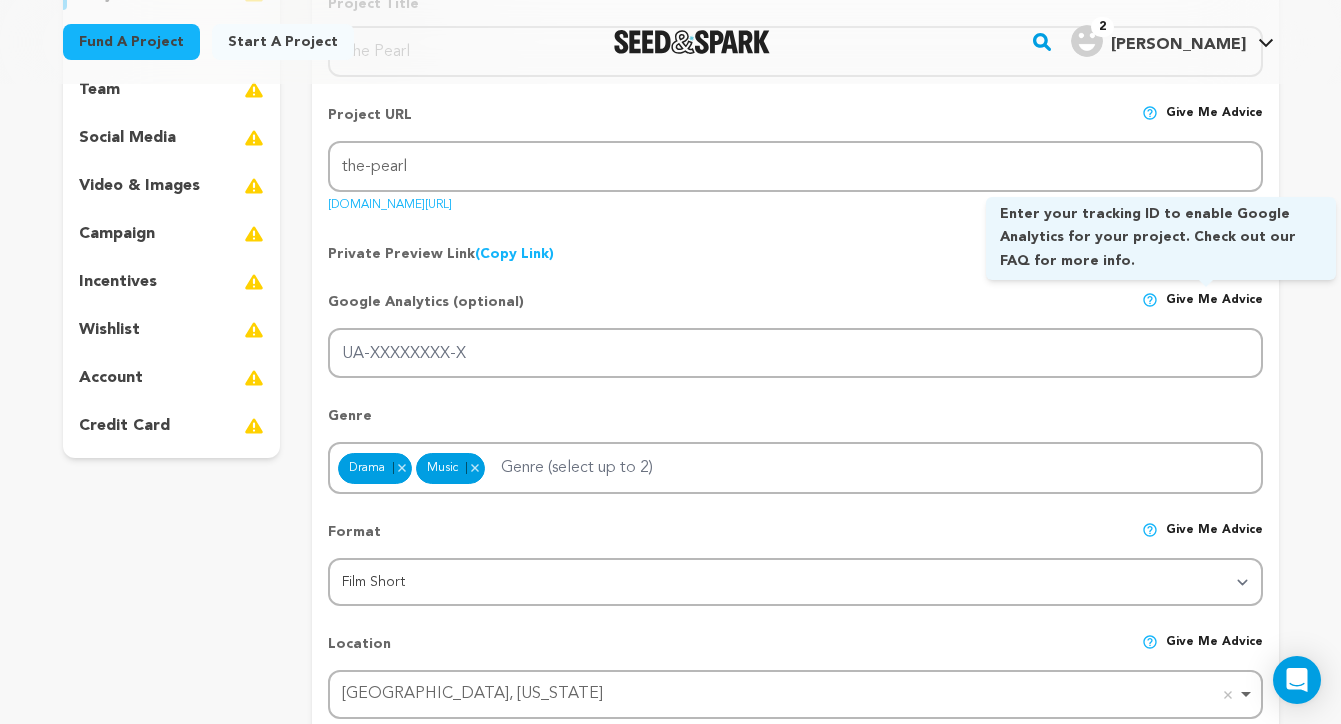 click on "Give me advice" at bounding box center (1214, 310) 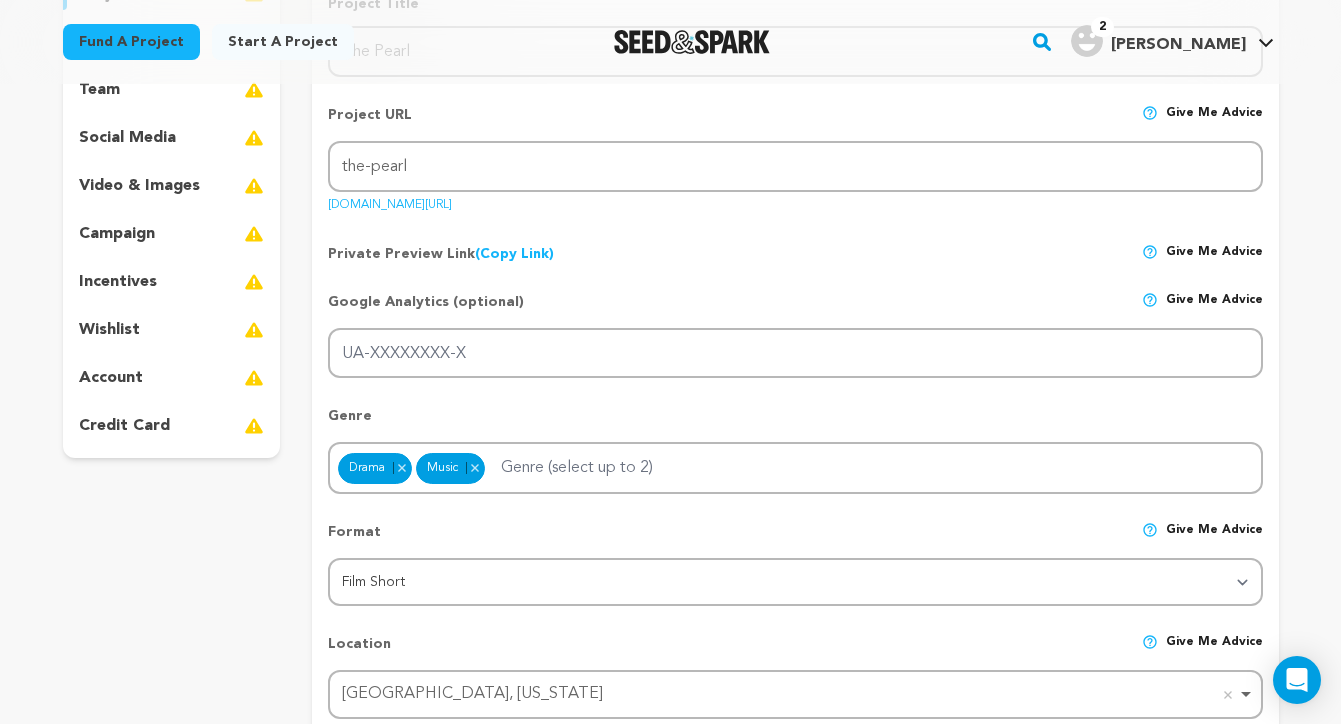 click at bounding box center (1150, 300) 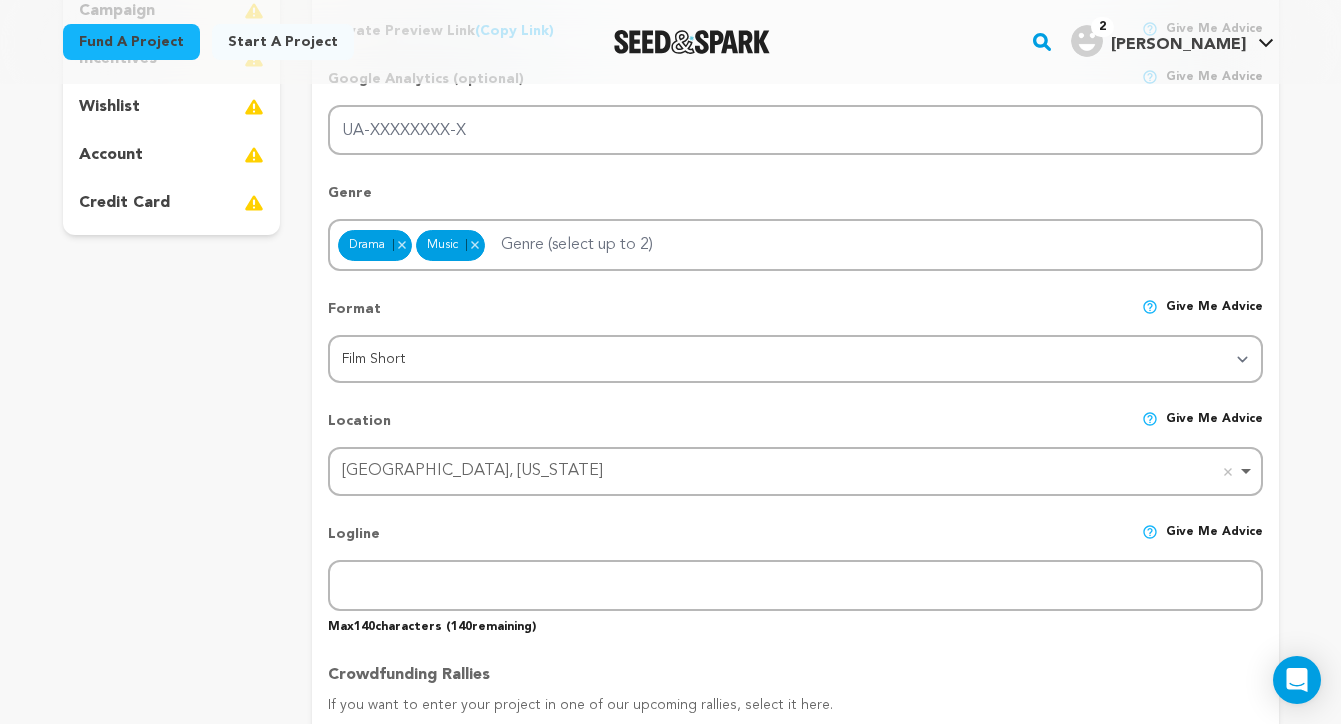 scroll, scrollTop: 561, scrollLeft: 0, axis: vertical 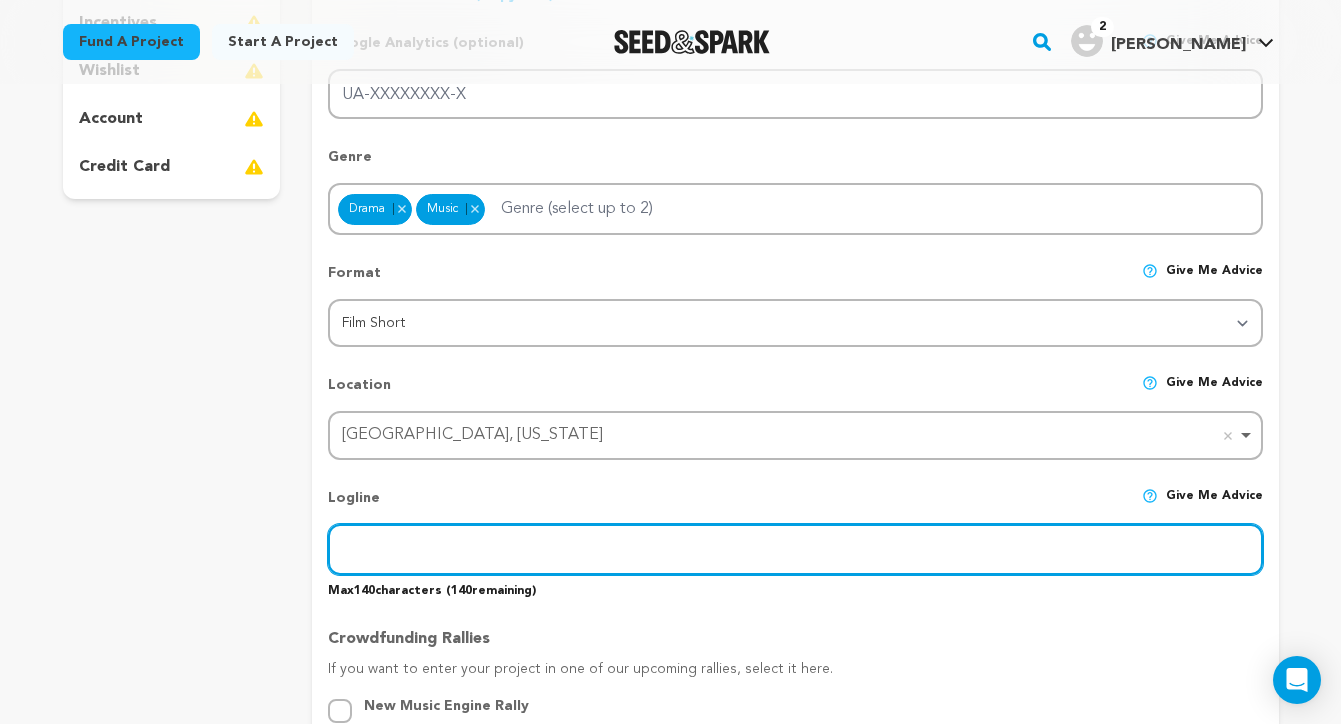 click at bounding box center (795, 549) 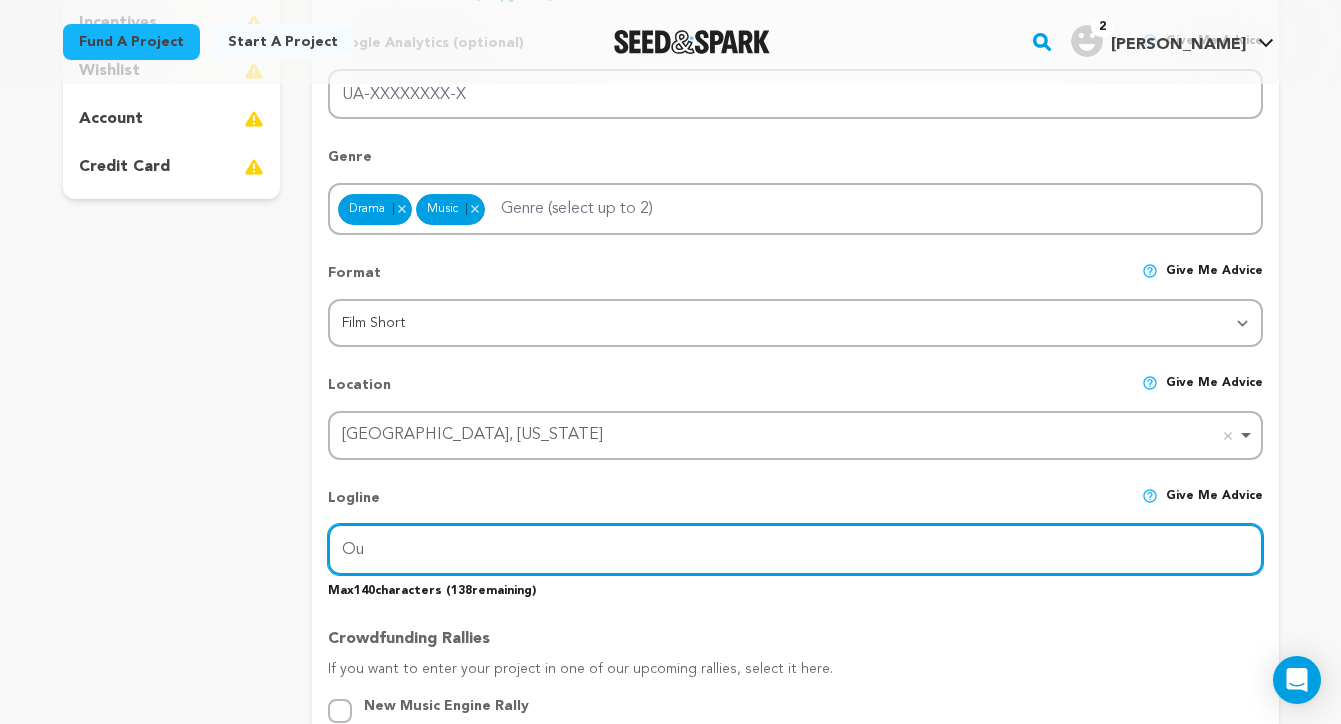type on "O" 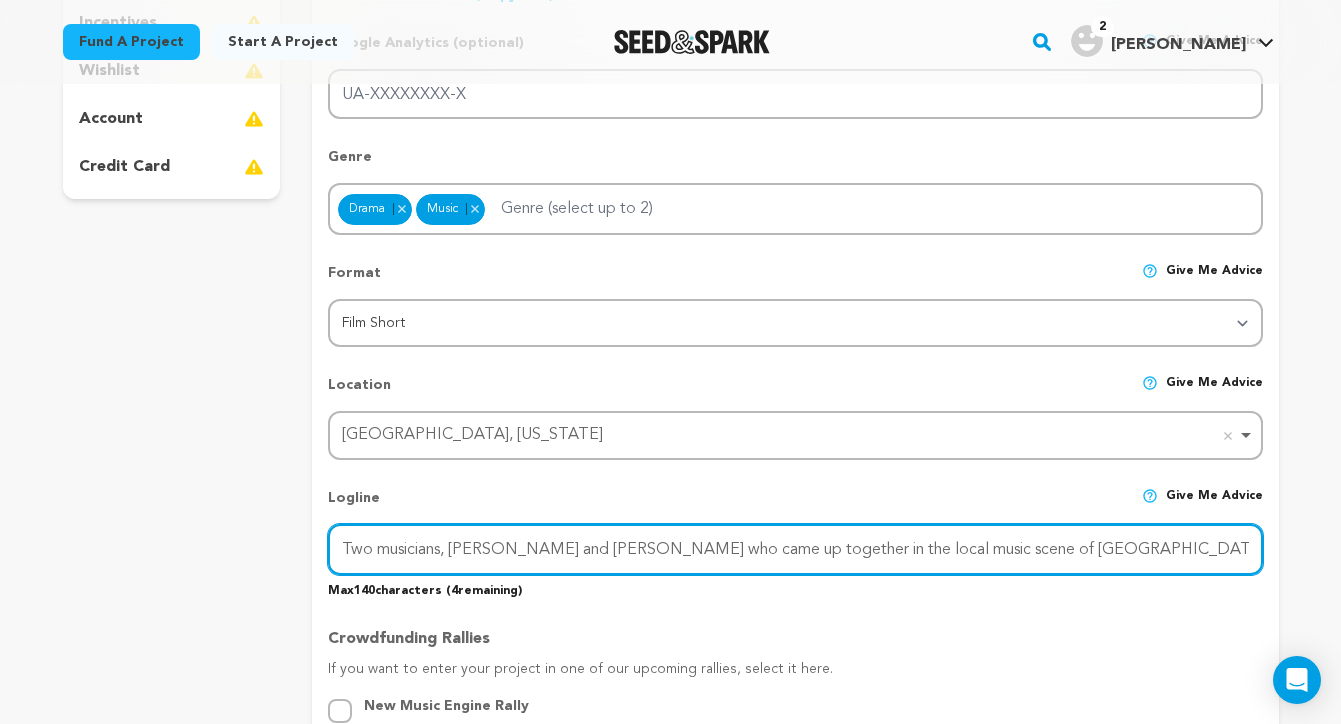 drag, startPoint x: 736, startPoint y: 544, endPoint x: 878, endPoint y: 542, distance: 142.01408 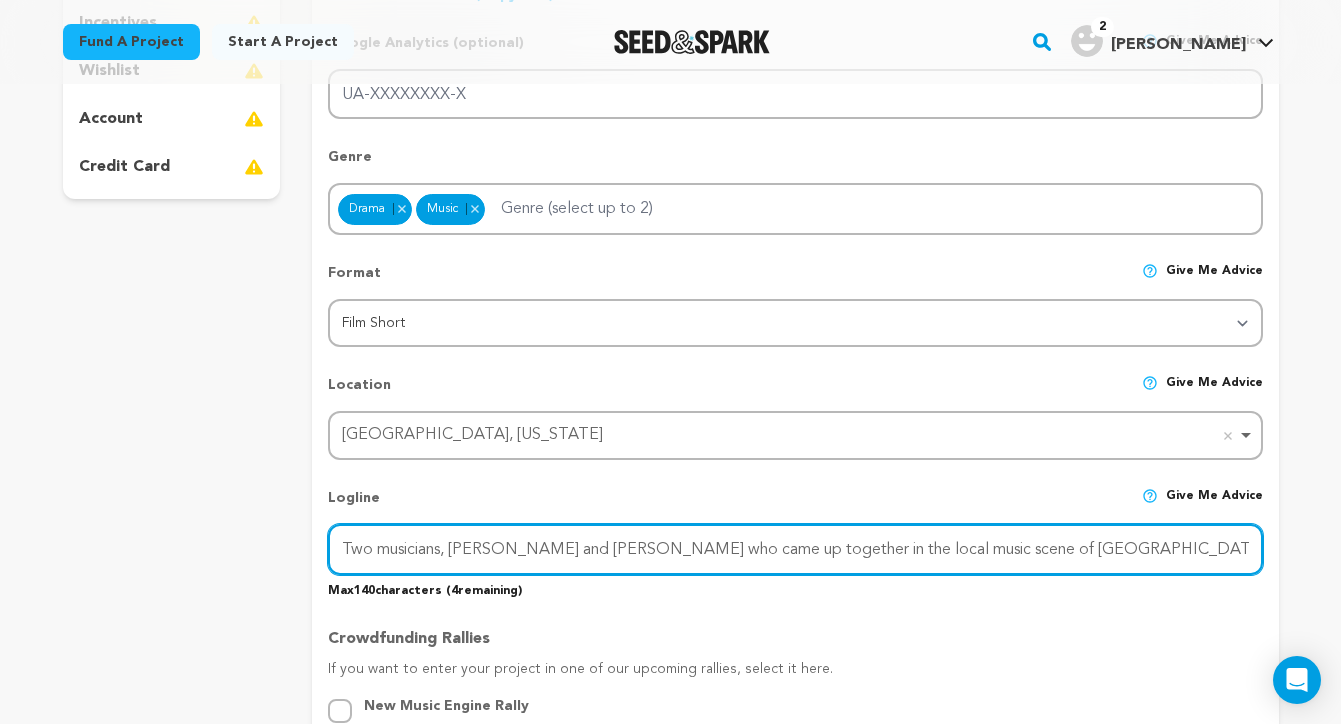 click on "Two musicians, Jeremey and Sally who came up together in the local music scene of Atlanta. Jeremey left for LA. Sally stayed in Atlanta." at bounding box center (795, 549) 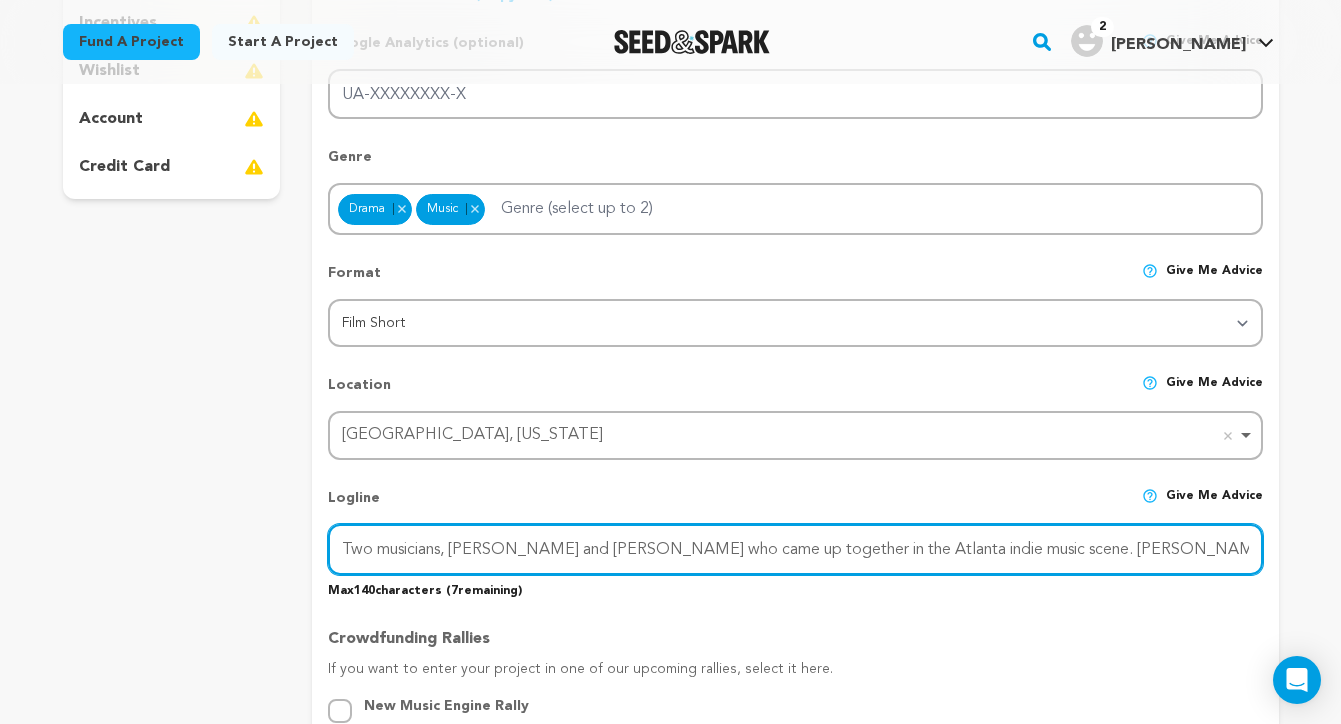 click on "Two musicians, Jeremey and Sally who came up together in the Atlanta indie music scene. Jeremey left for LA. Sally stayed in Atlanta." at bounding box center [795, 549] 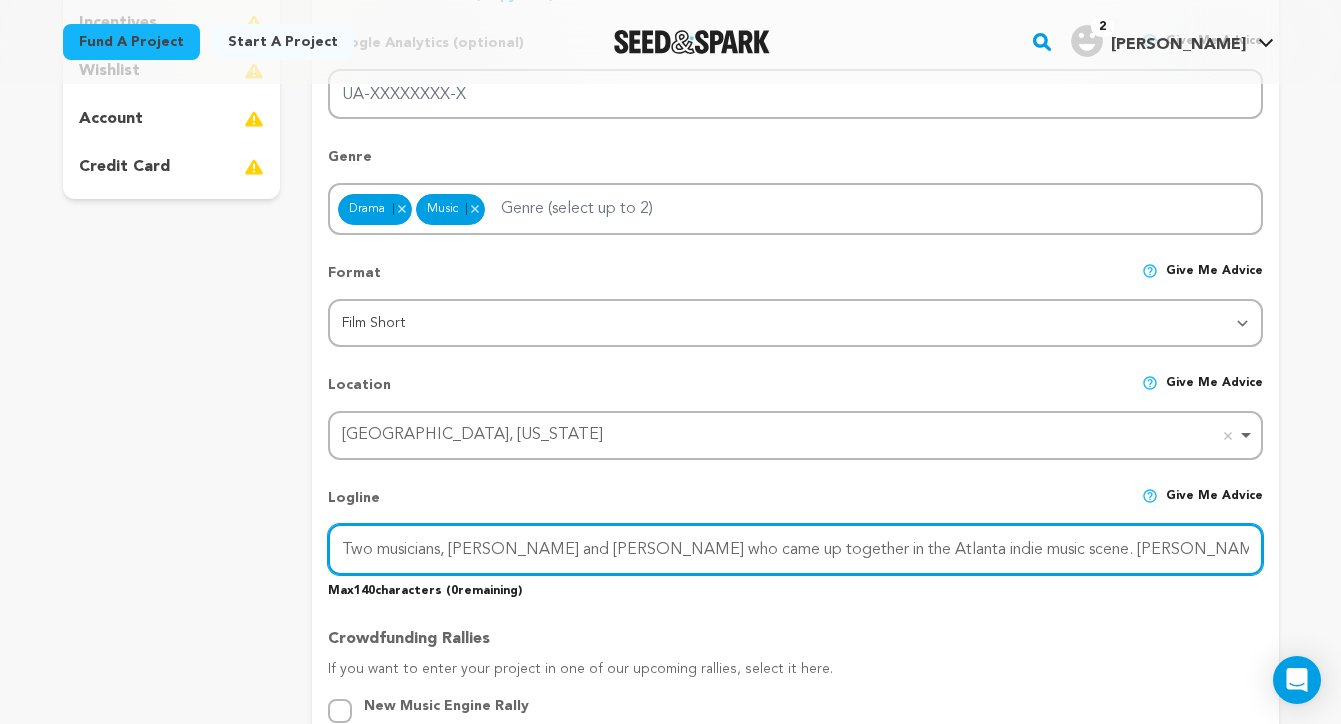 drag, startPoint x: 989, startPoint y: 544, endPoint x: 317, endPoint y: 542, distance: 672.003 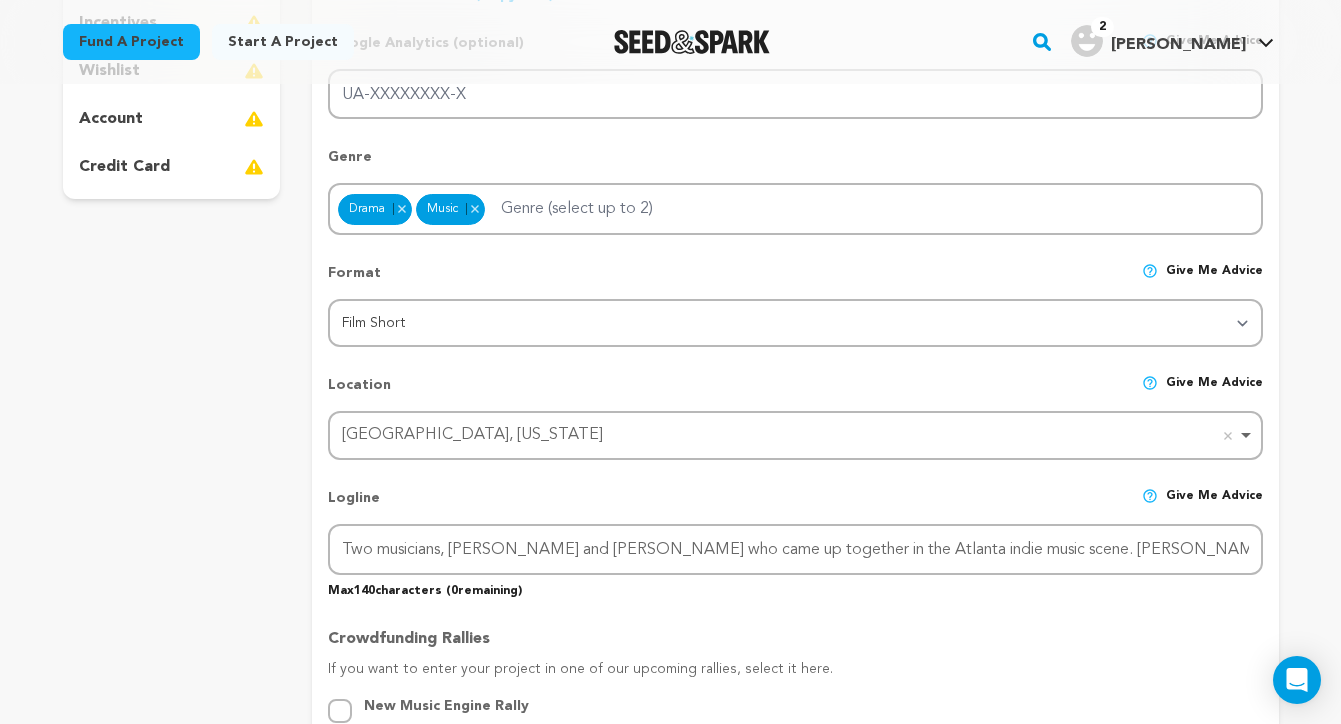 click on "Two musicians, Jeremey and Sally who came up together in the Atlanta indie music scene. Jeremey left for LA to pur. Sally stayed in Atlanta." at bounding box center [795, 549] 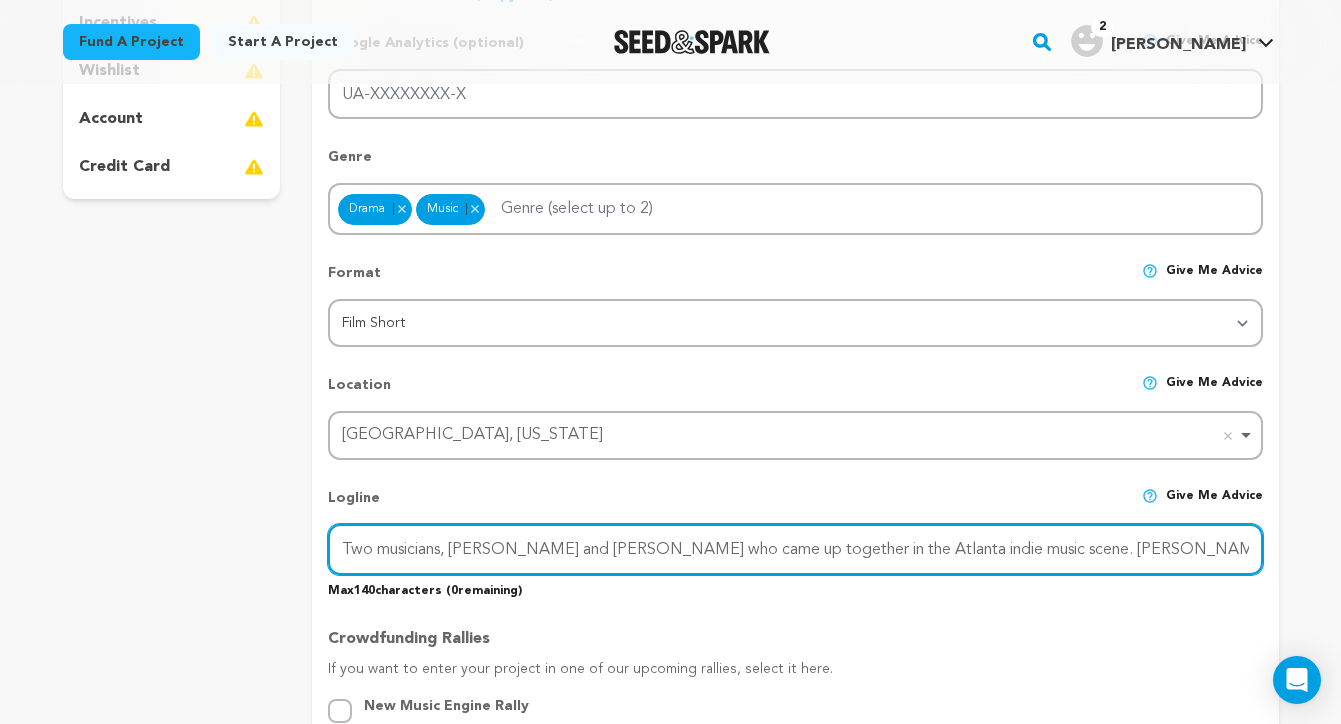 click on "Two musicians, Jeremey and Sally who came up together in the Atlanta indie music scene. Jeremey left for LA to pur. Sally stayed in Atlanta." at bounding box center (795, 549) 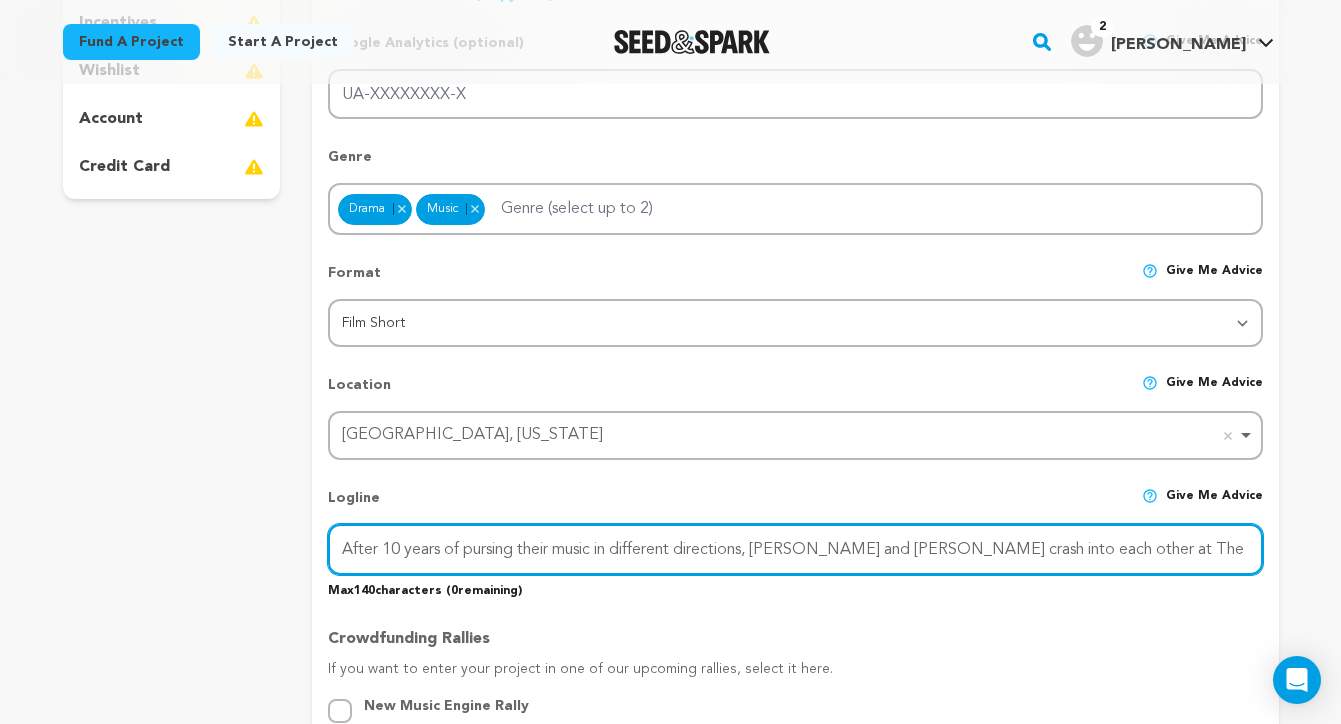 drag, startPoint x: 1087, startPoint y: 548, endPoint x: 1288, endPoint y: 537, distance: 201.30077 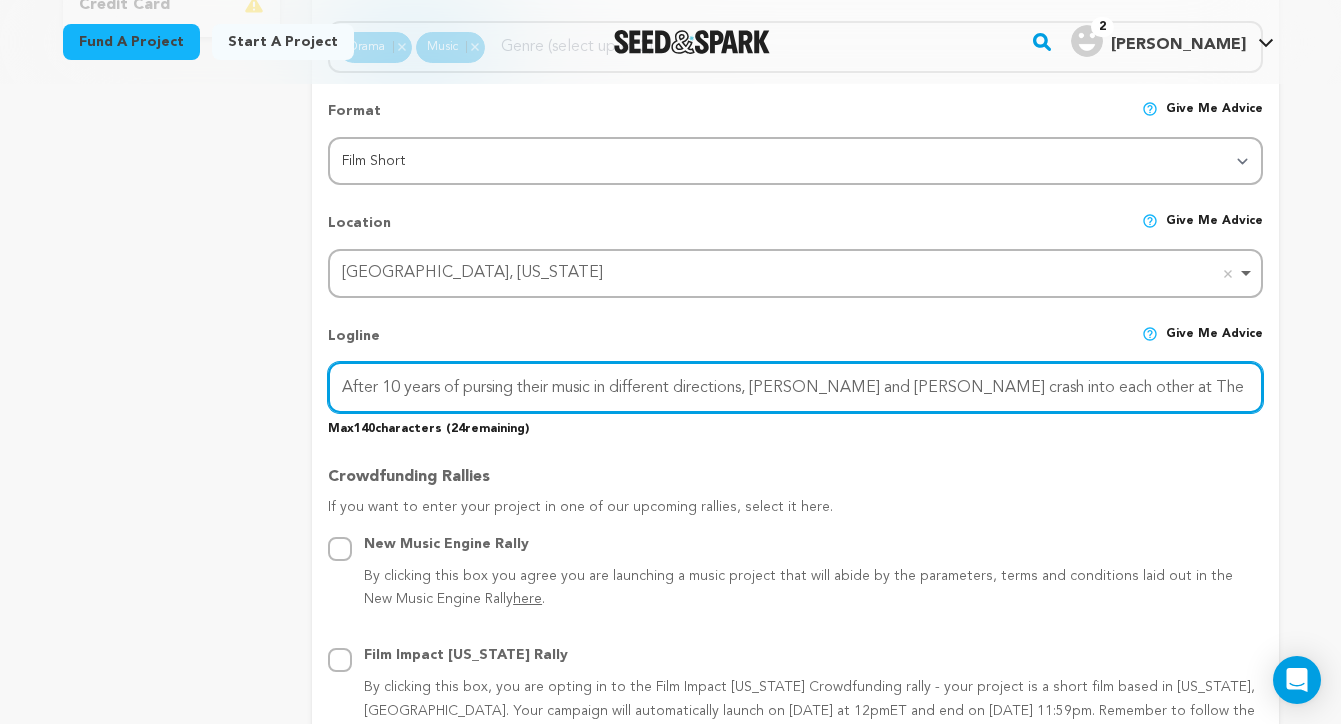 scroll, scrollTop: 872, scrollLeft: 0, axis: vertical 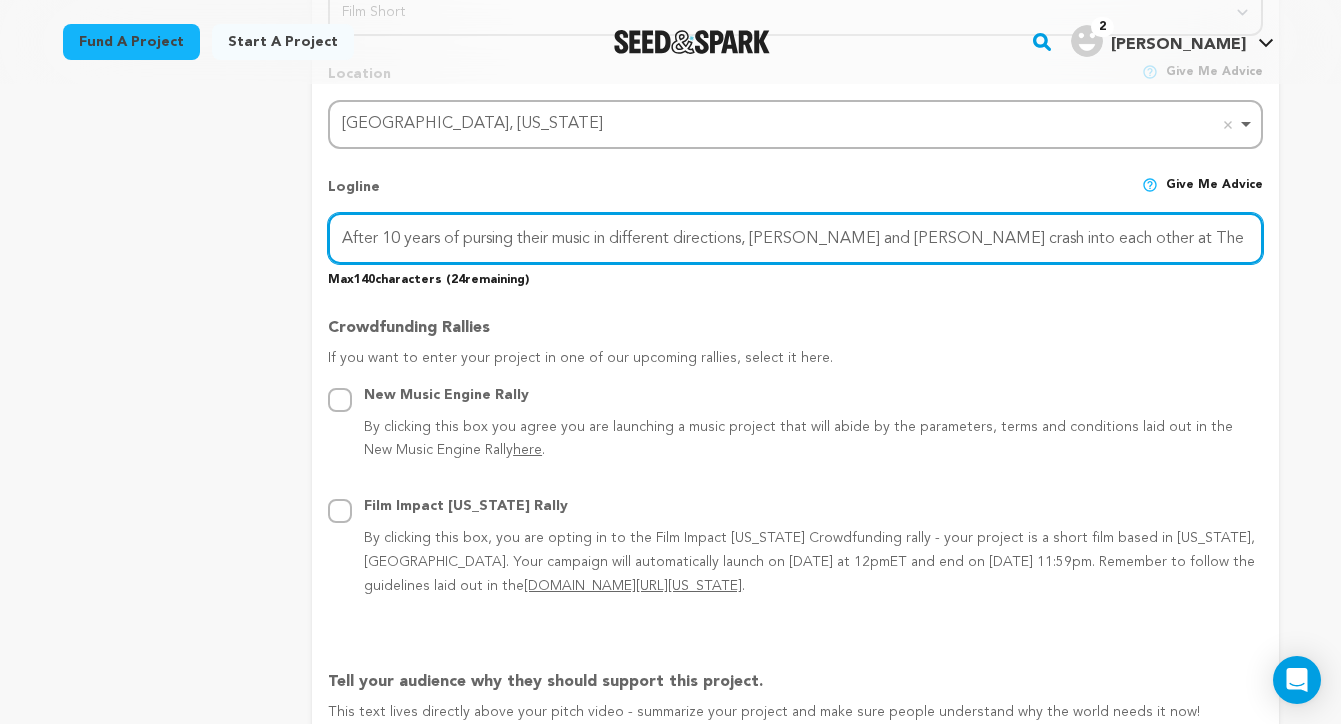 click on "After 10 years of pursing their music in different directions, Jeremey and Sally crash into each other at The Pearl." at bounding box center [795, 238] 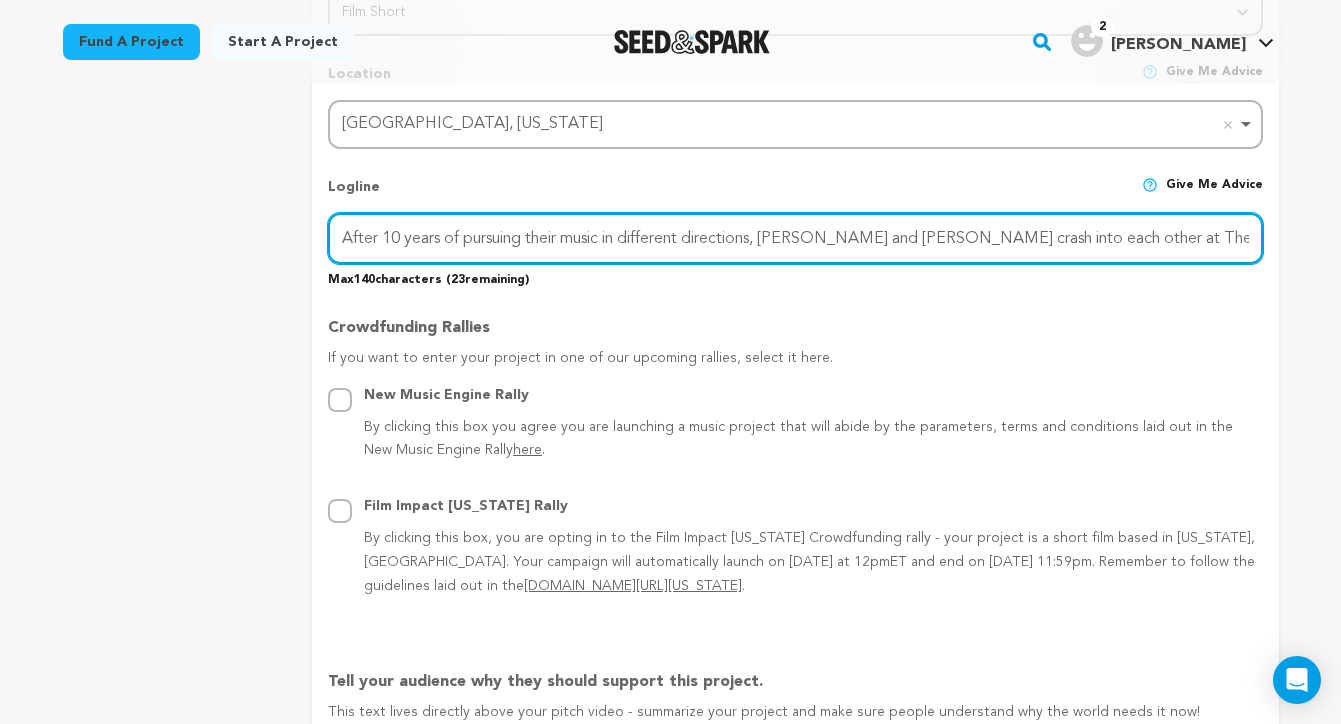 type on "After 10 years of pursuing their music in different directions, Jeremey and Sally crash into each other at The Pearl." 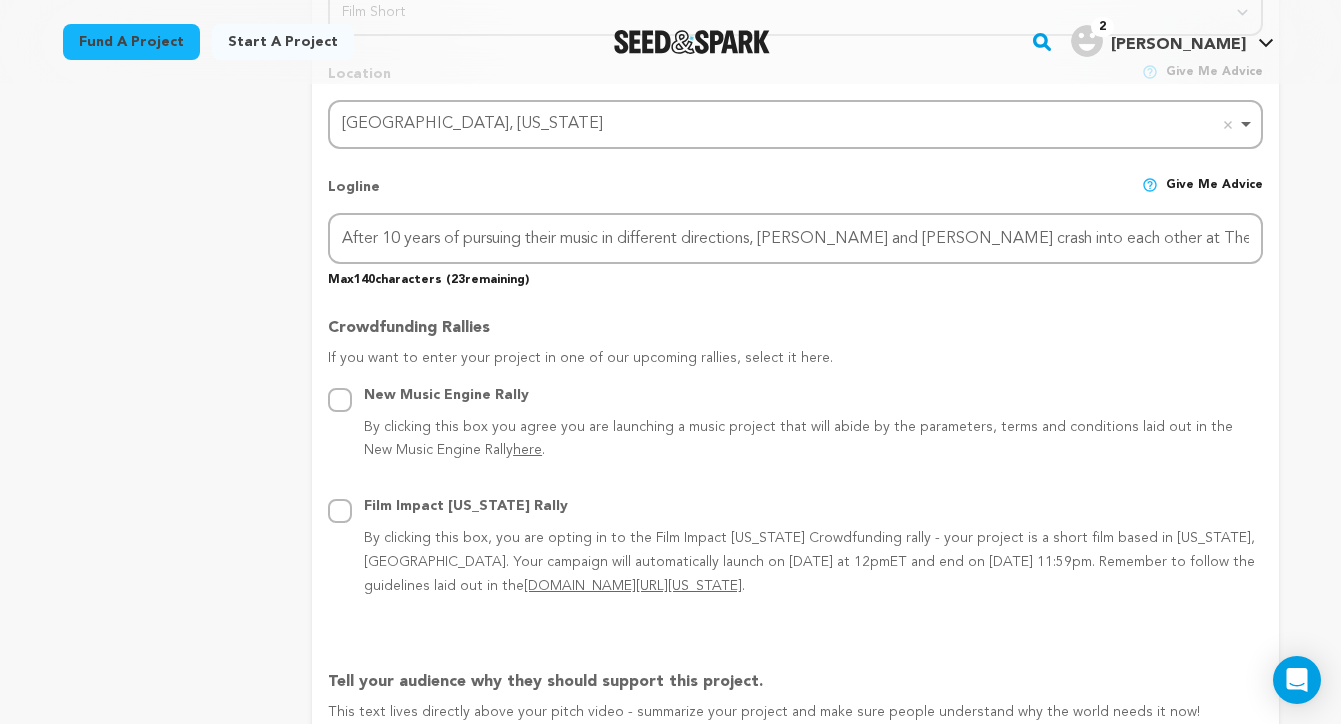 click on "Crowdfunding Rallies" at bounding box center [795, 332] 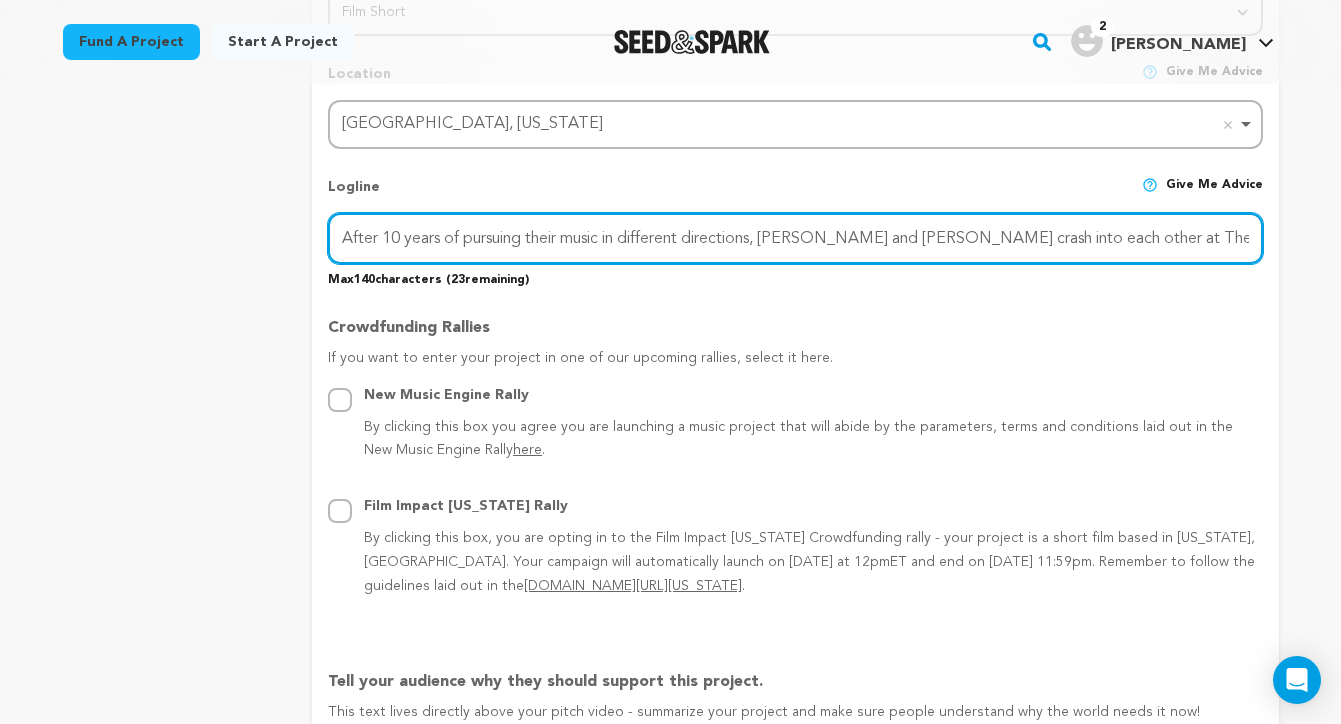 click on "After 10 years of pursuing their music in different directions, Jeremey and Sally crash into each other at The Pearl." at bounding box center (795, 238) 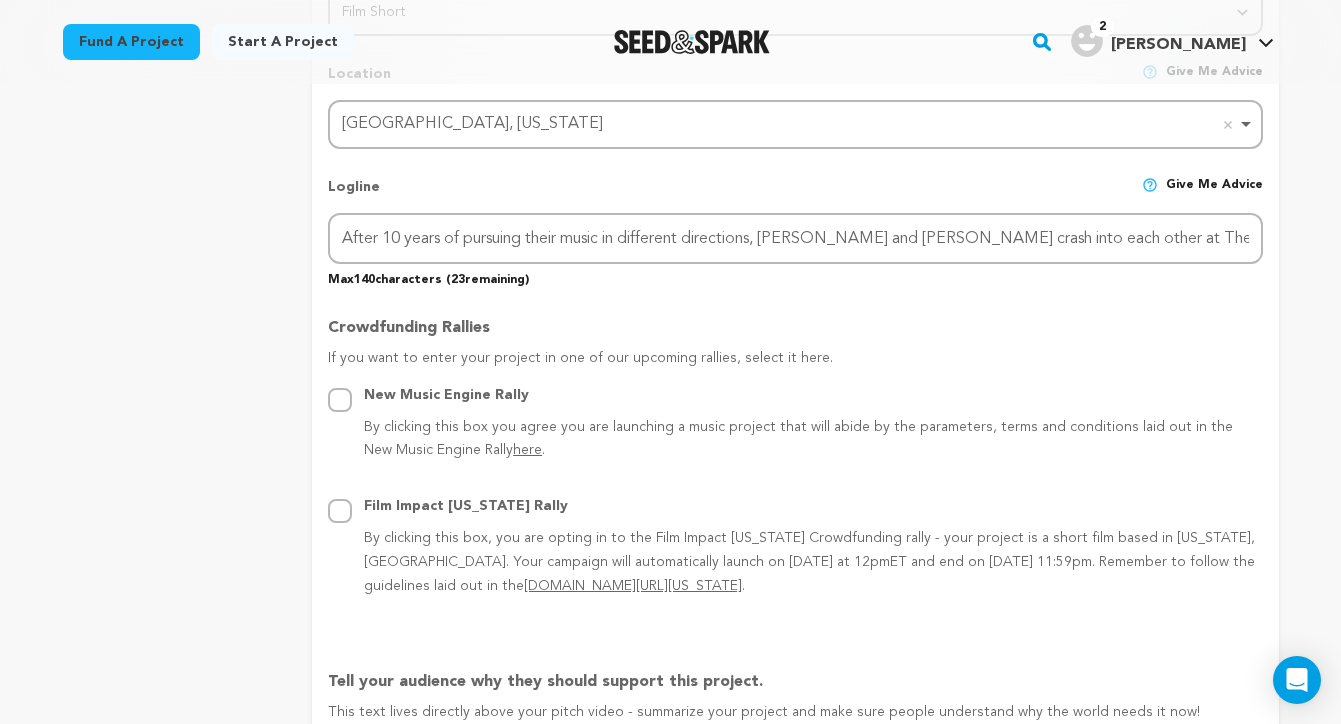 click on "Project Title
Project Name
The Pearl
Project URL
Give me advice
Project URL
the-pearl
seedandspark.com/fund/the-pearl
Private Preview Link
(Copy Link)
Copy private preview link
Give me advice" at bounding box center (795, 630) 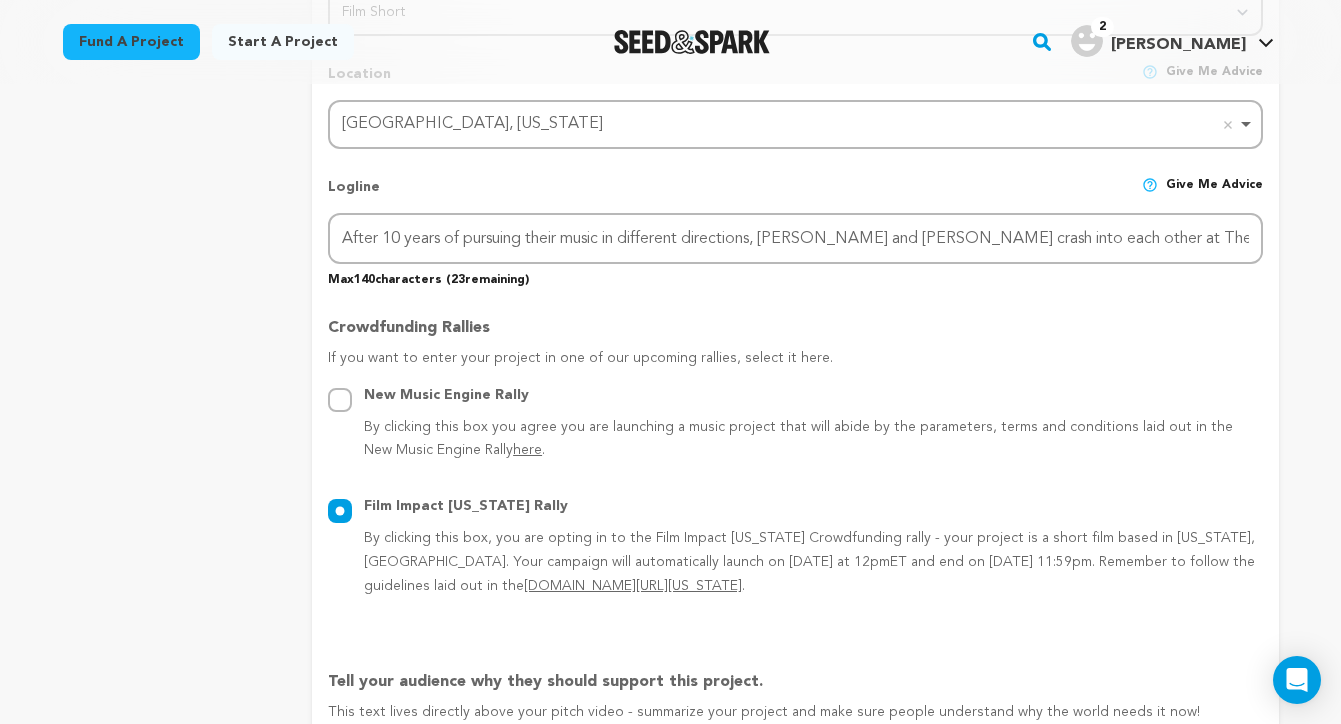 radio on "true" 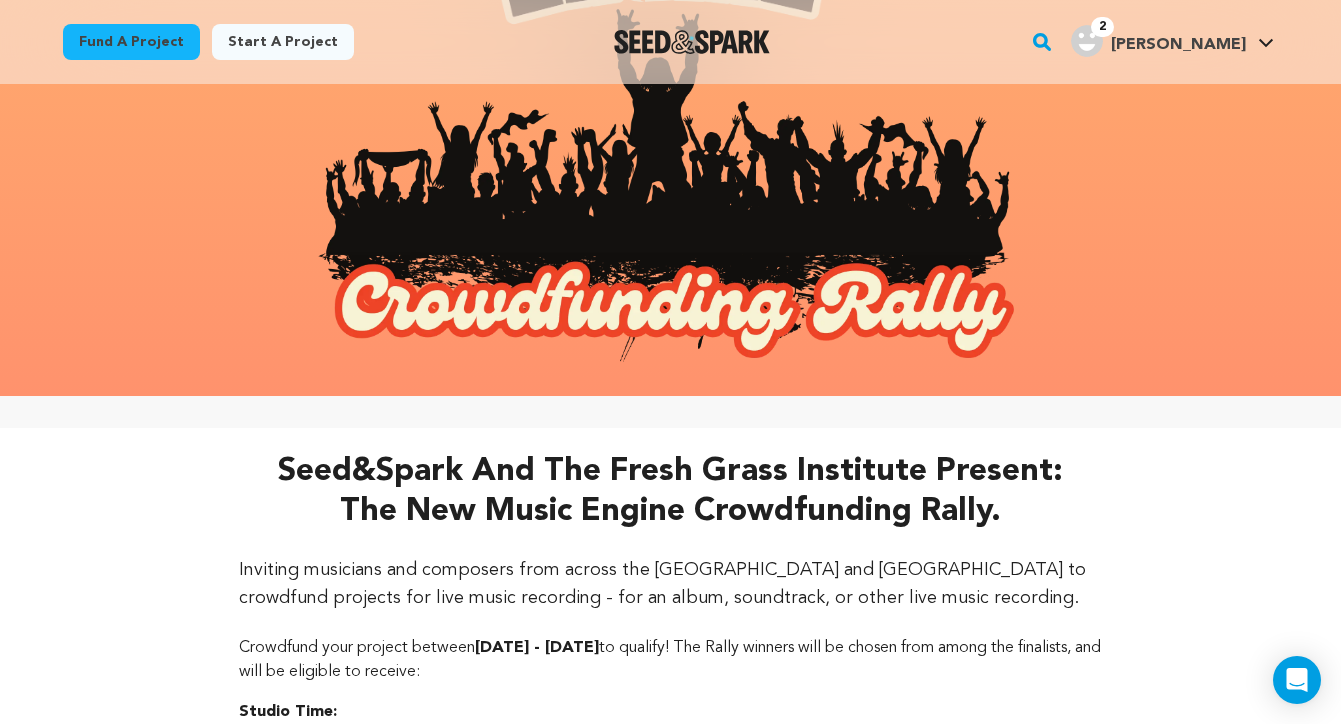 scroll, scrollTop: 618, scrollLeft: 0, axis: vertical 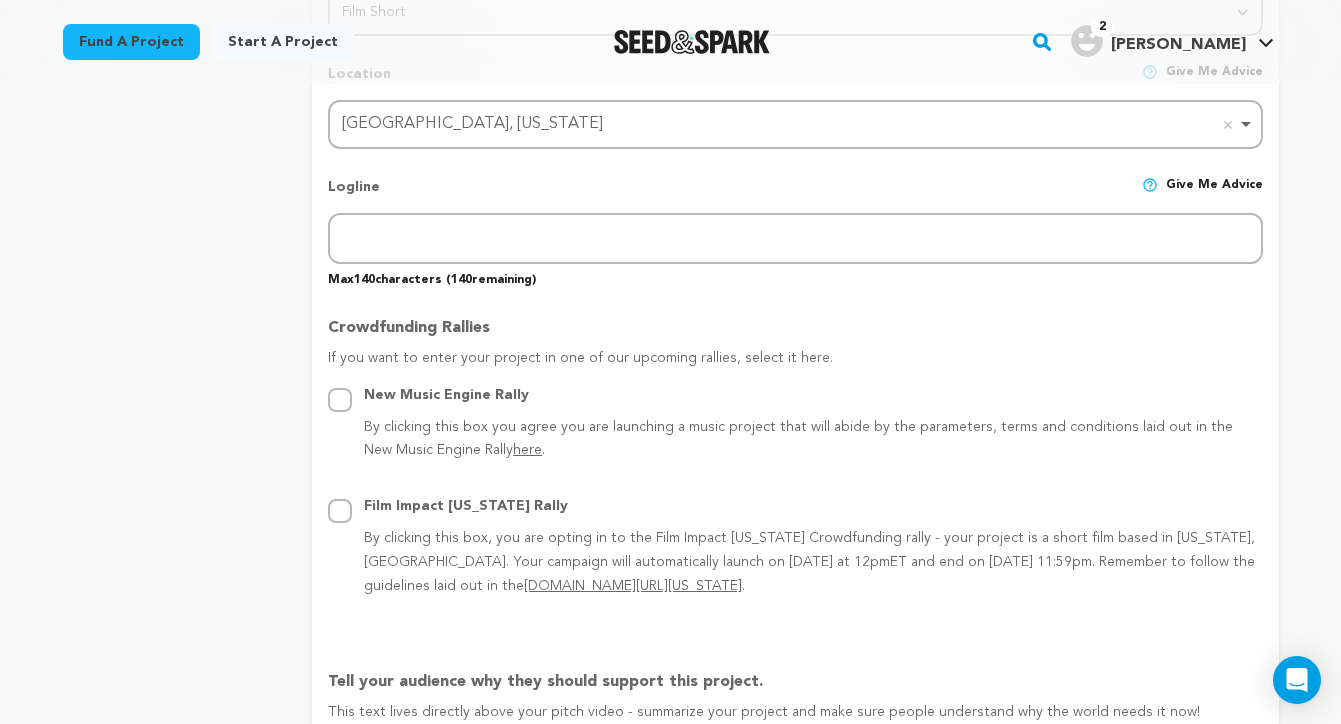 click on "Film Impact Georgia Rally
By clicking this box, you are opting in to the Film Impact Georgia Crowdfunding rally - your project is a short film based in Georgia, USA. Your campaign will automatically launch on July 28th at 12pmET and end on August 27th at 11:59pm. Remember to follow the guidelines laid out in the  seedandspark.com/georgia ." at bounding box center [340, 511] 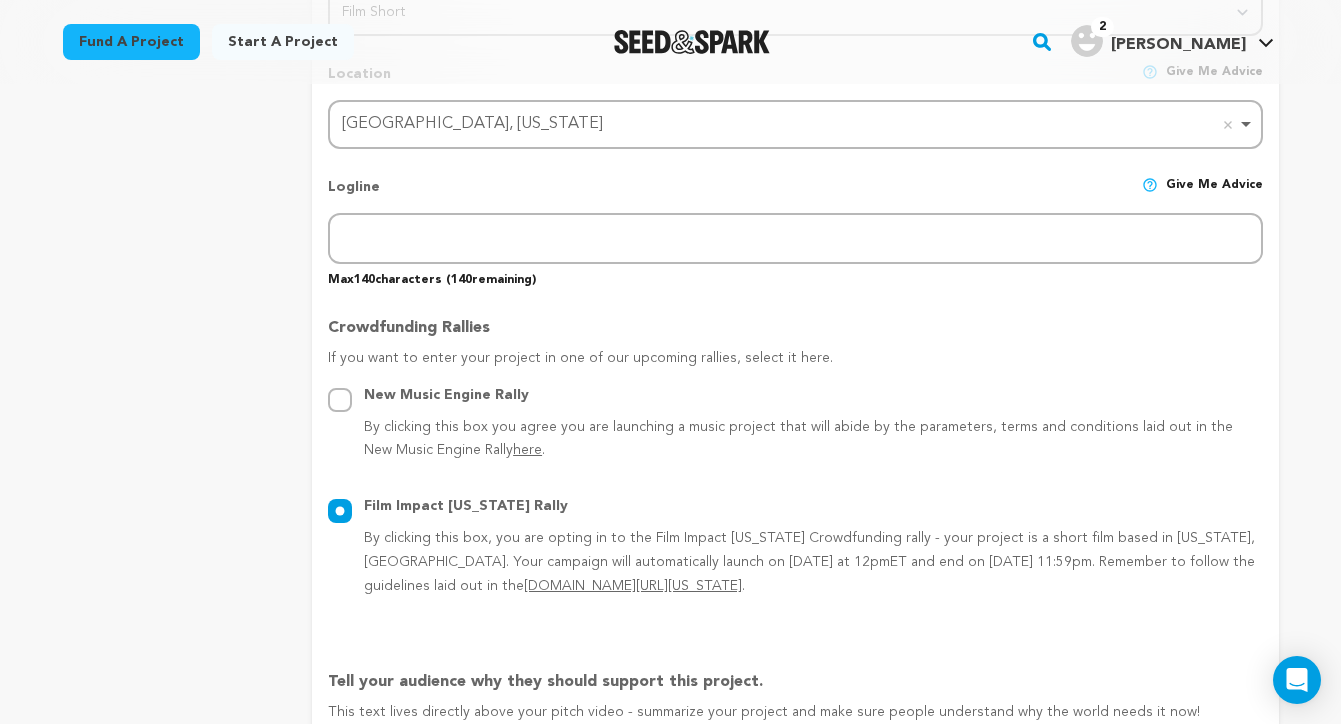 radio on "true" 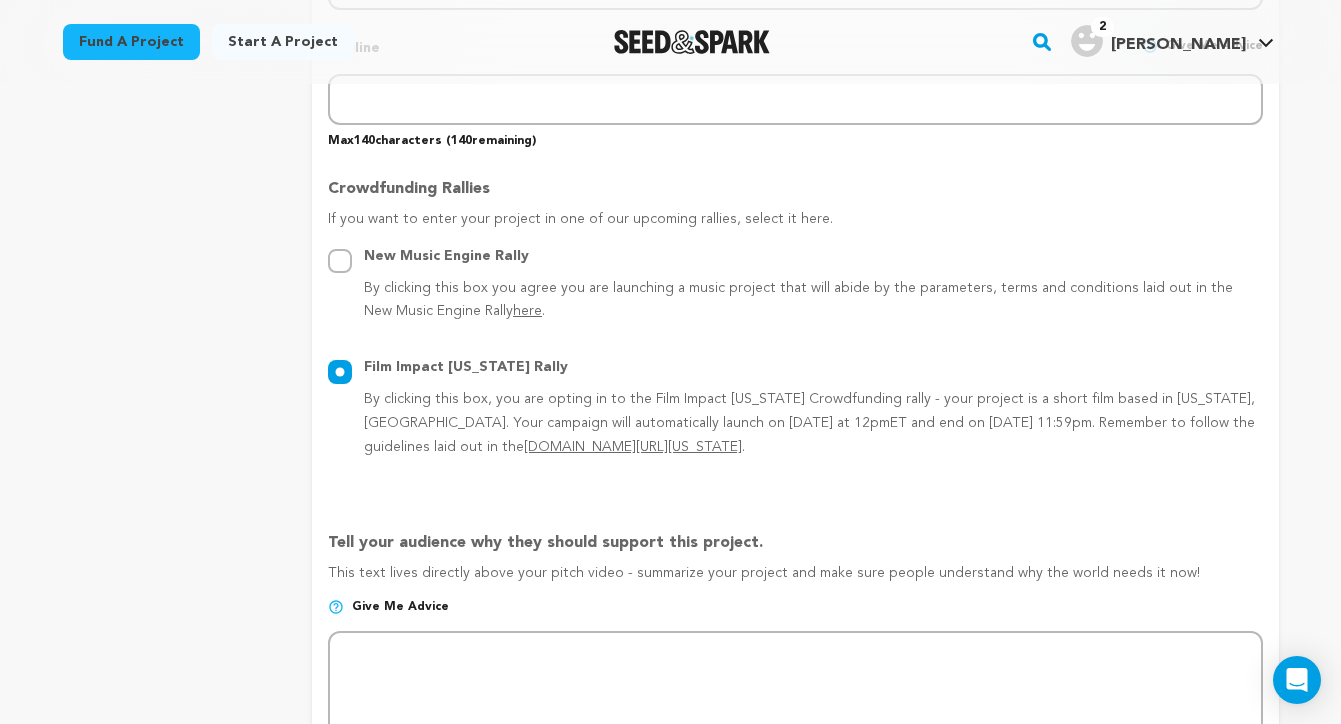 scroll, scrollTop: 1155, scrollLeft: 0, axis: vertical 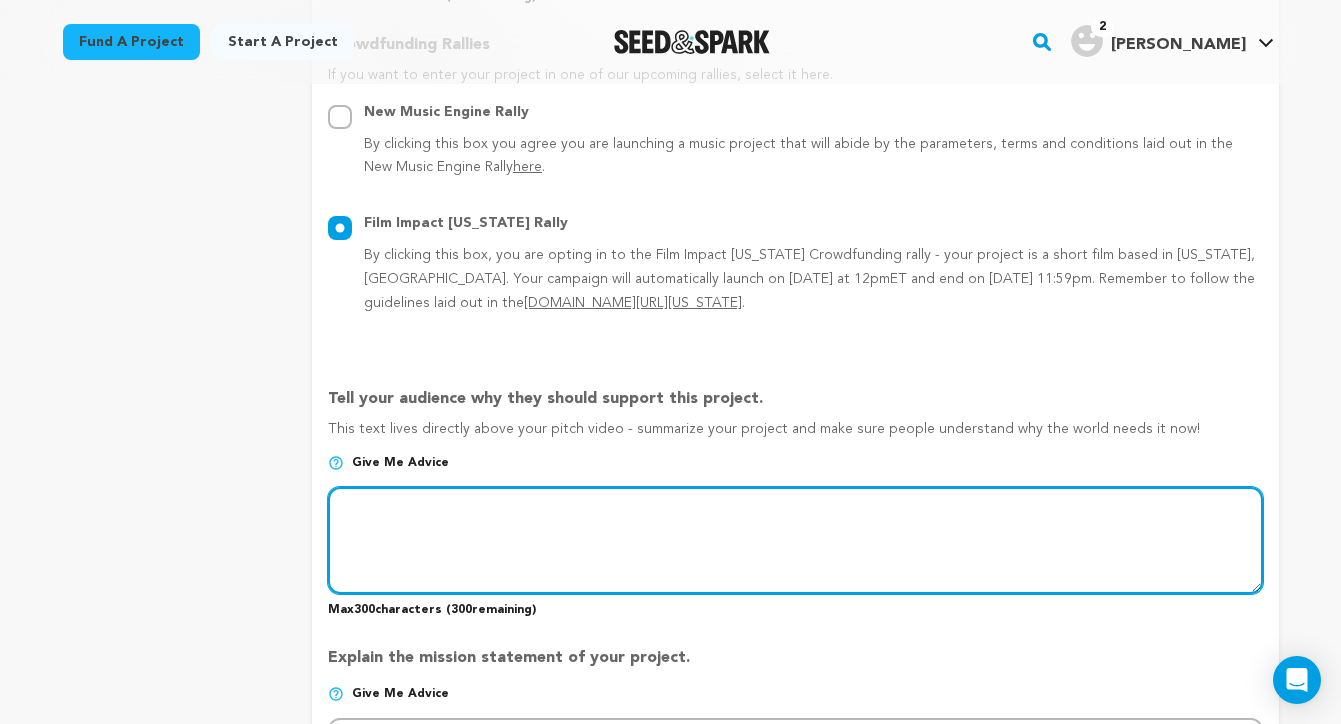 click at bounding box center [795, 540] 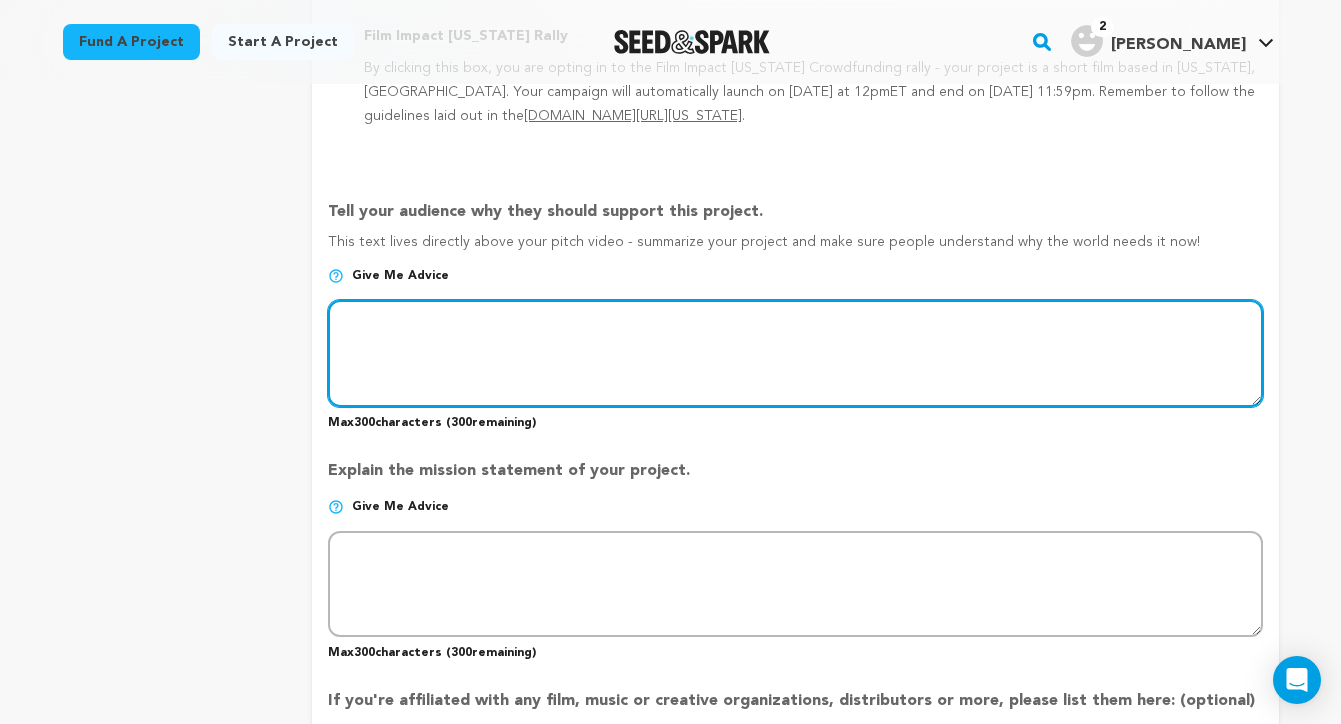 scroll, scrollTop: 1438, scrollLeft: 0, axis: vertical 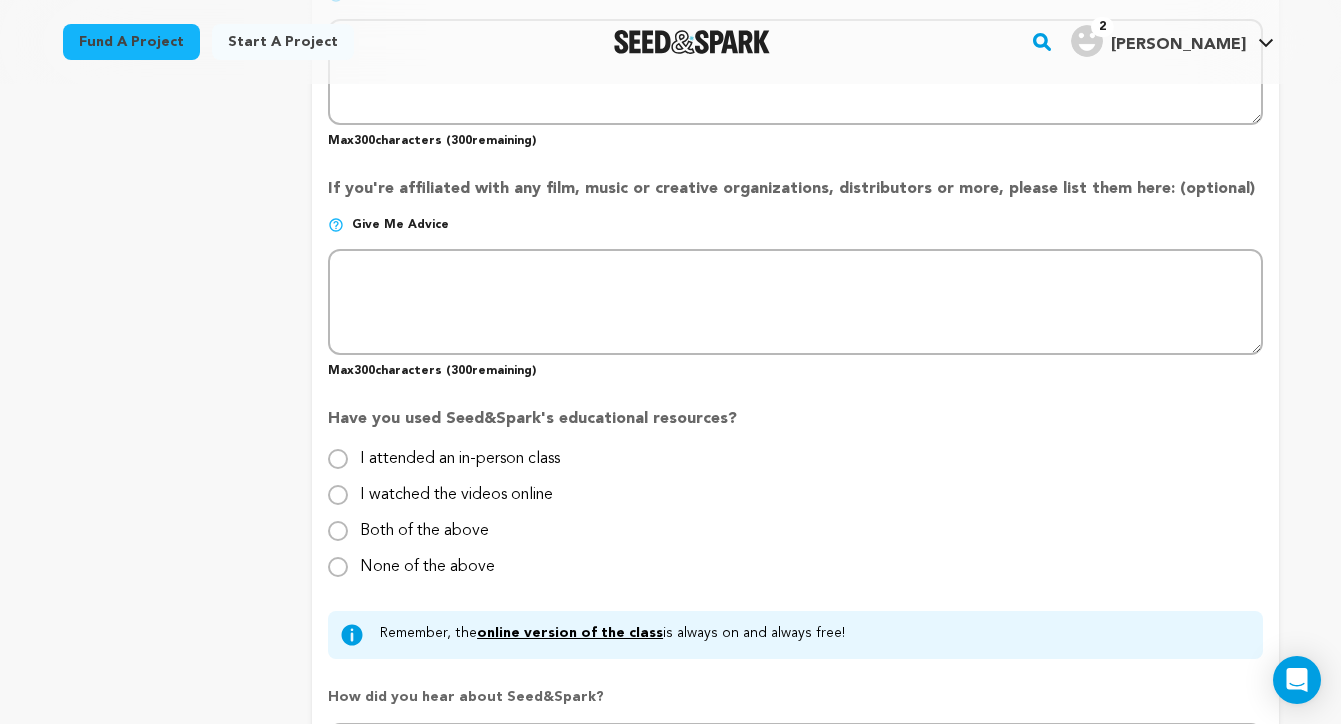 click on "I watched the videos online" at bounding box center (338, 495) 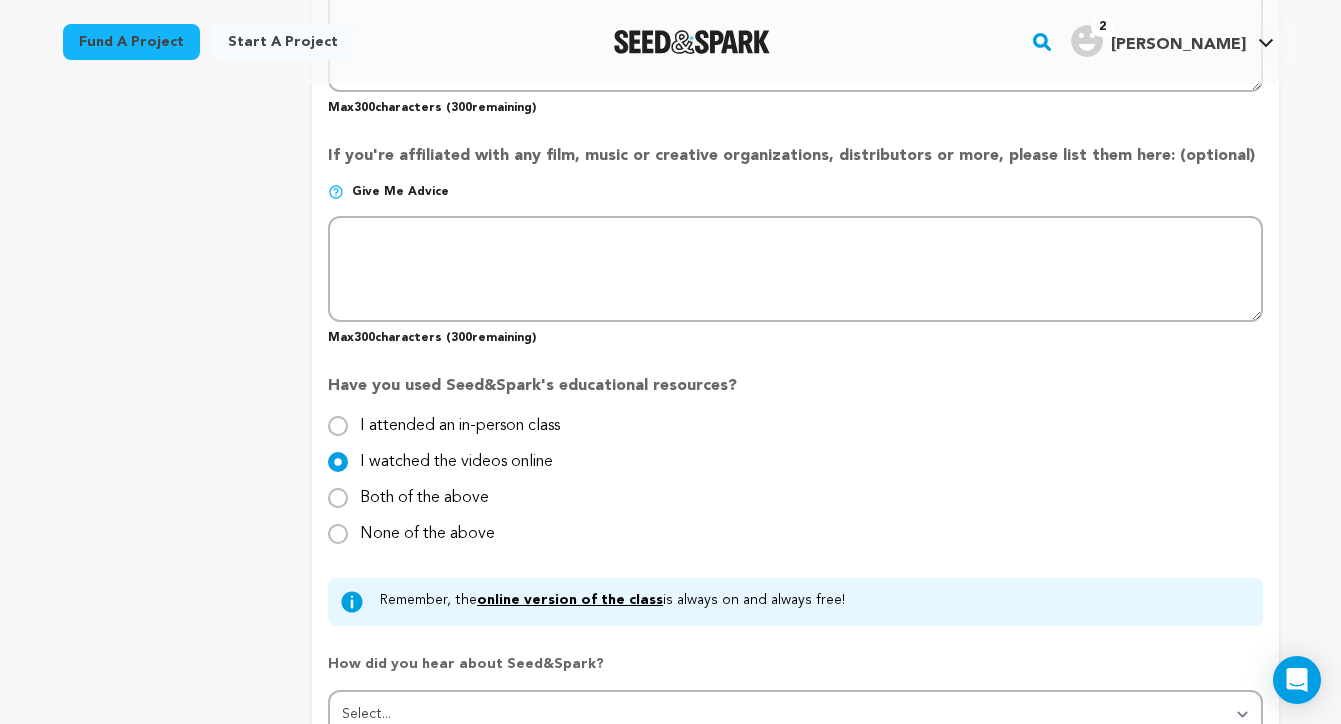 scroll, scrollTop: 2049, scrollLeft: 0, axis: vertical 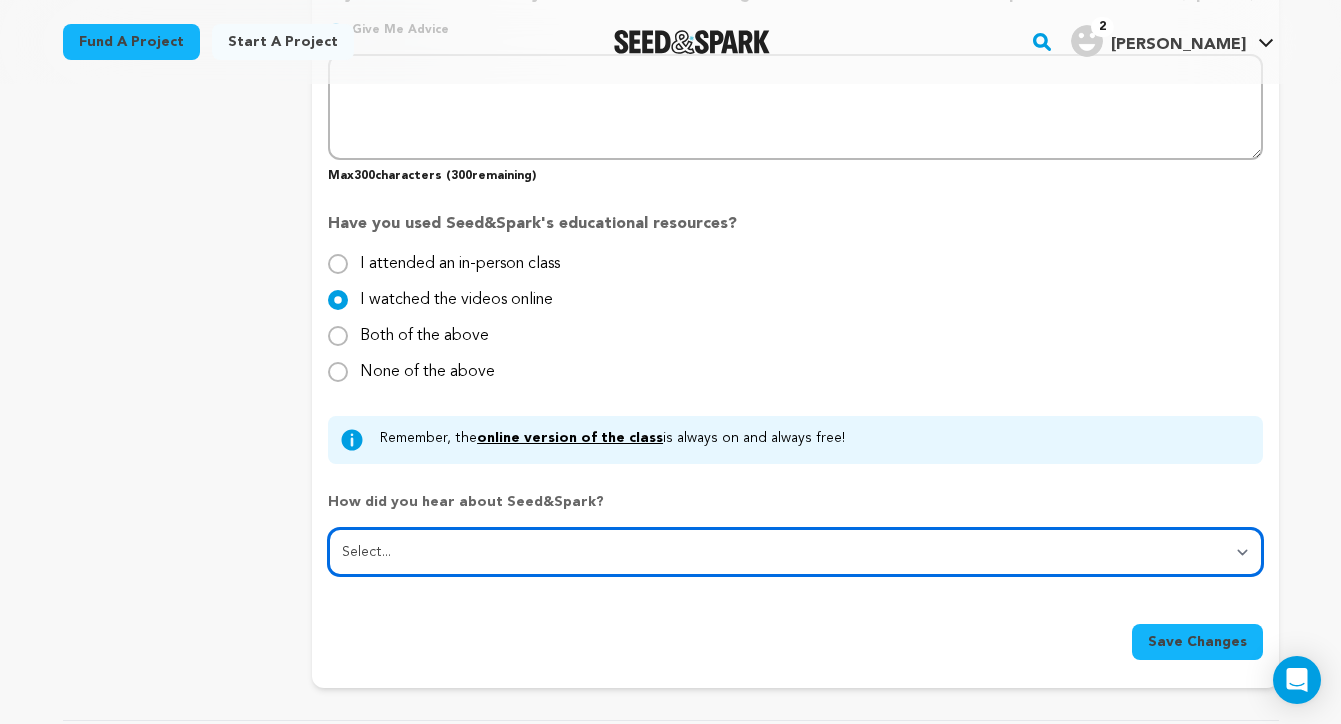 select on "1" 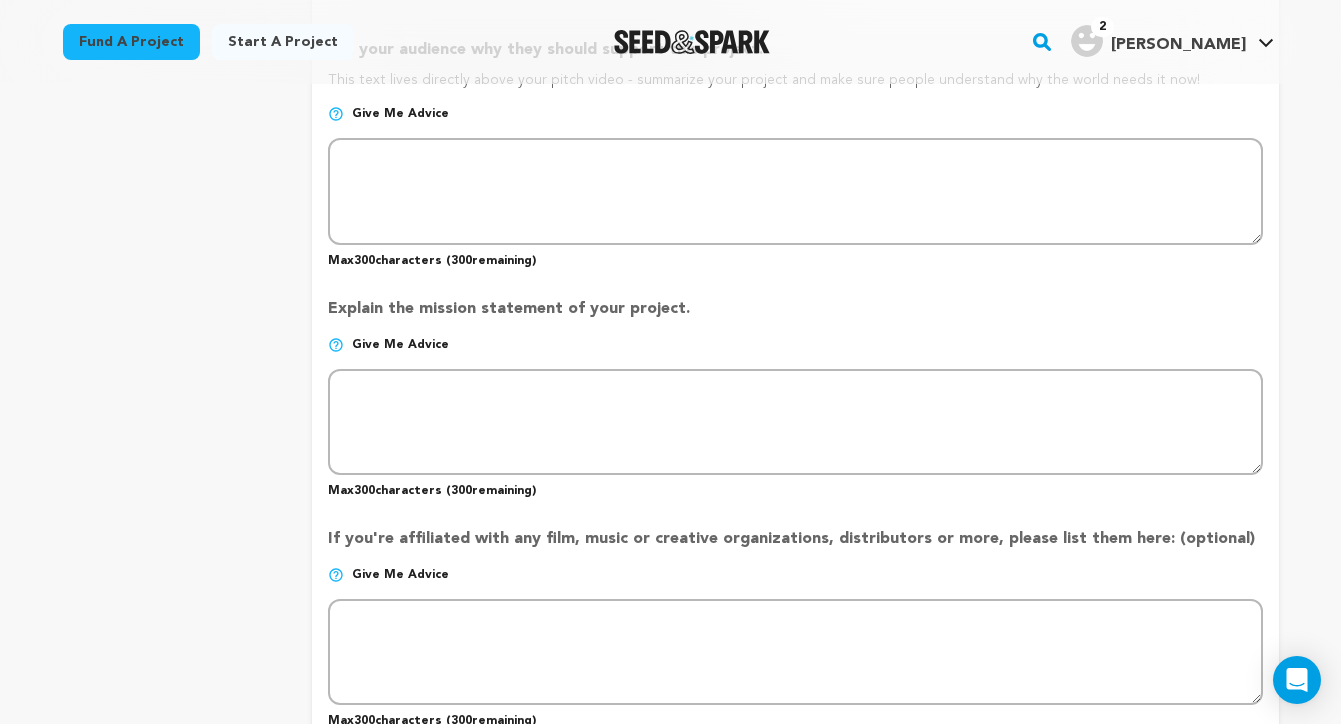 scroll, scrollTop: 1508, scrollLeft: 0, axis: vertical 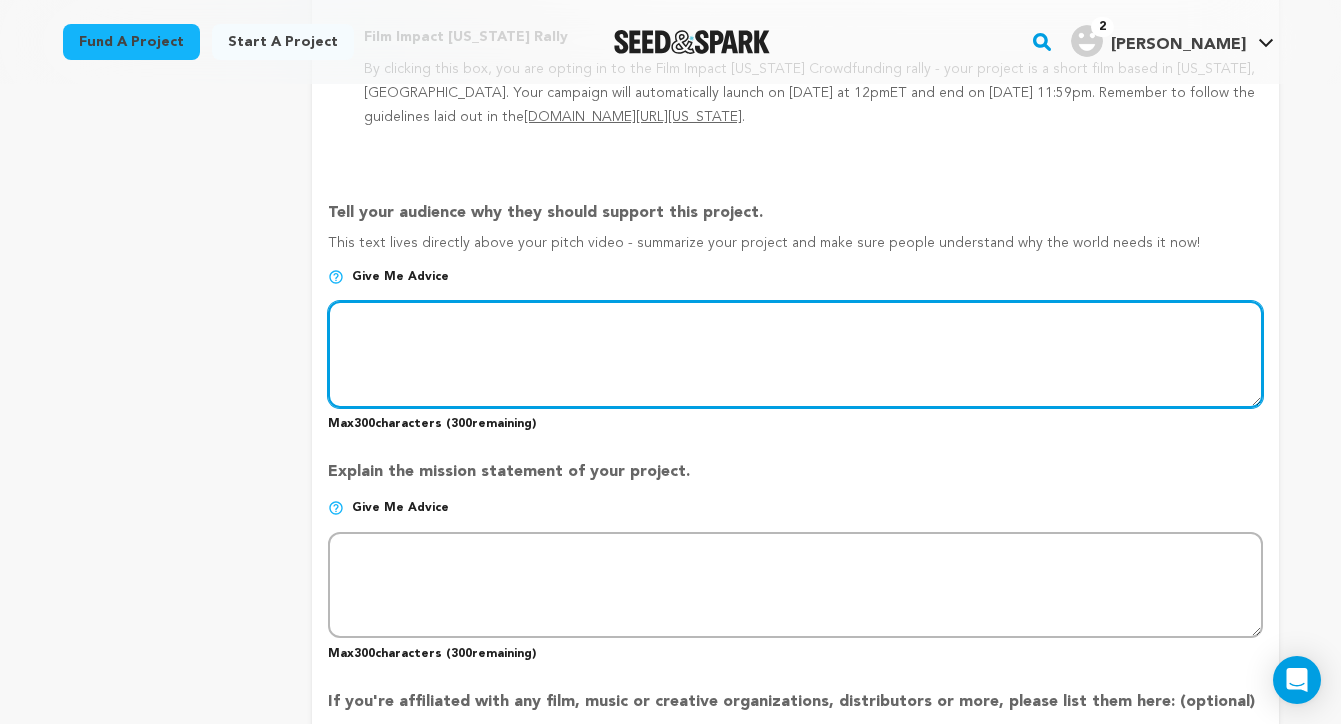 click at bounding box center [795, 354] 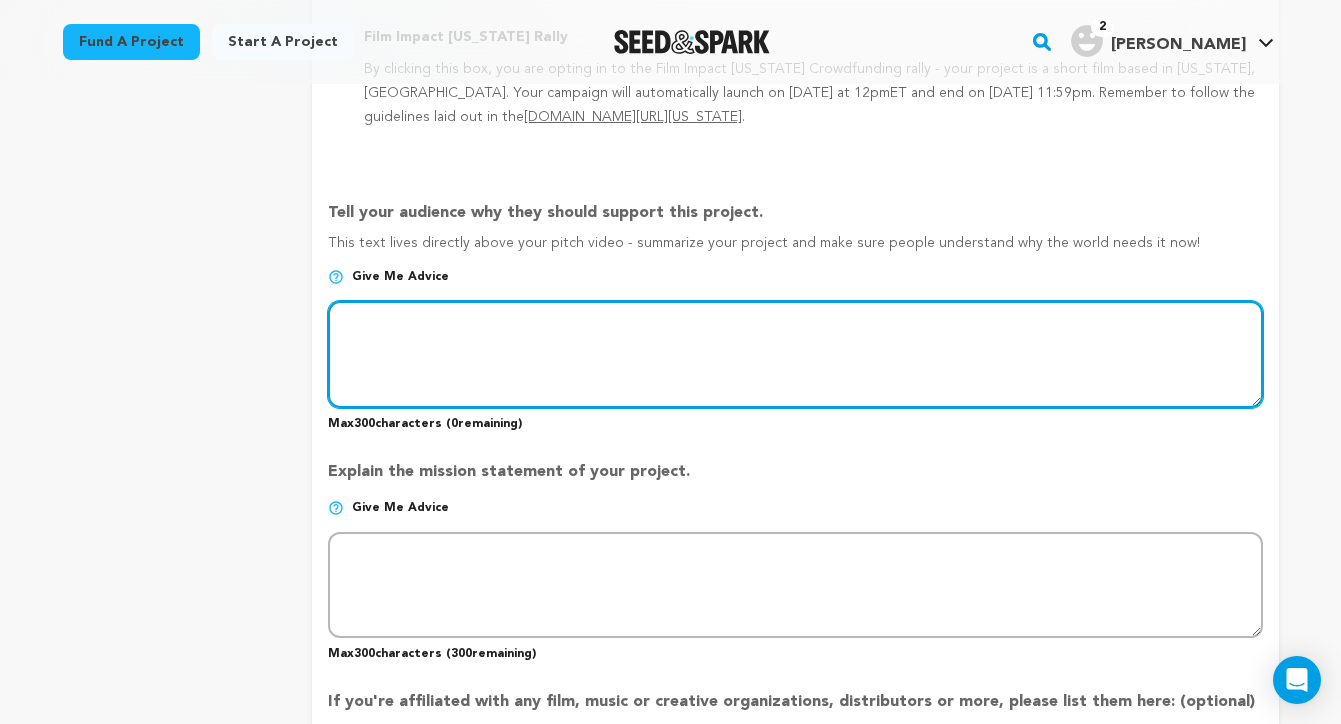 type on "I once heard someone say, artist spend their lives waiting to see if they’re prophetic or dilutional.
The Peal is a love letter to working-class artists.
Will we ever feel fulfilled? Are we wasting time? Is any of this worth it?  Musicians spend years just trying to be good, find an audience, bo" 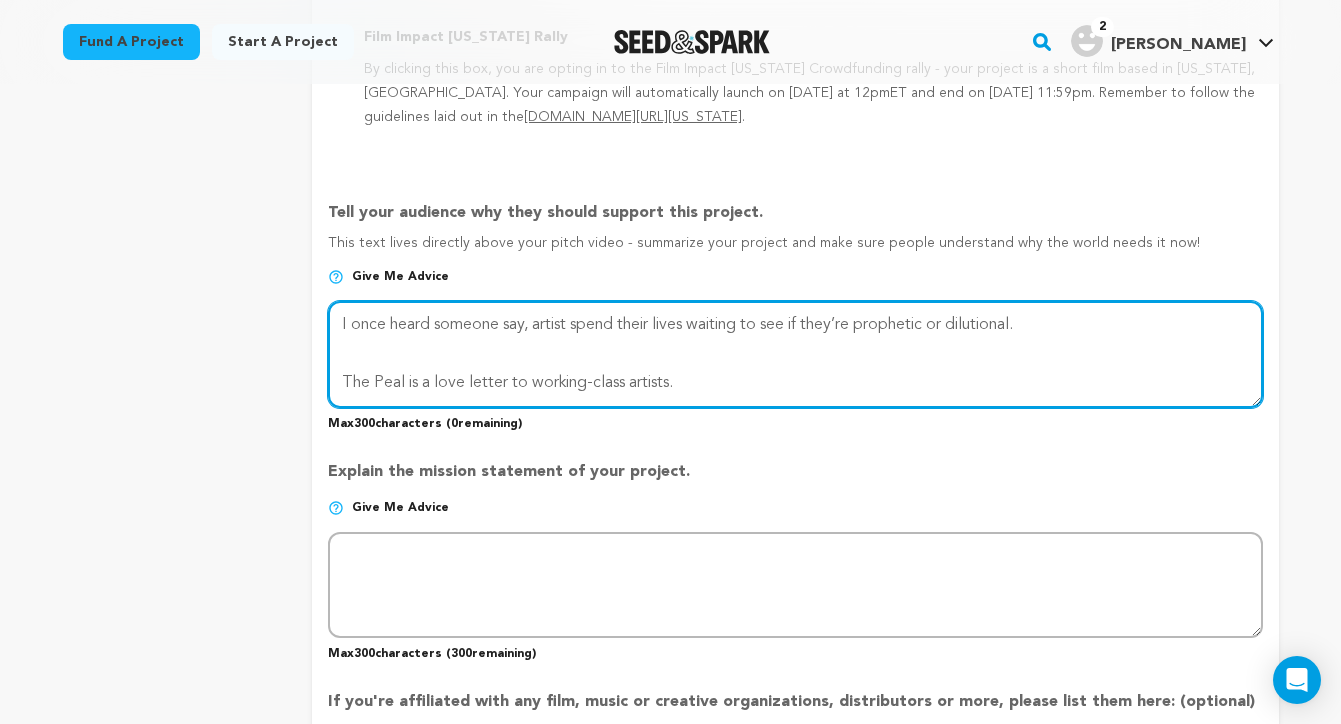scroll, scrollTop: 84, scrollLeft: 0, axis: vertical 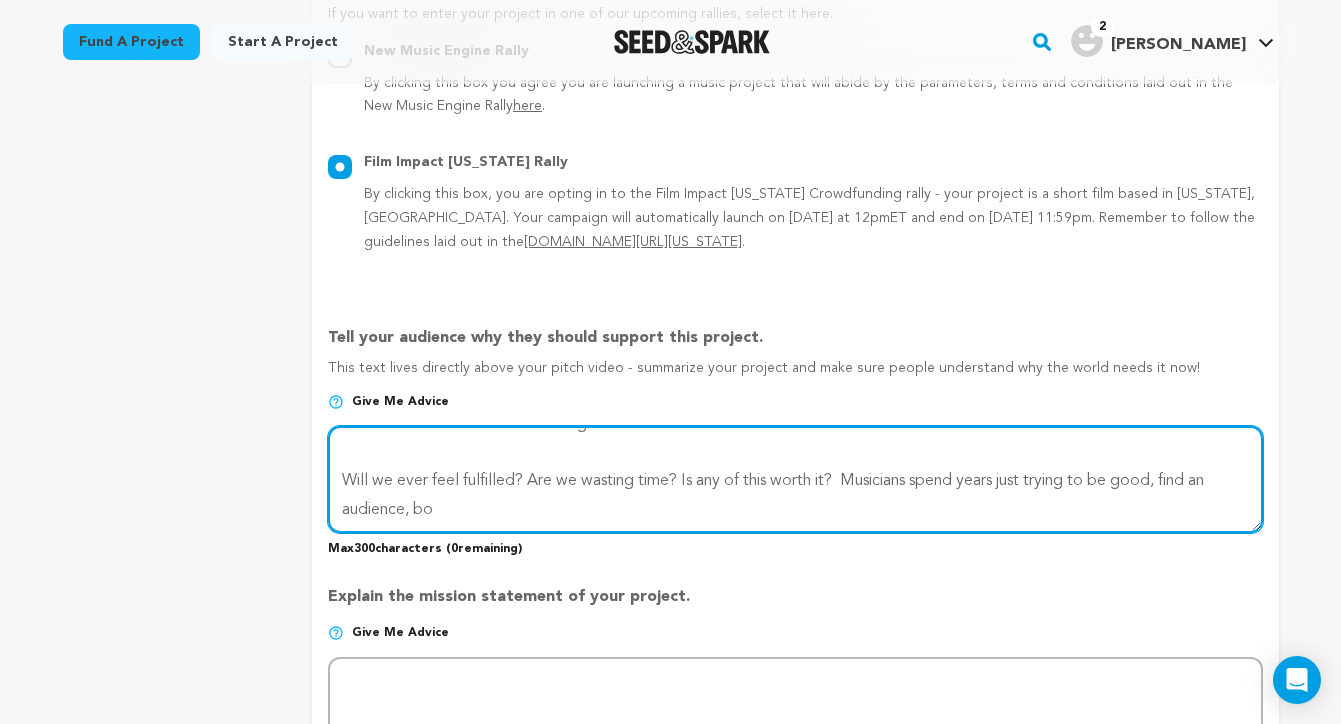 click at bounding box center (795, 479) 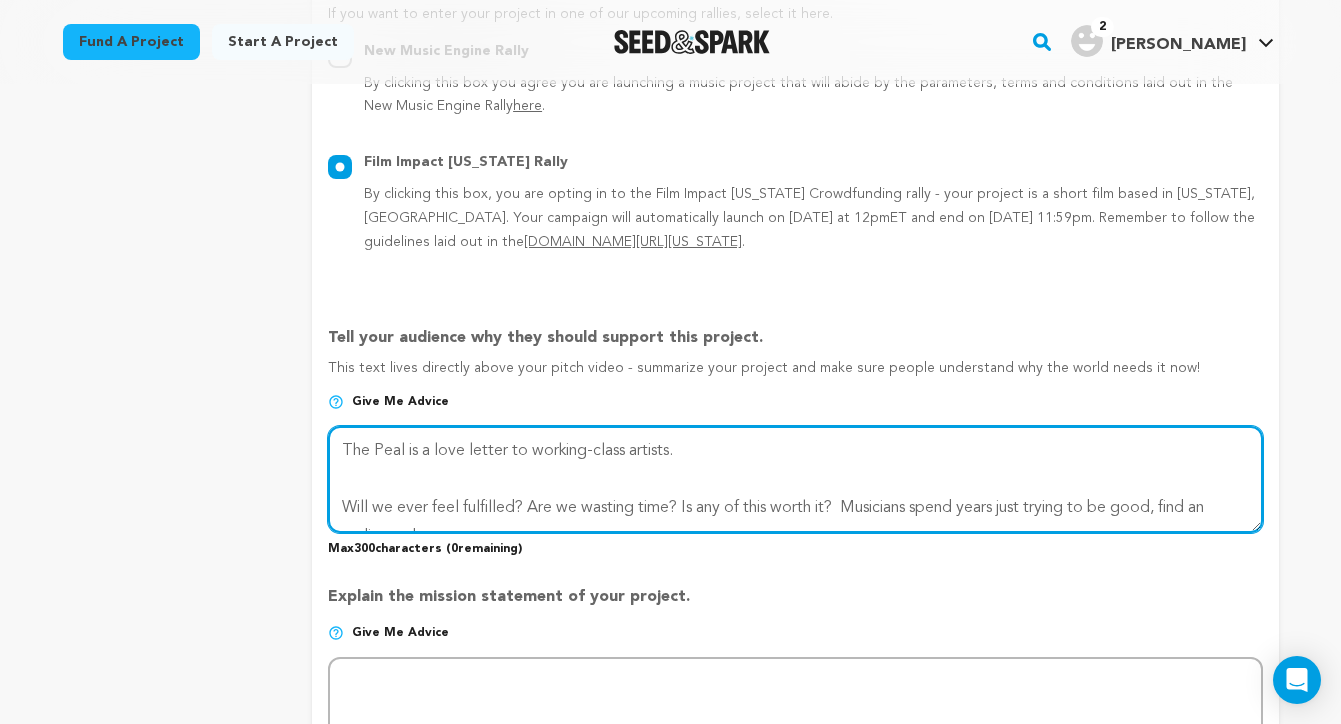 scroll, scrollTop: 13, scrollLeft: 0, axis: vertical 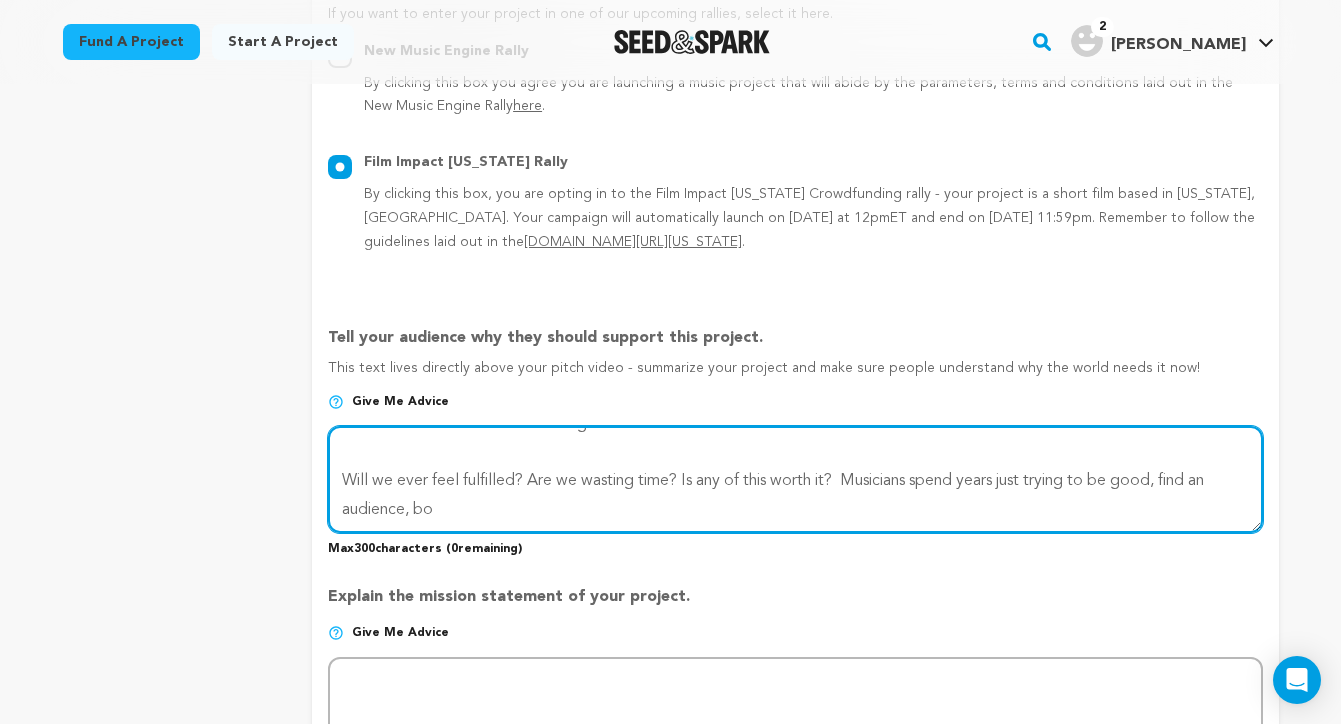 drag, startPoint x: 340, startPoint y: 426, endPoint x: 557, endPoint y: 652, distance: 313.31296 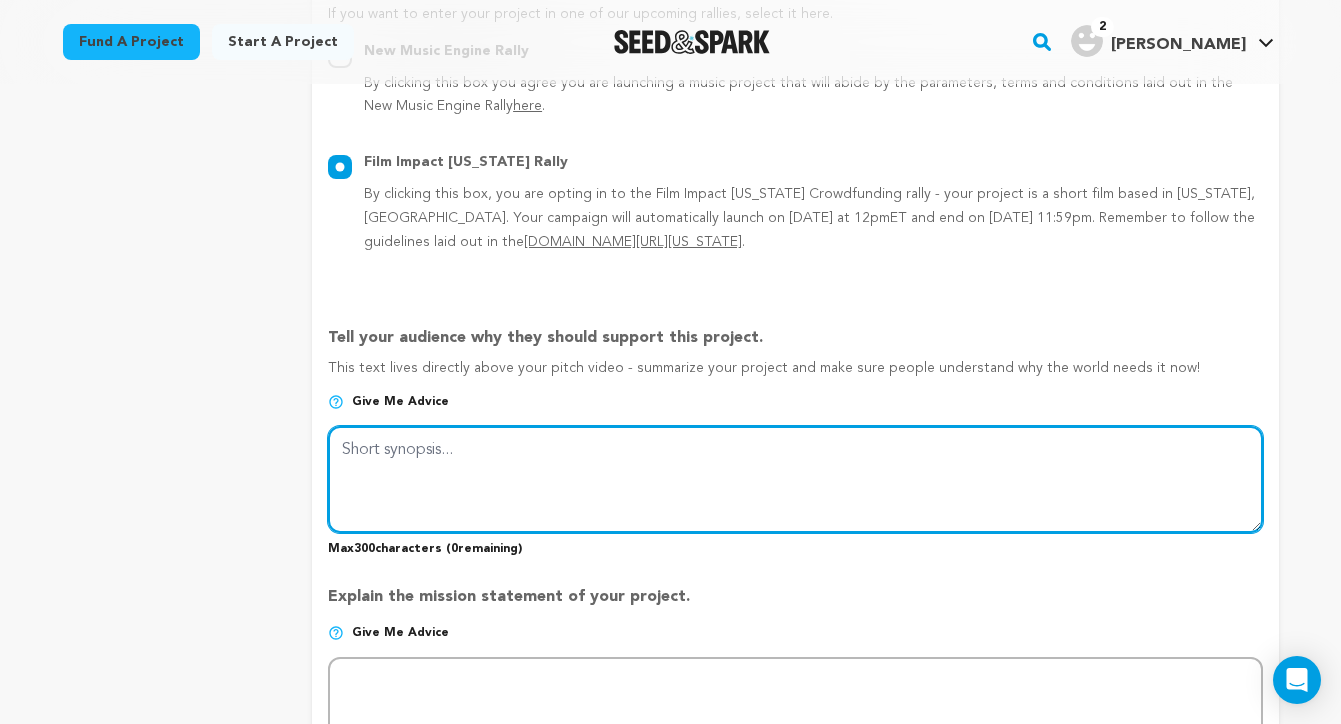 scroll, scrollTop: 0, scrollLeft: 0, axis: both 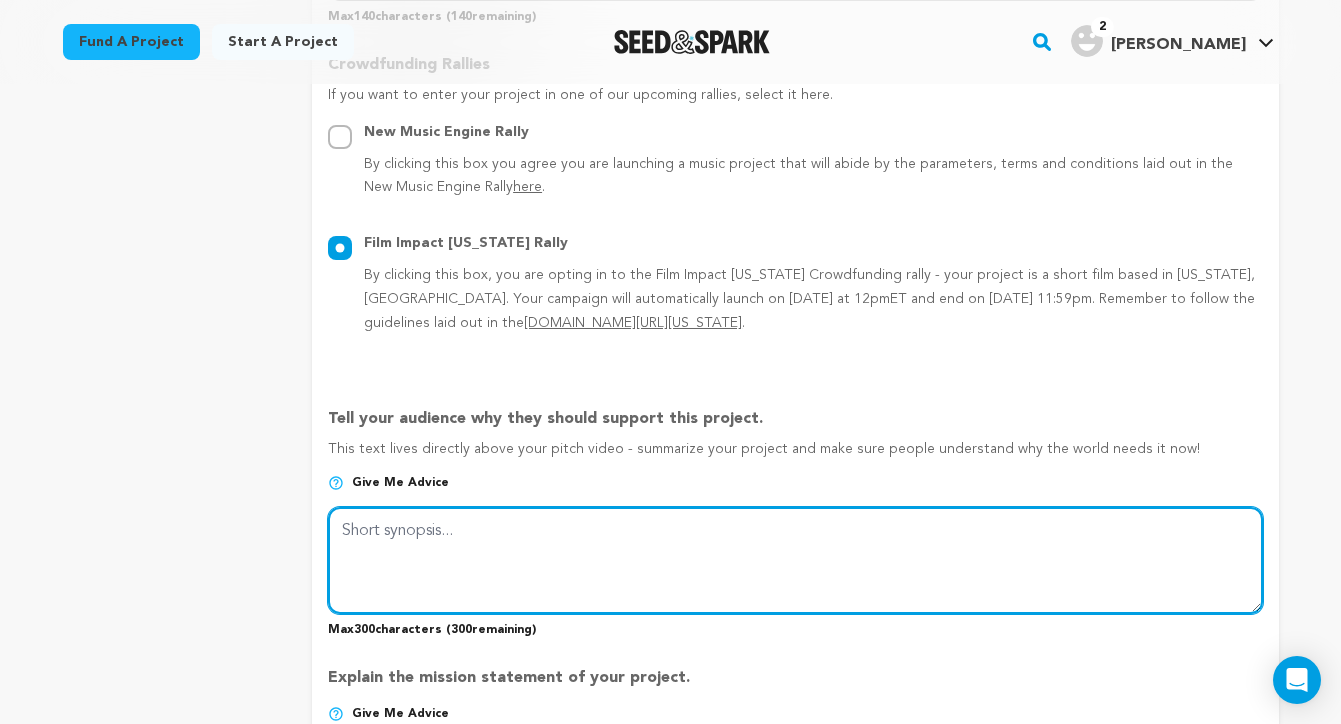 paste on "The Peal is a love letter to working-class artists. Someone once said artists are waiting to see if they’re prophetic or delusional. It’s a question we all ask (at least once): is the dream I’ve been chasing still worth it? Or is it time to change gears?" 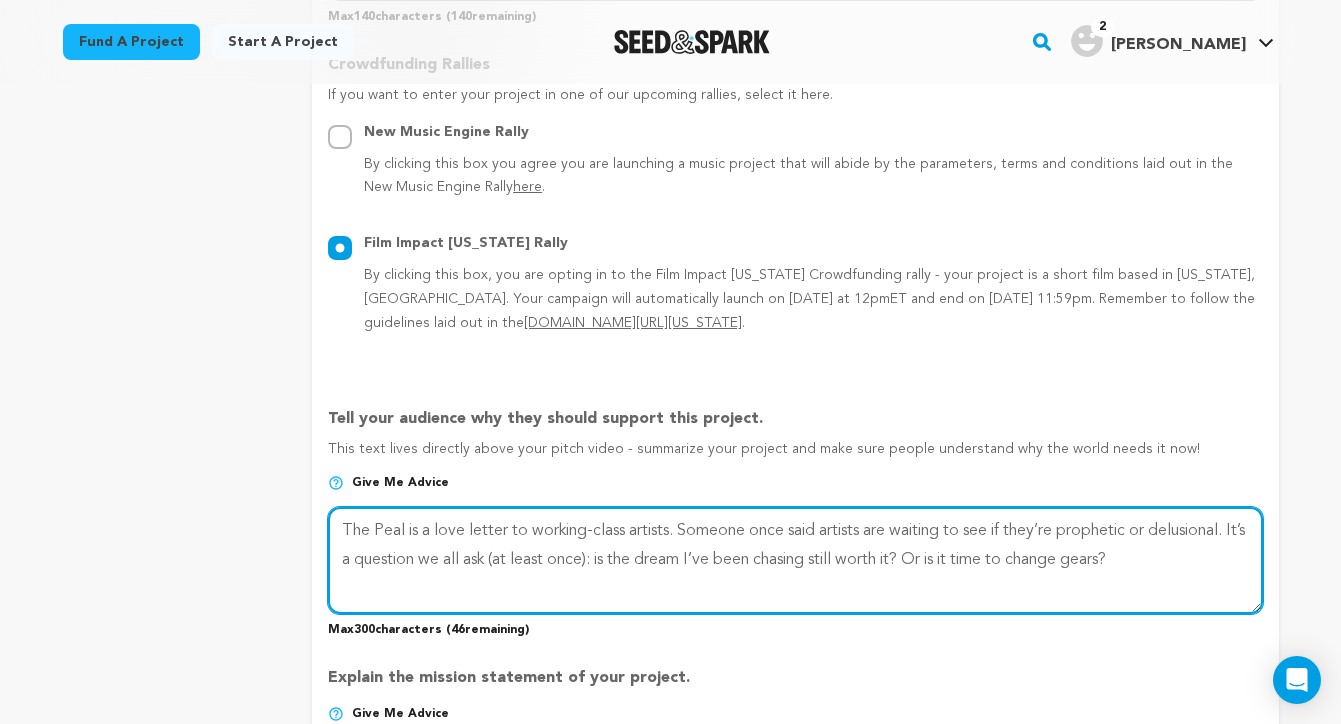 click at bounding box center (795, 560) 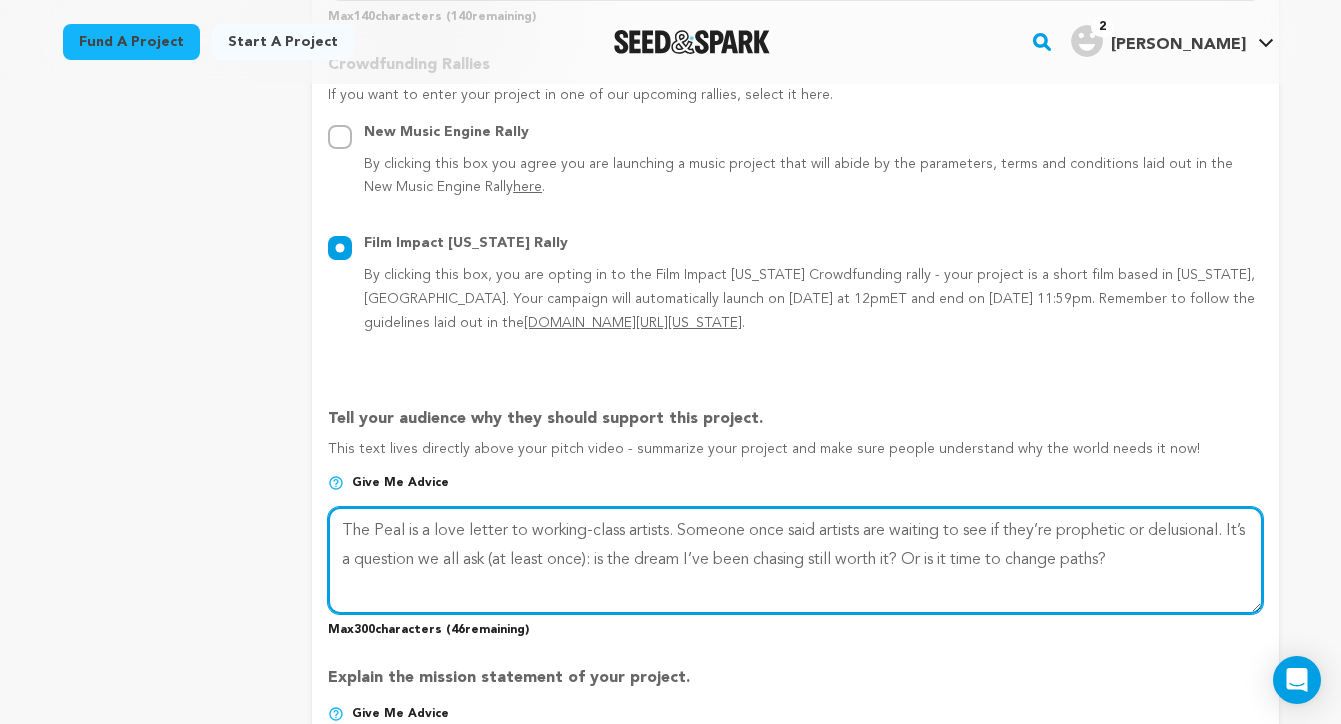 drag, startPoint x: 1169, startPoint y: 548, endPoint x: 302, endPoint y: 515, distance: 867.6278 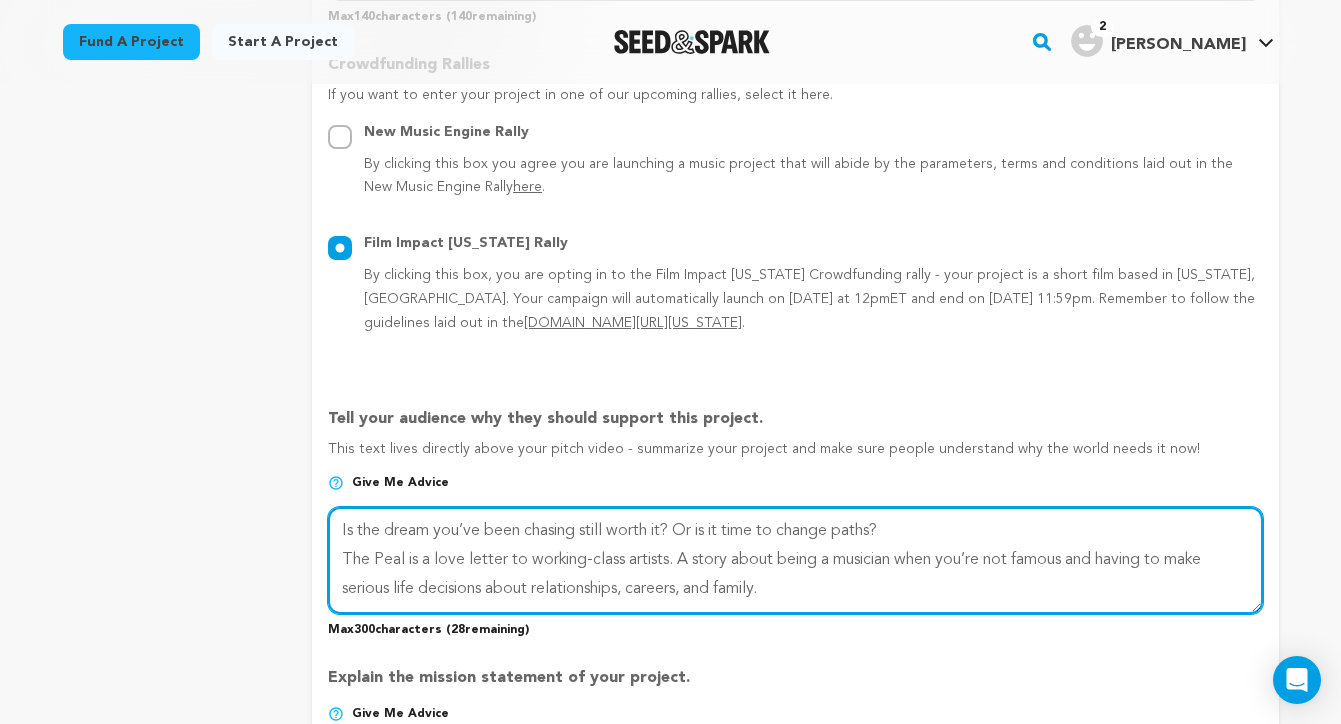 scroll, scrollTop: 0, scrollLeft: 0, axis: both 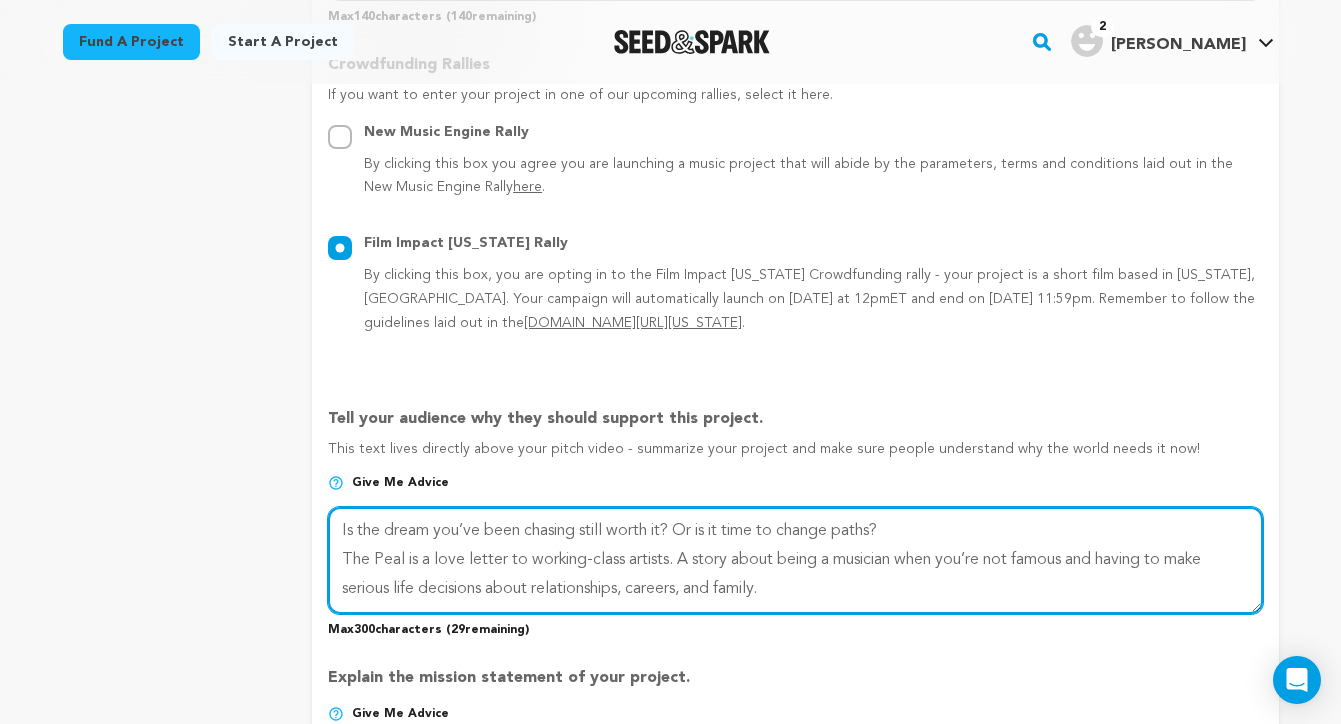 click at bounding box center [795, 560] 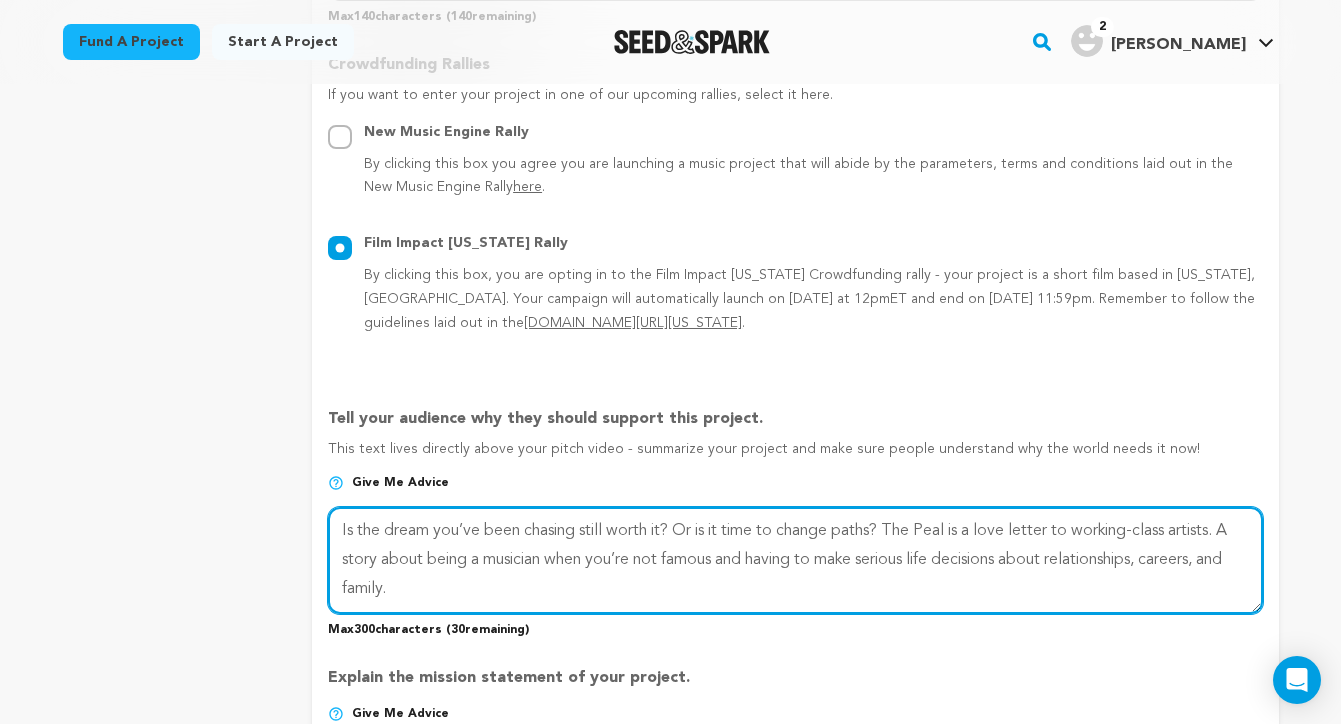 click at bounding box center (795, 560) 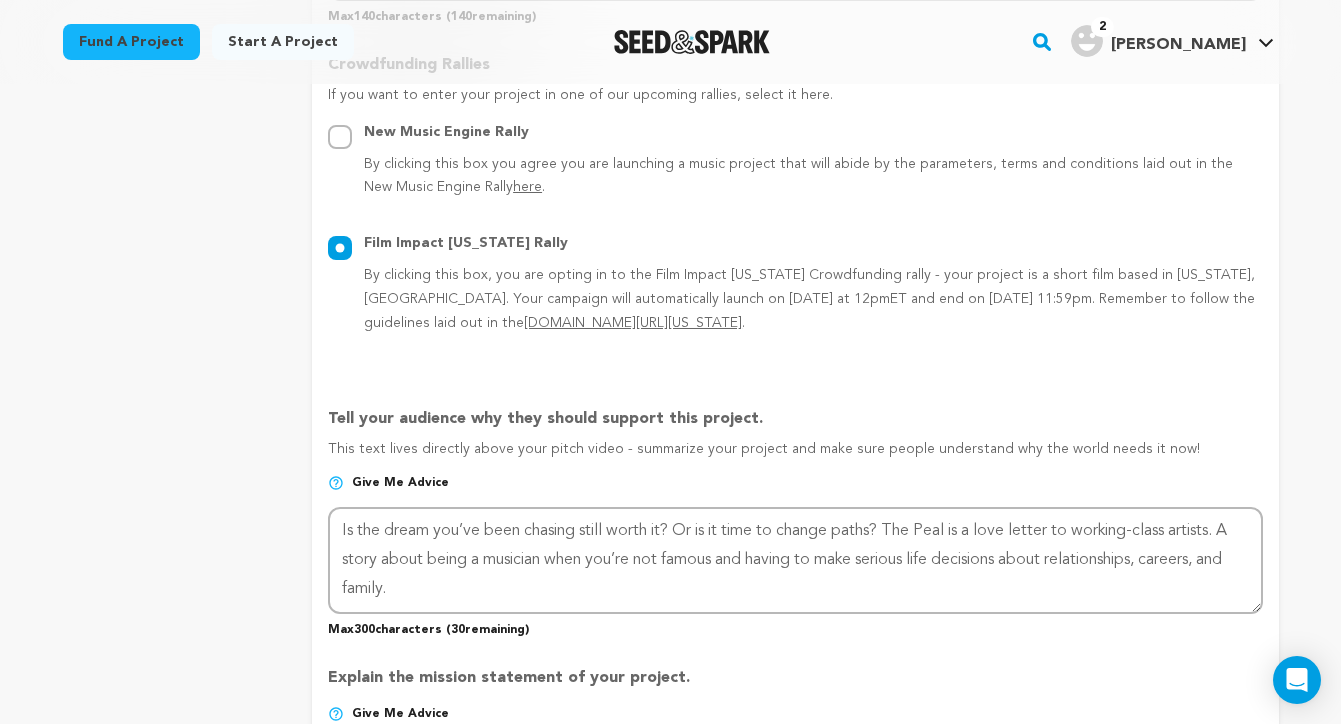 click on "project
story
team
social media
video & images
campaign
incentives
wishlist" at bounding box center (172, 365) 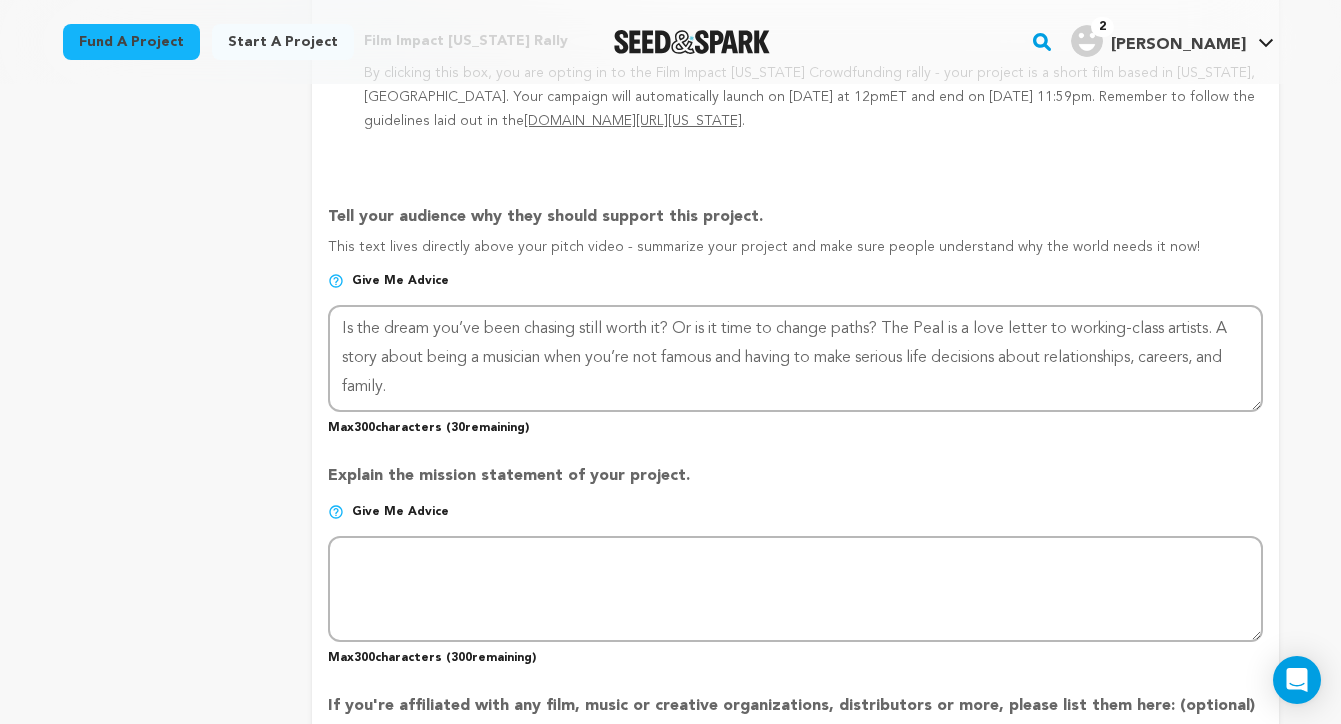 scroll, scrollTop: 1407, scrollLeft: 0, axis: vertical 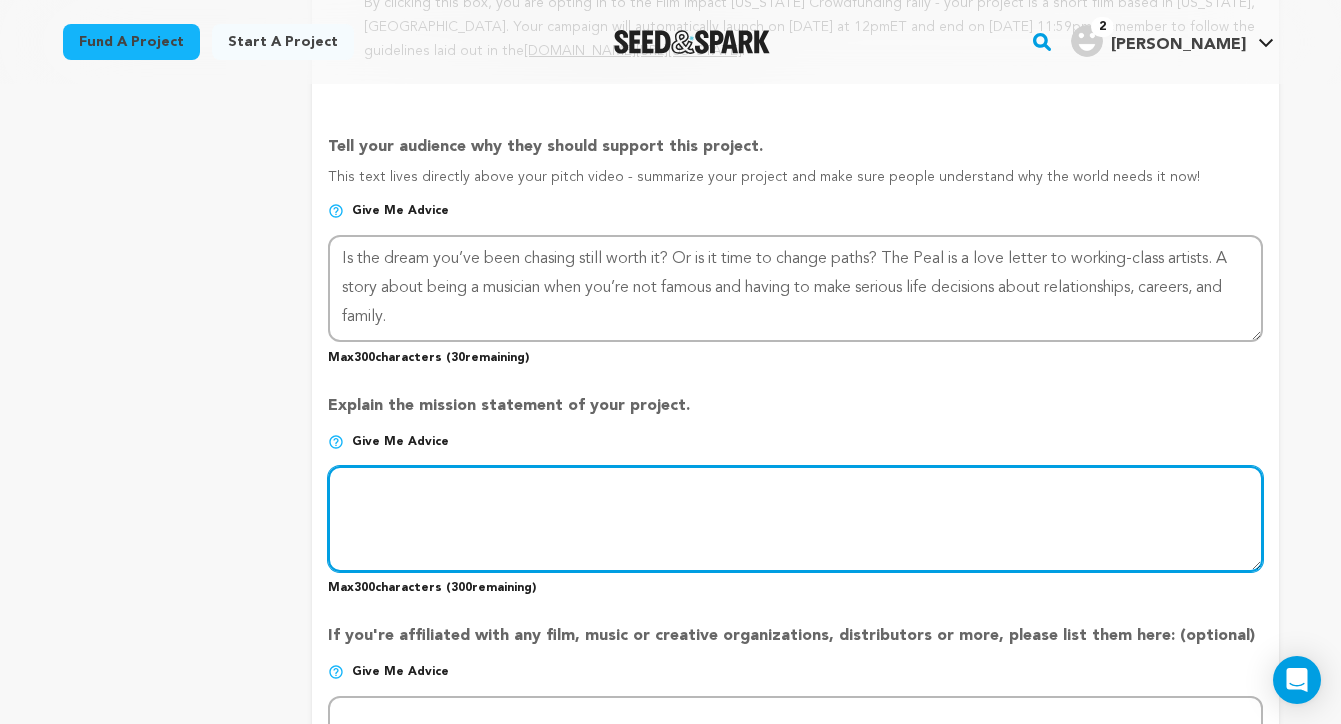 click at bounding box center (795, 519) 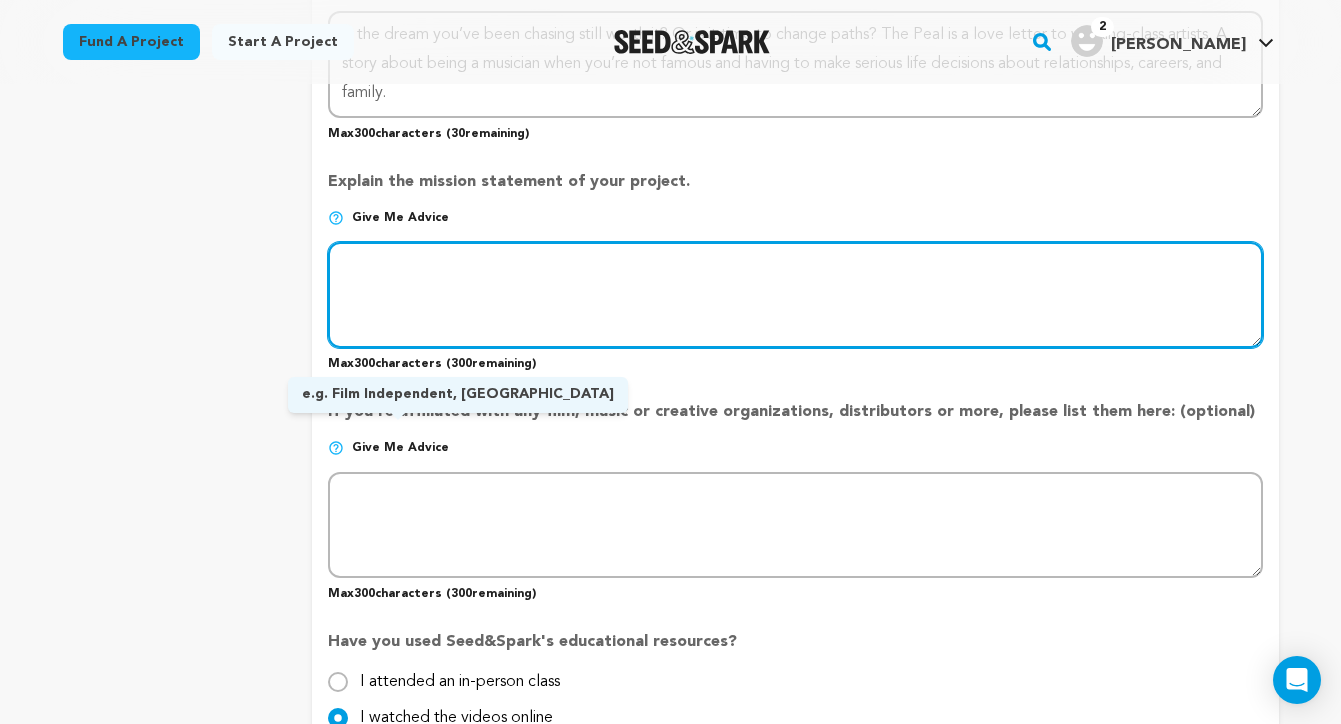 scroll, scrollTop: 1478, scrollLeft: 0, axis: vertical 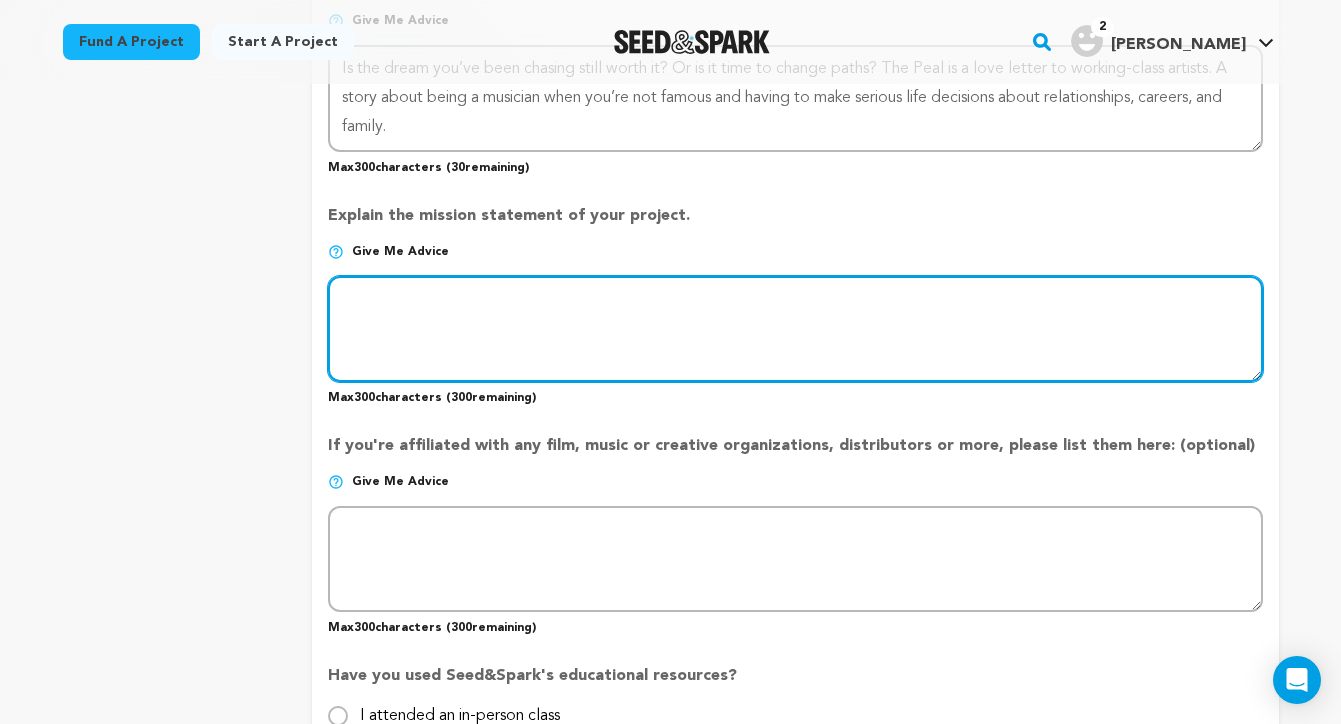 paste on "If the music & film industries are dying, where does that leave the artists? The Pearl explores the real life cost of trying to “make it” in 2025. Our production fuses two worlds, with a team of working artists as we battle burnout, algorithms & growing pressure to get a real job." 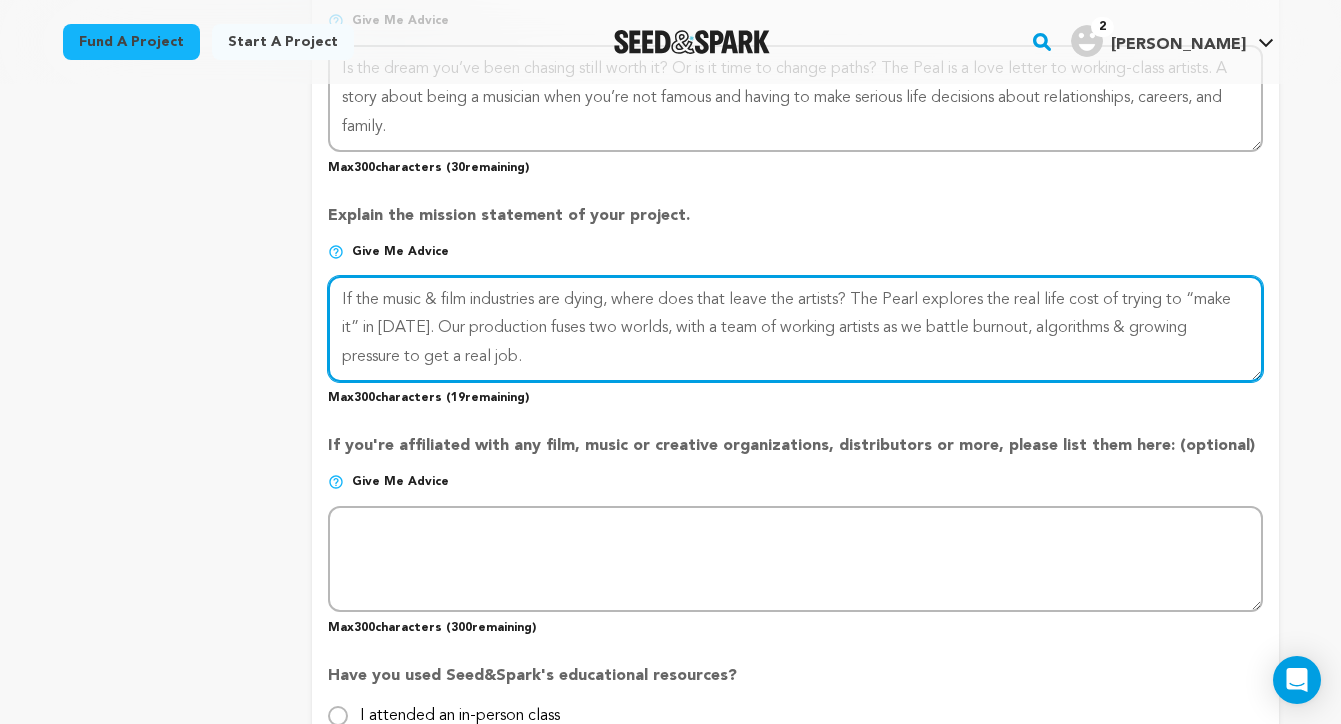 type on "If the music & film industries are dying, where does that leave the artists? The Pearl explores the real life cost of trying to “make it” in [DATE]. Our production fuses two worlds, with a team of working artists as we battle burnout, algorithms & growing pressure to get a real job." 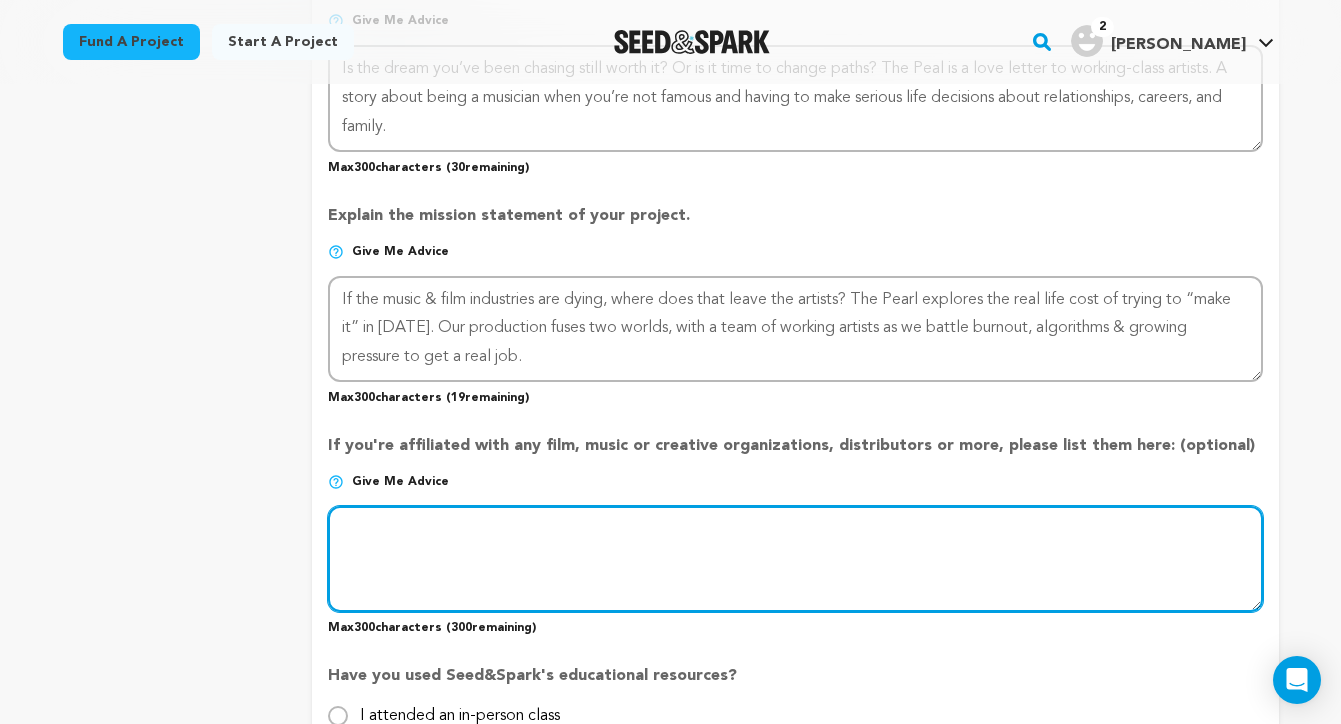 click at bounding box center [795, 559] 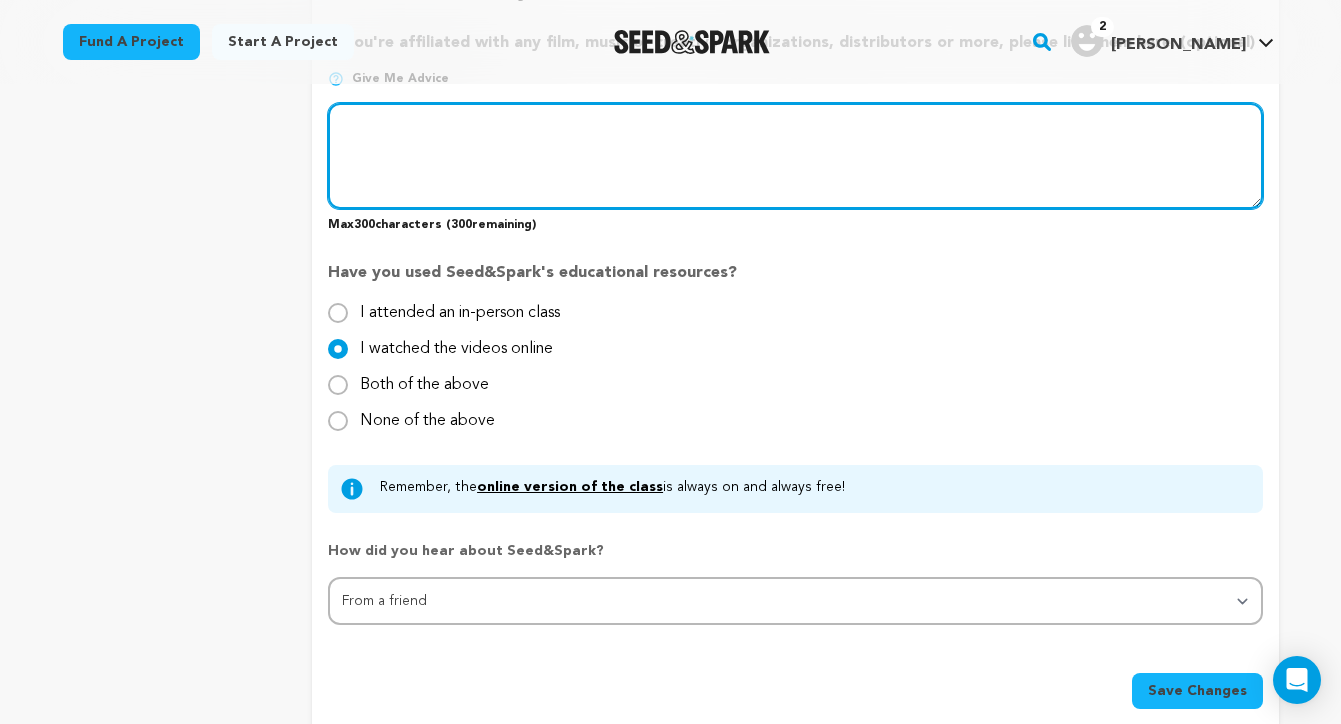 scroll, scrollTop: 1358, scrollLeft: 0, axis: vertical 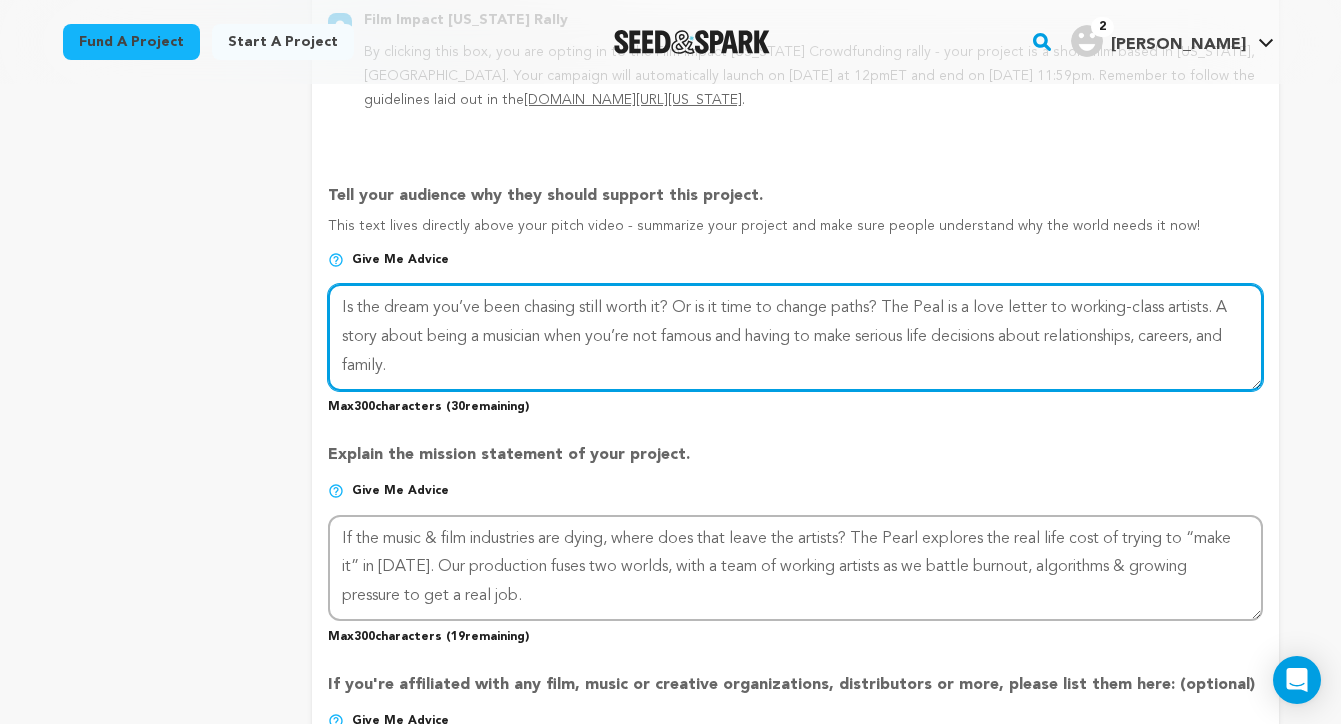 drag, startPoint x: 436, startPoint y: 359, endPoint x: 336, endPoint y: 292, distance: 120.37026 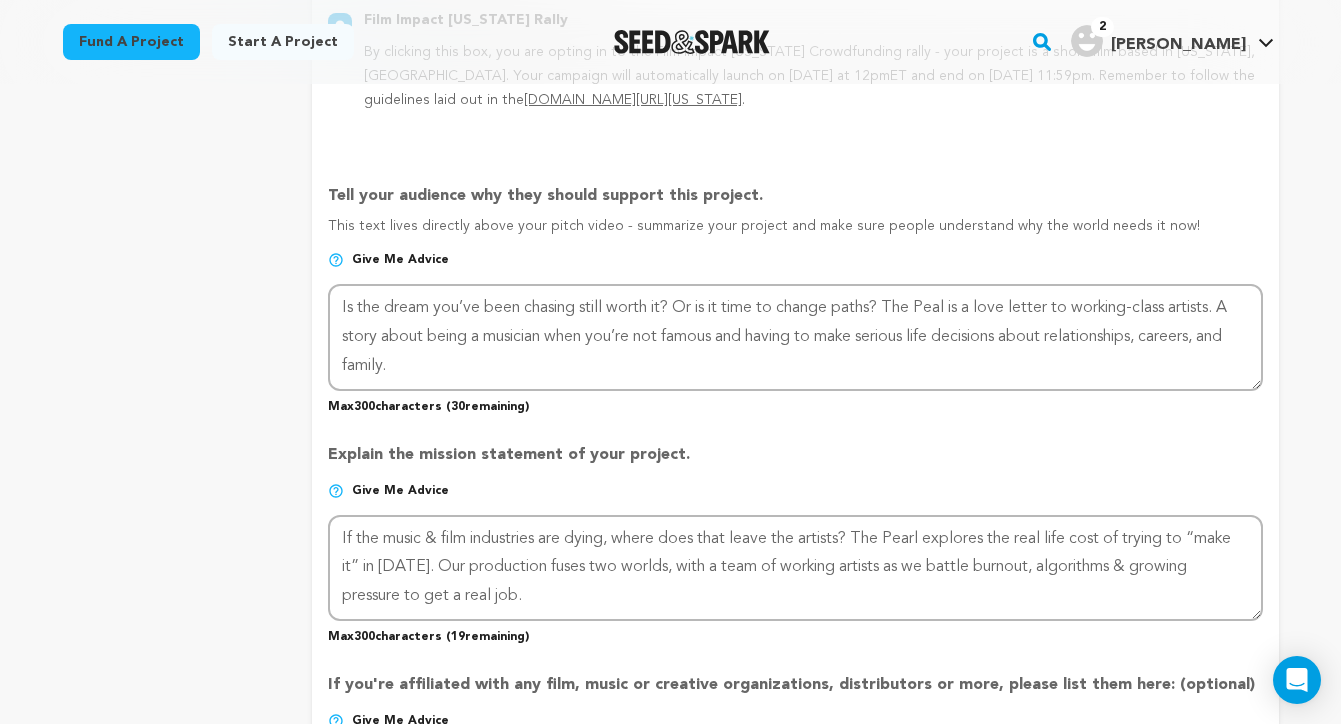 click on "project
story
team
social media
video & images
campaign
incentives
wishlist" at bounding box center [172, 142] 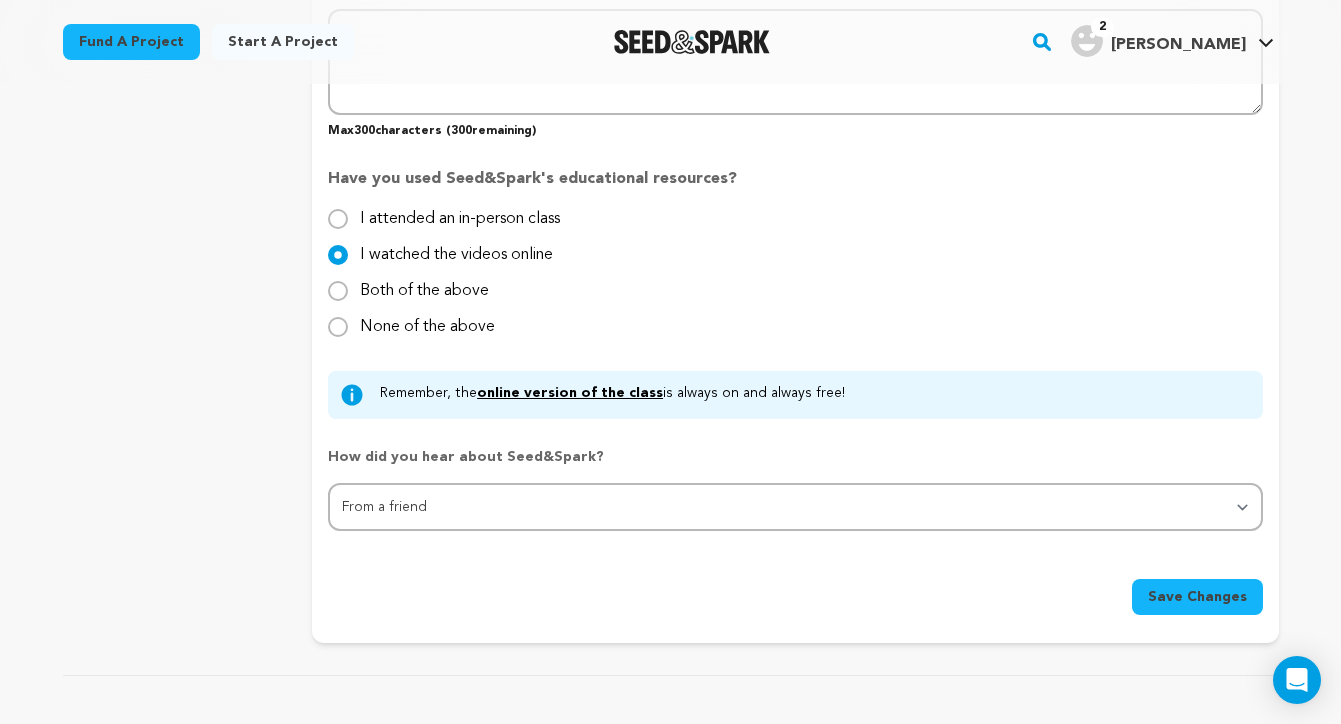 scroll, scrollTop: 2275, scrollLeft: 0, axis: vertical 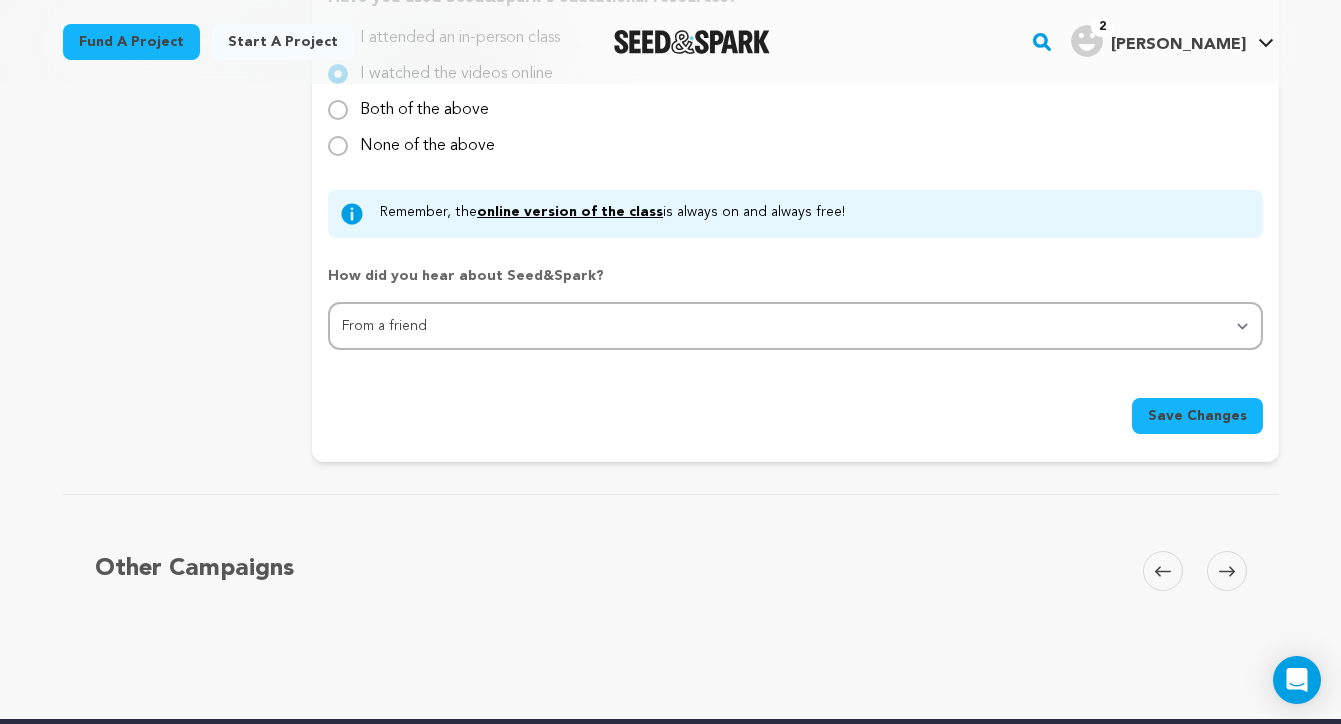 click on "Save Changes" at bounding box center [1197, 416] 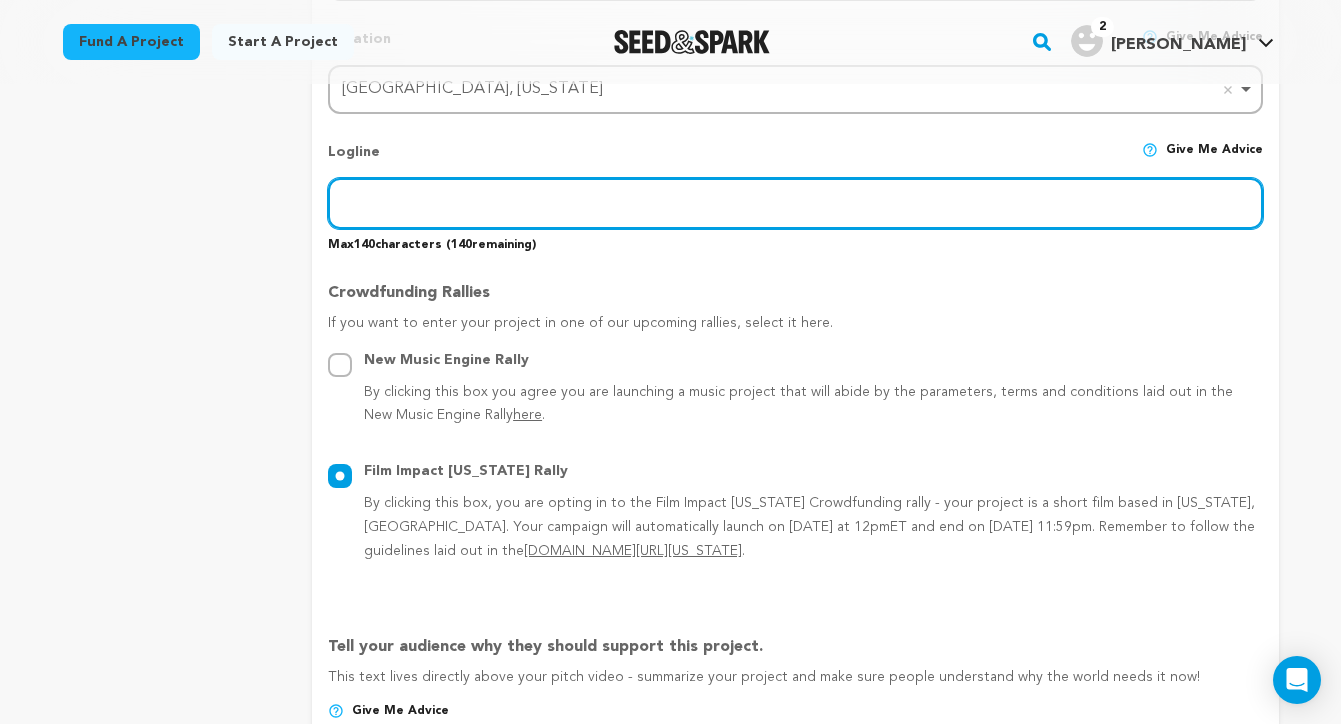 scroll, scrollTop: 784, scrollLeft: 0, axis: vertical 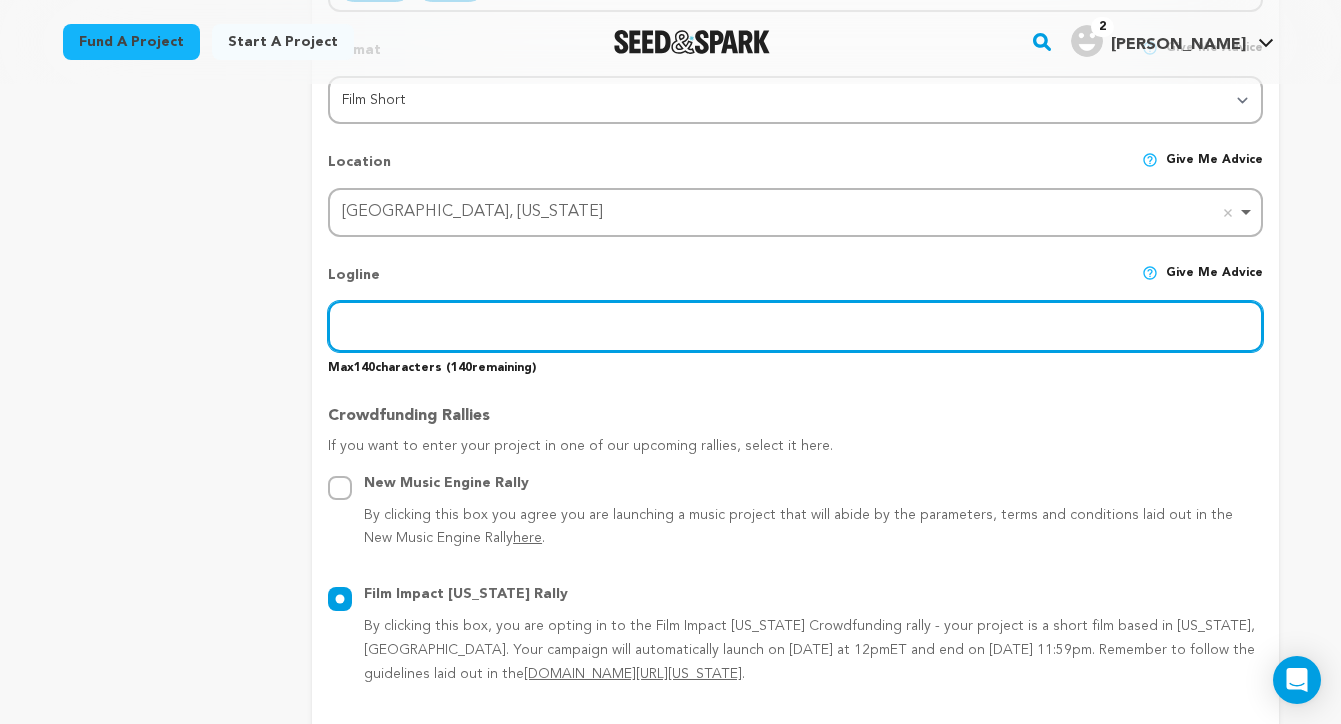 paste on "After 10 years of pursuing their music in different directions, Jeremey and Sally crash into each other at The Pearl." 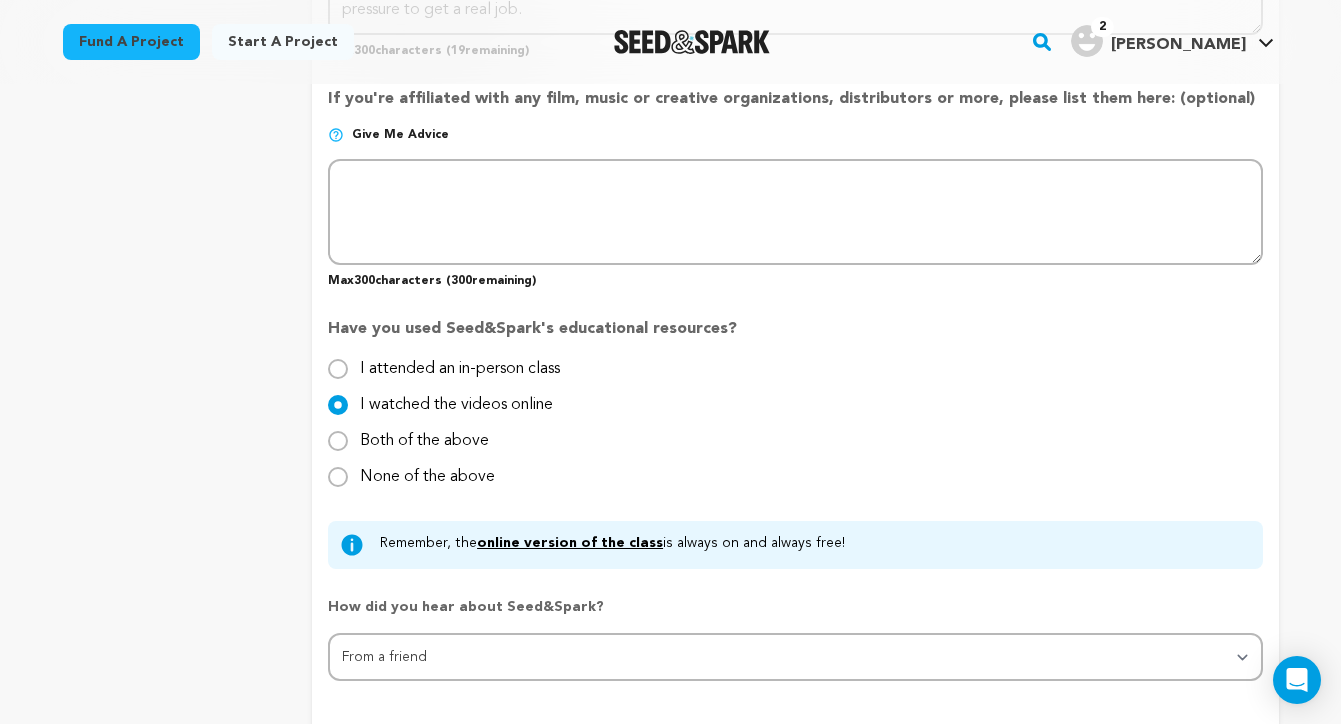 scroll, scrollTop: 2125, scrollLeft: 0, axis: vertical 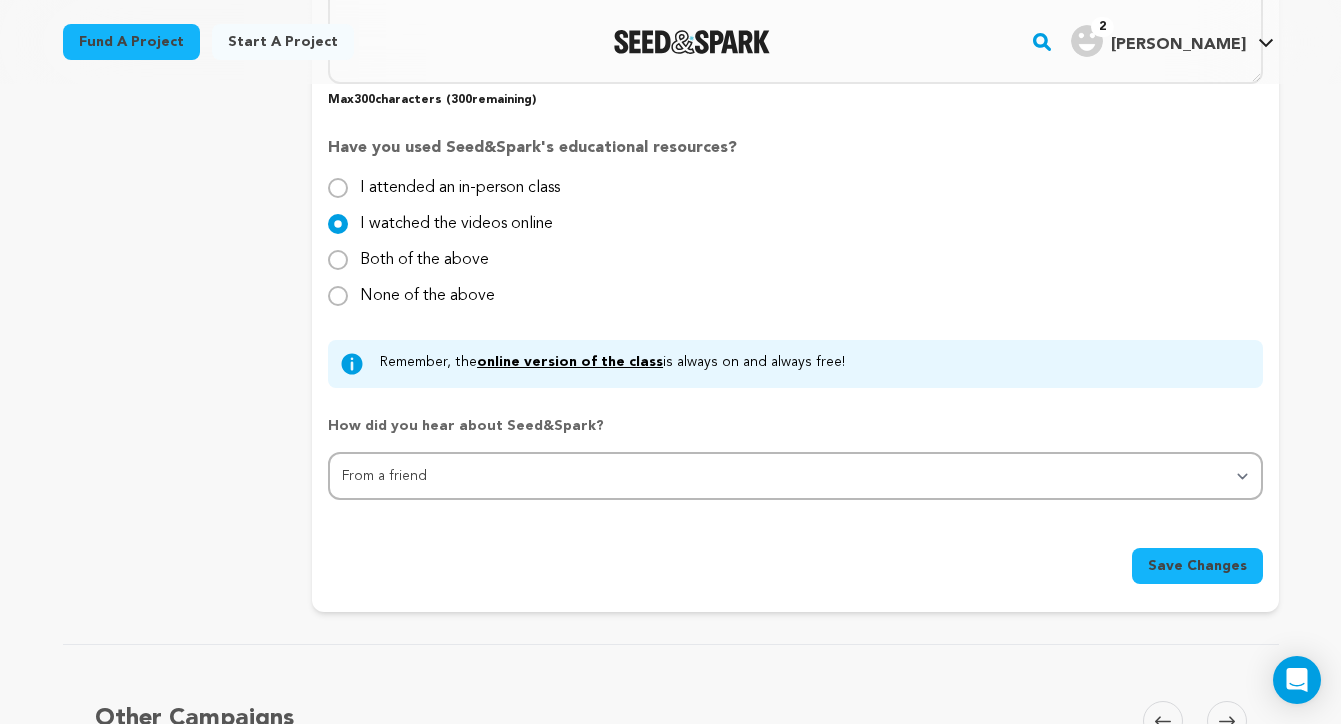 type on "After 10 years of pursuing their music in different directions, Jeremey and Sally crash into each other at The Pearl." 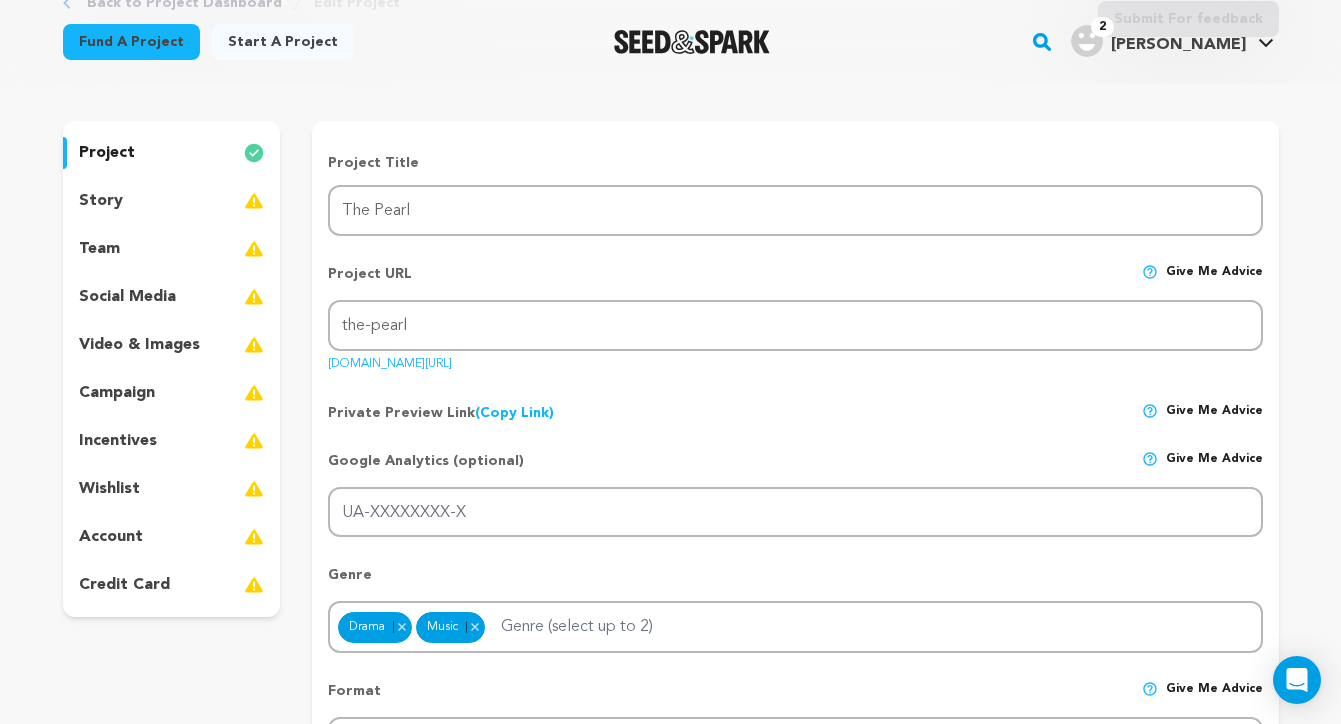 scroll, scrollTop: 47, scrollLeft: 0, axis: vertical 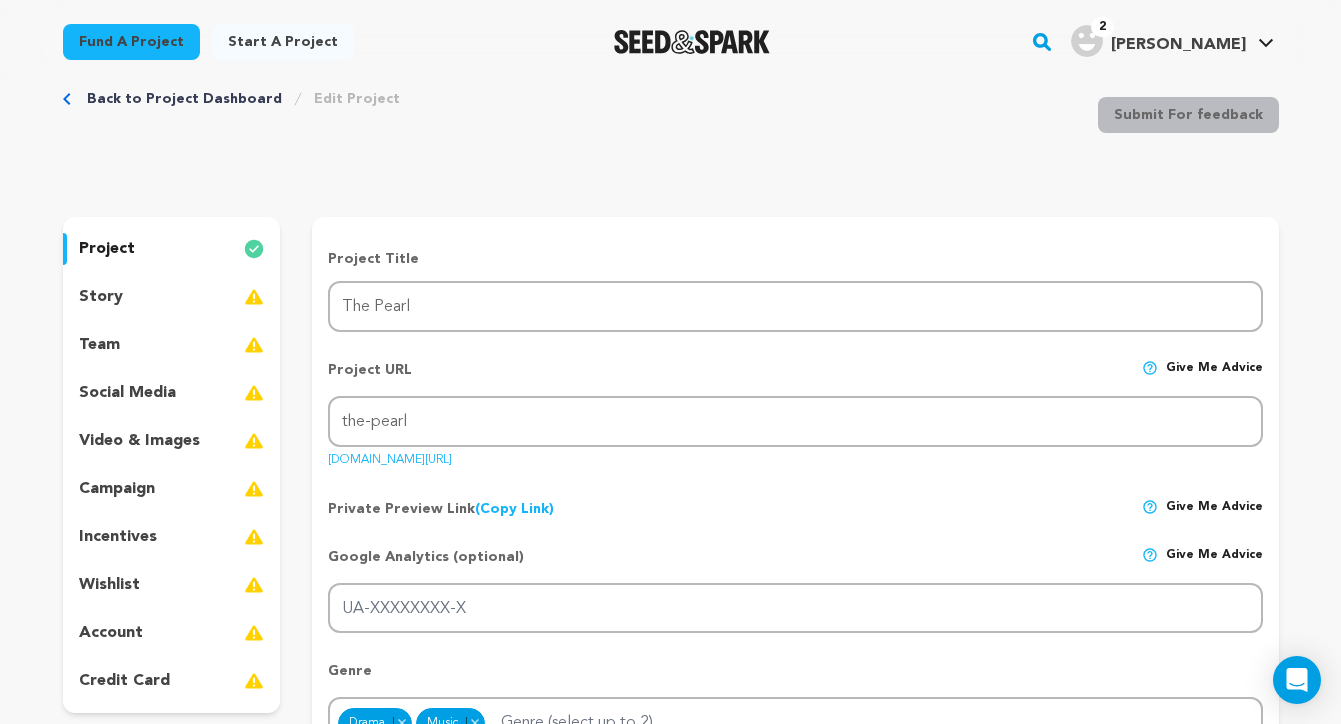 click on "story" at bounding box center (172, 297) 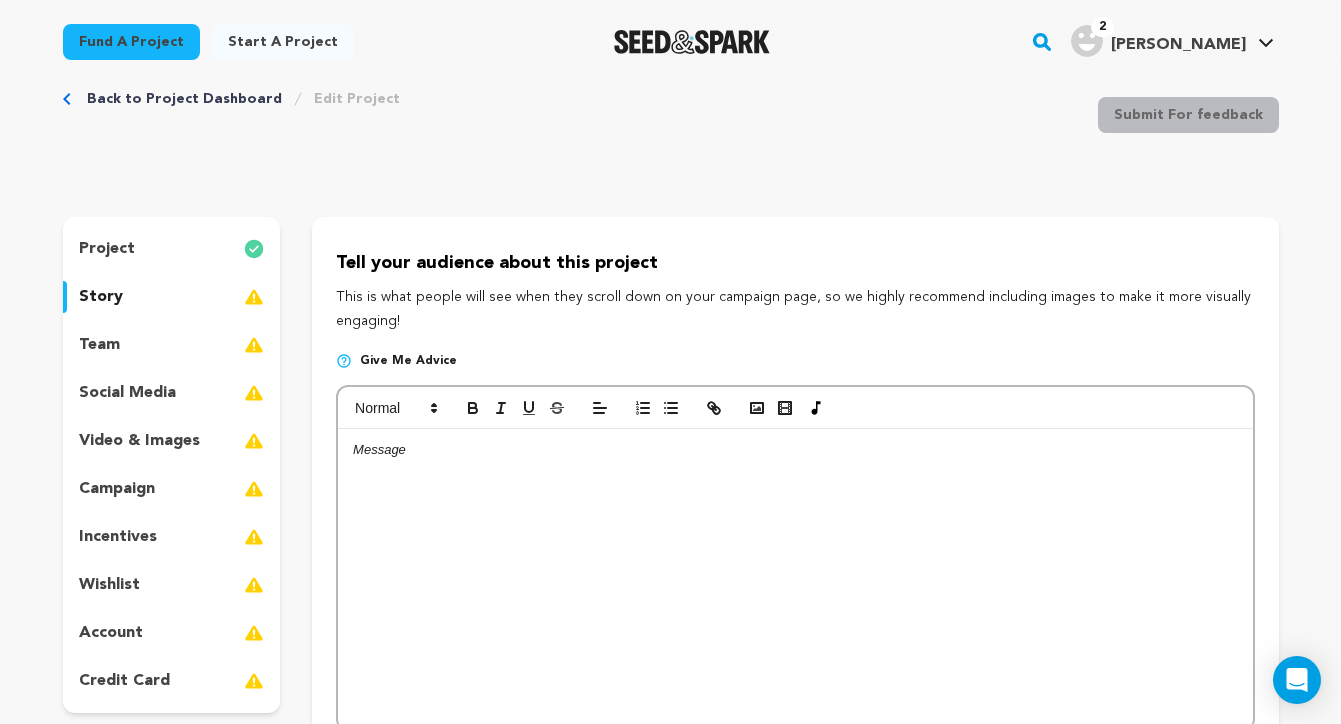 click at bounding box center [795, 579] 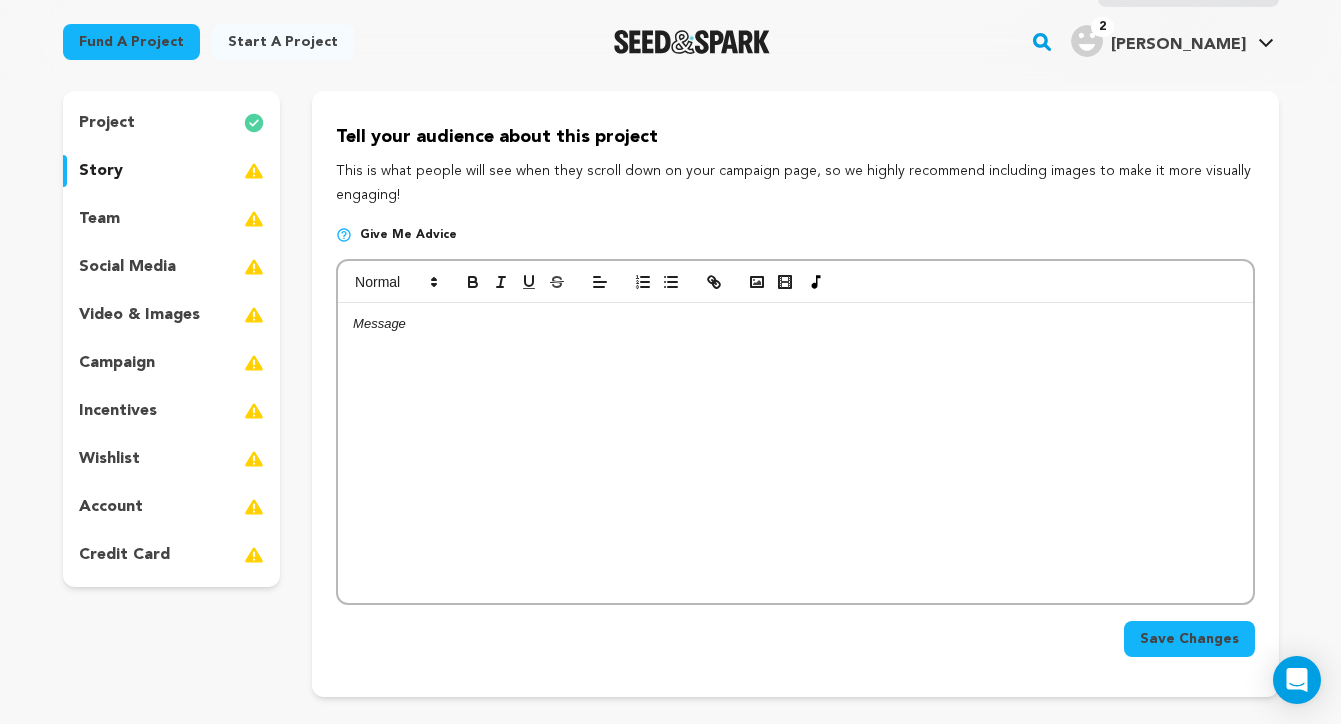 scroll, scrollTop: 18, scrollLeft: 0, axis: vertical 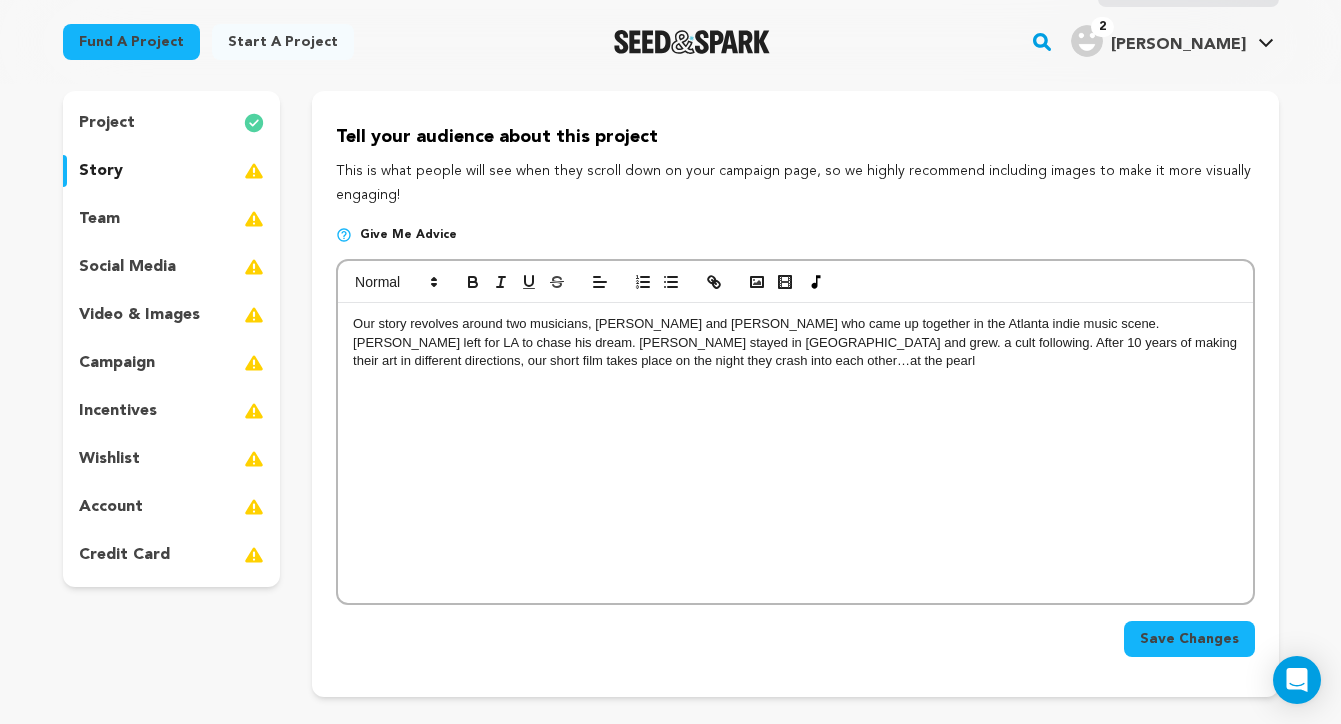 click on "Our story revolves around two musicians, Jeremey and Sally who came up together in the Atlanta indie music scene. Jeremey left for LA to chase his dream. Sally stayed in Atlanta and grew. a cult following. After 10 years of making their art in different directions, our short film takes place on the night they crash into each other…at the pearl" at bounding box center (795, 342) 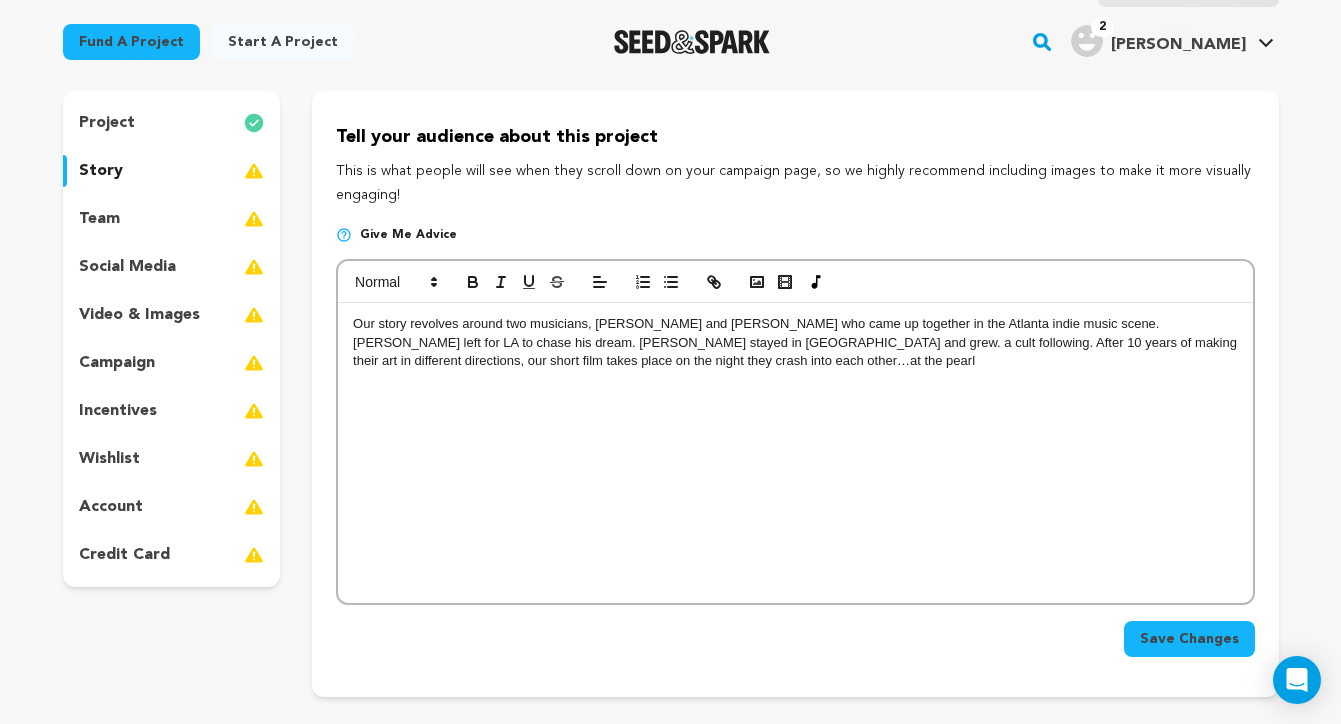 scroll, scrollTop: 14, scrollLeft: 0, axis: vertical 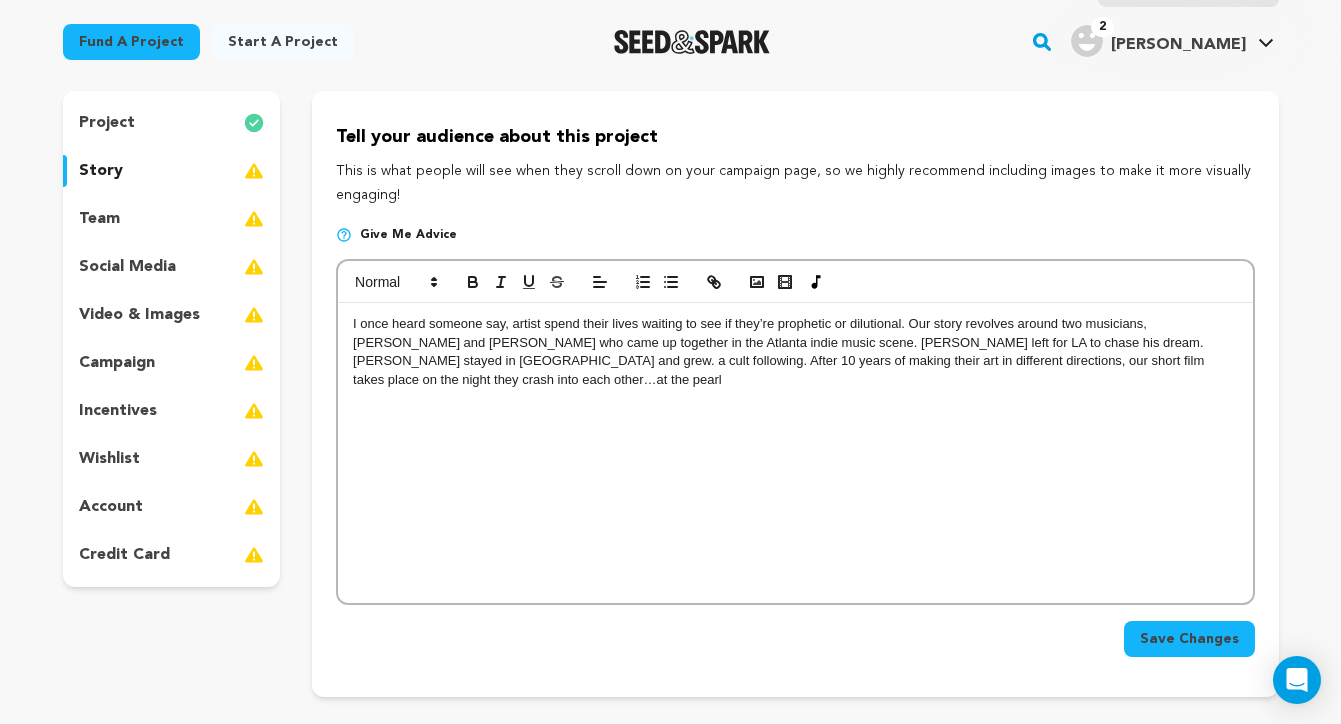 type 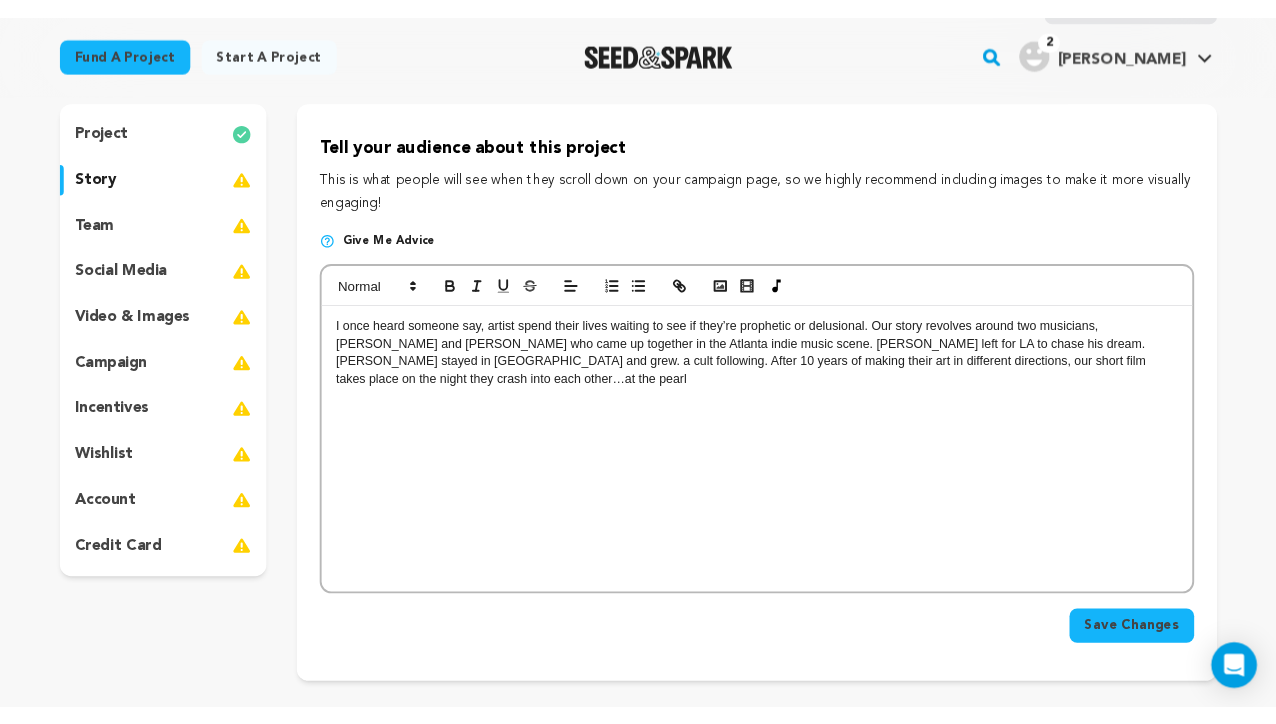 scroll, scrollTop: 9, scrollLeft: 1, axis: both 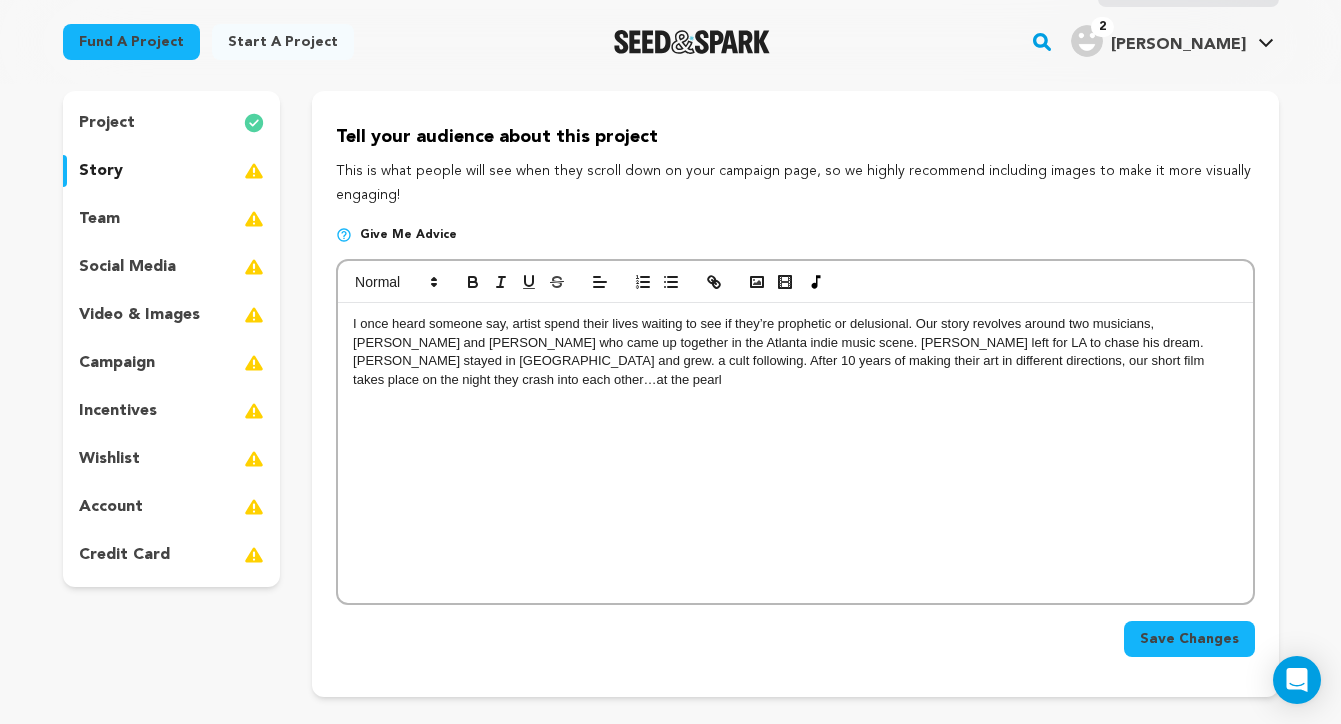 click on "I once heard someone say, artist spend their lives waiting to see if they’re prophetic or delusional. Our story revolves around two musicians, Jeremey and Sally who came up together in the Atlanta indie music scene. Jeremey left for LA to chase his dream. Sally stayed in Atlanta and grew. a cult following. After 10 years of making their art in different directions, our short film takes place on the night they crash into each other…at the pearl" at bounding box center (795, 453) 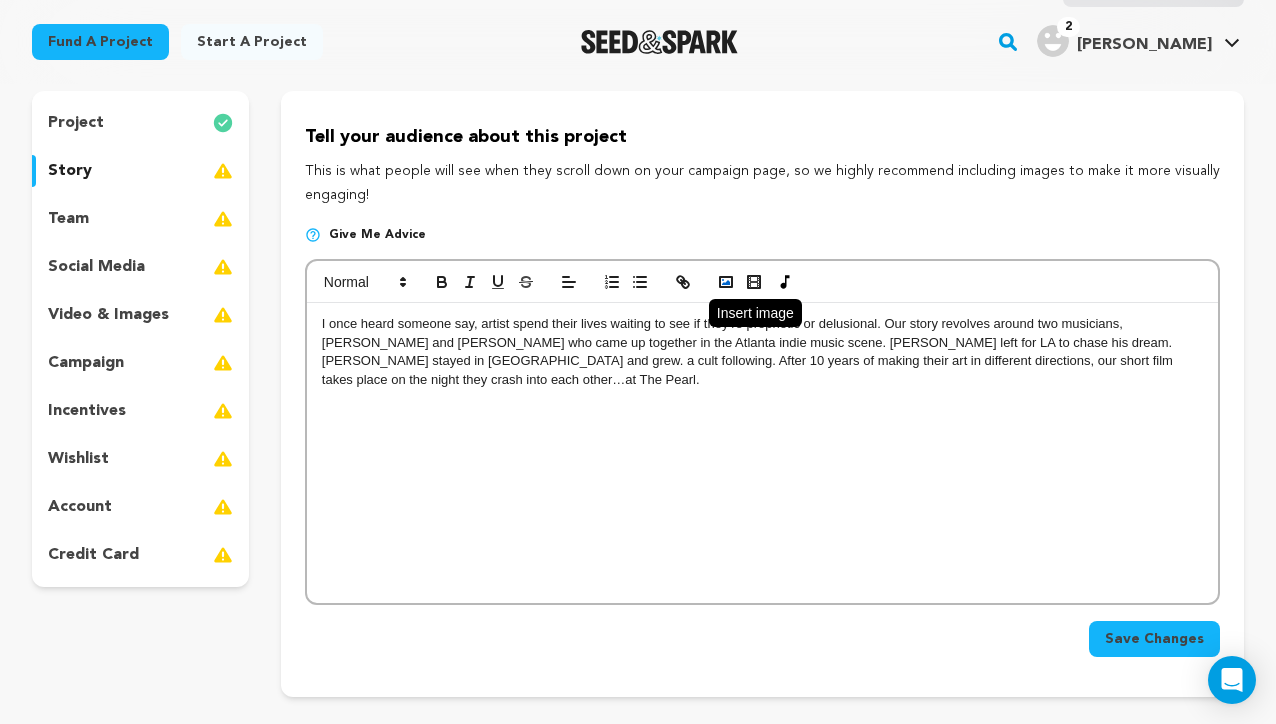 click 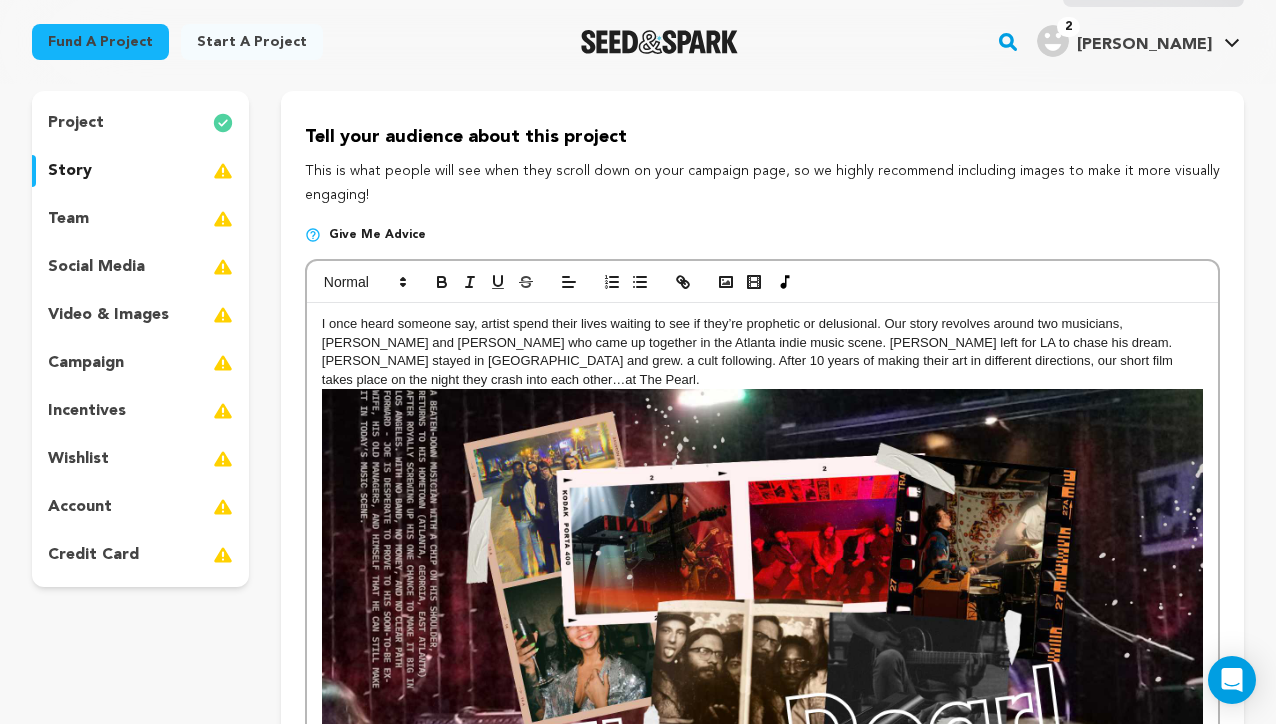 click on "I once heard someone say, artist spend their lives waiting to see if they’re prophetic or delusional. Our story revolves around two musicians, Jeremey and Sally who came up together in the Atlanta indie music scene. Jeremey left for LA to chase his dream. Sally stayed in Atlanta and grew. a cult following. After 10 years of making their art in different directions, our short film takes place on the night they crash into each other…at The Pearl." at bounding box center [762, 352] 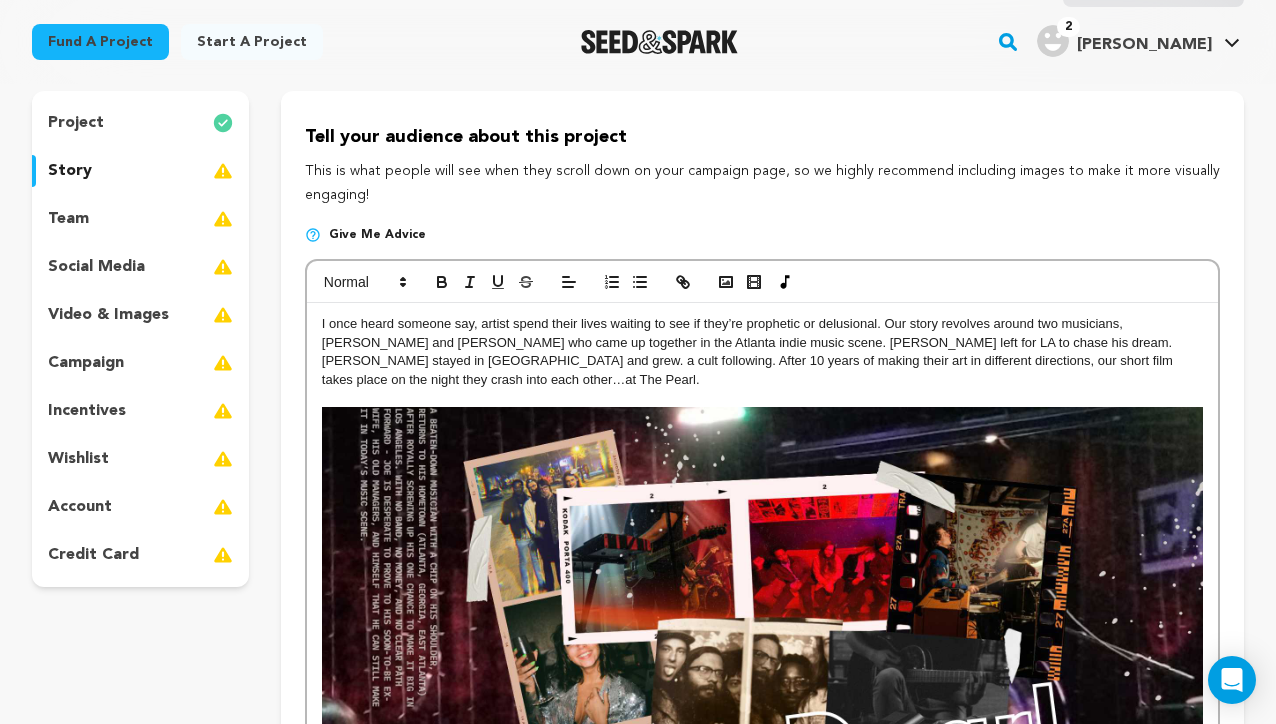 click on "I once heard someone say, artist spend their lives waiting to see if they’re prophetic or delusional. Our story revolves around two musicians, Jeremey and Sally who came up together in the Atlanta indie music scene. Jeremey left for LA to chase his dream. Sally stayed in Atlanta and grew. a cult following. After 10 years of making their art in different directions, our short film takes place on the night they crash into each other…at The Pearl." at bounding box center [762, 352] 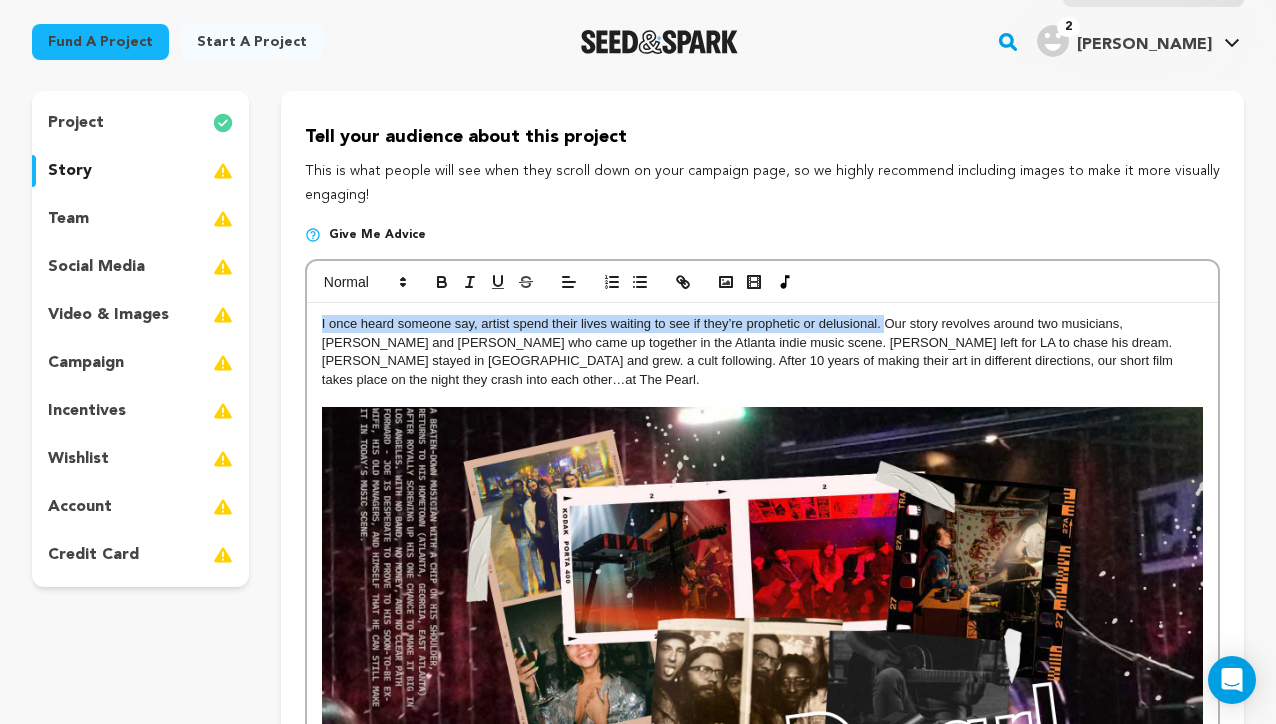 drag, startPoint x: 879, startPoint y: 322, endPoint x: 301, endPoint y: 317, distance: 578.0216 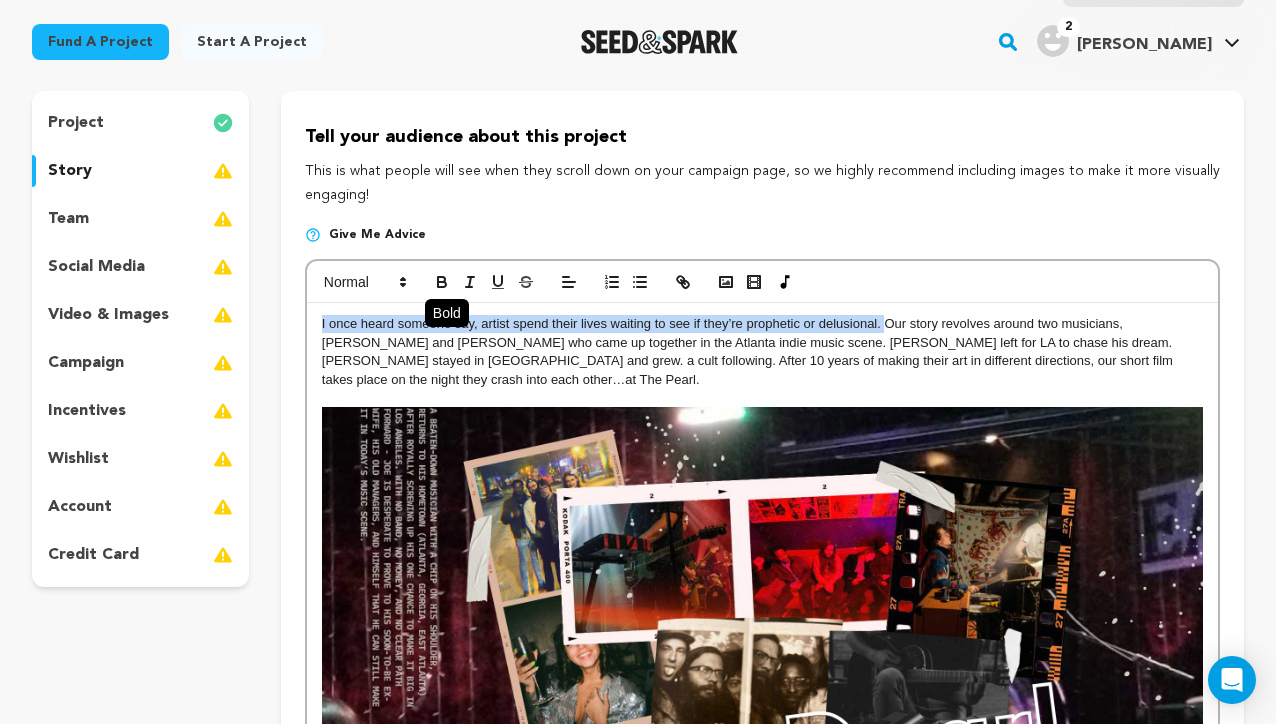click 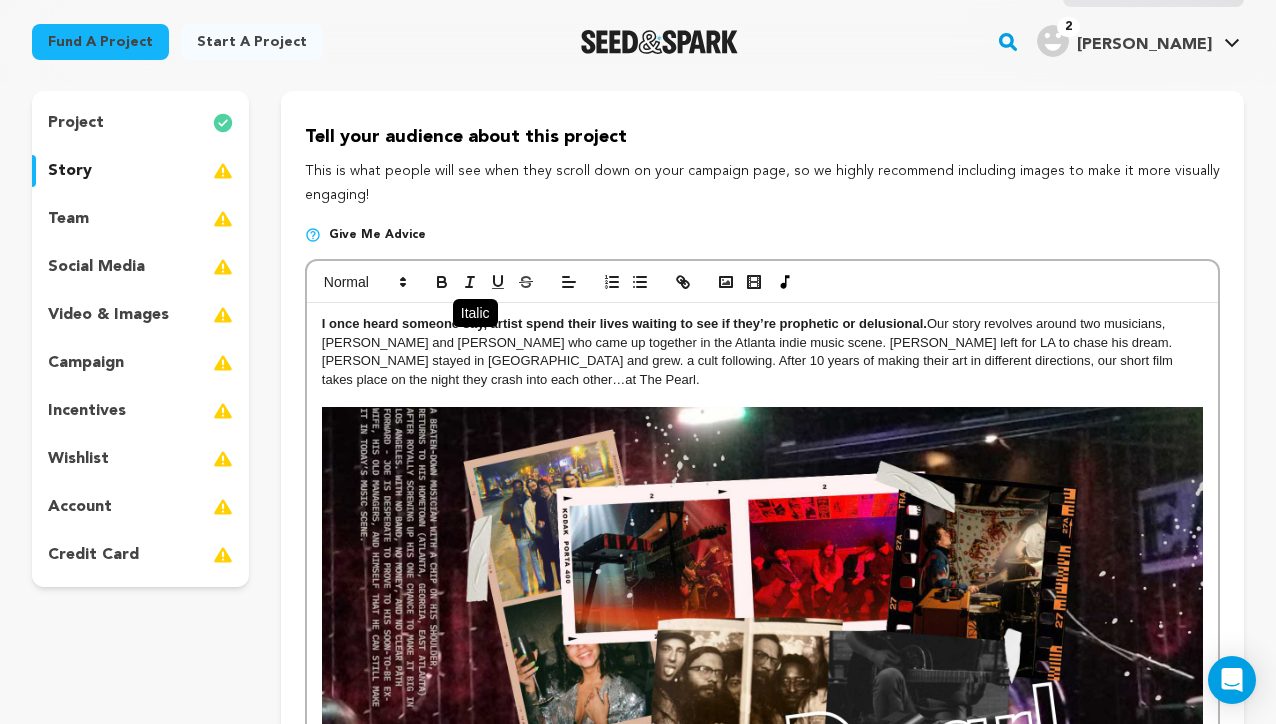 click 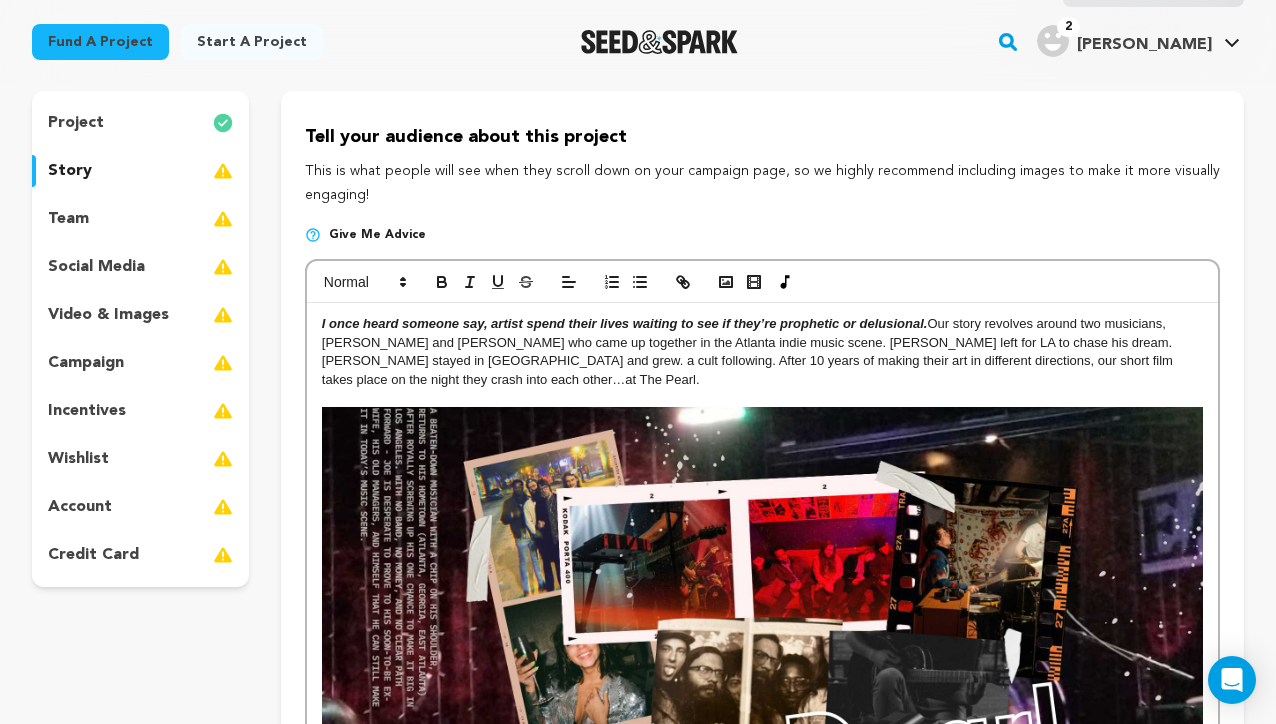 click on "I once heard someone say, artist spend their lives waiting to see if they’re prophetic or delusional.  Our story revolves around two musicians, Jeremey and Sally who came up together in the Atlanta indie music scene. Jeremey left for LA to chase his dream. Sally stayed in Atlanta and grew. a cult following. After 10 years of making their art in different directions, our short film takes place on the night they crash into each other…at The Pearl." at bounding box center [762, 352] 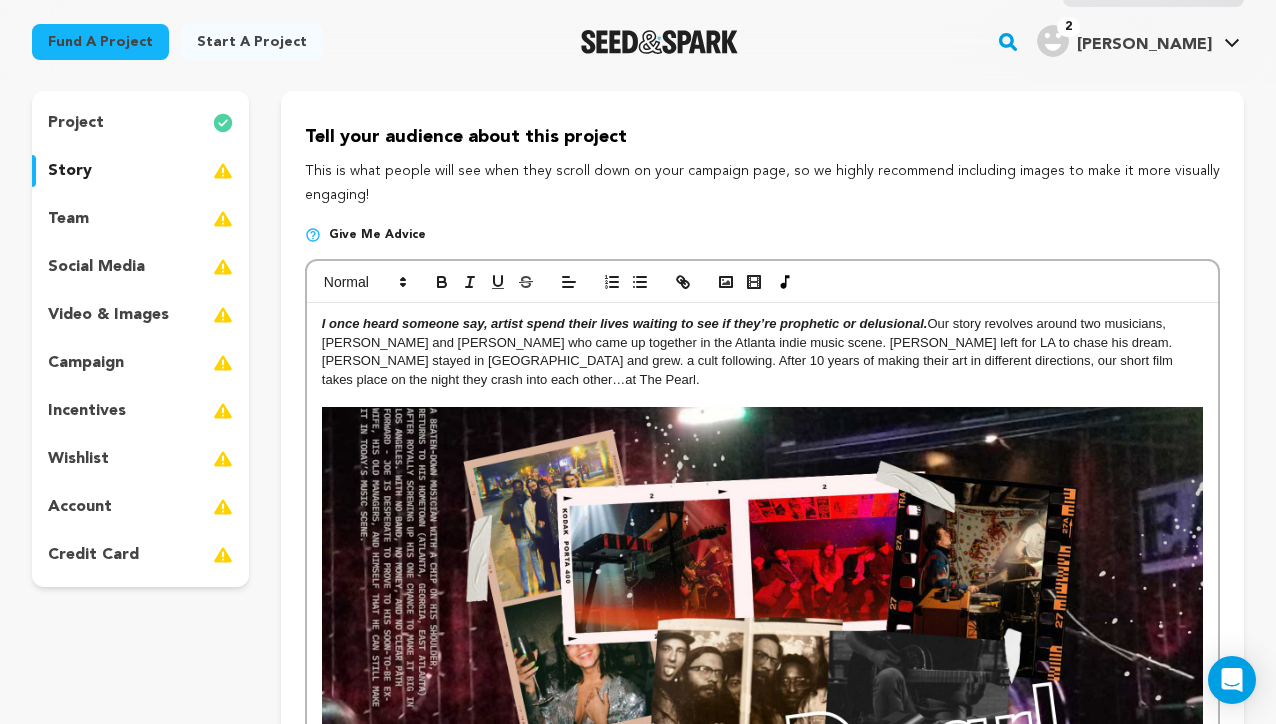 click on "I once heard someone say, artist spend their lives waiting to see if they’re prophetic or delusional.  Our story revolves around two musicians, Jeremey and Sally who came up together in the Atlanta indie music scene. Jeremey left for LA to chase his dream. Sally stayed in Atlanta and grew. a cult following. After 10 years of making their art in different directions, our short film takes place on the night they crash into each other…at The Pearl." at bounding box center (762, 352) 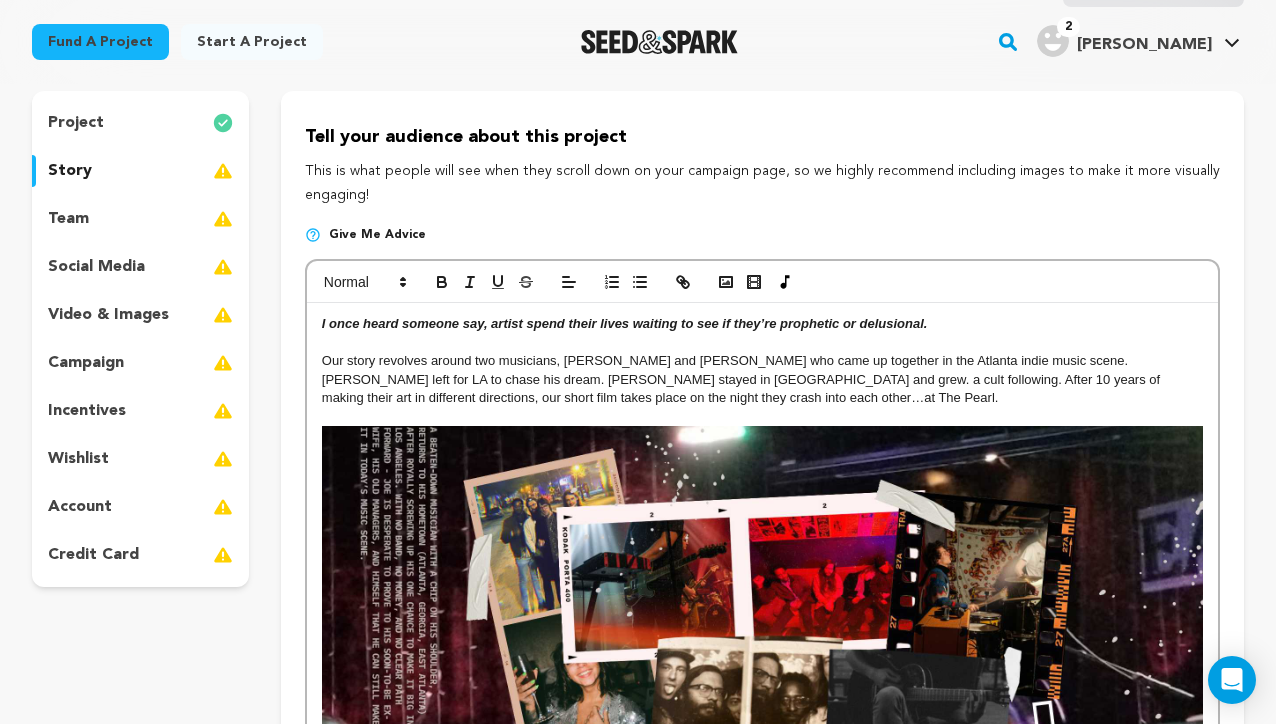 click on "Give me advice" at bounding box center (762, 243) 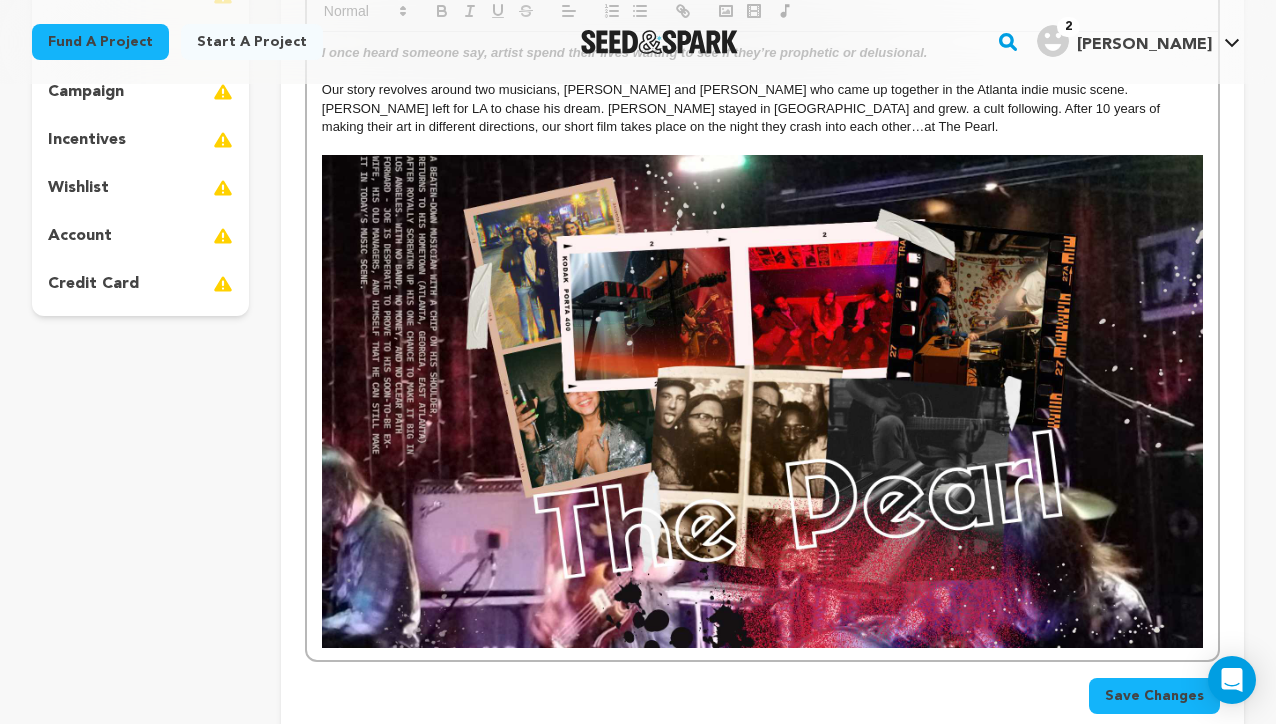 scroll, scrollTop: 474, scrollLeft: 0, axis: vertical 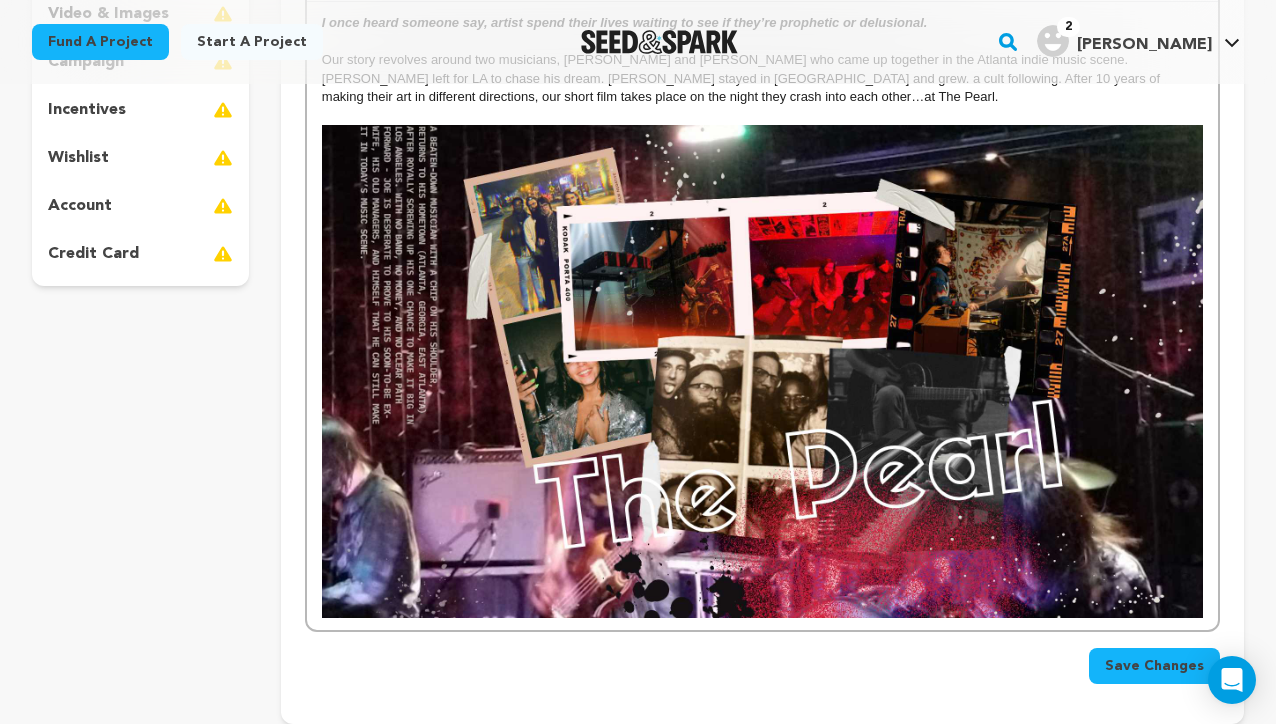 click on "I once heard someone say, artist spend their lives waiting to see if they’re prophetic or delusional.  ﻿ Our story revolves around two musicians, Jeremey and Sally who came up together in the Atlanta indie music scene. Jeremey left for LA to chase his dream. Sally stayed in Atlanta and grew. a cult following. After 10 years of making their art in different directions, our short film takes place on the night they crash into each other…at The Pearl." at bounding box center (762, 316) 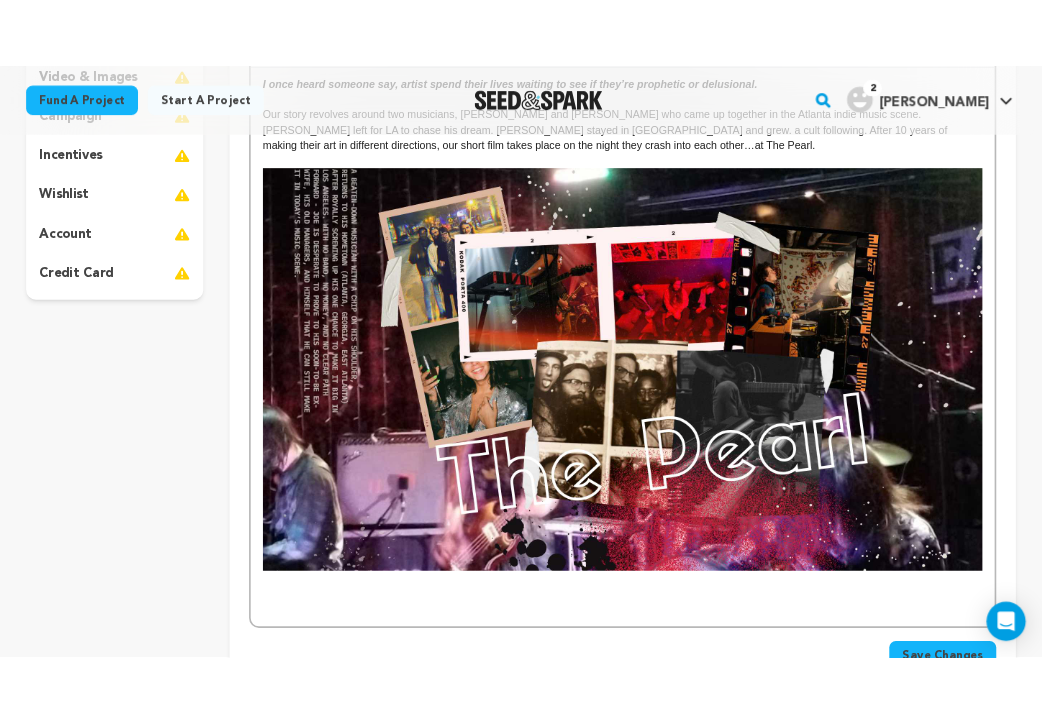 scroll, scrollTop: 106, scrollLeft: 0, axis: vertical 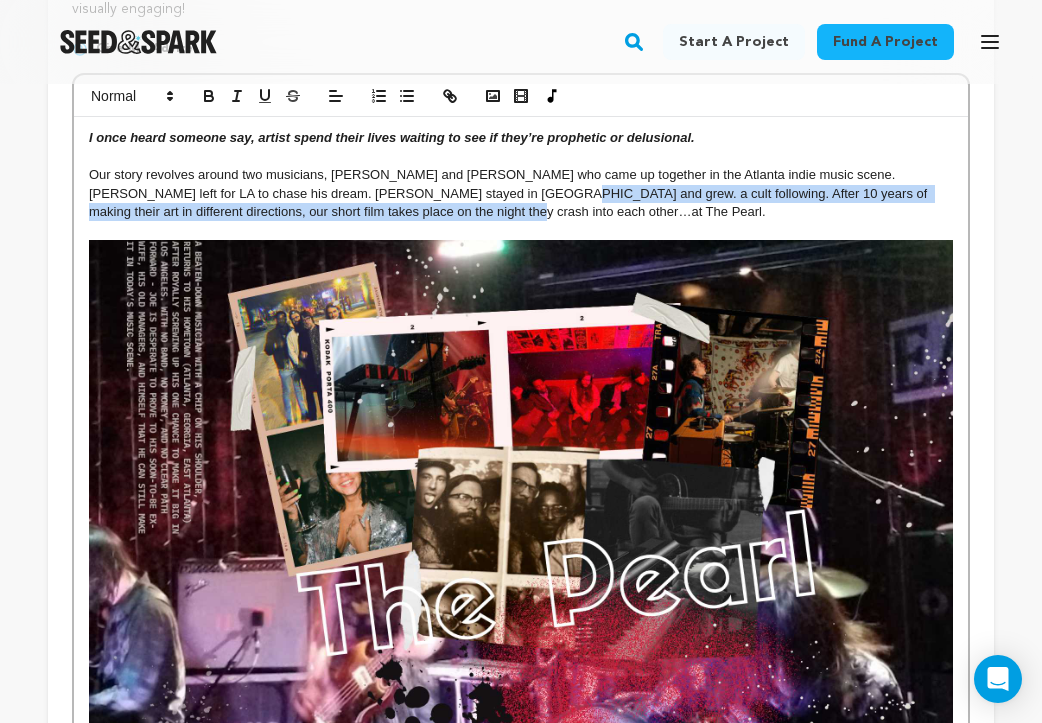 click on "Our story revolves around two musicians, Jeremey and Sally who came up together in the Atlanta indie music scene. Jeremey left for LA to chase his dream. Sally stayed in Atlanta and grew. a cult following. After 10 years of making their art in different directions, our short film takes place on the night they crash into each other…at The Pearl." at bounding box center [521, 193] 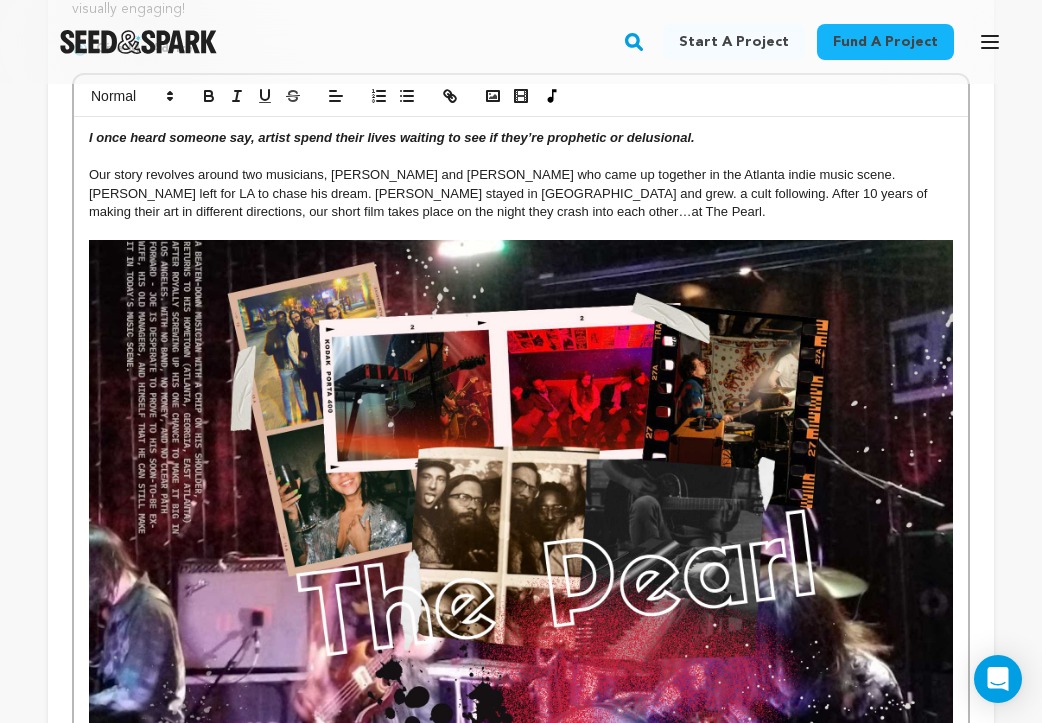 click on "Our story revolves around two musicians, Jeremey and Sally who came up together in the Atlanta indie music scene. Jeremey left for LA to chase his dream. Sally stayed in Atlanta and grew. a cult following. After 10 years of making their art in different directions, our short film takes place on the night they crash into each other…at The Pearl." at bounding box center [521, 193] 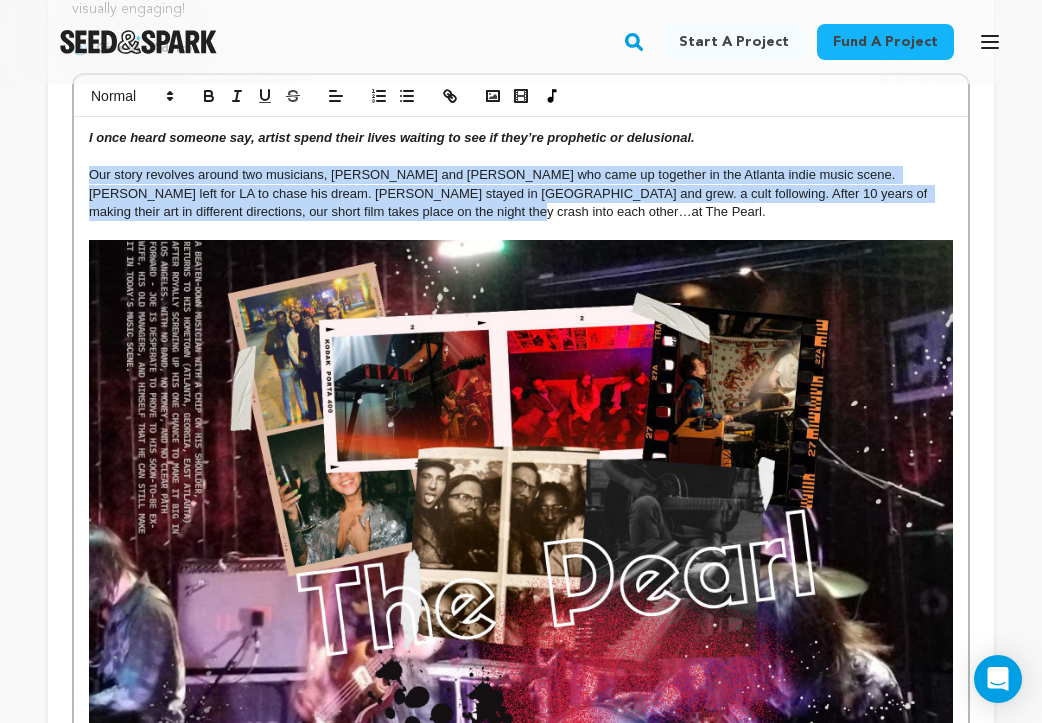 drag, startPoint x: 337, startPoint y: 221, endPoint x: 83, endPoint y: 191, distance: 255.76552 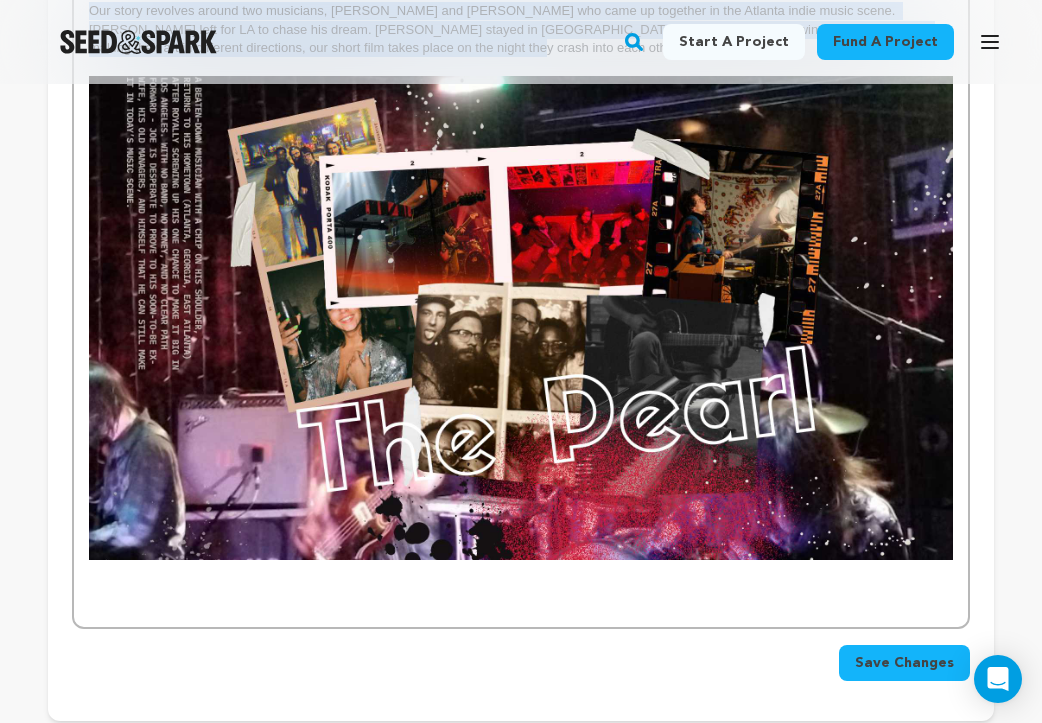 scroll, scrollTop: 796, scrollLeft: 0, axis: vertical 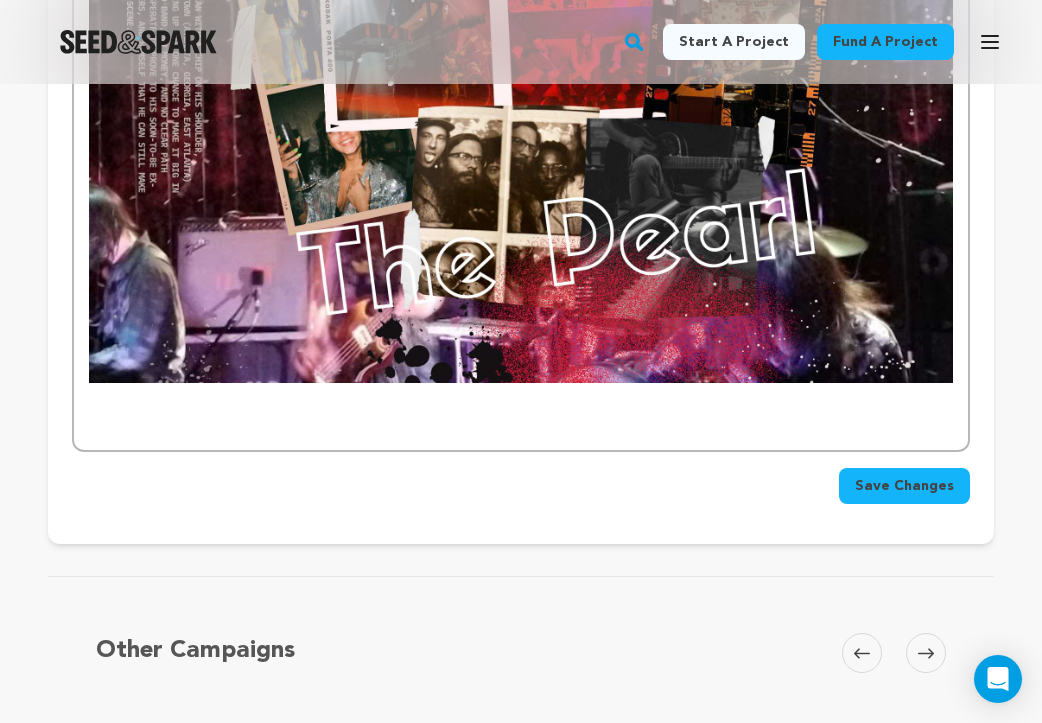 click at bounding box center (521, 429) 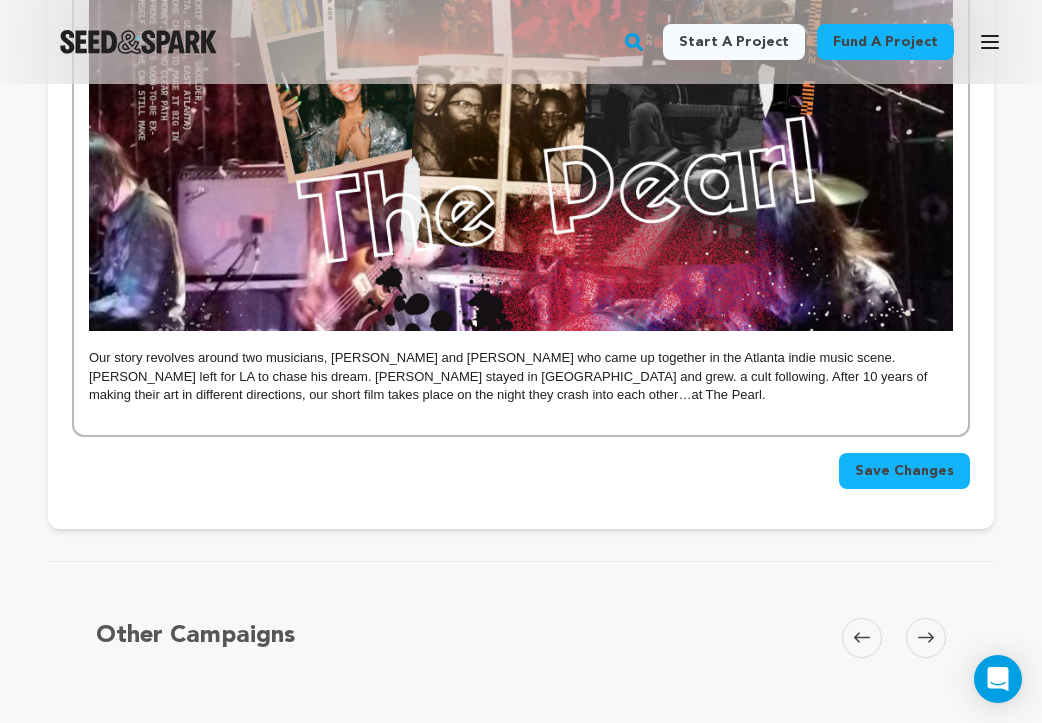 scroll, scrollTop: 446, scrollLeft: 0, axis: vertical 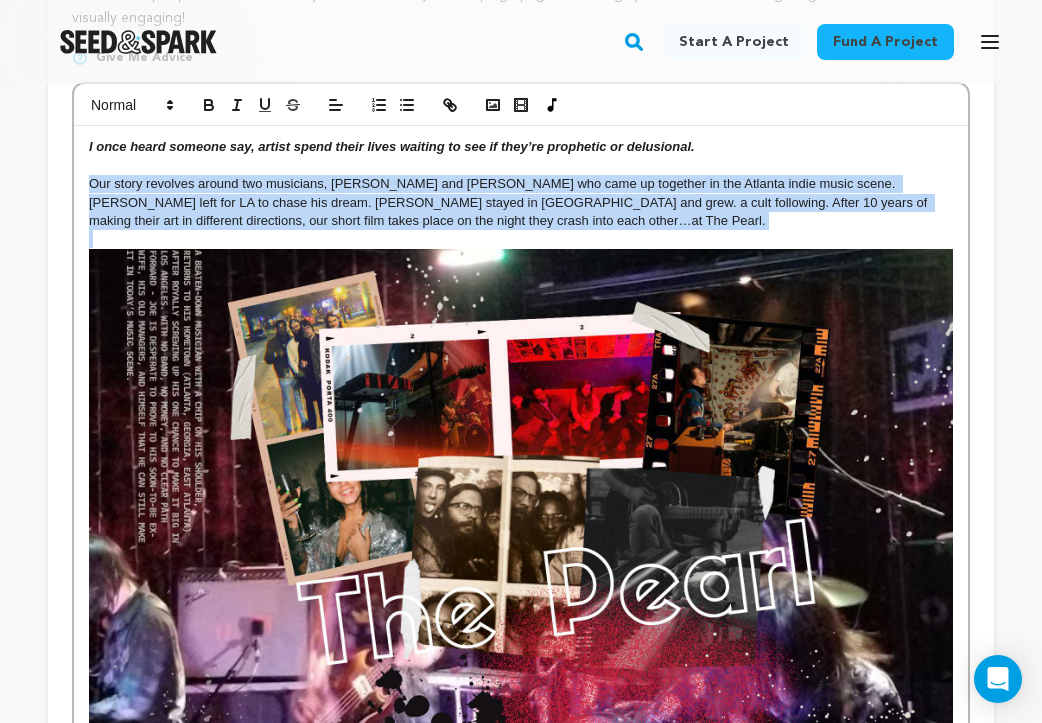drag, startPoint x: 390, startPoint y: 245, endPoint x: 70, endPoint y: 193, distance: 324.19748 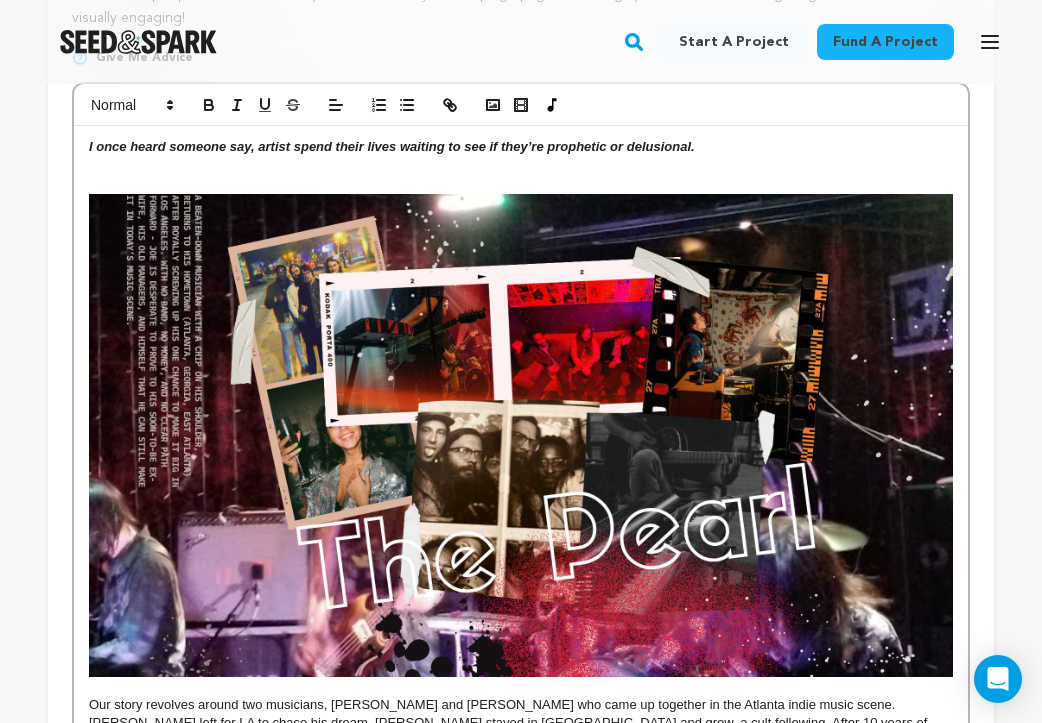 click on "I once heard someone say, artist spend their lives waiting to see if they’re prophetic or delusional." at bounding box center (392, 146) 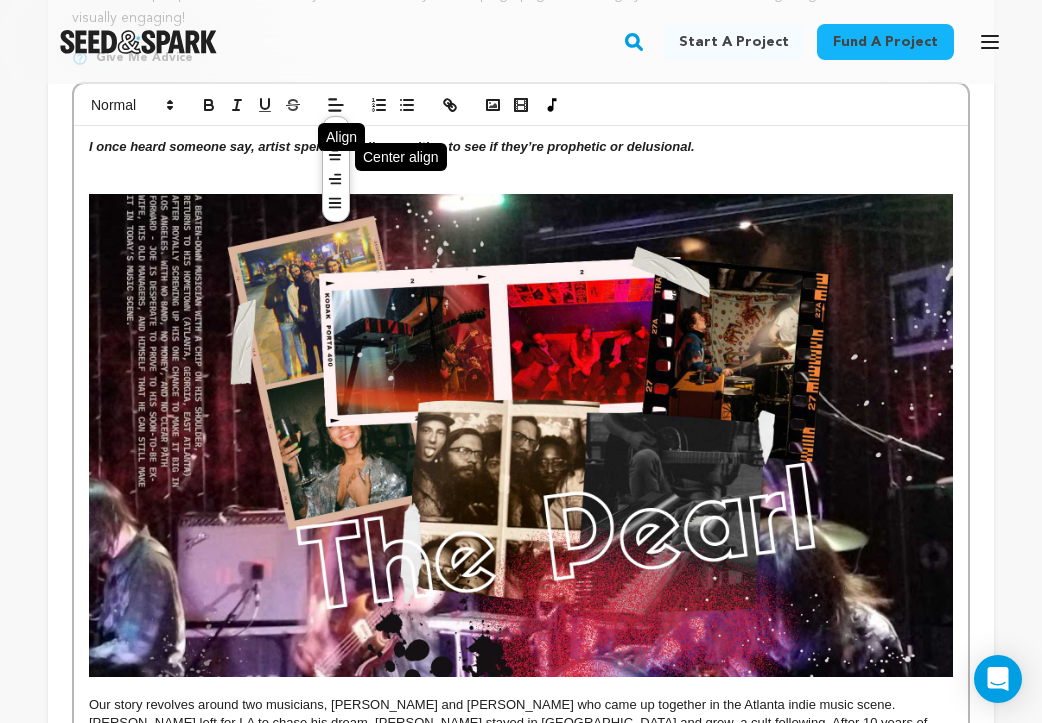 click 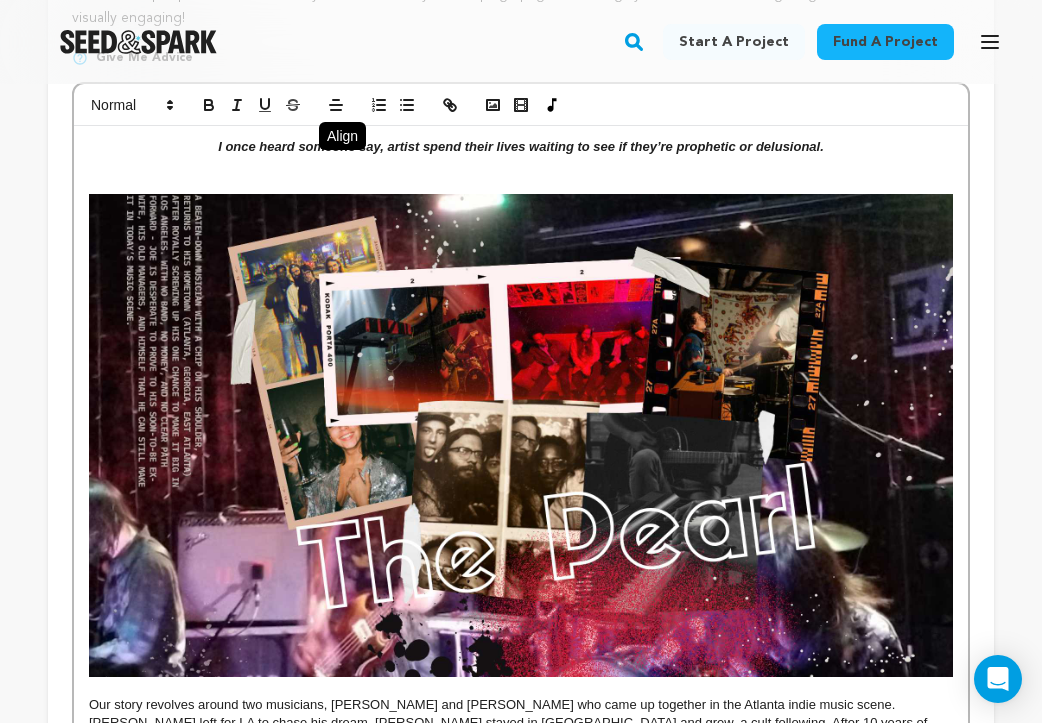 click on "I once heard someone say, artist spend their lives waiting to see if they’re prophetic or delusional." at bounding box center [521, 146] 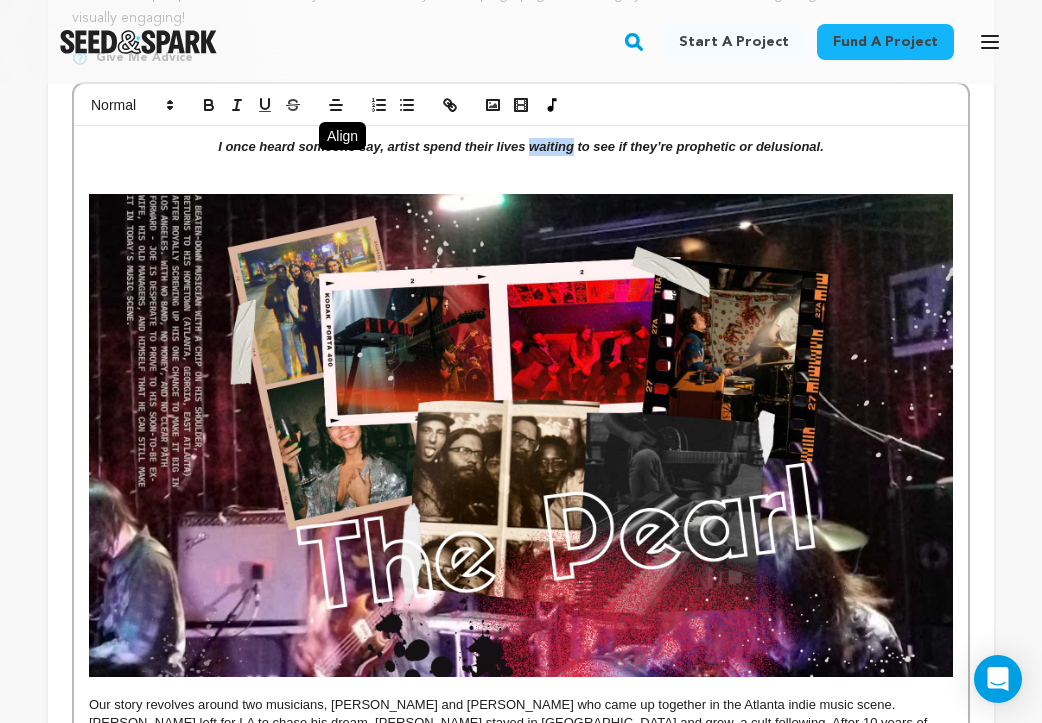 click on "I once heard someone say, artist spend their lives waiting to see if they’re prophetic or delusional." at bounding box center (521, 146) 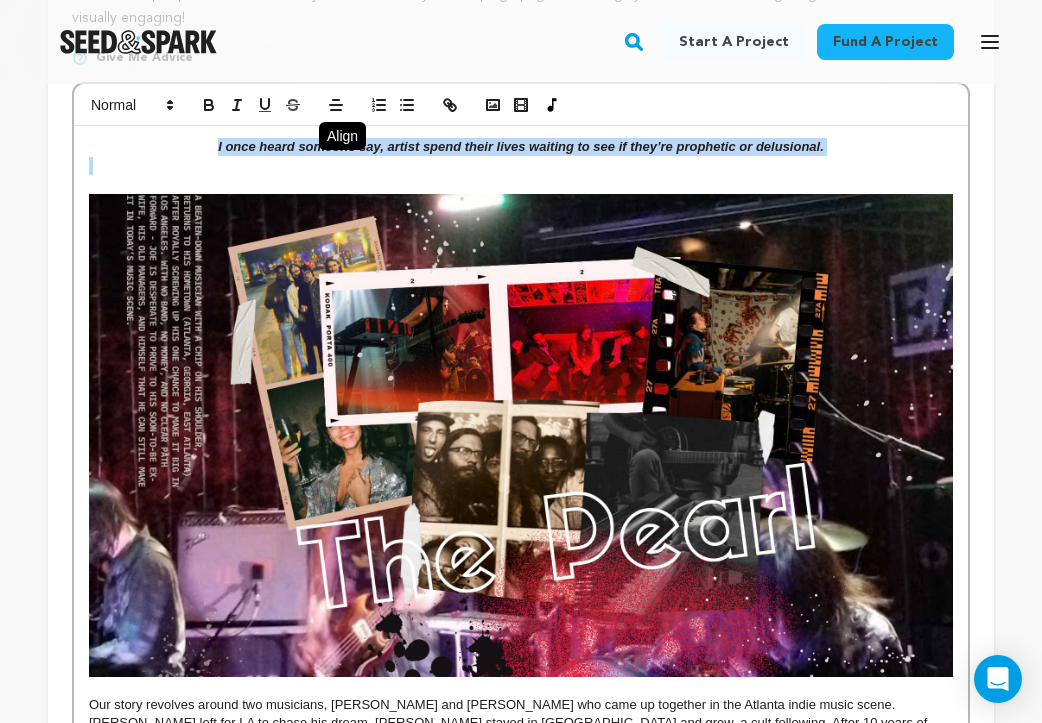 click on "I once heard someone say, artist spend their lives waiting to see if they’re prophetic or delusional." at bounding box center [521, 146] 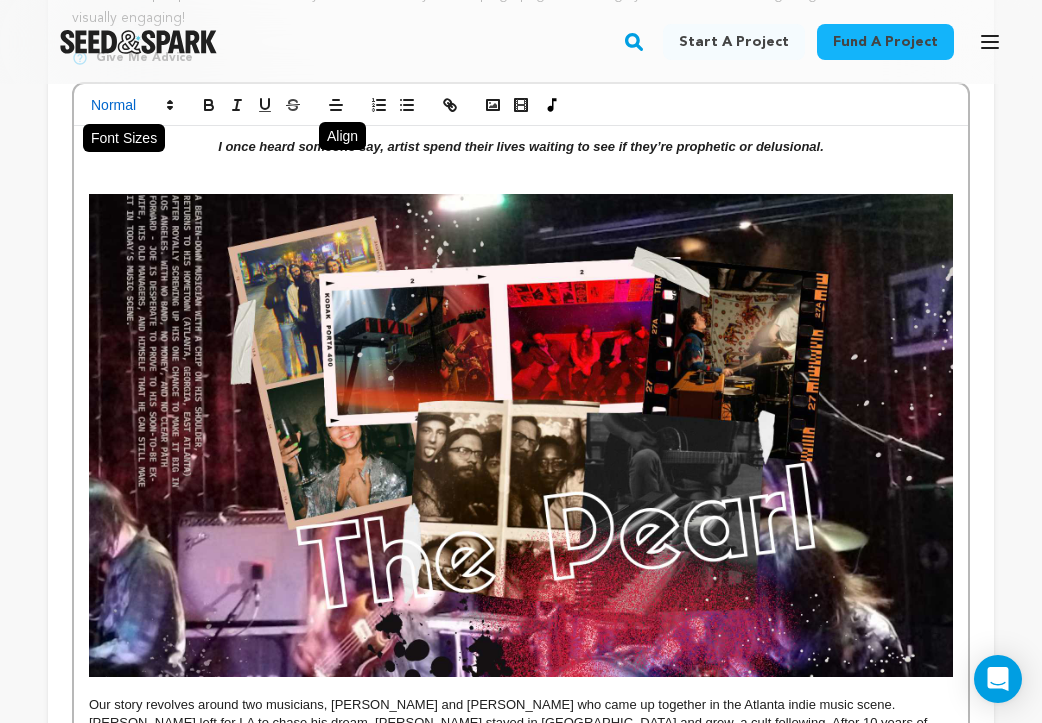 click 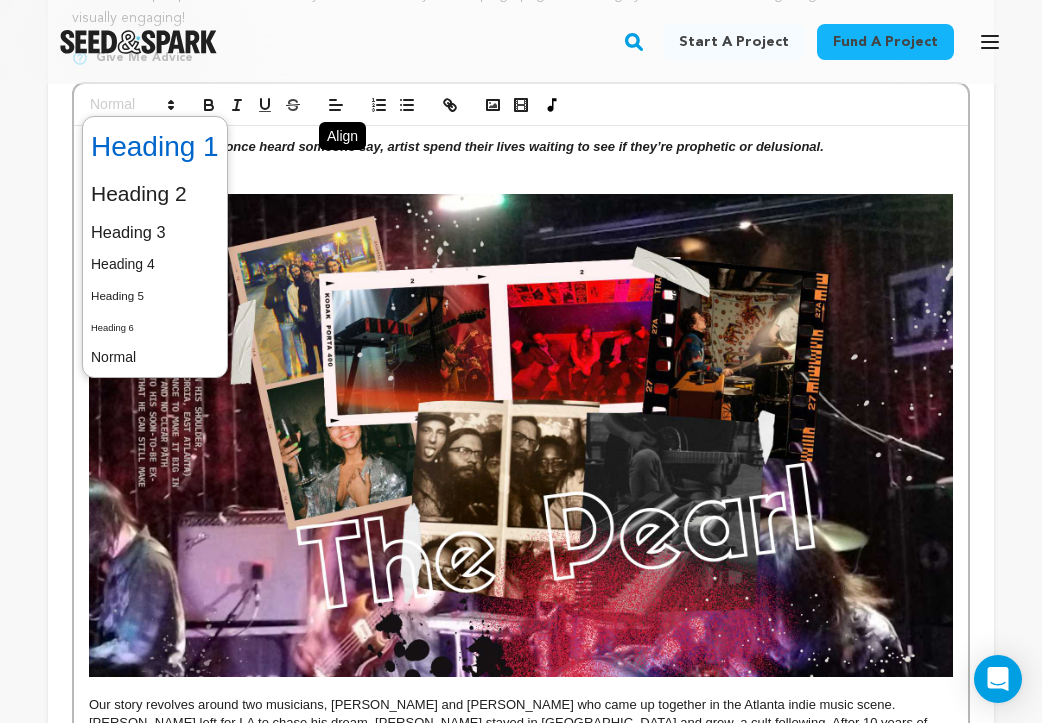 click at bounding box center (155, 147) 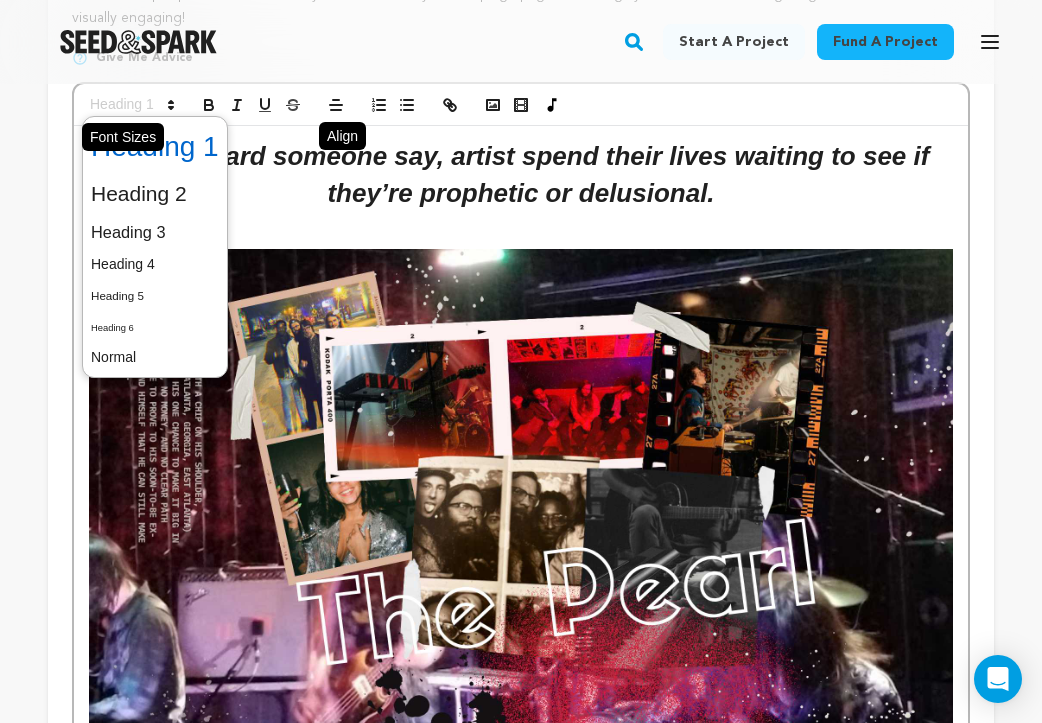 click 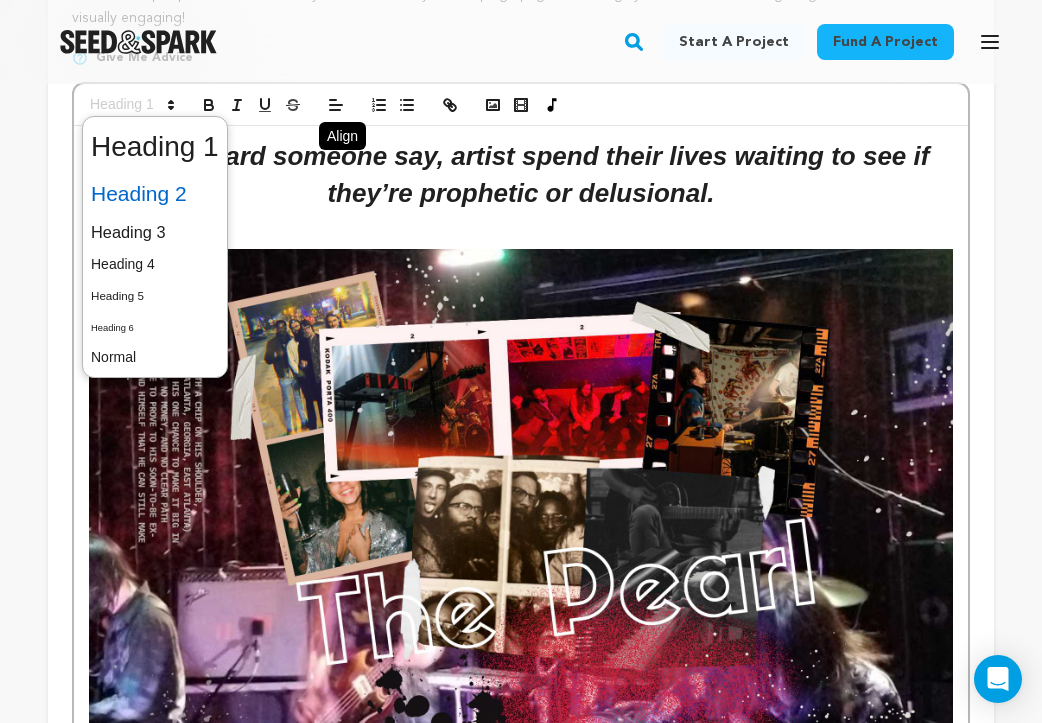 click at bounding box center (155, 194) 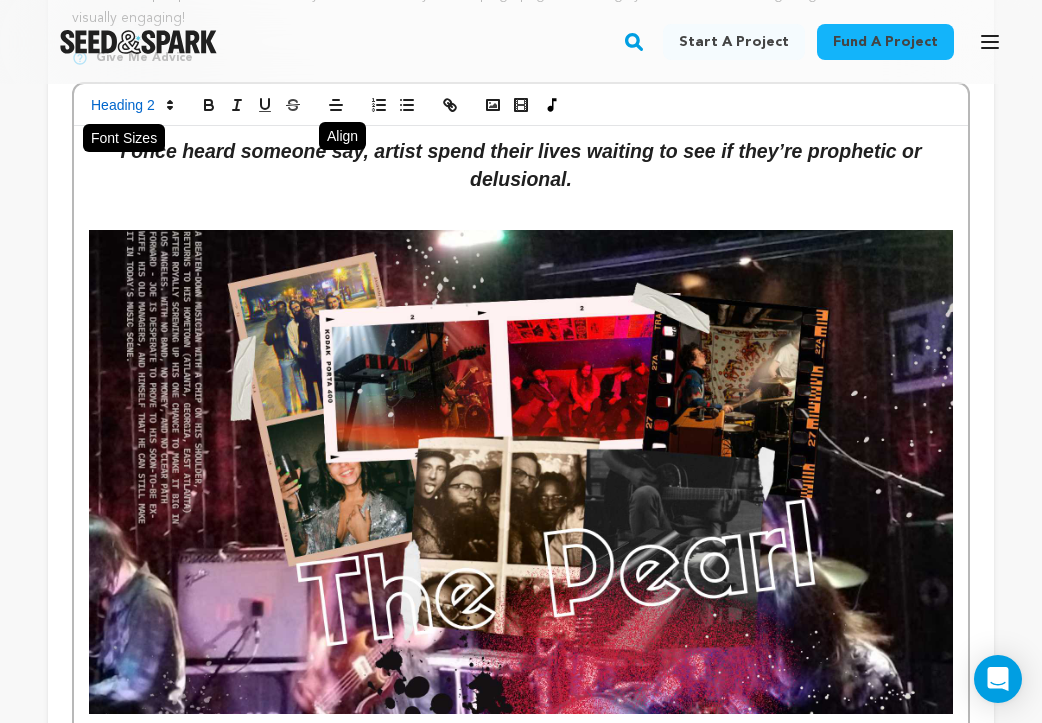 click 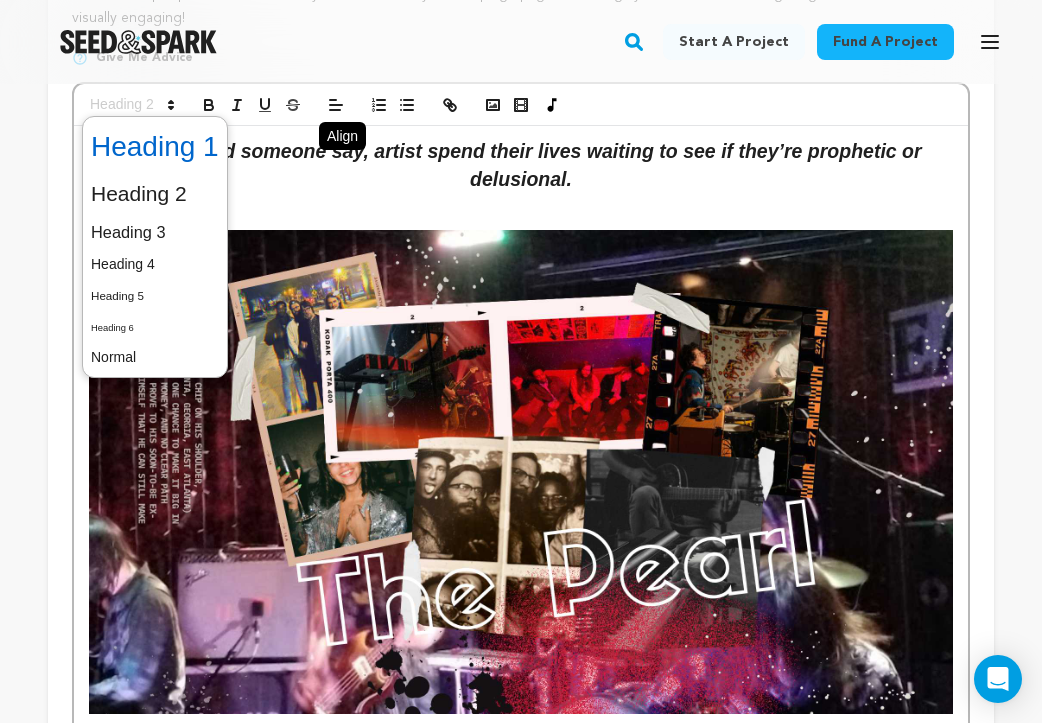 click at bounding box center (155, 147) 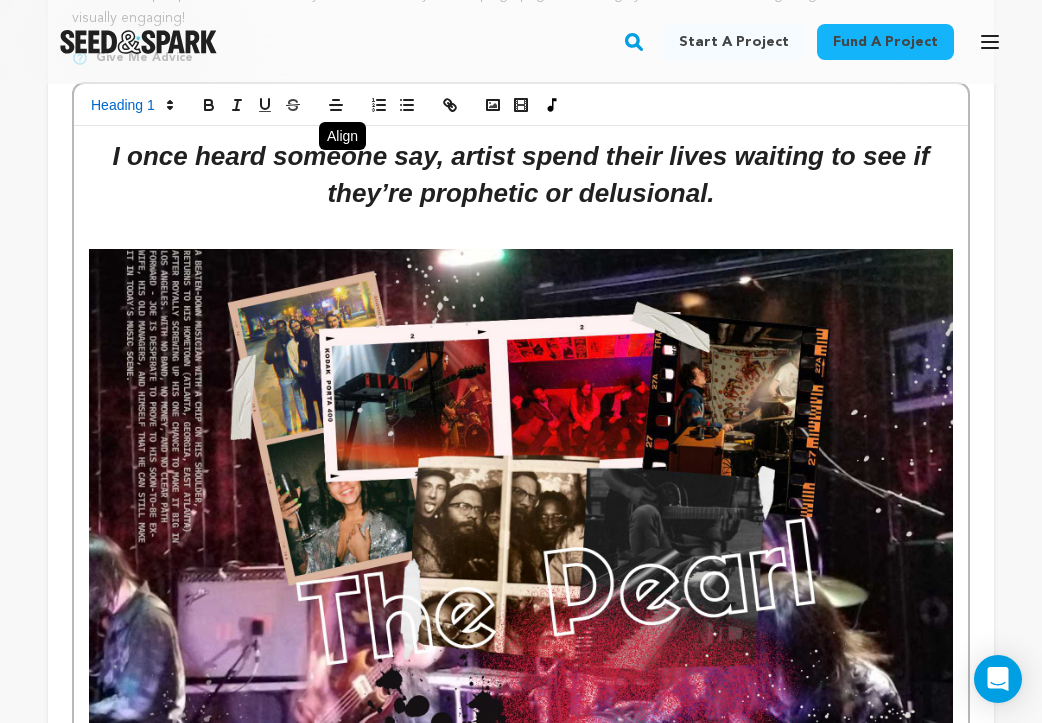 click on "Back to Project Dashboard
Edit Project
Submit For feedback
Submit For feedback
project
story" at bounding box center [521, 413] 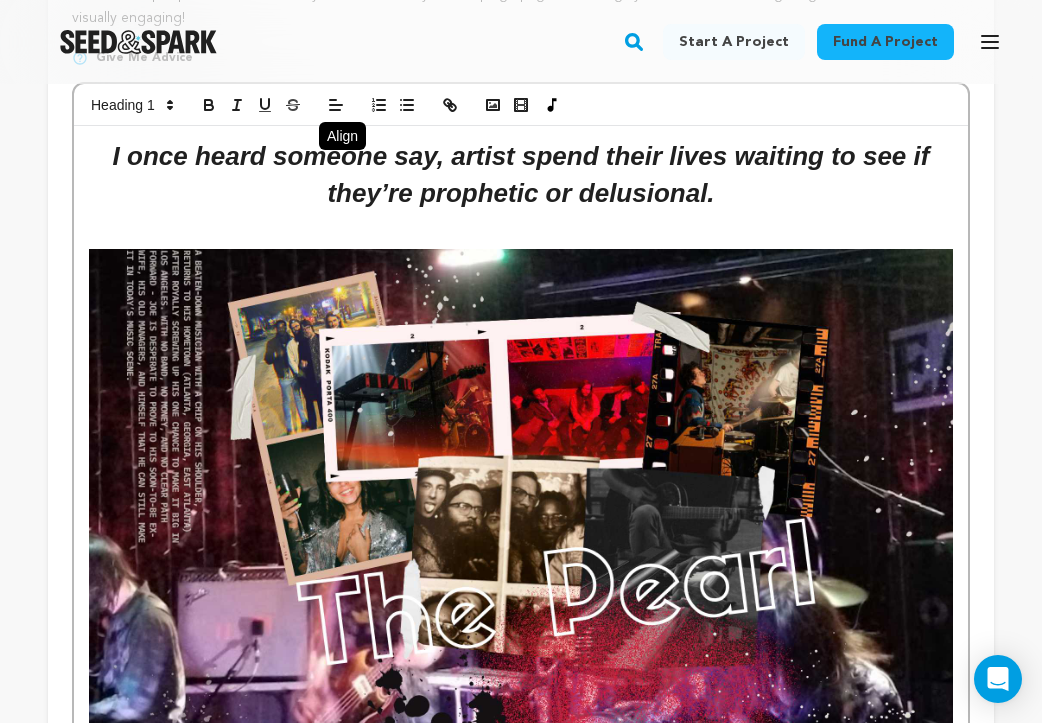 click on "I once heard someone say, artist spend their lives waiting to see if they’re prophetic or delusional." at bounding box center [525, 174] 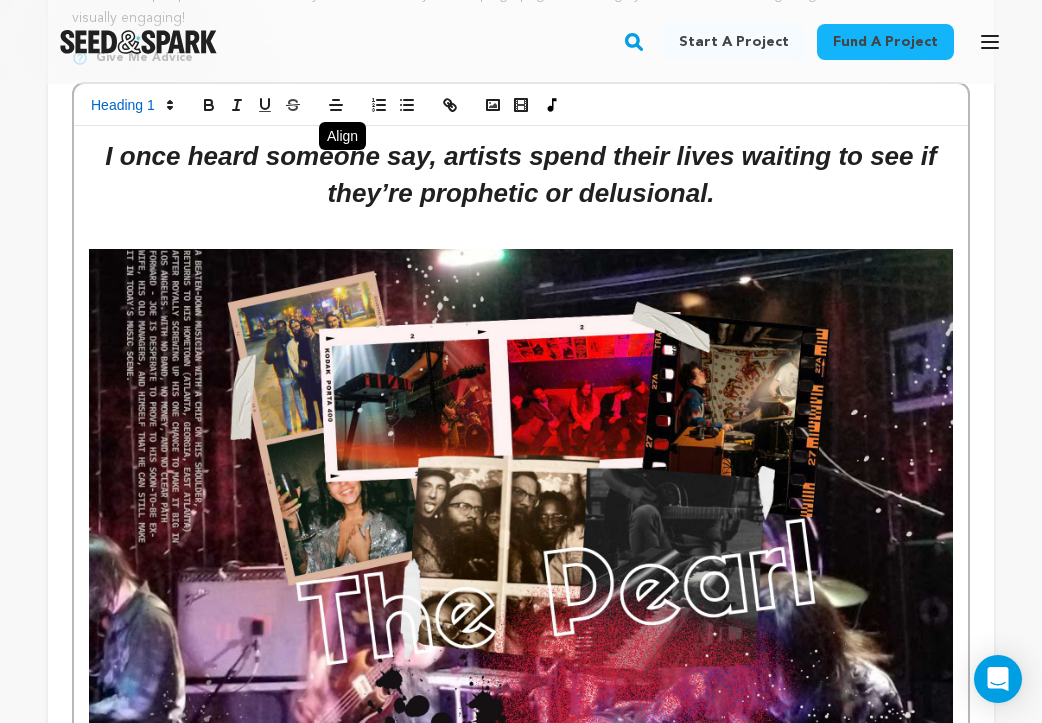 click on "Back to Project Dashboard
Edit Project
Submit For feedback
Submit For feedback
project
story" at bounding box center (521, 413) 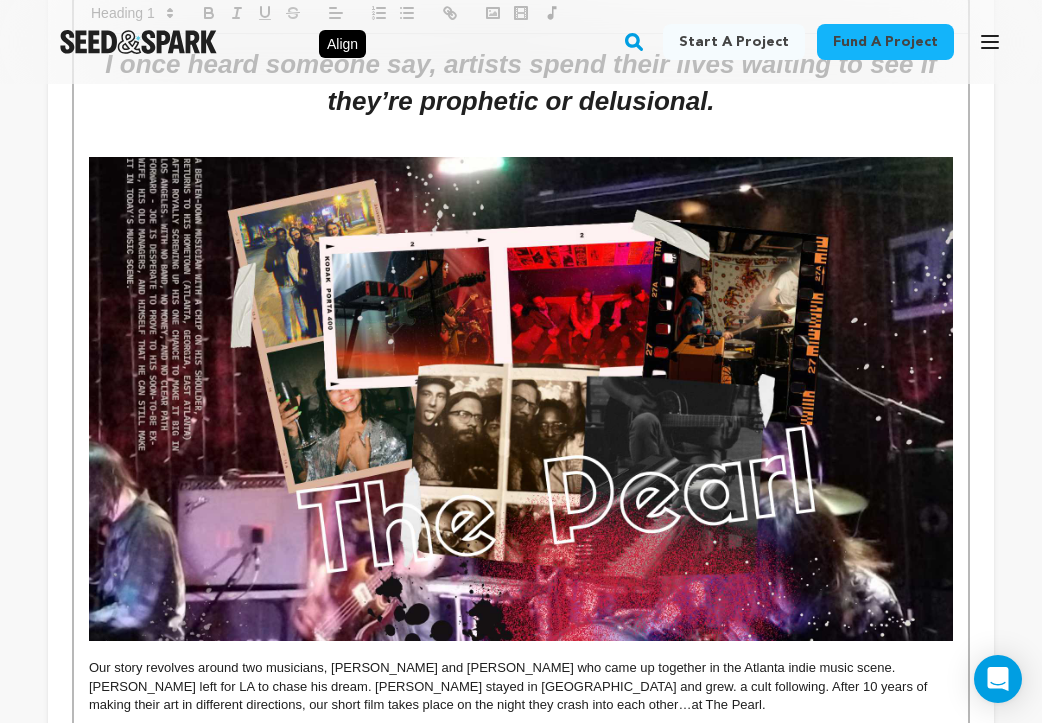 scroll, scrollTop: 246, scrollLeft: 0, axis: vertical 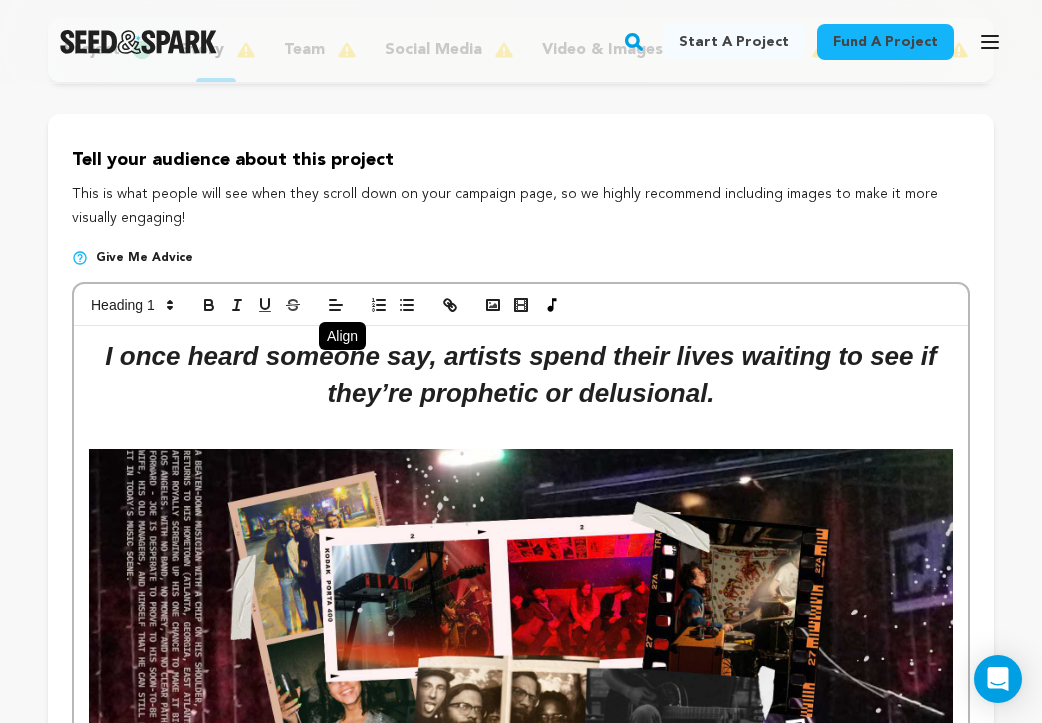 click on "I once heard someone say, artists spend their lives waiting to see if they’re prophetic or delusional." at bounding box center [524, 374] 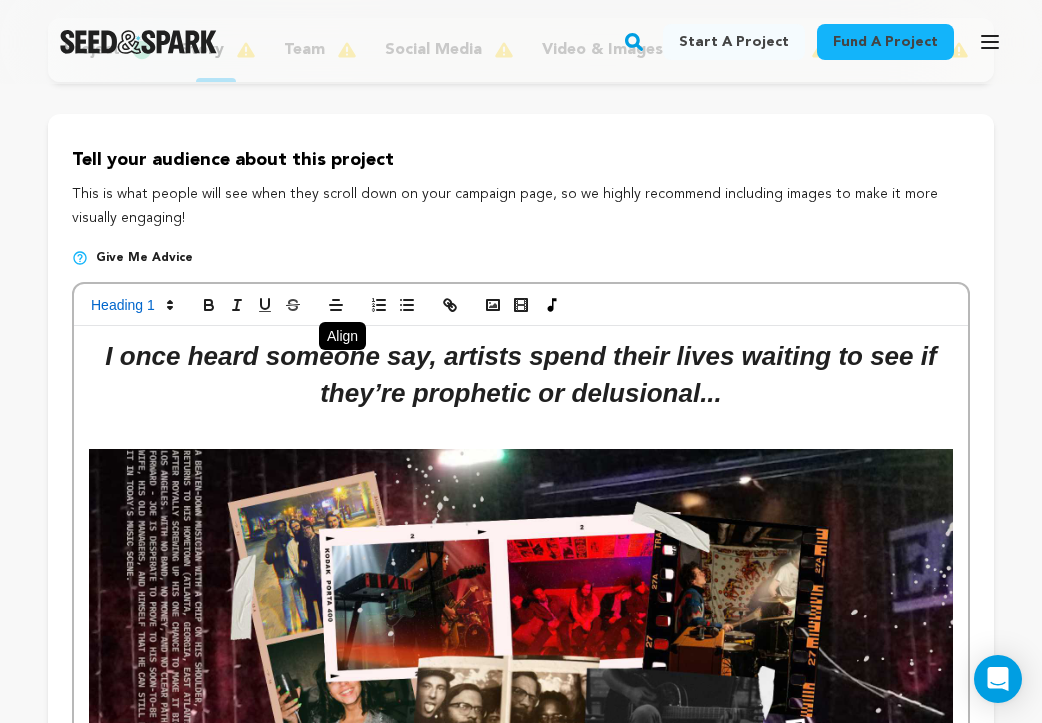click on "Back to Project Dashboard
Edit Project
Submit For feedback
Submit For feedback
project
story" at bounding box center [521, 613] 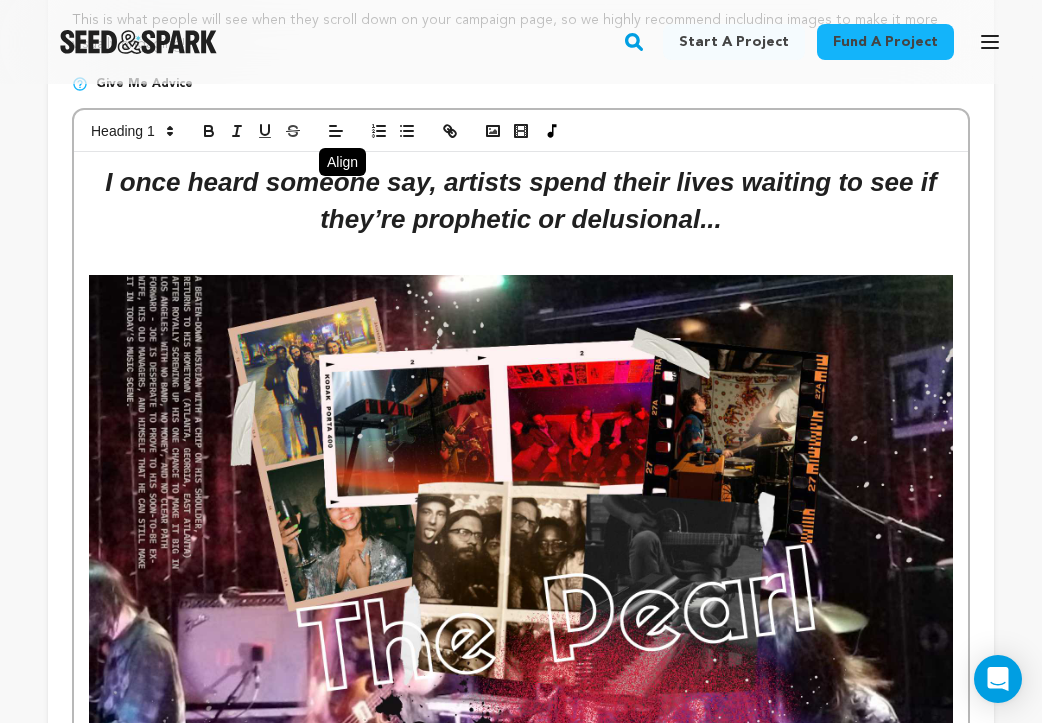 scroll, scrollTop: 232, scrollLeft: 0, axis: vertical 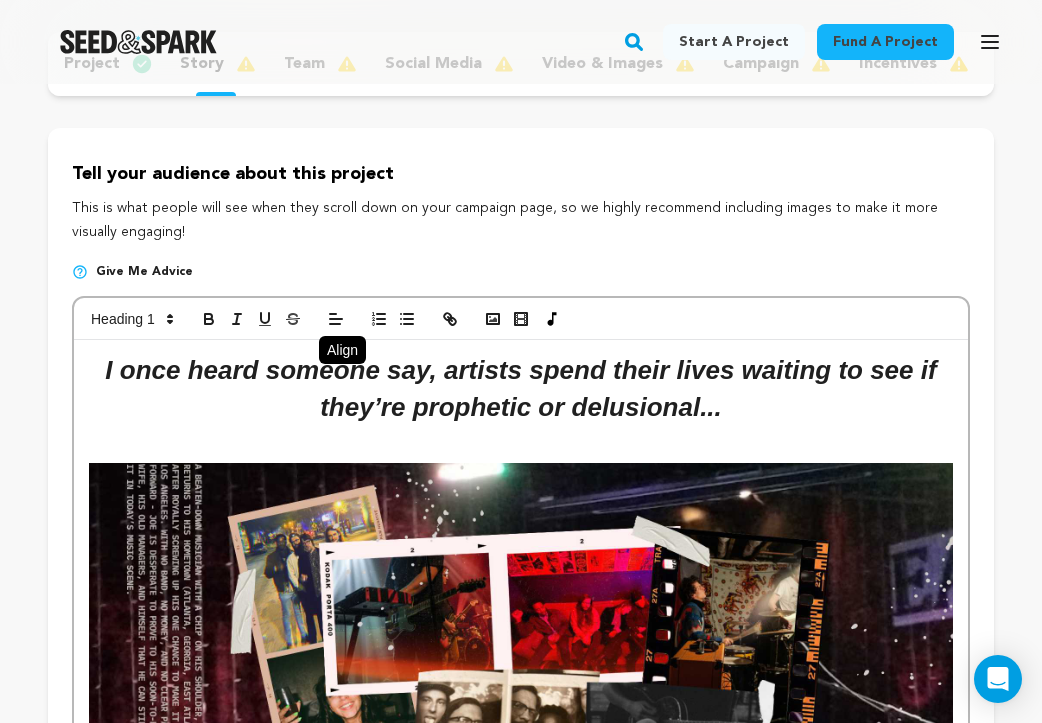 click on "I once heard someone say, artists spend their lives waiting to see if they’re prophetic or delusional..." at bounding box center (524, 388) 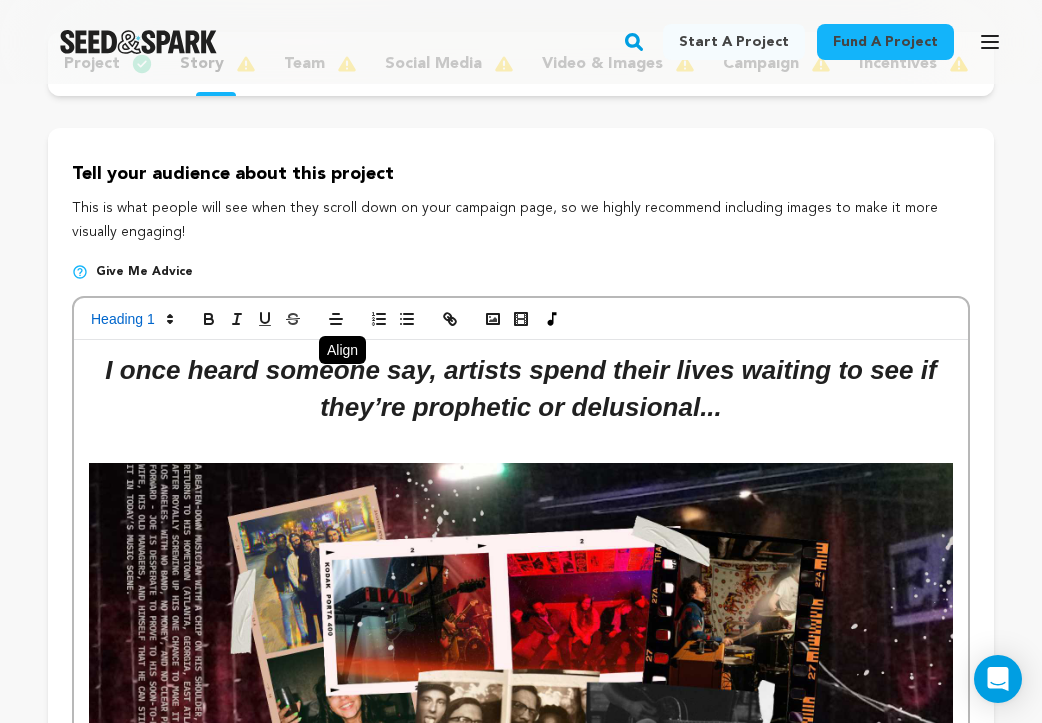 drag, startPoint x: 734, startPoint y: 423, endPoint x: 101, endPoint y: 381, distance: 634.39185 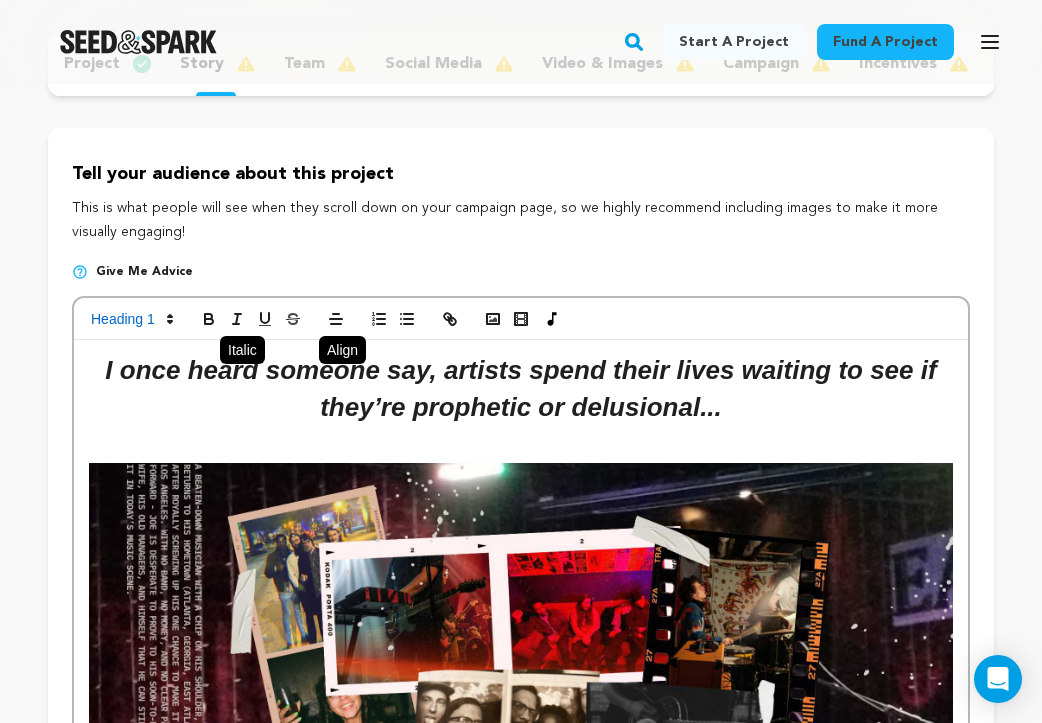 click 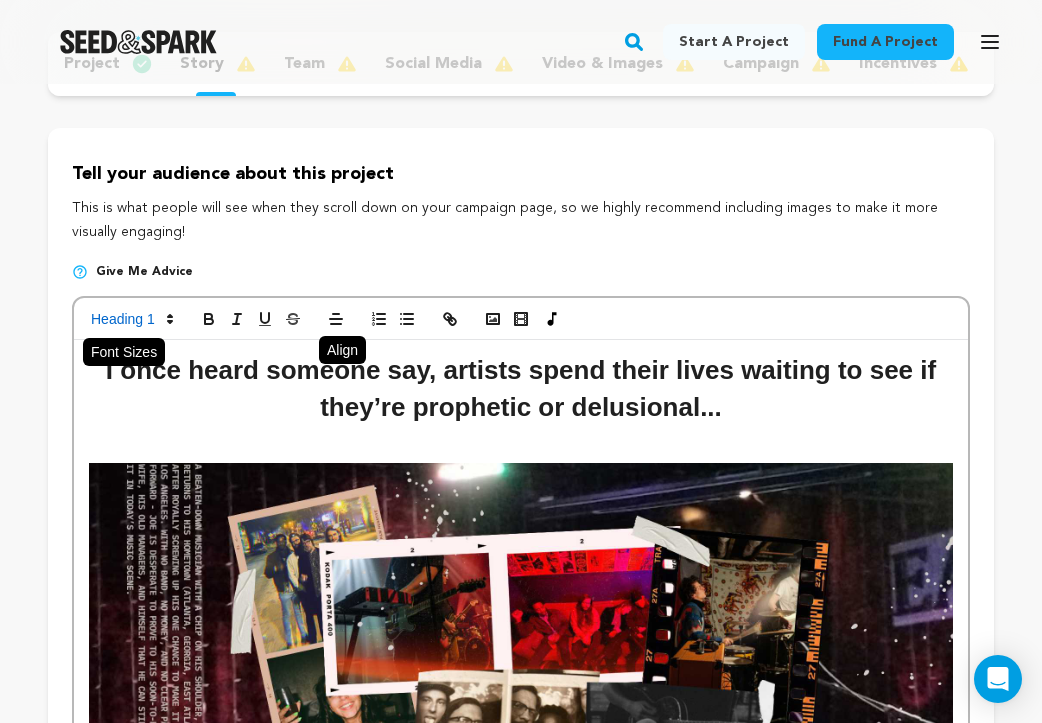 click at bounding box center (131, 319) 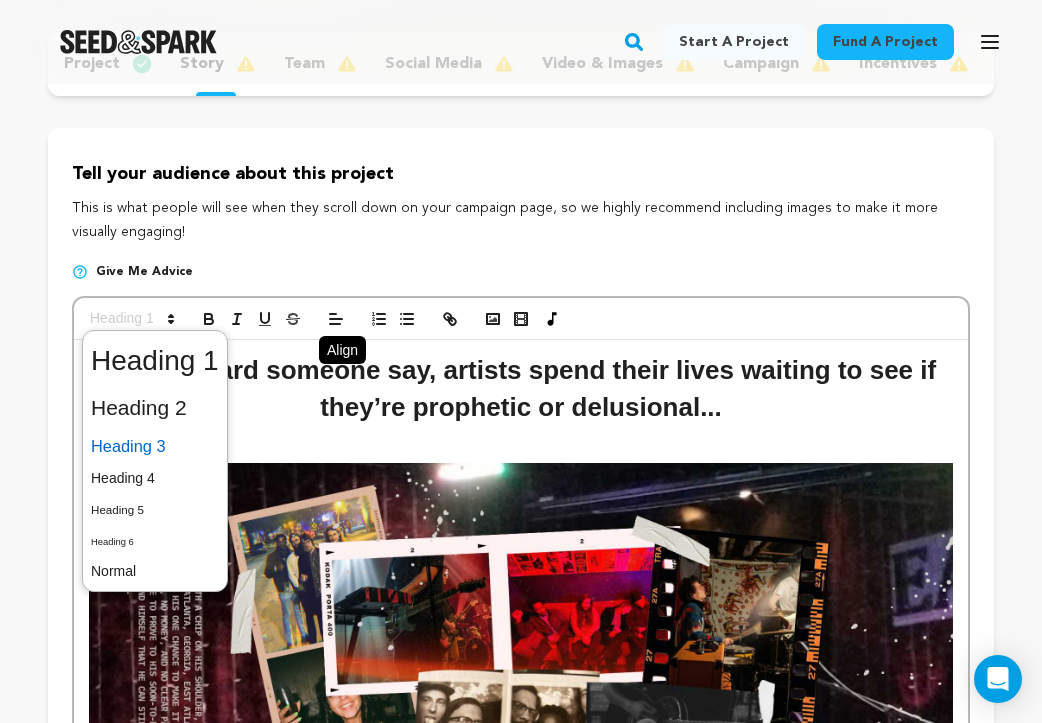 click at bounding box center [155, 446] 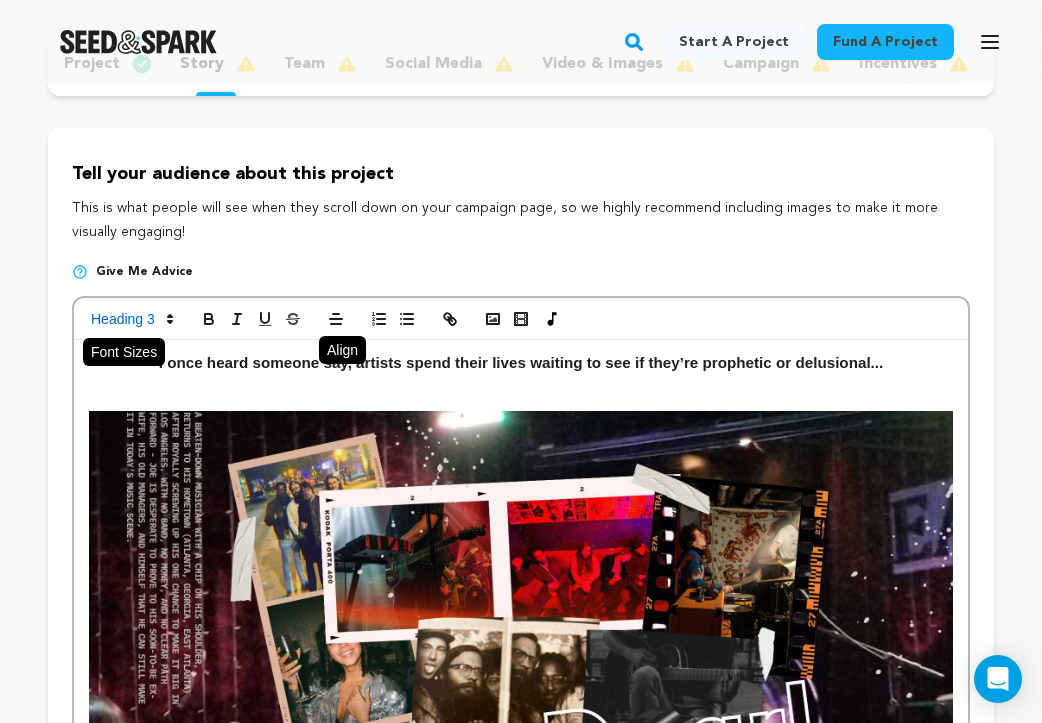 click 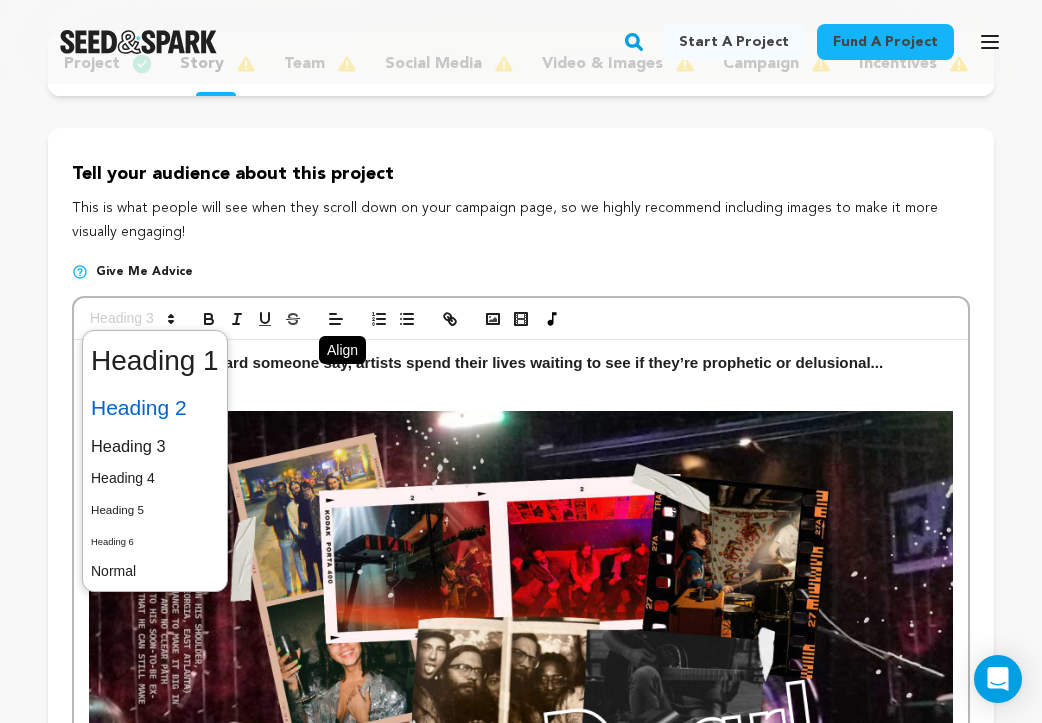 click at bounding box center (155, 408) 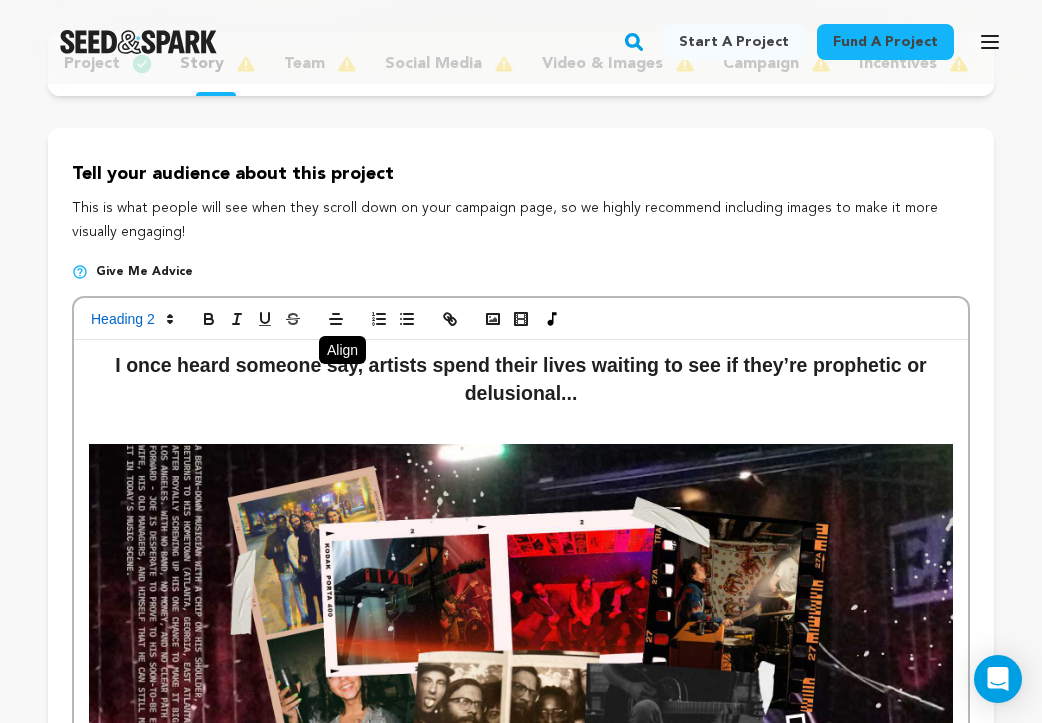click on "Back to Project Dashboard
Edit Project
Submit For feedback
Submit For feedback
project
story" at bounding box center (521, 618) 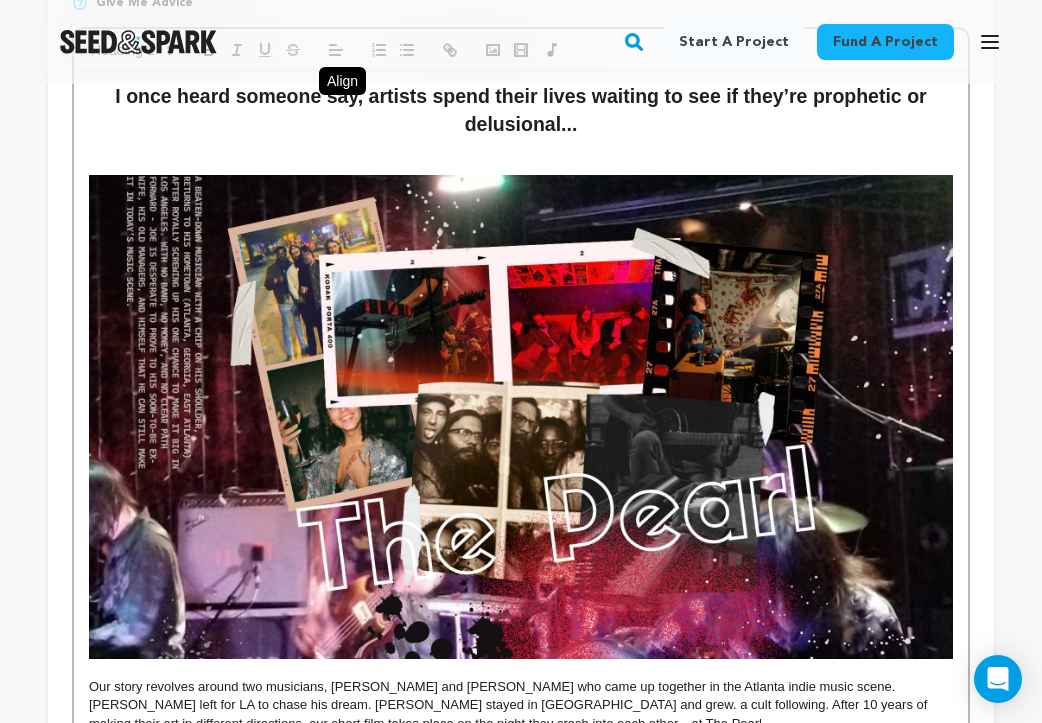 scroll, scrollTop: 392, scrollLeft: 0, axis: vertical 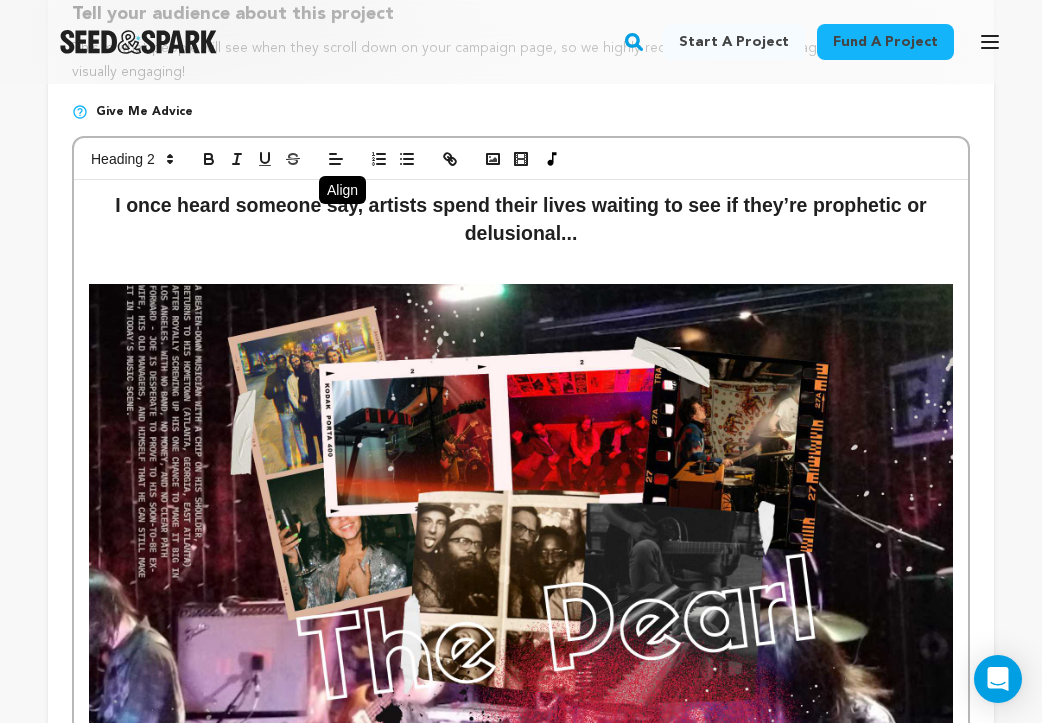 drag, startPoint x: 567, startPoint y: 257, endPoint x: 96, endPoint y: 218, distance: 472.61188 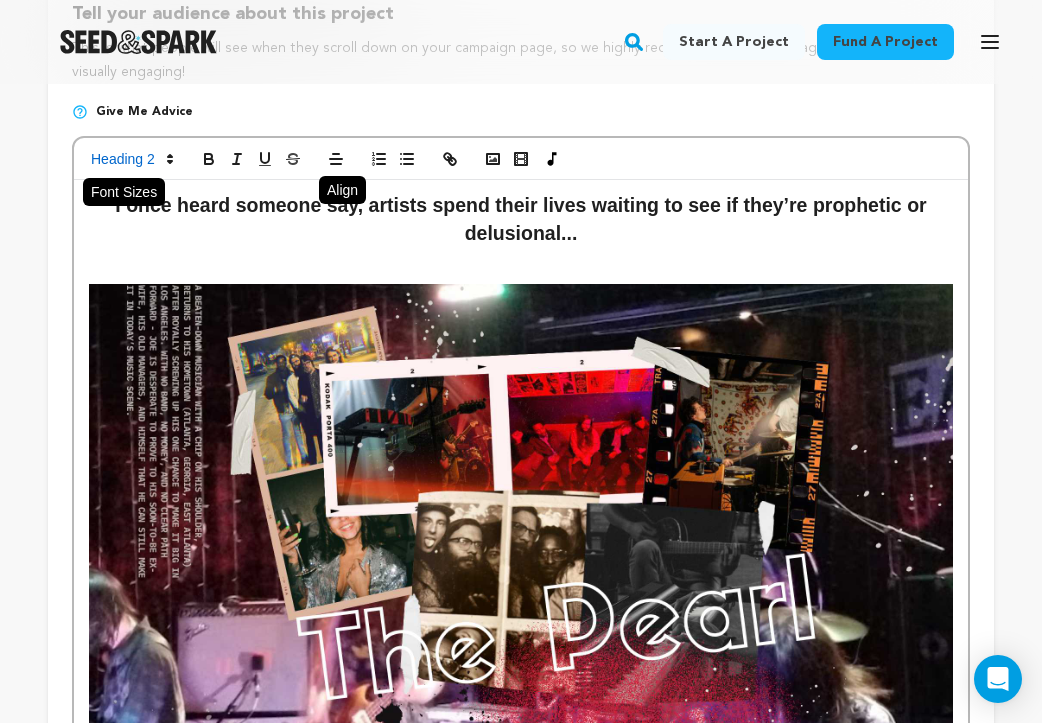 click 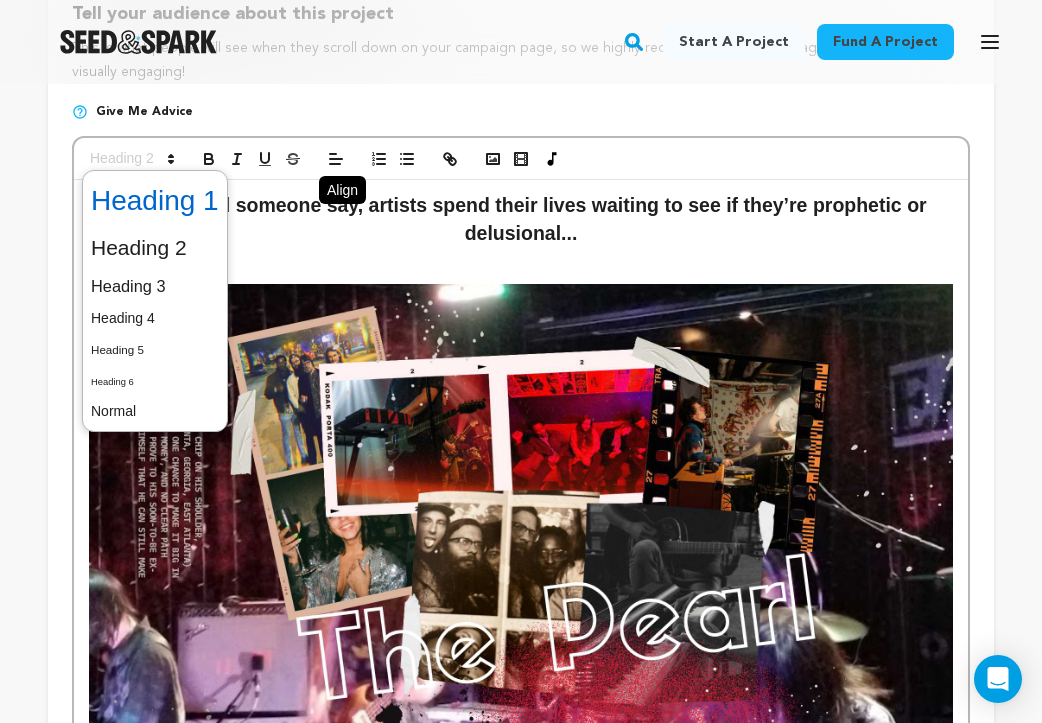 click at bounding box center (155, 201) 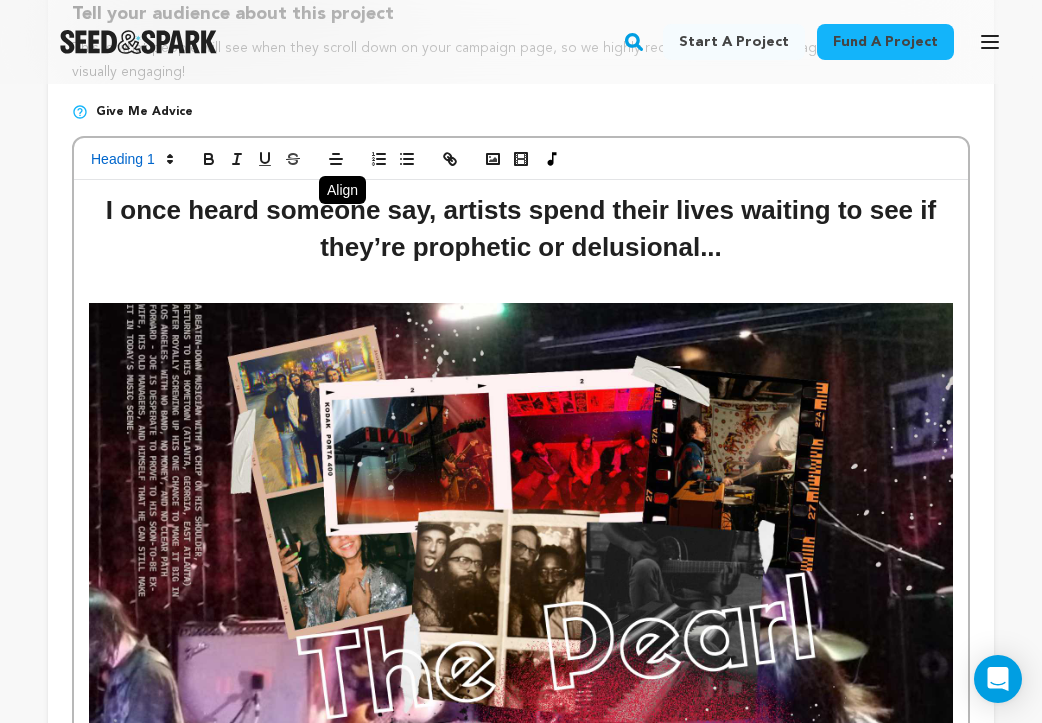 click on "Back to Project Dashboard
Edit Project
Submit For feedback
Submit For feedback
project
story" at bounding box center (521, 467) 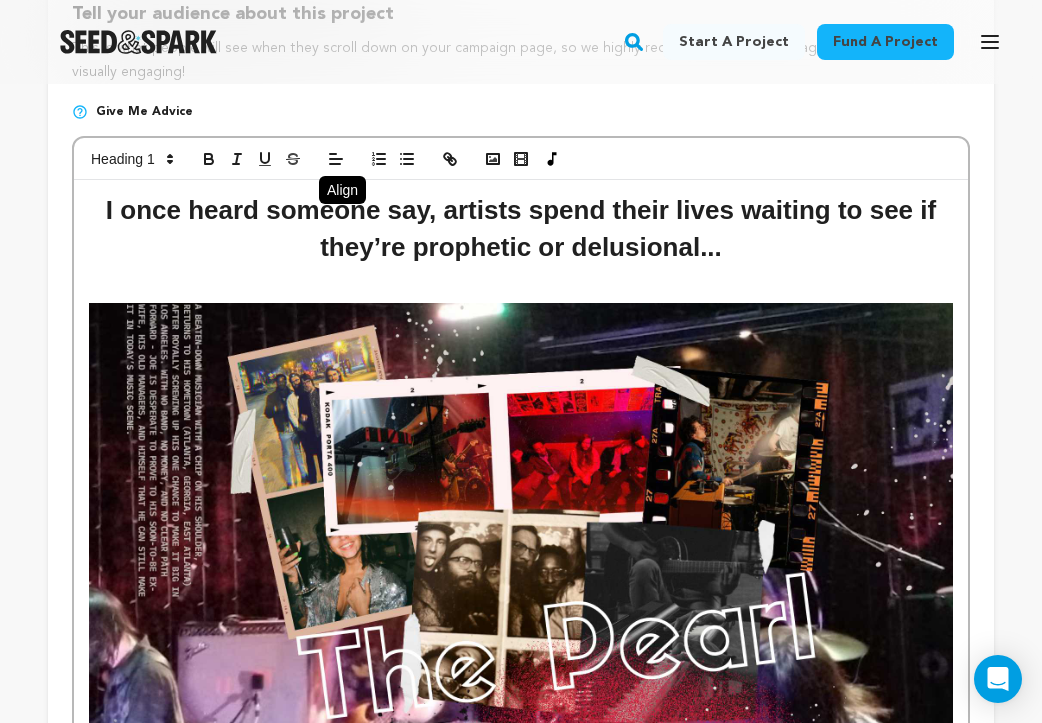 click on "I once heard someone say, artists spend their lives waiting to see if they’re prophetic or delusional..." at bounding box center [521, 229] 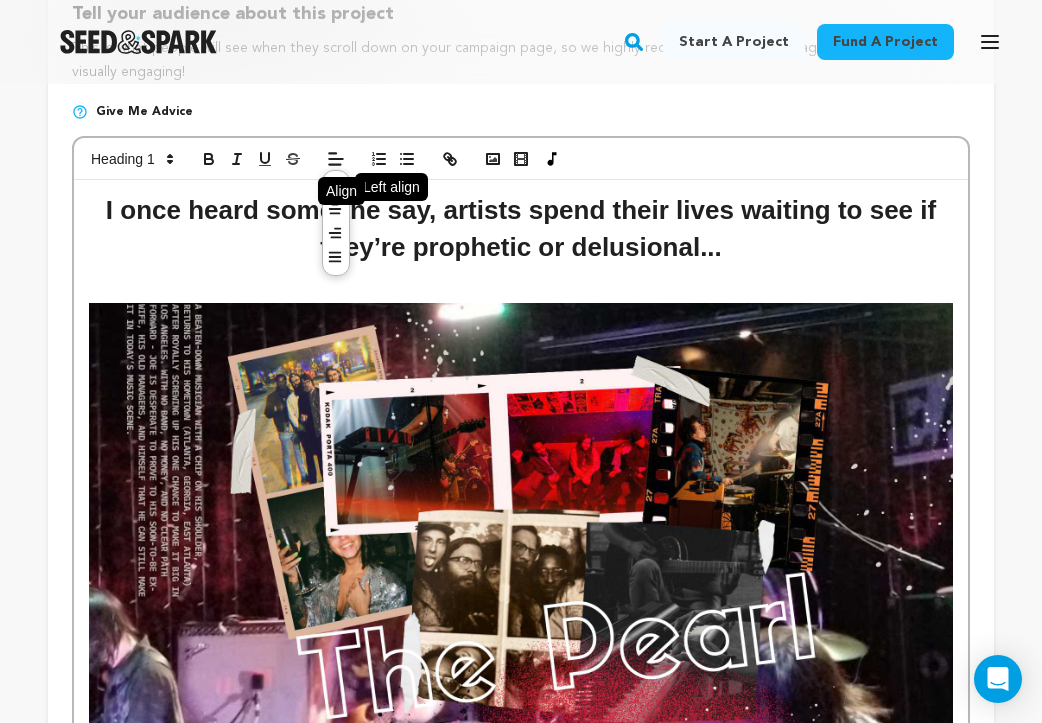 click 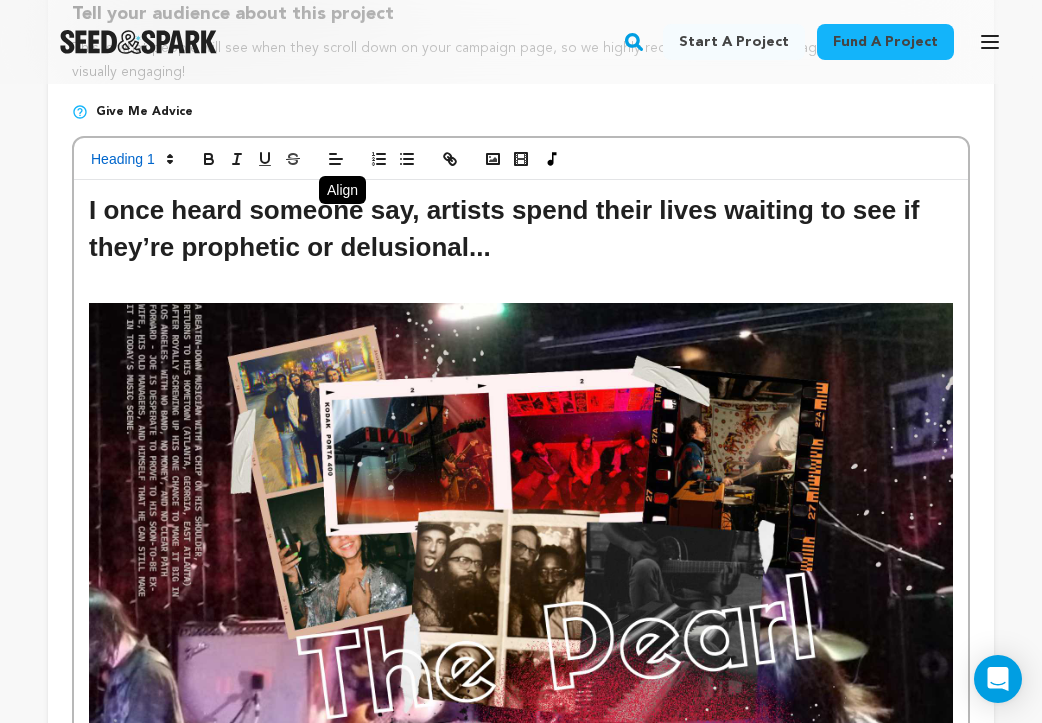 click on "Tell your audience about this project
This is what people will see when they scroll down on your campaign page, so we highly recommend including
images to make it more visually engaging!
Give me advice
I once heard someone say, artists spend their lives waiting to see if they’re prophetic or delusional...
Save Changes" at bounding box center (521, 476) 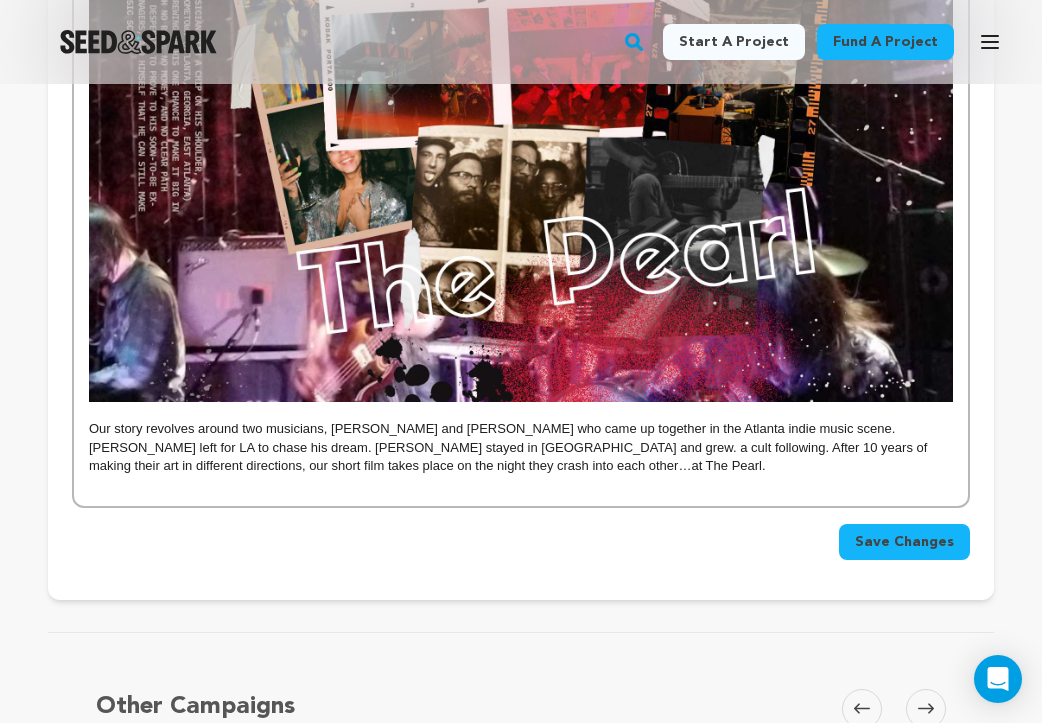 scroll, scrollTop: 830, scrollLeft: 0, axis: vertical 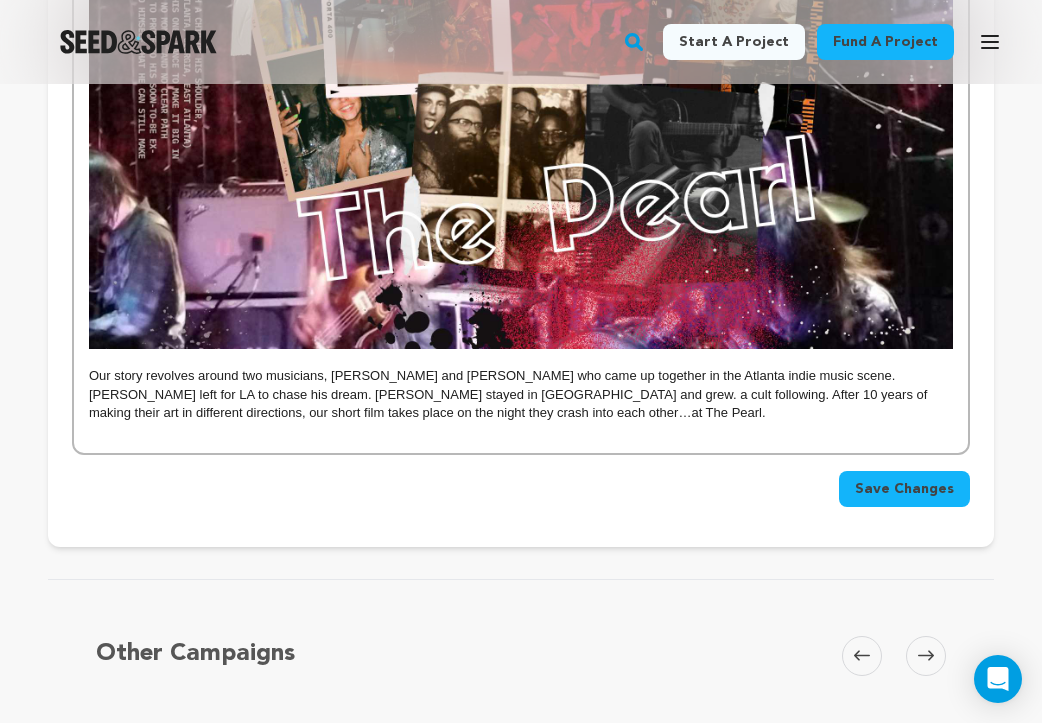 click at bounding box center [521, 432] 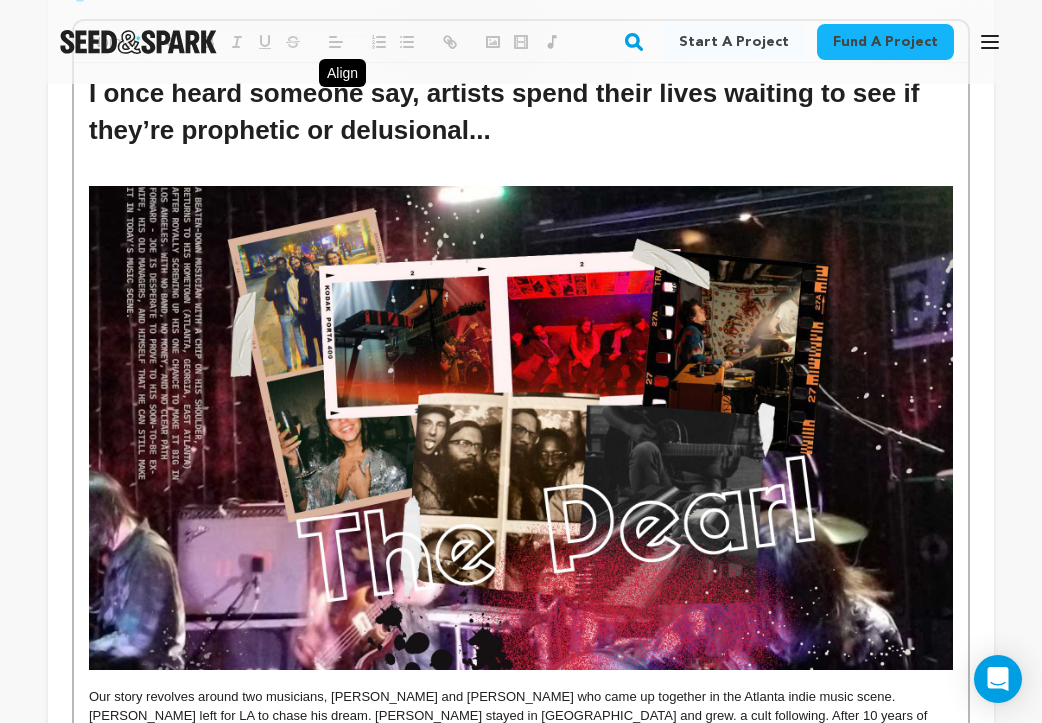scroll, scrollTop: 321, scrollLeft: 0, axis: vertical 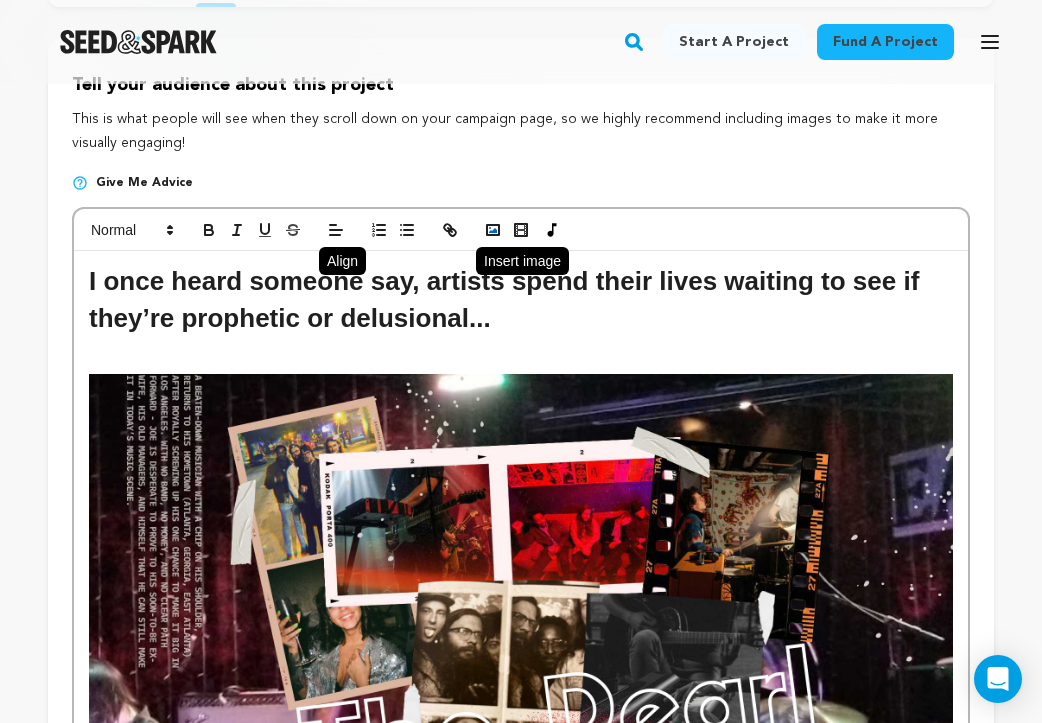 click 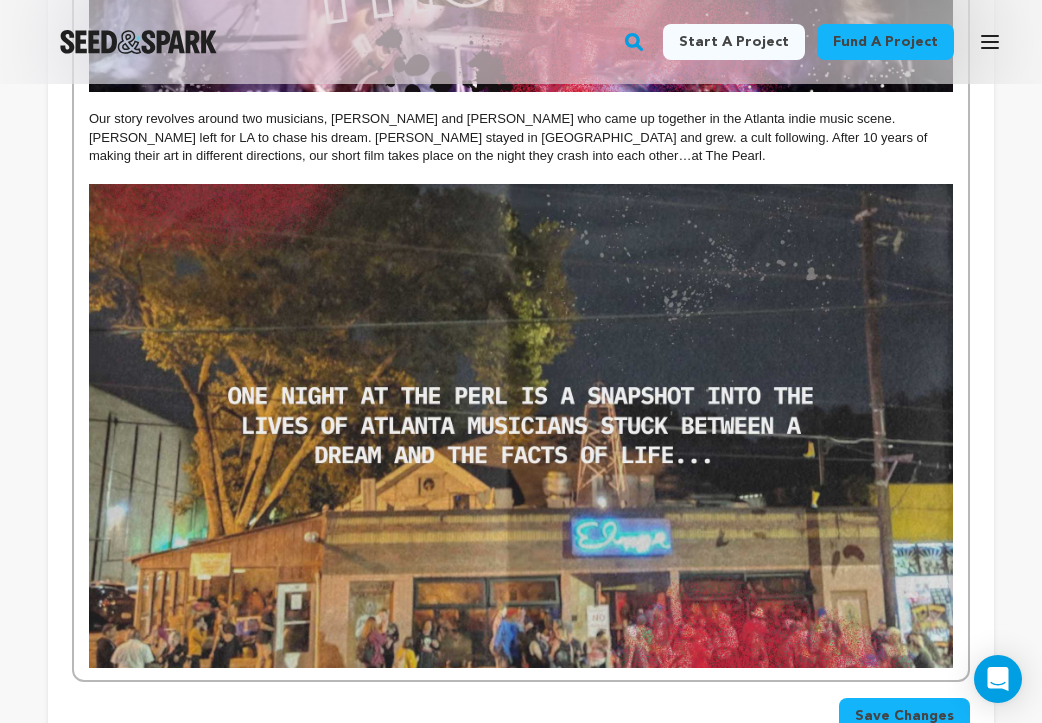 scroll, scrollTop: 1408, scrollLeft: 0, axis: vertical 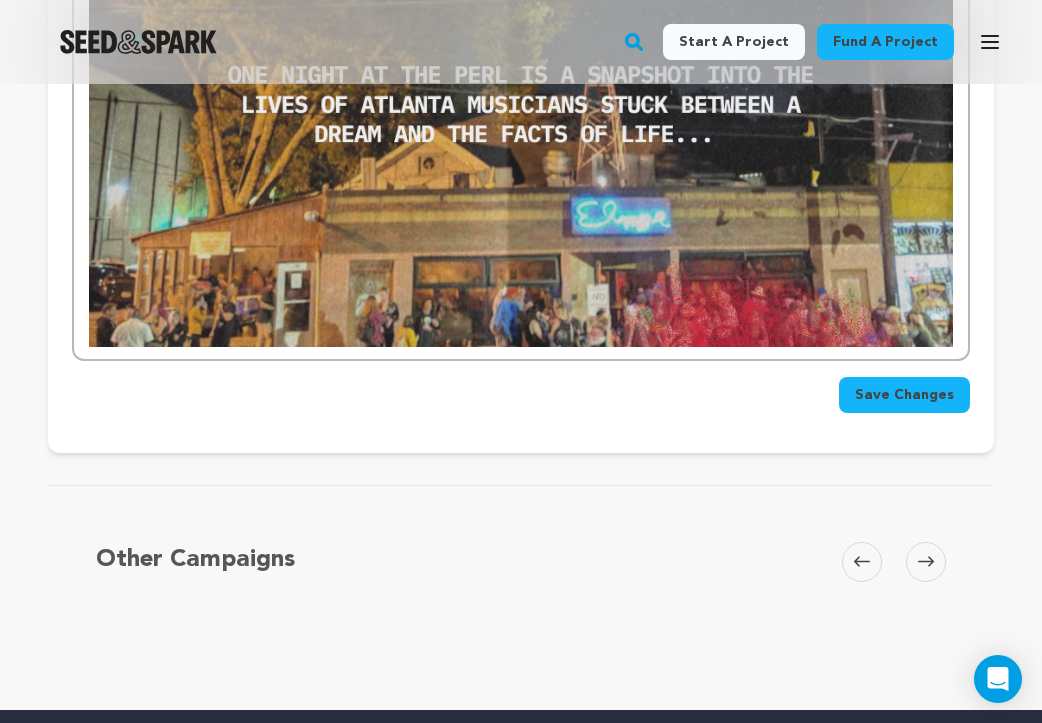 click on "I once heard someone say, artists spend their lives waiting to see if they’re prophetic or delusional...  Our story revolves around two musicians, Jeremey and Sally who came up together in the Atlanta indie music scene. Jeremey left for LA to chase his dream. Sally stayed in Atlanta and grew. a cult following. After 10 years of making their art in different directions, our short film takes place on the night they crash into each other…at The Pearl." at bounding box center [521, -239] 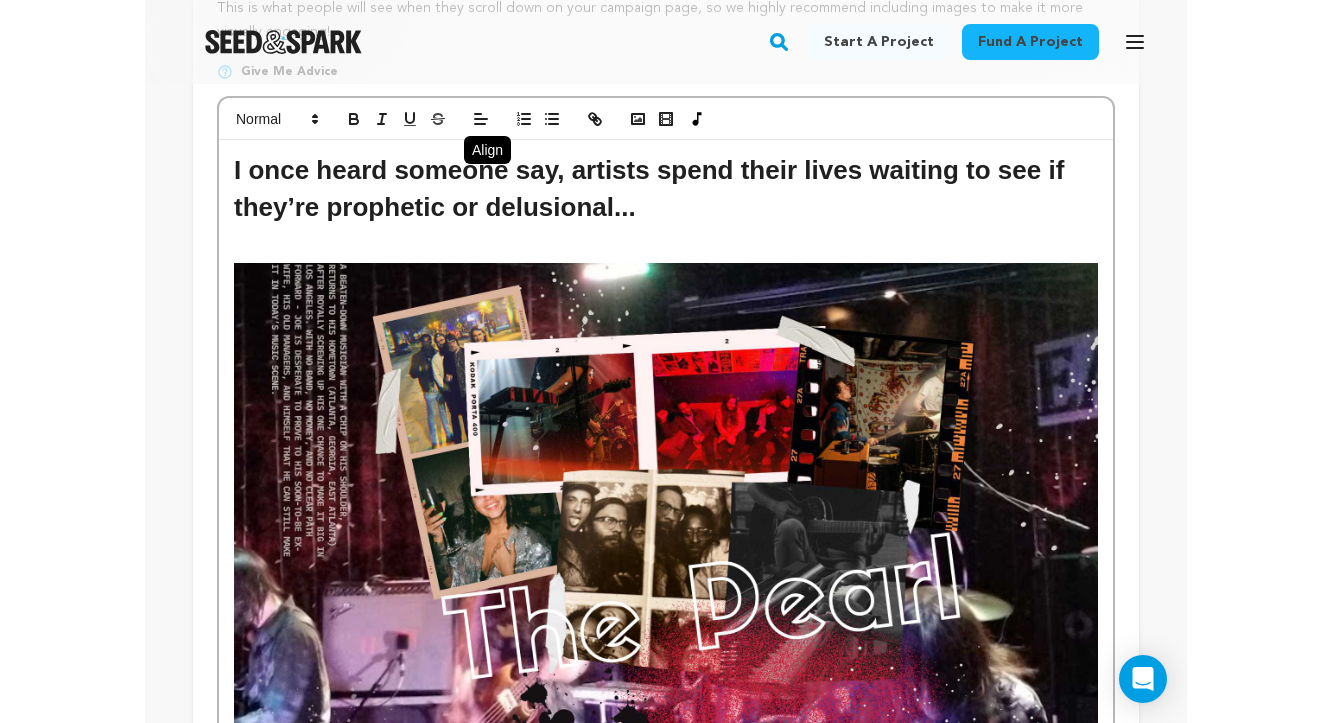 scroll, scrollTop: 0, scrollLeft: 0, axis: both 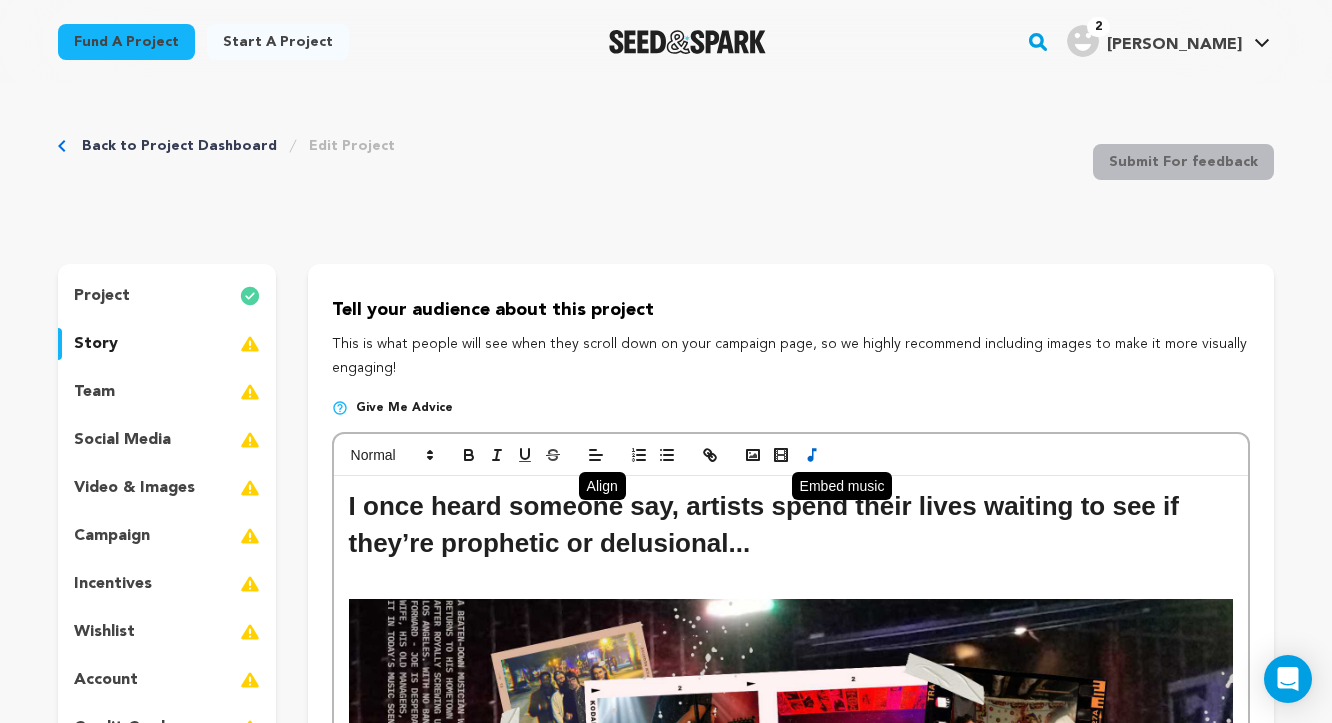 click 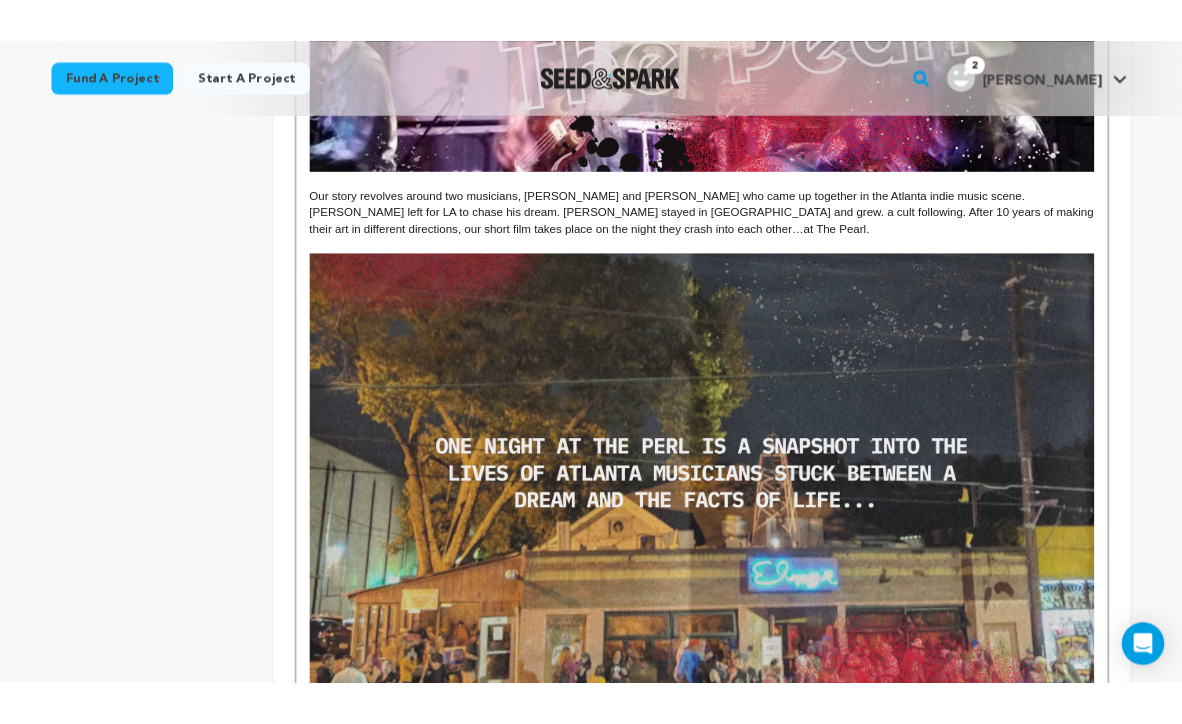 scroll, scrollTop: 1115, scrollLeft: 0, axis: vertical 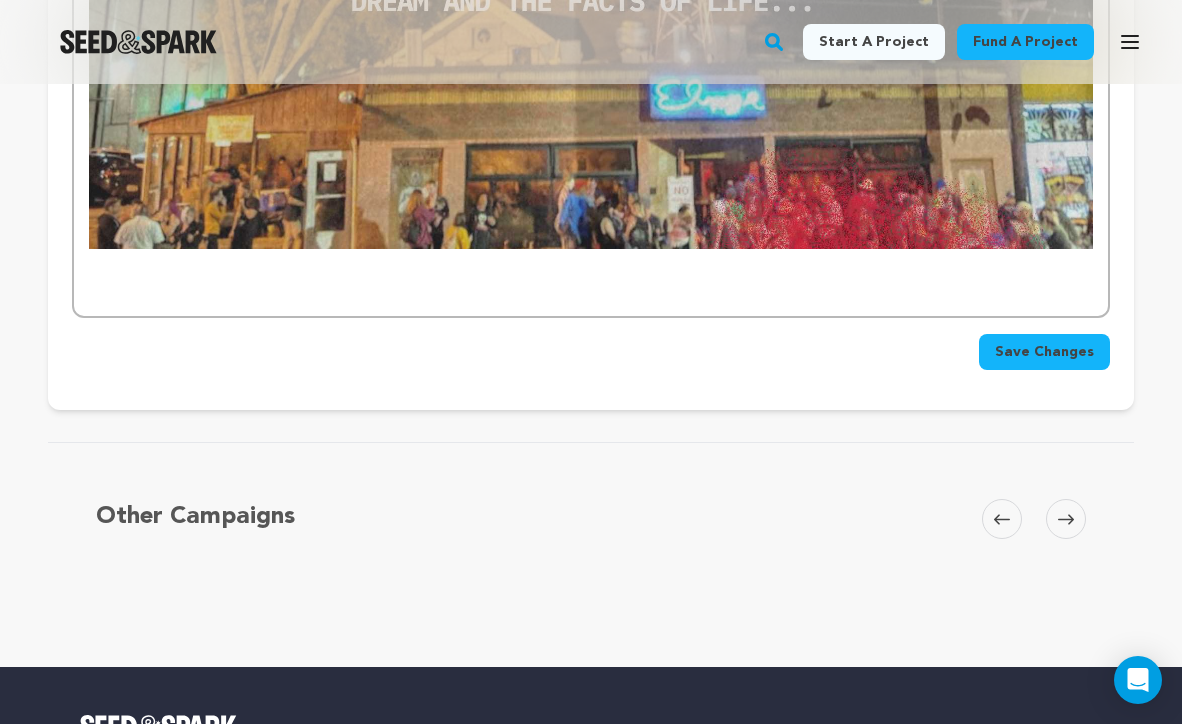 click at bounding box center (591, 295) 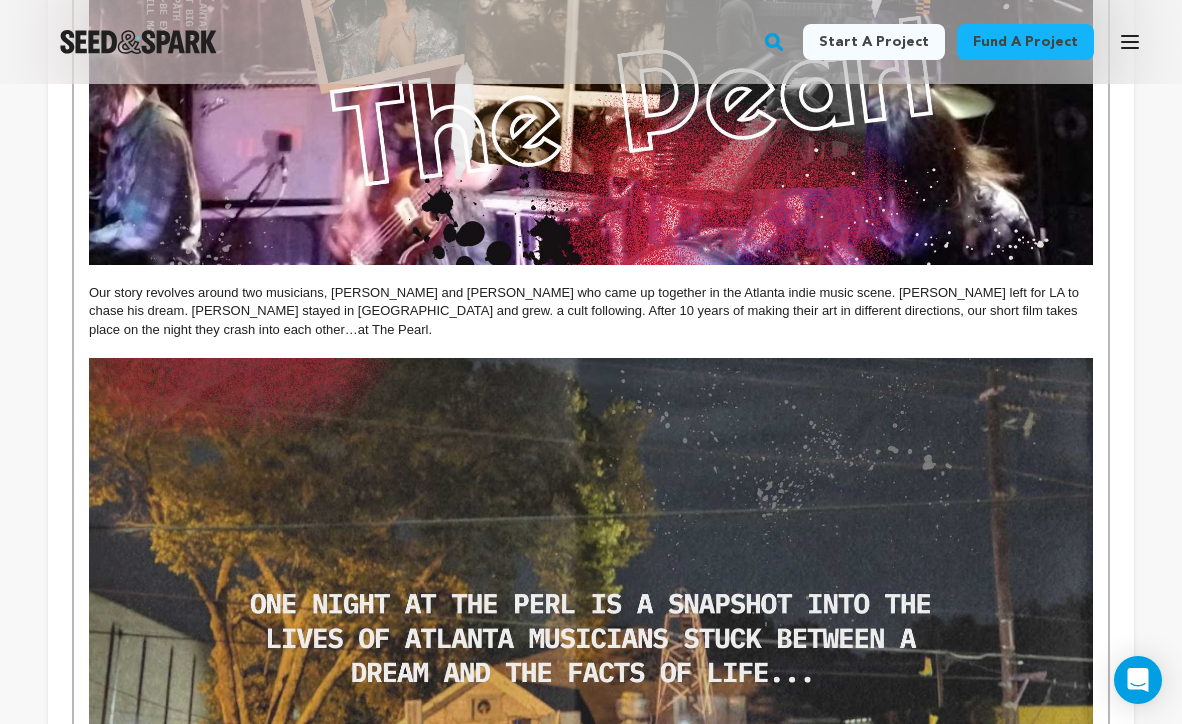 scroll, scrollTop: 349, scrollLeft: 0, axis: vertical 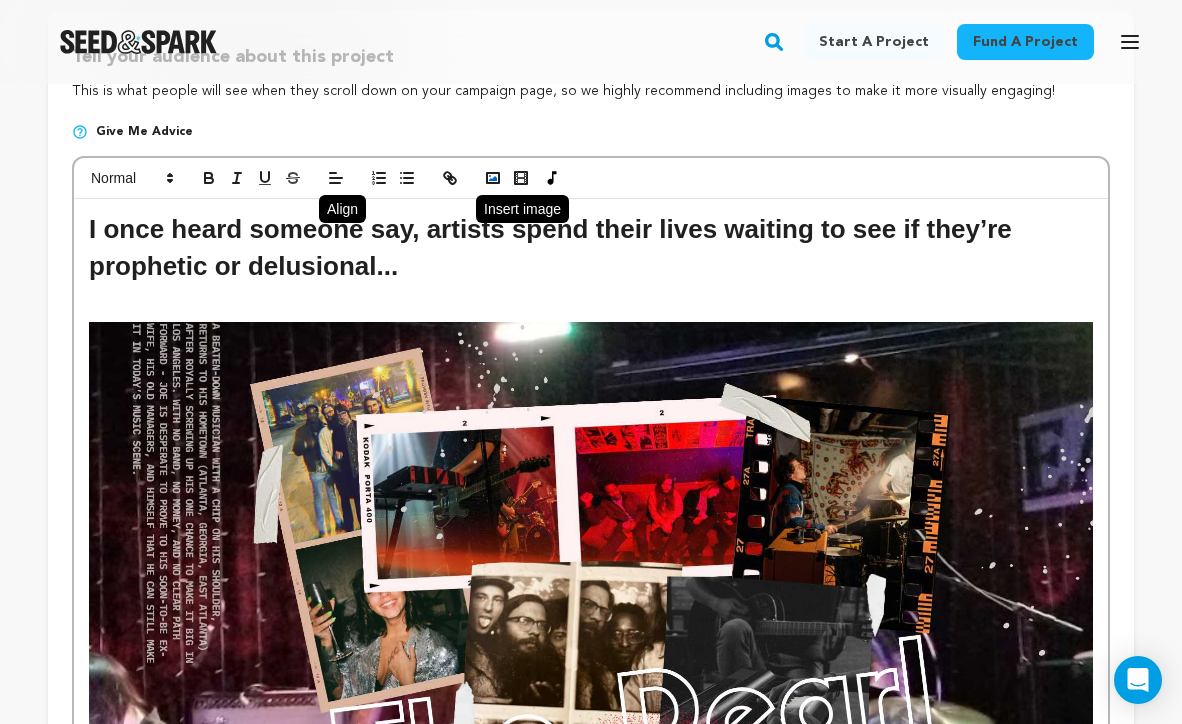 click 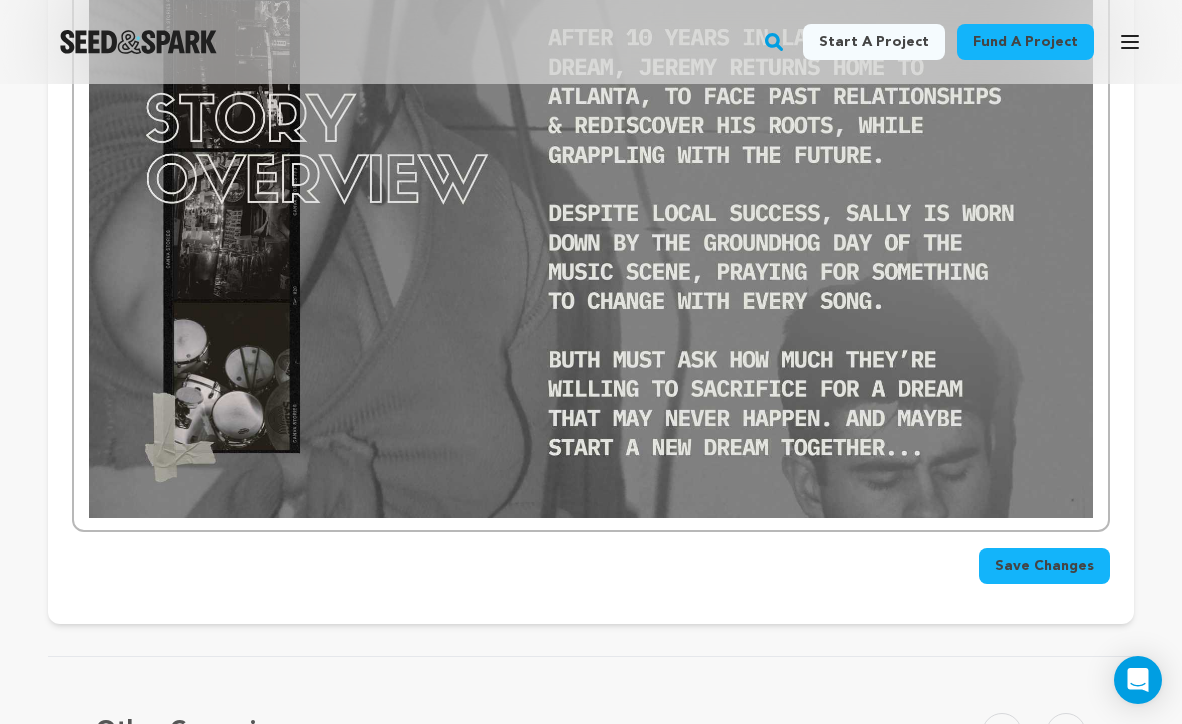 scroll, scrollTop: 2157, scrollLeft: 0, axis: vertical 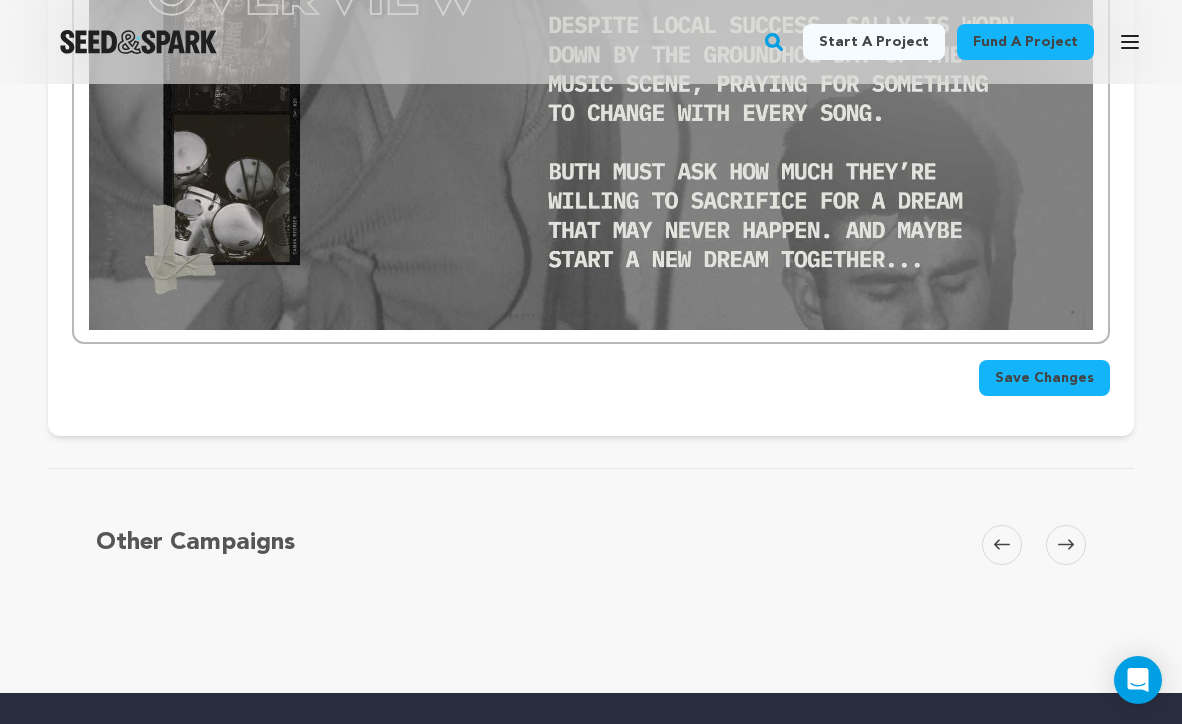 click on "I once heard someone say, artists spend their lives waiting to see if they’re prophetic or delusional...  Our story revolves around two musicians, Jeremey and Sally who came up together in the Atlanta indie music scene. Jeremey left for LA to chase his dream. Sally stayed in Atlanta and grew. a cult following. After 10 years of making their art in different directions, our short film takes place on the night they crash into each other…at The Pearl." at bounding box center (591, -634) 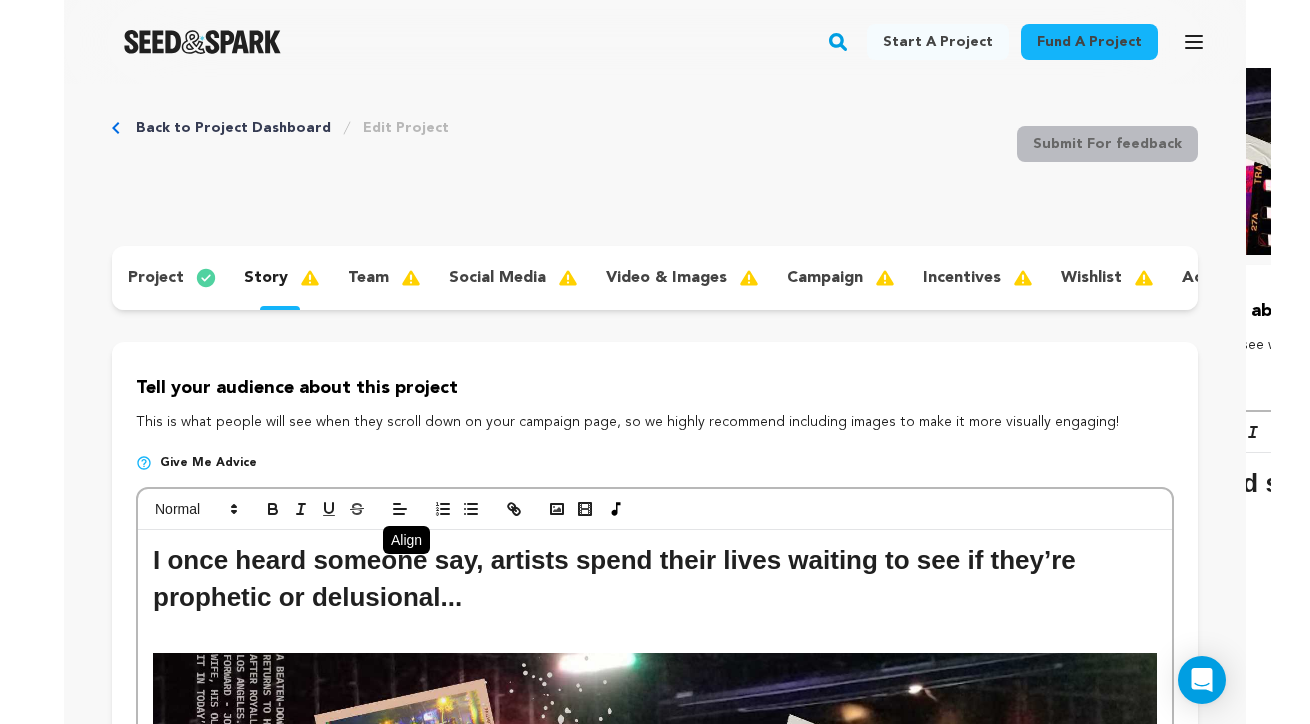scroll, scrollTop: 0, scrollLeft: 0, axis: both 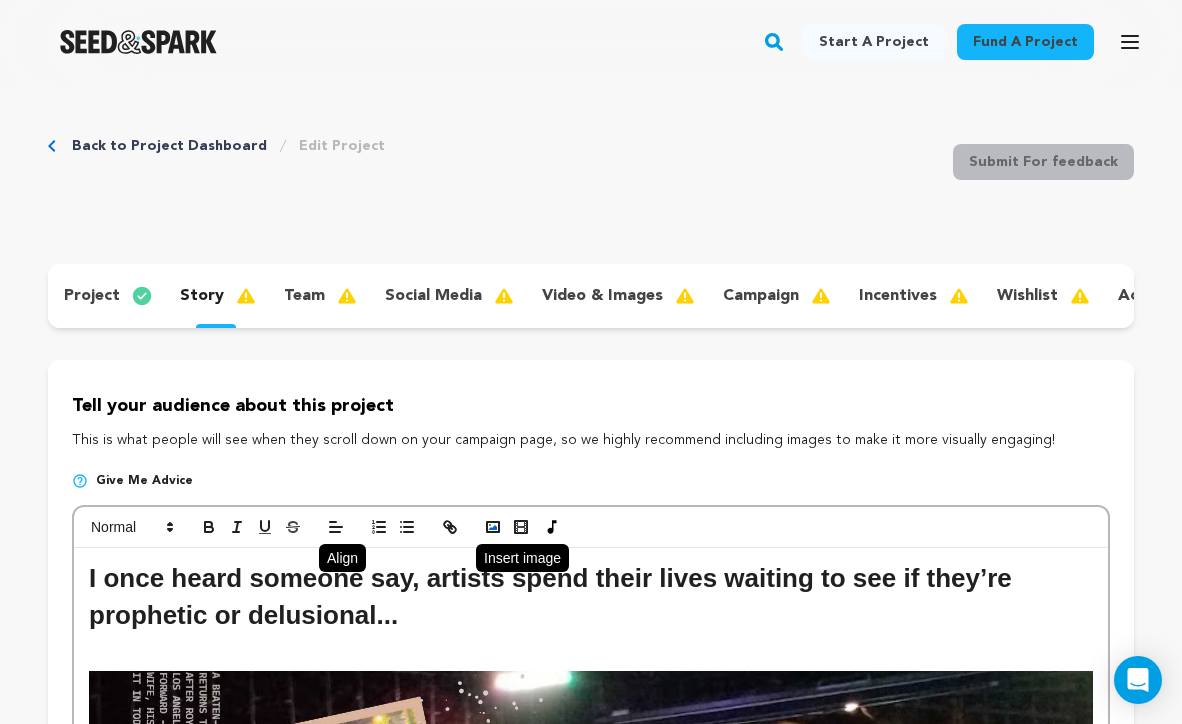 click 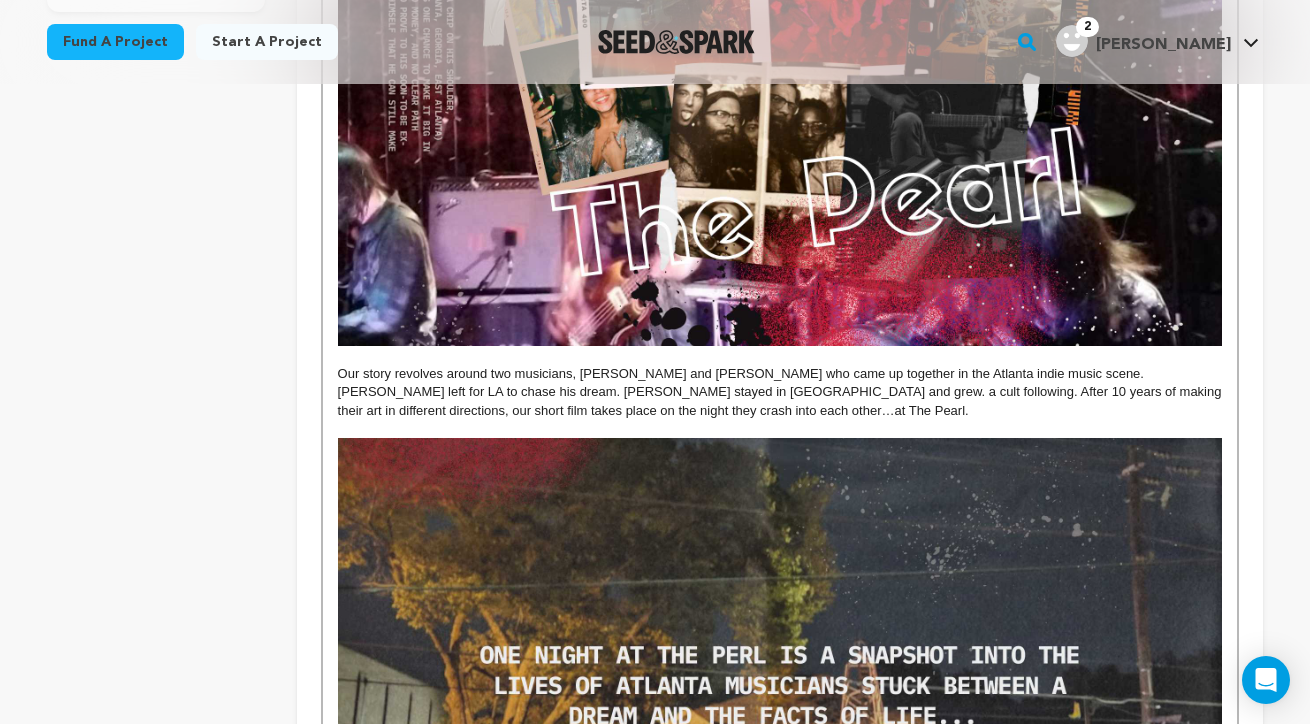 scroll, scrollTop: 885, scrollLeft: 0, axis: vertical 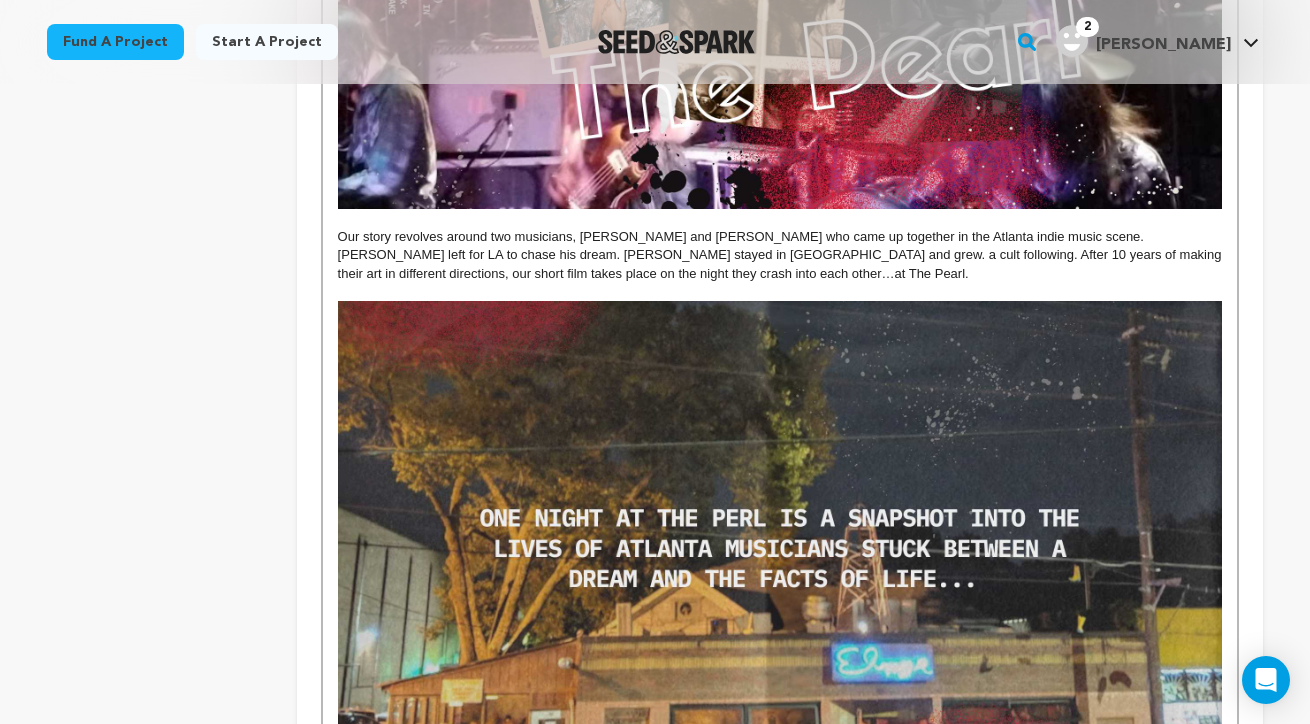 click on "Our story revolves around two musicians, Jeremey and Sally who came up together in the Atlanta indie music scene. Jeremey left for LA to chase his dream. Sally stayed in Atlanta and grew. a cult following. After 10 years of making their art in different directions, our short film takes place on the night they crash into each other…at The Pearl." at bounding box center [782, 255] 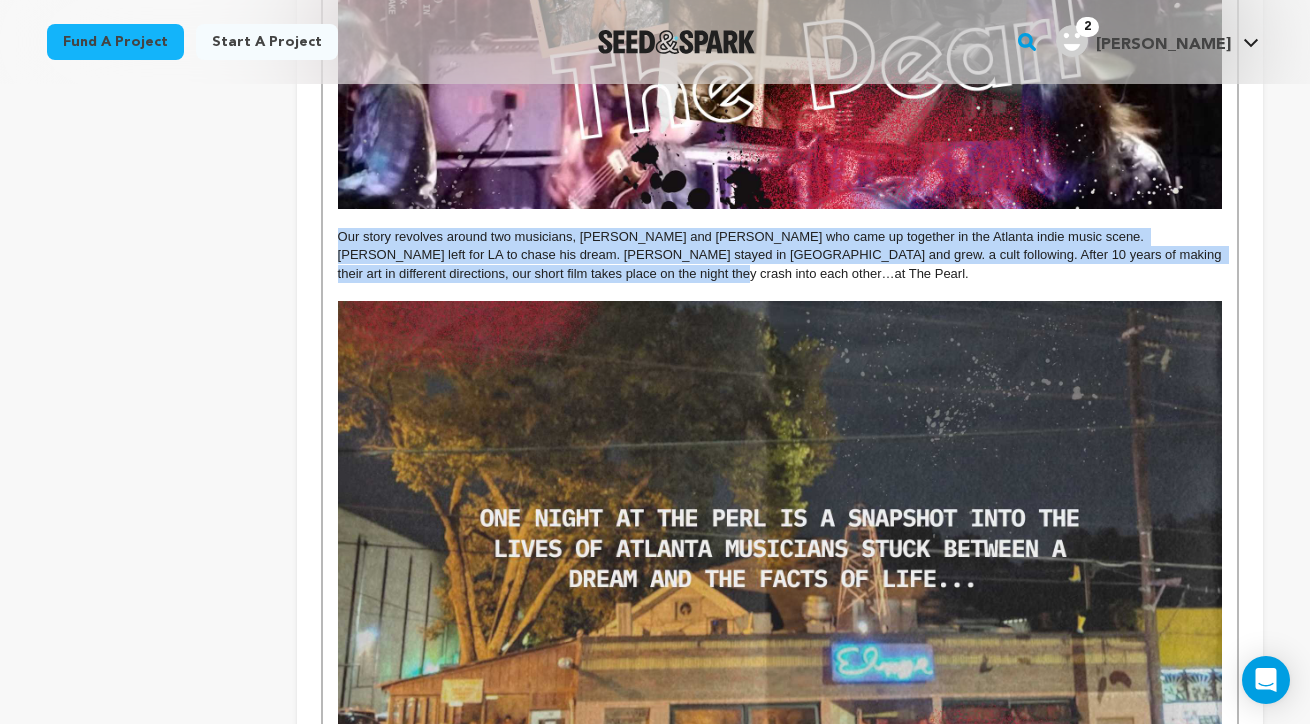 drag, startPoint x: 577, startPoint y: 267, endPoint x: 323, endPoint y: 232, distance: 256.4001 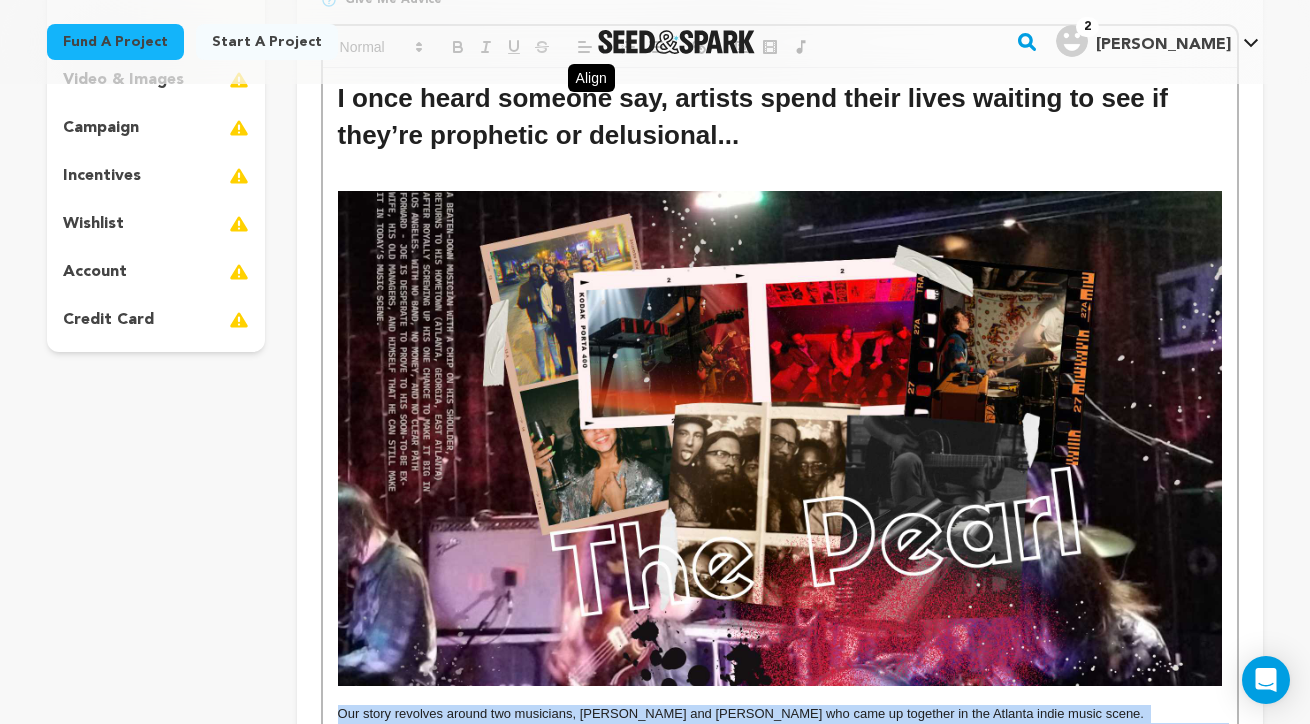 scroll, scrollTop: 0, scrollLeft: 0, axis: both 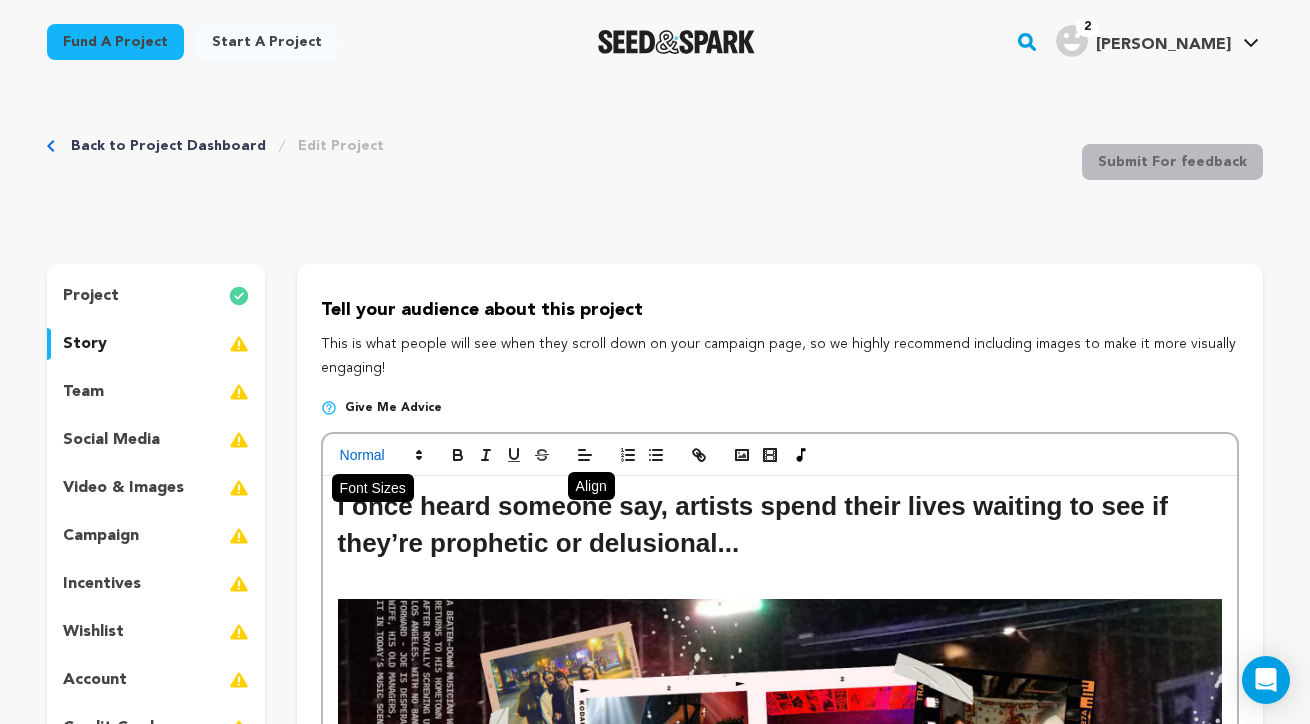 click at bounding box center (380, 455) 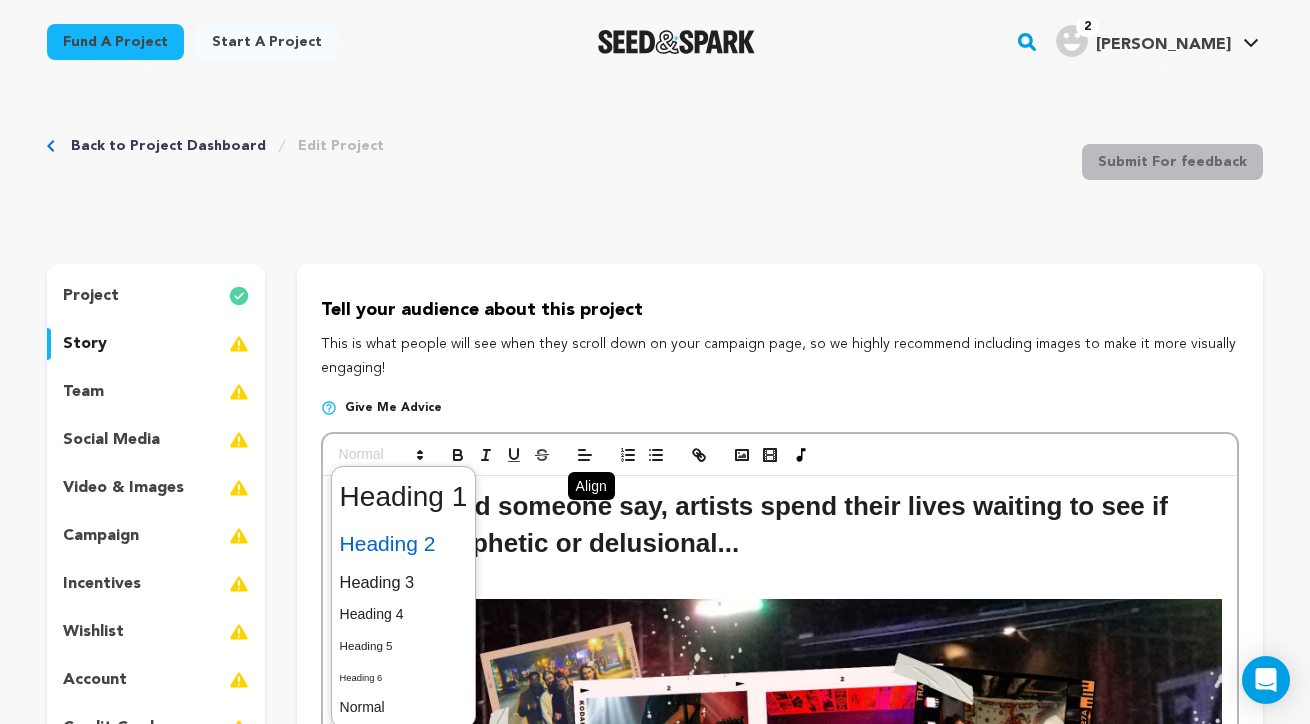 click at bounding box center [404, 544] 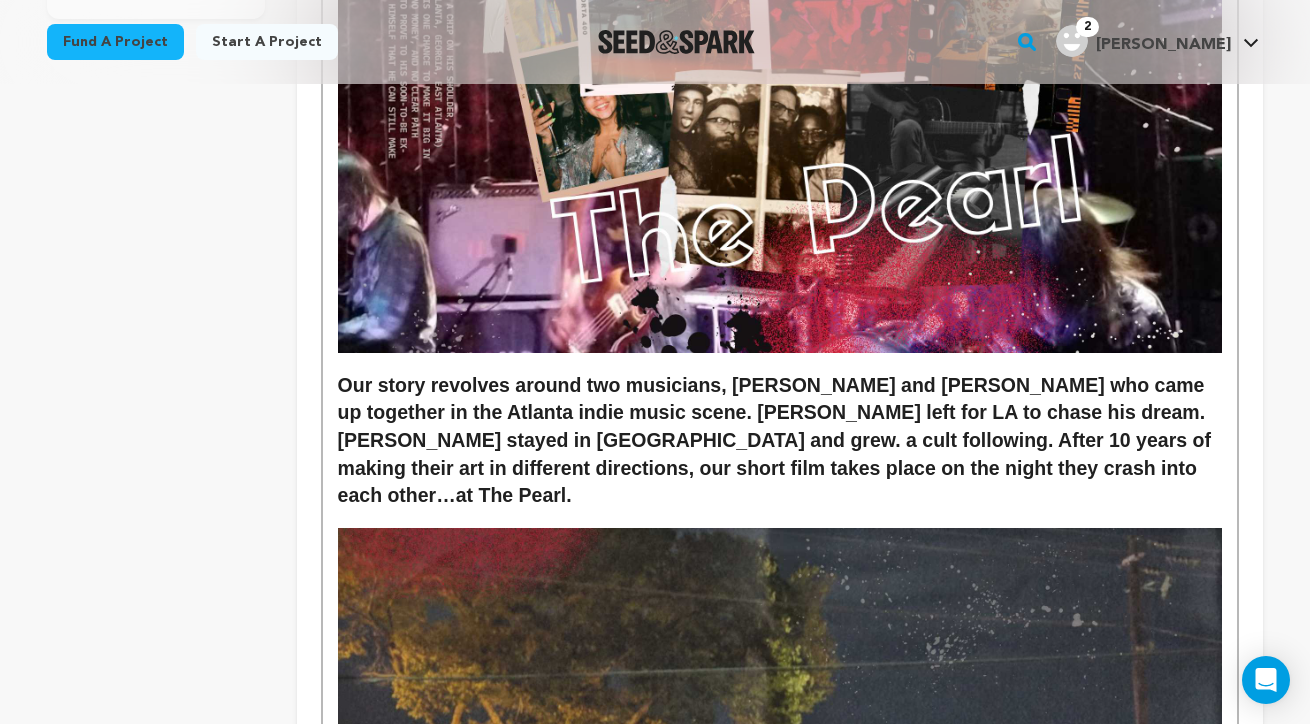 scroll, scrollTop: 638, scrollLeft: 0, axis: vertical 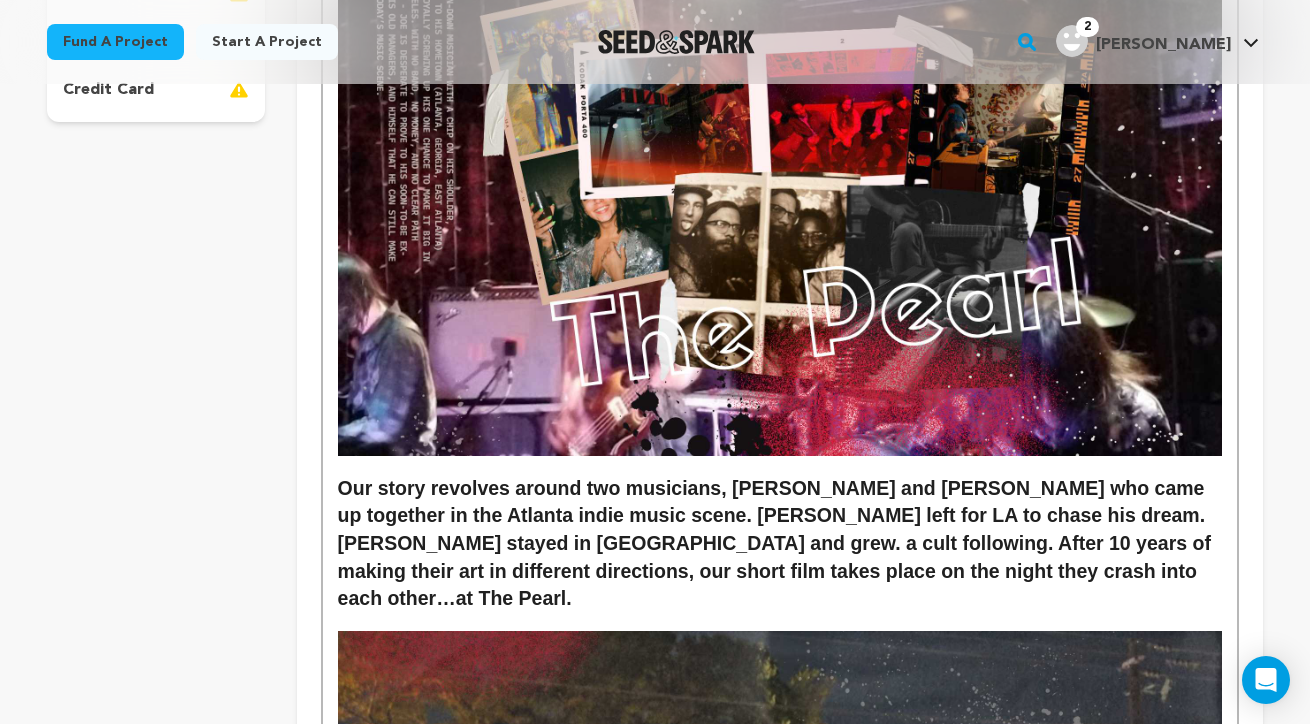click on "Tell your audience about this project
This is what people will see when they scroll down on your campaign page, so we highly recommend including
images to make it more visually engaging!
Give me advice
I once heard someone say, artists spend their lives waiting to see if they’re prophetic or delusional...
Save Changes" at bounding box center [780, 952] 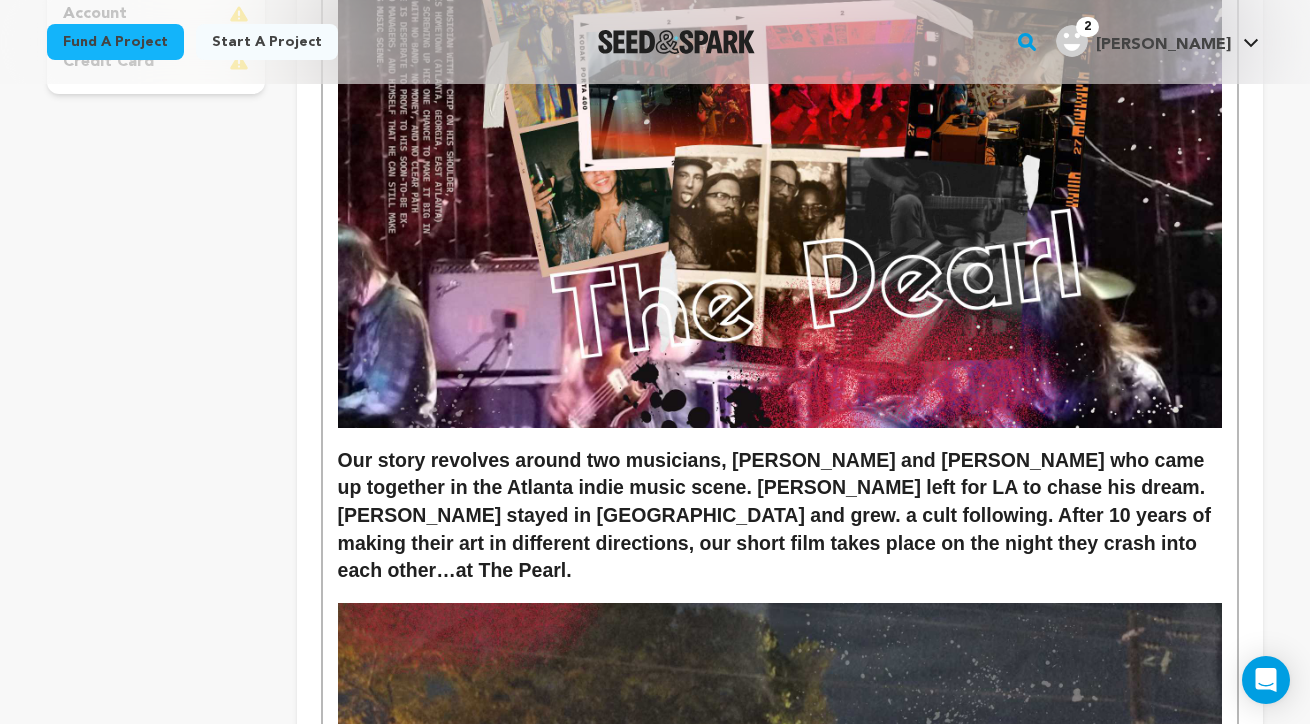 scroll, scrollTop: 251, scrollLeft: 0, axis: vertical 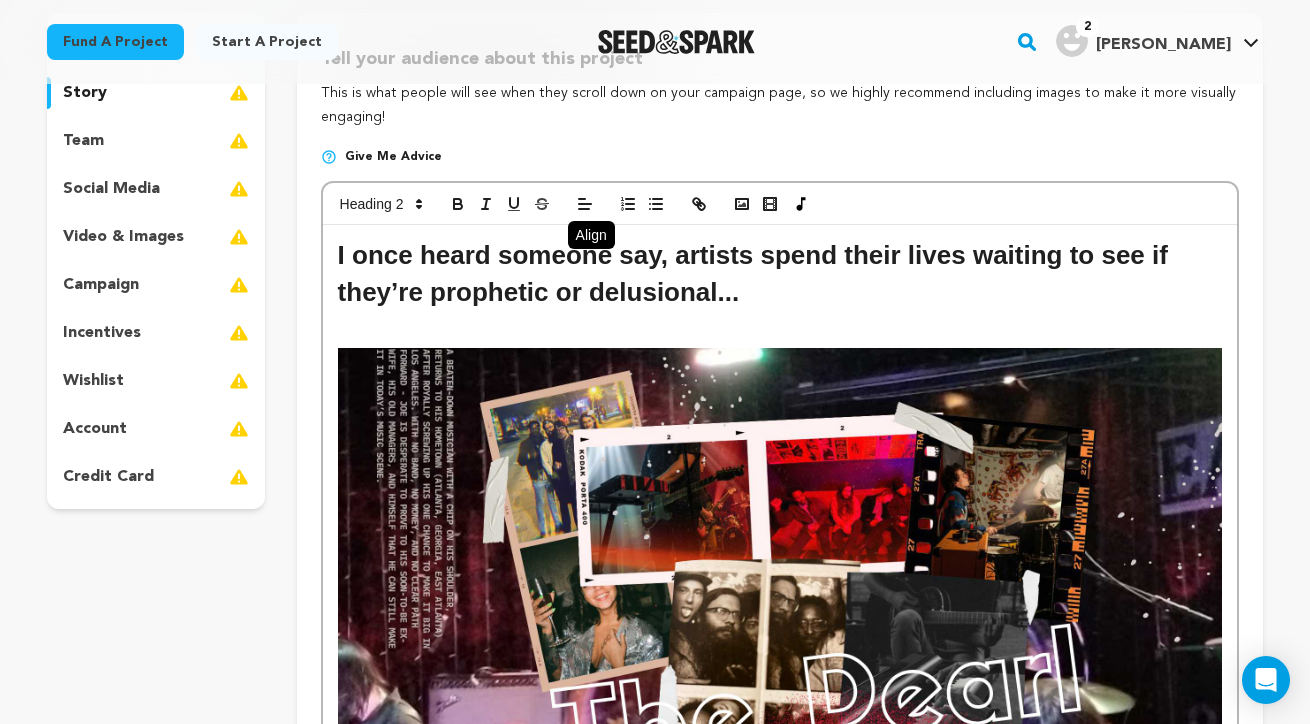 click on "I once heard someone say, artists spend their lives waiting to see if they’re prophetic or delusional..." at bounding box center [757, 273] 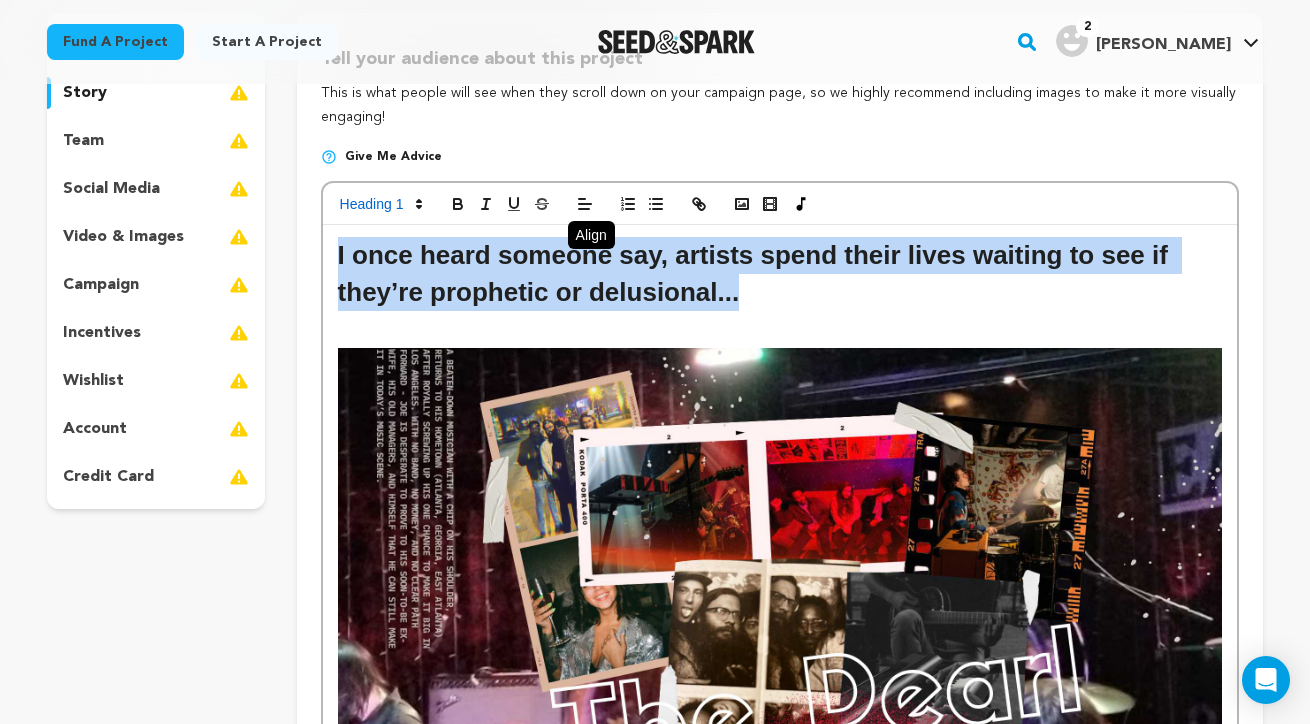 drag, startPoint x: 742, startPoint y: 296, endPoint x: 302, endPoint y: 249, distance: 442.5031 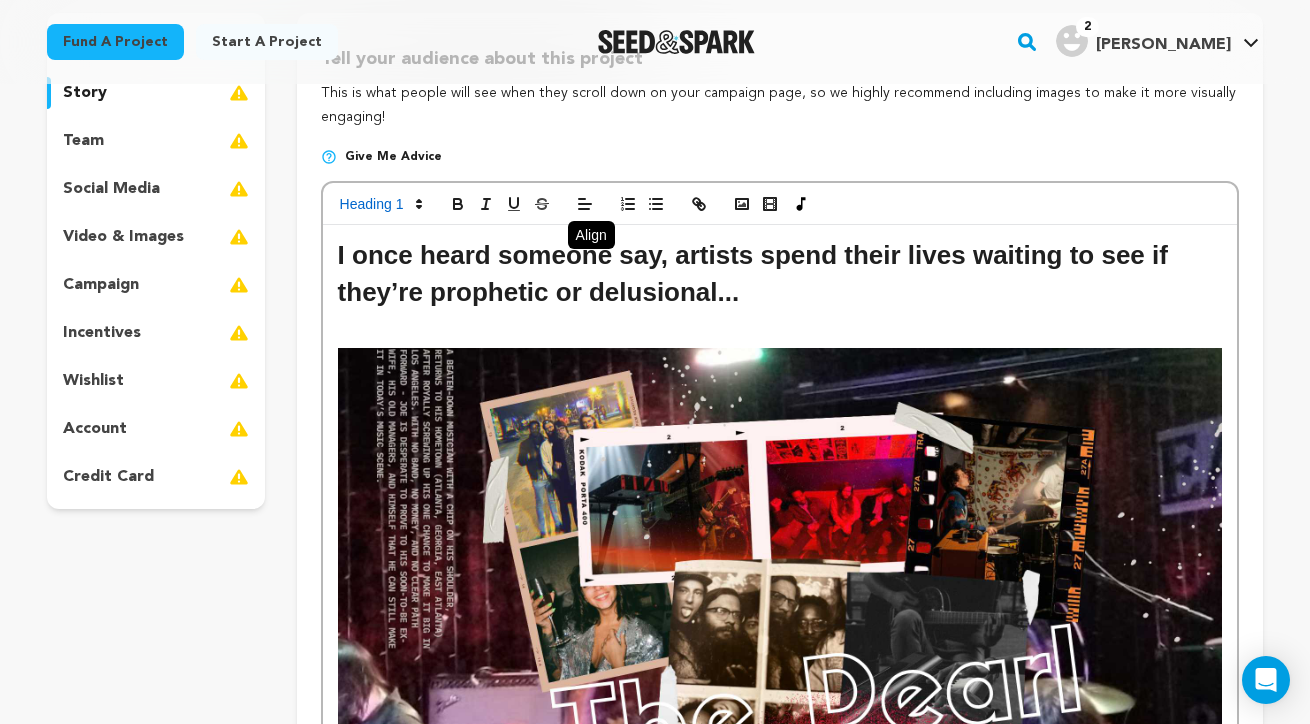 click on "I once heard someone say, artists spend their lives waiting to see if they’re prophetic or delusional..." at bounding box center [780, 274] 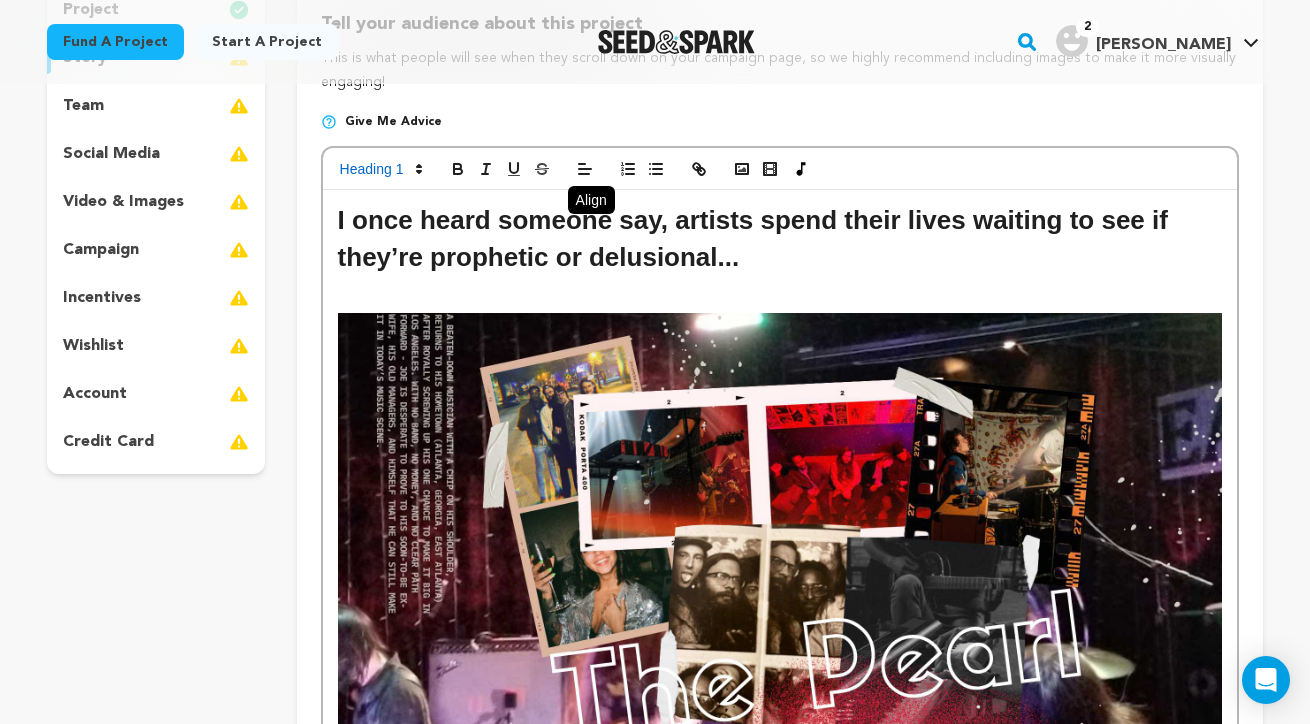scroll, scrollTop: 355, scrollLeft: 0, axis: vertical 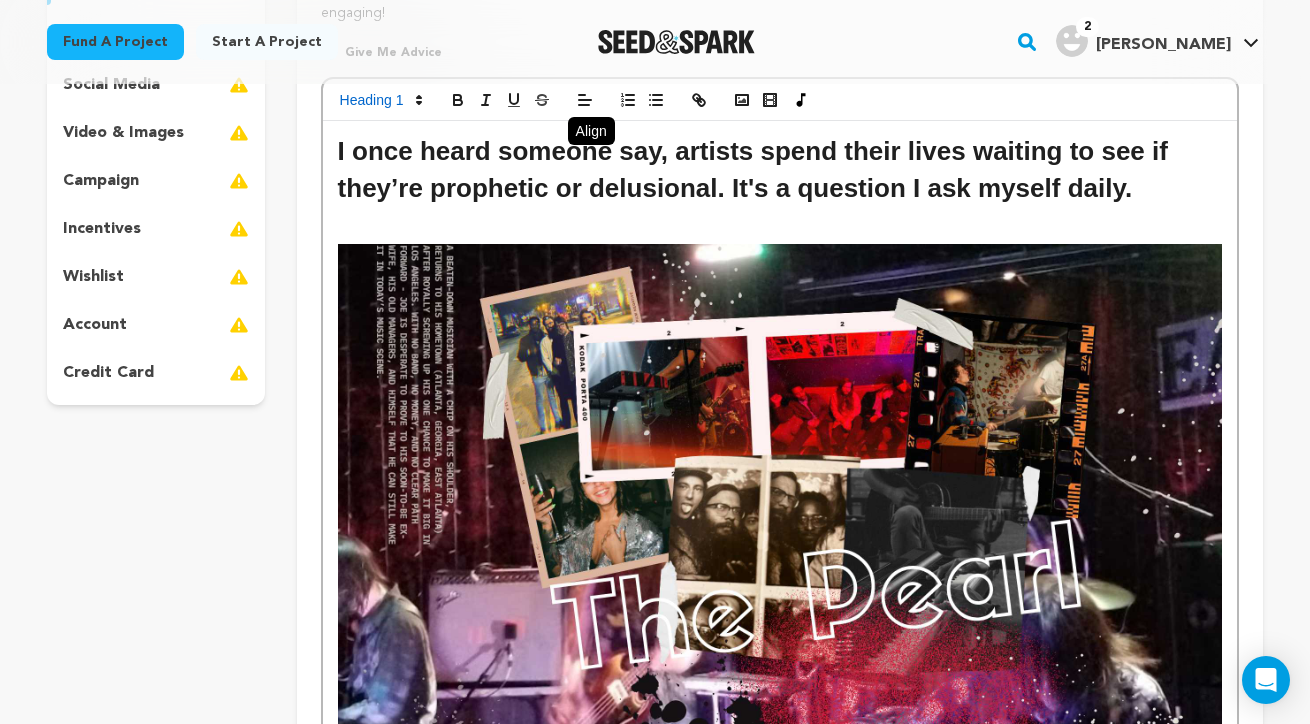 click on "Back to Project Dashboard
Edit Project
Submit For feedback
Submit For feedback
project
story" at bounding box center (655, 1274) 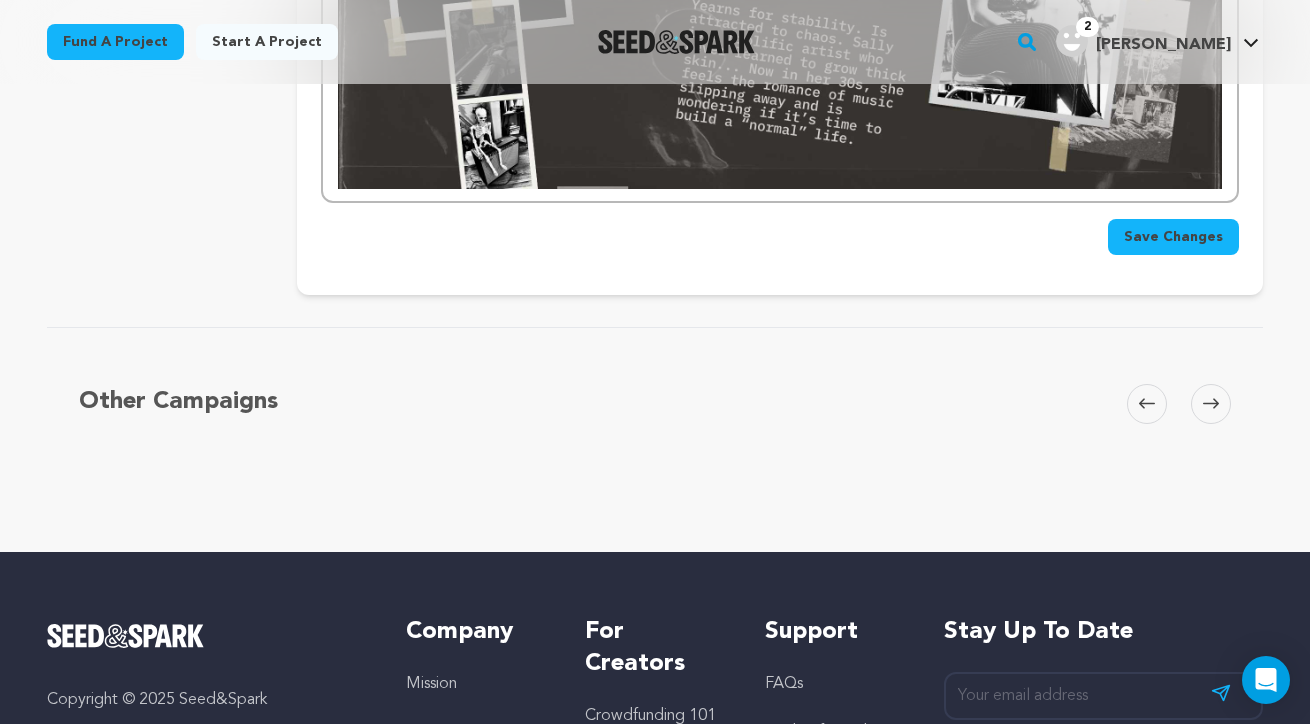 scroll, scrollTop: 2445, scrollLeft: 0, axis: vertical 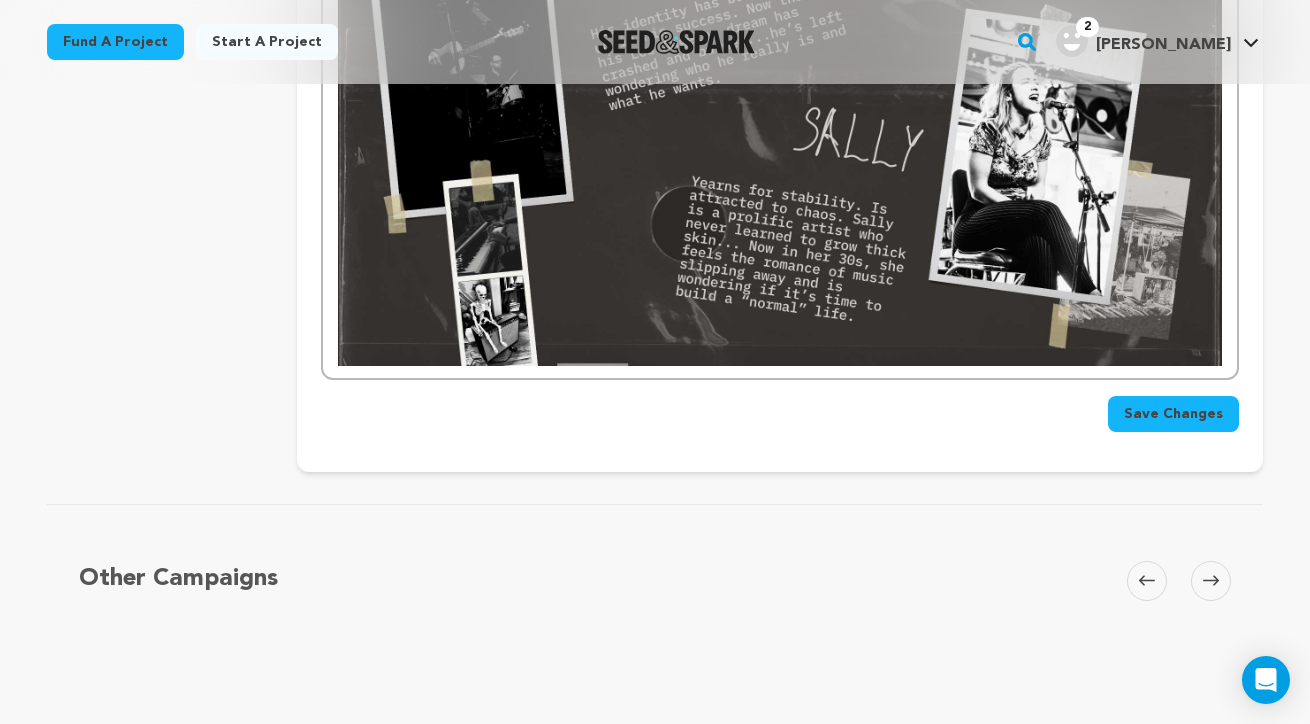 click on "I once heard someone say, artists spend their lives waiting to see if they’re prophetic or delusional. It's a question I ask myself daily. Our story revolves around two musicians, Jeremey and Sally who came up together in the Atlanta indie music scene. Jeremey left for LA to chase his dream. Sally stayed in Atlanta and grew. a cult following. After 10 years of making their art in different directions, our short film takes place on the night they crash into each other…at The Pearl." at bounding box center (780, -796) 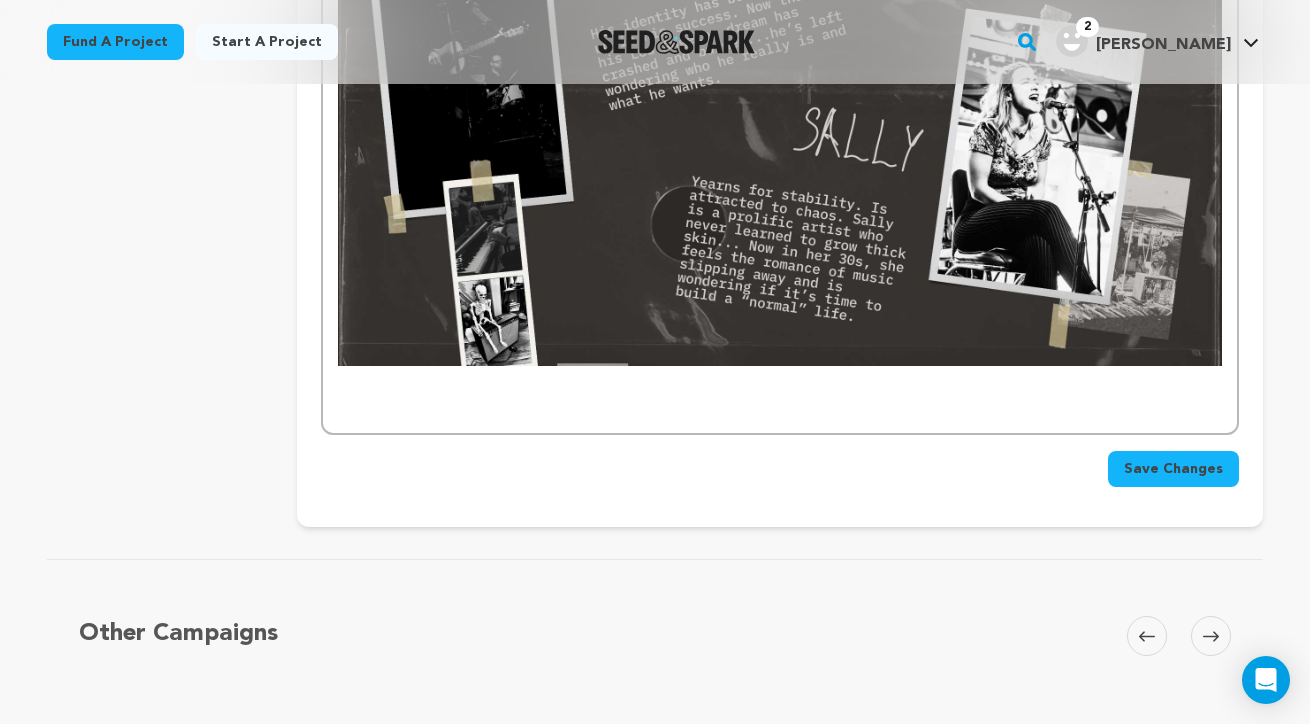 scroll, scrollTop: 10, scrollLeft: 1, axis: both 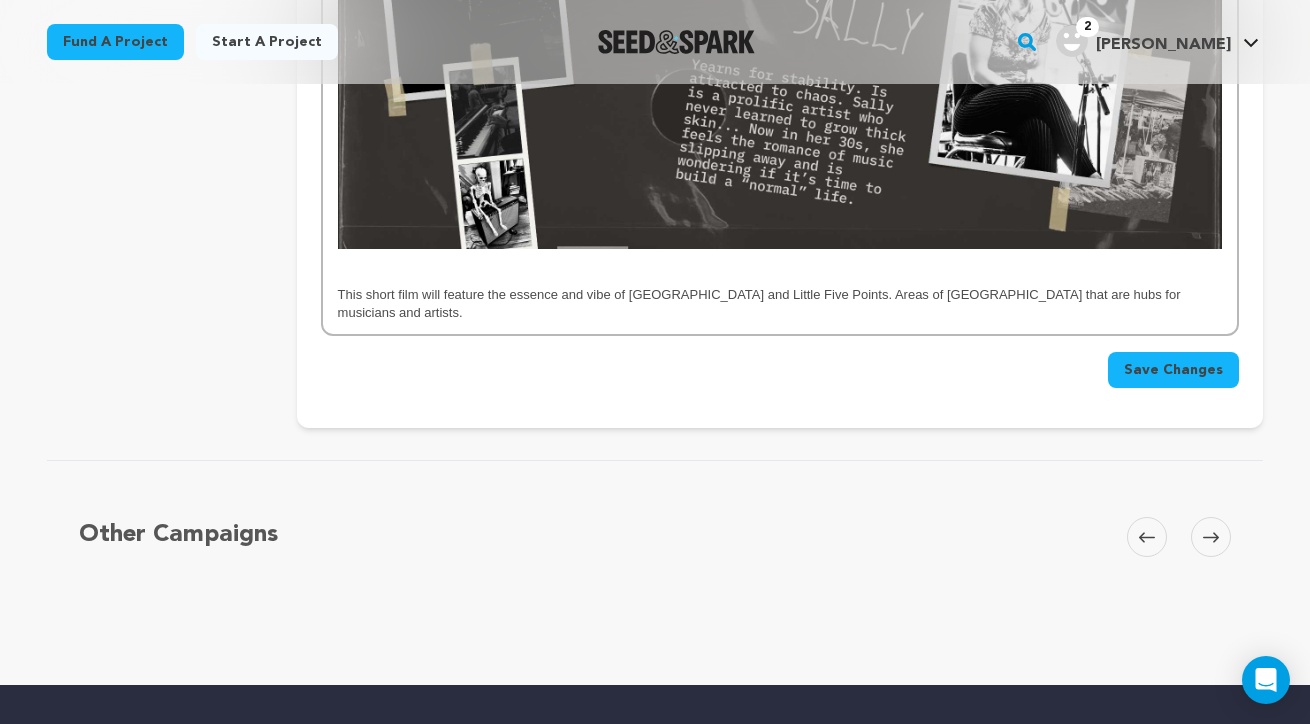 click on "This short film will feature the essence and vibe of East Atlanta and Little Five Points. Areas of Atlanta that are hubs for musicians and artists." at bounding box center [761, 303] 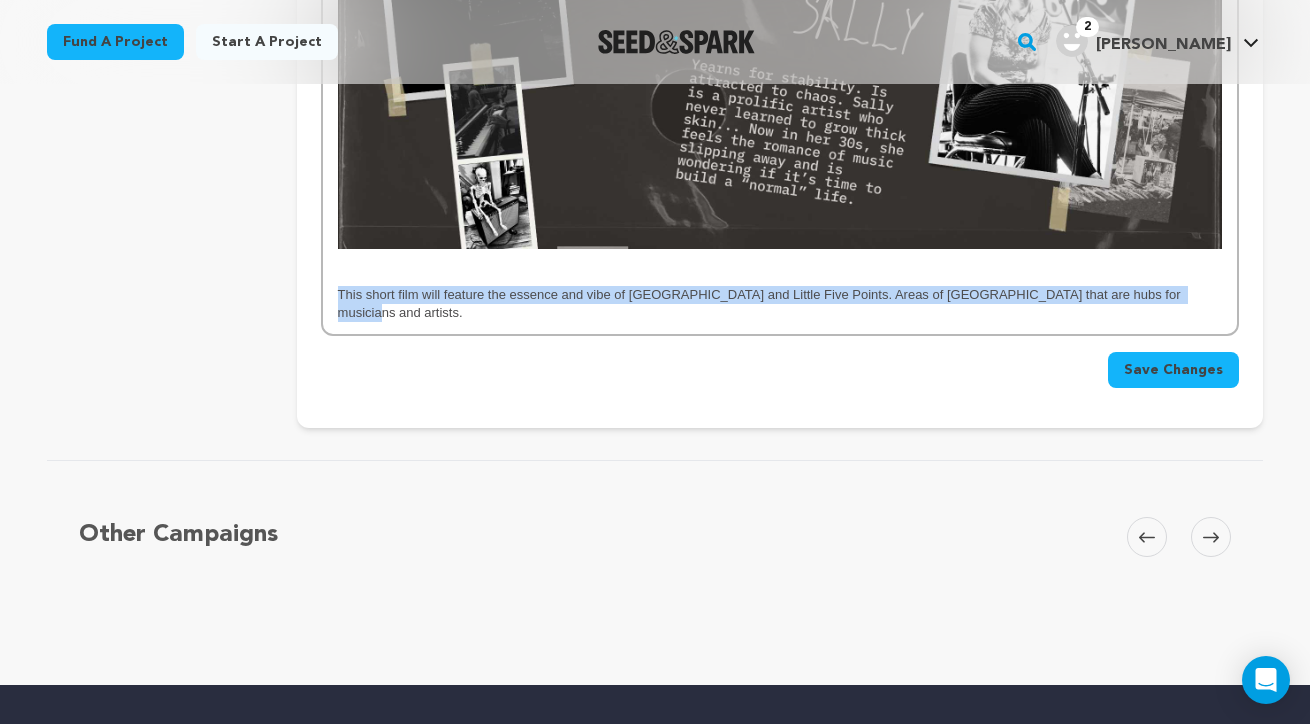 click on "This short film will feature the essence and vibe of East Atlanta and Little Five Points. Areas of Atlanta that are hubs for musicians and artists." at bounding box center [761, 303] 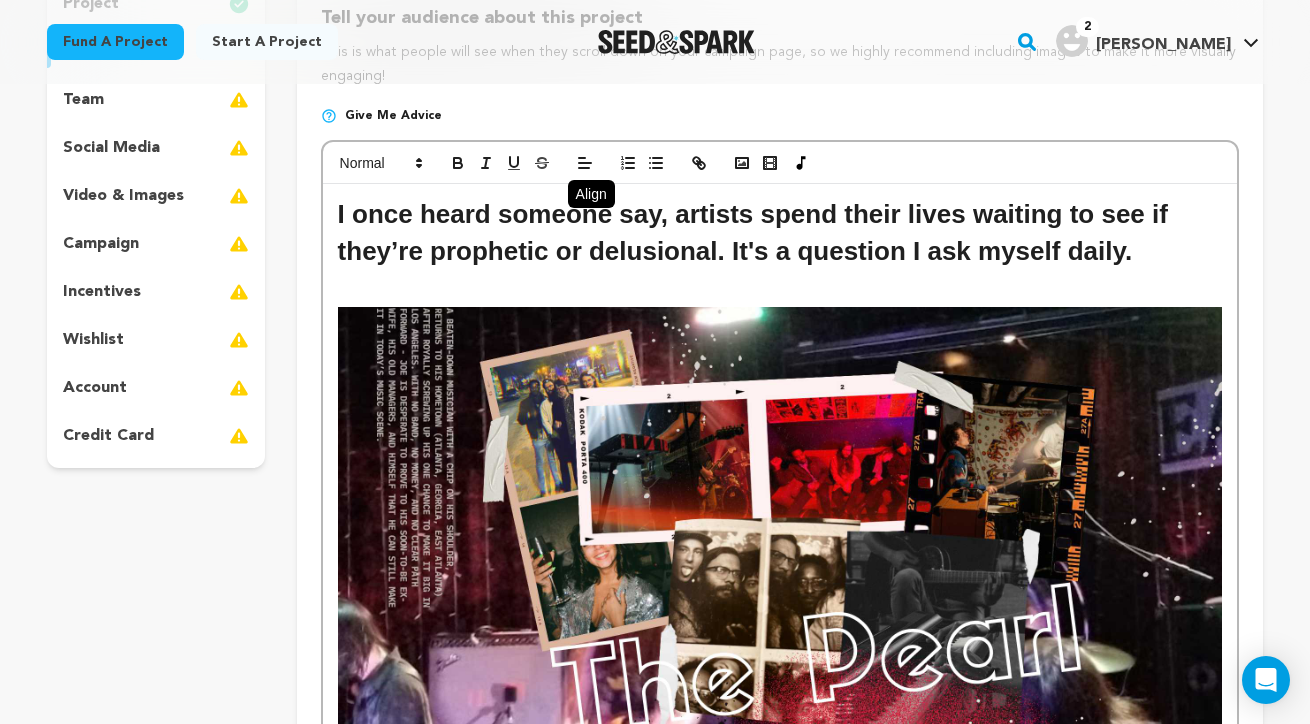 scroll, scrollTop: 213, scrollLeft: 0, axis: vertical 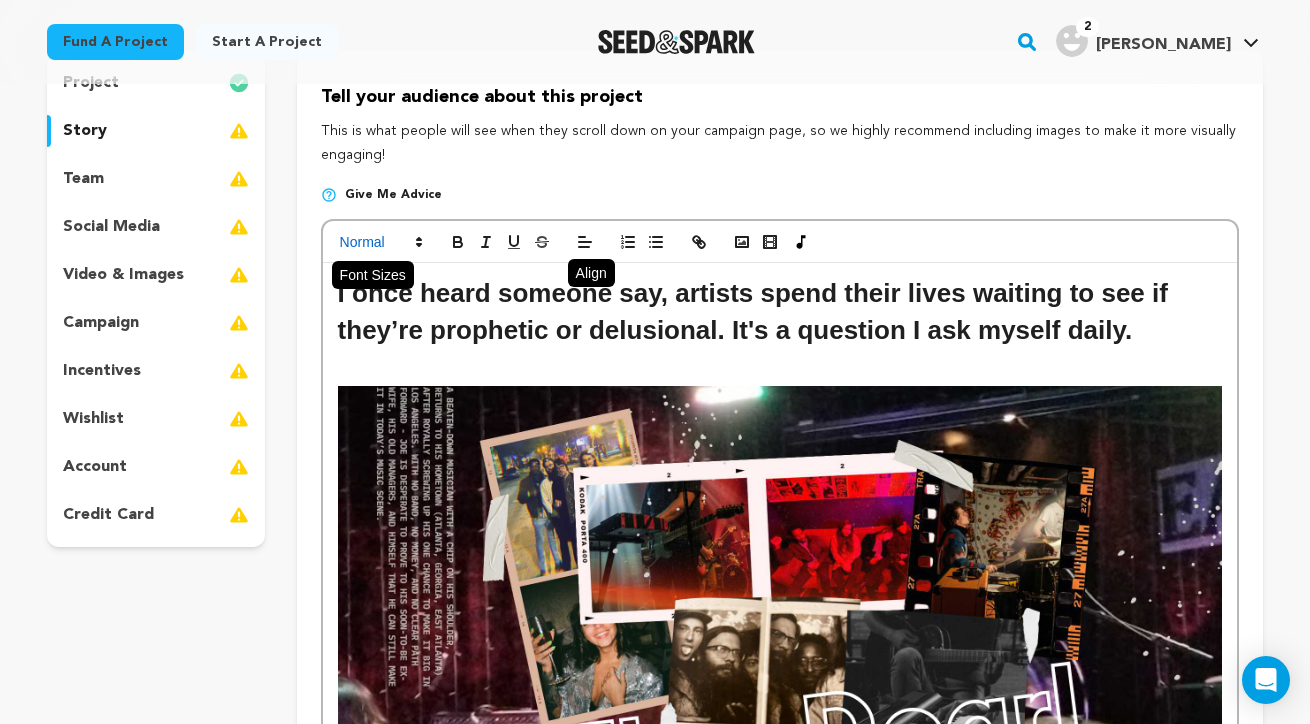 click at bounding box center [380, 242] 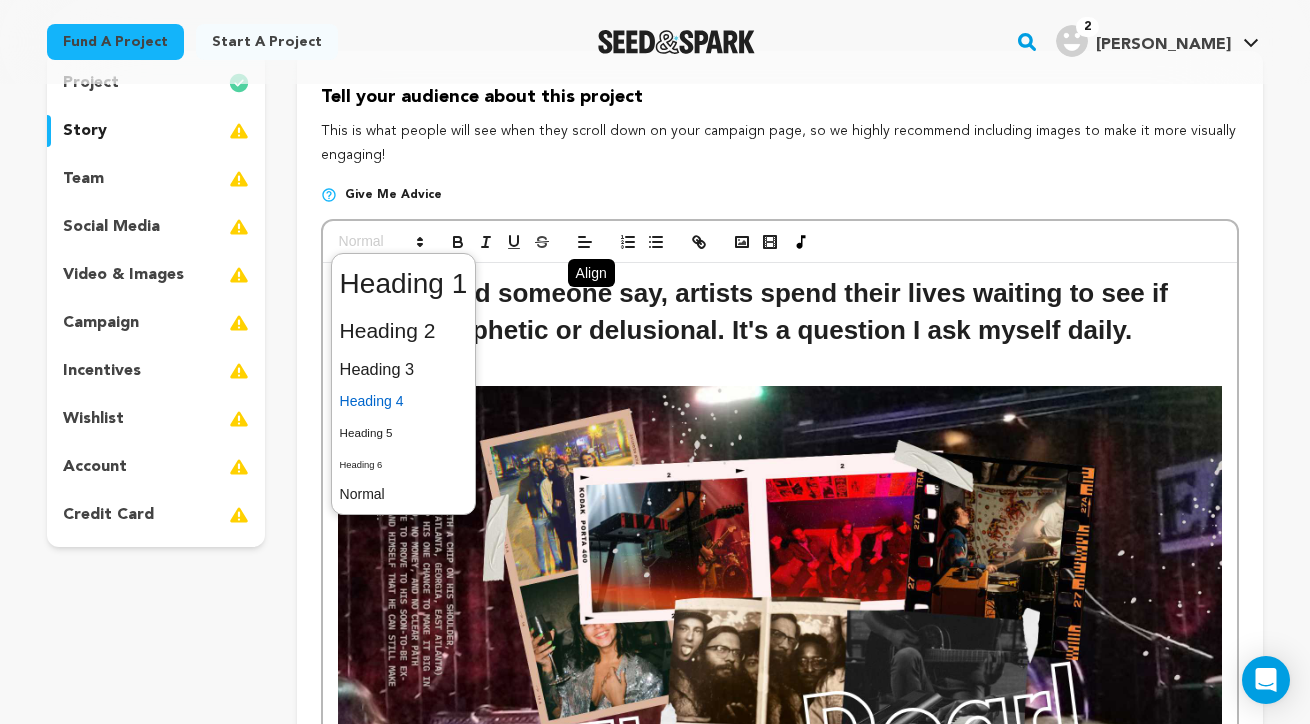click at bounding box center (404, 401) 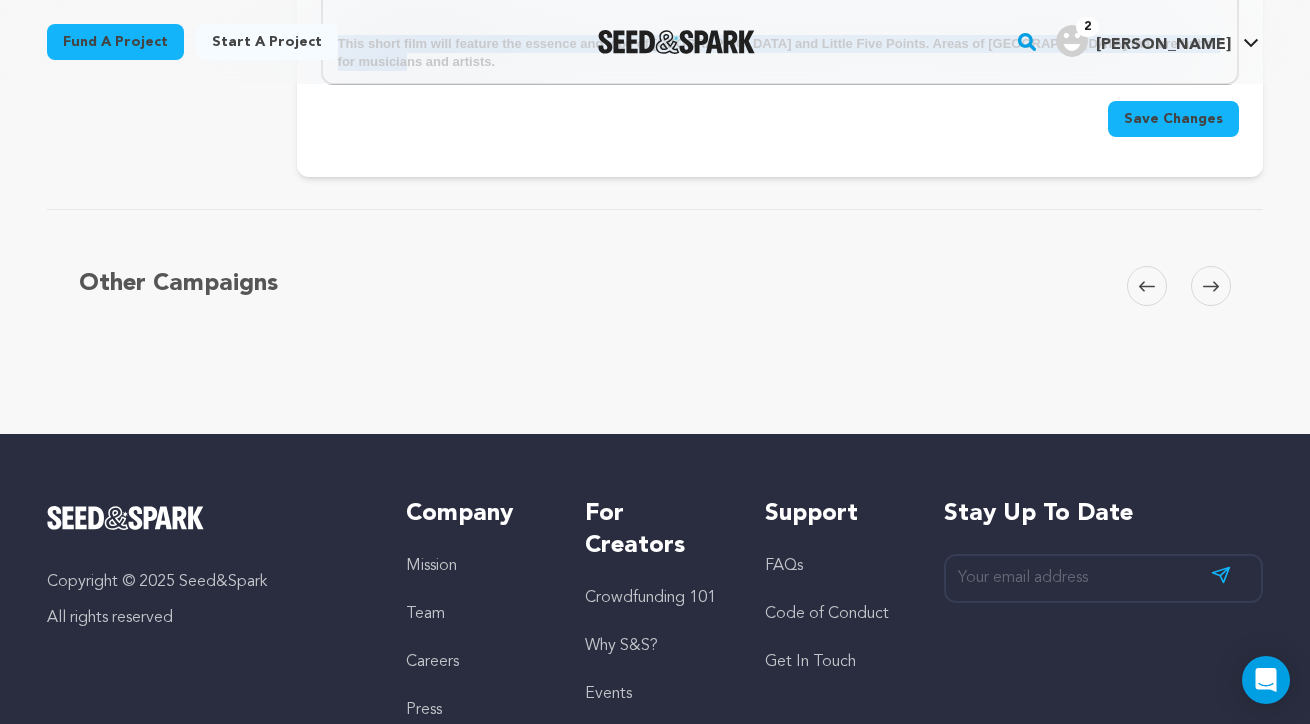 scroll, scrollTop: 2386, scrollLeft: 0, axis: vertical 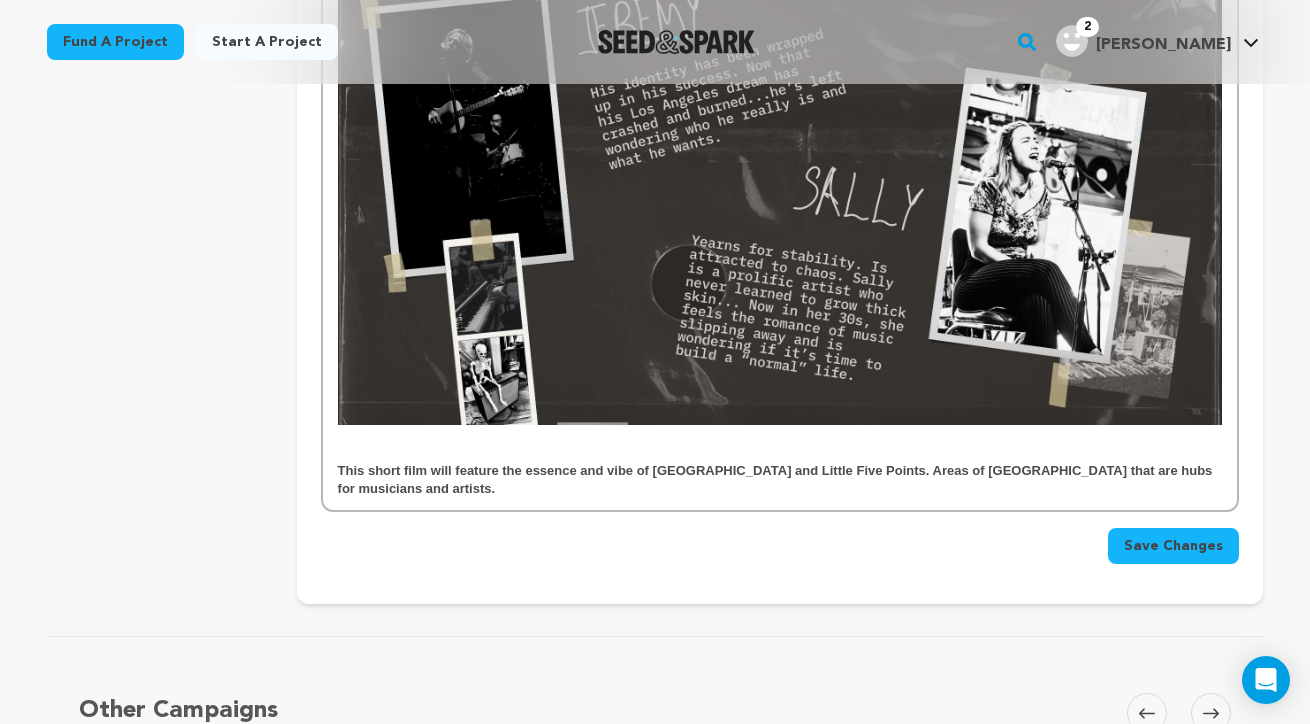 click at bounding box center (780, 452) 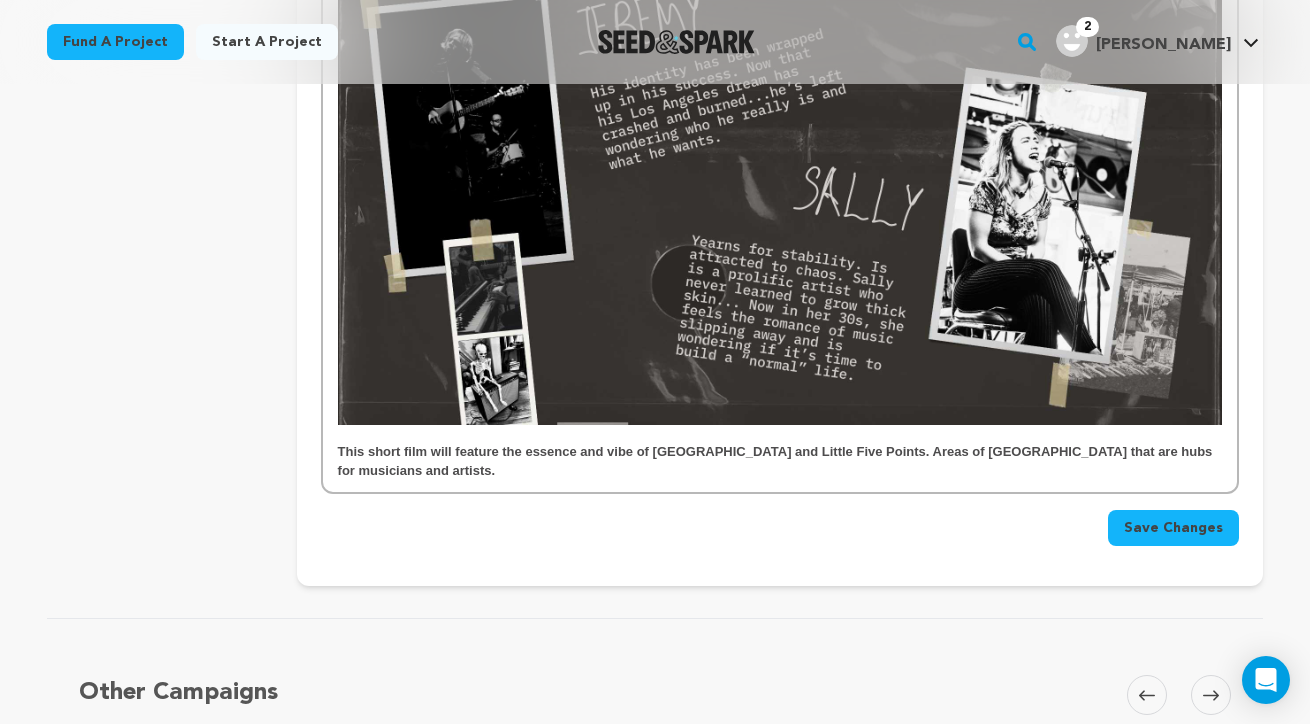click on "This short film will feature the essence and vibe of East Atlanta and Little Five Points. Areas of Atlanta that are hubs for musicians and artists." at bounding box center (780, 461) 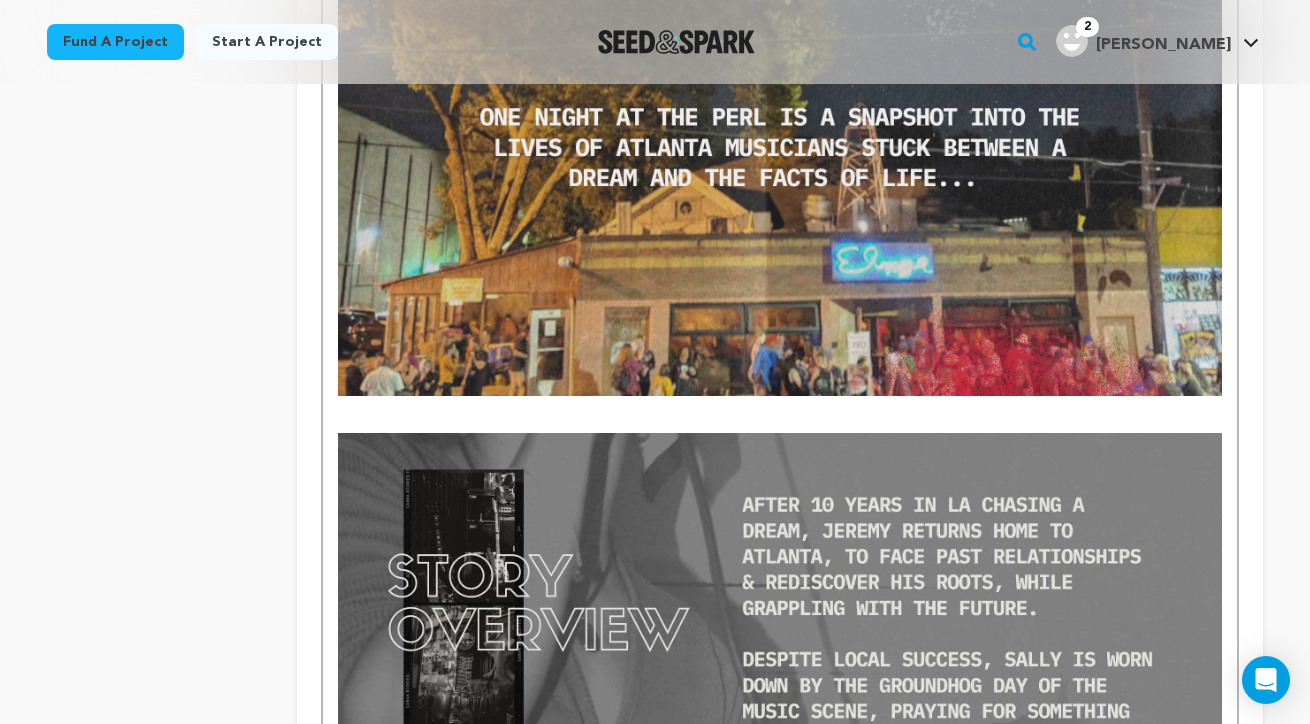 scroll, scrollTop: 689, scrollLeft: 0, axis: vertical 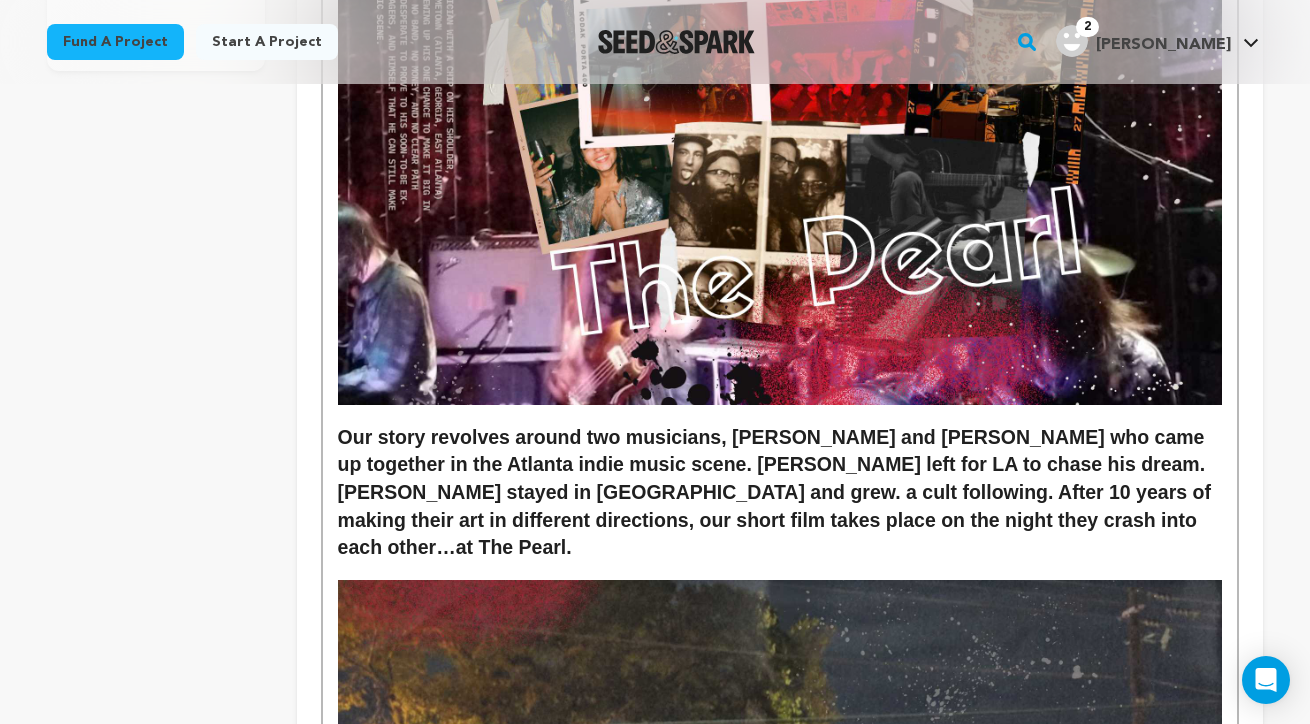 click on "Our story revolves around two musicians, Jeremey and Sally who came up together in the Atlanta indie music scene. Jeremey left for LA to chase his dream. Sally stayed in Atlanta and grew. a cult following. After 10 years of making their art in different directions, our short film takes place on the night they crash into each other…at The Pearl." at bounding box center (777, 492) 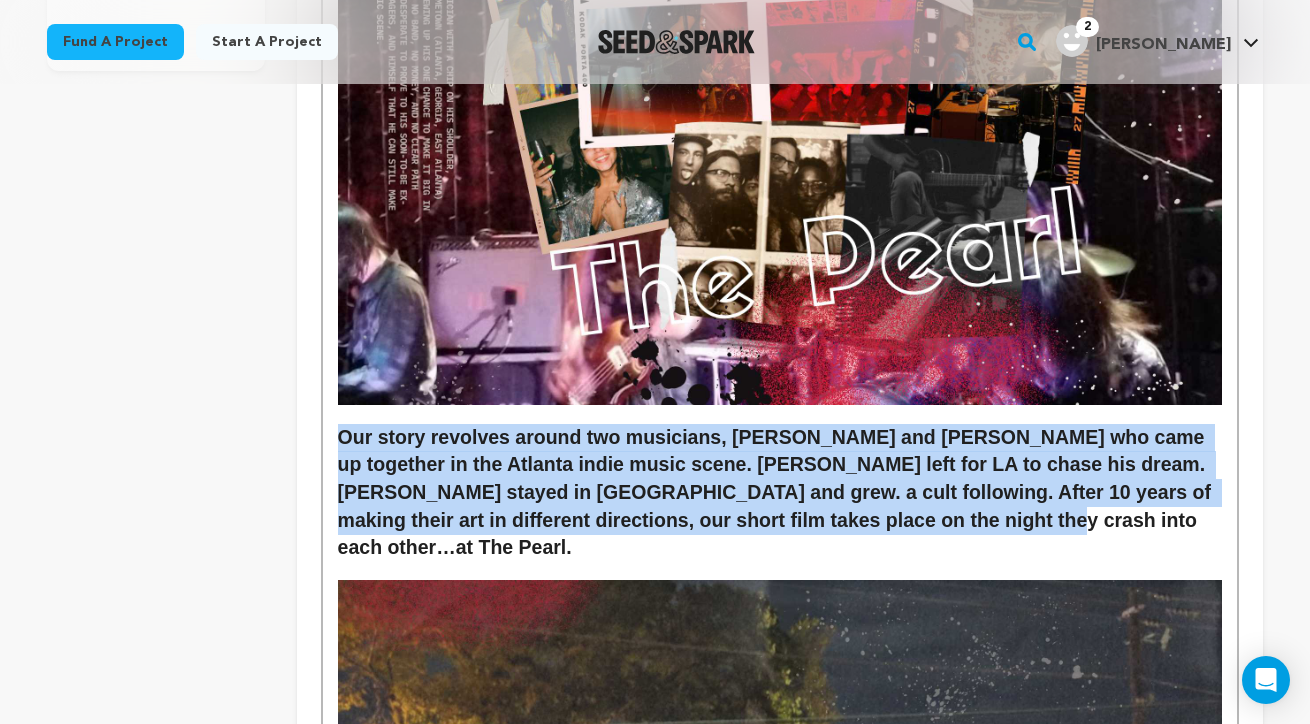 drag, startPoint x: 959, startPoint y: 508, endPoint x: 335, endPoint y: 434, distance: 628.3725 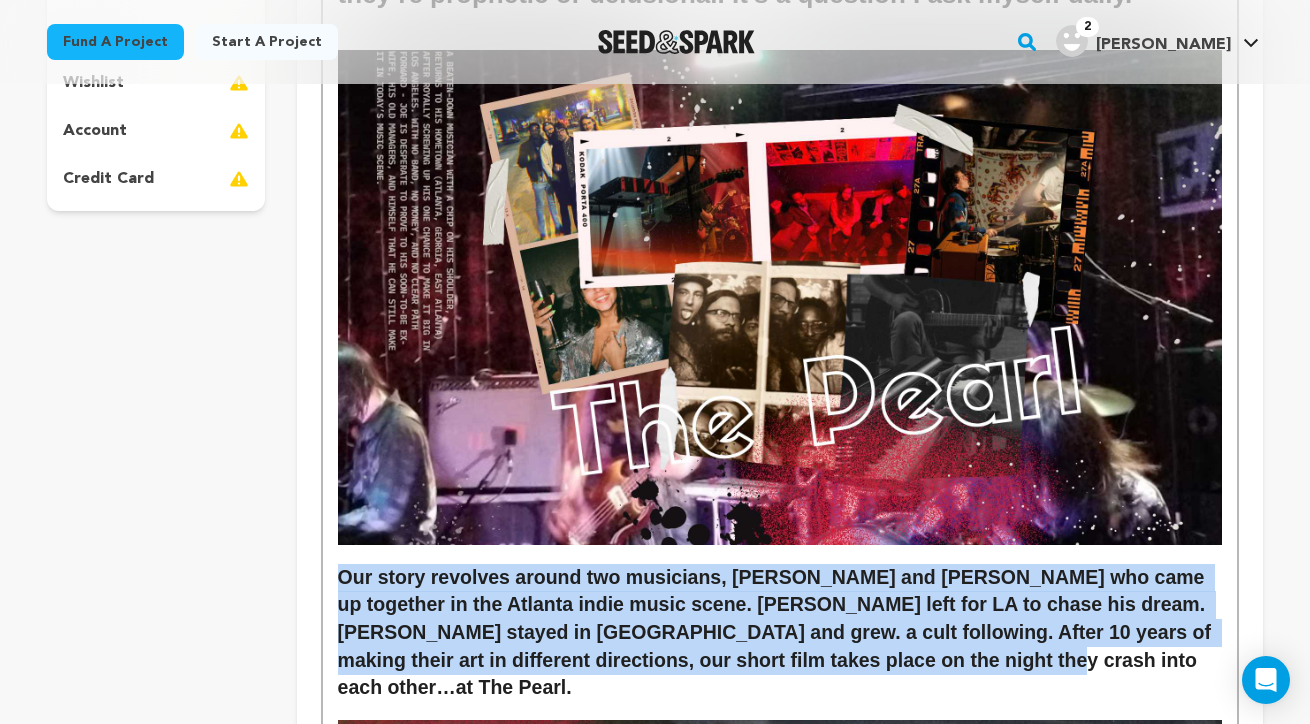 scroll, scrollTop: 157, scrollLeft: 0, axis: vertical 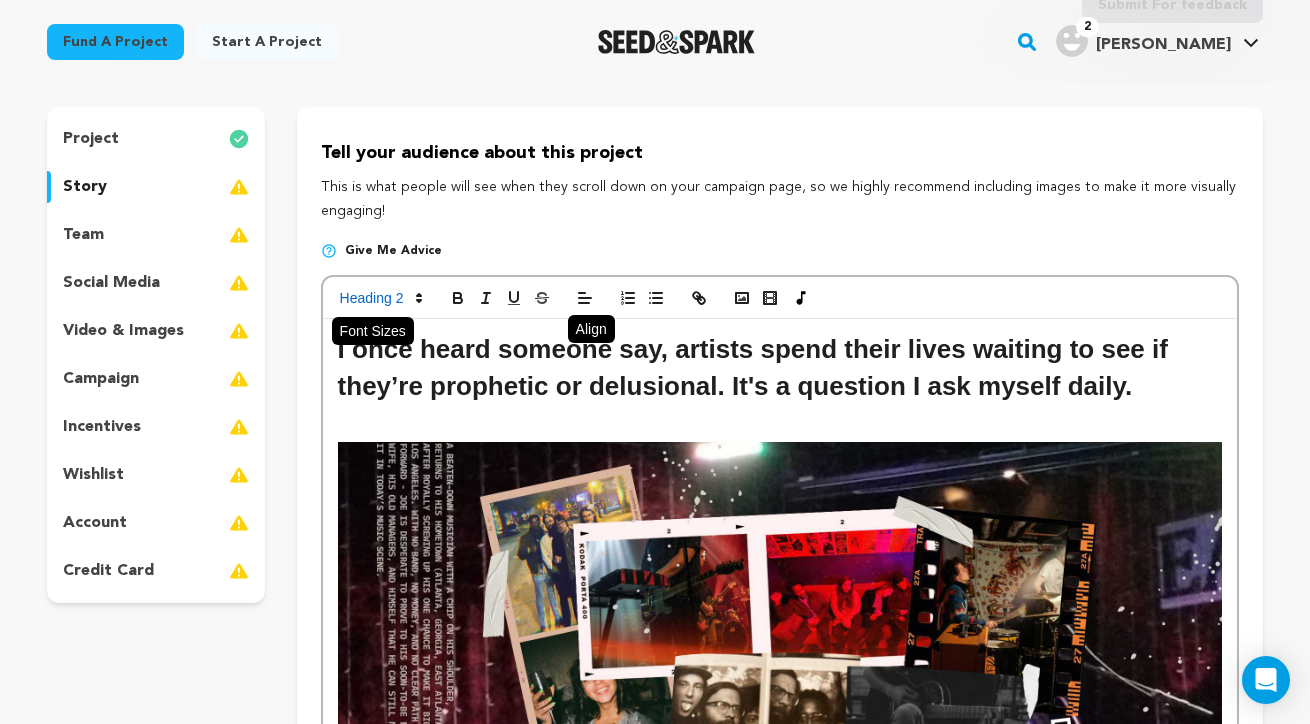 click 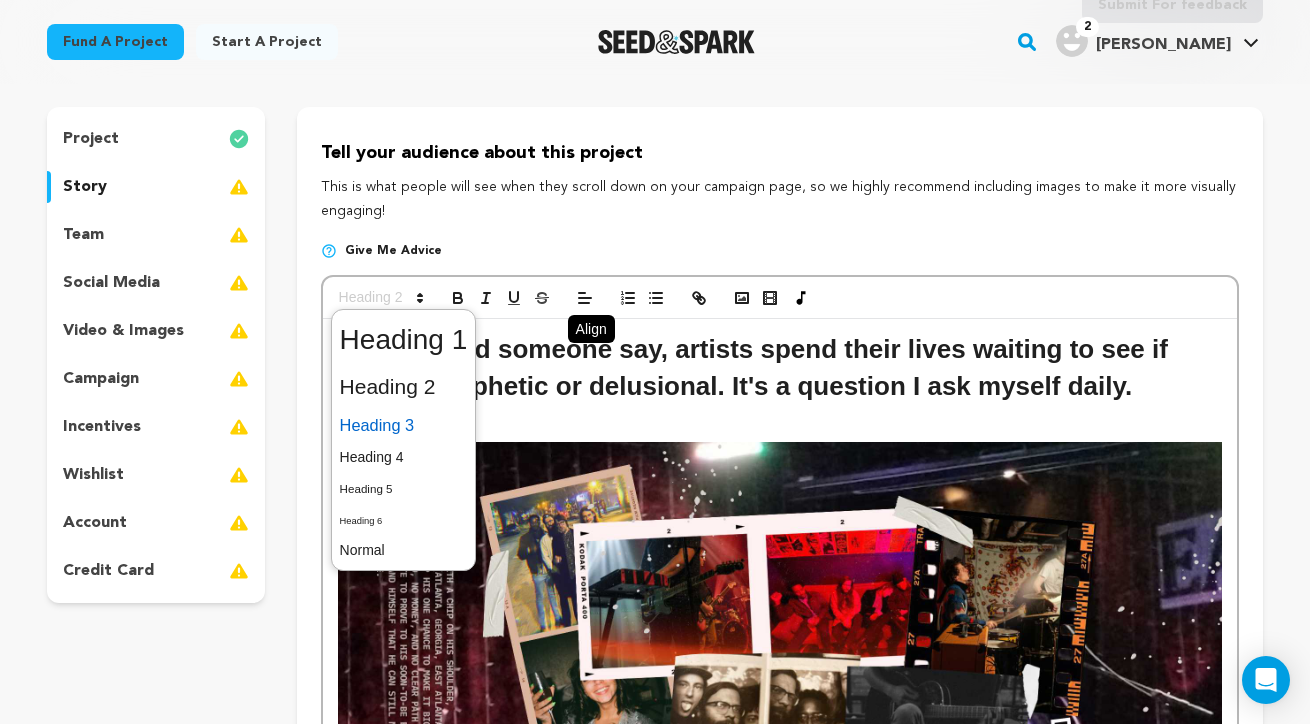 click at bounding box center (404, 425) 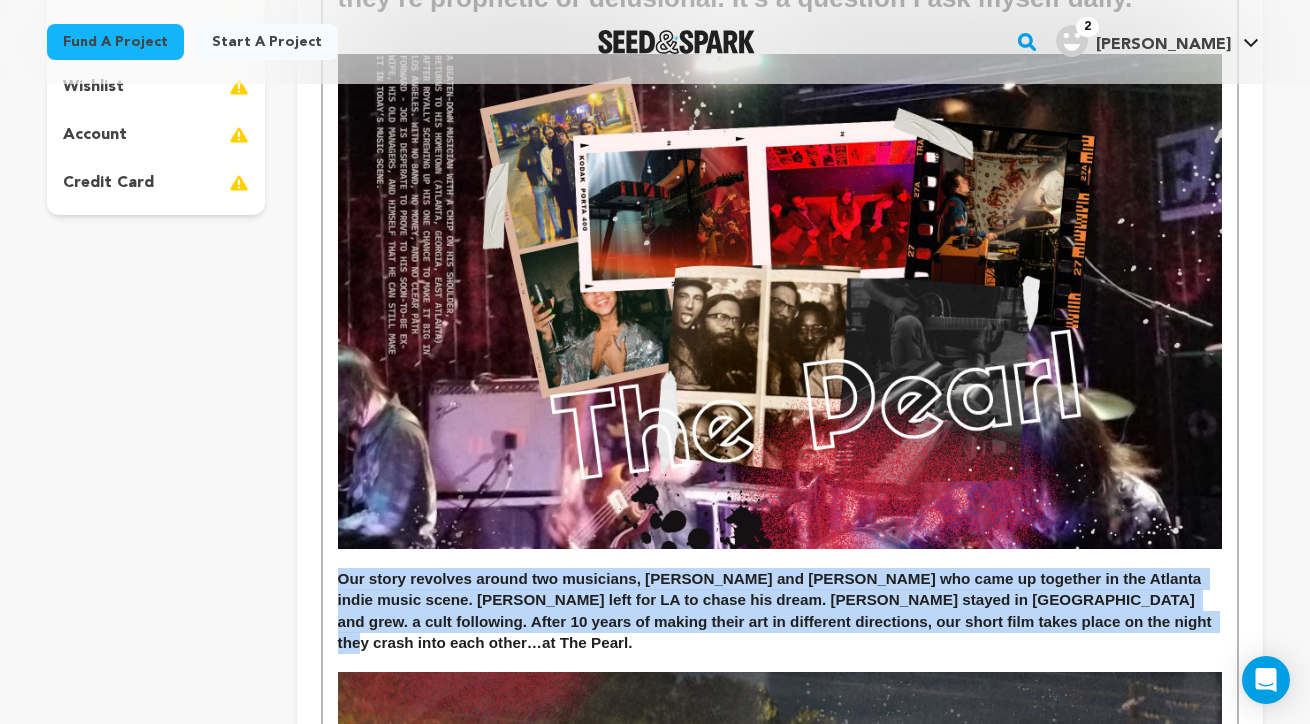 scroll, scrollTop: 549, scrollLeft: 0, axis: vertical 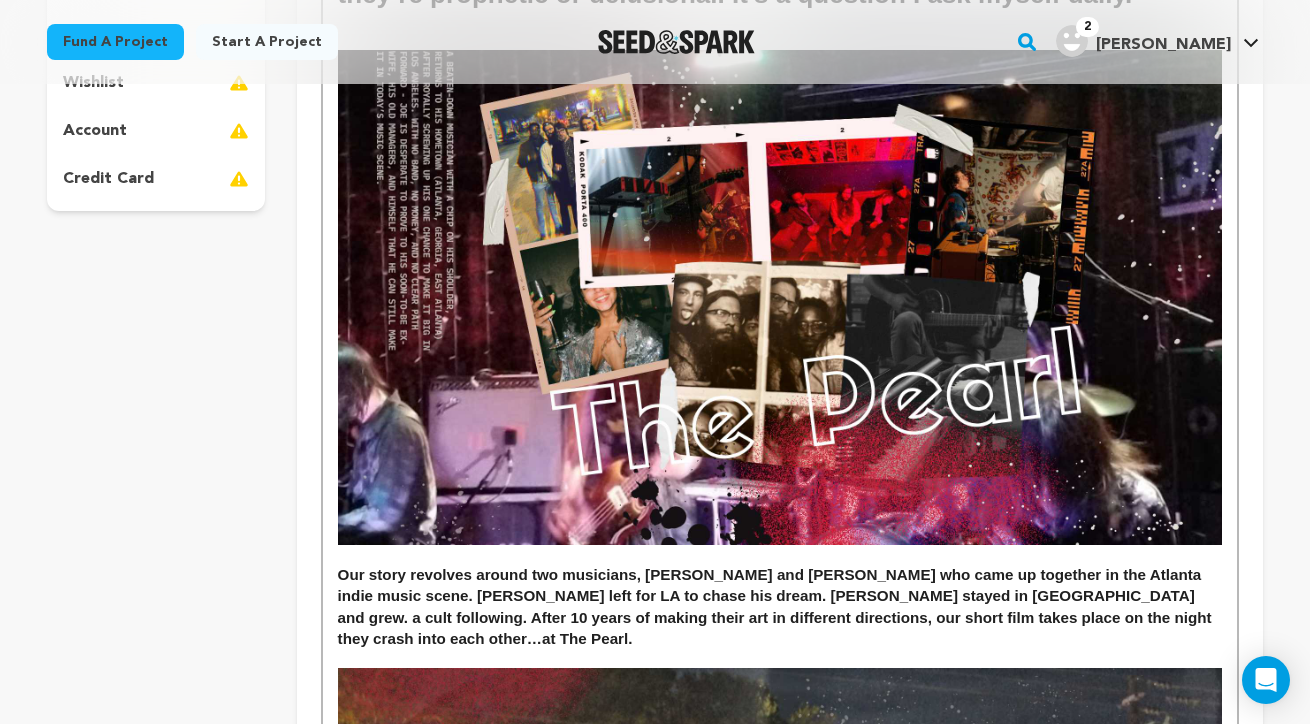 click on "Tell your audience about this project
This is what people will see when they scroll down on your campaign page, so we highly recommend including
images to make it more visually engaging!
Give me advice
I once heard someone say, artists spend their lives waiting to see if they’re prophetic or delusional. It's a question I ask myself daily. This short film will feature the essence and vibe of East Atlanta and Little Five Points. Areas of Atlanta that are hubs for musicians and artists." at bounding box center (780, 1061) 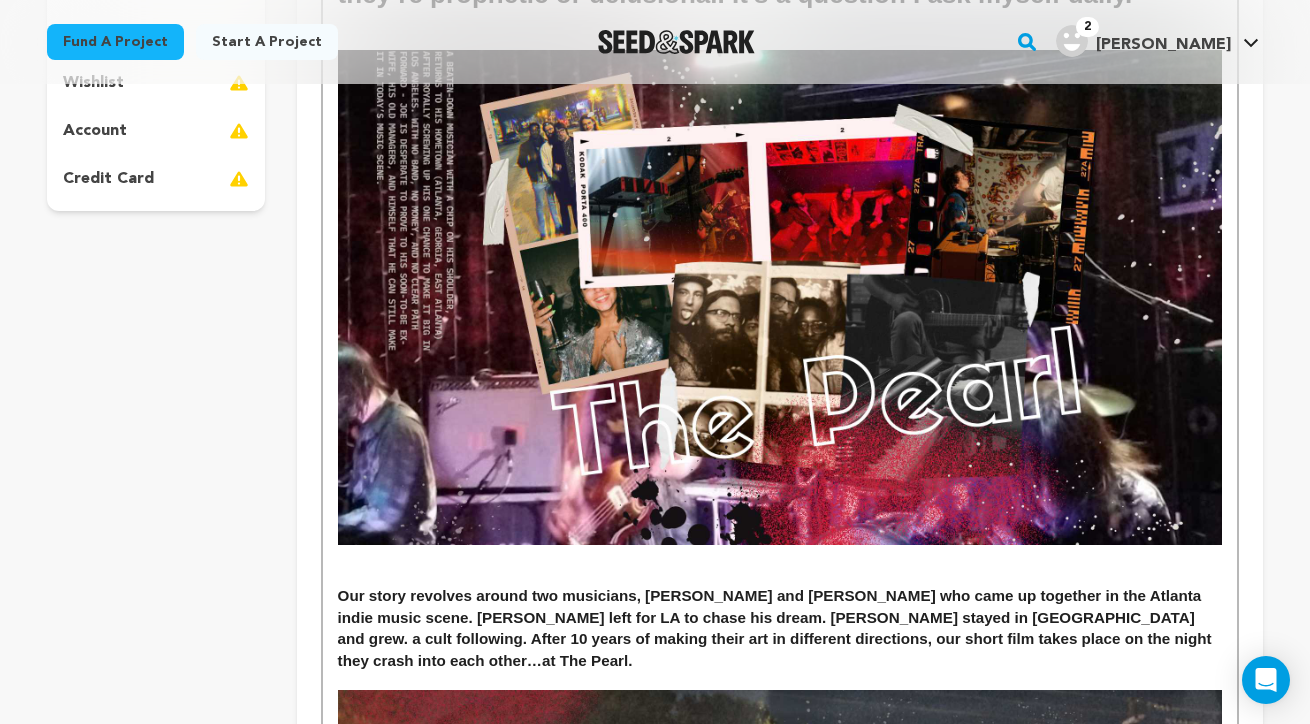 click on "﻿ Our story revolves around two musicians, Jeremey and Sally who came up together in the Atlanta indie music scene. Jeremey left for LA to chase his dream. Sally stayed in Atlanta and grew. a cult following. After 10 years of making their art in different directions, our short film takes place on the night they crash into each other…at The Pearl." at bounding box center (780, 628) 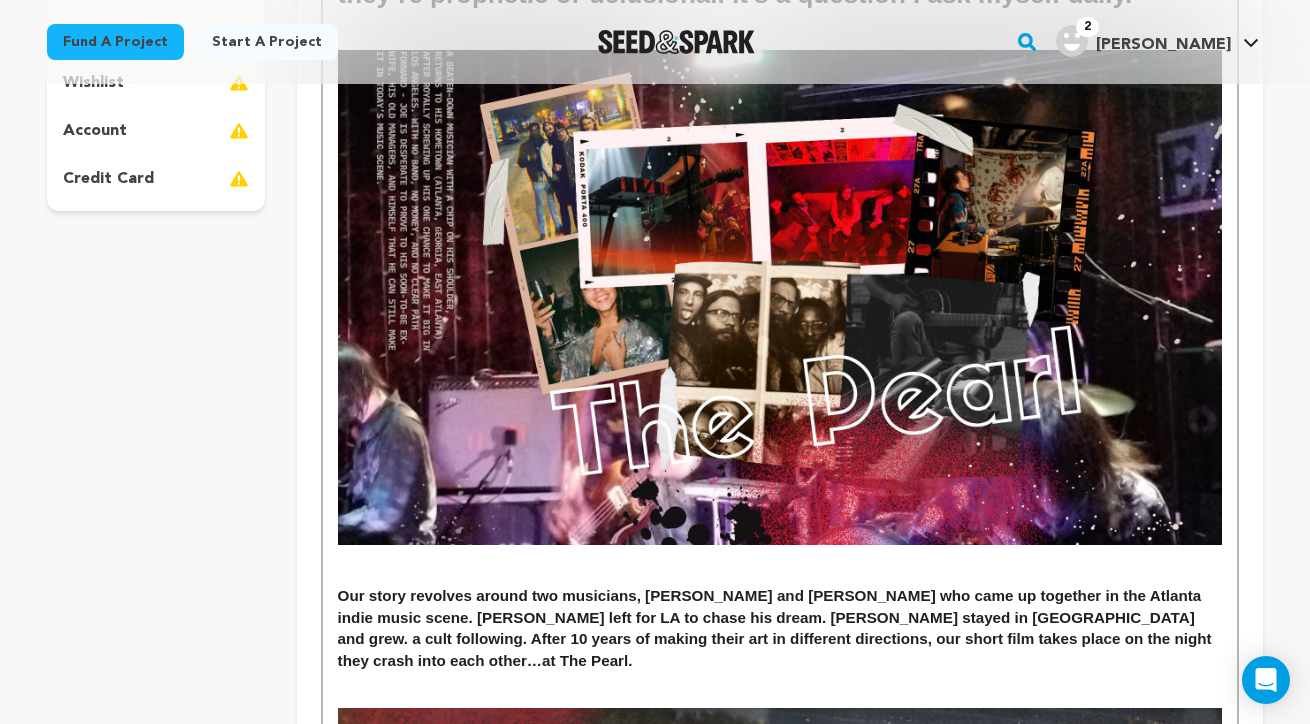 click on "Tell your audience about this project
This is what people will see when they scroll down on your campaign page, so we highly recommend including
images to make it more visually engaging!
Give me advice
I once heard someone say, artists spend their lives waiting to see if they’re prophetic or delusional. It's a question I ask myself daily. This short film will feature the essence and vibe of East Atlanta and Little Five Points. Areas of Atlanta that are hubs for musicians and artists." at bounding box center (780, 1081) 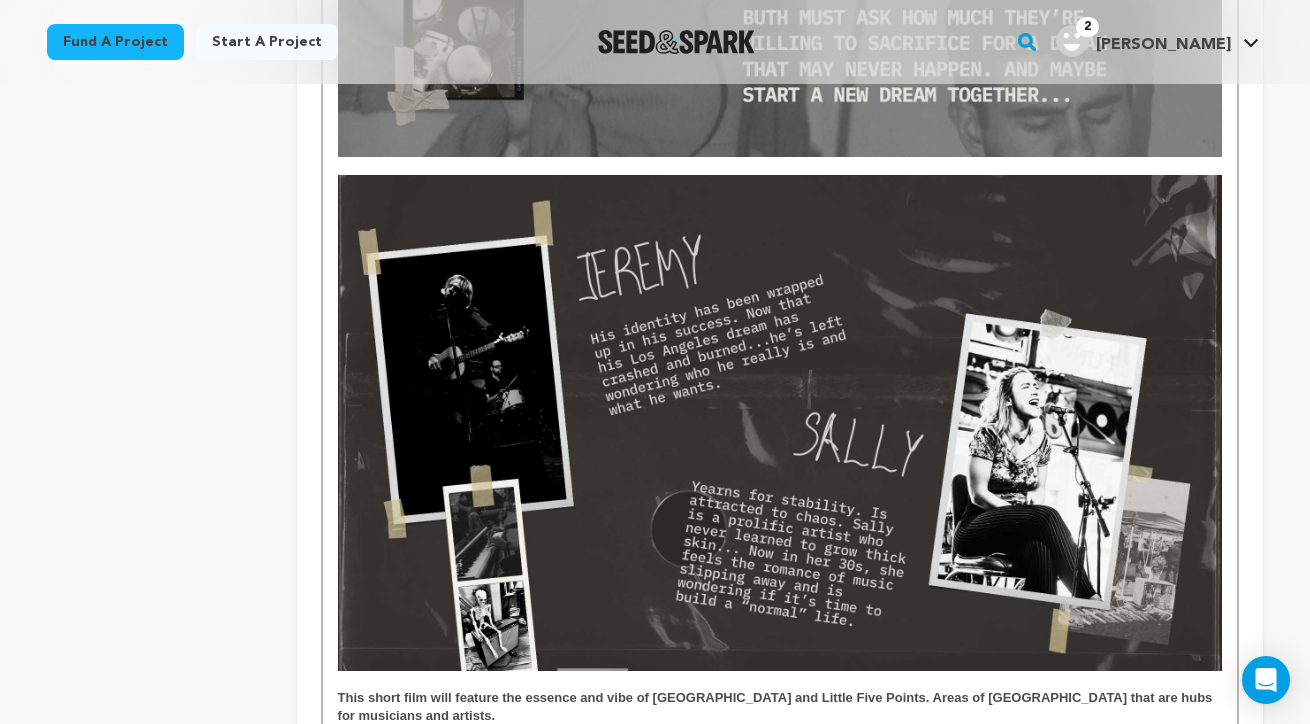 scroll, scrollTop: 2400, scrollLeft: 0, axis: vertical 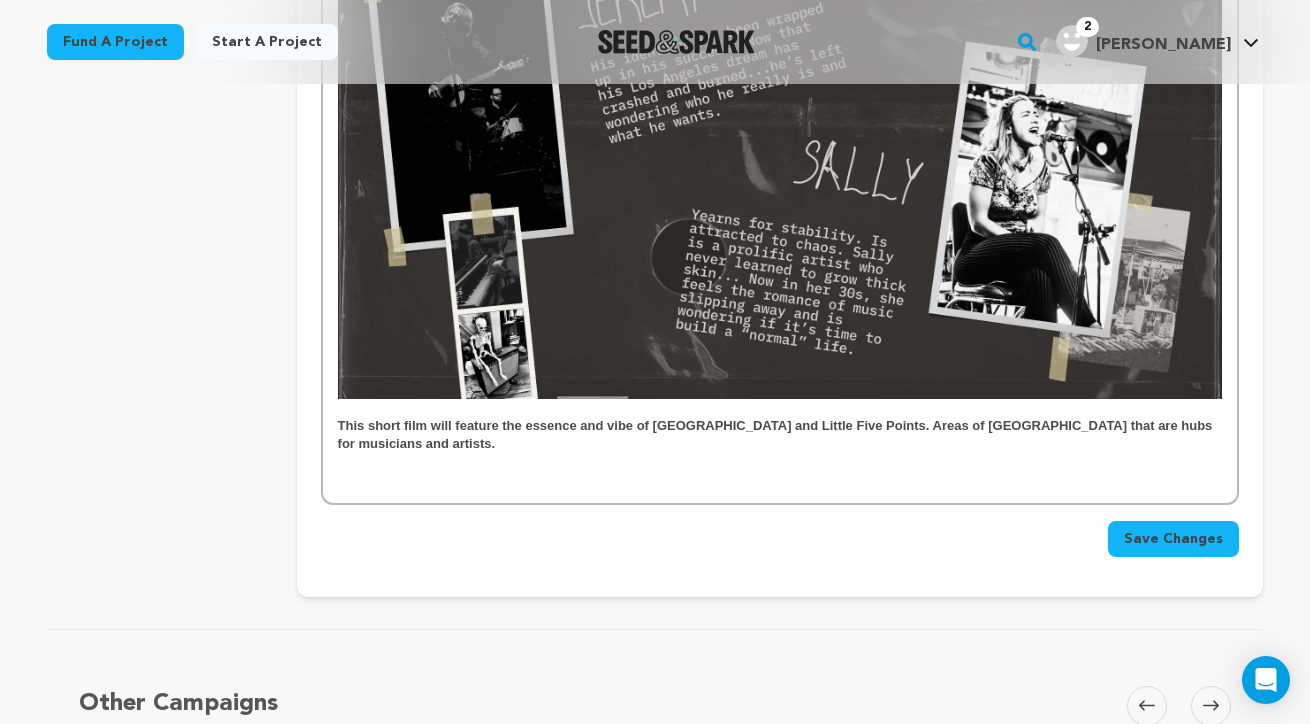 click at bounding box center (780, 463) 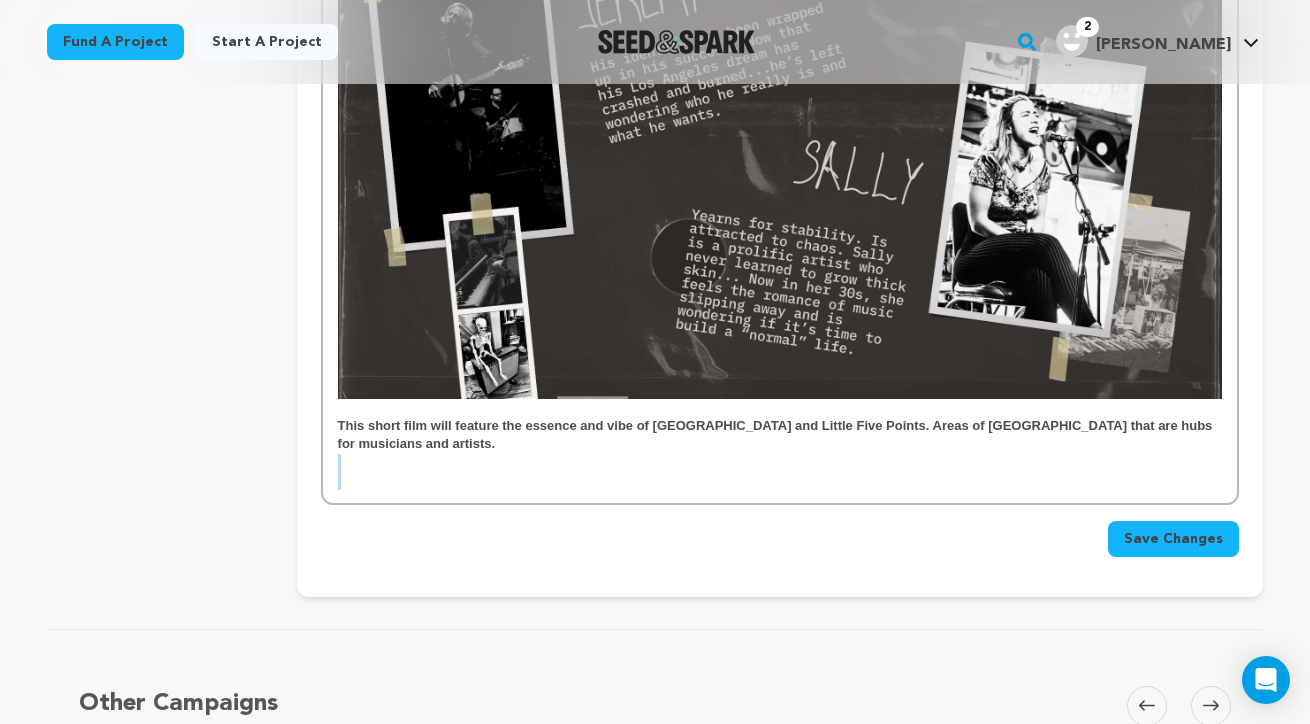 click at bounding box center [780, 463] 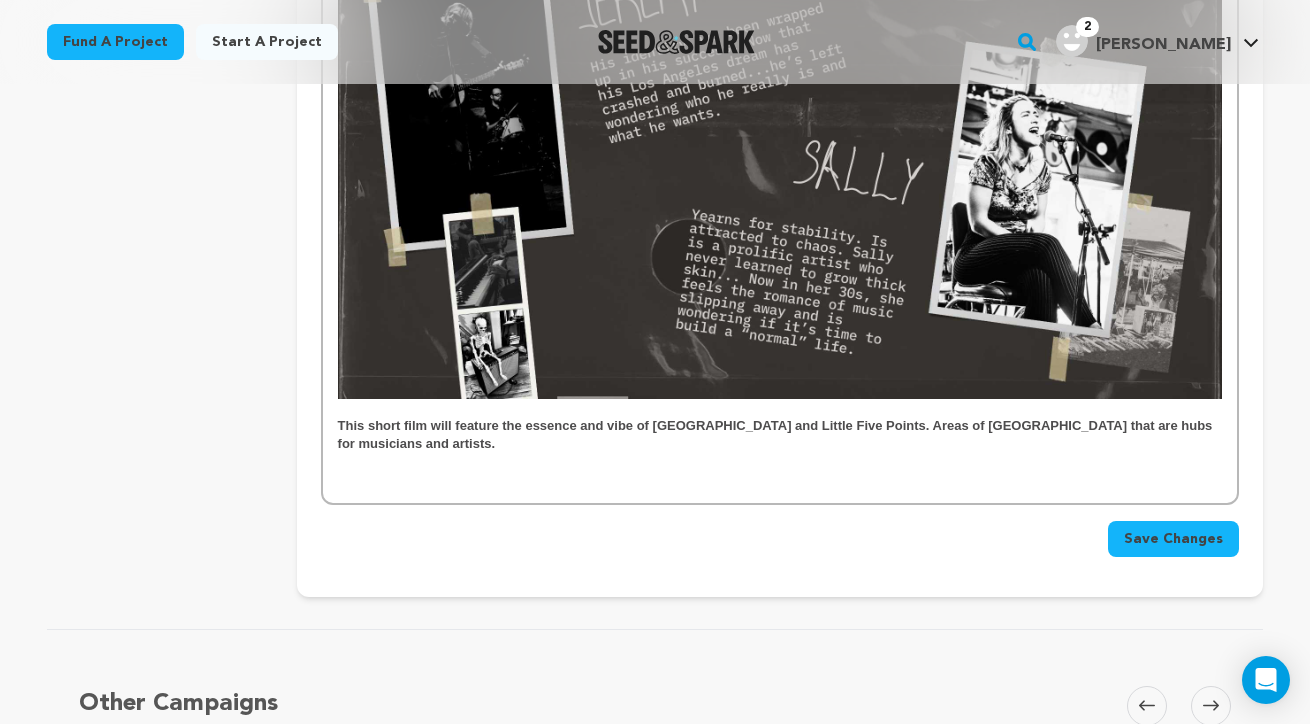 click on "This short film will feature the essence and vibe of East Atlanta and Little Five Points. Areas of Atlanta that are hubs for musicians and artists." at bounding box center (777, 434) 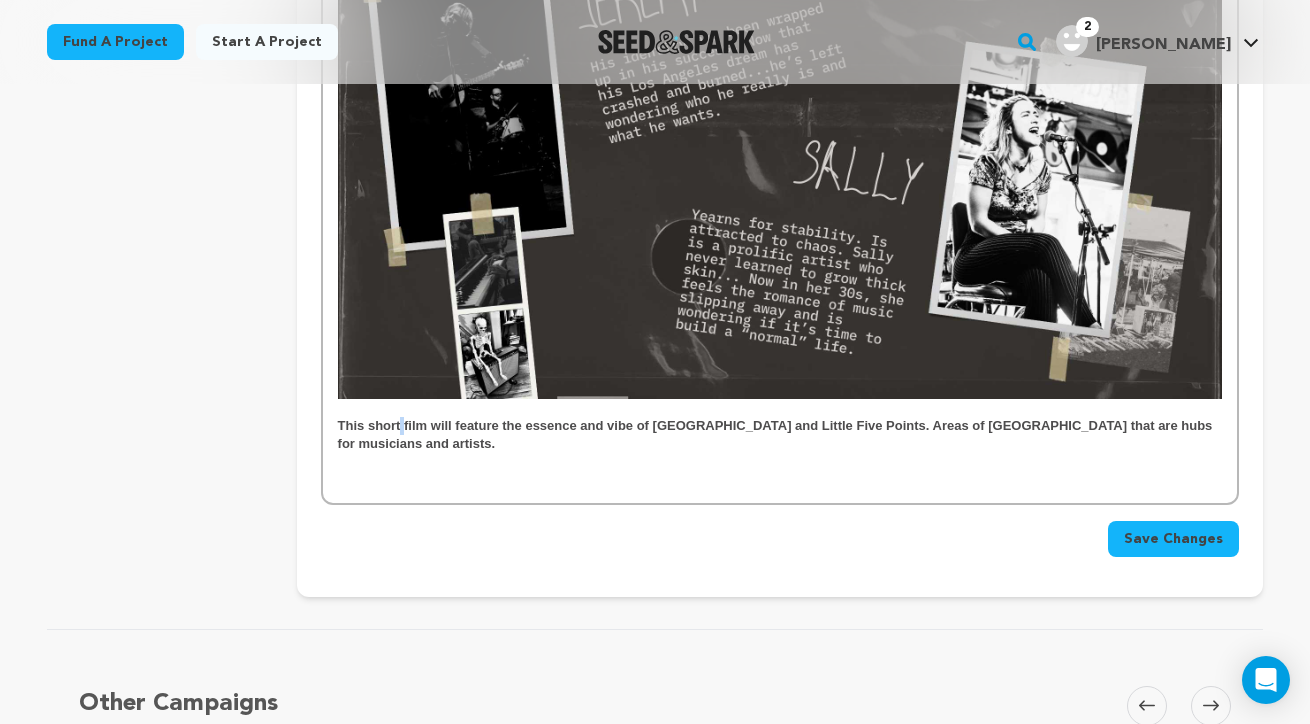 click on "This short film will feature the essence and vibe of East Atlanta and Little Five Points. Areas of Atlanta that are hubs for musicians and artists." at bounding box center (777, 434) 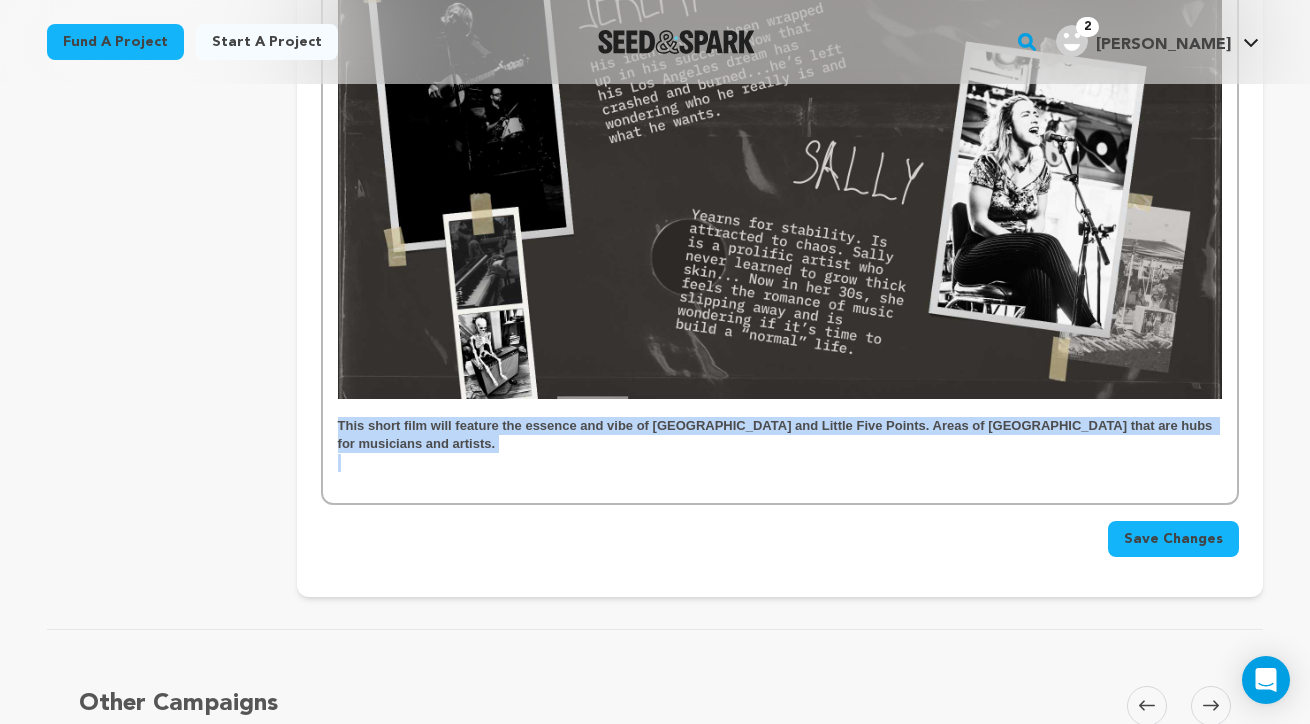 click on "This short film will feature the essence and vibe of East Atlanta and Little Five Points. Areas of Atlanta that are hubs for musicians and artists." at bounding box center [777, 434] 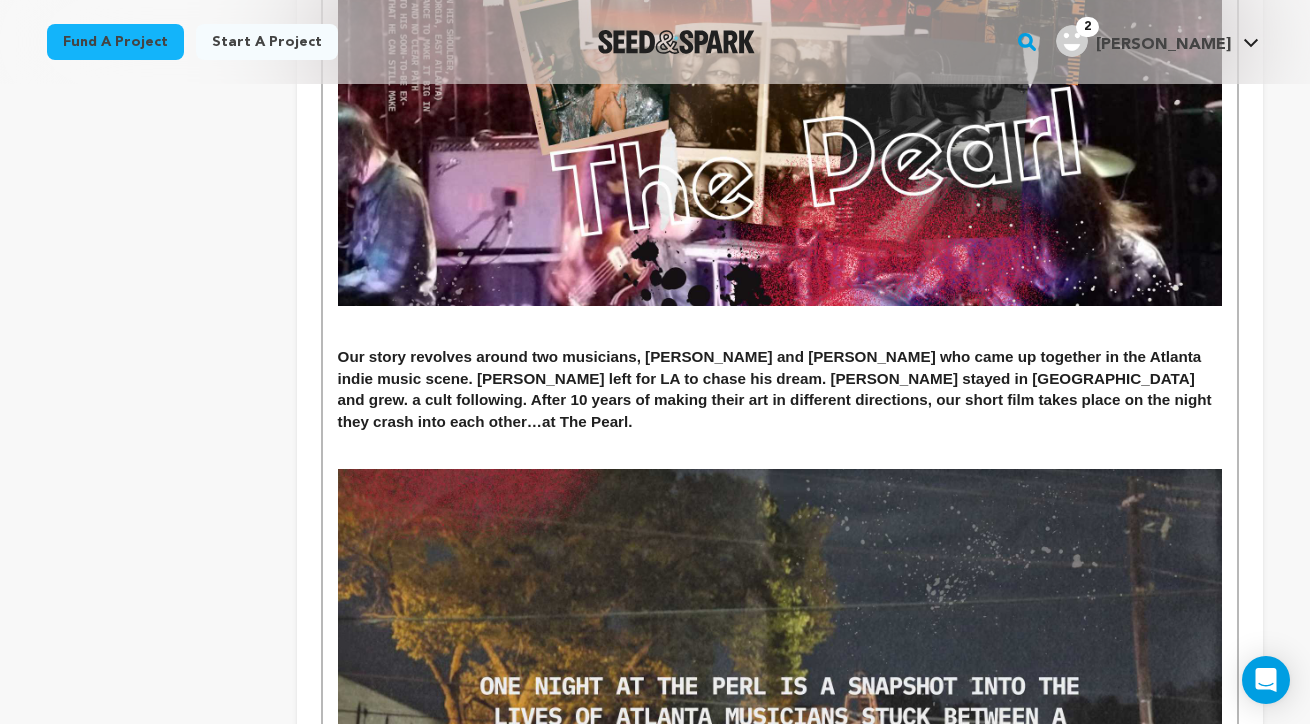 scroll, scrollTop: 0, scrollLeft: 0, axis: both 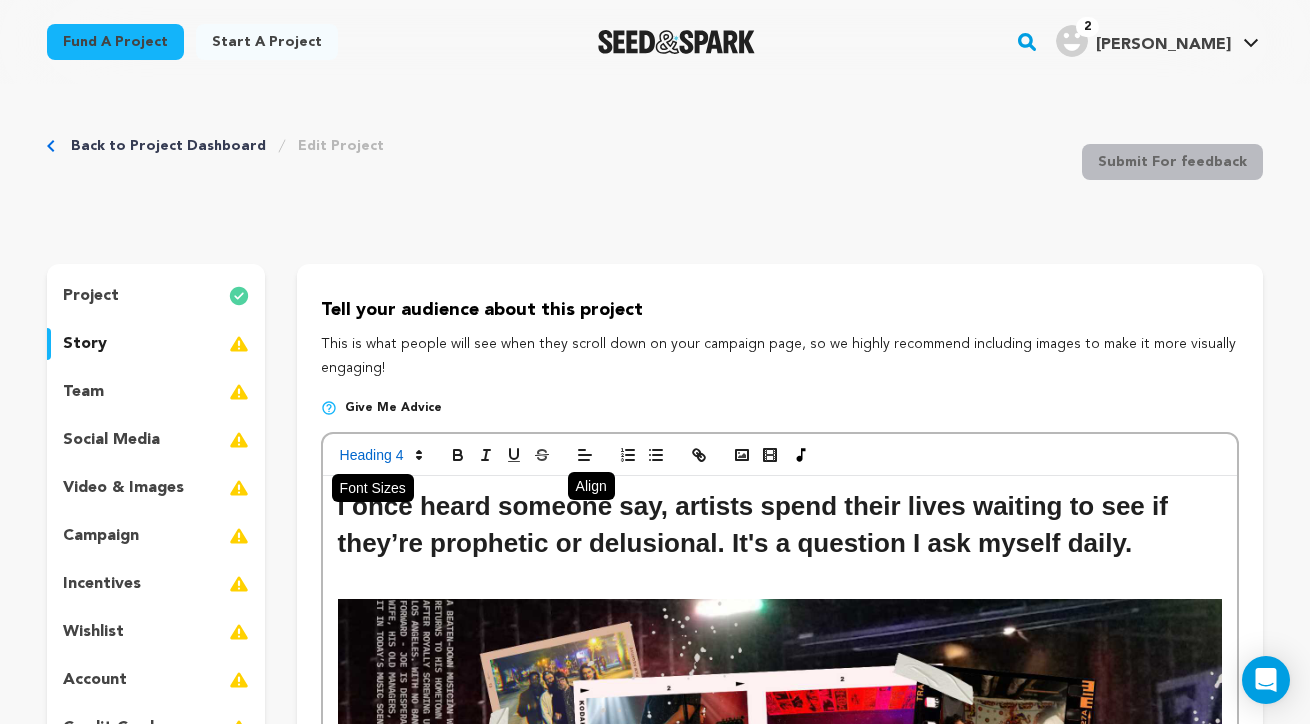 click at bounding box center [380, 455] 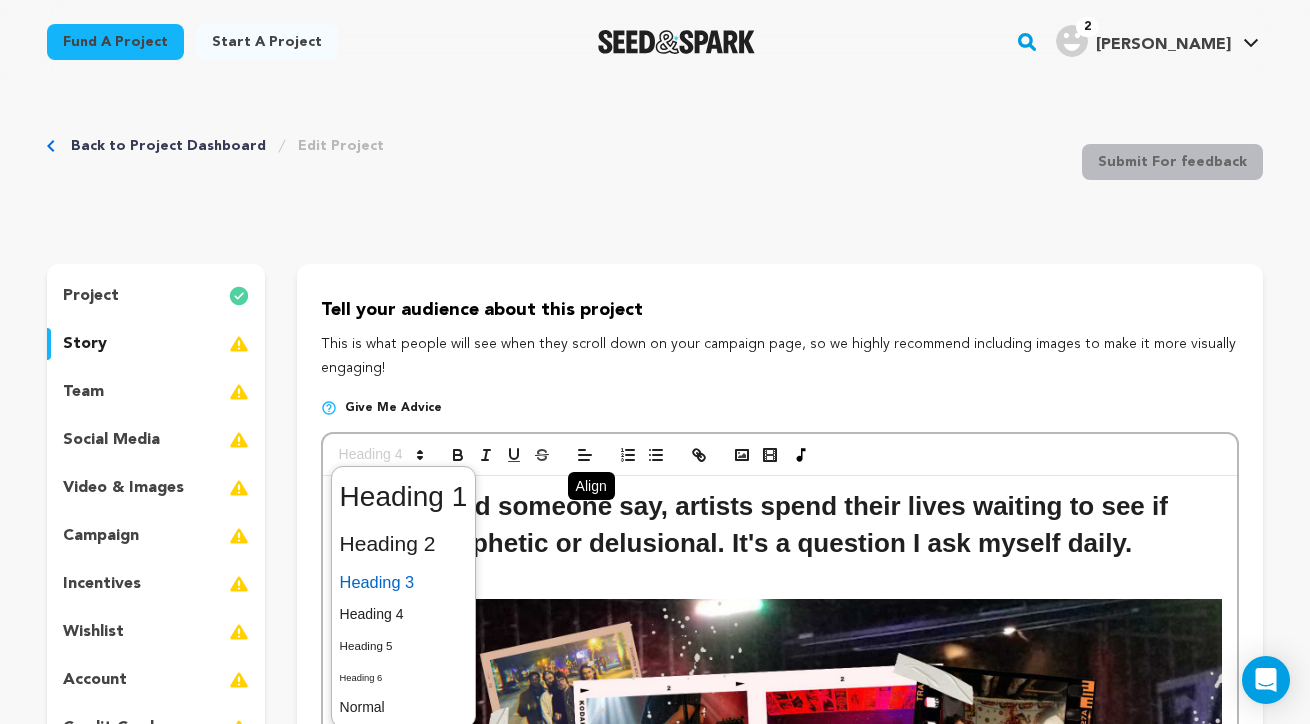 click at bounding box center (404, 582) 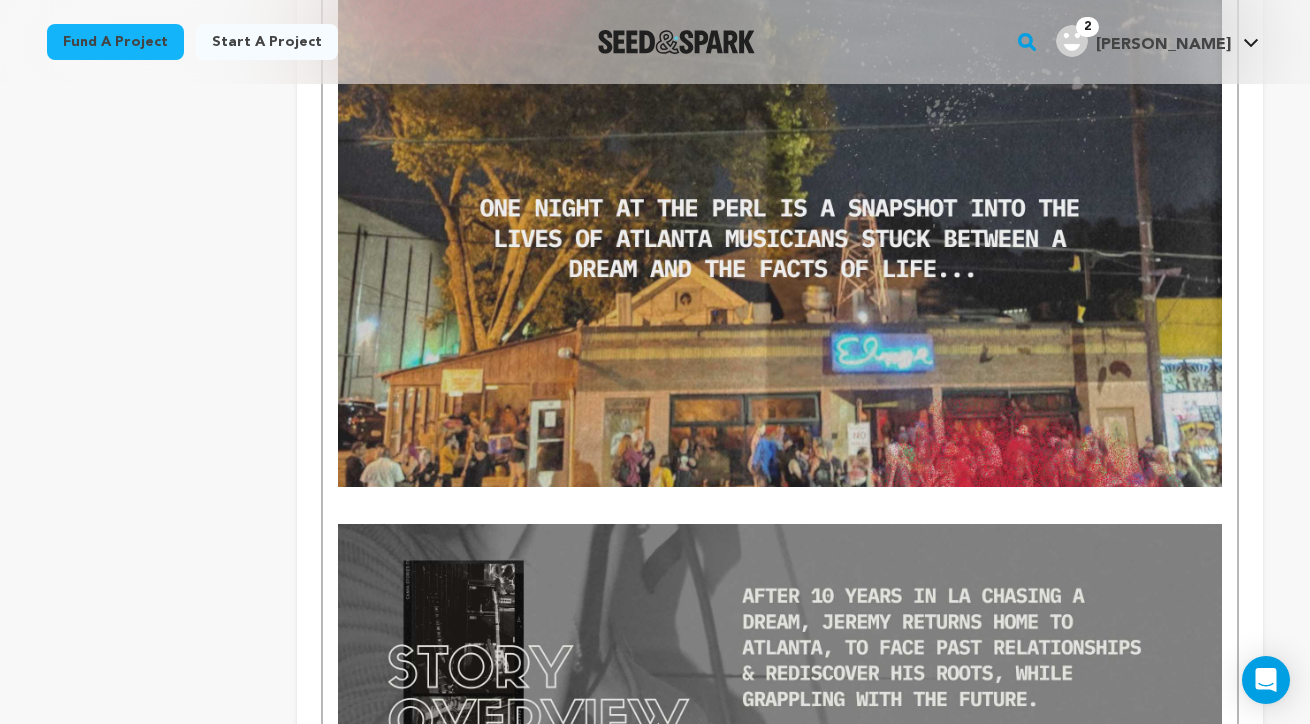 scroll, scrollTop: 1024, scrollLeft: 0, axis: vertical 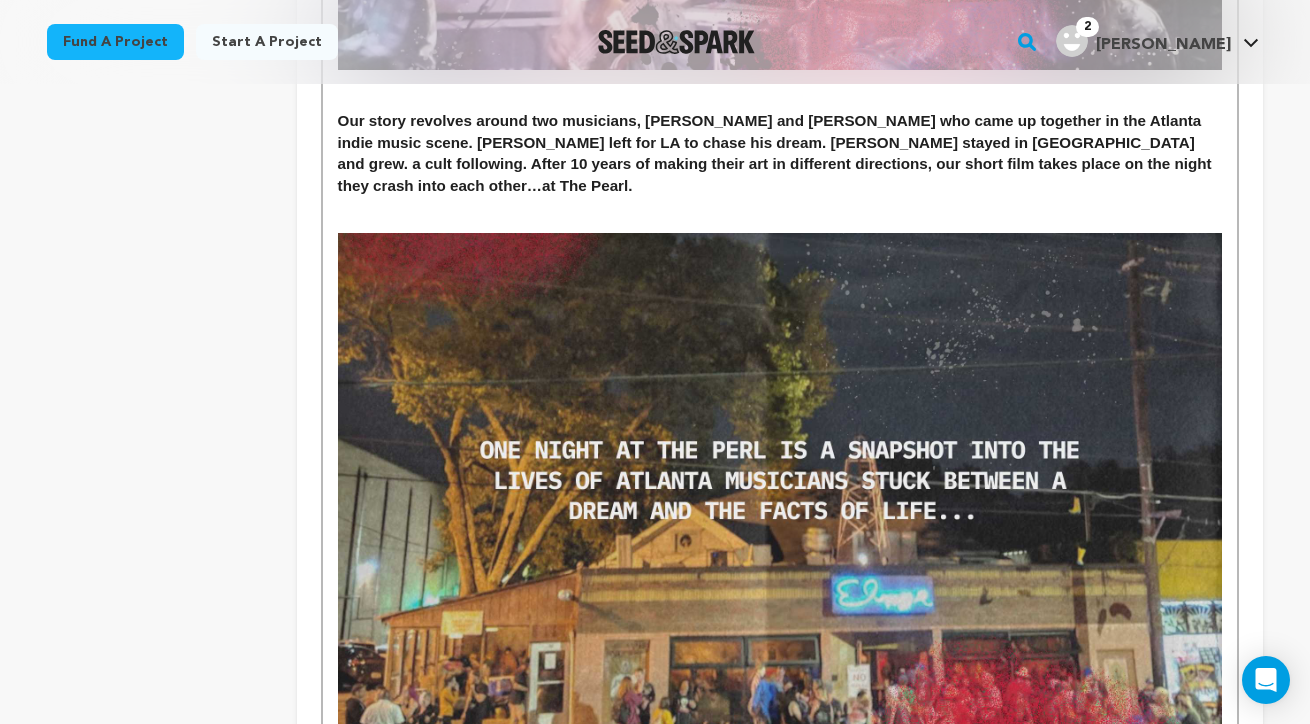click on "Our story revolves around two musicians, Jeremey and Sally who came up together in the Atlanta indie music scene. Jeremey left for LA to chase his dream. Sally stayed in Atlanta and grew. a cult following. After 10 years of making their art in different directions, our short film takes place on the night they crash into each other…at The Pearl." at bounding box center (777, 153) 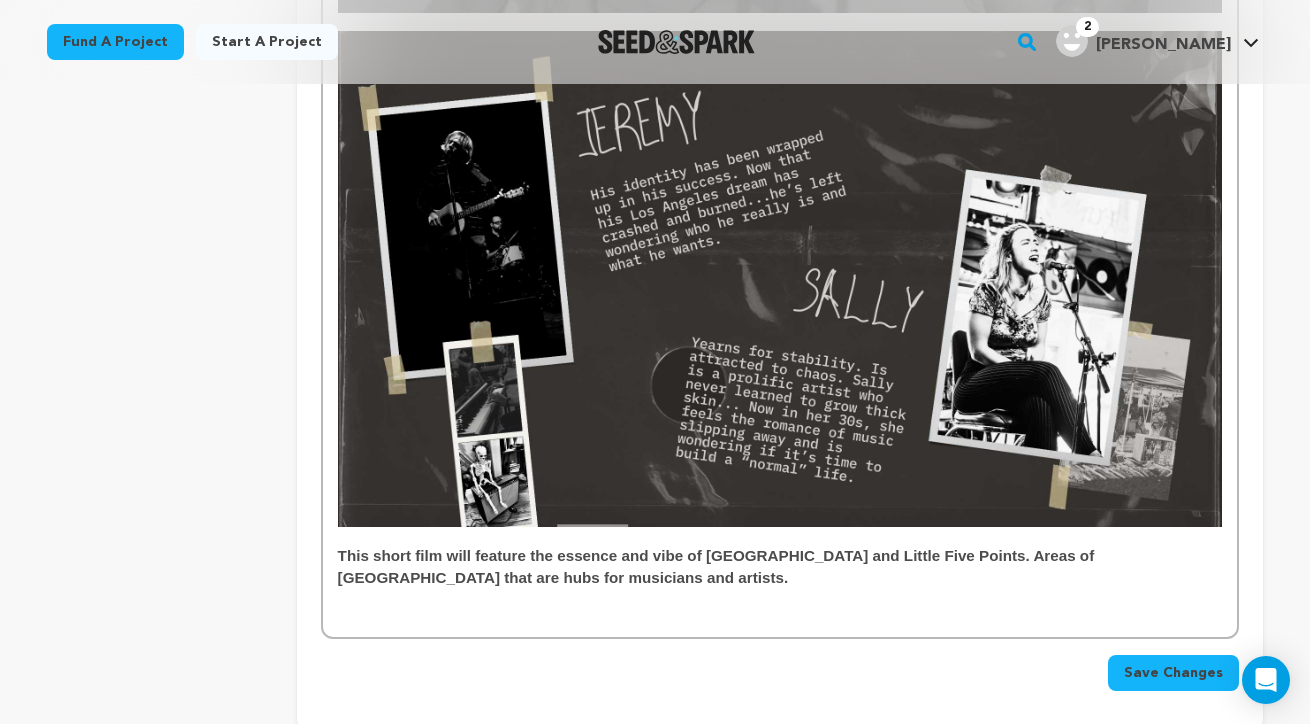 scroll, scrollTop: 2444, scrollLeft: 0, axis: vertical 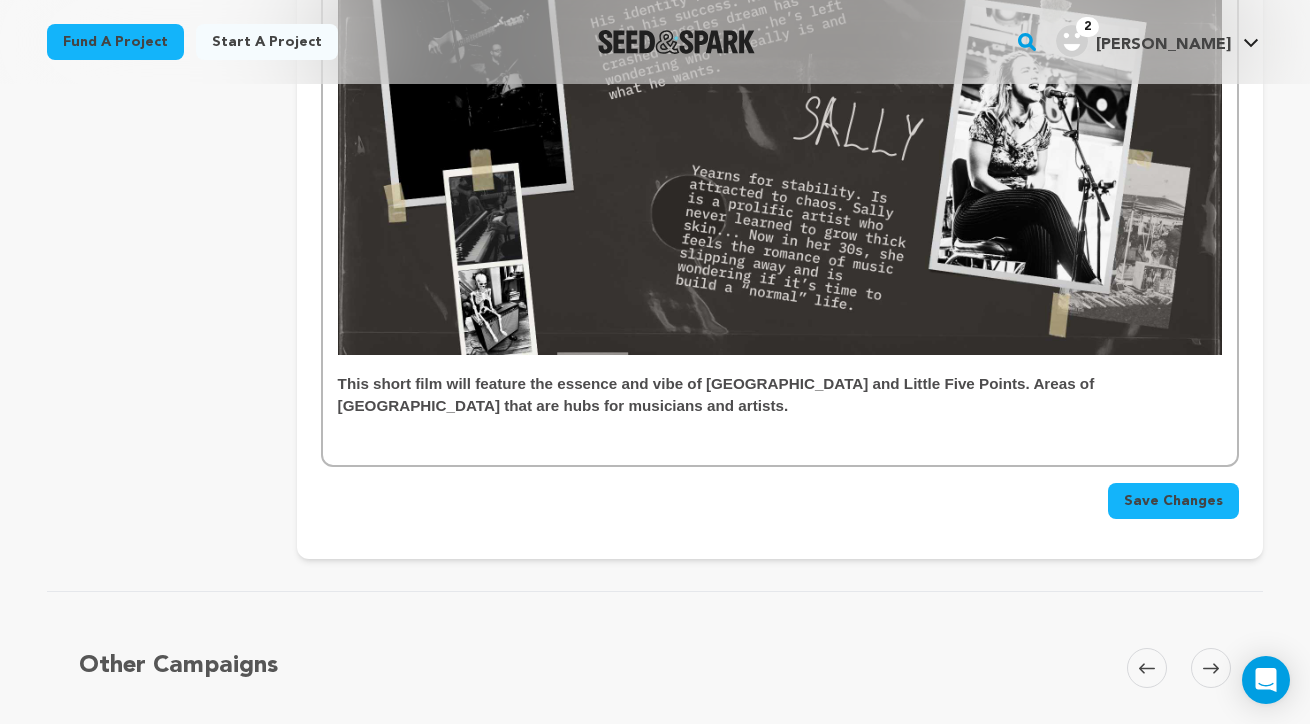 click at bounding box center (780, 444) 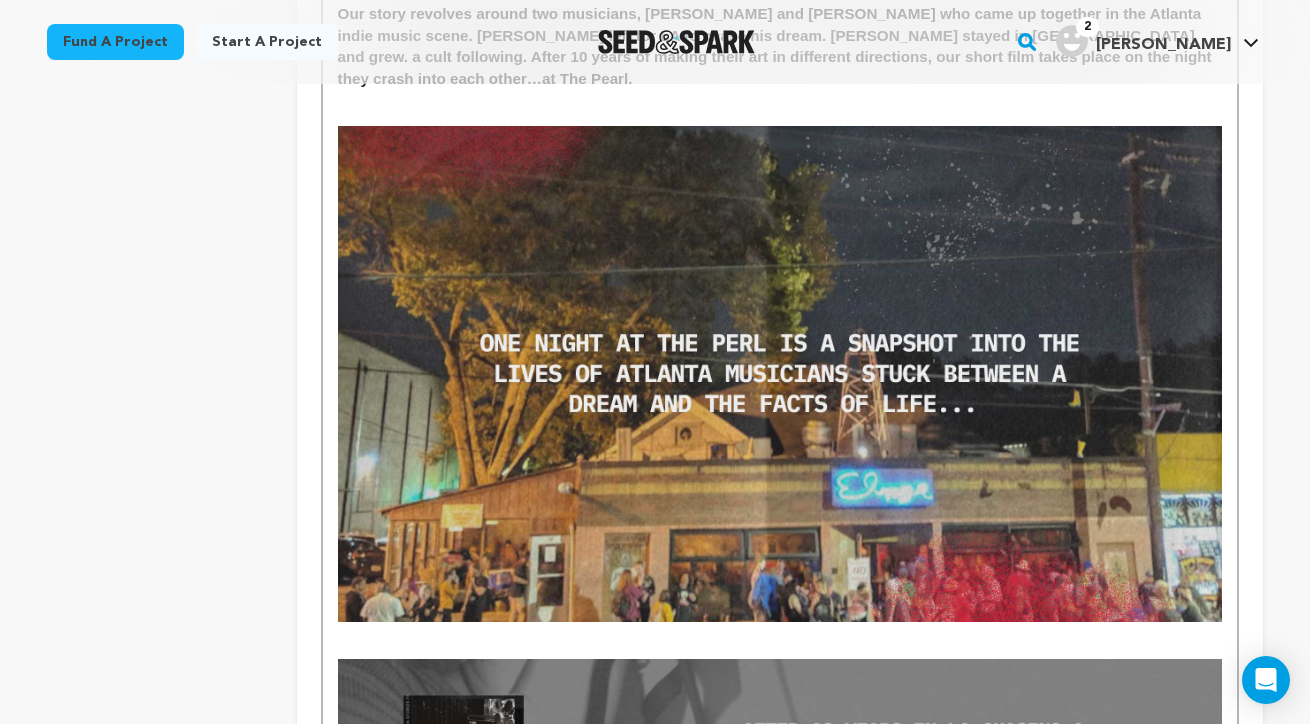 scroll, scrollTop: 0, scrollLeft: 0, axis: both 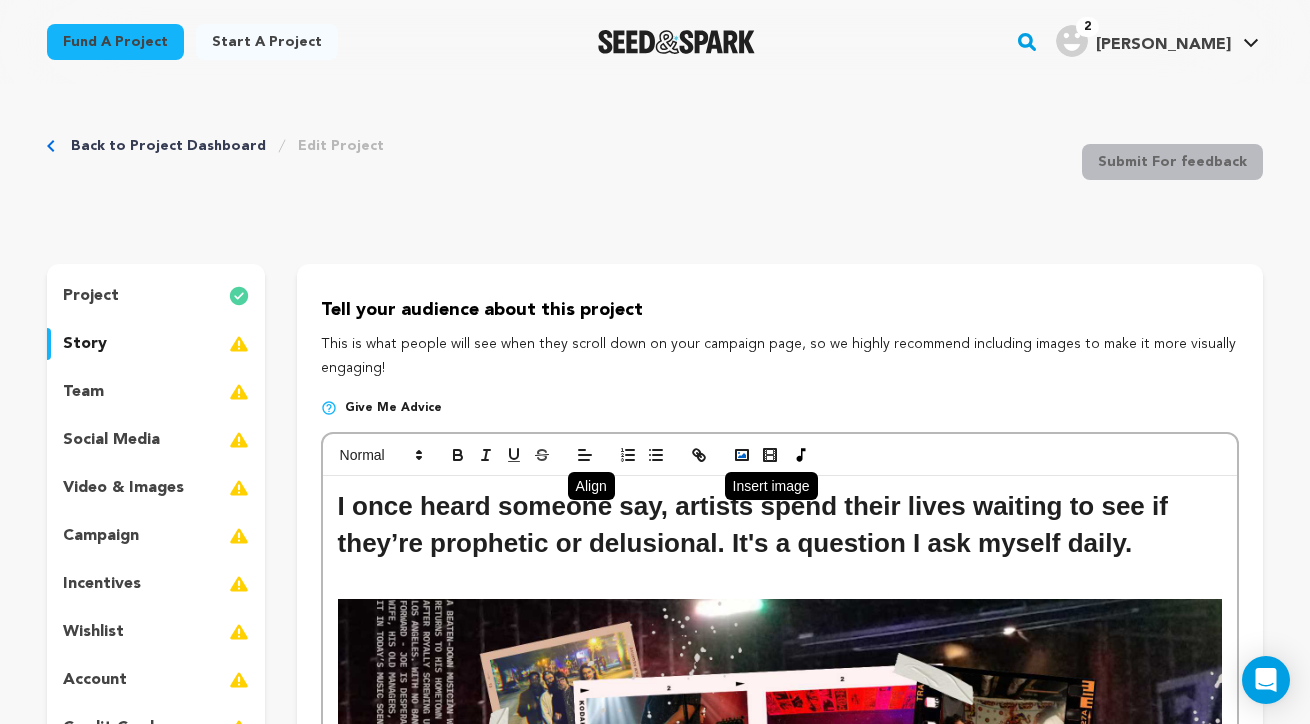 click 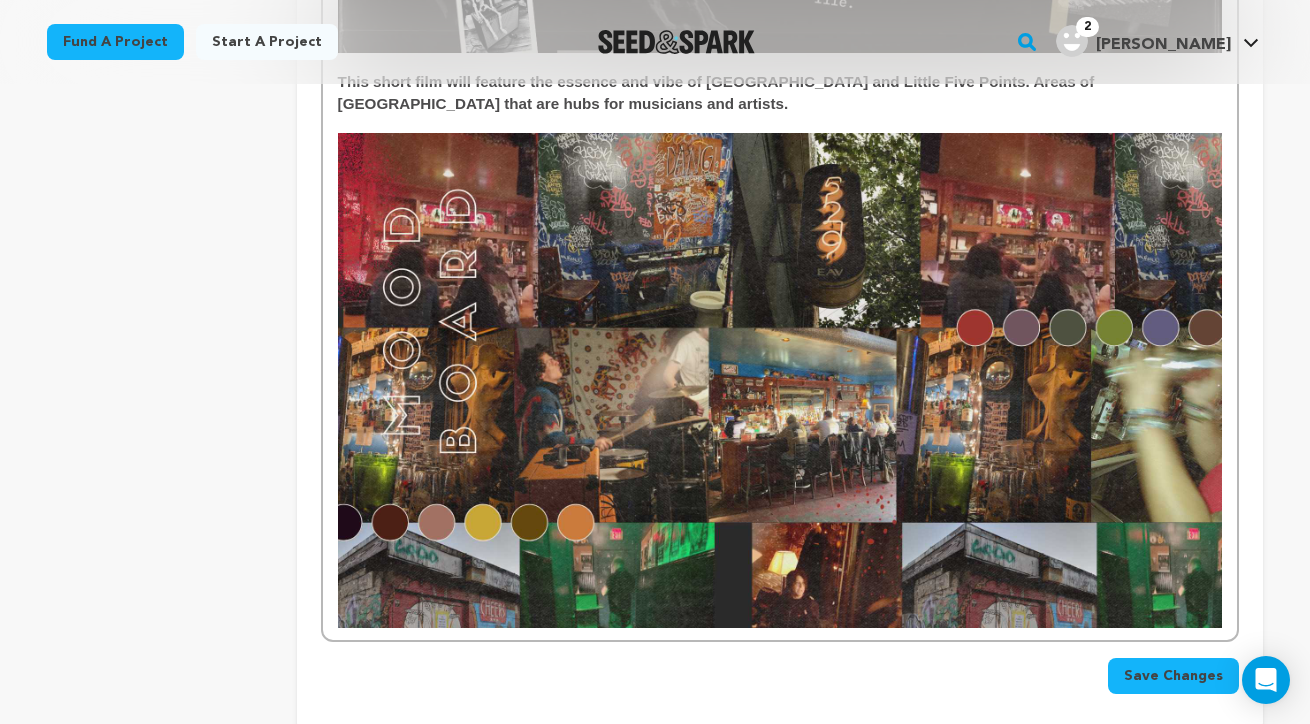 scroll, scrollTop: 2569, scrollLeft: 0, axis: vertical 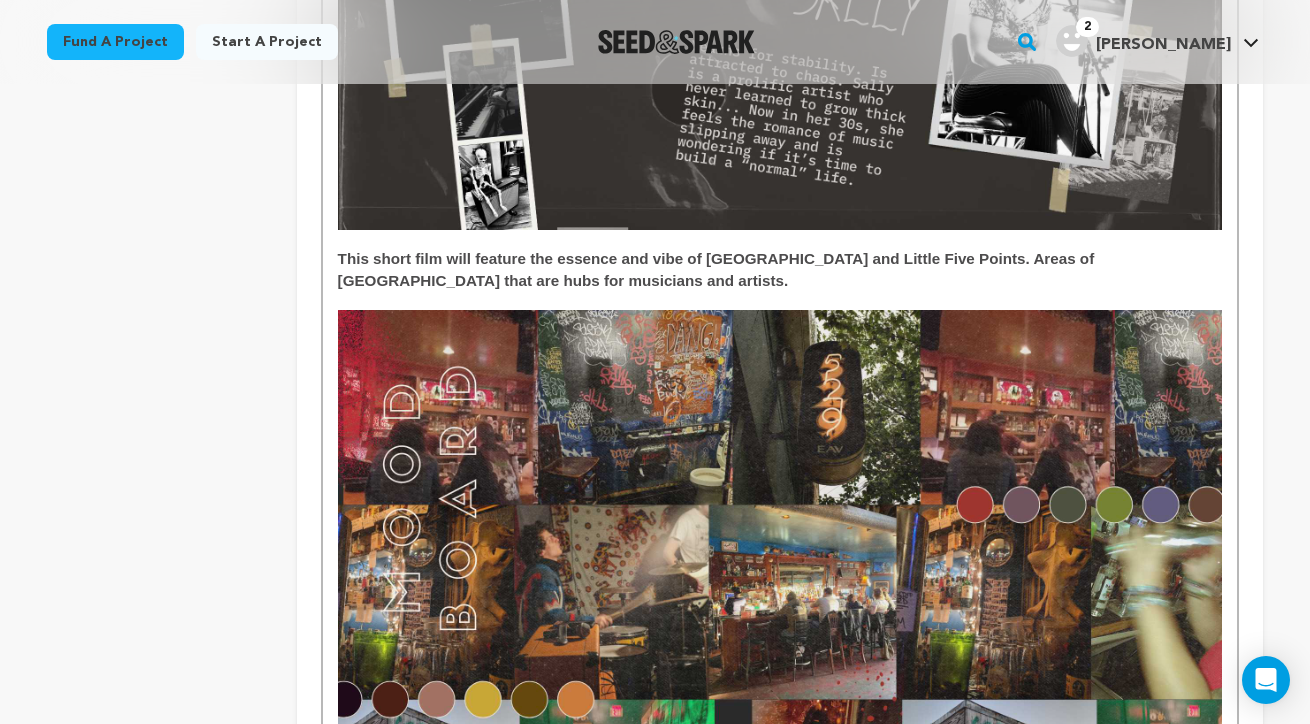 click on "This short film will feature the essence and vibe of East Atlanta and Little Five Points. Areas of Atlanta that are hubs for musicians and artists." at bounding box center [718, 269] 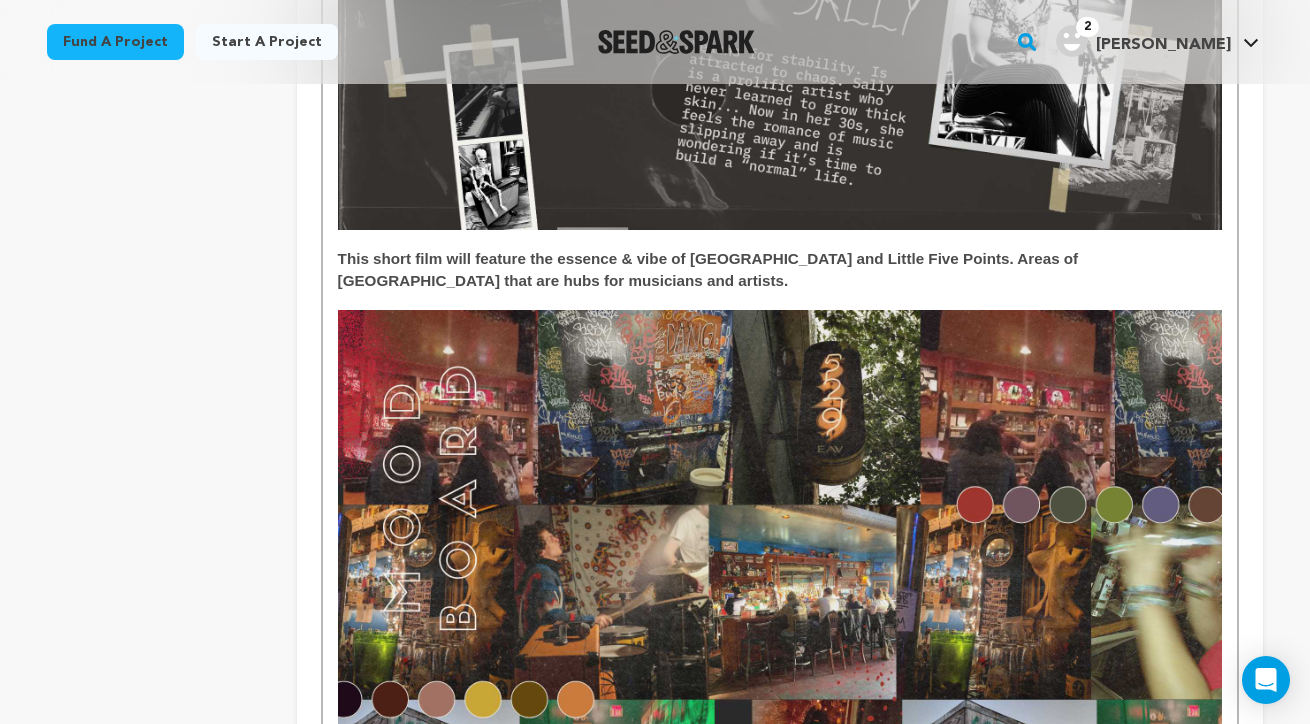 click on "This short film will feature the essence & vibe of East Atlanta and Little Five Points. Areas of Atlanta that are hubs for musicians and artists." at bounding box center (710, 269) 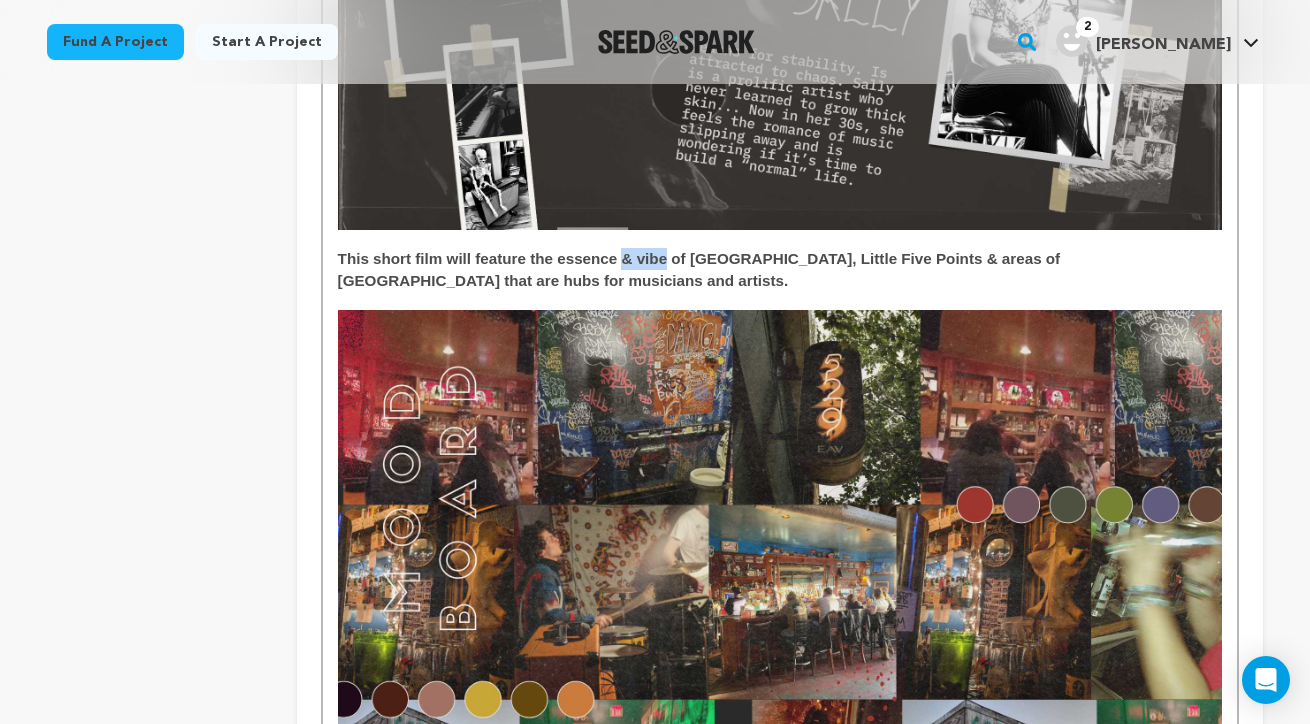 drag, startPoint x: 665, startPoint y: 232, endPoint x: 627, endPoint y: 232, distance: 38 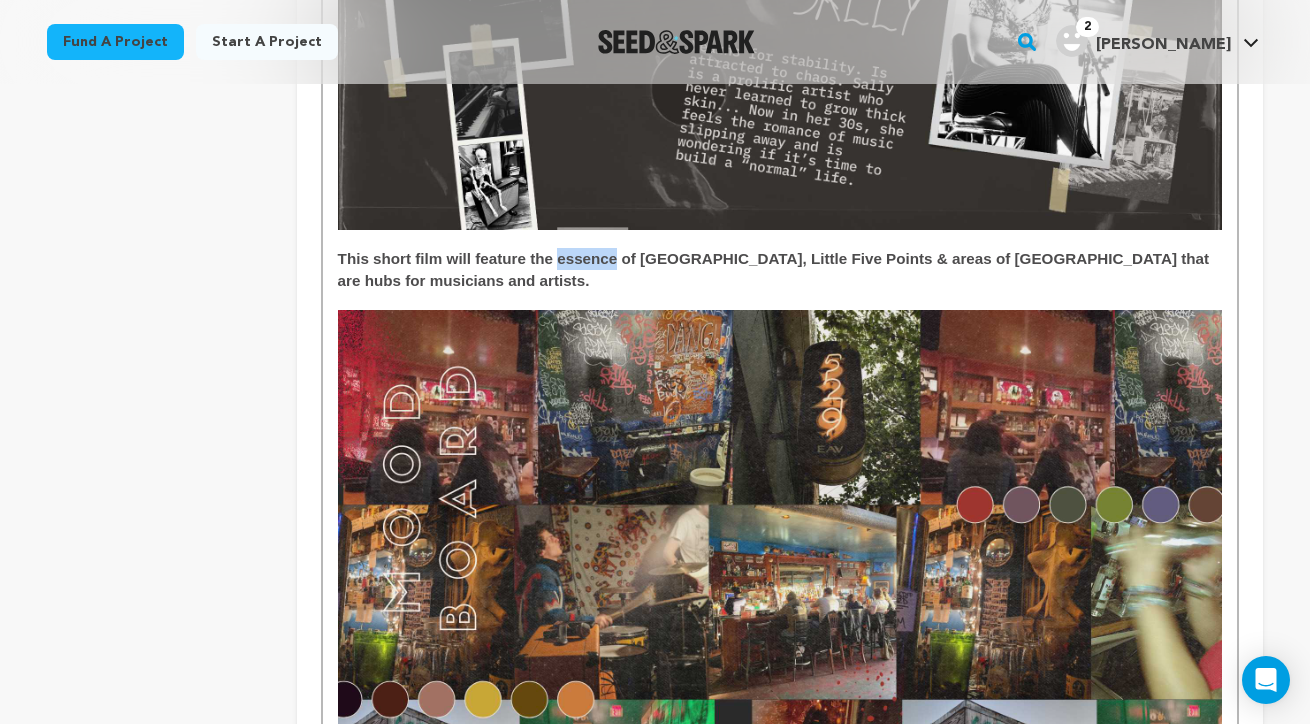 drag, startPoint x: 617, startPoint y: 231, endPoint x: 559, endPoint y: 230, distance: 58.00862 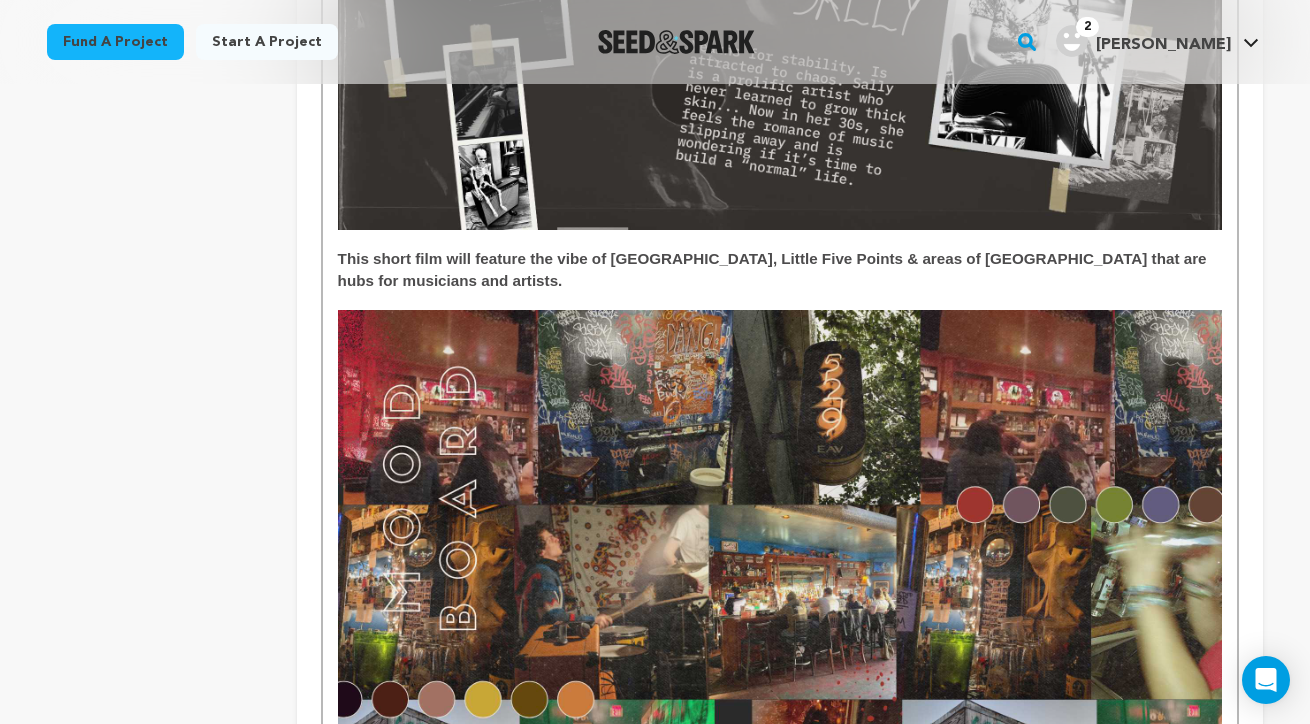 click on "Back to Project Dashboard
Edit Project
Submit For feedback
Submit For feedback
project
story" at bounding box center [655, -659] 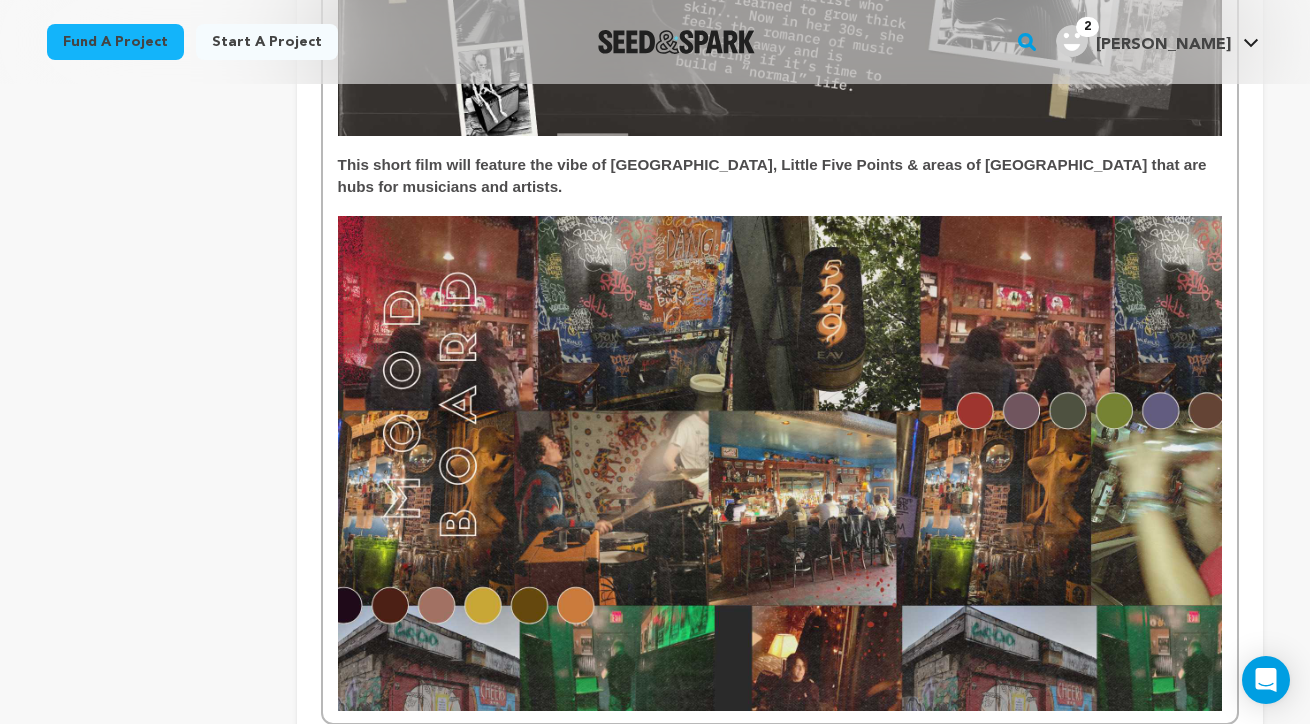 scroll, scrollTop: 2659, scrollLeft: 0, axis: vertical 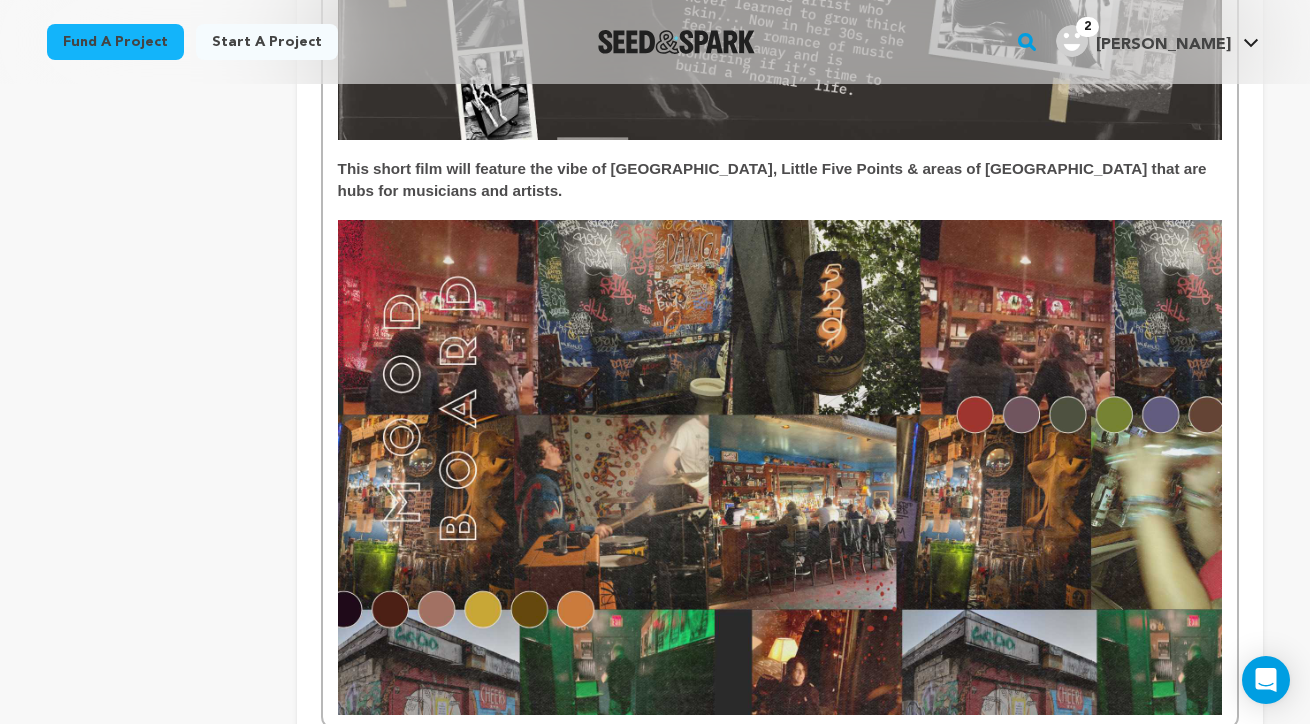 click at bounding box center (780, 467) 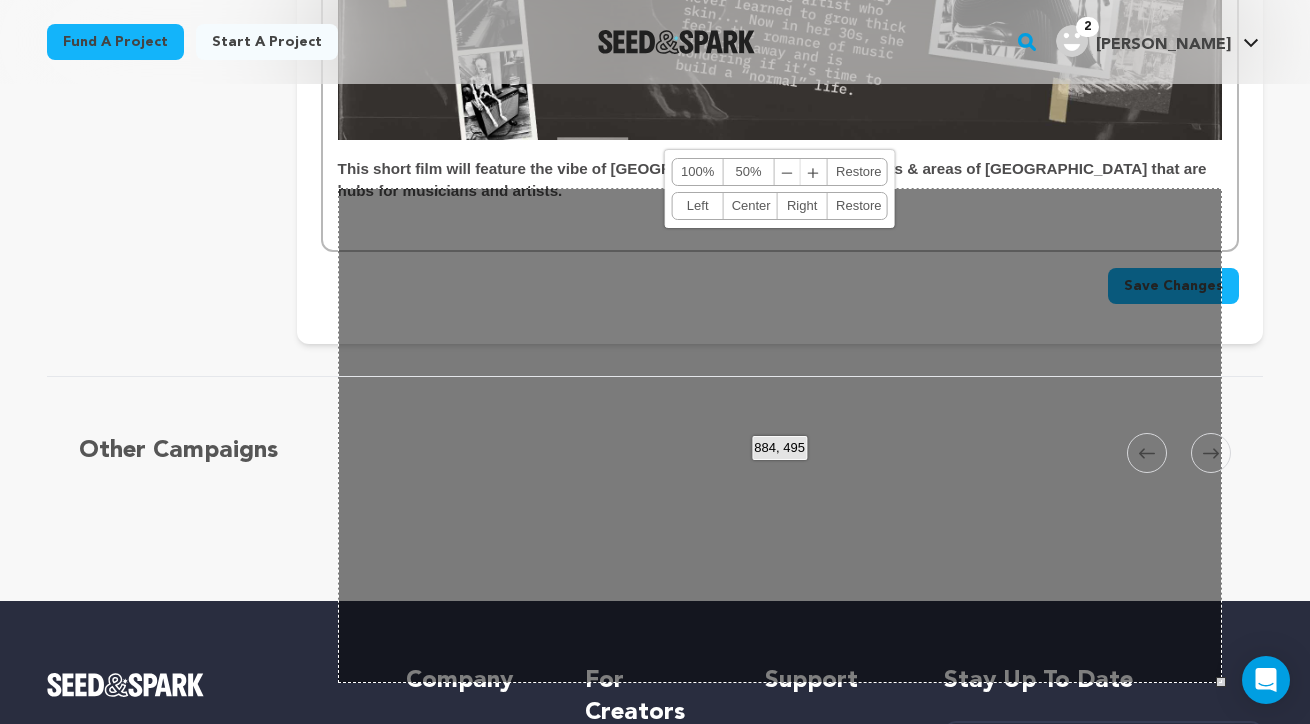 click on "This short film will feature the vibe of East Atlanta, Little Five Points & areas of Atlanta that are hubs for musicians and artists." at bounding box center [780, 179] 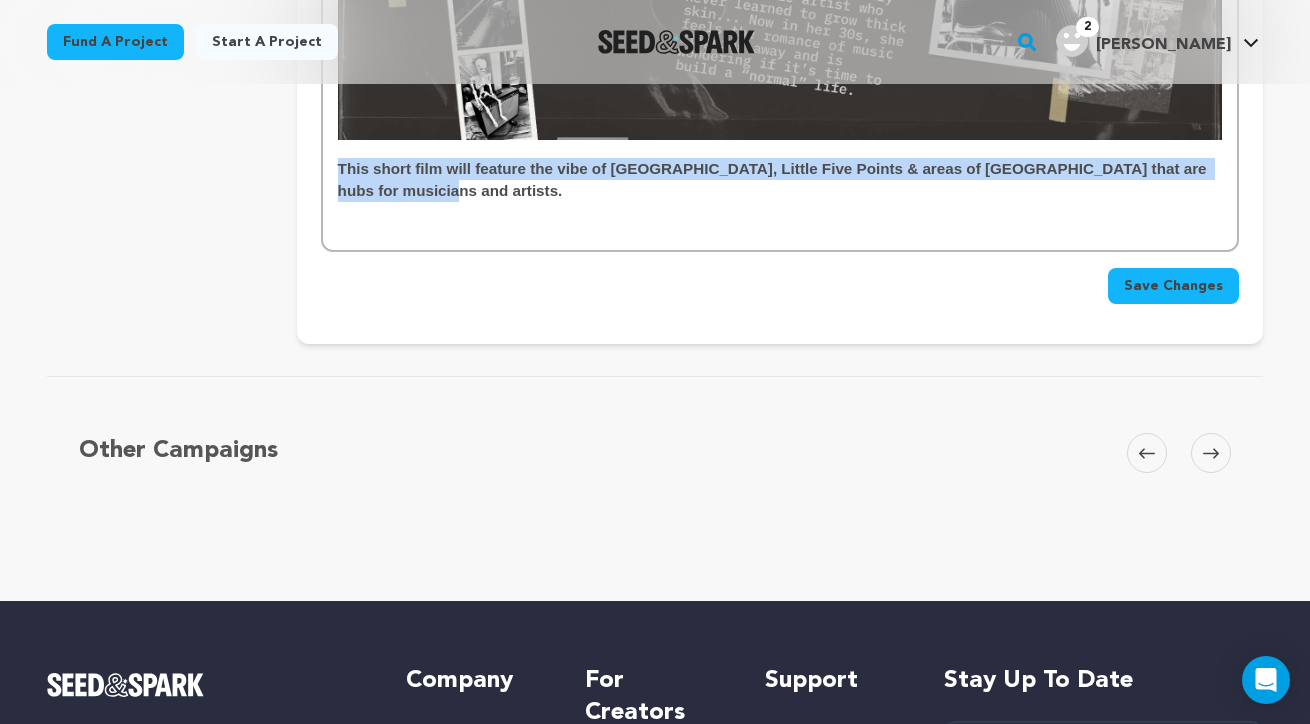drag, startPoint x: 410, startPoint y: 164, endPoint x: 330, endPoint y: 142, distance: 82.96987 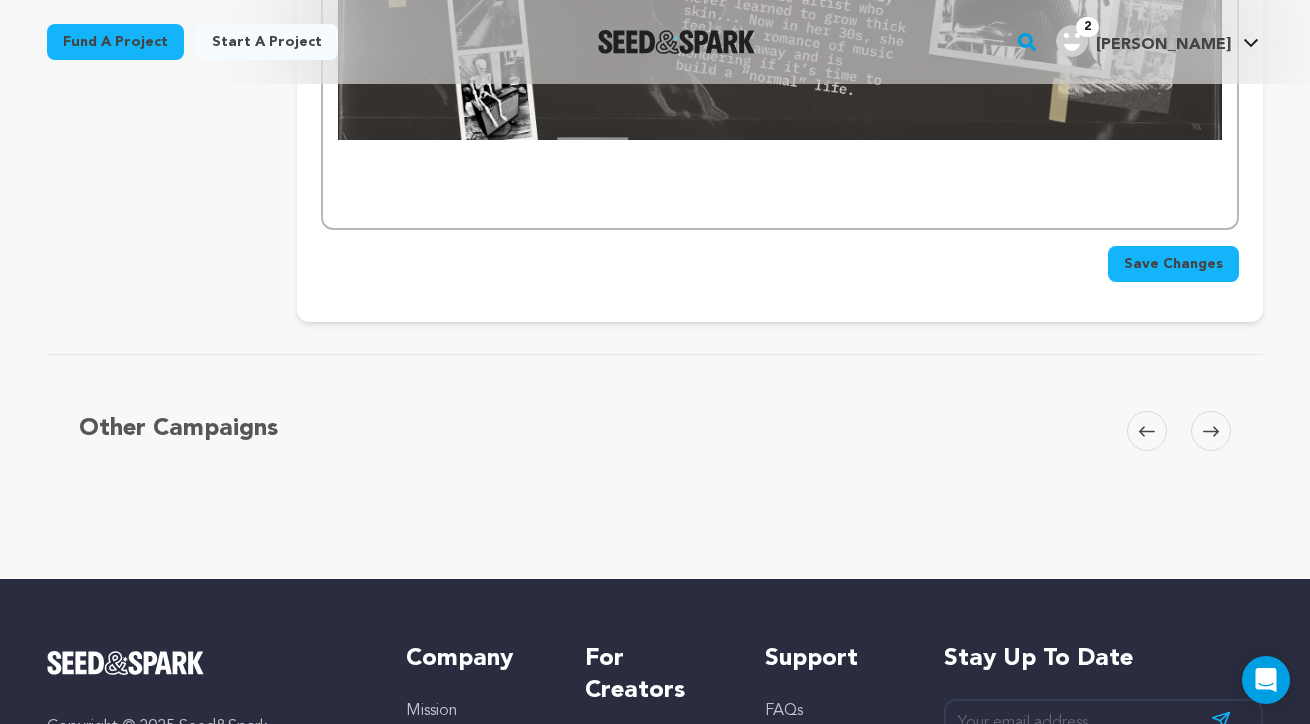 click on "I once heard someone say, artists spend their lives waiting to see if they’re prophetic or delusional. It's a question I ask myself daily. Our story revolves around two musicians, Jeremey and Sally who came up together in the Atlanta indie music scene. Jeremey left for LA to chase his dream. Sally stayed in Atlanta and grew. a cult following. After 10 years of making their art in different directions, our short film takes place on the night they crash into each other…at The Pearl." at bounding box center (780, -978) 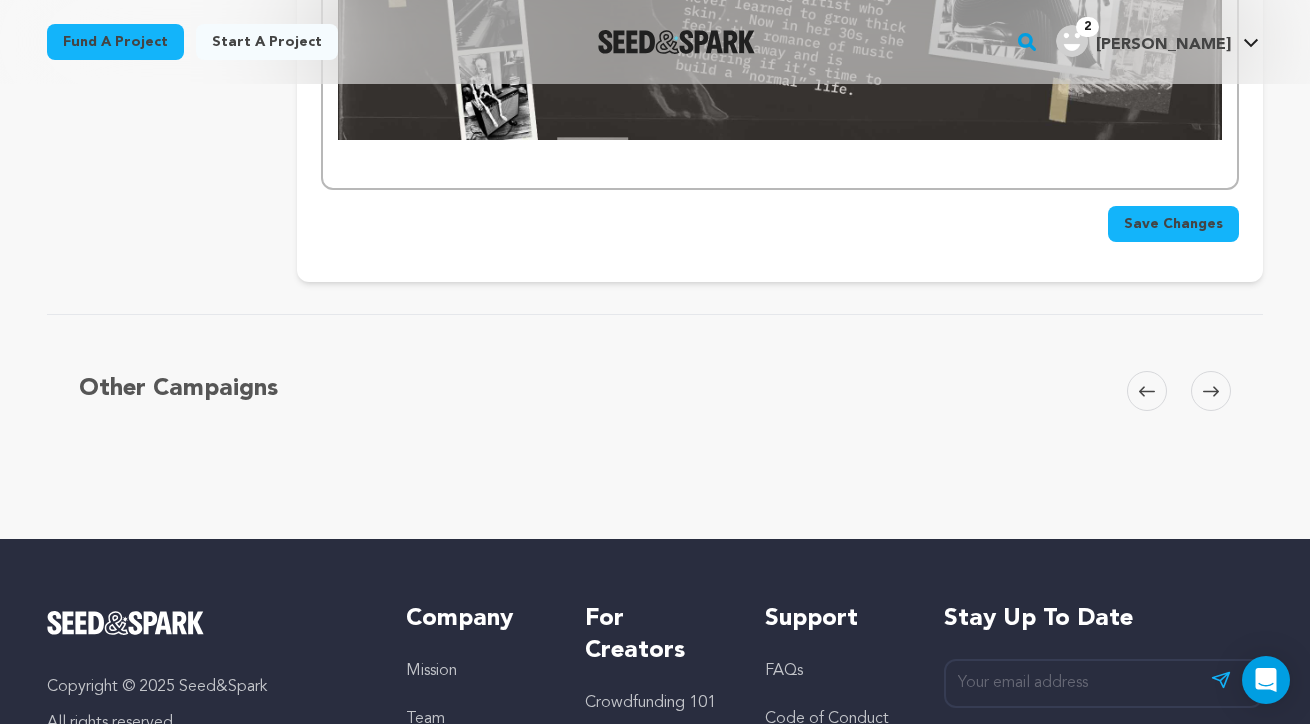 scroll, scrollTop: 2294, scrollLeft: 0, axis: vertical 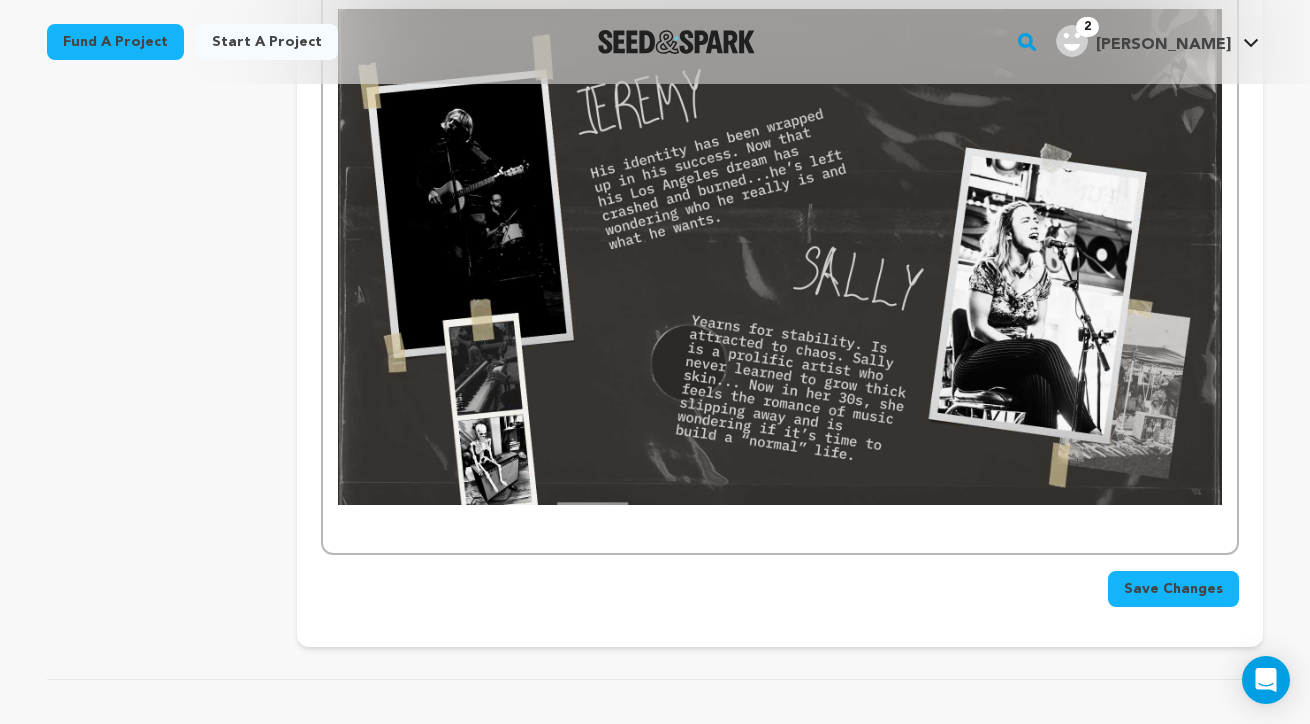 click on "Save Changes" at bounding box center (1173, 589) 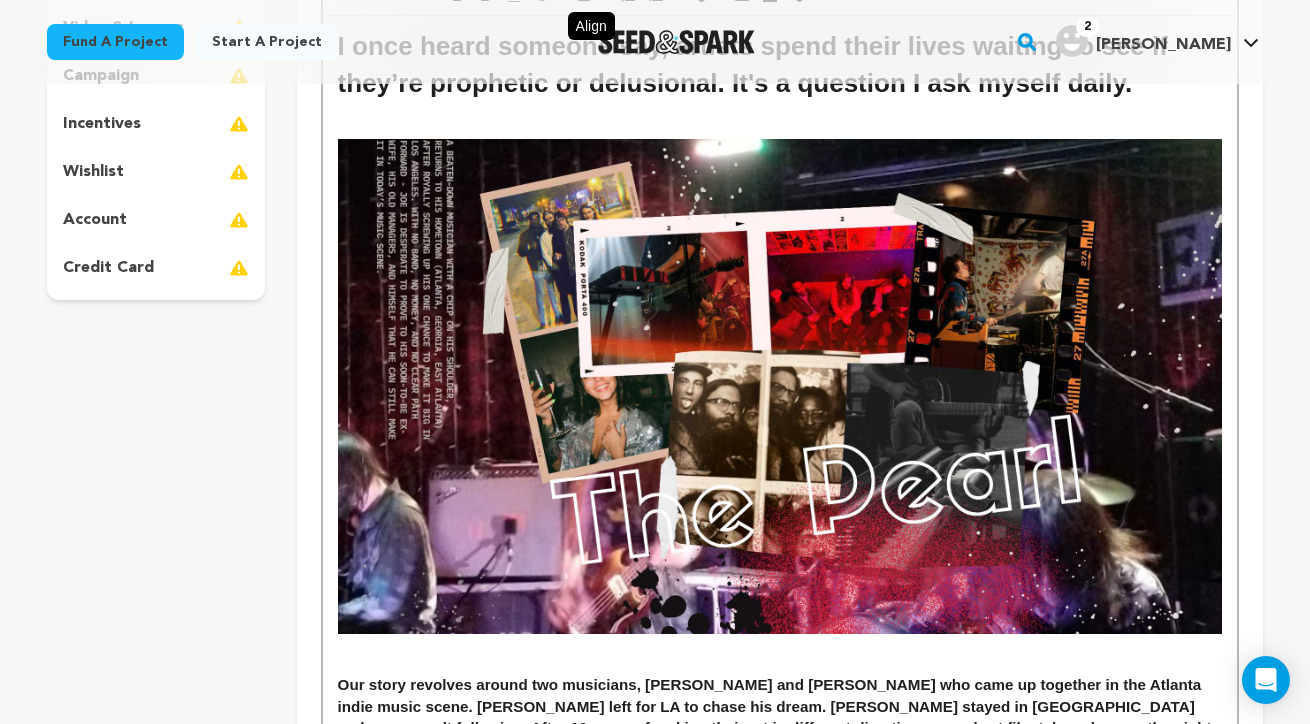 scroll, scrollTop: 348, scrollLeft: 0, axis: vertical 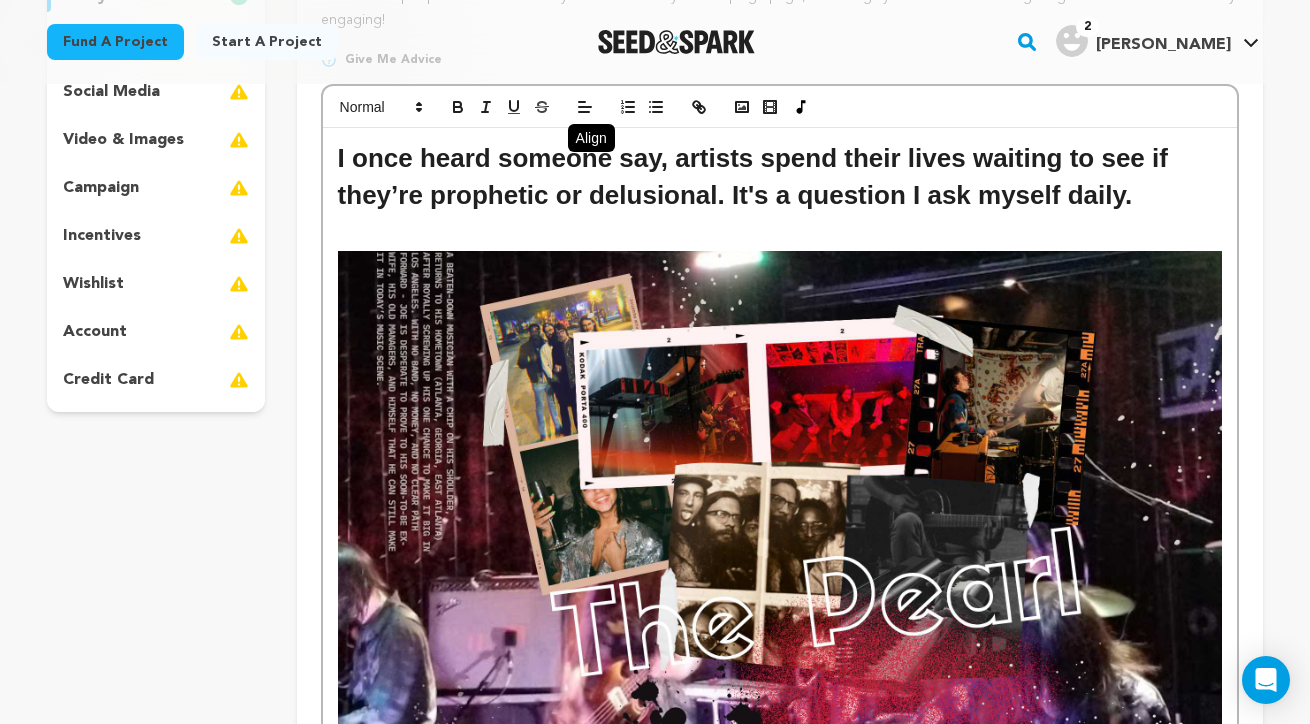 click on "I once heard someone say, artists spend their lives waiting to see if they’re prophetic or delusional. It's a question I ask myself daily." at bounding box center (757, 176) 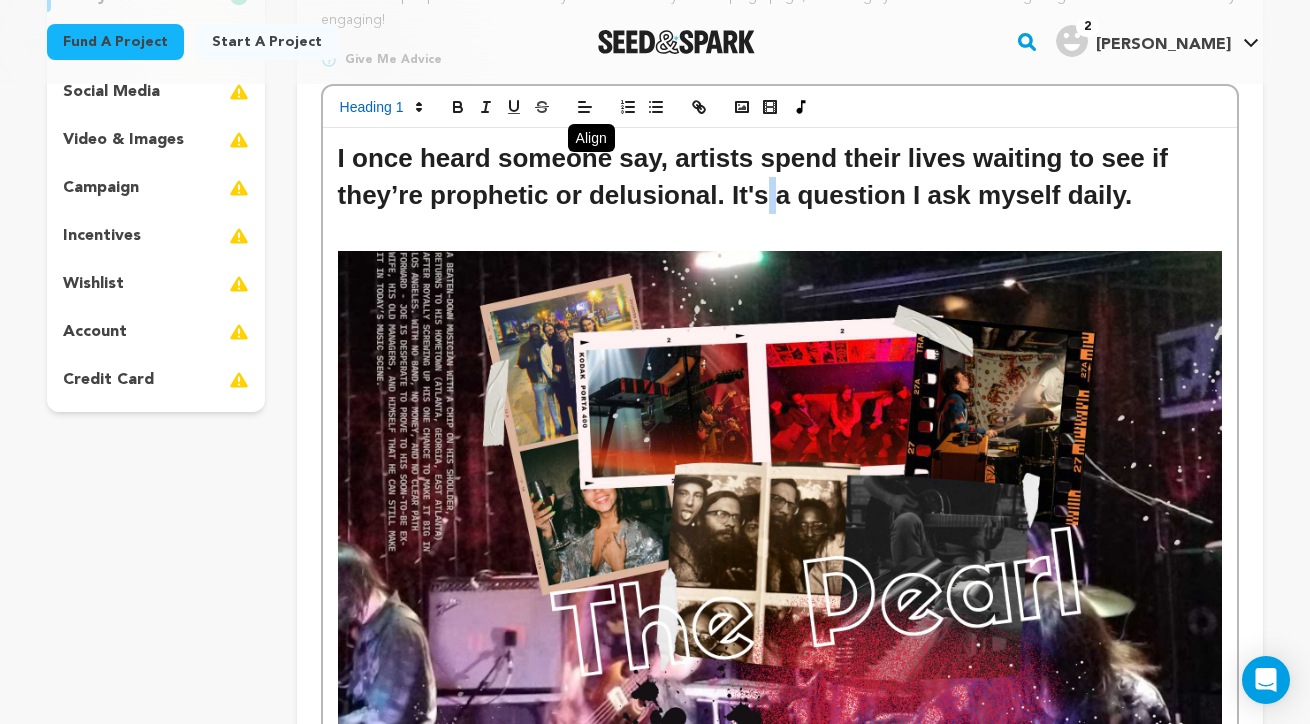 click on "I once heard someone say, artists spend their lives waiting to see if they’re prophetic or delusional. It's a question I ask myself daily." at bounding box center (757, 176) 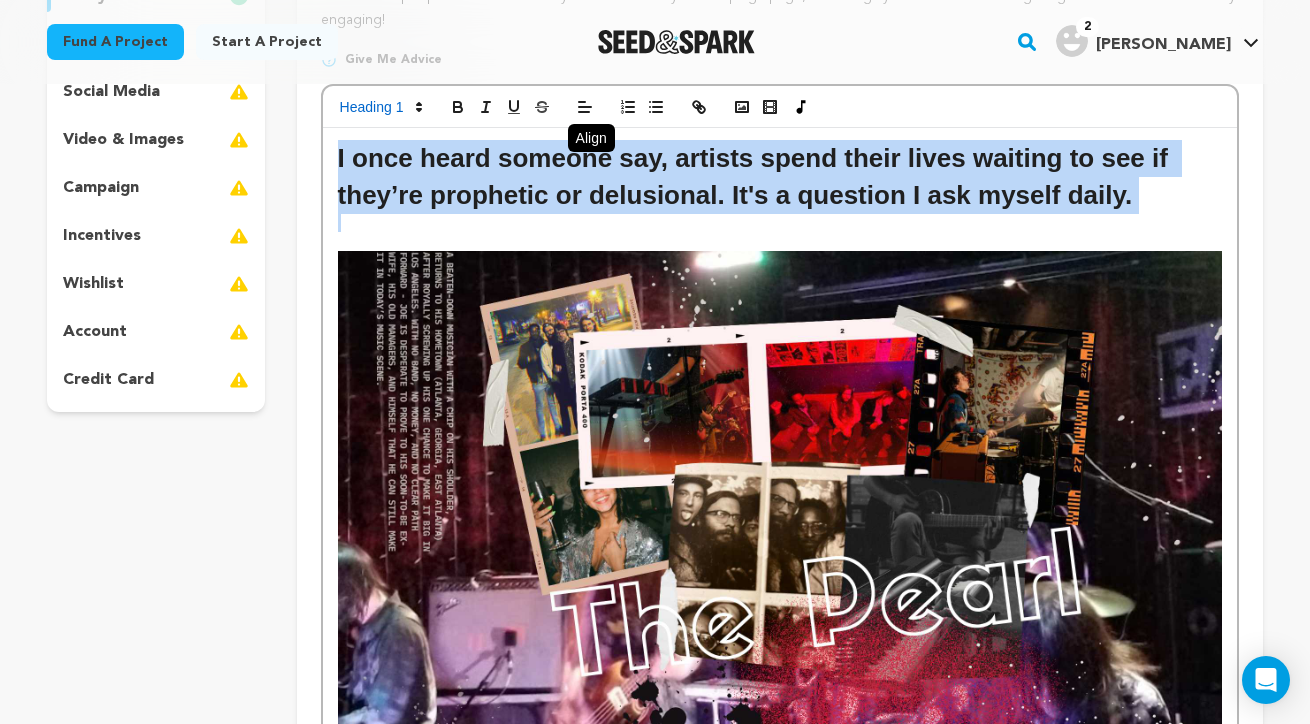 click on "I once heard someone say, artists spend their lives waiting to see if they’re prophetic or delusional. It's a question I ask myself daily." at bounding box center (757, 176) 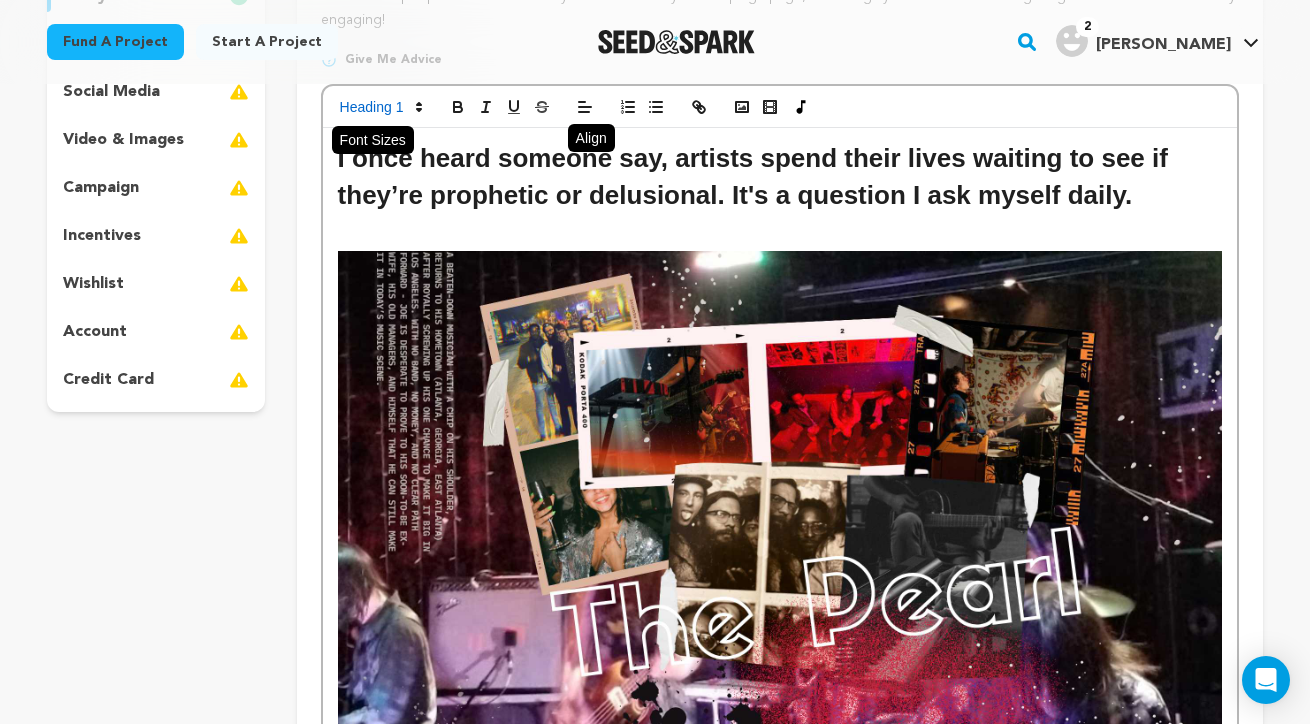 click 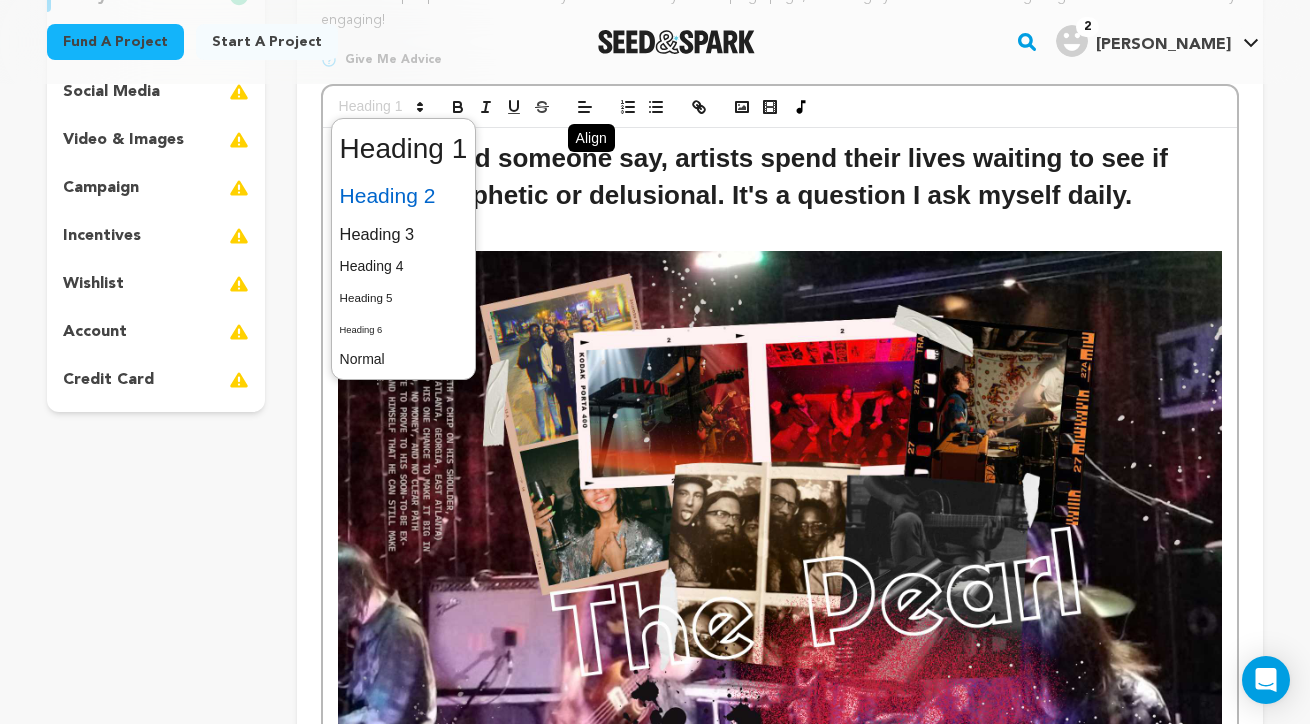 click at bounding box center (404, 196) 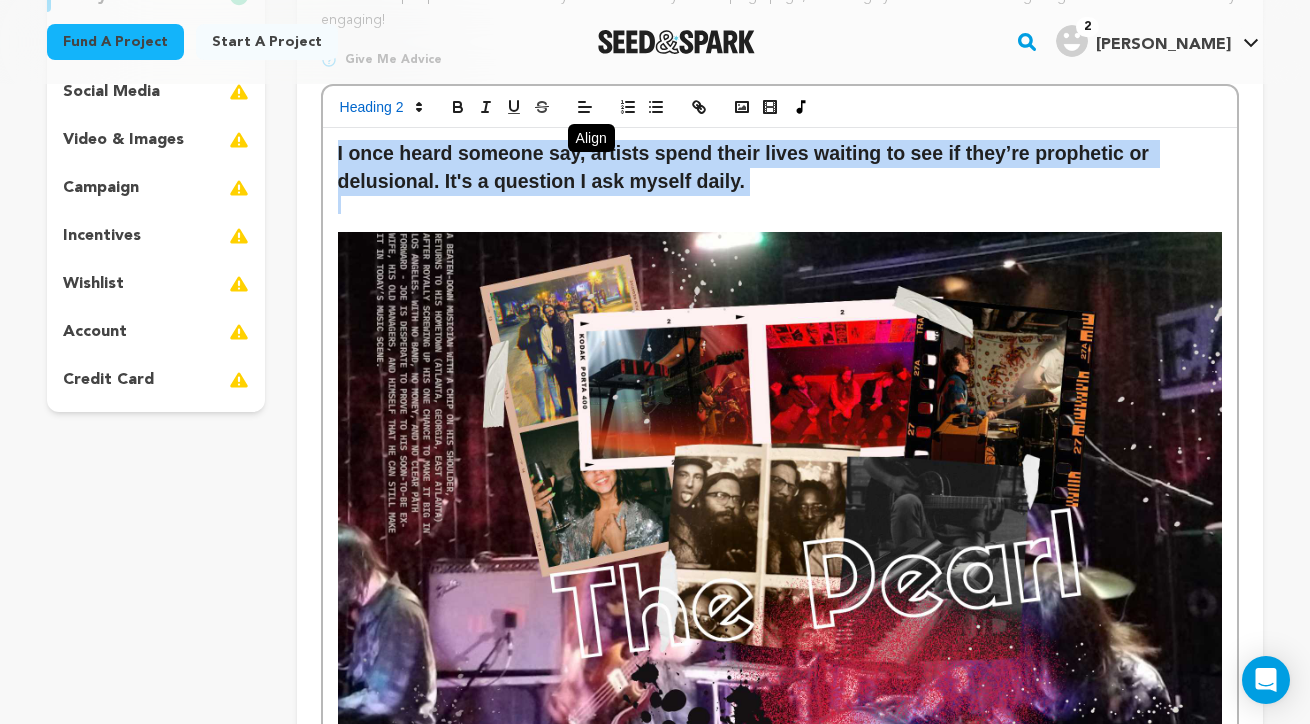 click at bounding box center (780, 479) 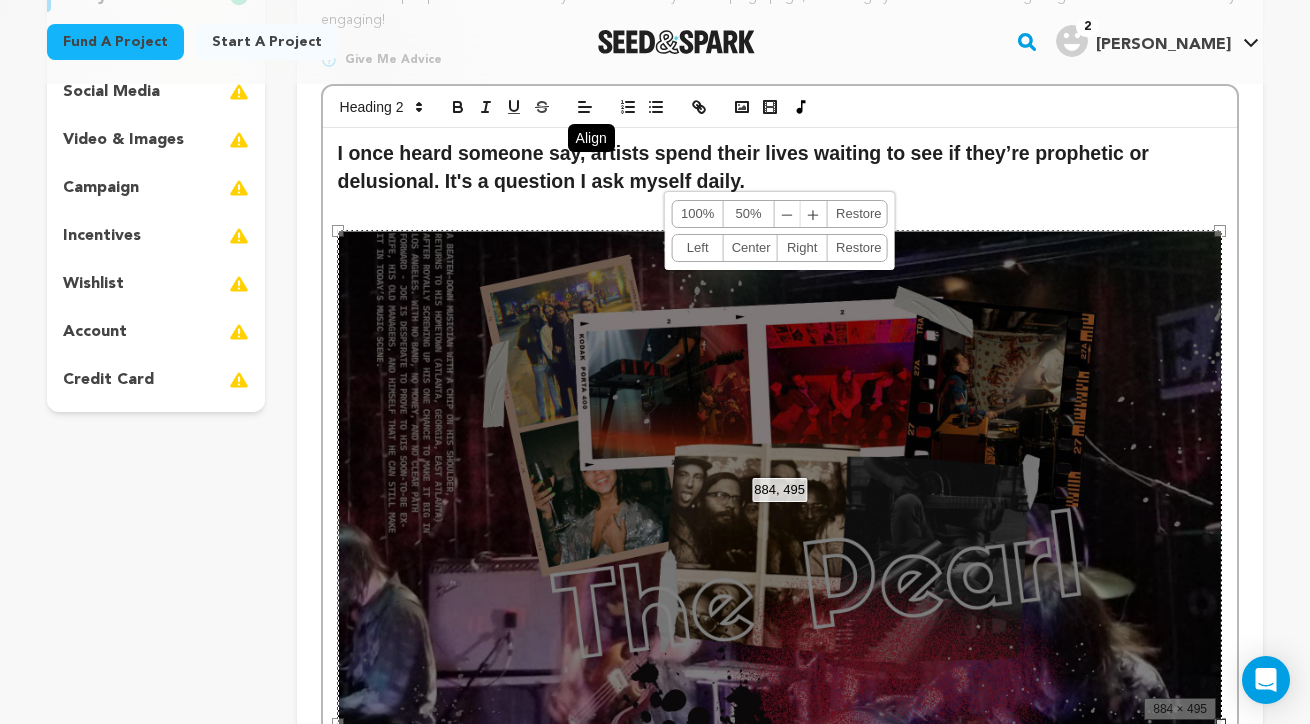 click on "Back to Project Dashboard
Edit Project
Submit For feedback
Submit For feedback
project
story" at bounding box center [655, 1284] 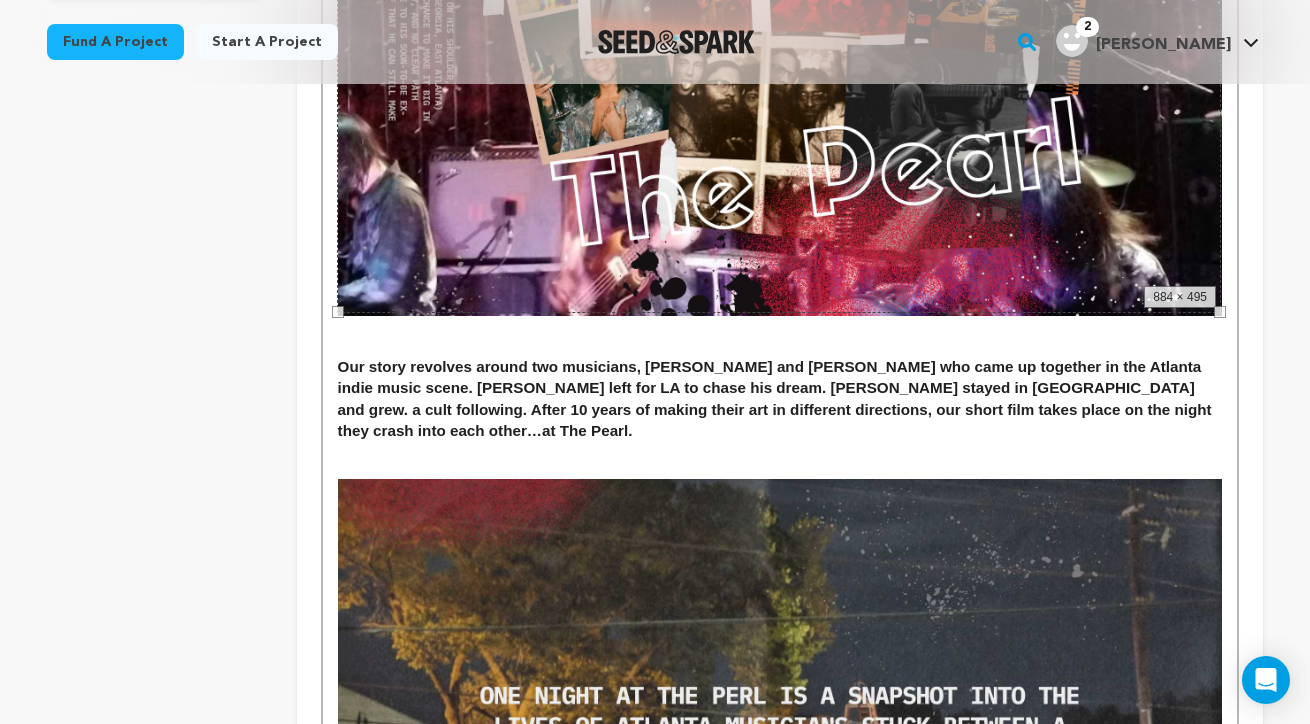 scroll, scrollTop: 122, scrollLeft: 0, axis: vertical 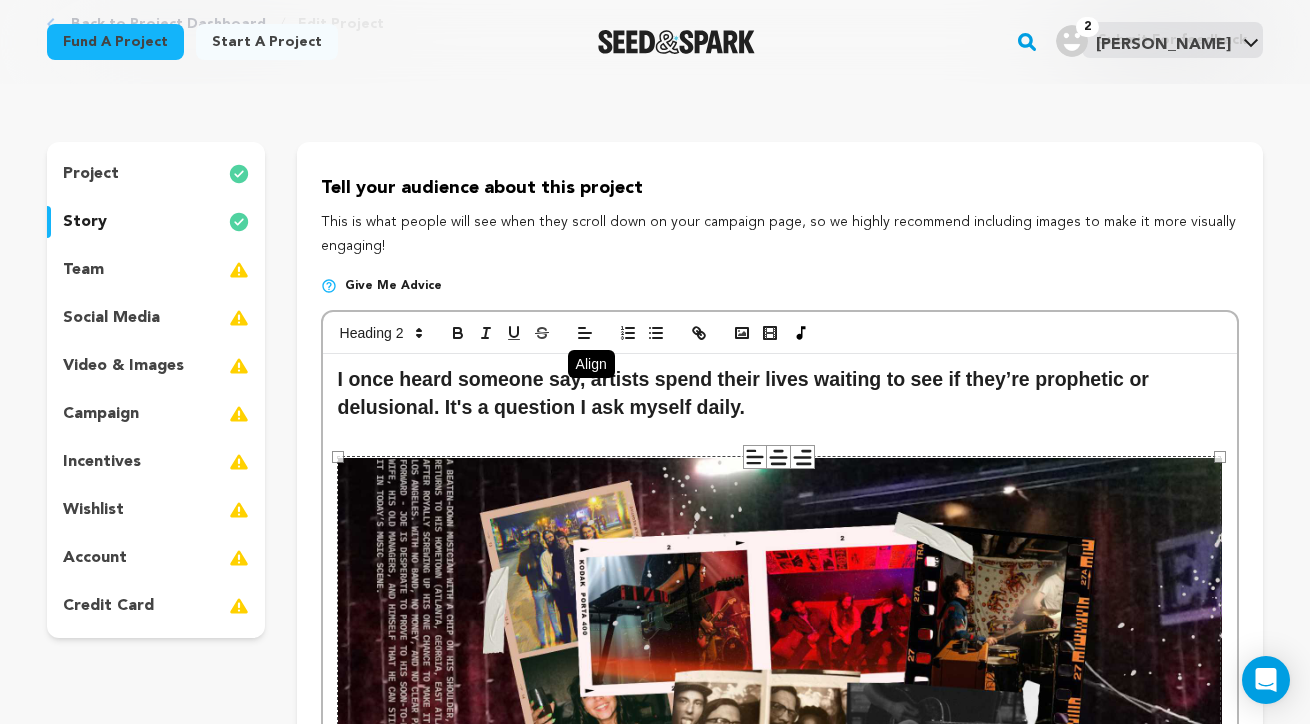 click on "team" at bounding box center (156, 270) 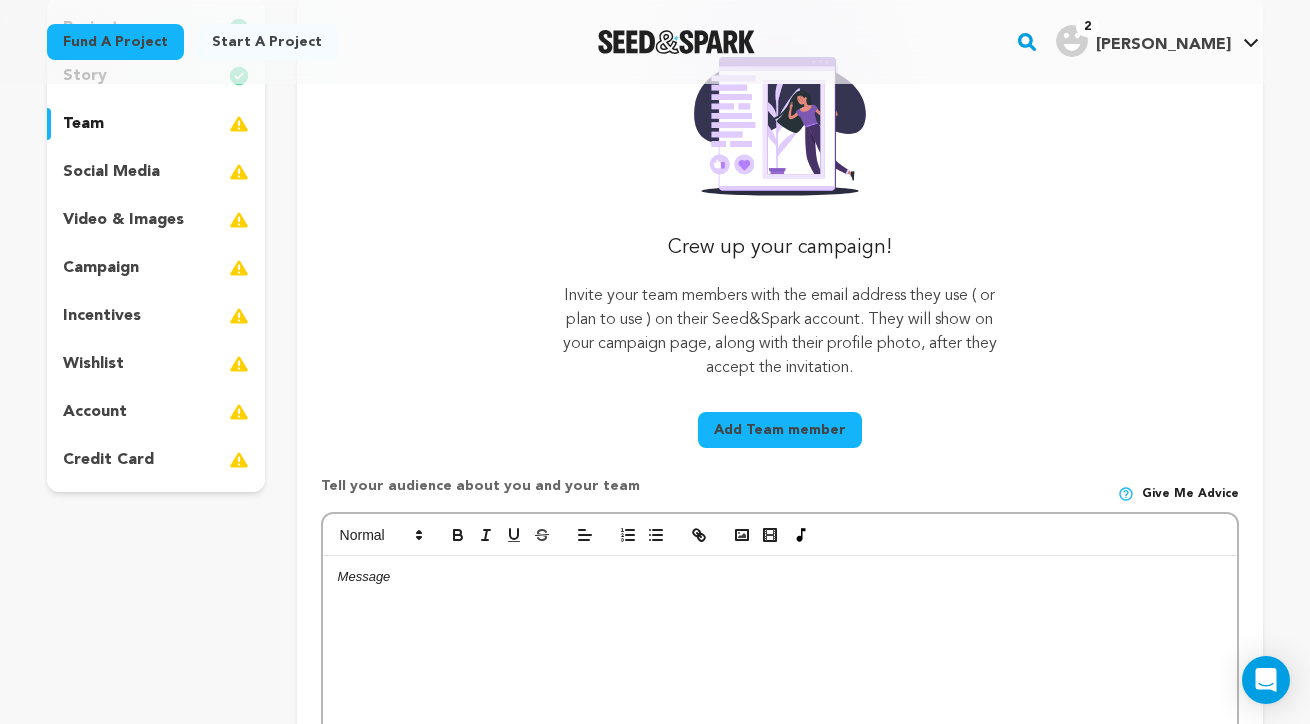 scroll, scrollTop: 369, scrollLeft: 0, axis: vertical 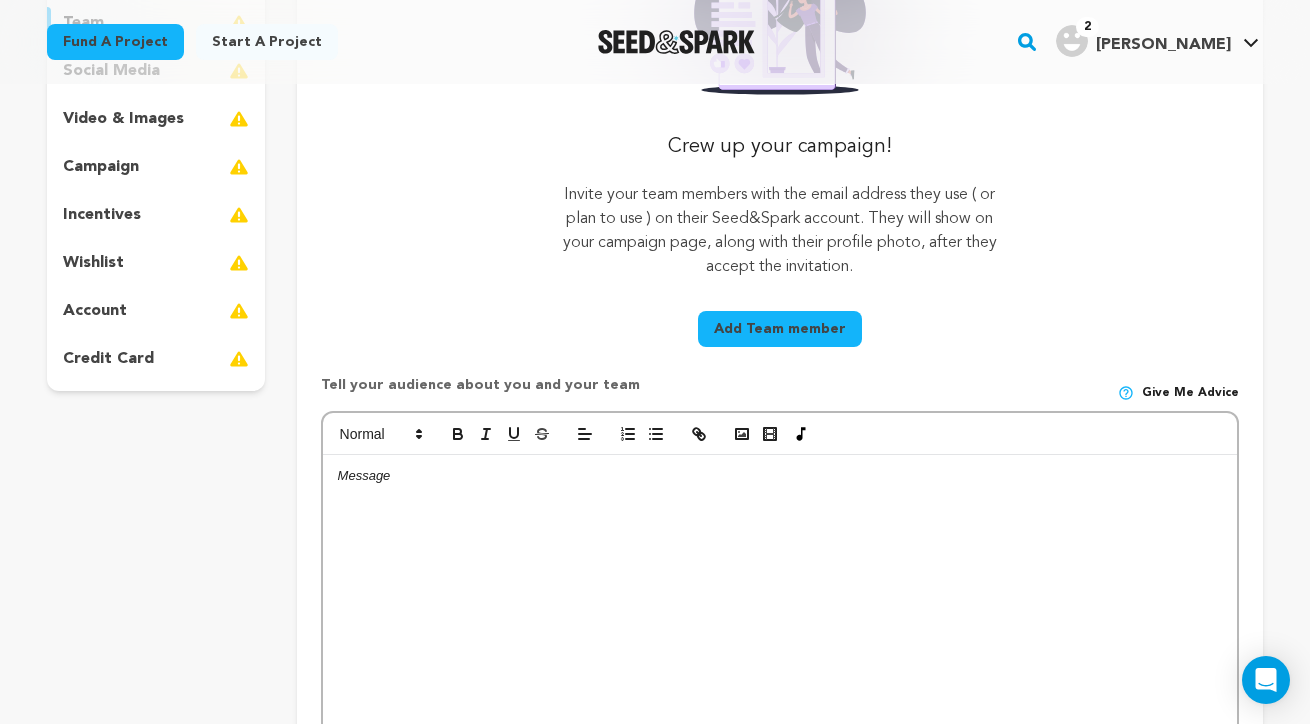 click on "Add Team member" at bounding box center (780, 329) 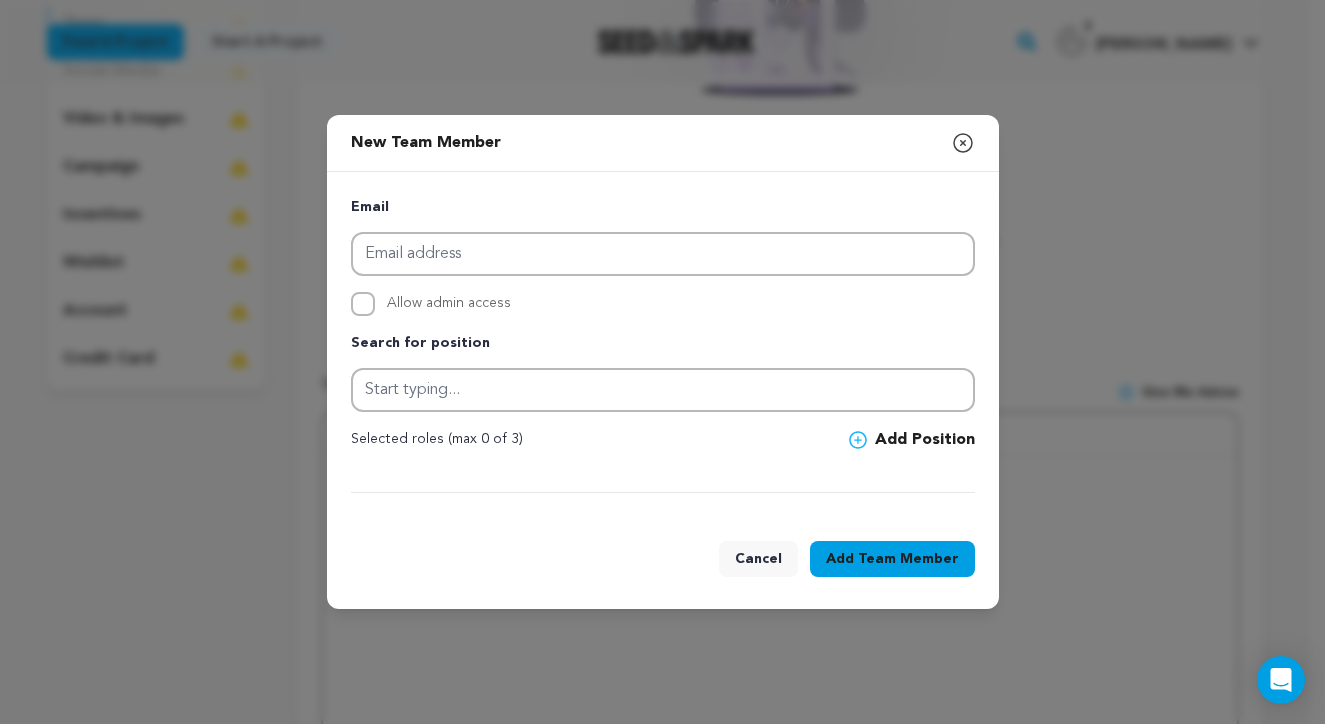 click on "Email
Allow admin access
Search for position
Selected roles (max 0 of 3)" at bounding box center (663, 344) 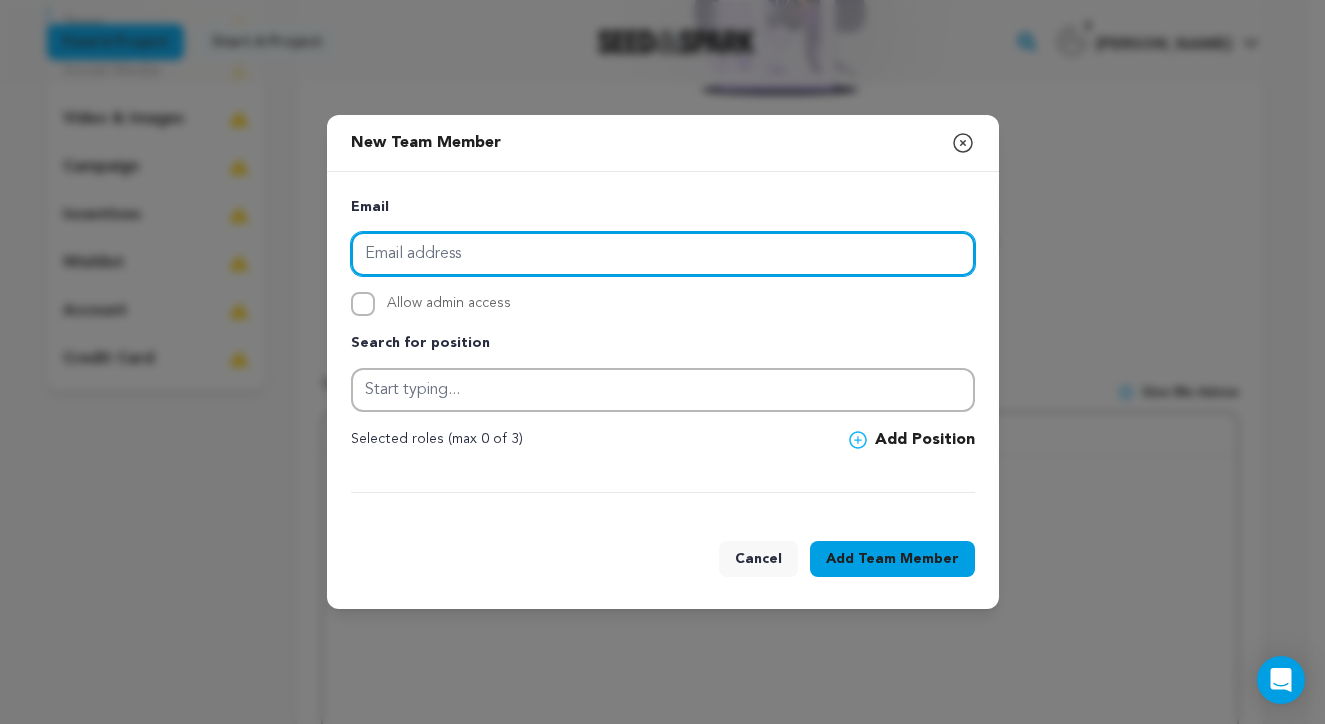 click at bounding box center (663, 254) 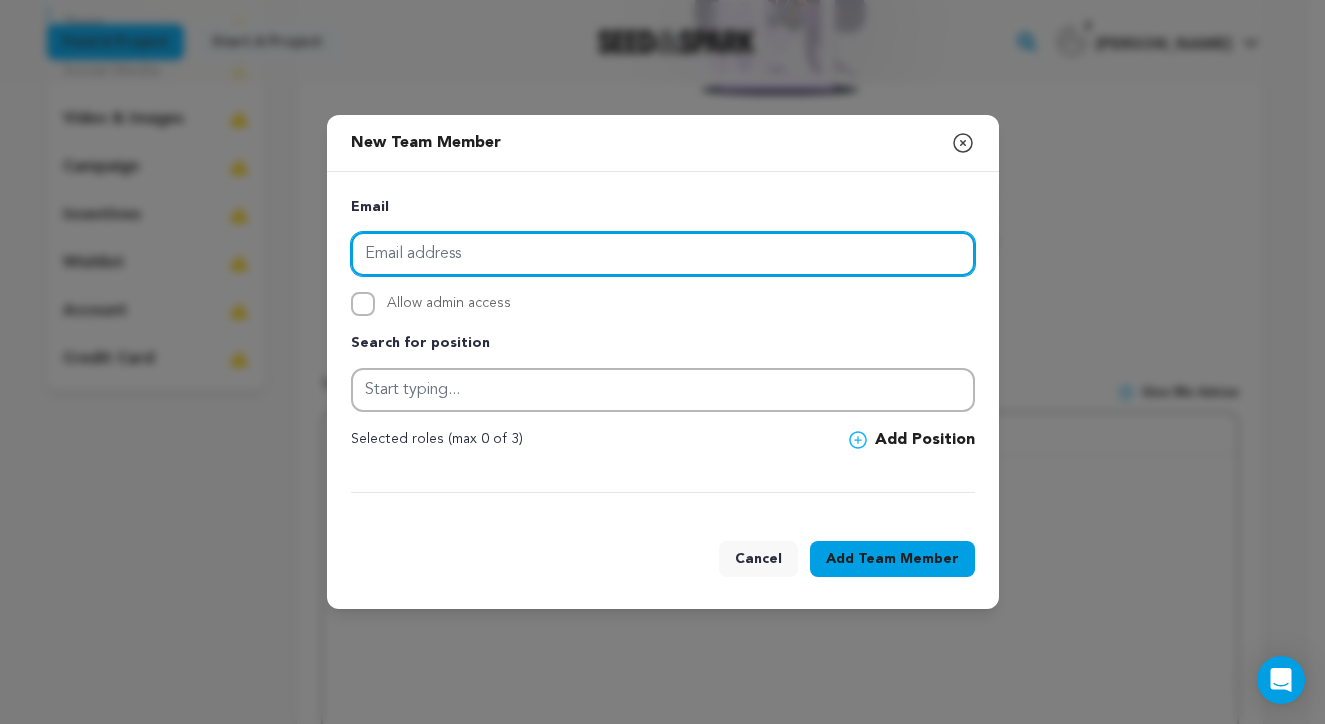 paste on "katerosebone@gmail.com" 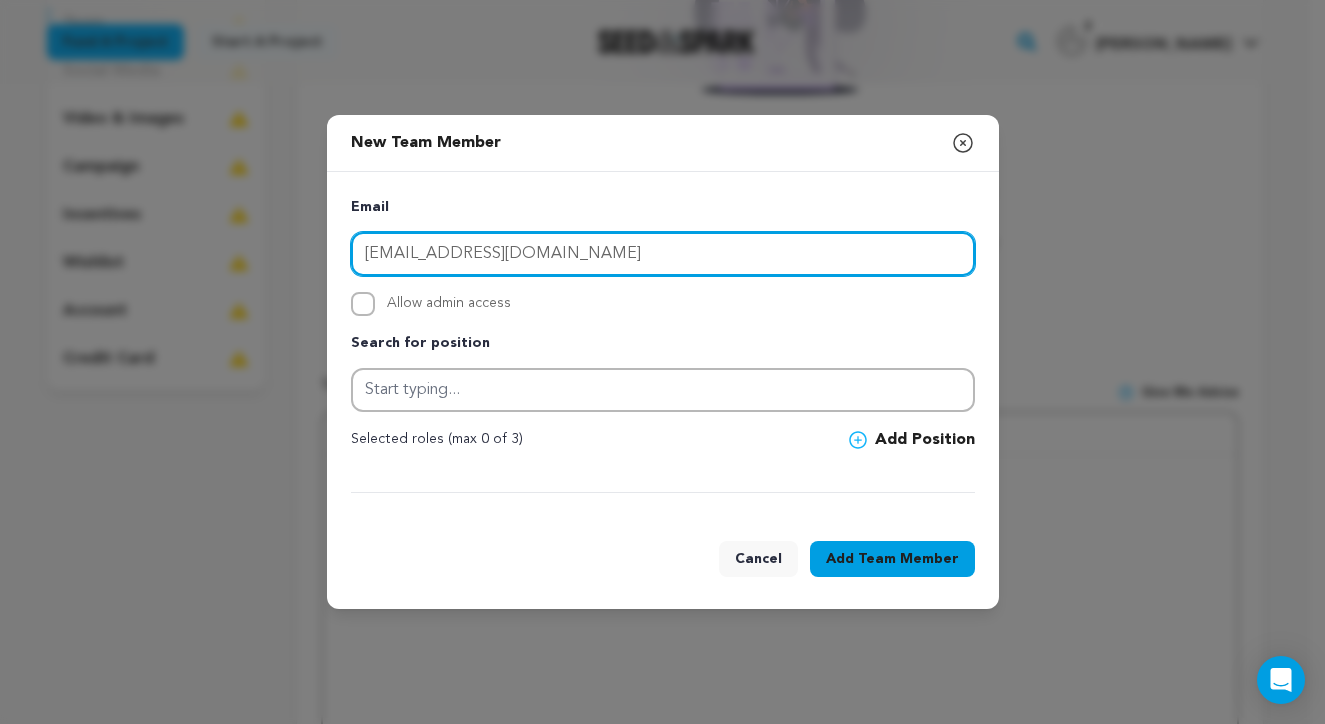 type on "katerosebone@gmail.com" 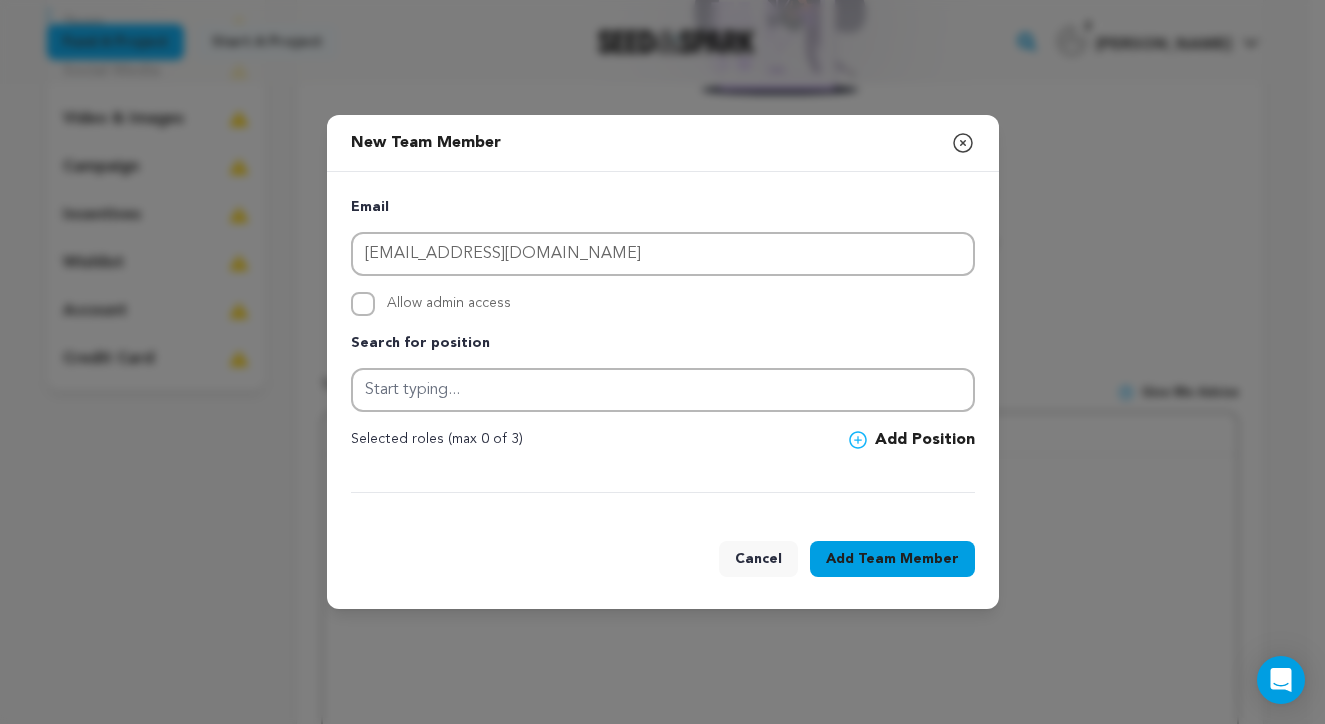 click on "Allow admin access" at bounding box center (363, 304) 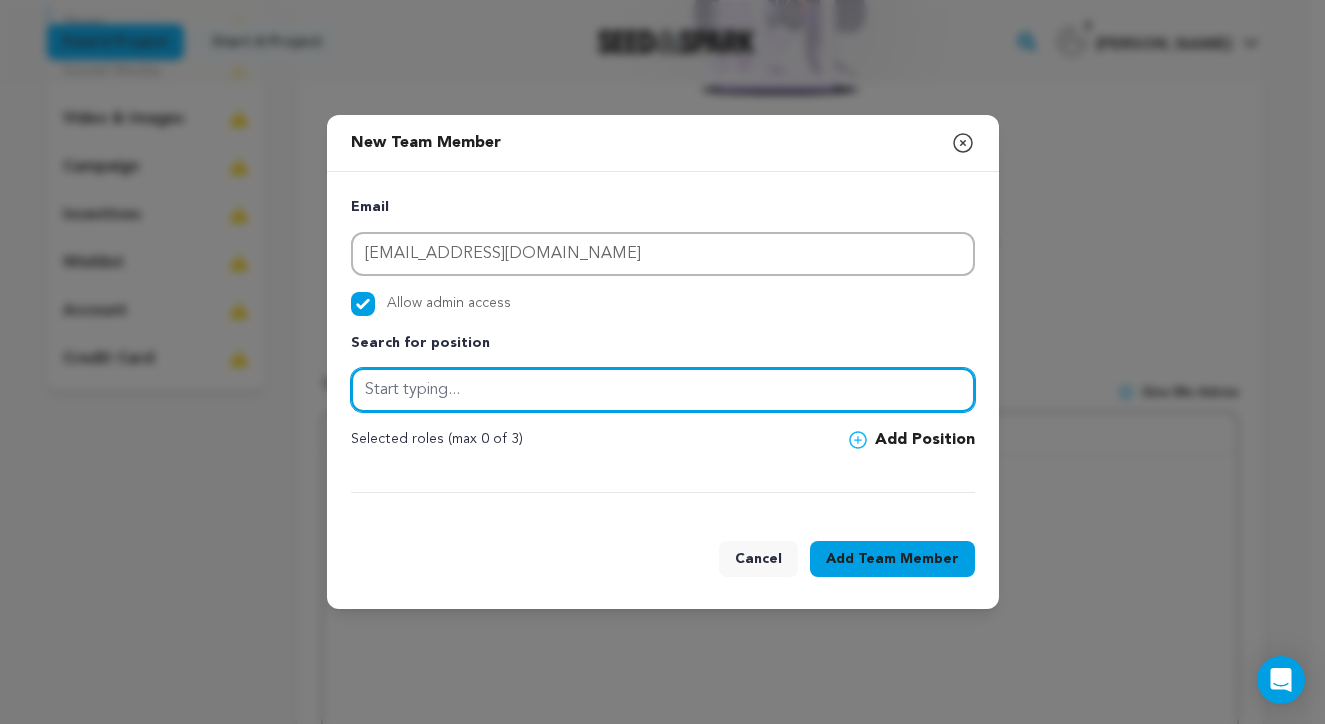 click at bounding box center (663, 390) 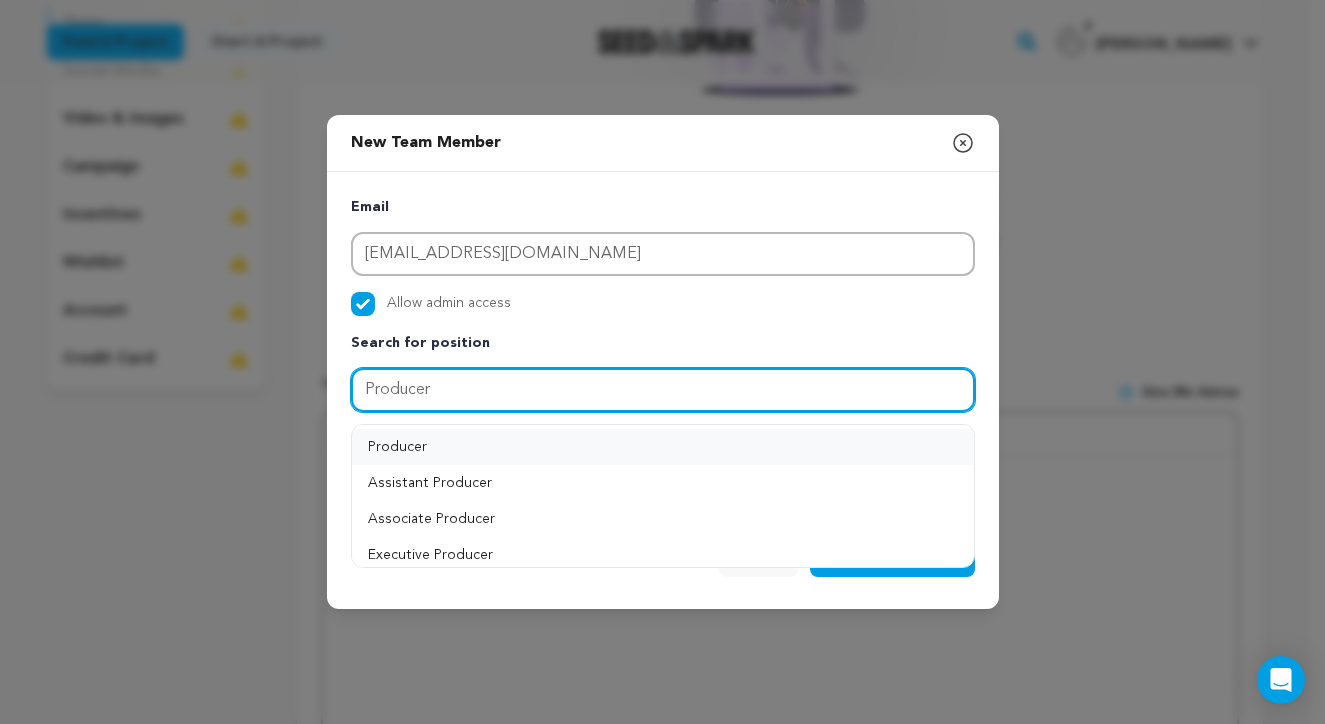 type on "Producer" 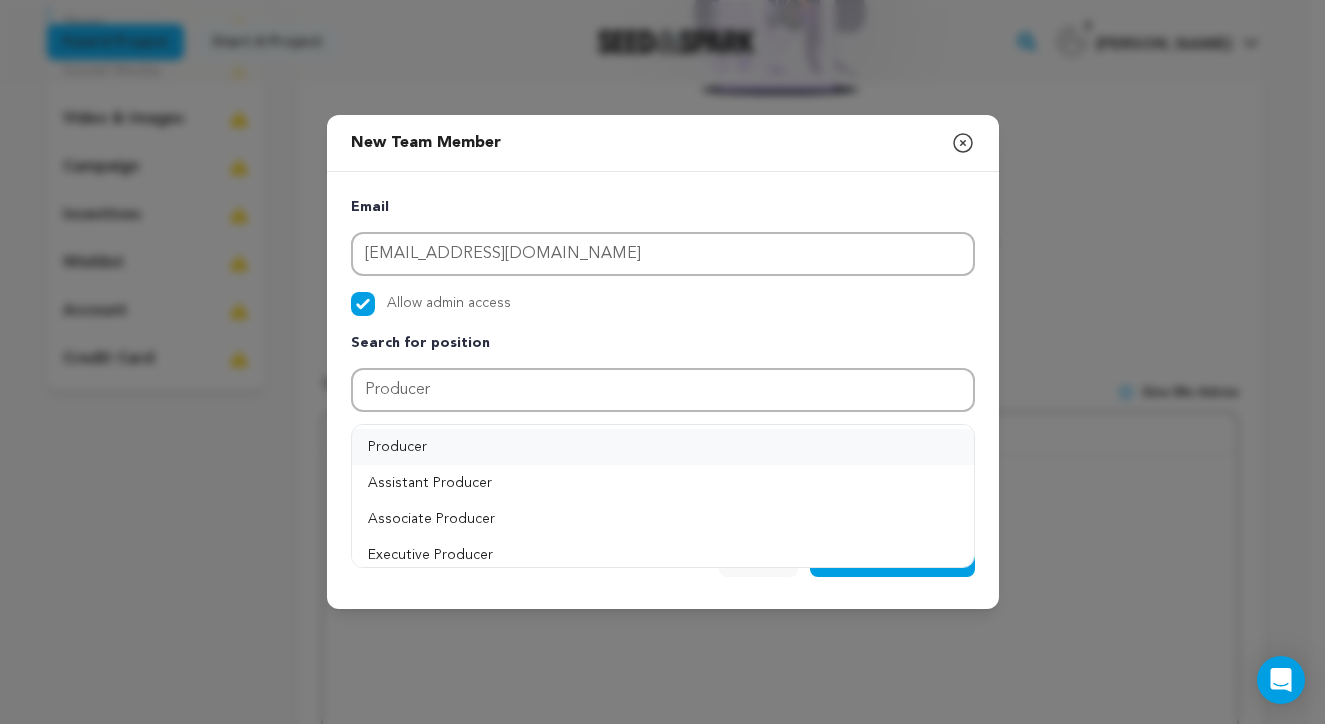 click on "Producer" at bounding box center [663, 447] 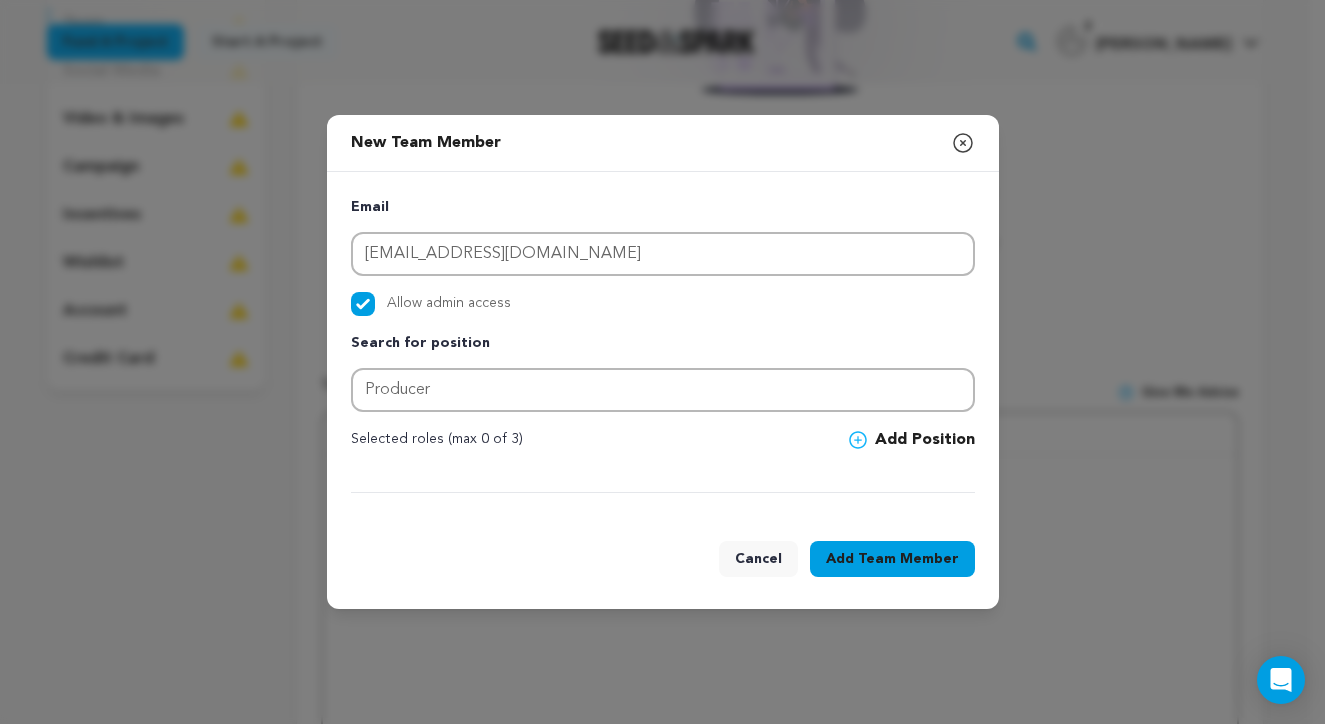 click on "Add  Team Member" at bounding box center [892, 559] 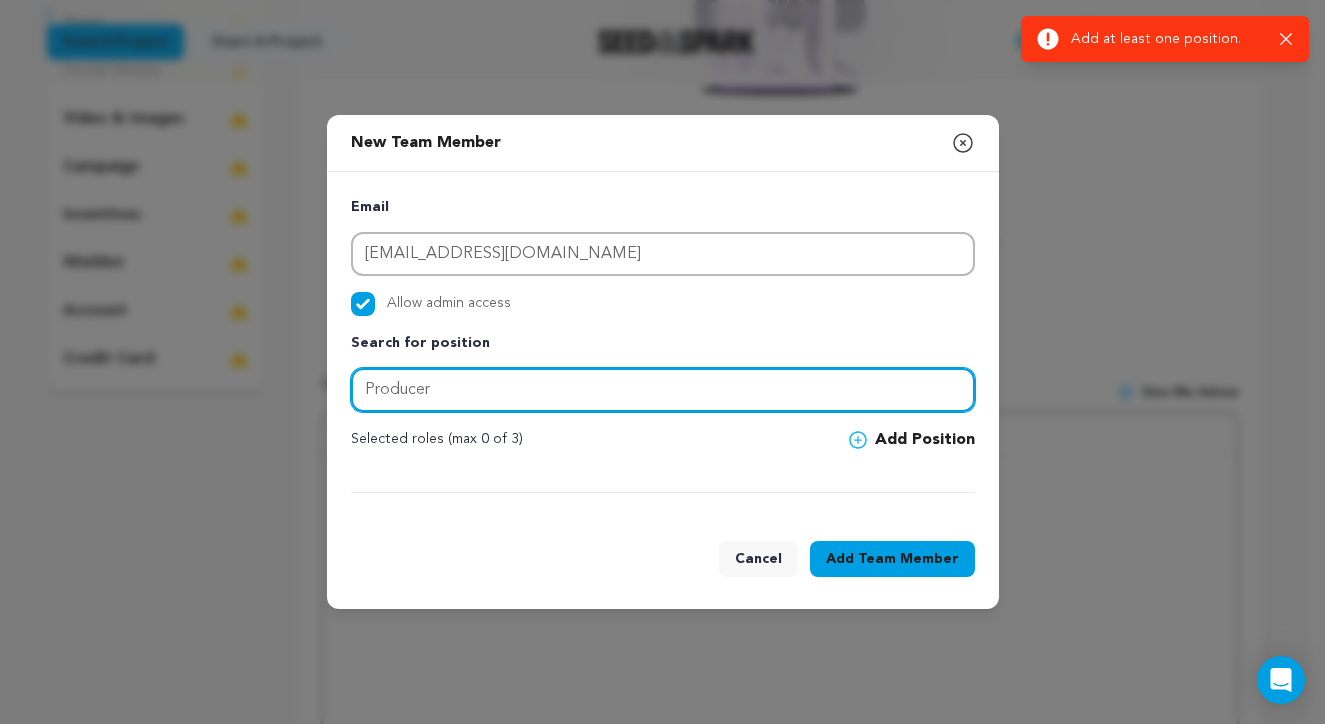 click on "Producer" at bounding box center [663, 390] 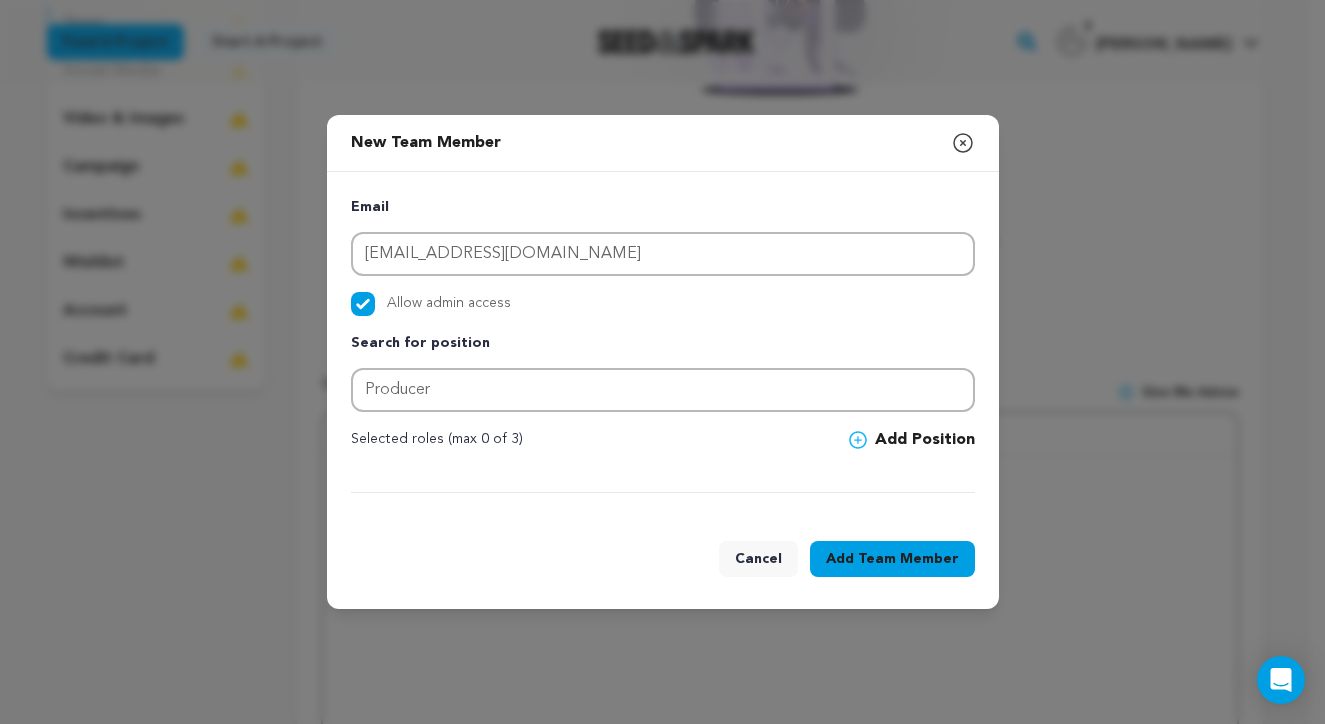 click 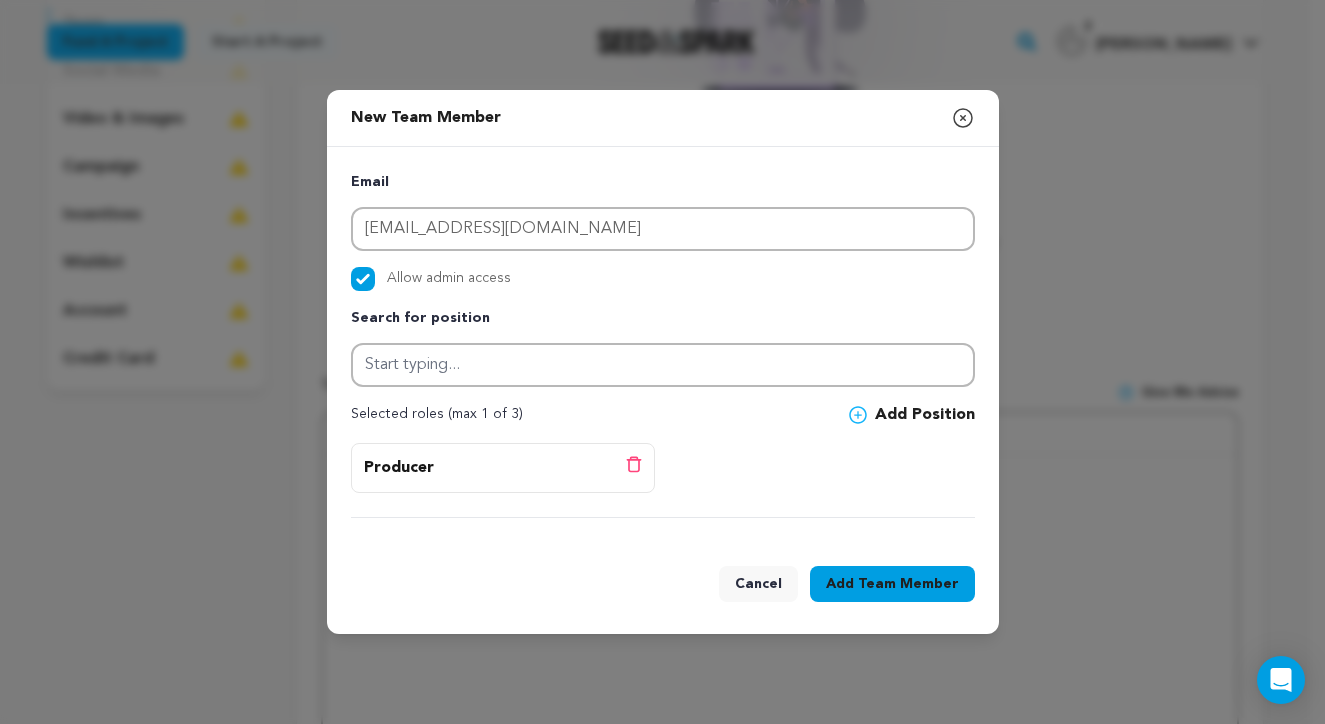 click on "Producer
Delete position" at bounding box center [663, 480] 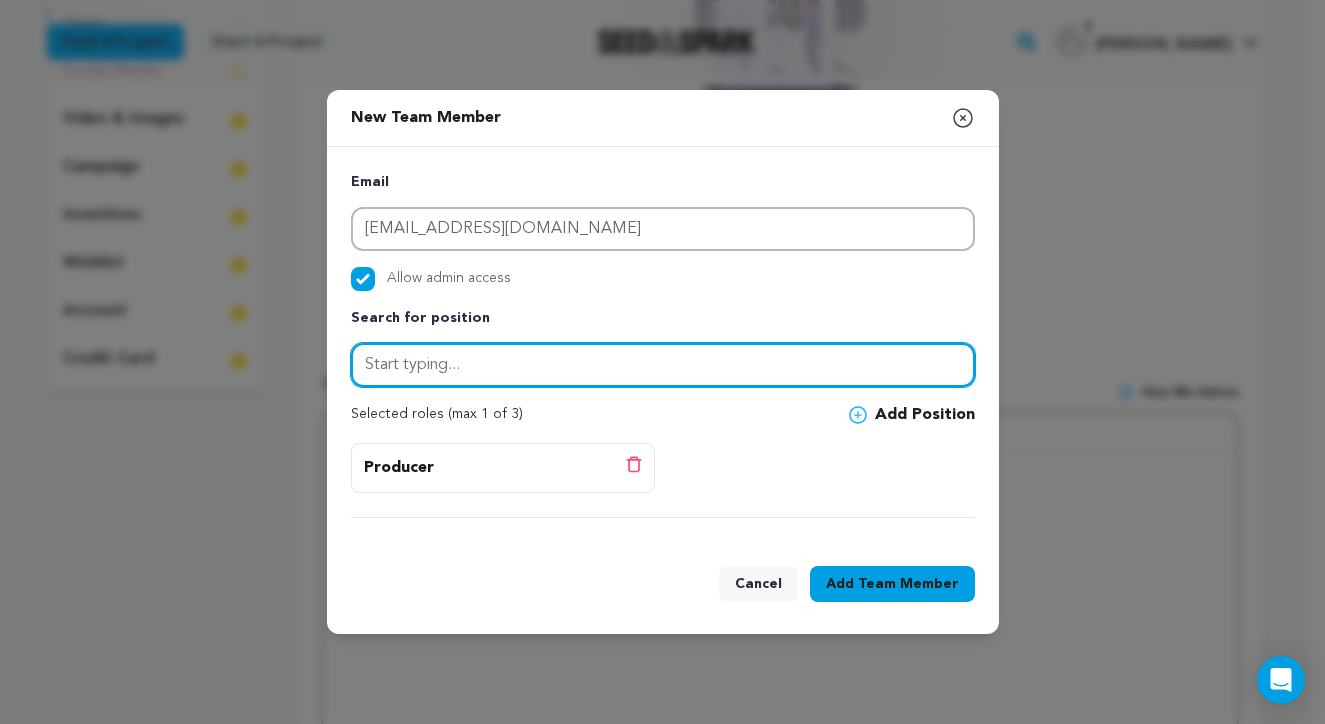 click at bounding box center [663, 365] 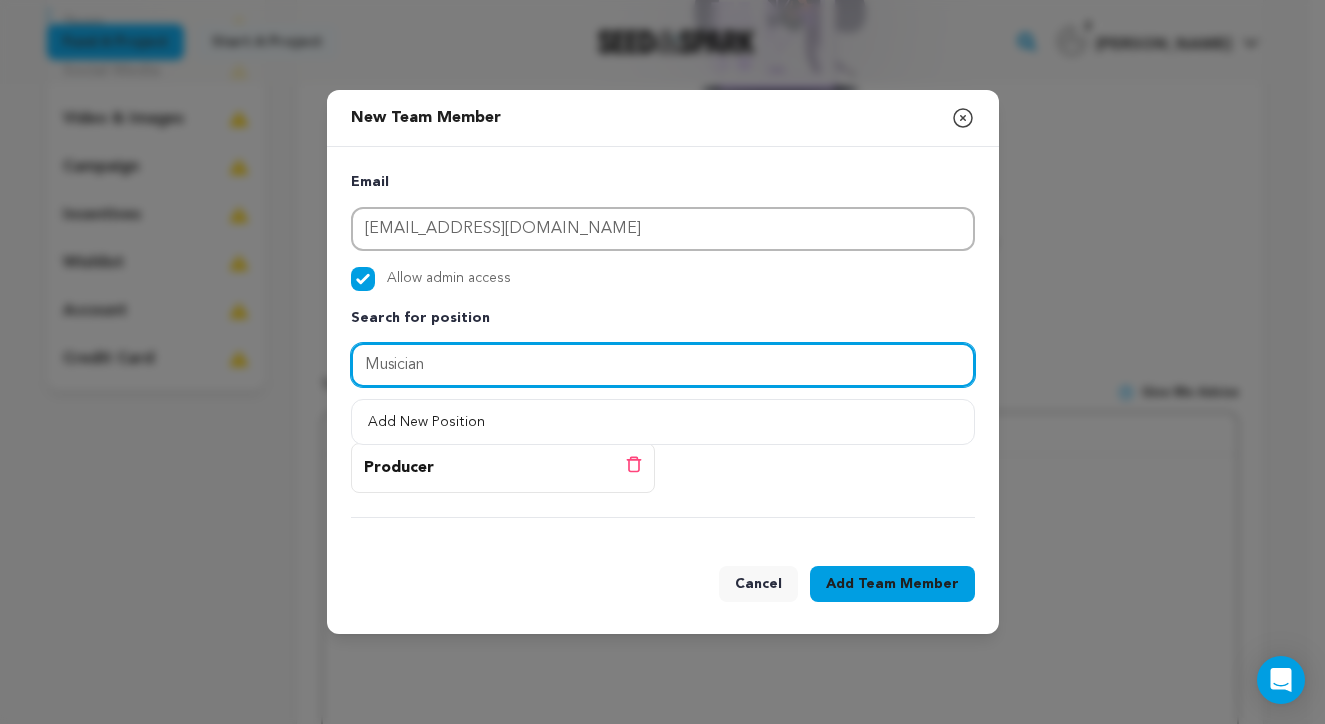 drag, startPoint x: 491, startPoint y: 362, endPoint x: 340, endPoint y: 367, distance: 151.08276 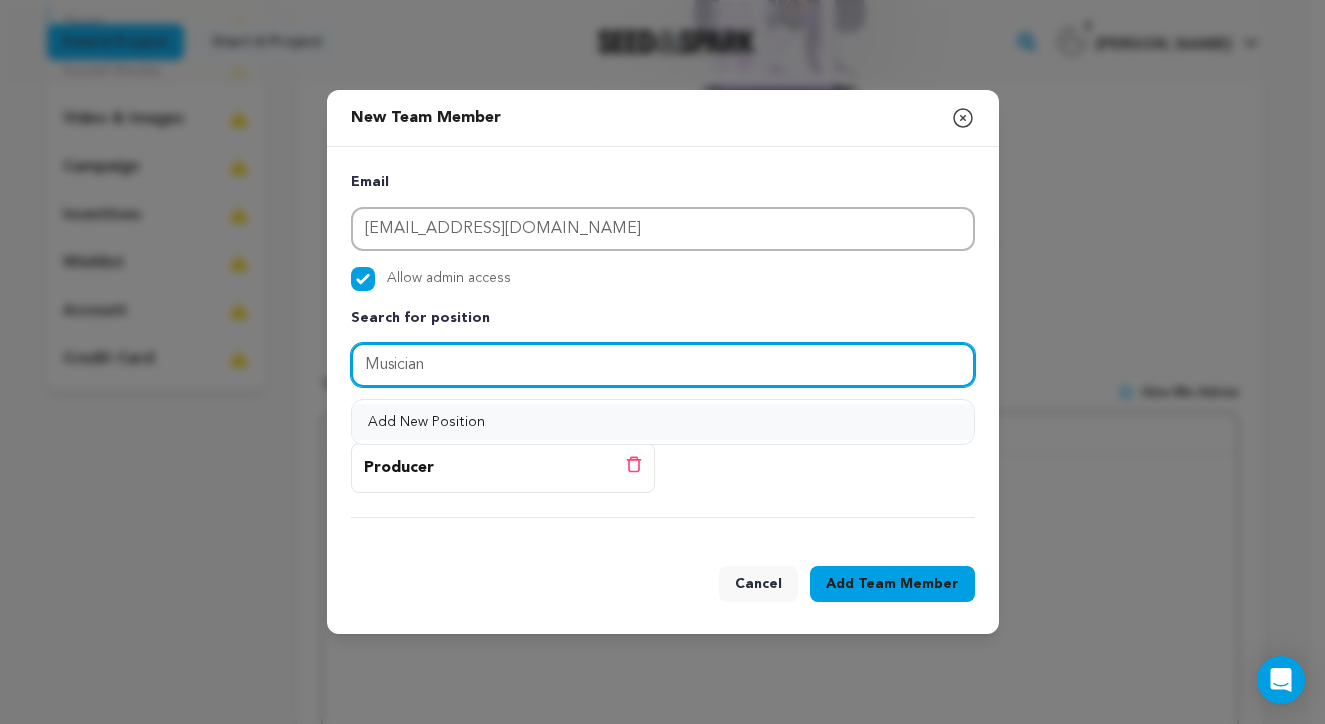 type on "Musician" 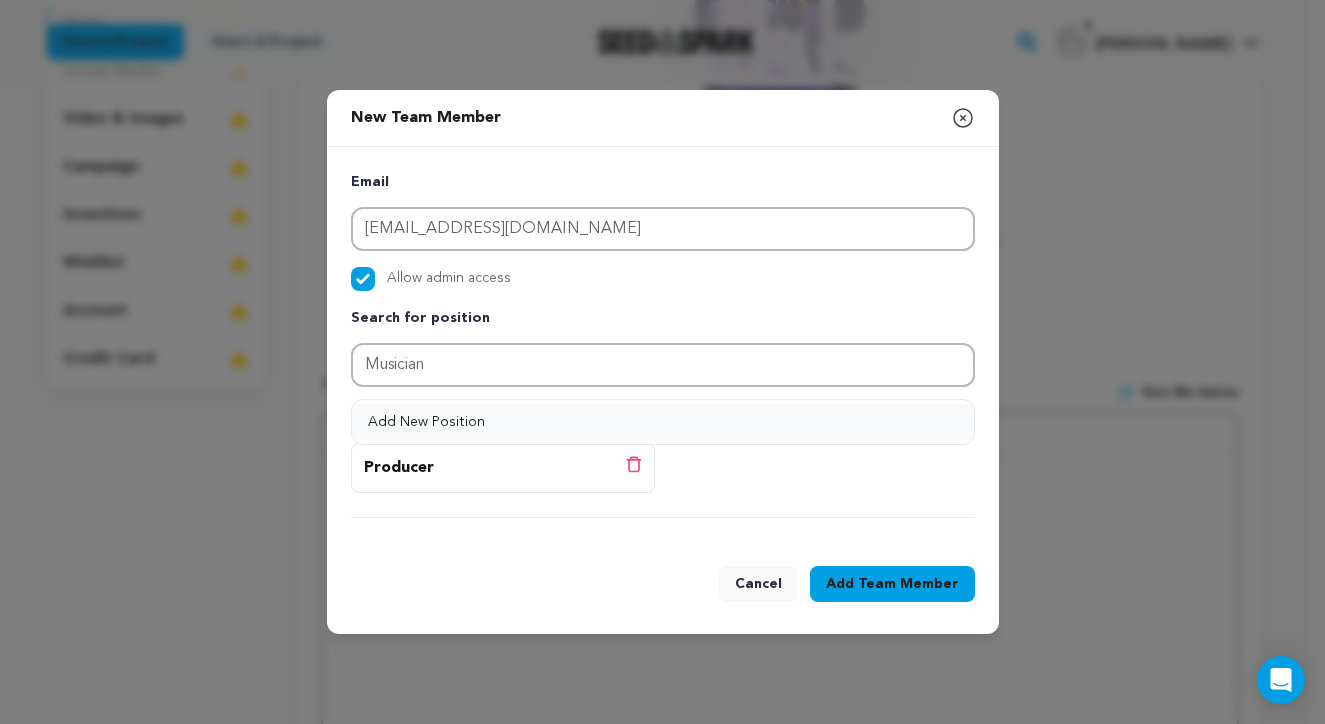 click on "Add New Position" at bounding box center (663, 422) 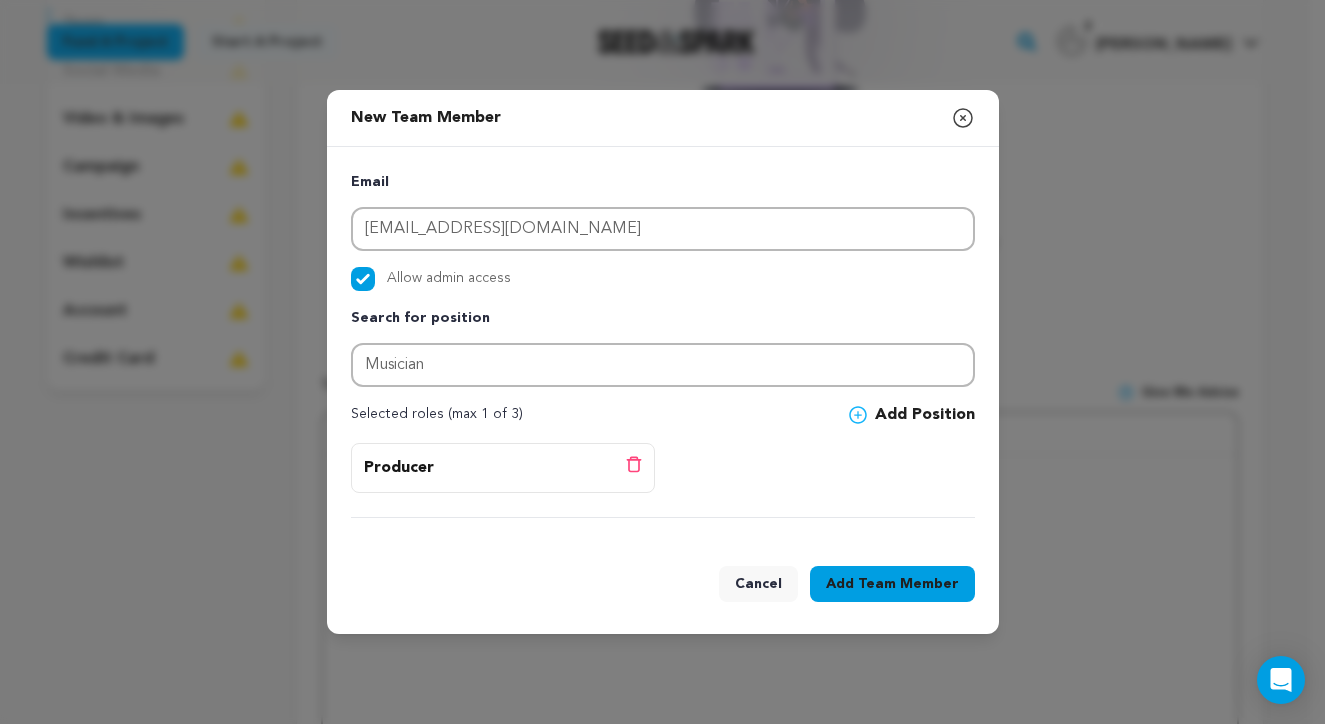 click 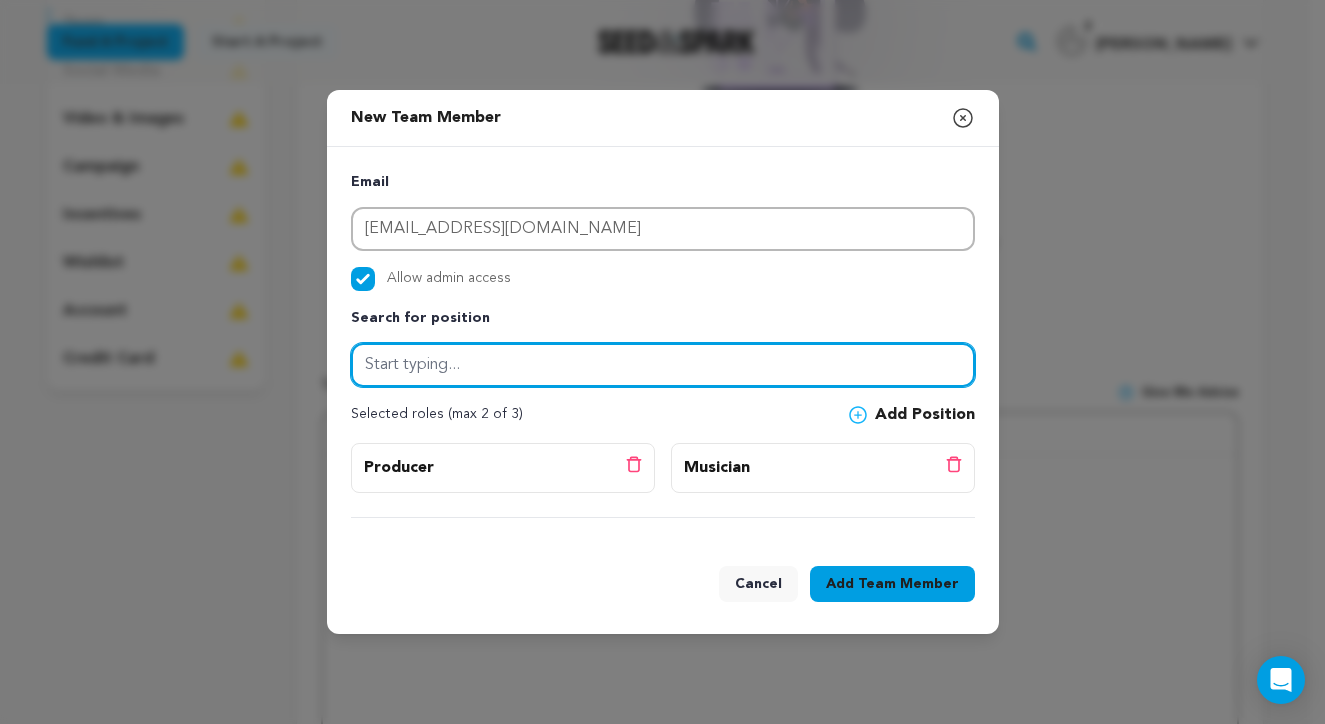 click at bounding box center [663, 365] 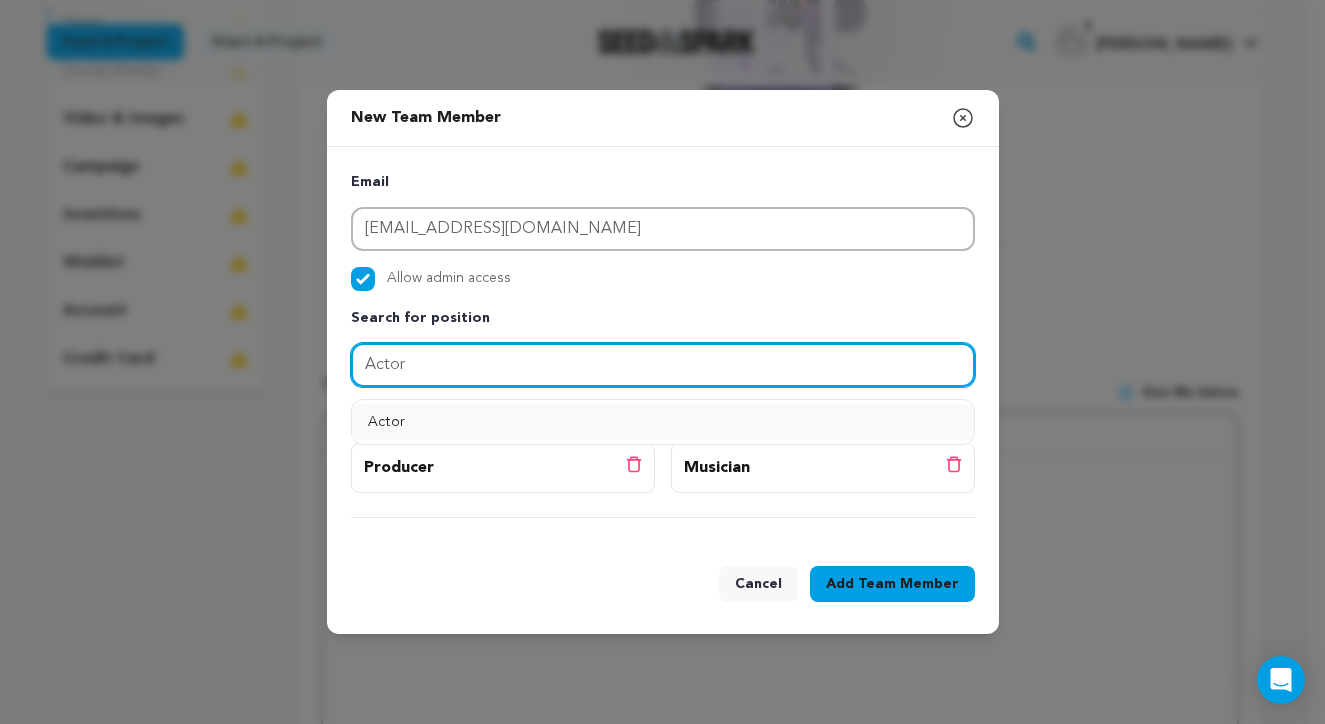type on "Actor" 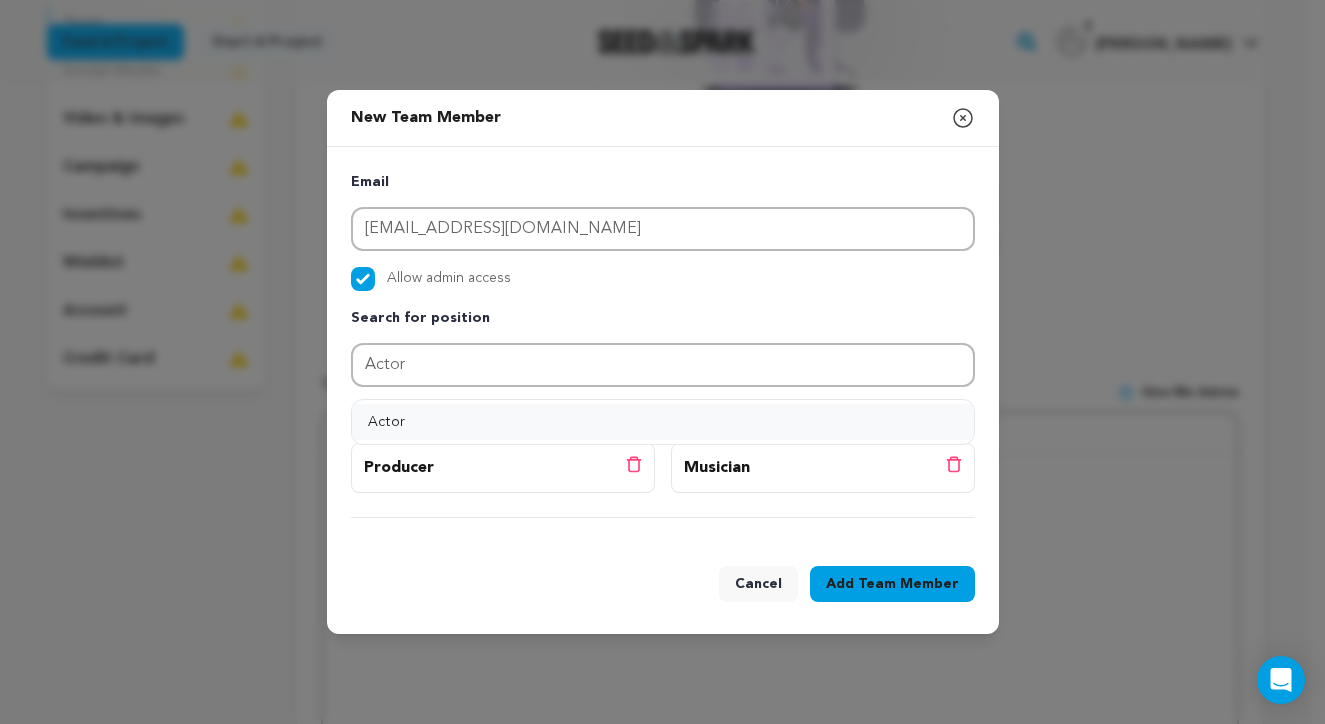 click on "Actor" at bounding box center (663, 422) 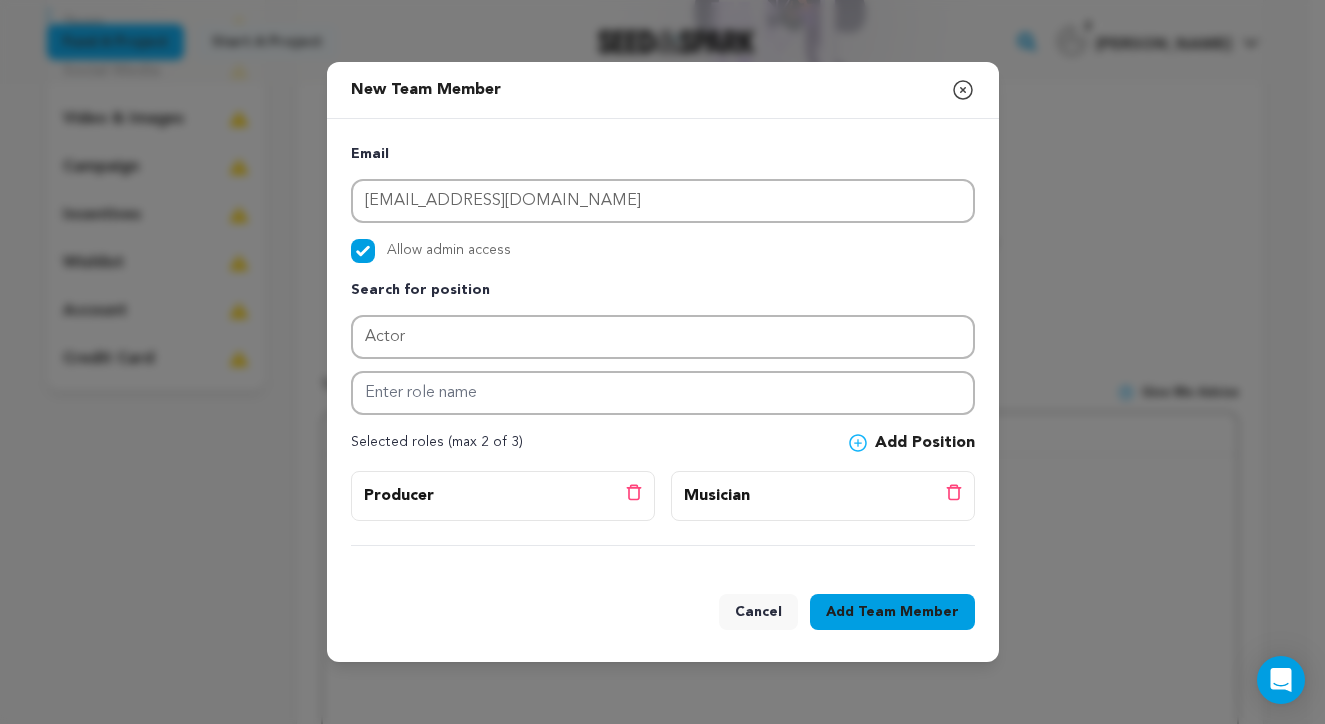 click 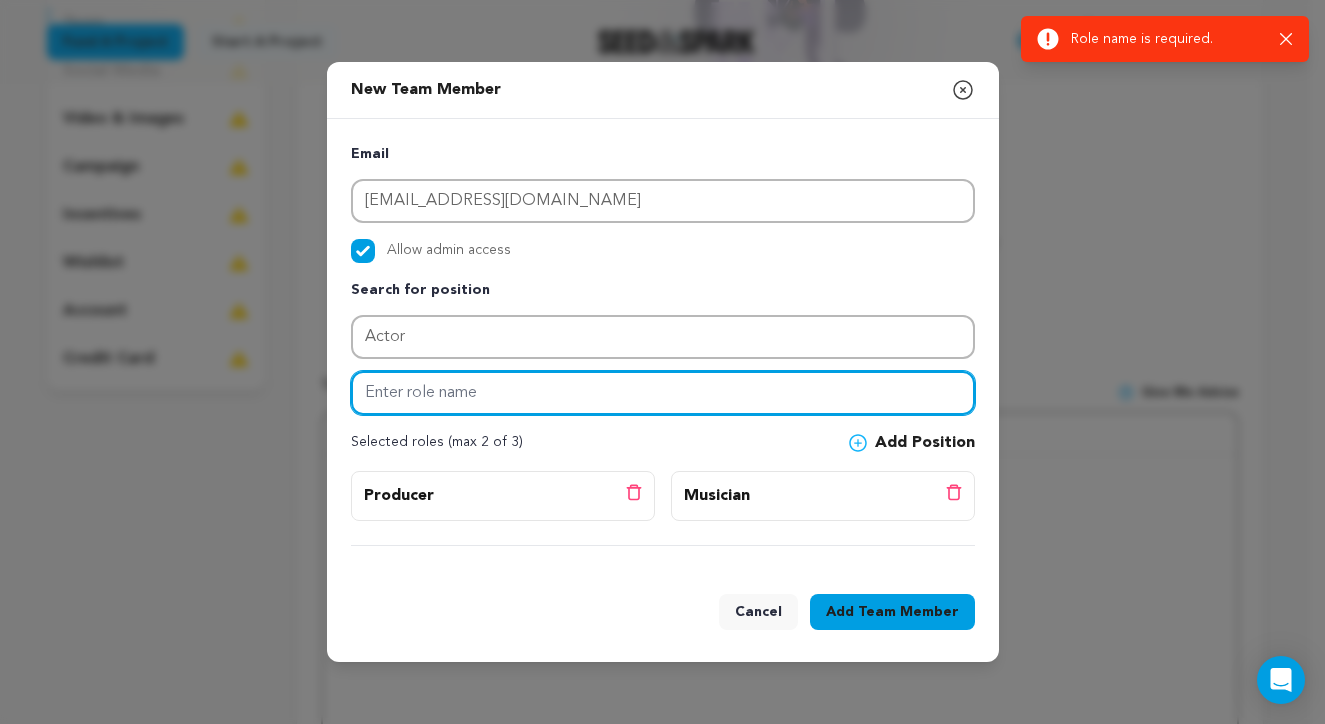 click at bounding box center (663, 393) 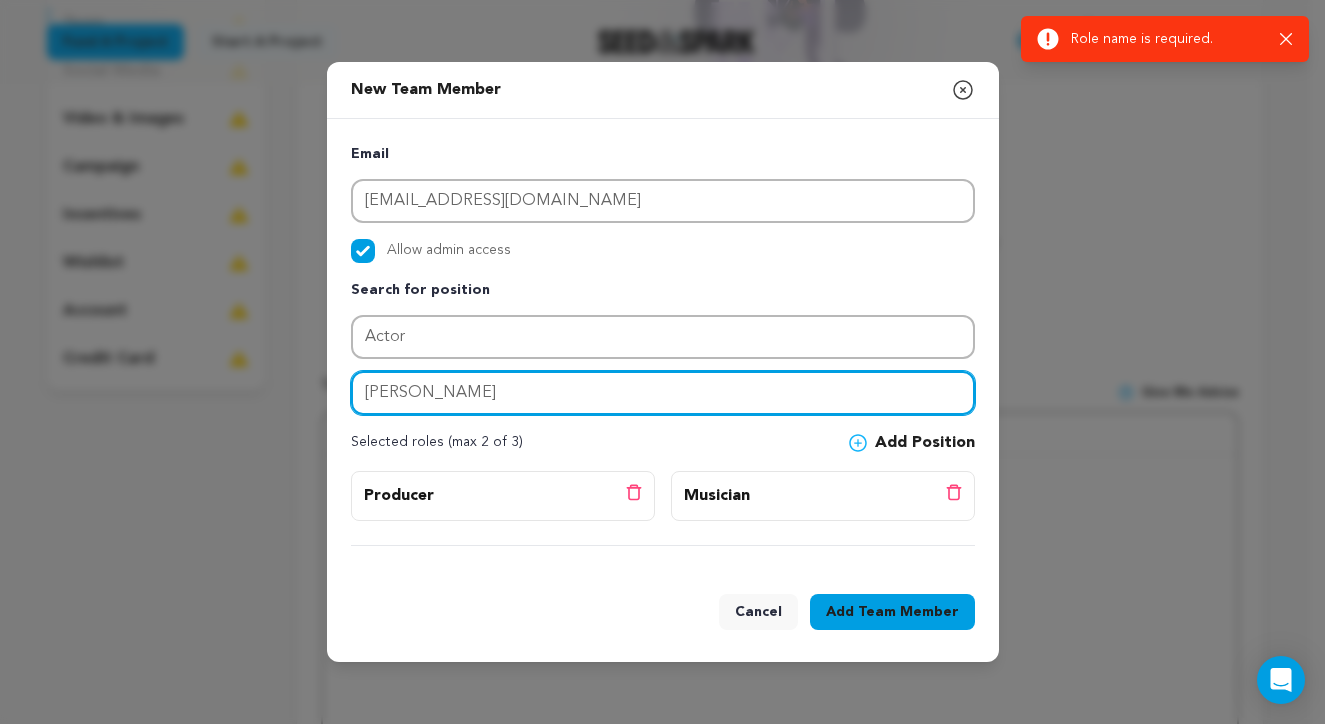 type on "Sally" 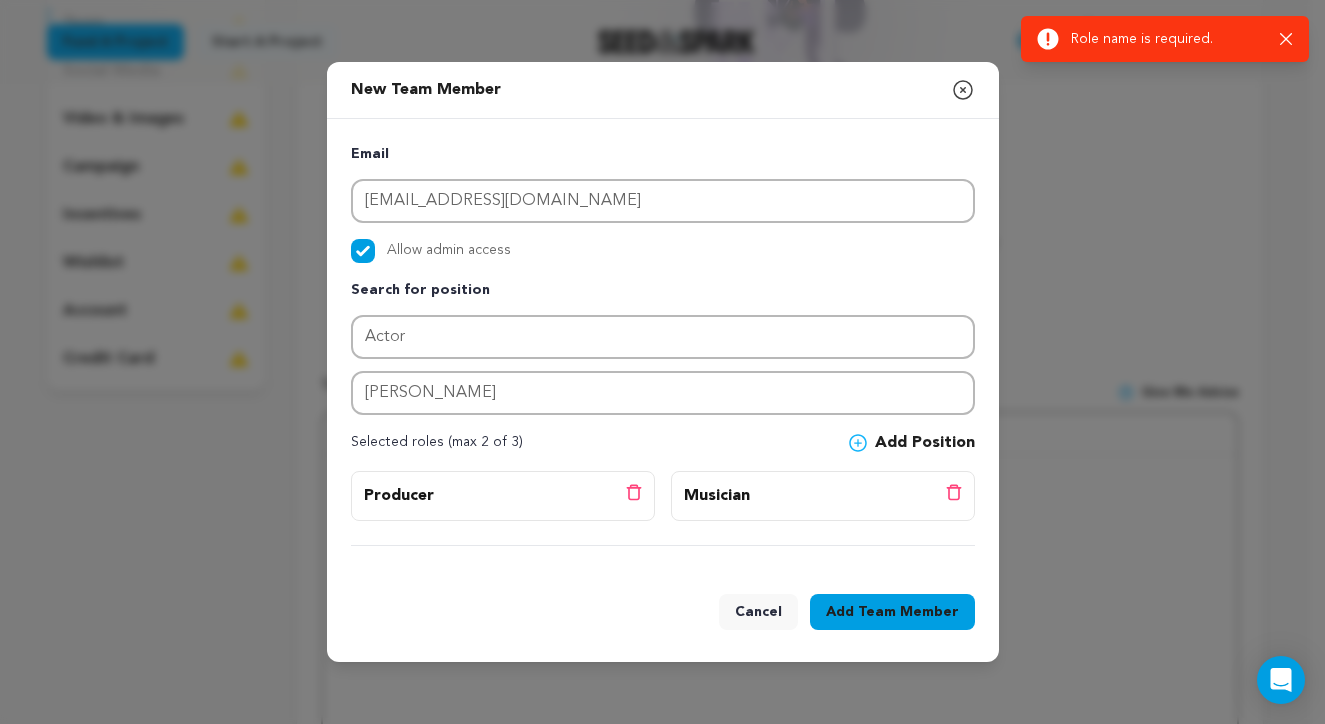 click 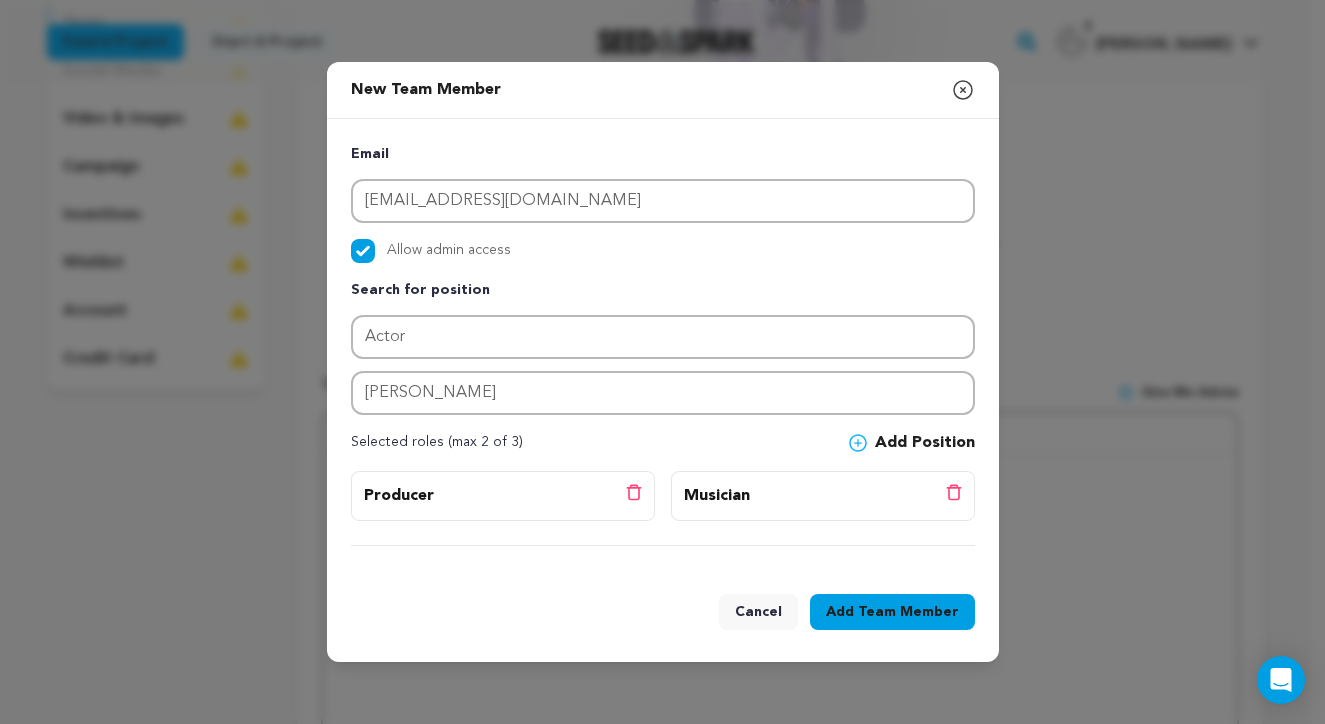 type 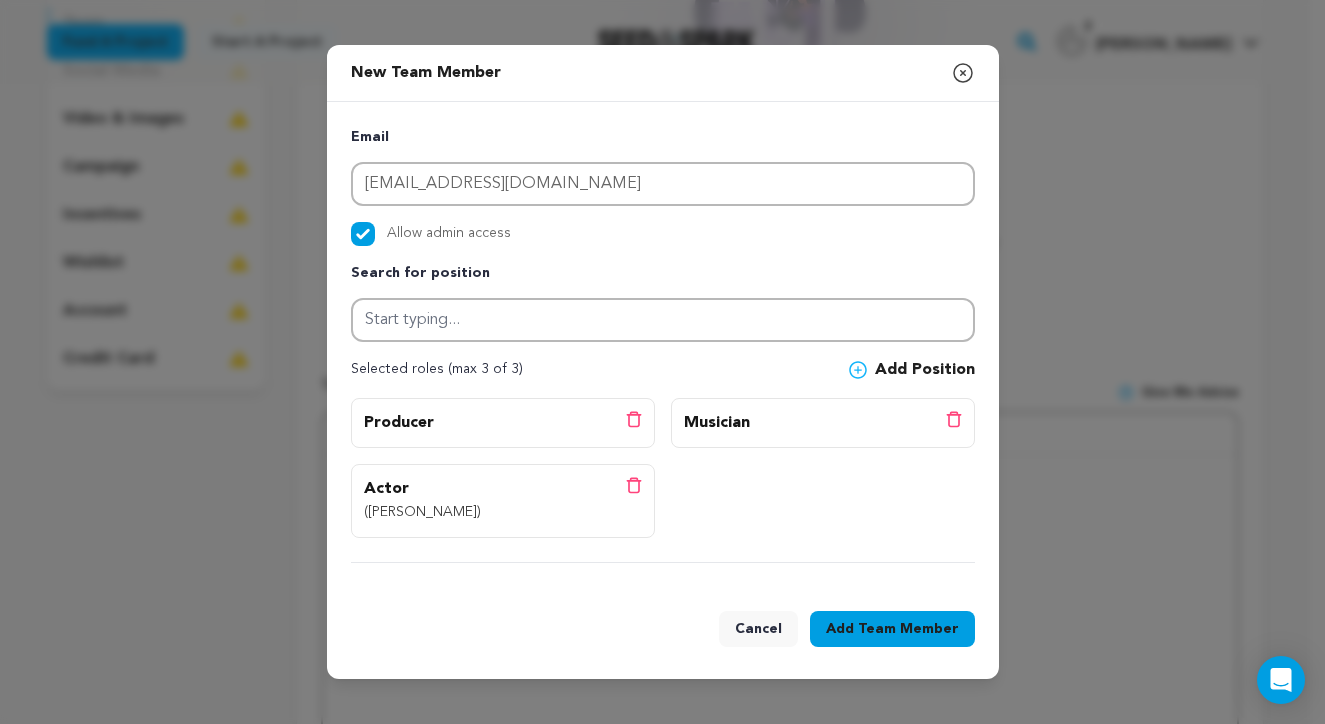 click on "Add  Team Member" at bounding box center [892, 629] 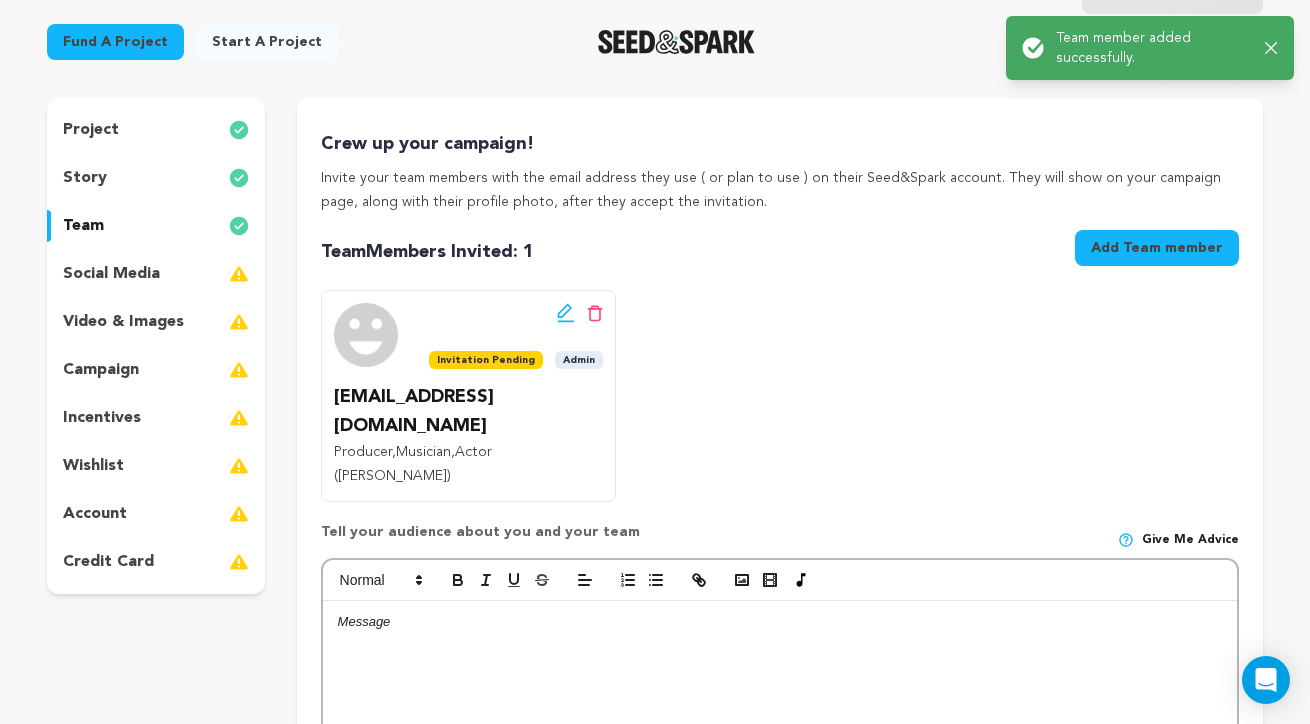 scroll, scrollTop: 309, scrollLeft: 0, axis: vertical 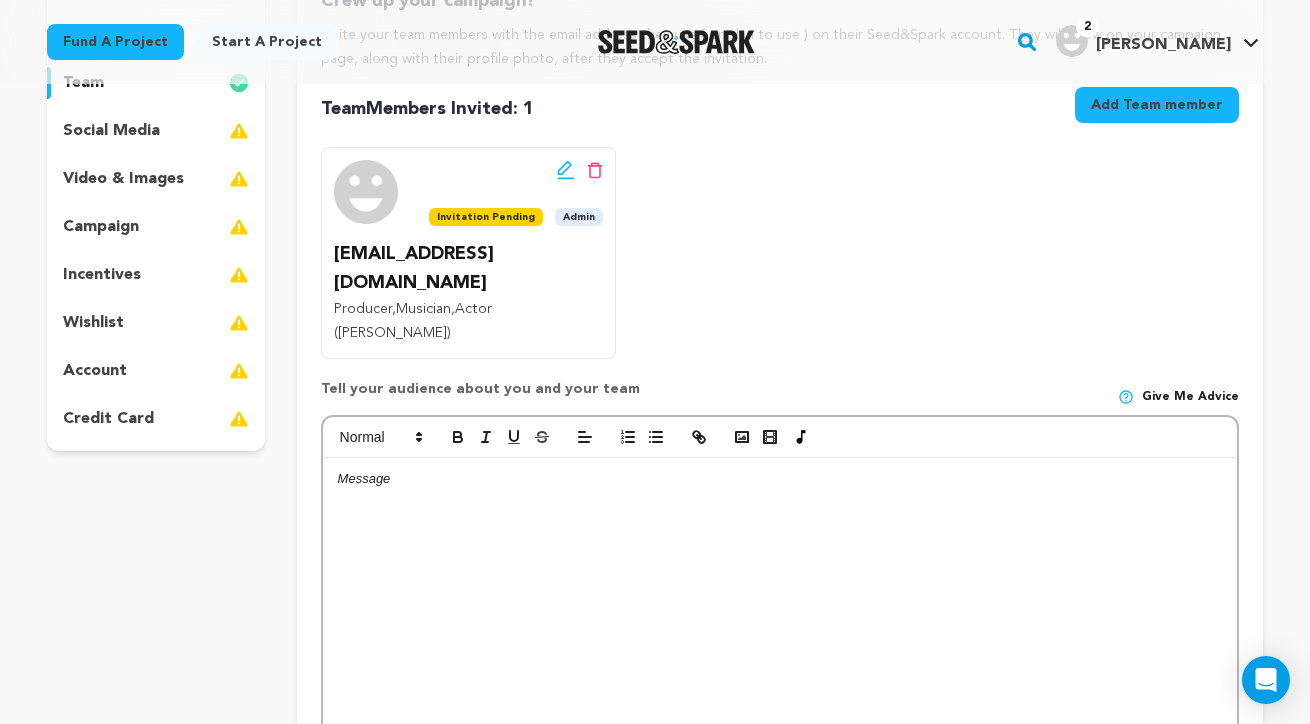 click at bounding box center [780, 479] 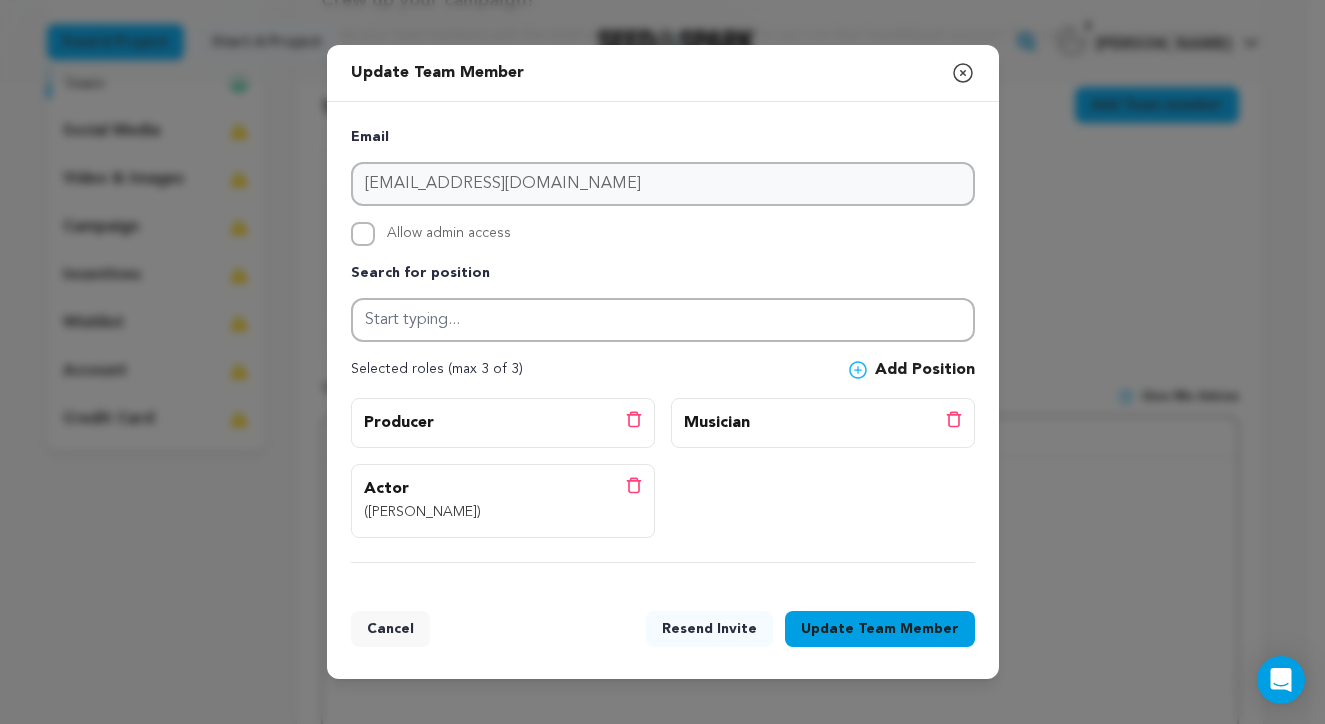 click 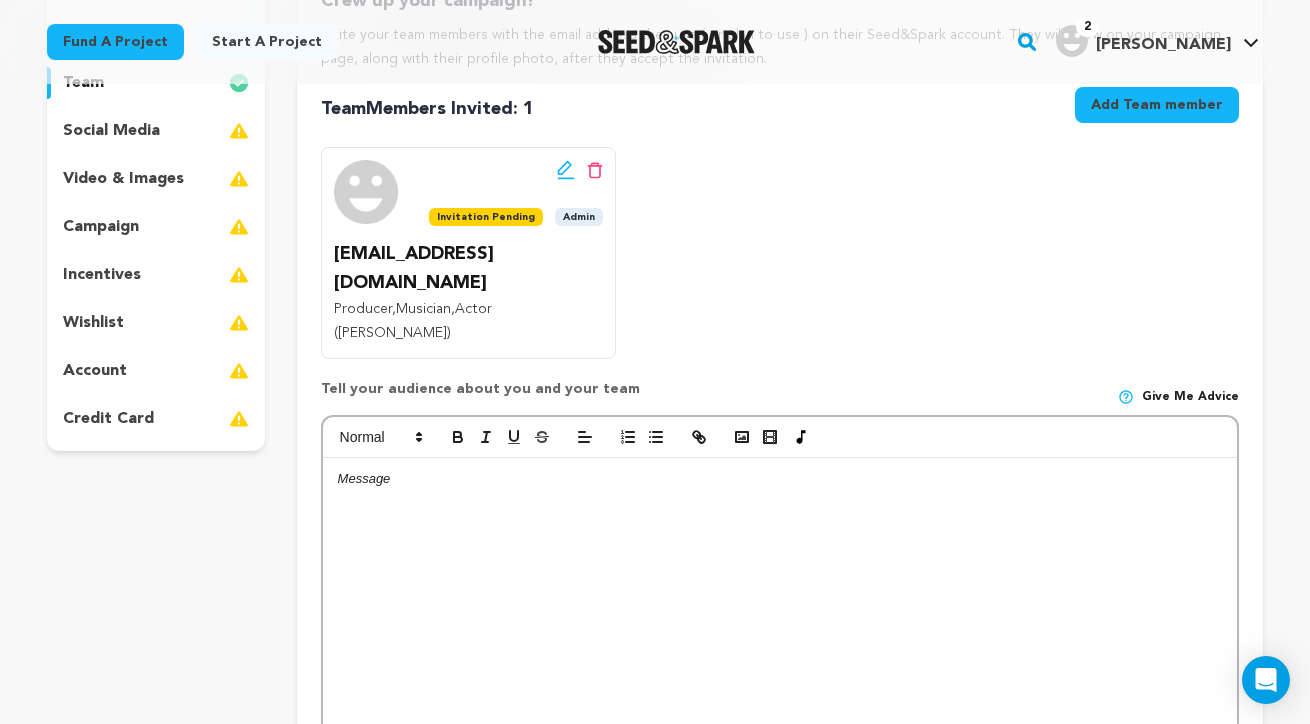 type 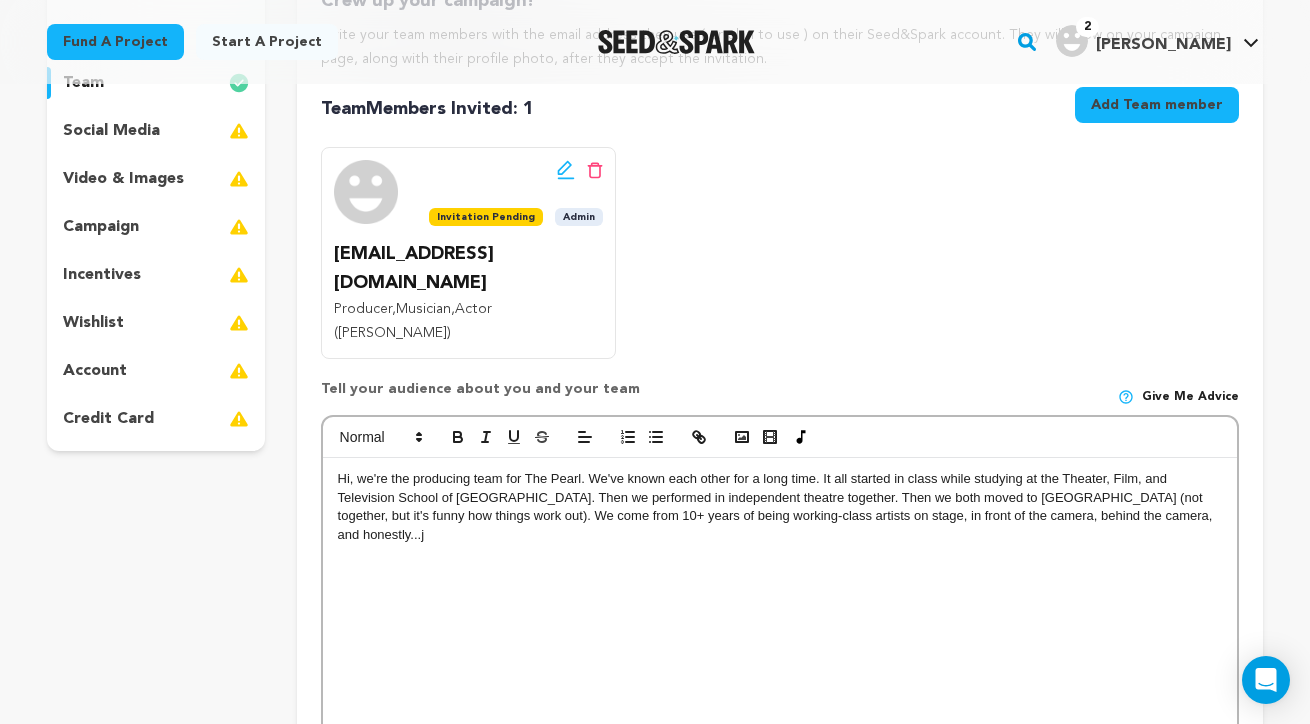 click on "Hi, we're the producing team for The Pearl. We've known each other for a long time. It all started in class while studying at the Theater, Film, and Television School of UCLA. Then we performed in independent theatre together. Then we both moved to Atlanta (not together, but it's funny how things work out). We come from 10+ years of being working-class artists on stage, in front of the camera, behind the camera, and honestly...j" at bounding box center (780, 507) 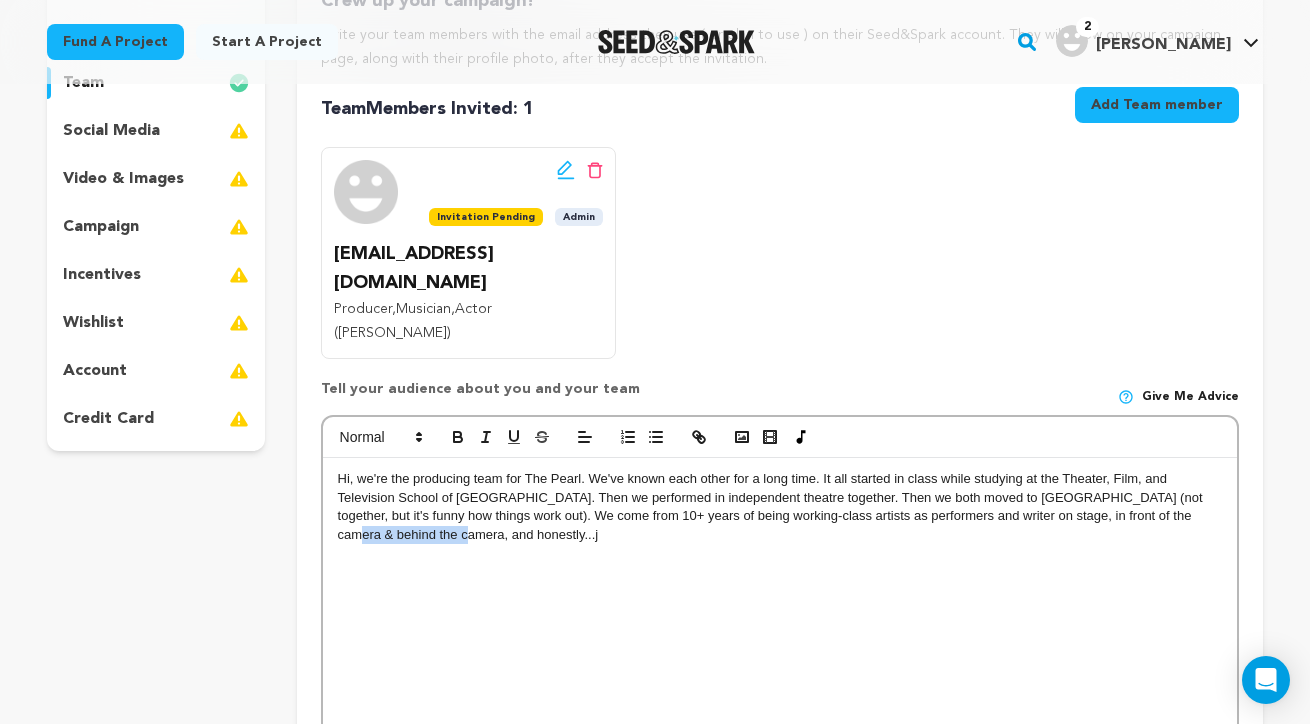 drag, startPoint x: 1166, startPoint y: 463, endPoint x: 1170, endPoint y: 473, distance: 10.770329 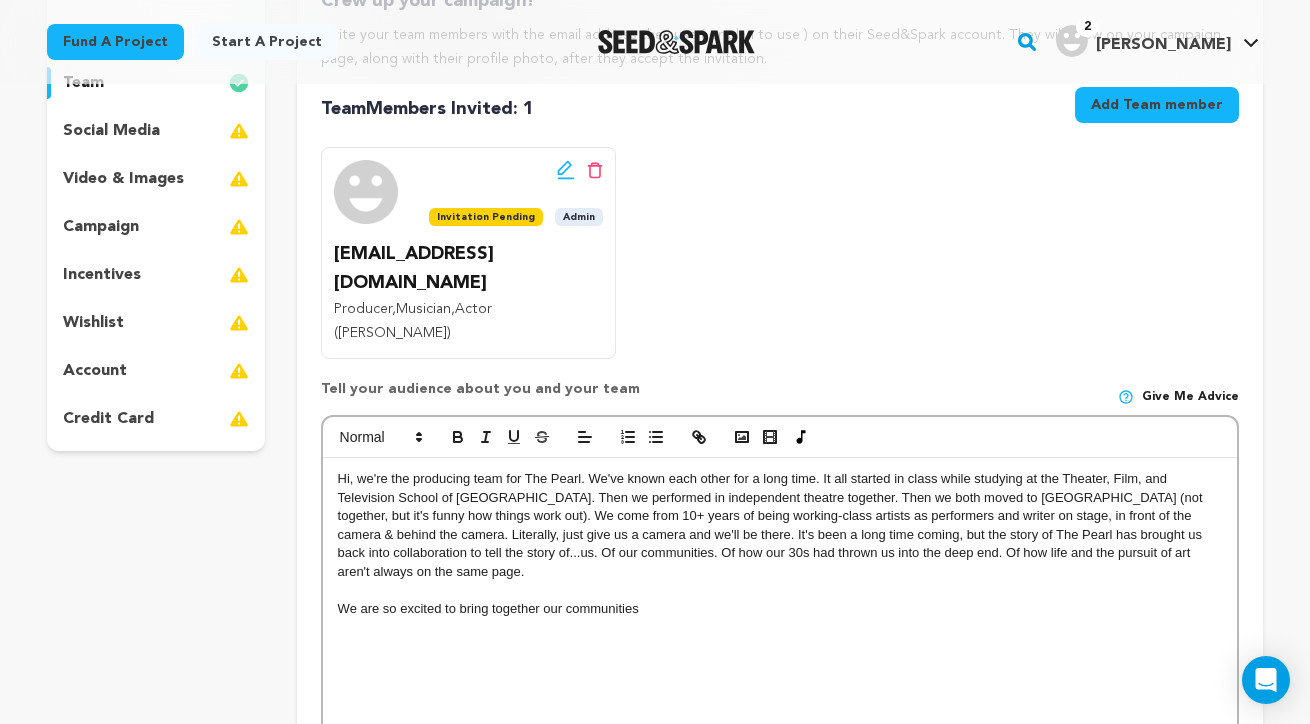 click on "Hi, we're the producing team for The Pearl. We've known each other for a long time. It all started in class while studying at the Theater, Film, and Television School of UCLA. Then we performed in independent theatre together. Then we both moved to Atlanta (not together, but it's funny how things work out). We come from 10+ years of being working-class artists as performers and writer on stage, in front of the camera & behind the camera. Literally, just give us a camera and we'll be there. It's been a long time coming, but the story of The Pearl has brought us back into collaboration to tell the story of...us. Of our communities. Of how our 30s had thrown us into the deep end. Of how life and the pursuit of art aren't always on the same page." at bounding box center [780, 525] 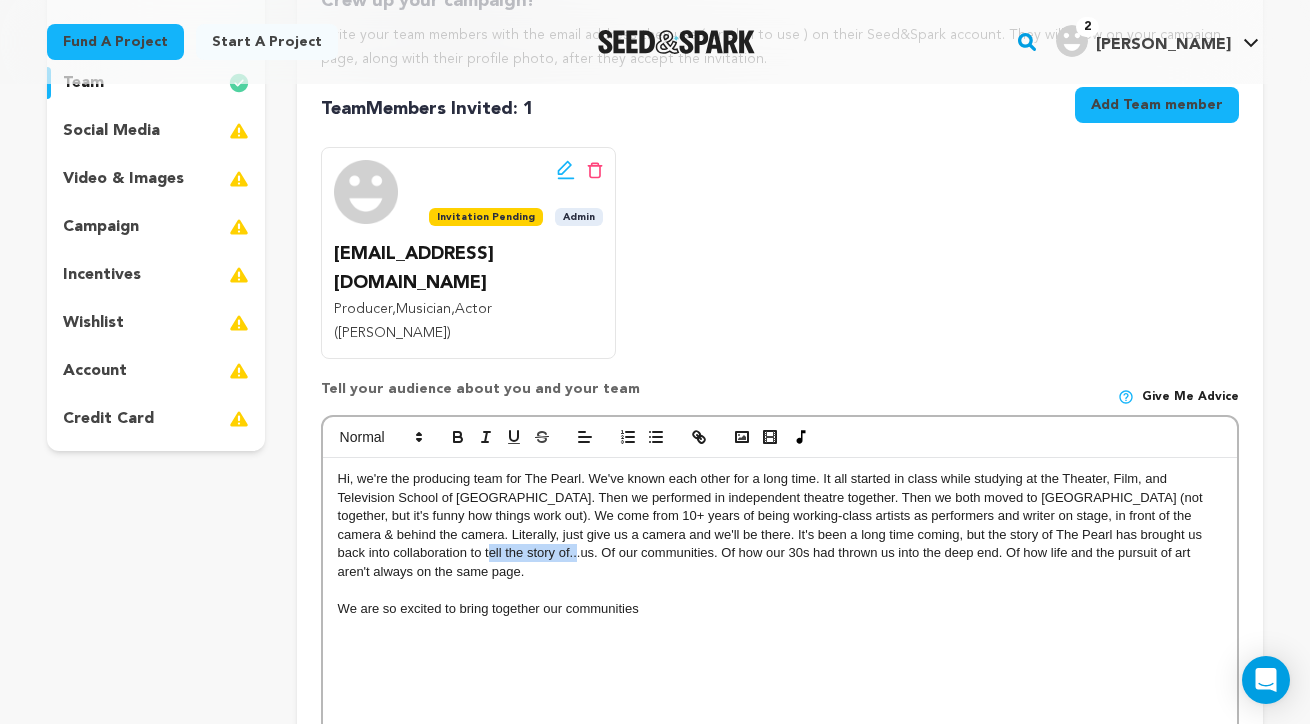 drag, startPoint x: 492, startPoint y: 500, endPoint x: 383, endPoint y: 500, distance: 109 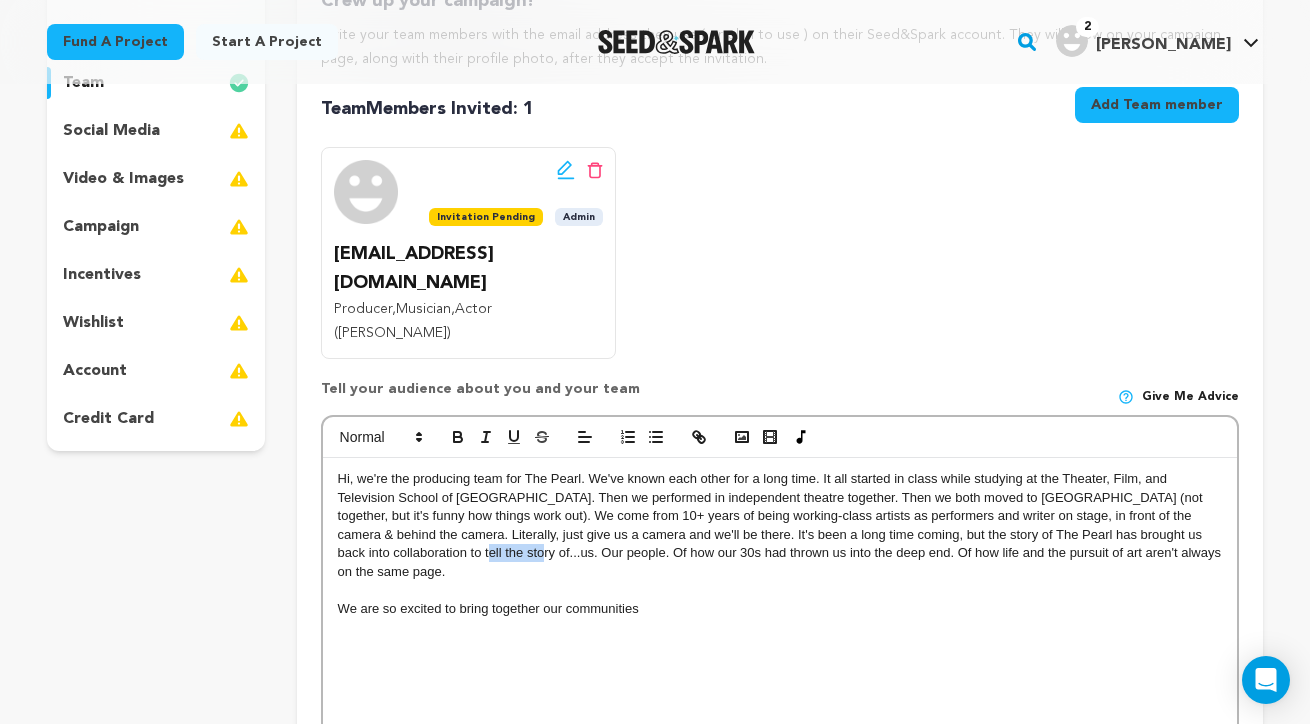 drag, startPoint x: 448, startPoint y: 495, endPoint x: 383, endPoint y: 496, distance: 65.00769 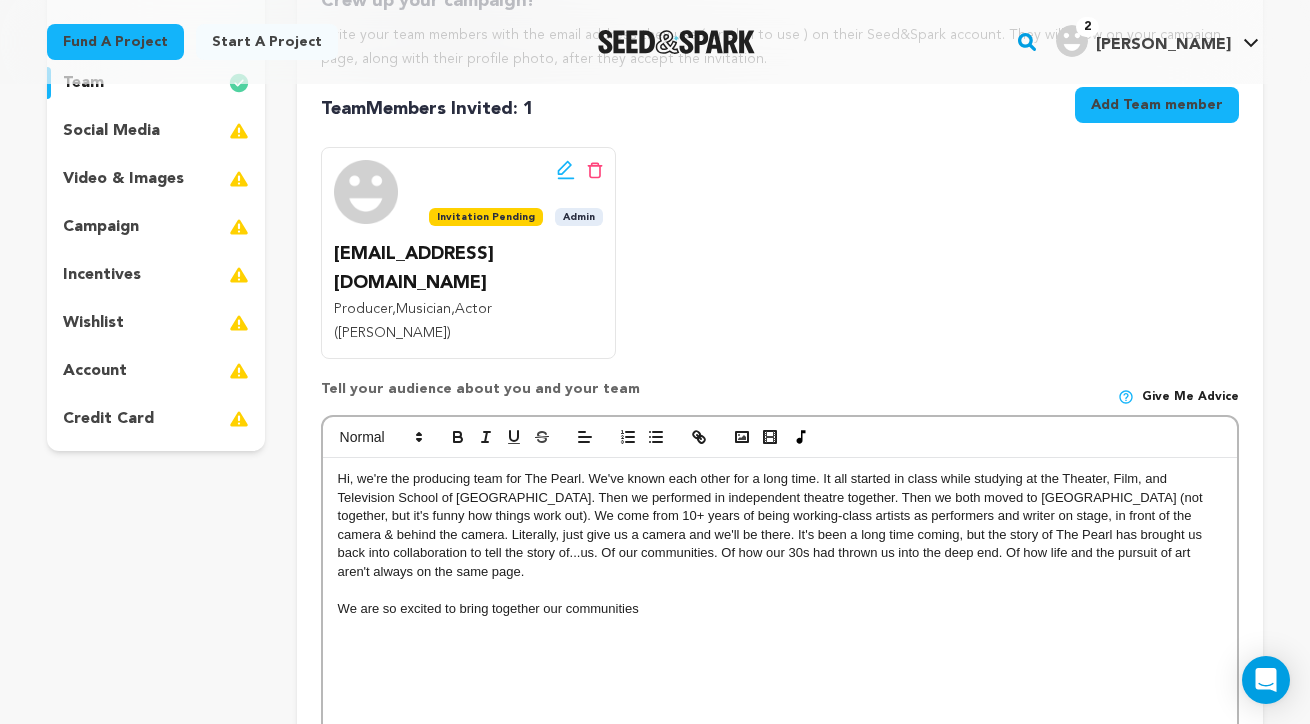drag, startPoint x: 641, startPoint y: 532, endPoint x: 543, endPoint y: 538, distance: 98.1835 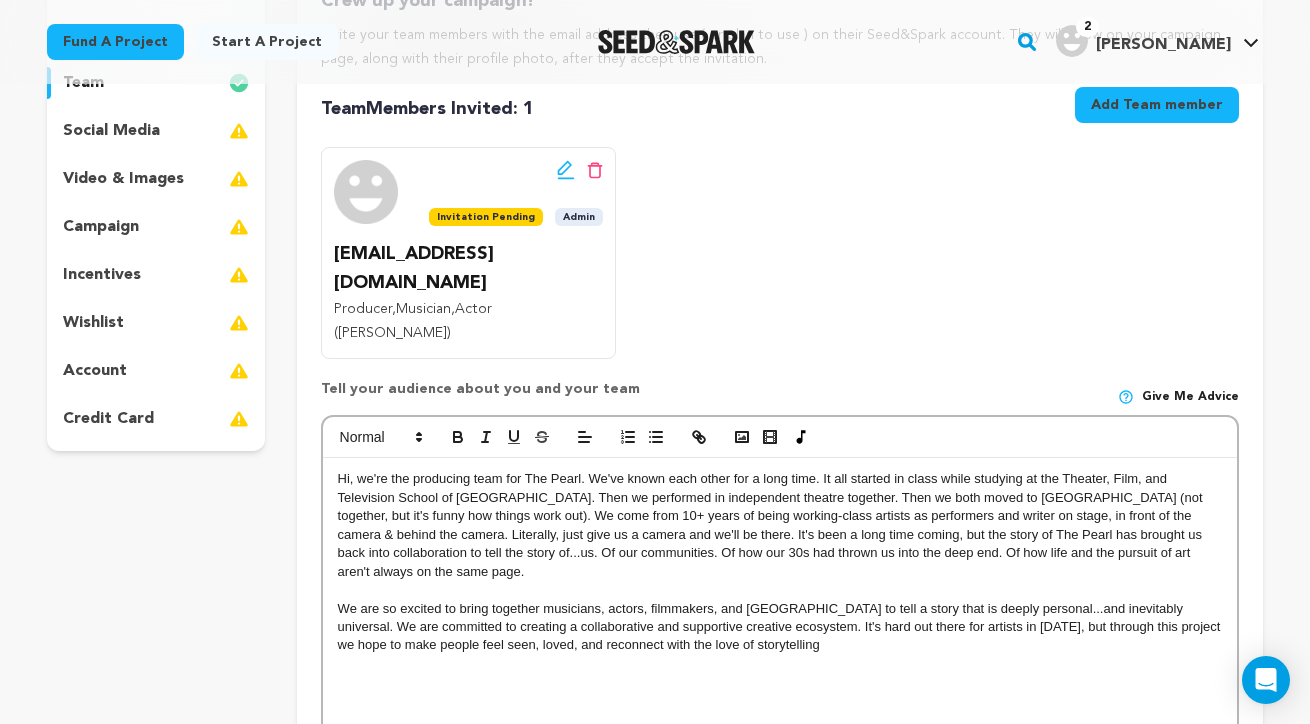 click on "We are so excited to bring together musicians, actors, filmmakers, and Atlanta to tell a story that is deeply personal...and inevitably universal. We are committed to creating a collaborative and supportive creative ecosystem. It's hard out there for artists in 2025, but through this project we hope to make people feel seen, loved, and reconnect with the love of storytelling" at bounding box center (780, 627) 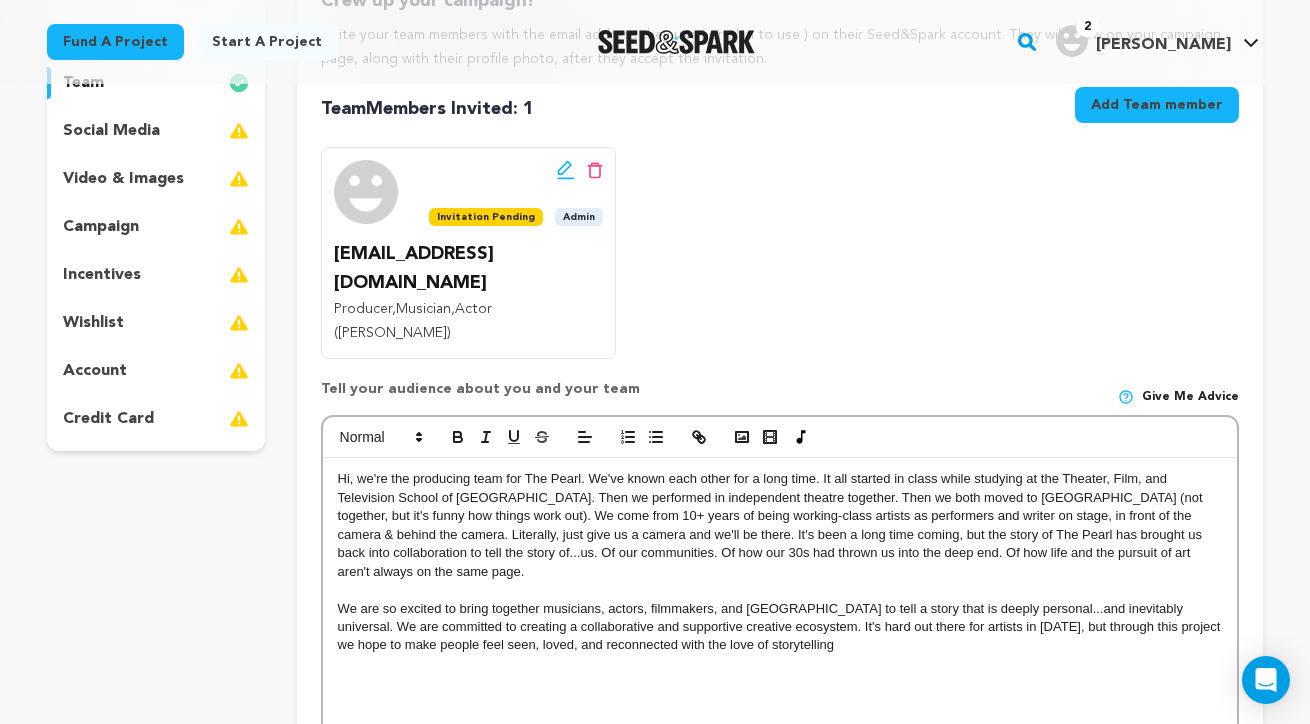 click on "We are so excited to bring together musicians, actors, filmmakers, and Atlanta to tell a story that is deeply personal...and inevitably universal. We are committed to creating a collaborative and supportive creative ecosystem. It's hard out there for artists in 2025, but through this project we hope to make people feel seen, loved, and reconnected with the love of storytelling" at bounding box center [780, 627] 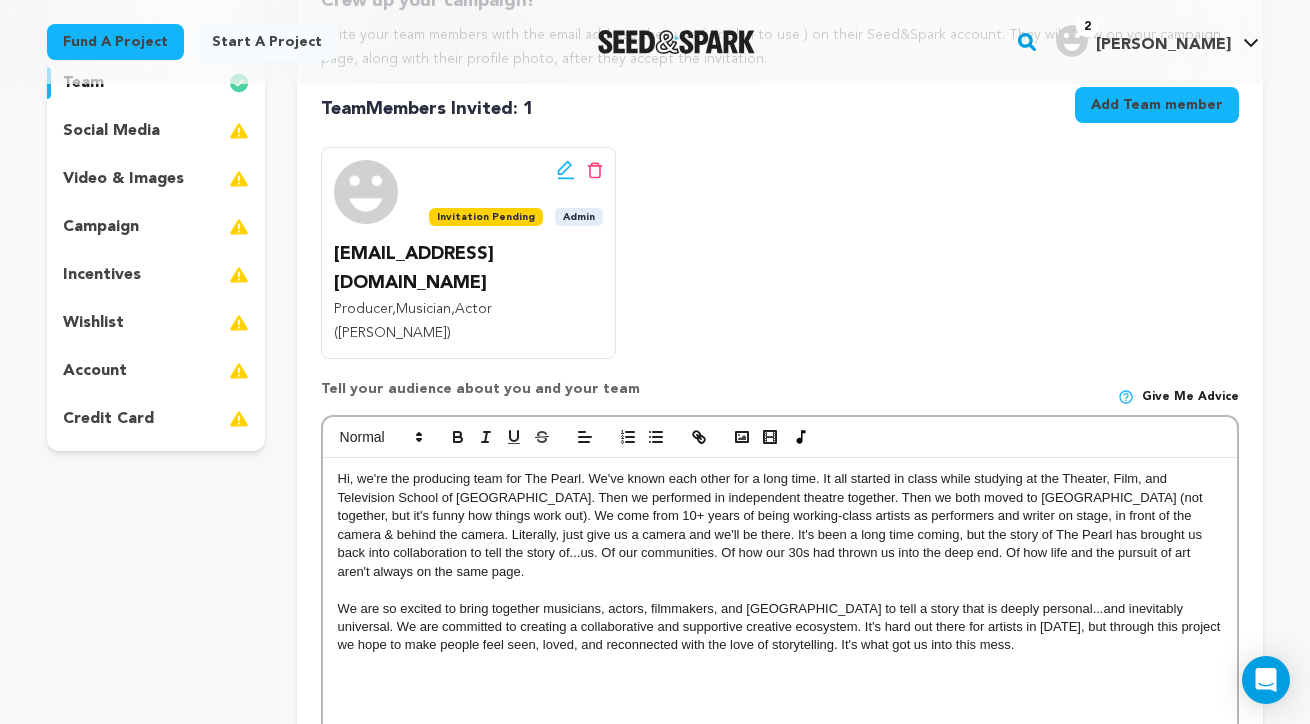 click on "We are so excited to bring together musicians, actors, filmmakers, and Atlanta to tell a story that is deeply personal...and inevitably universal. We are committed to creating a collaborative and supportive creative ecosystem. It's hard out there for artists in 2025, but through this project we hope to make people feel seen, loved, and reconnected with the love of storytelling. It's what got us into this mess." at bounding box center [780, 627] 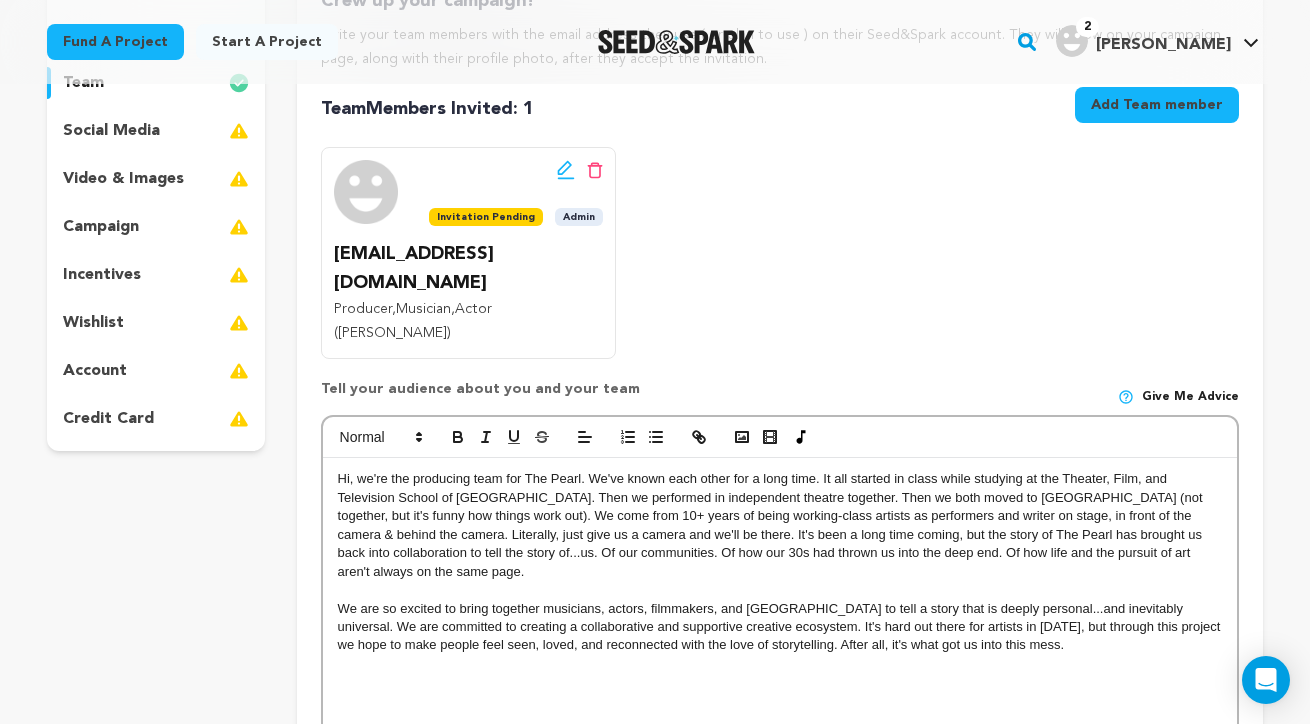 click on "Hi, we're the producing team for The Pearl. We've known each other for a long time. It all started in class while studying at the Theater, Film, and Television School of UCLA. Then we performed in independent theatre together. Then we both moved to Atlanta (not together, but it's funny how things work out). We come from 10+ years of being working-class artists as performers and writer on stage, in front of the camera & behind the camera. Literally, just give us a camera and we'll be there. It's been a long time coming, but the story of The Pearl has brought us back into collaboration to tell the story of...us. Of our communities. Of how our 30s had thrown us into the deep end. Of how life and the pursuit of art aren't always on the same page." at bounding box center [780, 525] 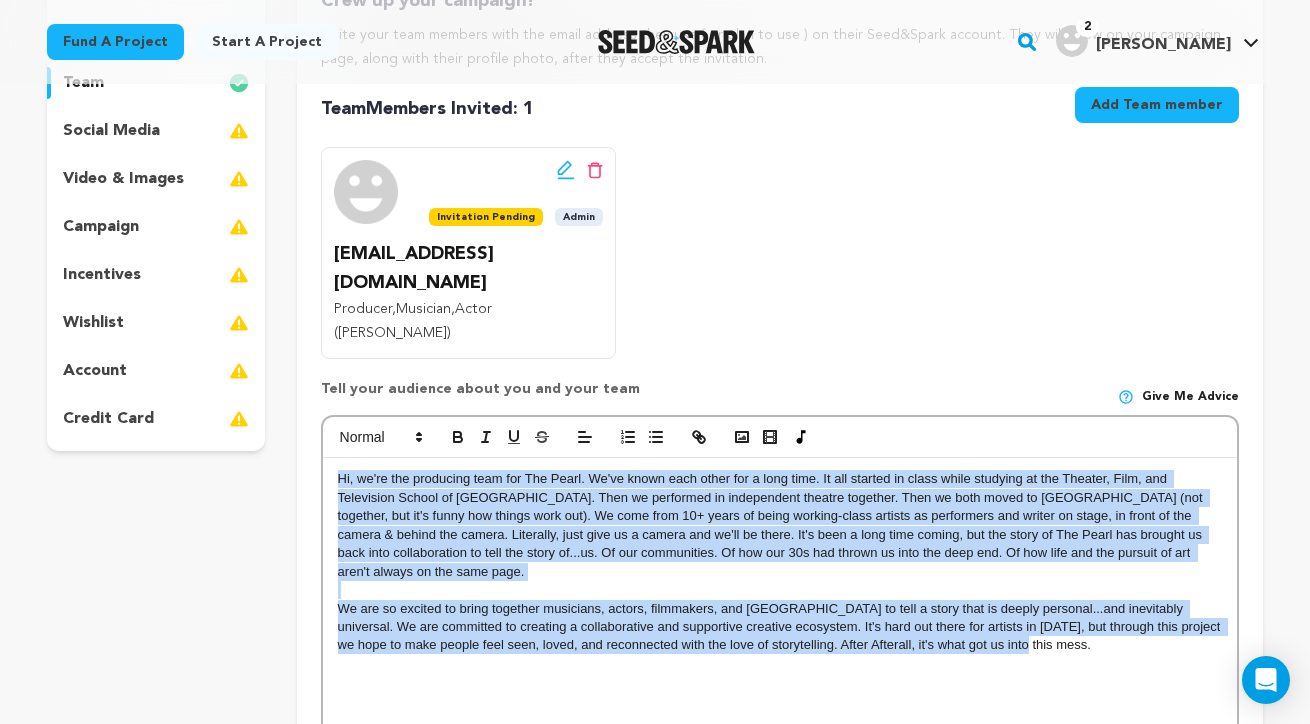 drag, startPoint x: 998, startPoint y: 570, endPoint x: 324, endPoint y: 417, distance: 691.1476 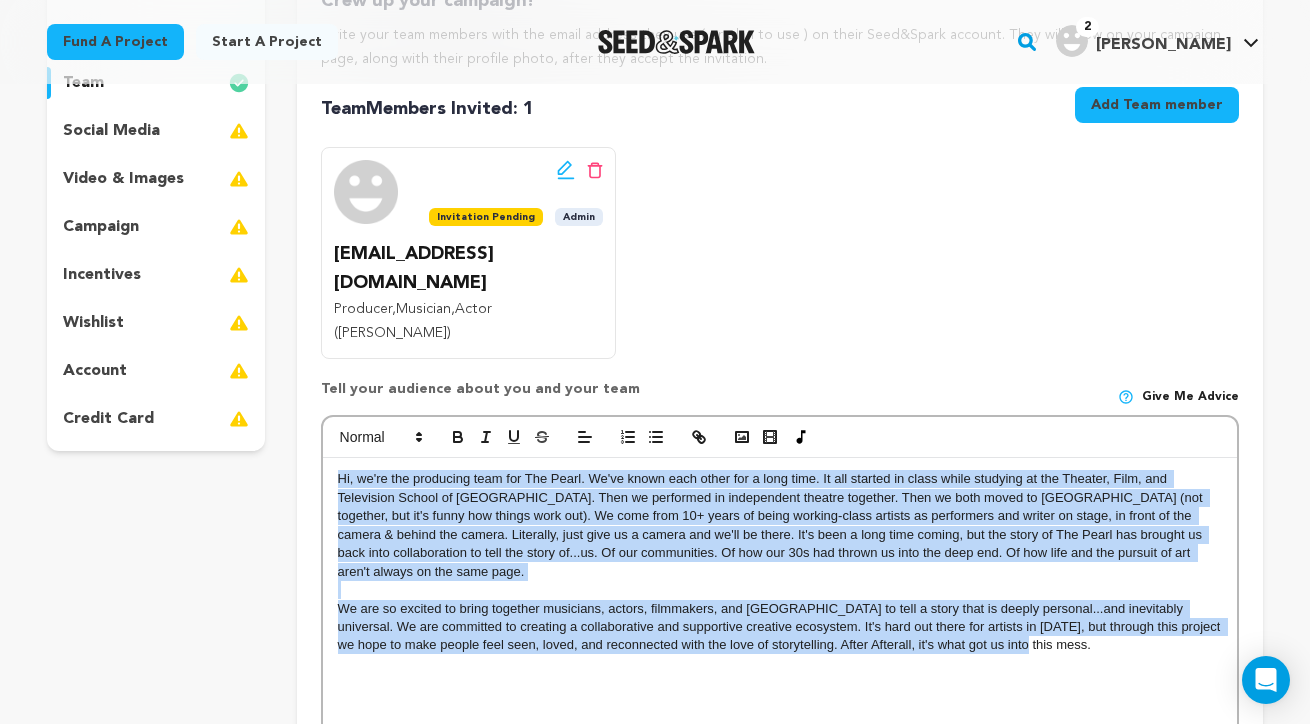 copy on "Hi, we're the producing team for The Pearl. We've known each other for a long time. It all started in class while studying at the Theater, Film, and Television School of UCLA. Then we performed in independent theatre together. Then we both moved to Atlanta (not together, but it's funny how things work out). We come from 10+ years of being working-class artists as performers and writer on stage, in front of the camera & behind the camera. Literally, just give us a camera and we'll be there. It's been a long time coming, but the story of The Pearl has brought us back into collaboration to tell the story of...us. Of our communities. Of how our 30s had thrown us into the deep end. Of how life and the pursuit of art aren't always on the same page.  We are so excited to bring together musicians, actors, filmmakers, and Atlanta to tell a story that is deeply personal...and inevitably universal. We are committed to creating a collaborative and supportive creative ecosystem. It's hard out there for artists in 2025,..." 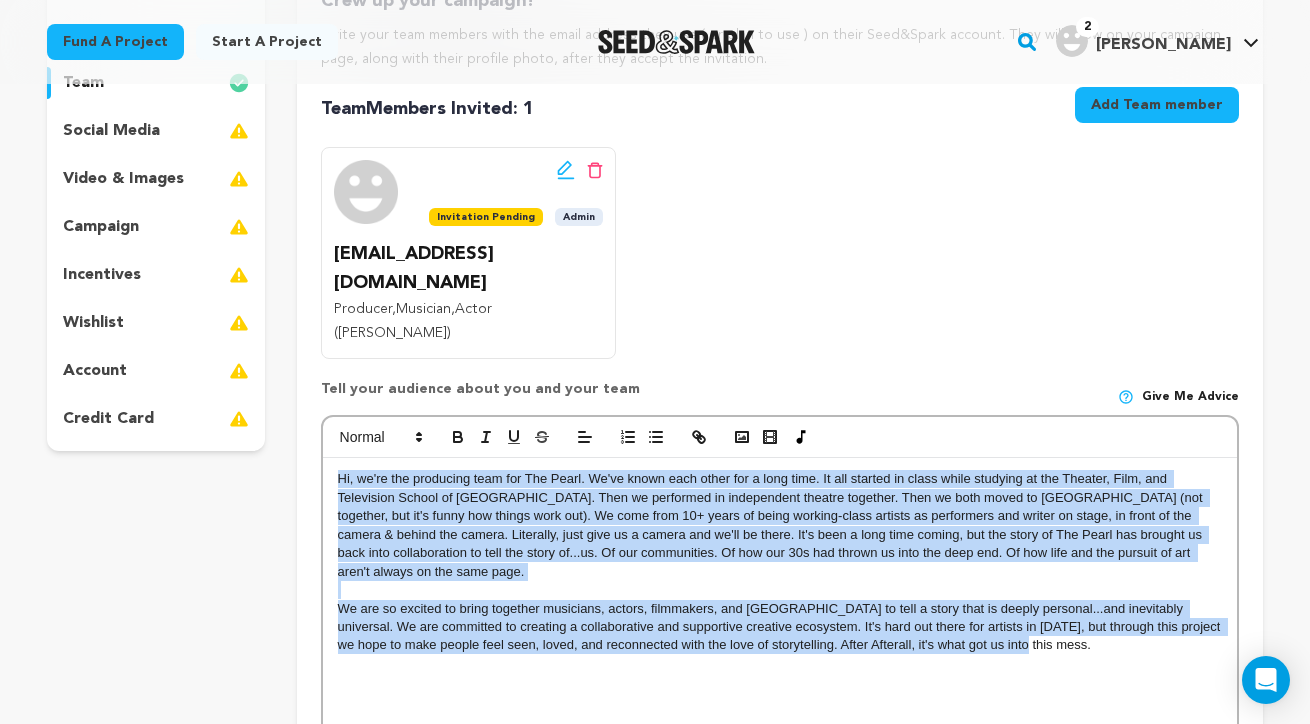 click on "Hi, we're the producing team for The Pearl. We've known each other for a long time. It all started in class while studying at the Theater, Film, and Television School of UCLA. Then we performed in independent theatre together. Then we both moved to Atlanta (not together, but it's funny how things work out). We come from 10+ years of being working-class artists as performers and writer on stage, in front of the camera & behind the camera. Literally, just give us a camera and we'll be there. It's been a long time coming, but the story of The Pearl has brought us back into collaboration to tell the story of...us. Of our communities. Of how our 30s had thrown us into the deep end. Of how life and the pursuit of art aren't always on the same page." at bounding box center (780, 525) 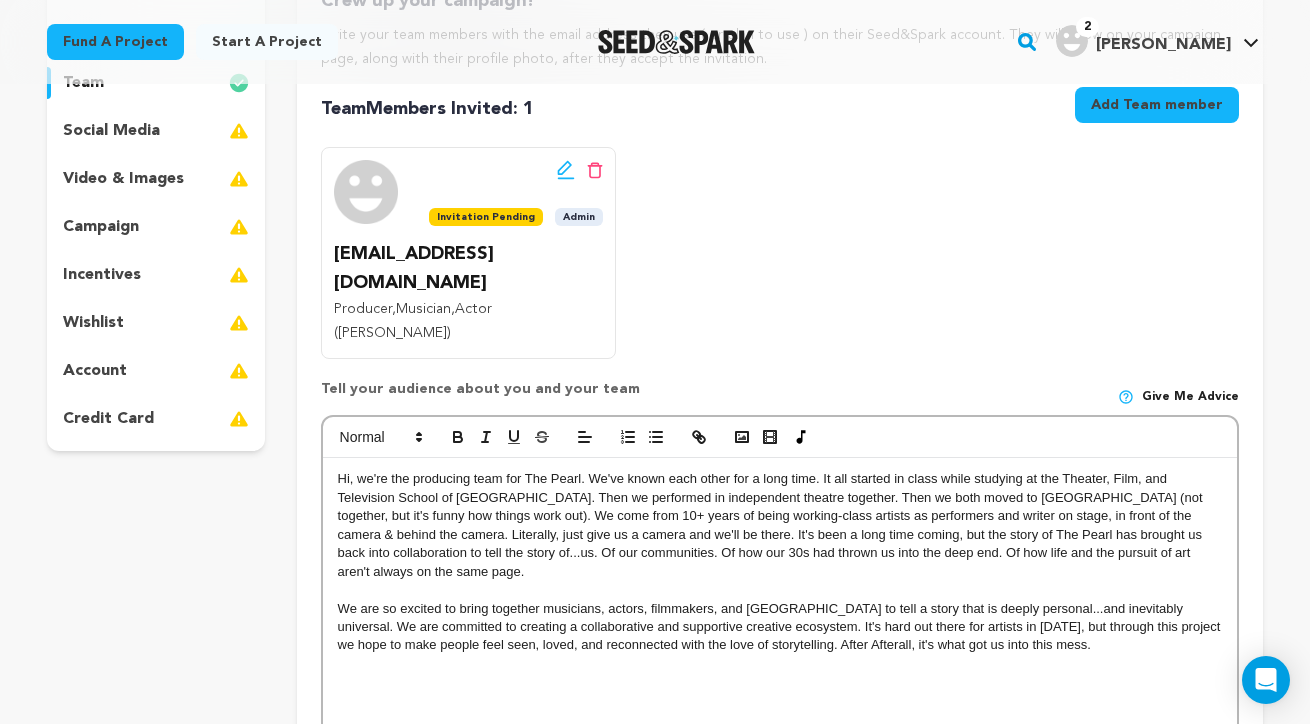 click on "We are so excited to bring together musicians, actors, filmmakers, and Atlanta to tell a story that is deeply personal...and inevitably universal. We are committed to creating a collaborative and supportive creative ecosystem. It's hard out there for artists in 2025, but through this project we hope to make people feel seen, loved, and reconnected with the love of storytelling. After Afterall, it's what got us into this mess." at bounding box center (780, 627) 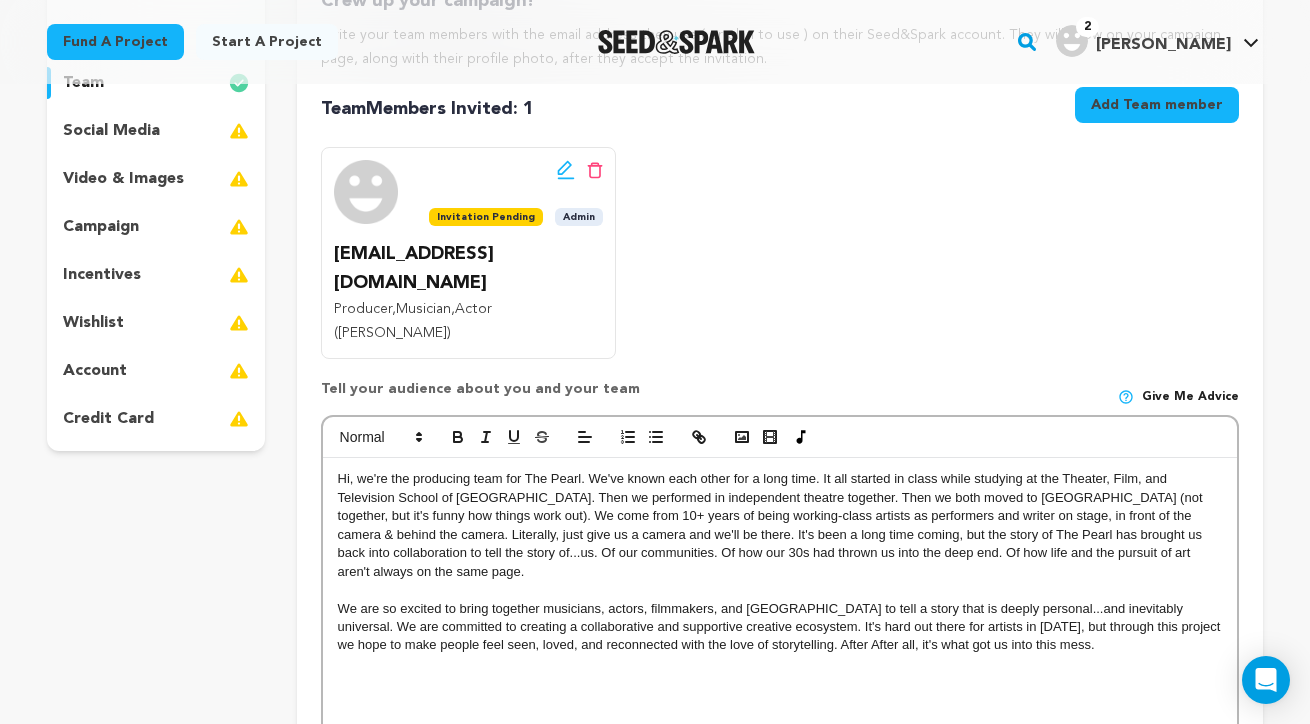 click on "We are so excited to bring together musicians, actors, filmmakers, and Atlanta to tell a story that is deeply personal...and inevitably universal. We are committed to creating a collaborative and supportive creative ecosystem. It's hard out there for artists in 2025, but through this project we hope to make people feel seen, loved, and reconnected with the love of storytelling. After After all, it's what got us into this mess." at bounding box center [780, 627] 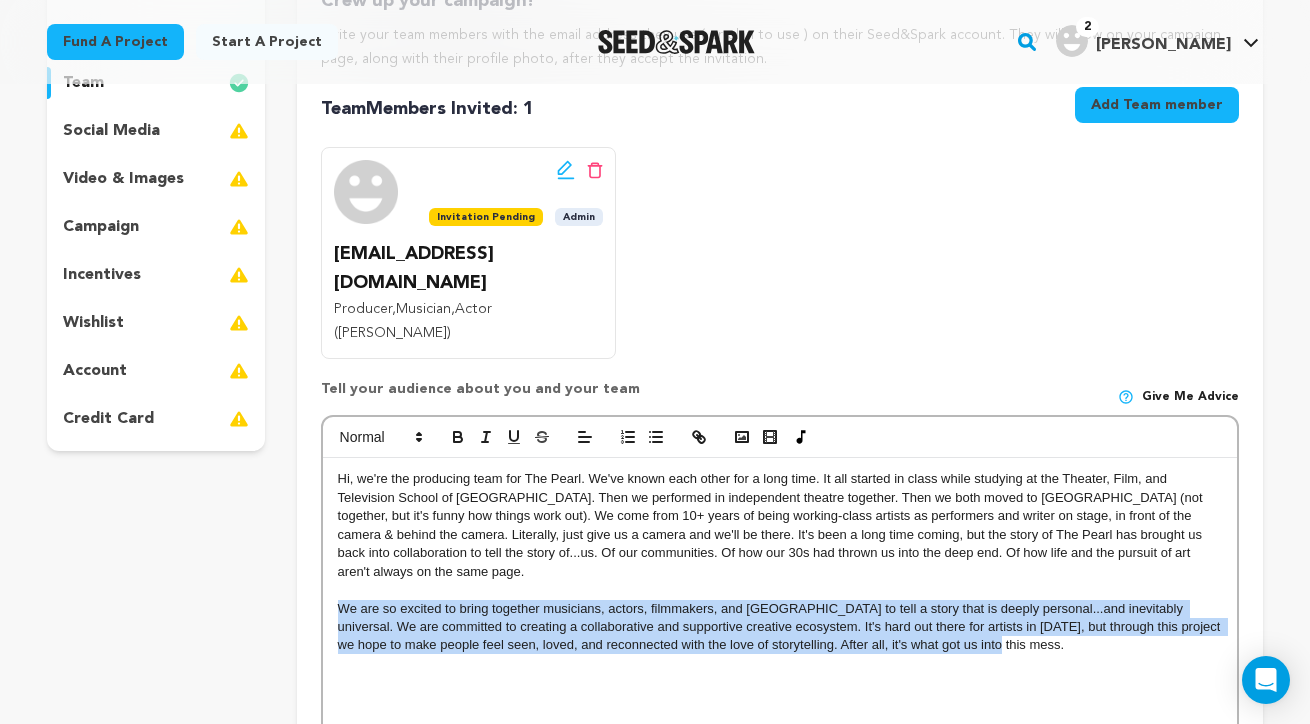 drag, startPoint x: 970, startPoint y: 572, endPoint x: 333, endPoint y: 532, distance: 638.25464 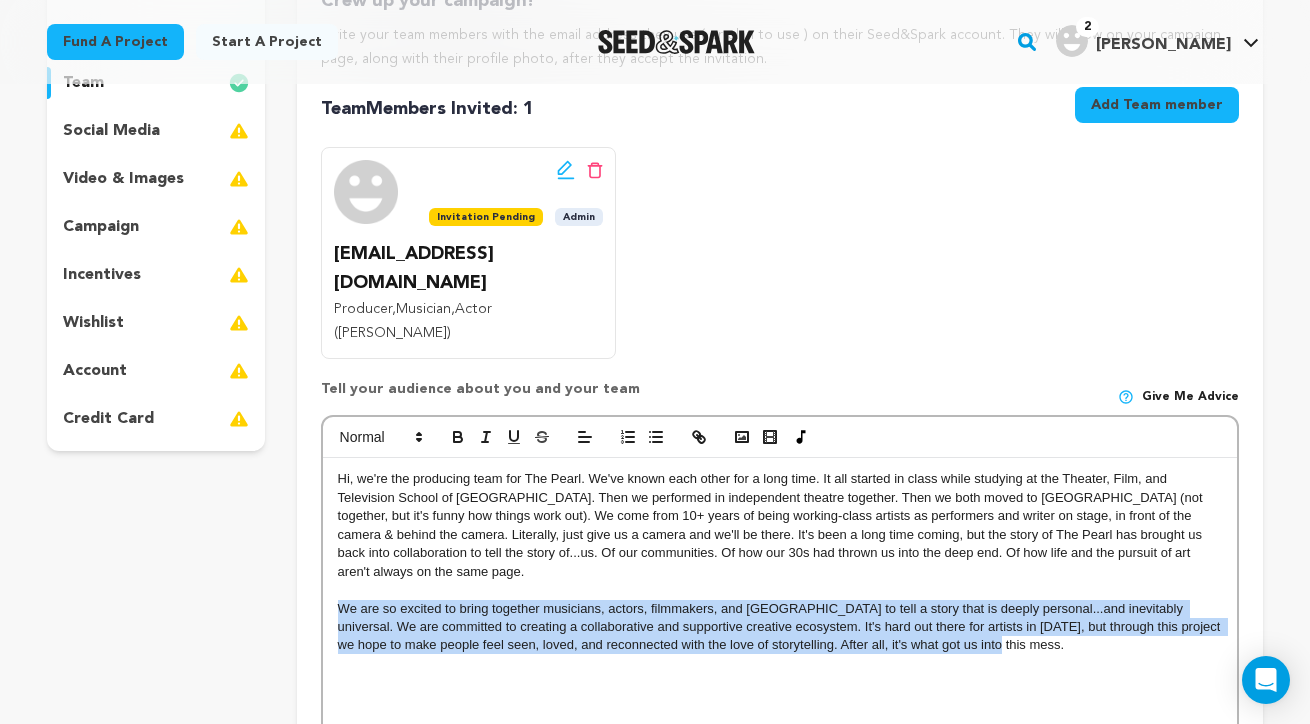 copy on "We are so excited to bring together musicians, actors, filmmakers, and Atlanta to tell a story that is deeply personal...and inevitably universal. We are committed to creating a collaborative and supportive creative ecosystem. It's hard out there for artists in 2025, but through this project we hope to make people feel seen, loved, and reconnected with the love of storytelling. After all, it's what got us into this mess." 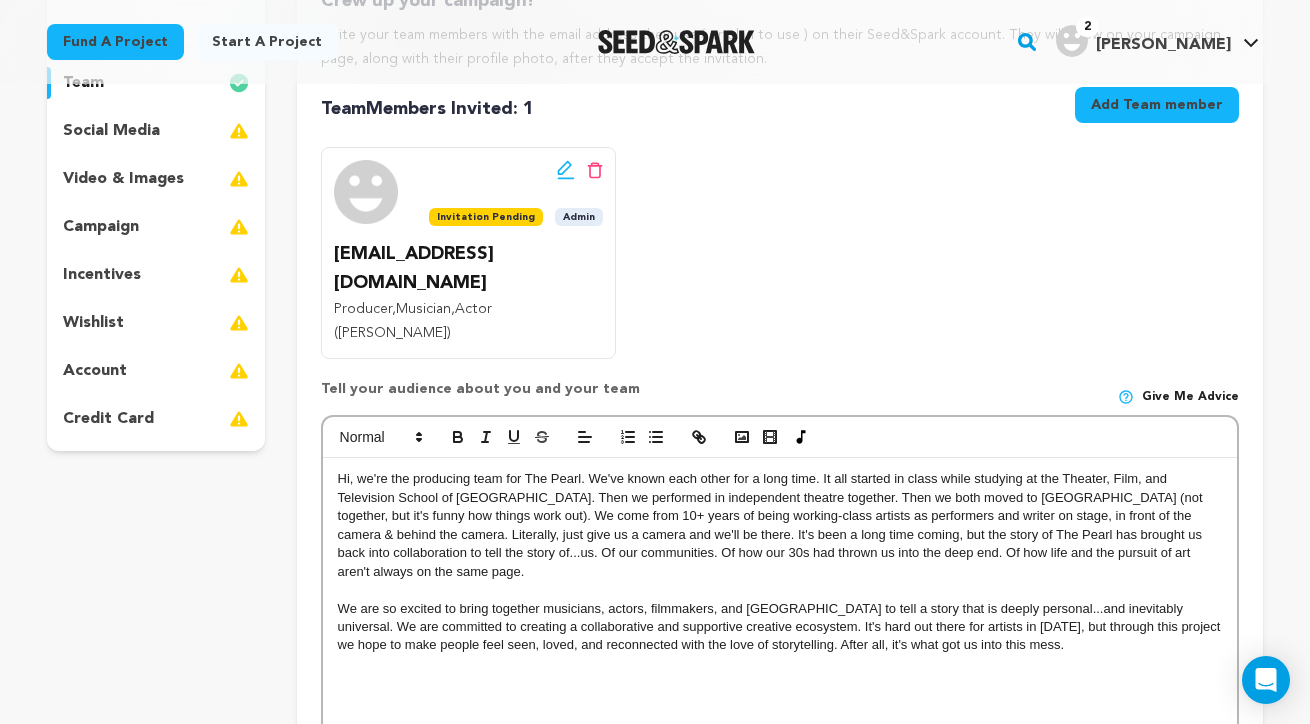 click on "Hi, we're the producing team for The Pearl. We've known each other for a long time. It all started in class while studying at the Theater, Film, and Television School of UCLA. Then we performed in independent theatre together. Then we both moved to Atlanta (not together, but it's funny how things work out). We come from 10+ years of being working-class artists as performers and writer on stage, in front of the camera & behind the camera. Literally, just give us a camera and we'll be there. It's been a long time coming, but the story of The Pearl has brought us back into collaboration to tell the story of...us. Of our communities. Of how our 30s had thrown us into the deep end. Of how life and the pursuit of art aren't always on the same page." at bounding box center (780, 608) 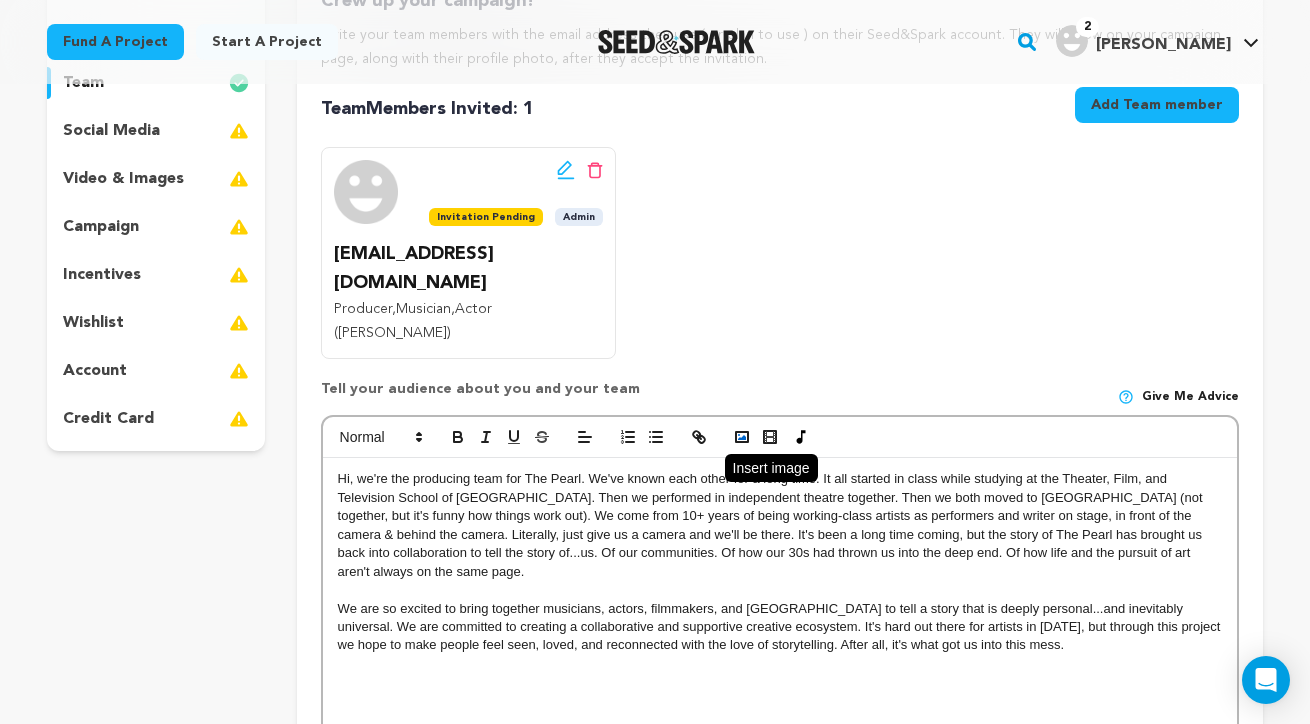 click 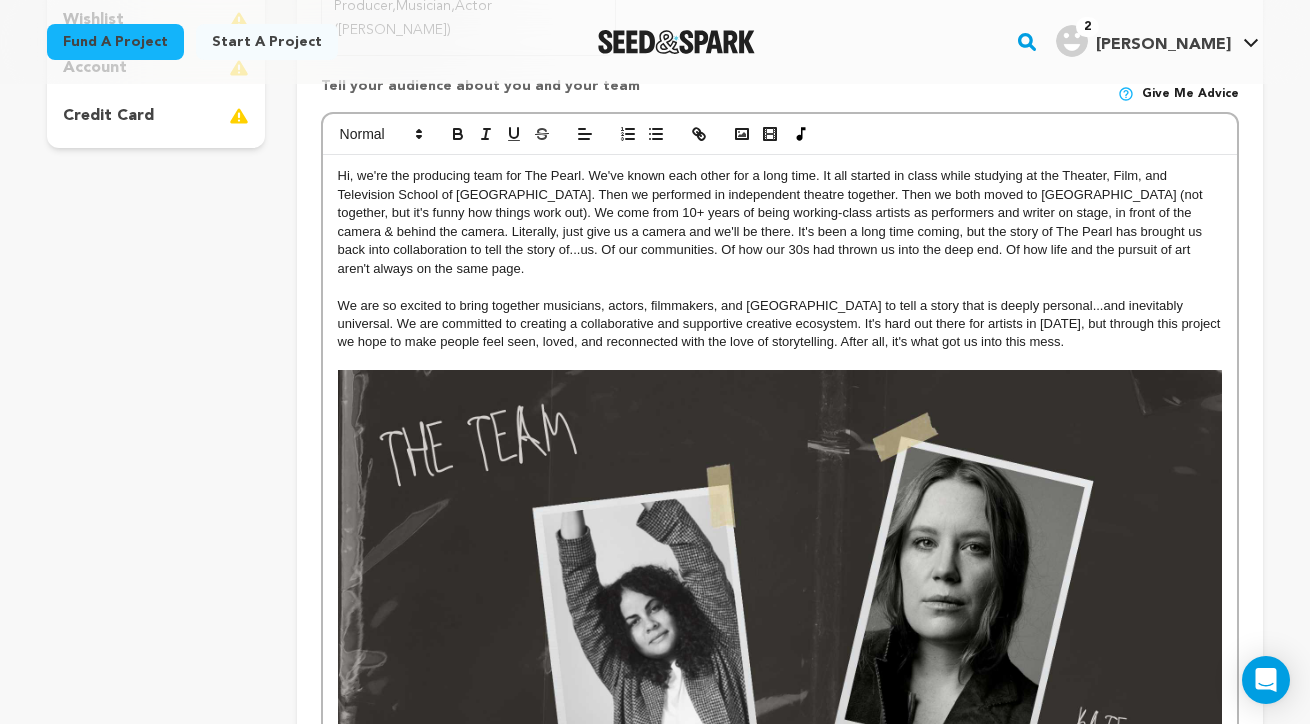 scroll, scrollTop: 785, scrollLeft: 0, axis: vertical 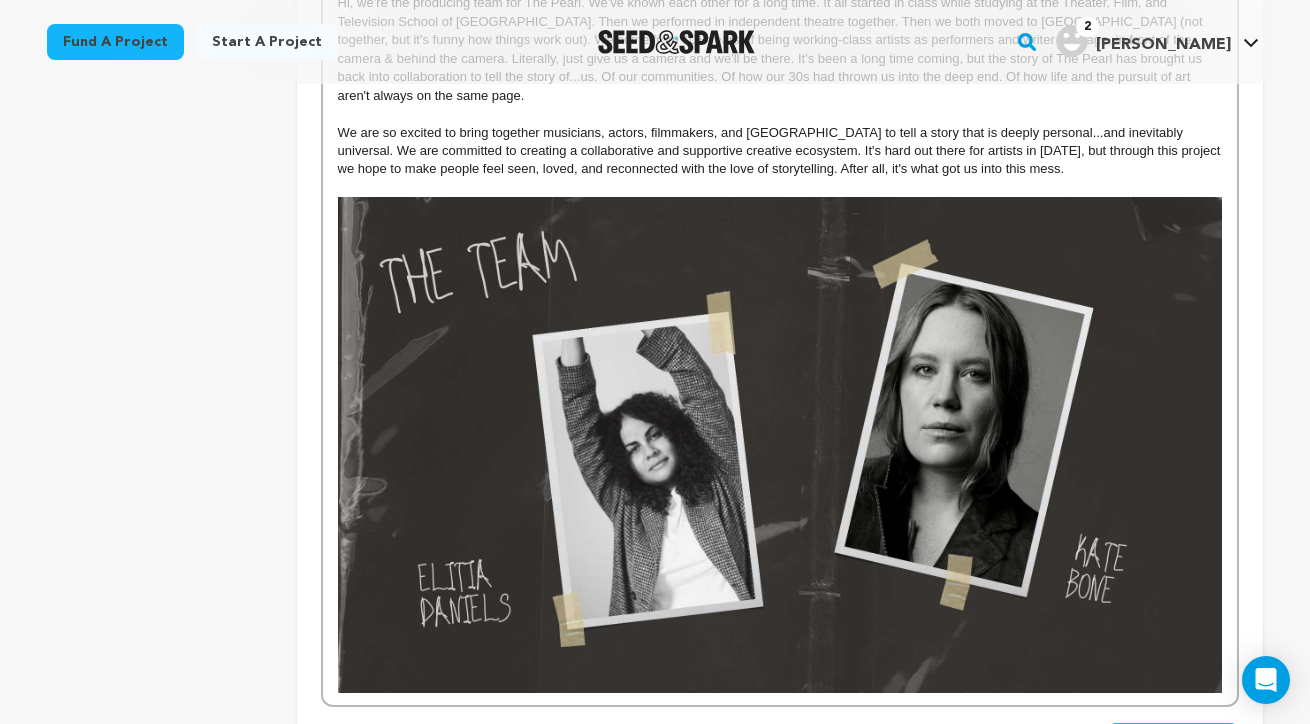 click on "Save Changes" at bounding box center (1173, 741) 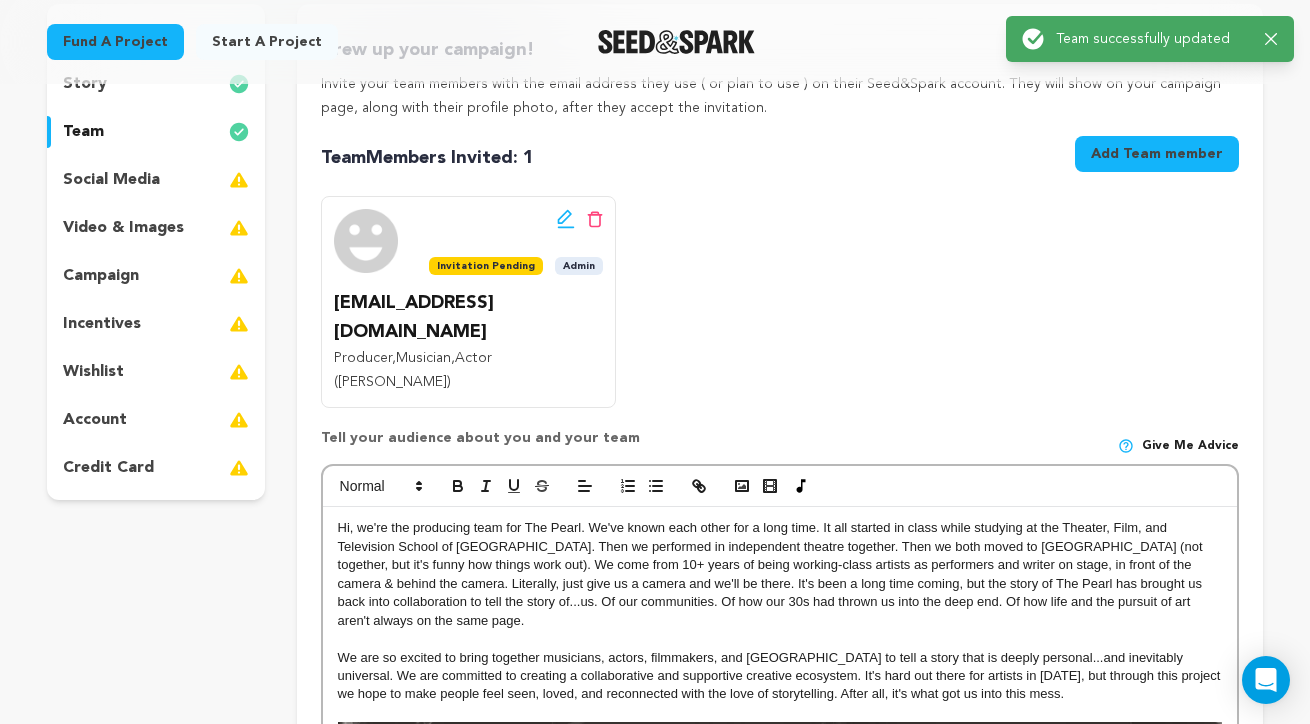 scroll, scrollTop: 227, scrollLeft: 0, axis: vertical 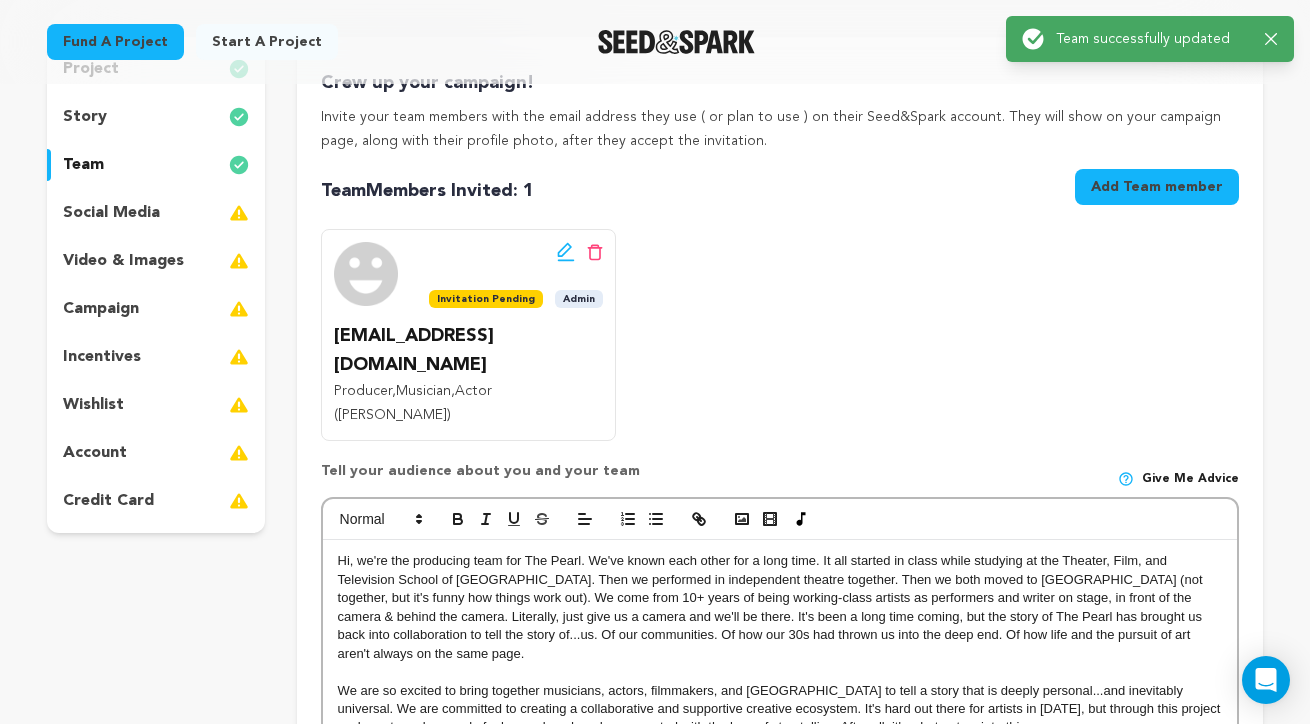 click on "social media" at bounding box center [111, 213] 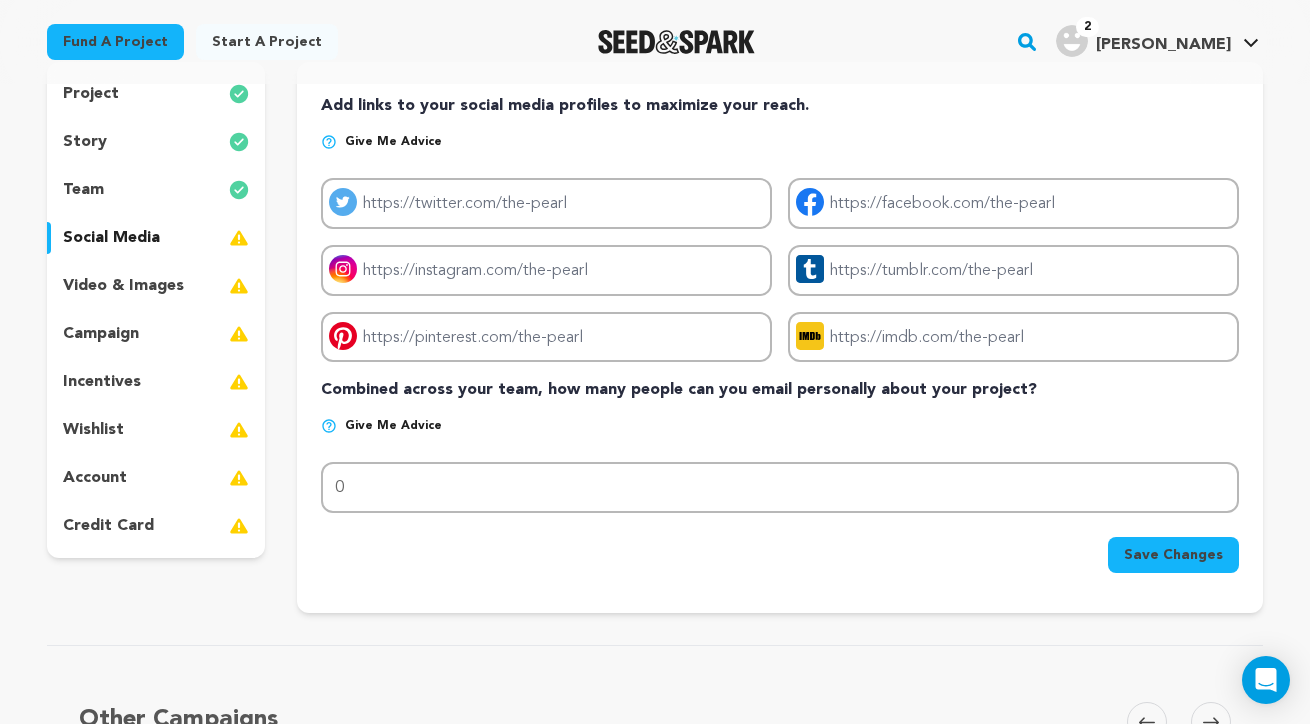 scroll, scrollTop: 139, scrollLeft: 0, axis: vertical 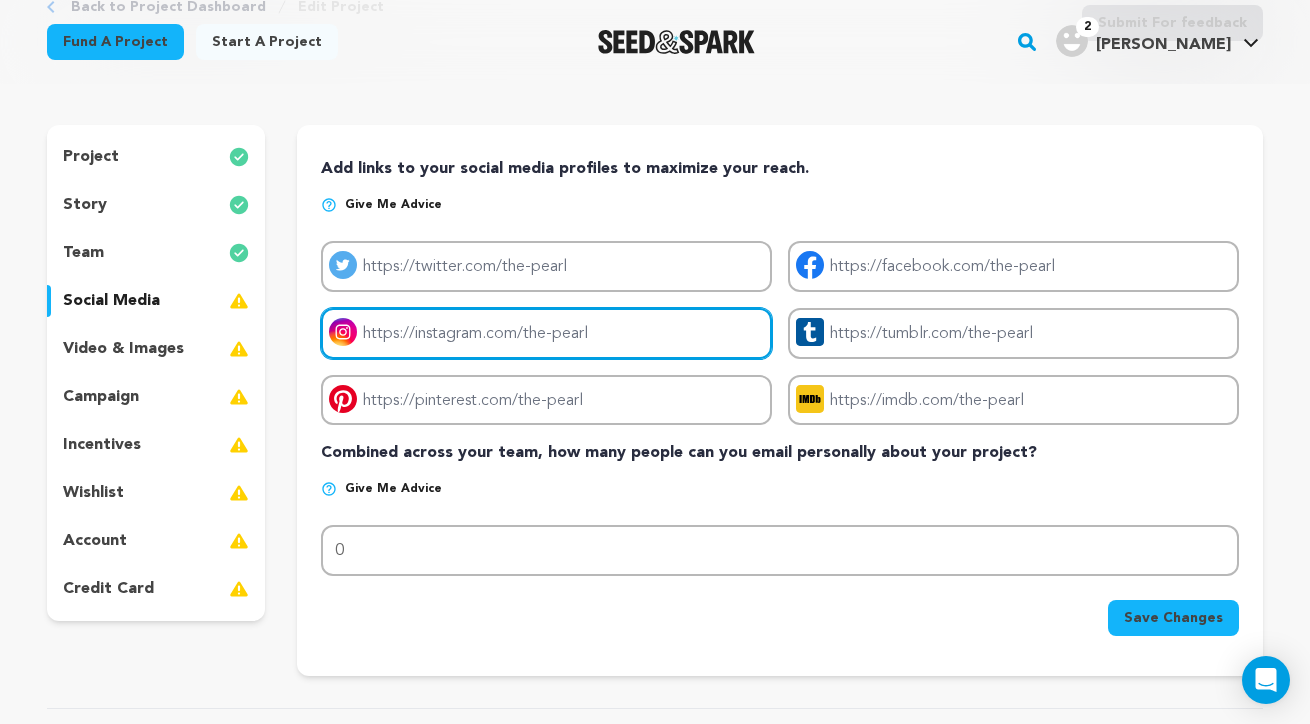 click on "Project instagram link" at bounding box center [546, 333] 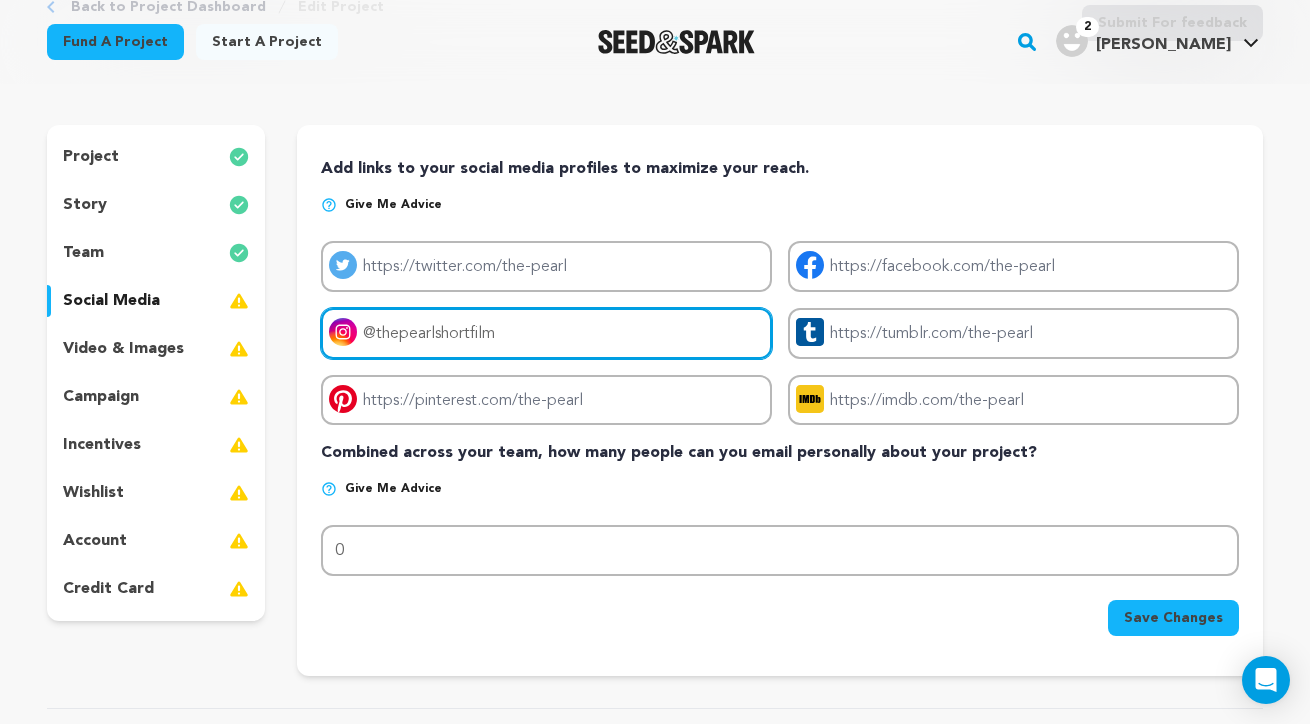 type on "@thepearlshortfilm" 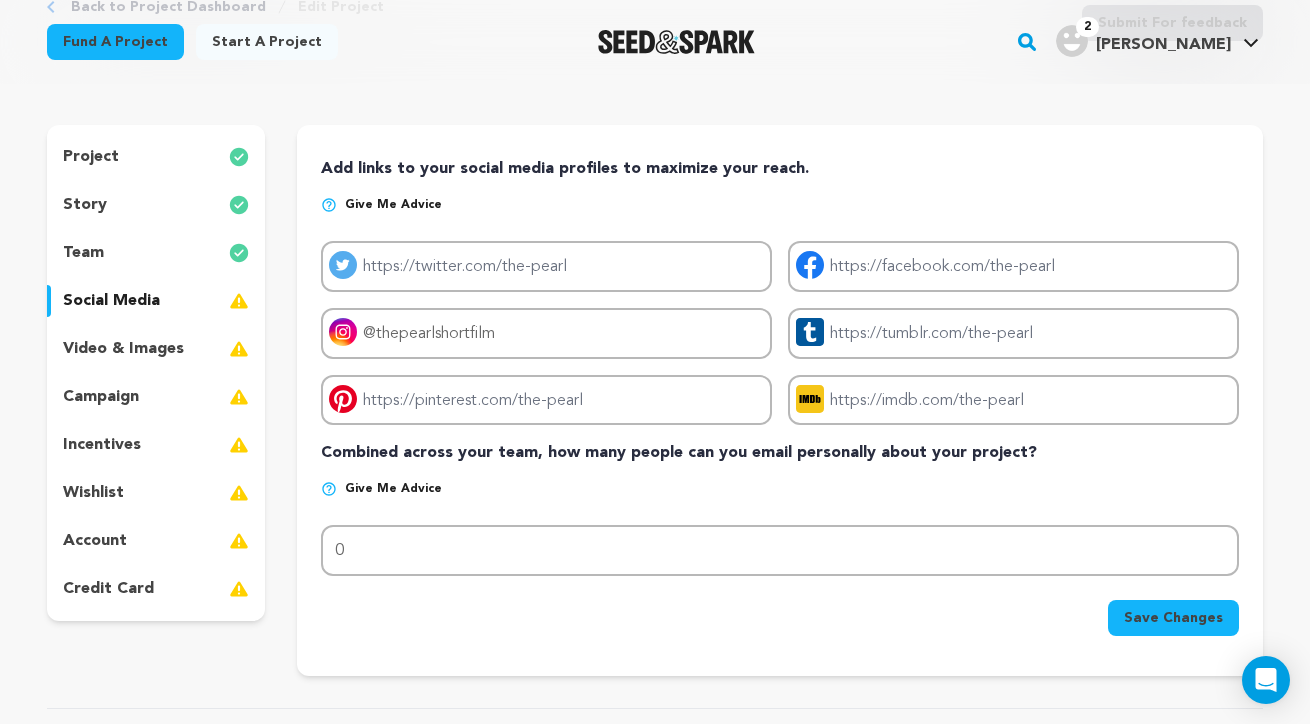 click on "Add links to your social media profiles to maximize your reach." at bounding box center (780, 169) 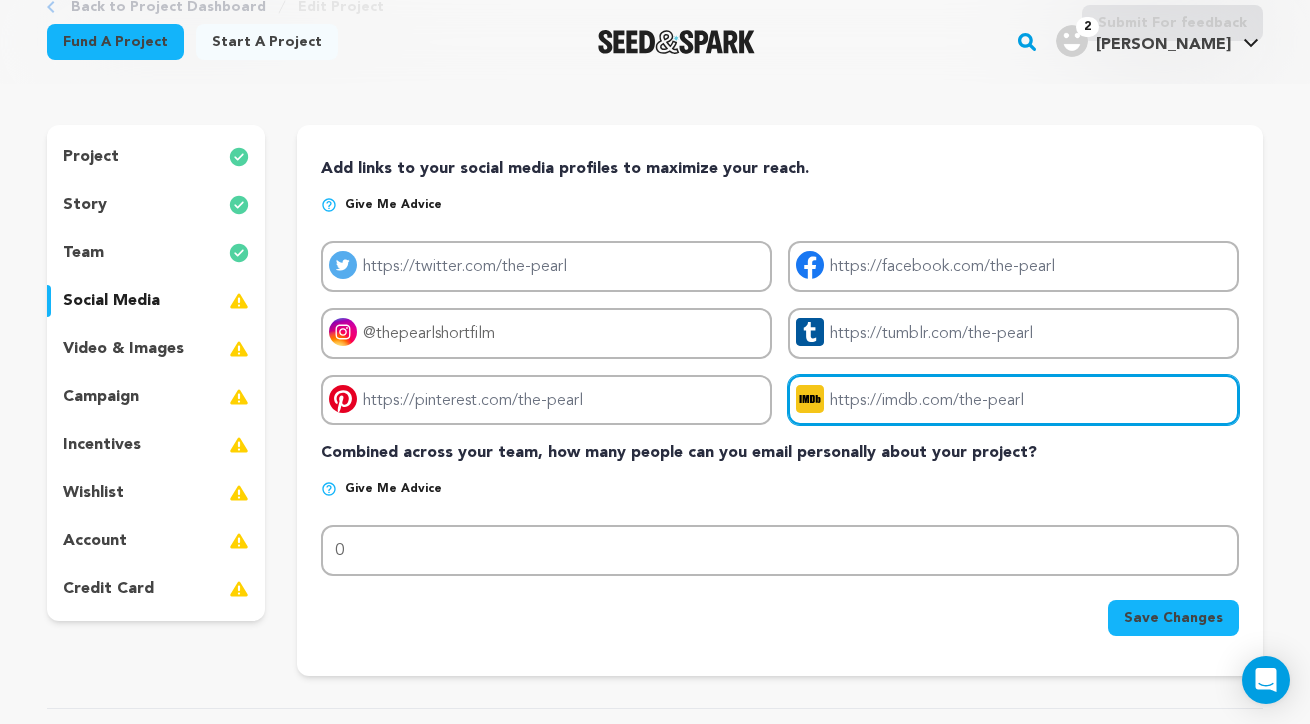 click on "Project imdb link" at bounding box center [1013, 400] 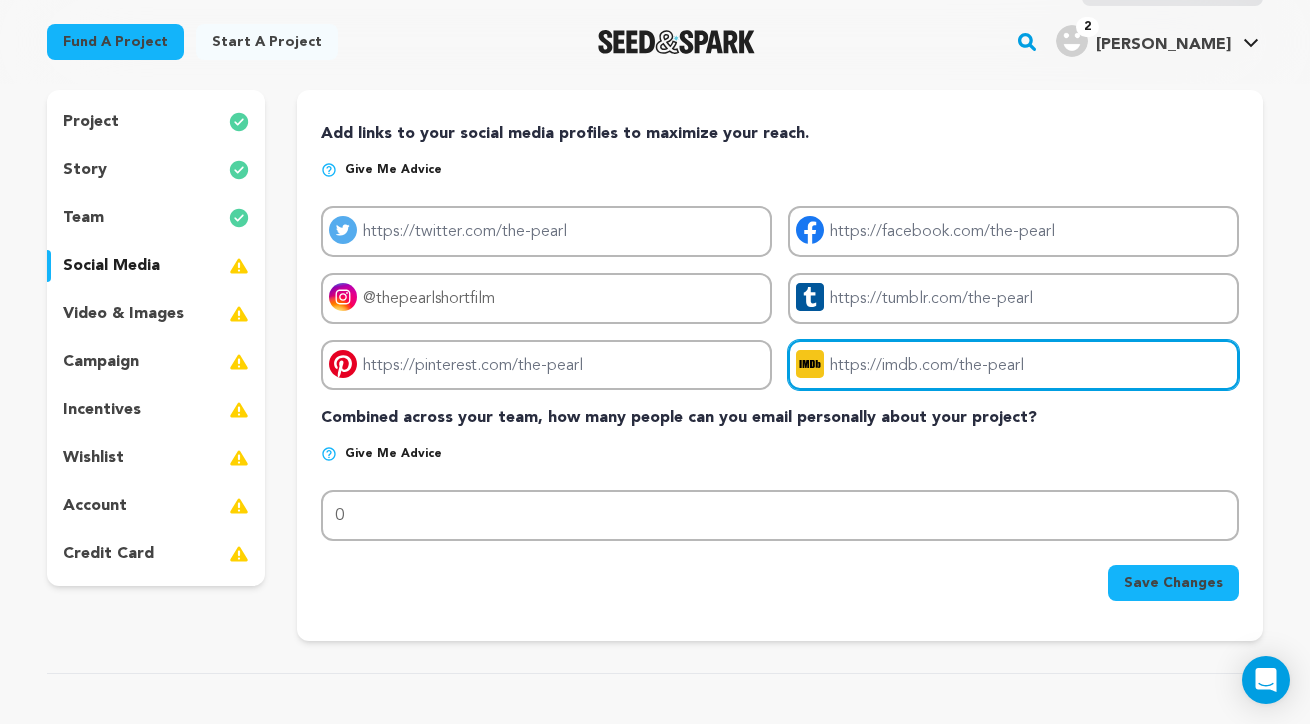 scroll, scrollTop: 225, scrollLeft: 0, axis: vertical 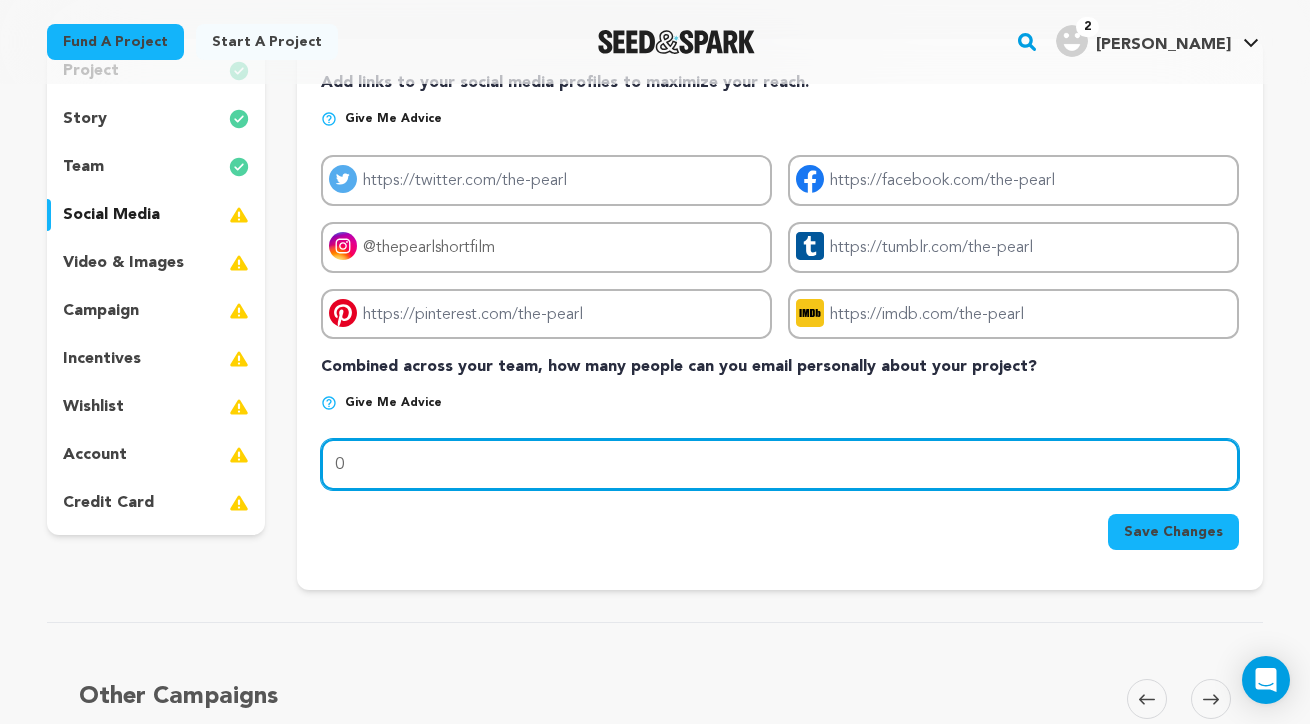 click on "0" at bounding box center (780, 464) 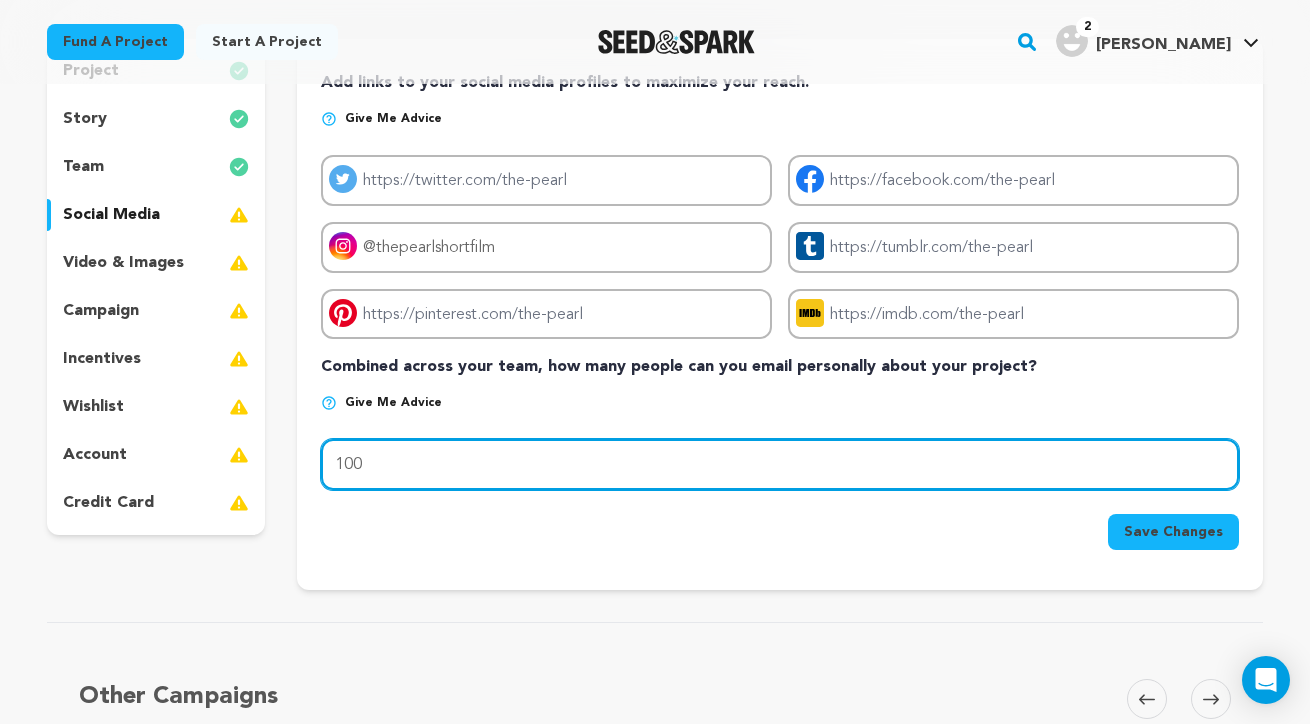 type on "100" 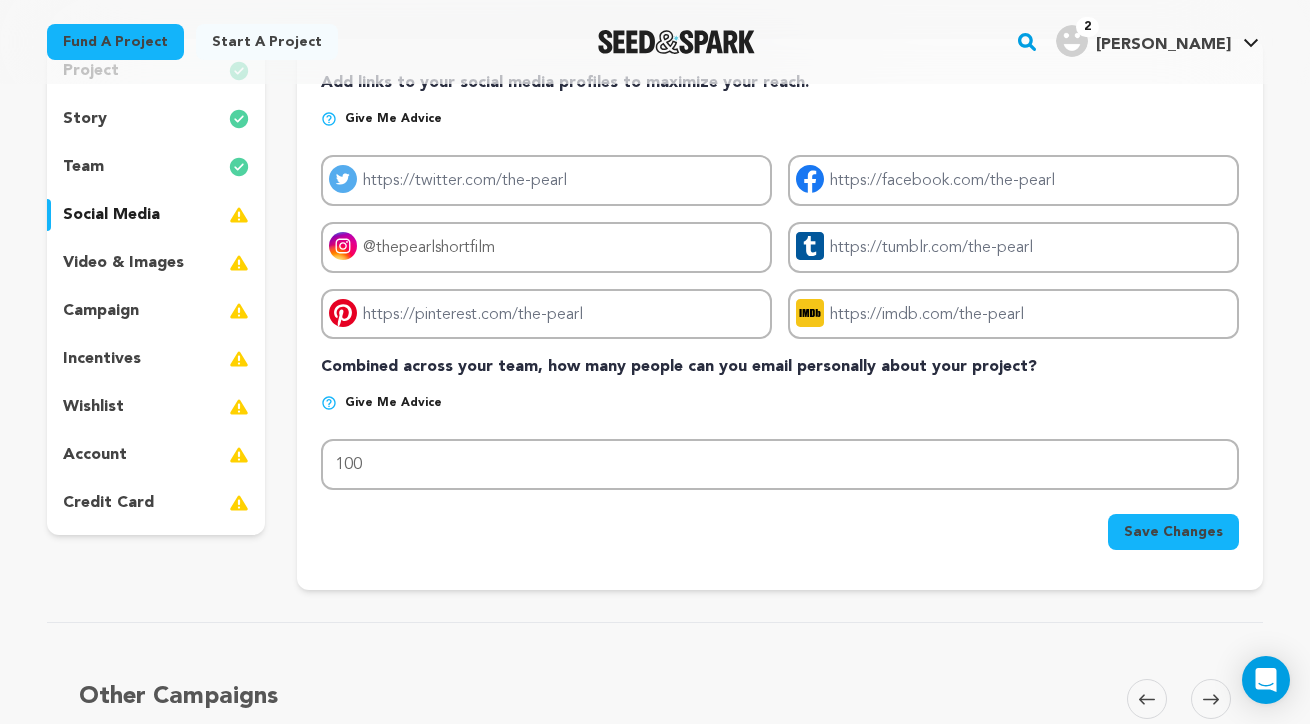click on "Save Changes" at bounding box center (1173, 532) 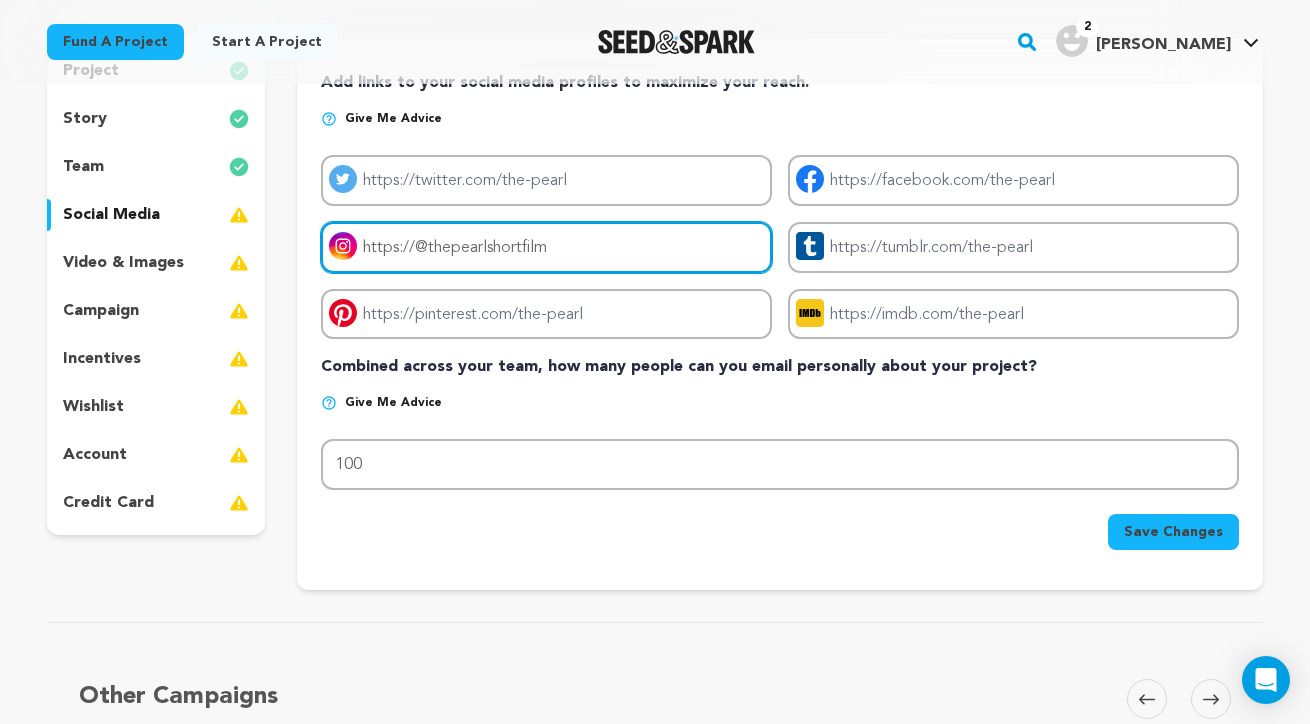 click on "https://@thepearlshortfilm" at bounding box center [546, 247] 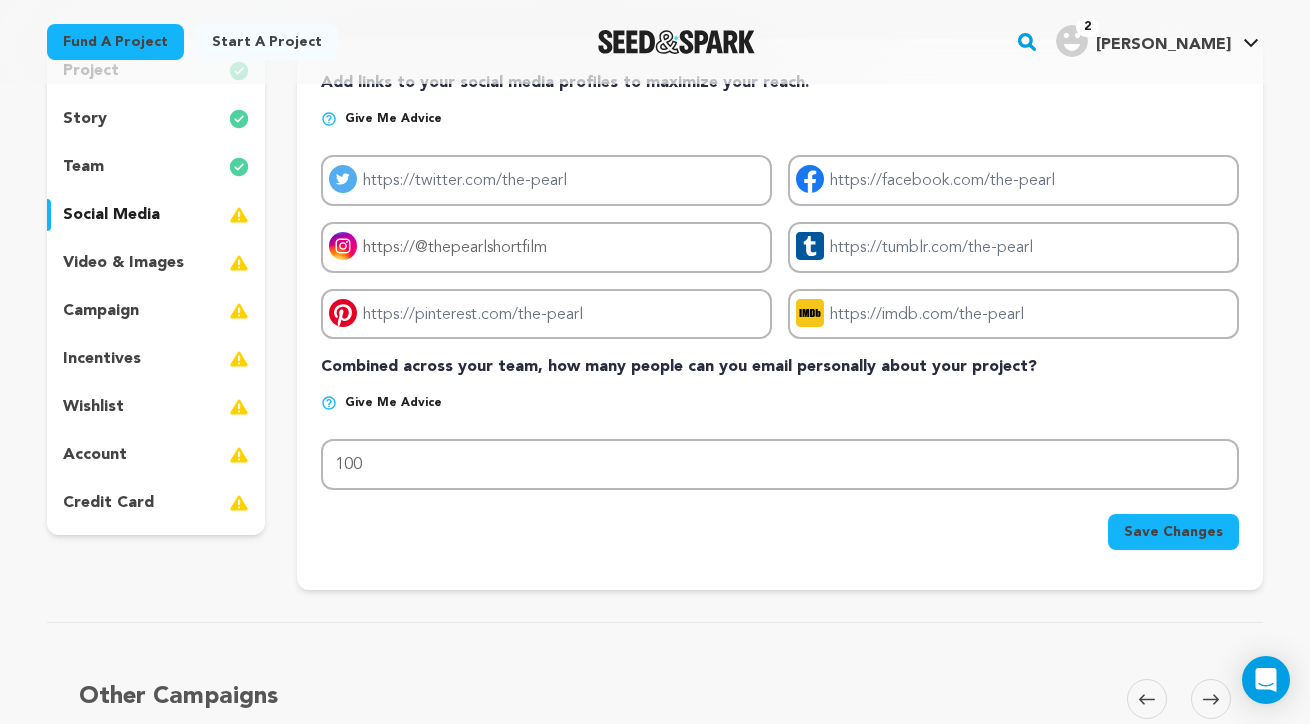 click on "Save Changes" at bounding box center [1173, 532] 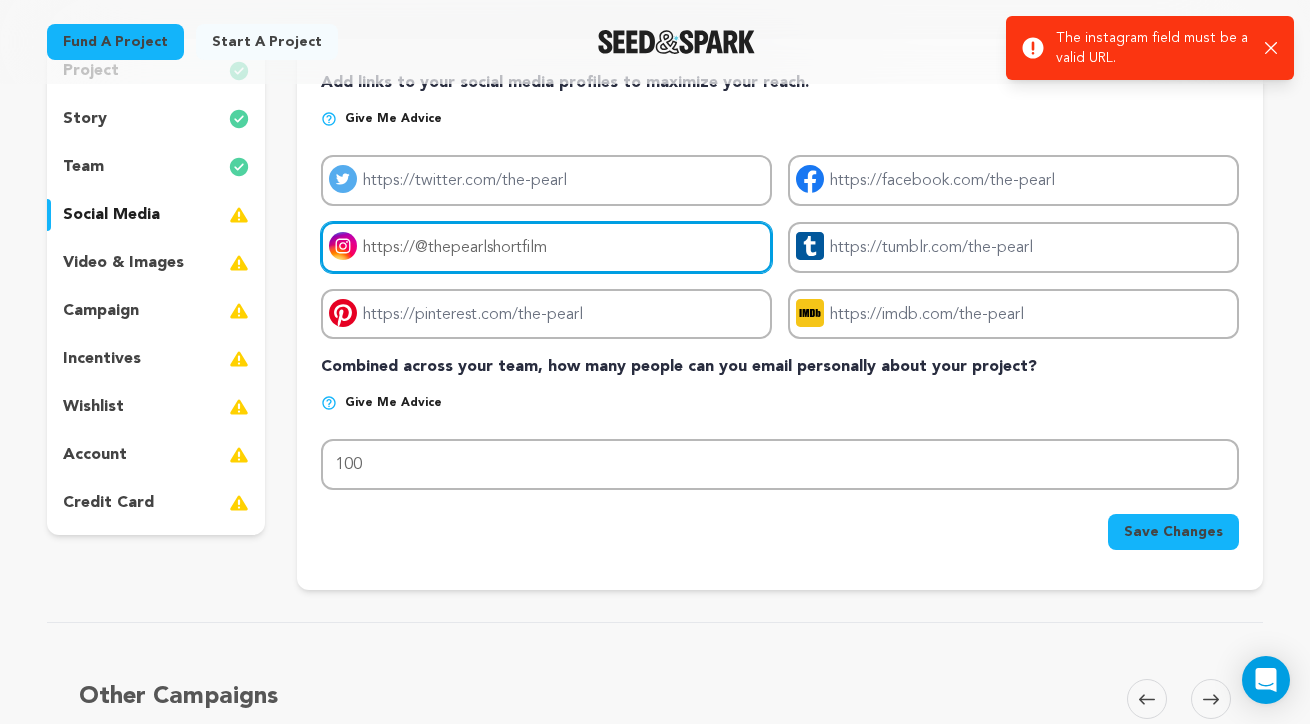 drag, startPoint x: 573, startPoint y: 256, endPoint x: 359, endPoint y: 249, distance: 214.11446 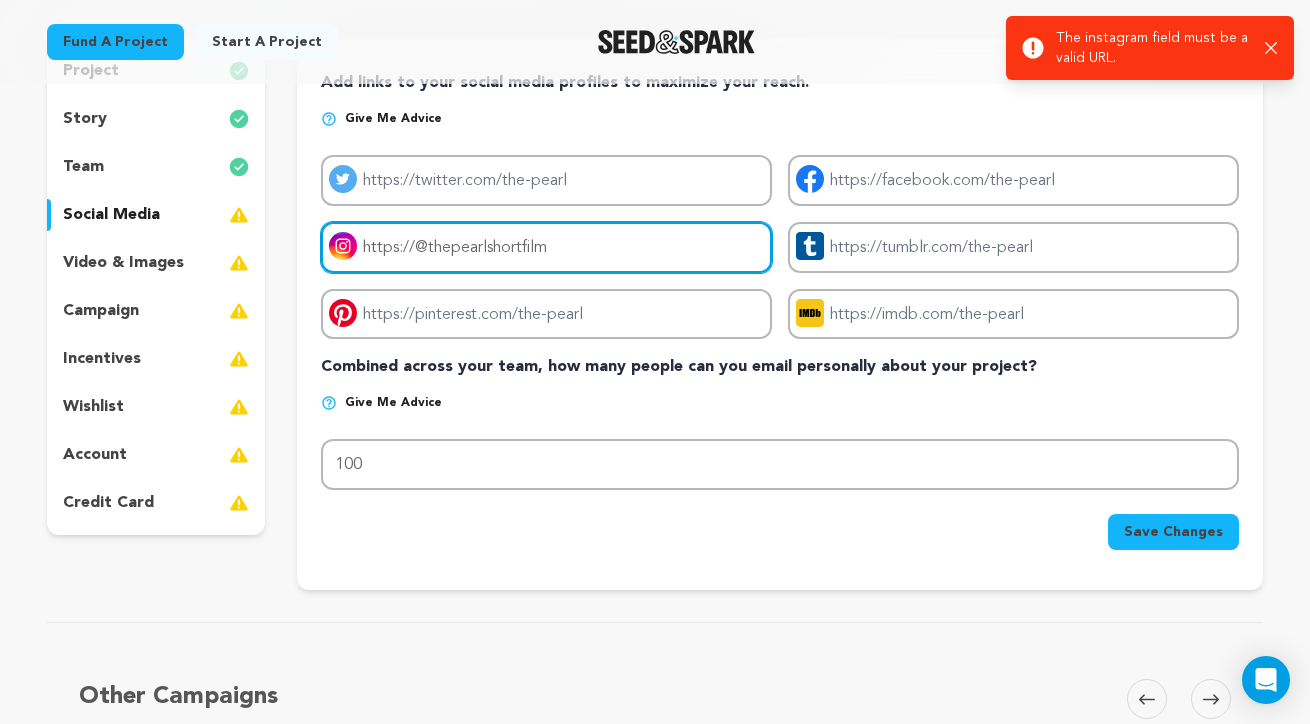 click on "https://@thepearlshortfilm" at bounding box center [546, 247] 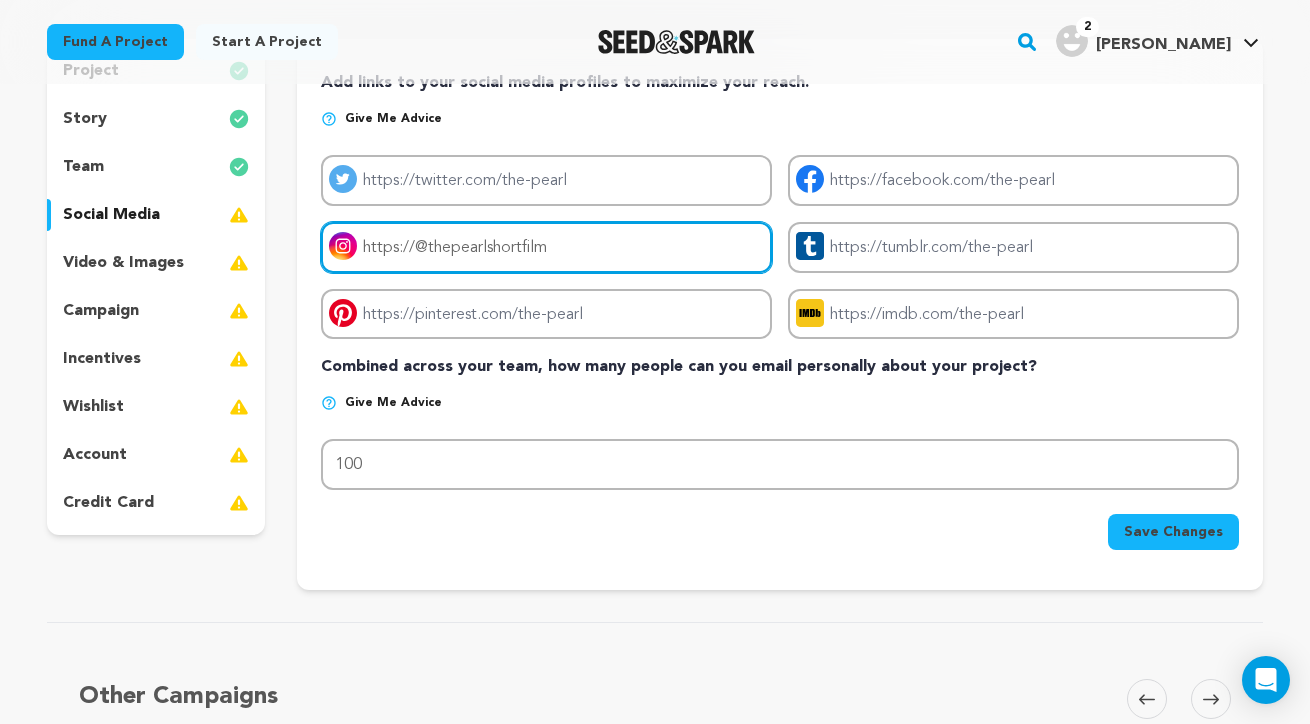 paste on "www.instagram.com/thepearlshortfilm/" 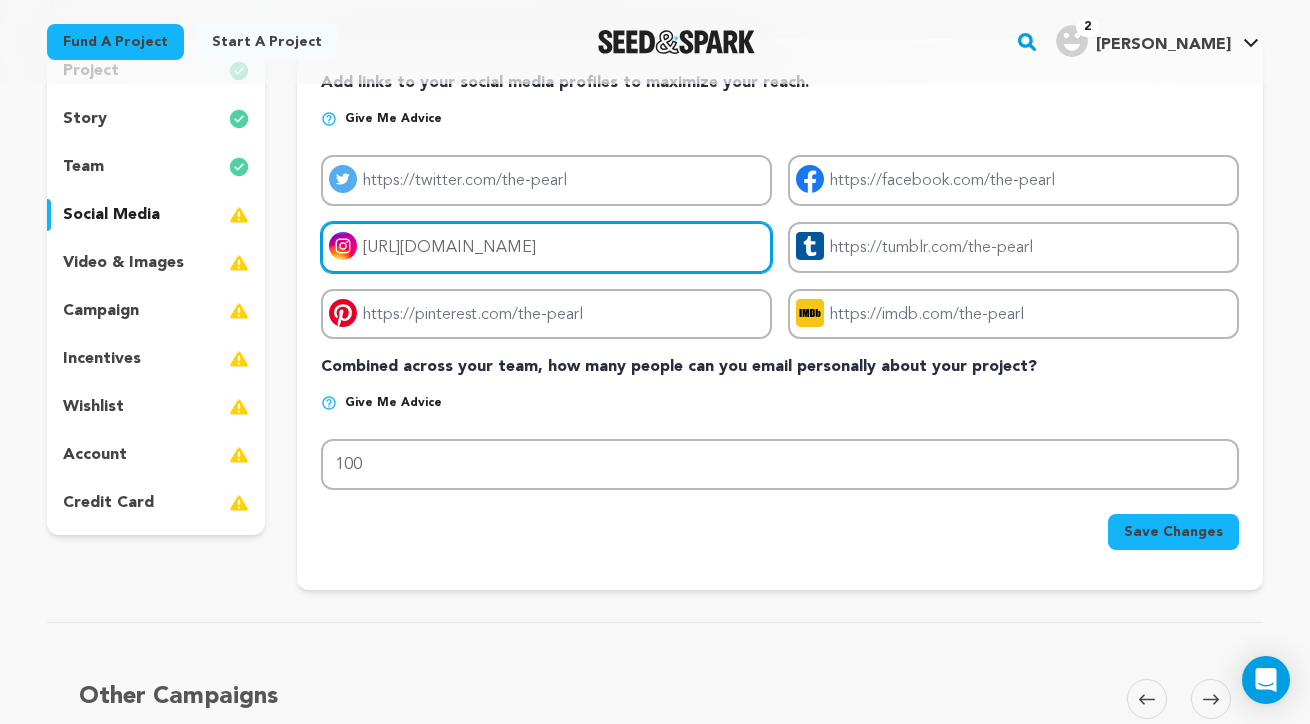 type on "https://www.instagram.com/thepearlshortfilm/" 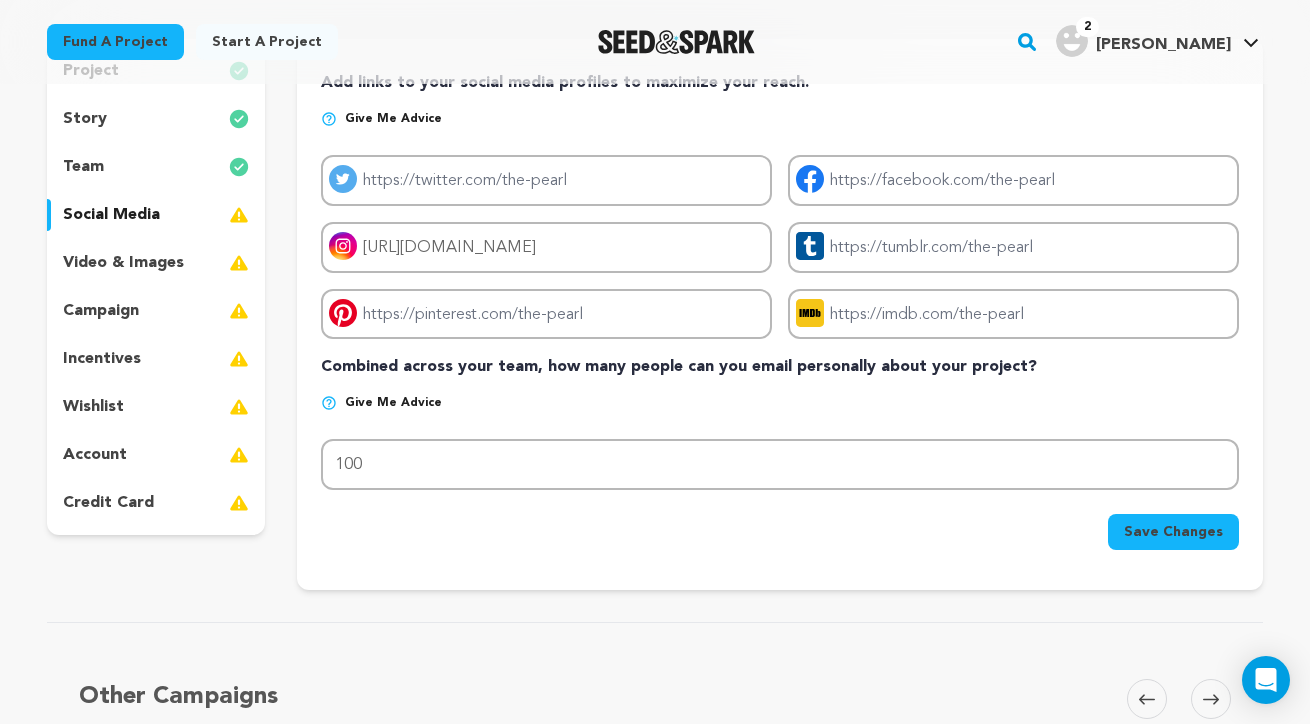 click on "Save Changes" at bounding box center [1173, 532] 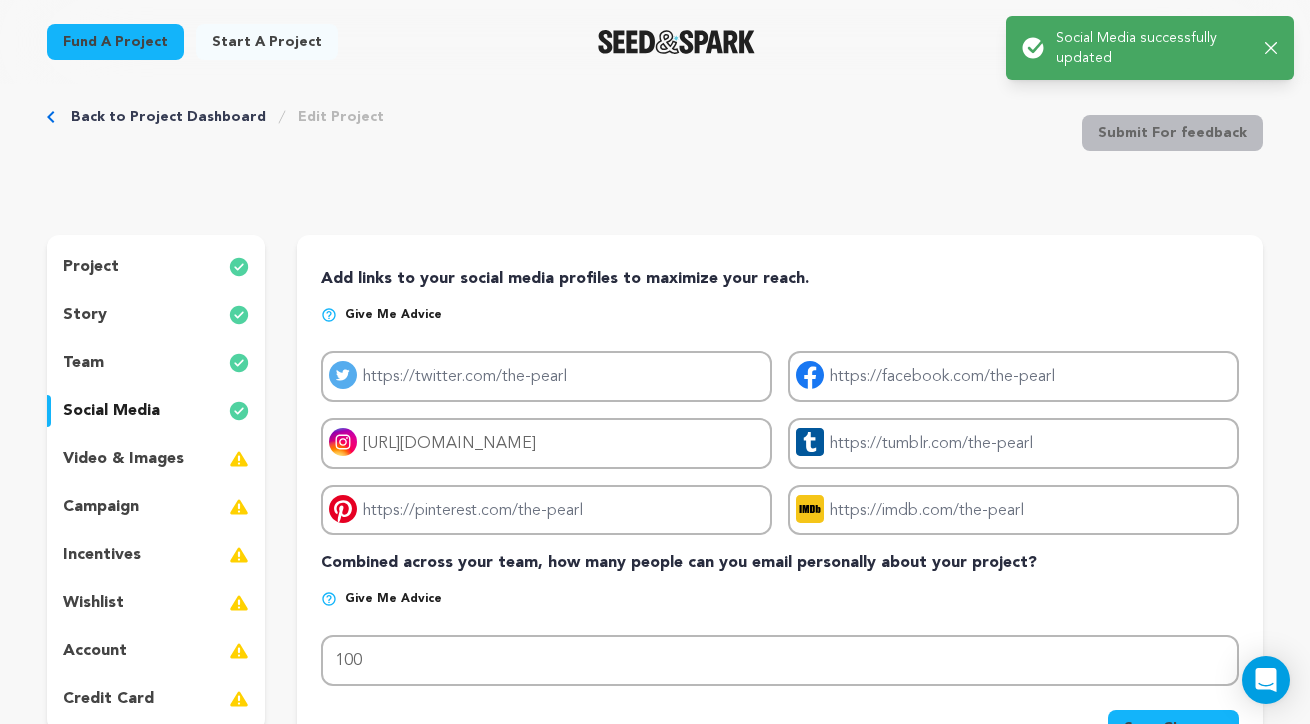 scroll, scrollTop: 0, scrollLeft: 0, axis: both 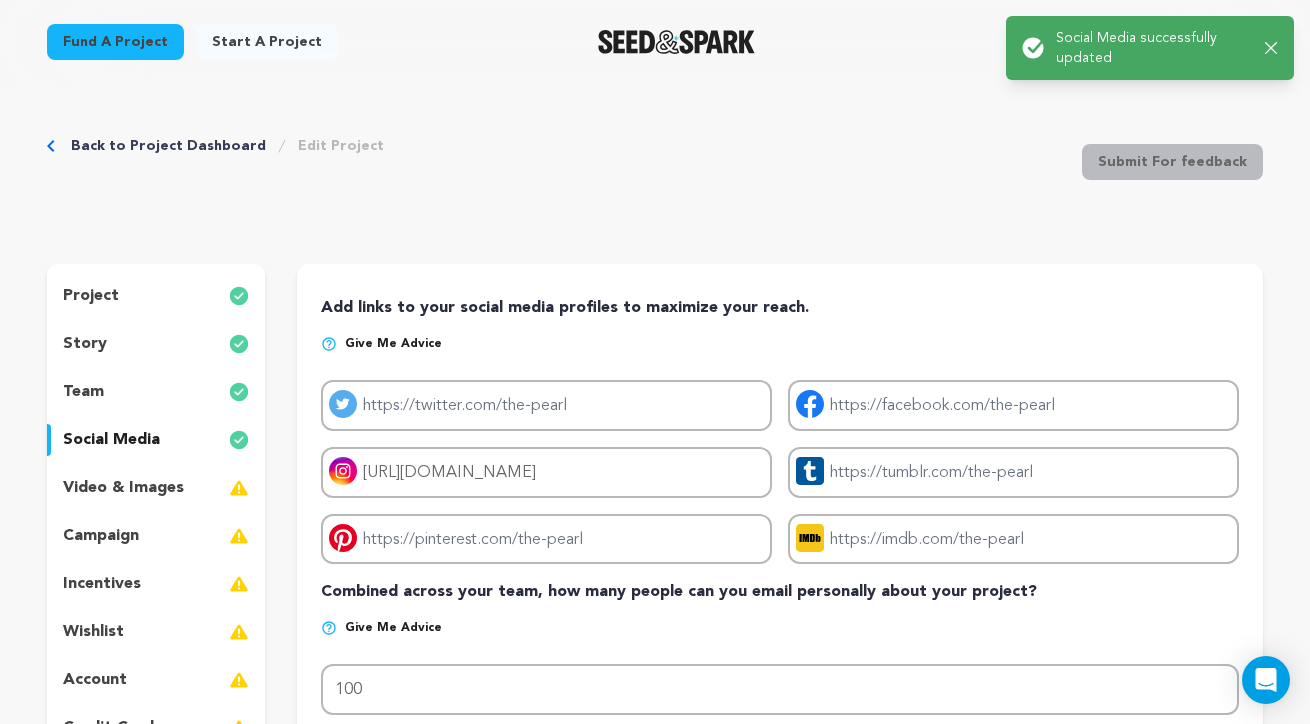 click on "video & images" at bounding box center (123, 488) 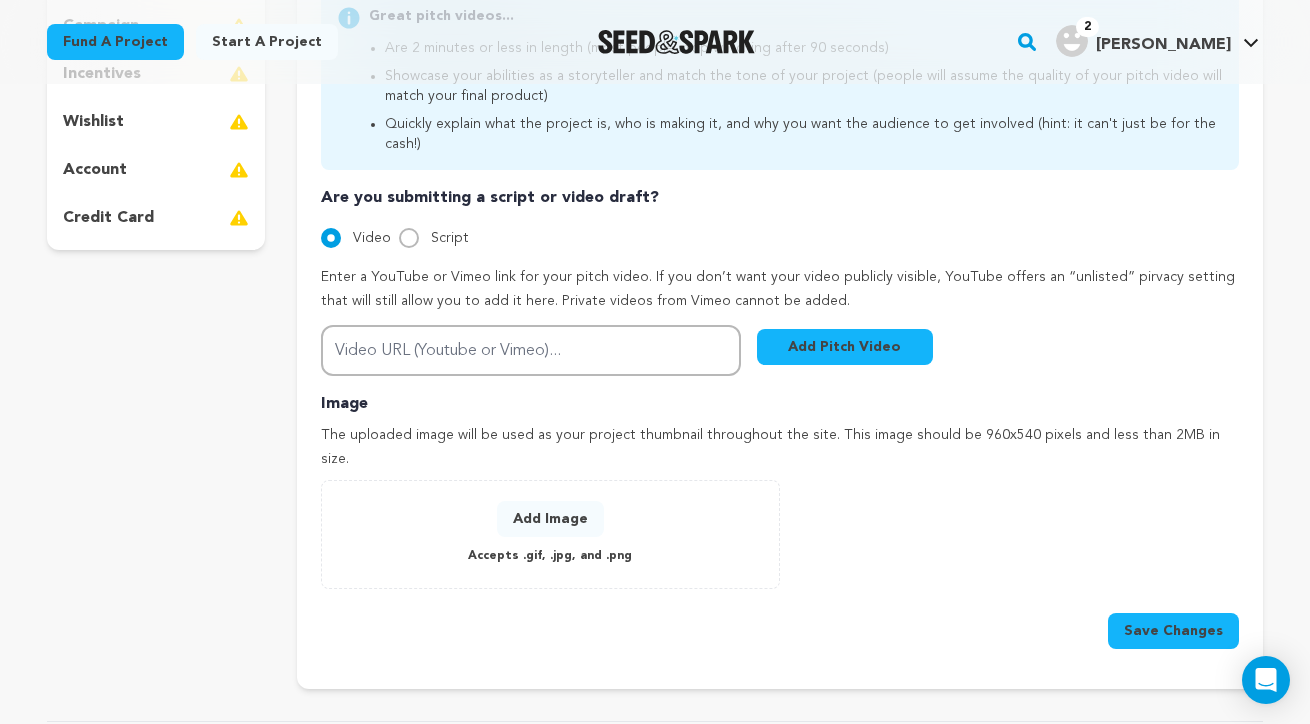 scroll, scrollTop: 252, scrollLeft: 0, axis: vertical 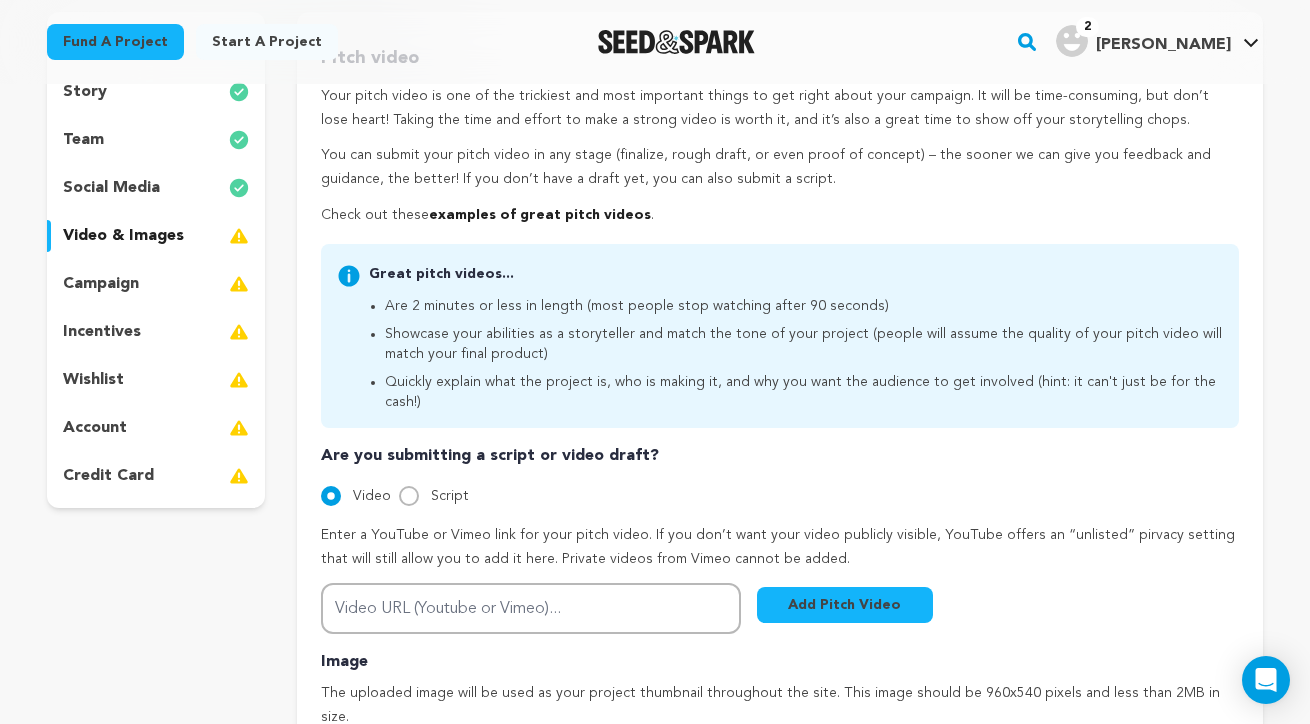 click on "campaign" at bounding box center (101, 284) 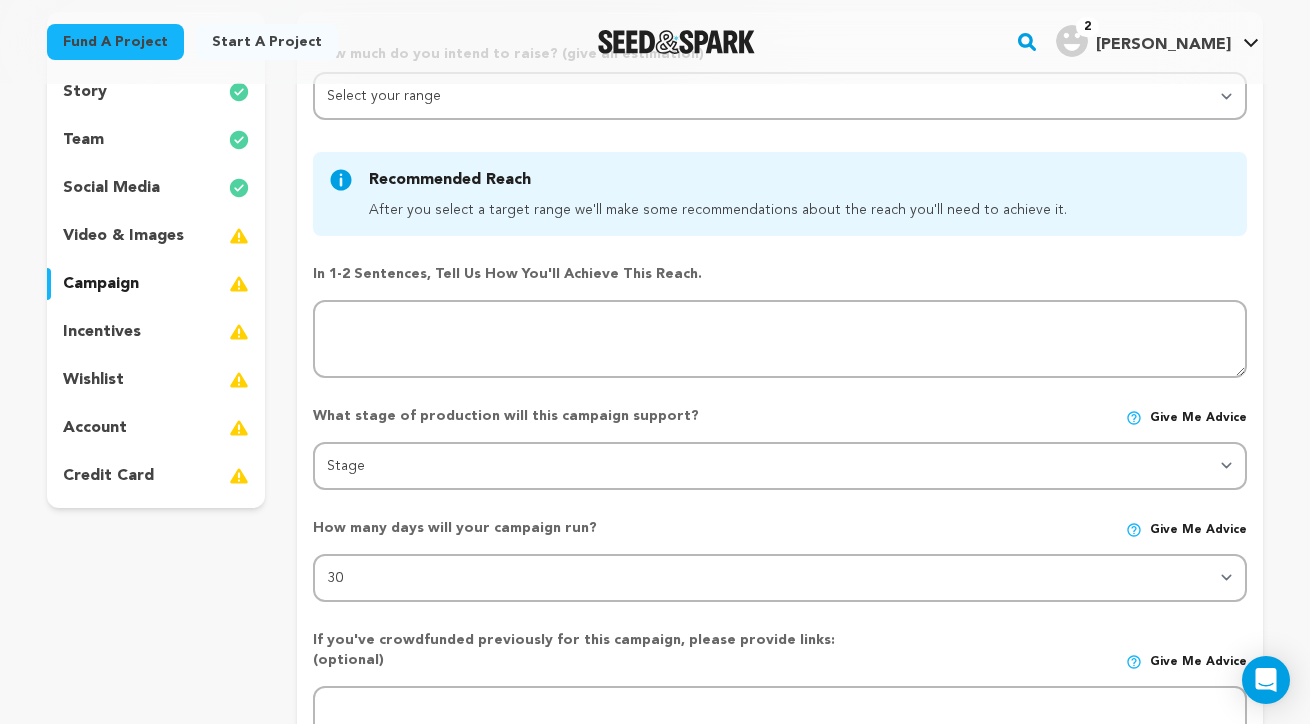 scroll, scrollTop: 0, scrollLeft: 0, axis: both 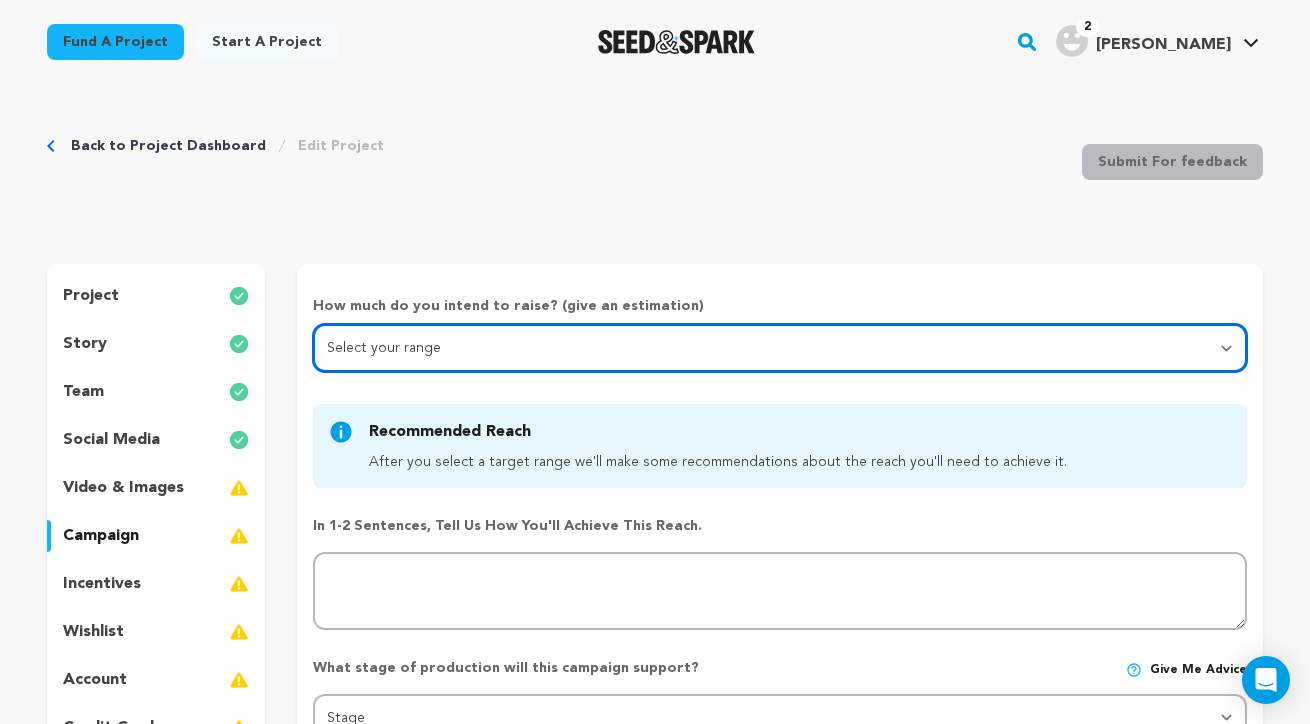 select on "1" 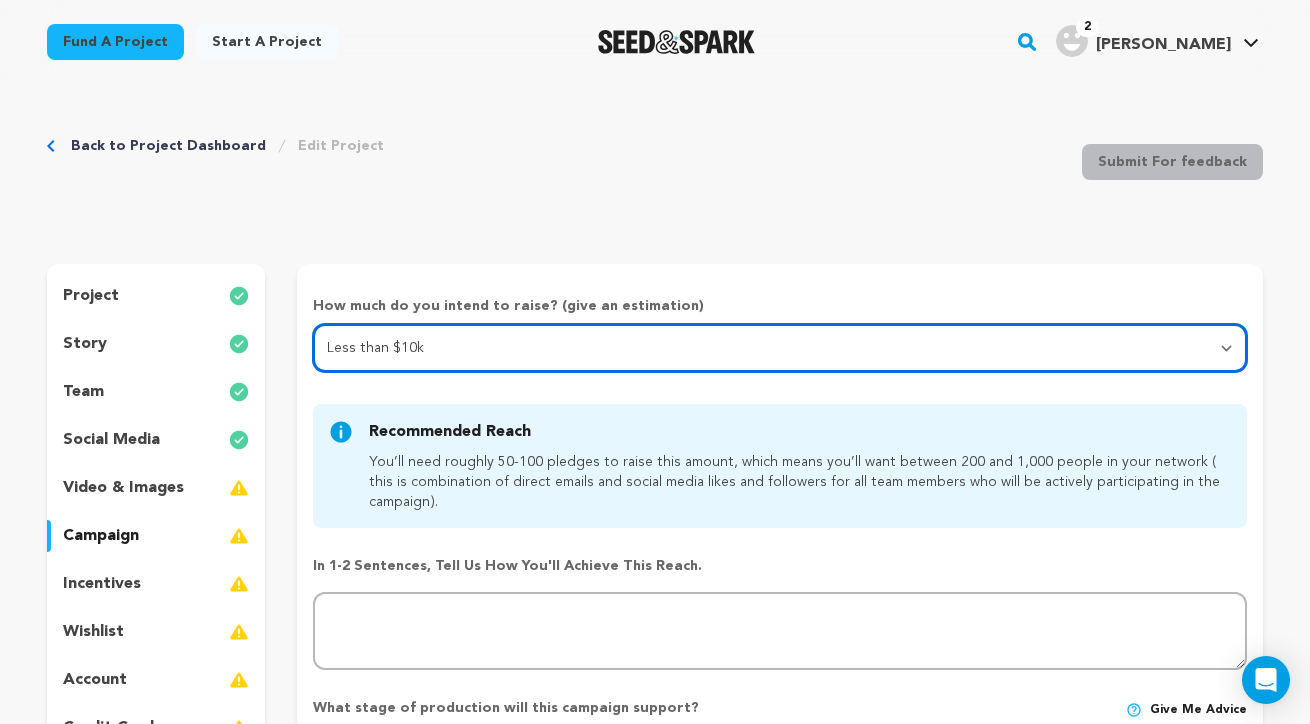 scroll, scrollTop: 163, scrollLeft: 0, axis: vertical 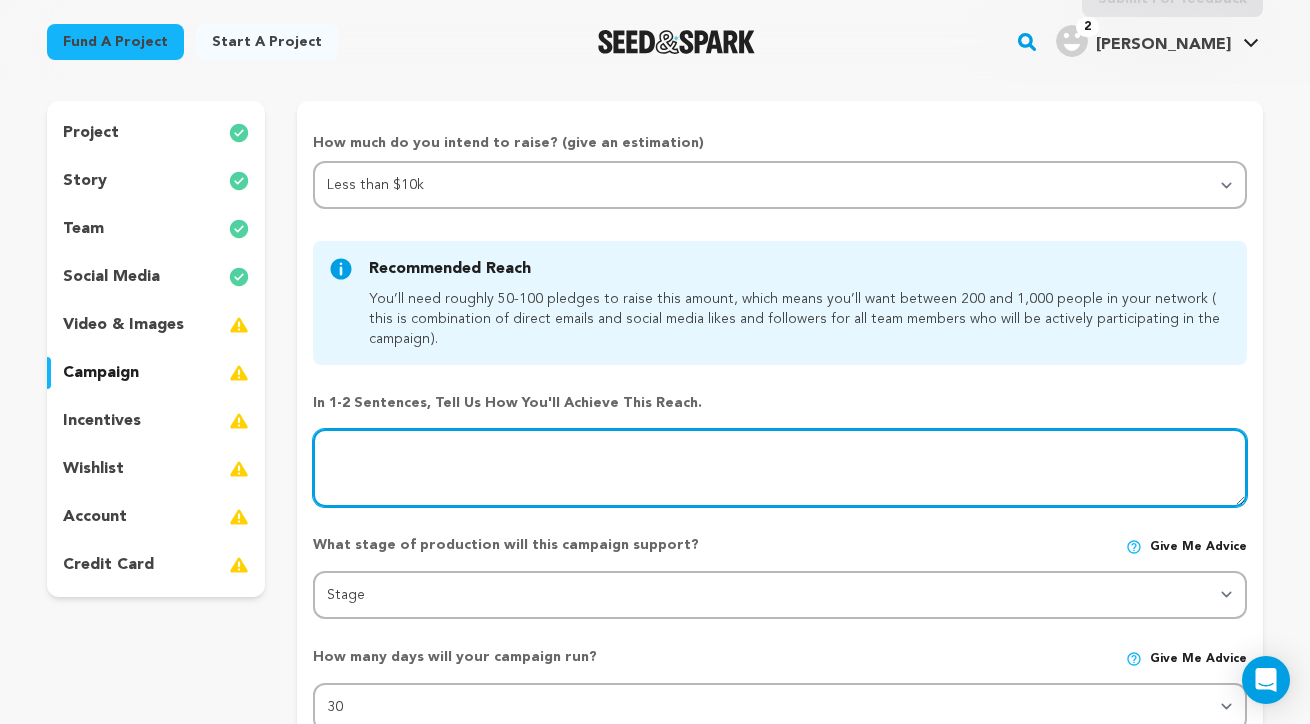 click at bounding box center [780, 468] 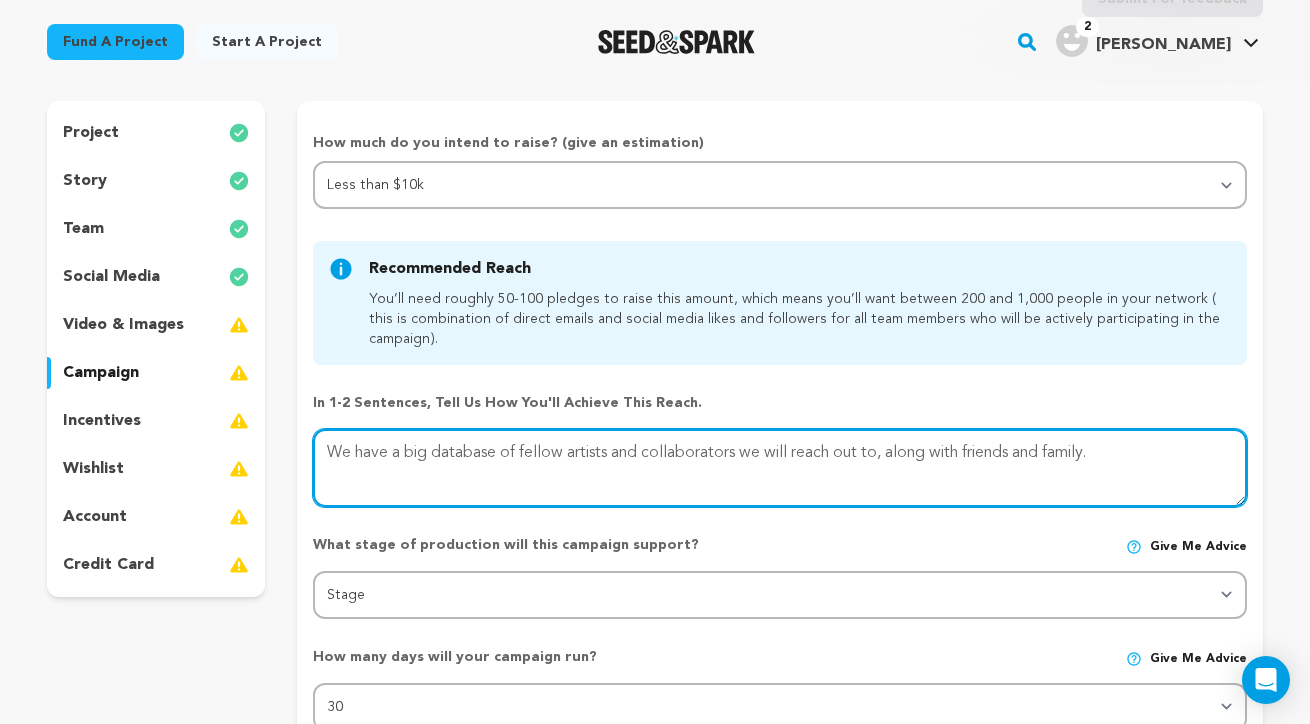 click at bounding box center [780, 468] 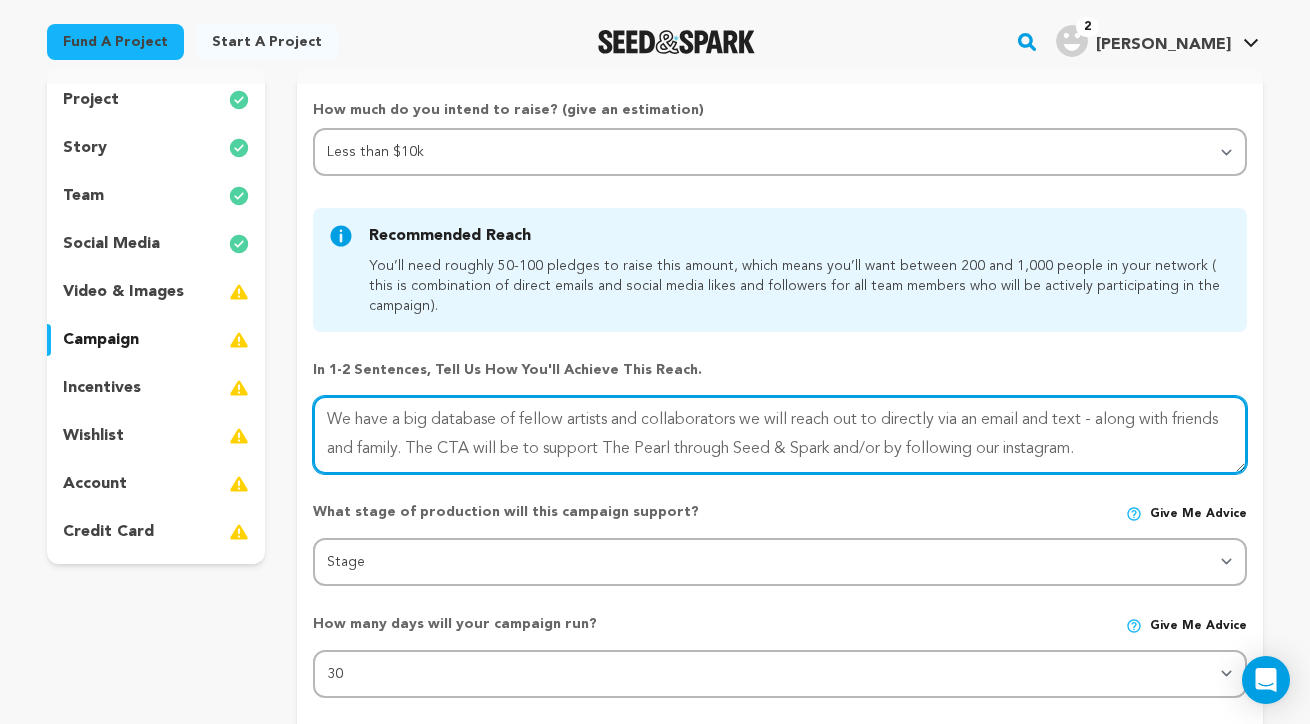 scroll, scrollTop: 241, scrollLeft: 0, axis: vertical 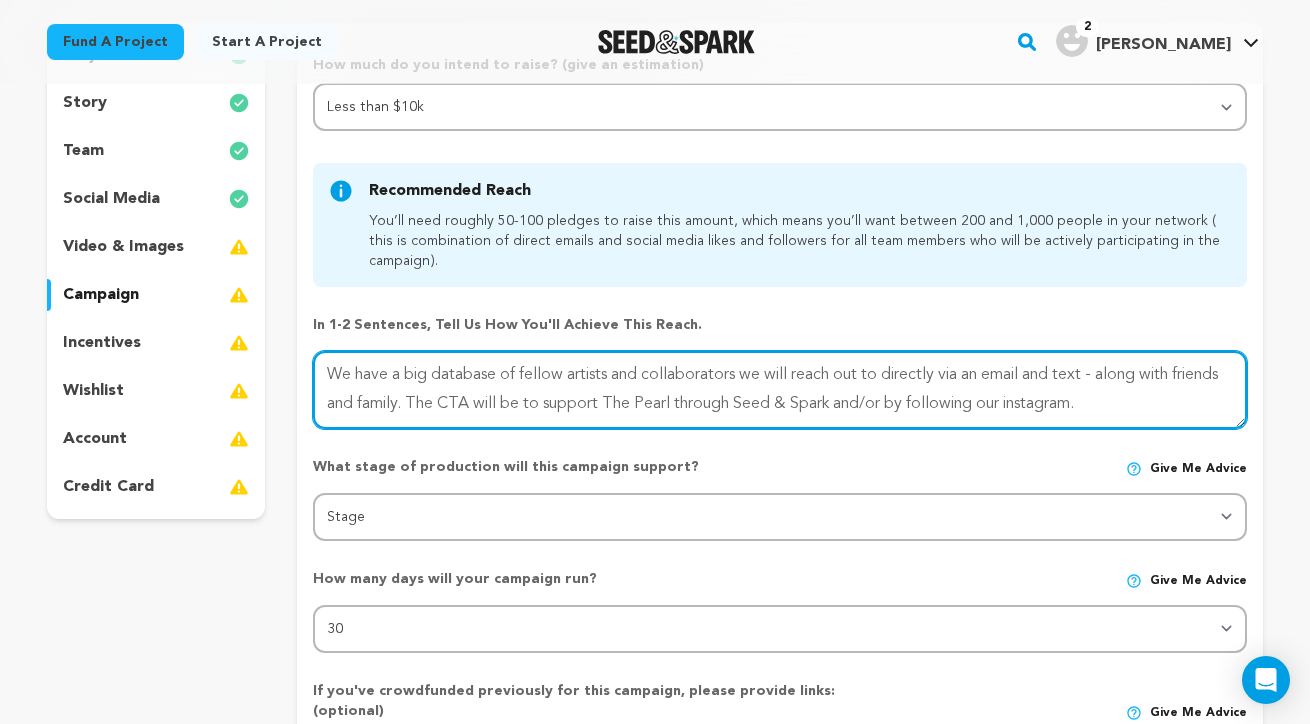 type on "We have a big database of fellow artists and collaborators we will reach out to directly via an email and text - along with friends and family. The CTA will be to support The Pearl through Seed & Spark and/or by following our instagram." 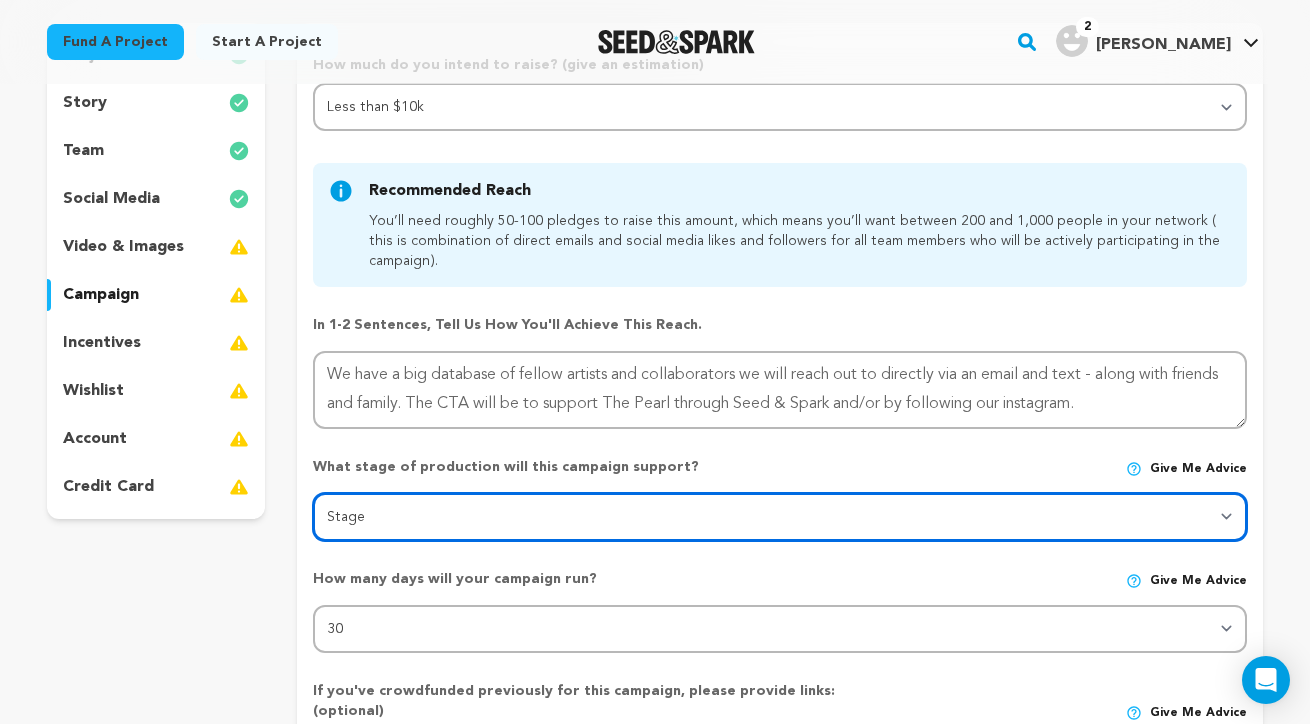 select on "1402" 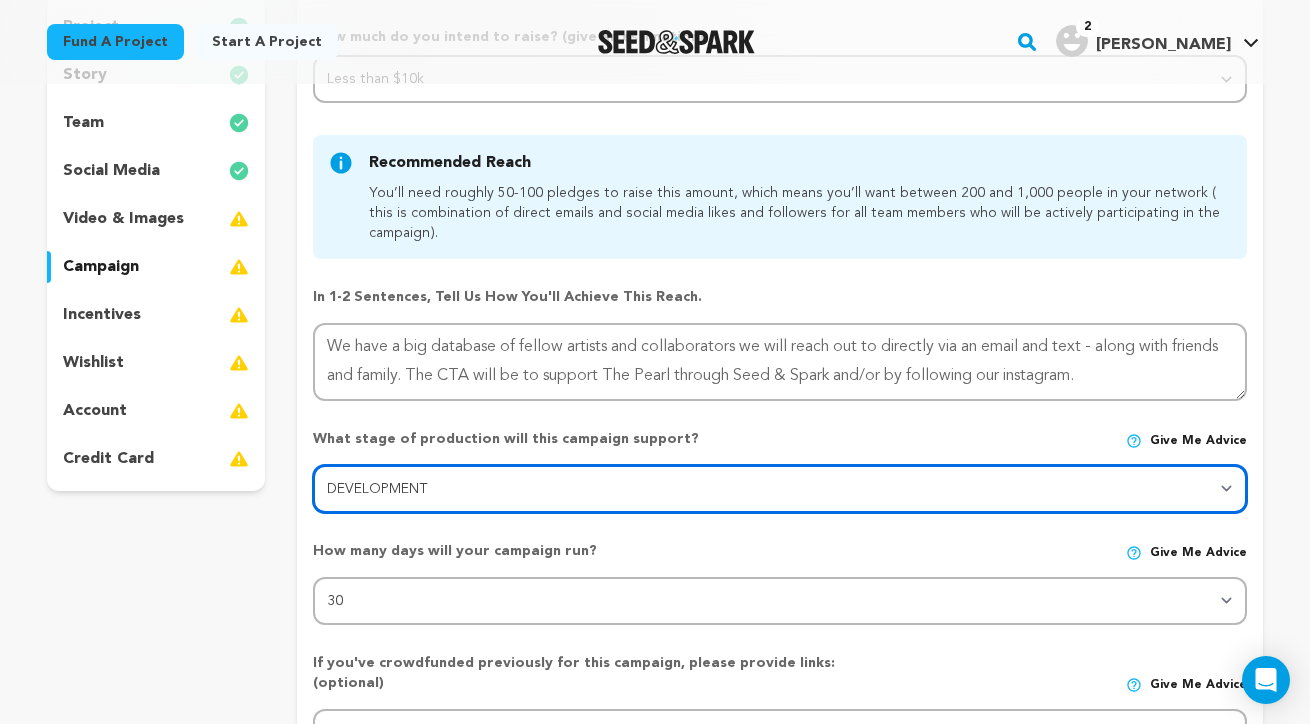 scroll, scrollTop: 470, scrollLeft: 0, axis: vertical 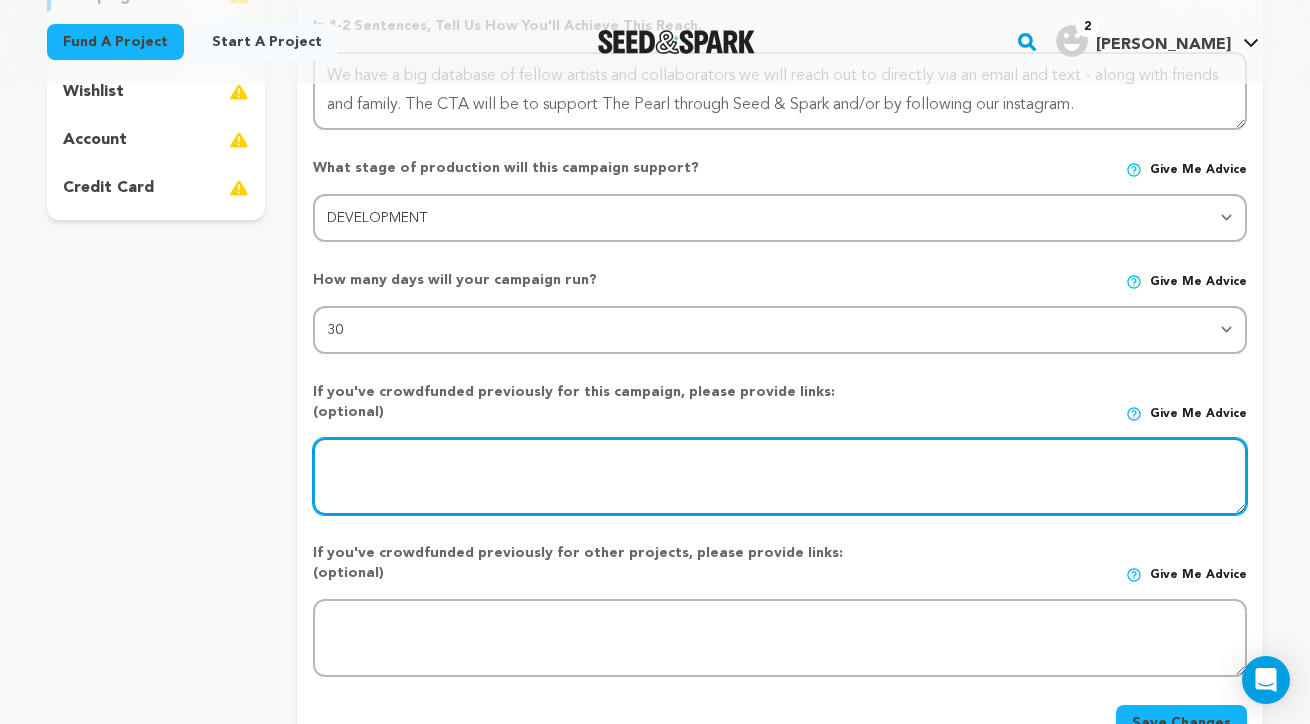 click at bounding box center (780, 477) 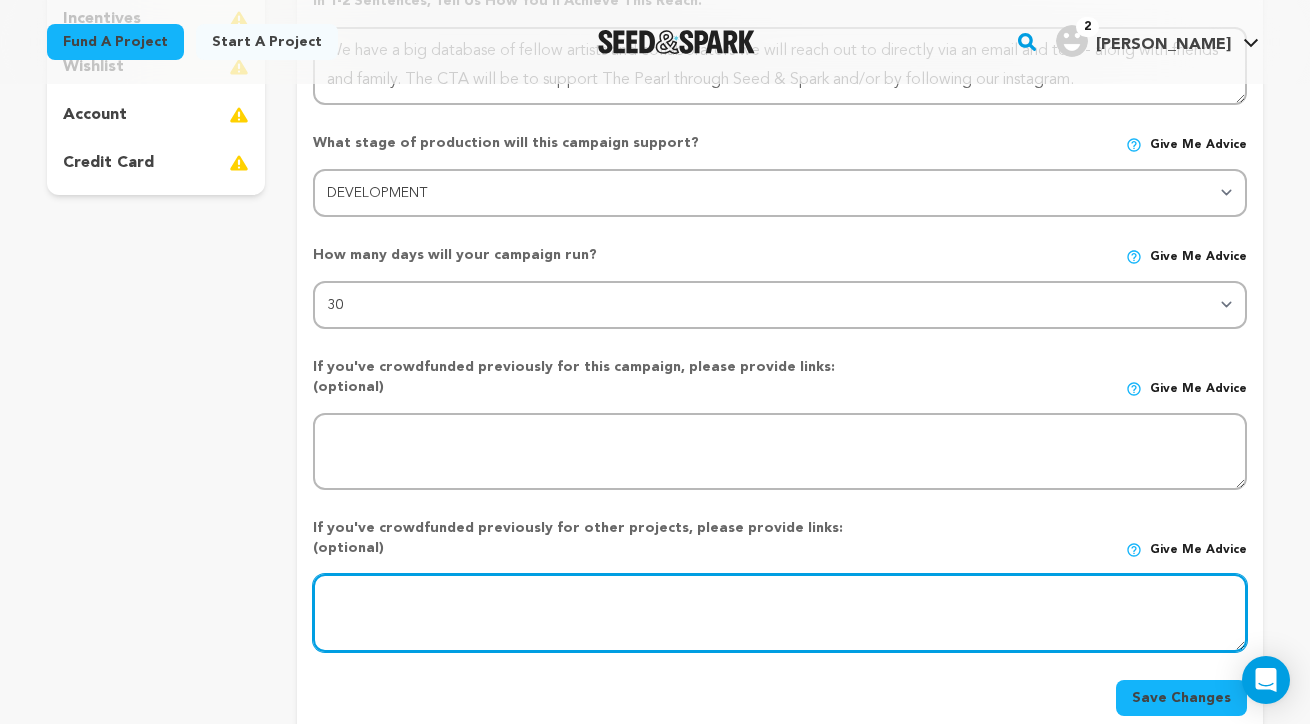 click at bounding box center [780, 613] 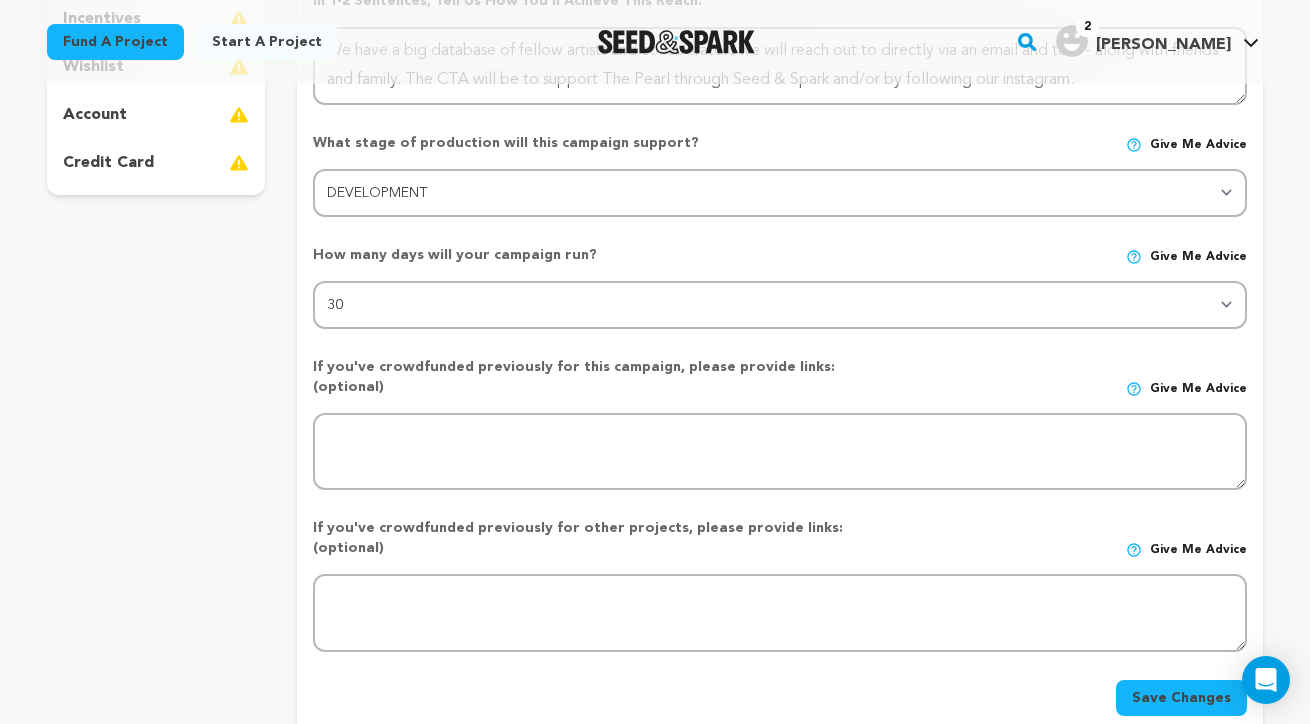 click on "Save Changes" at bounding box center (1181, 698) 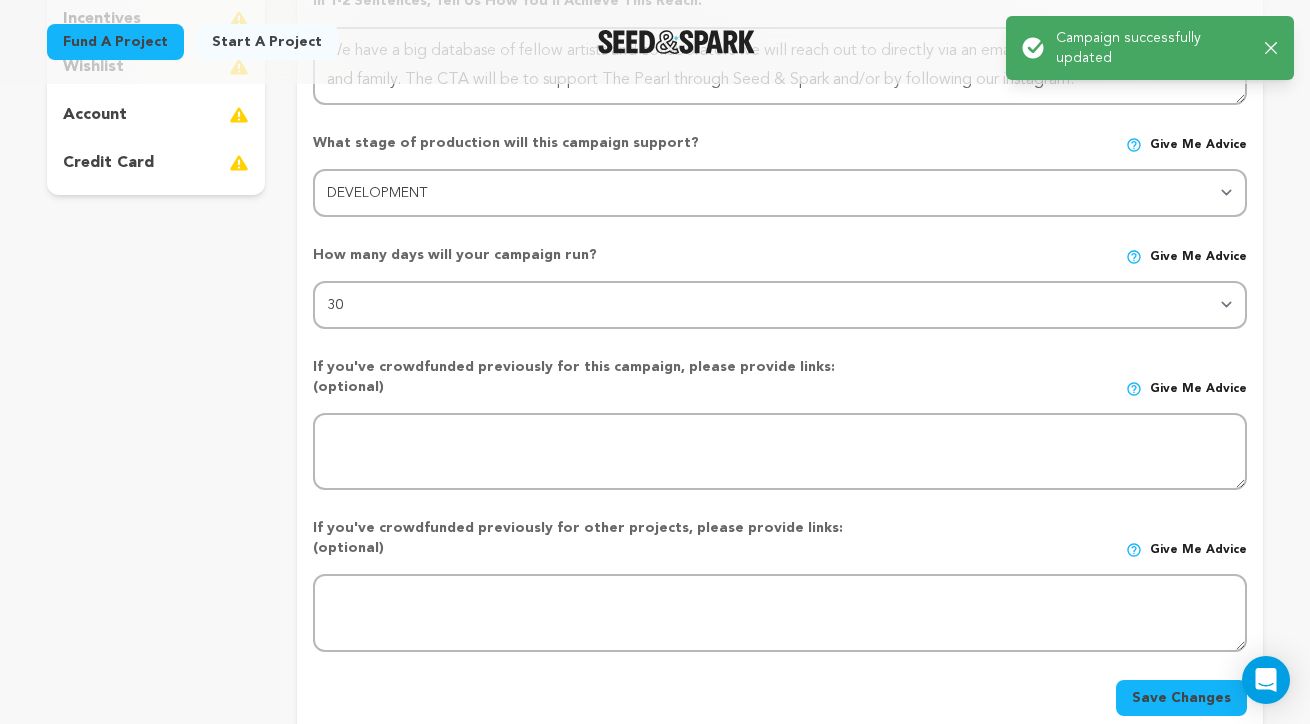 scroll, scrollTop: 0, scrollLeft: 0, axis: both 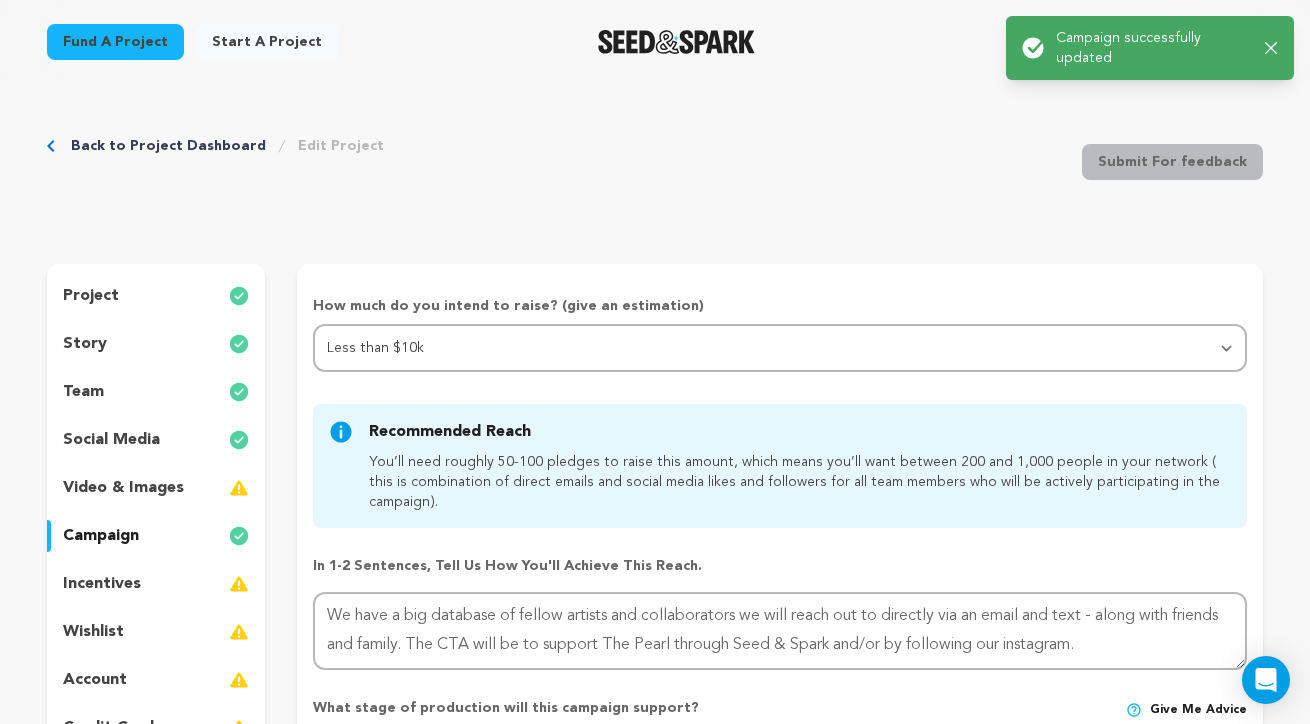 click on "incentives" at bounding box center [102, 584] 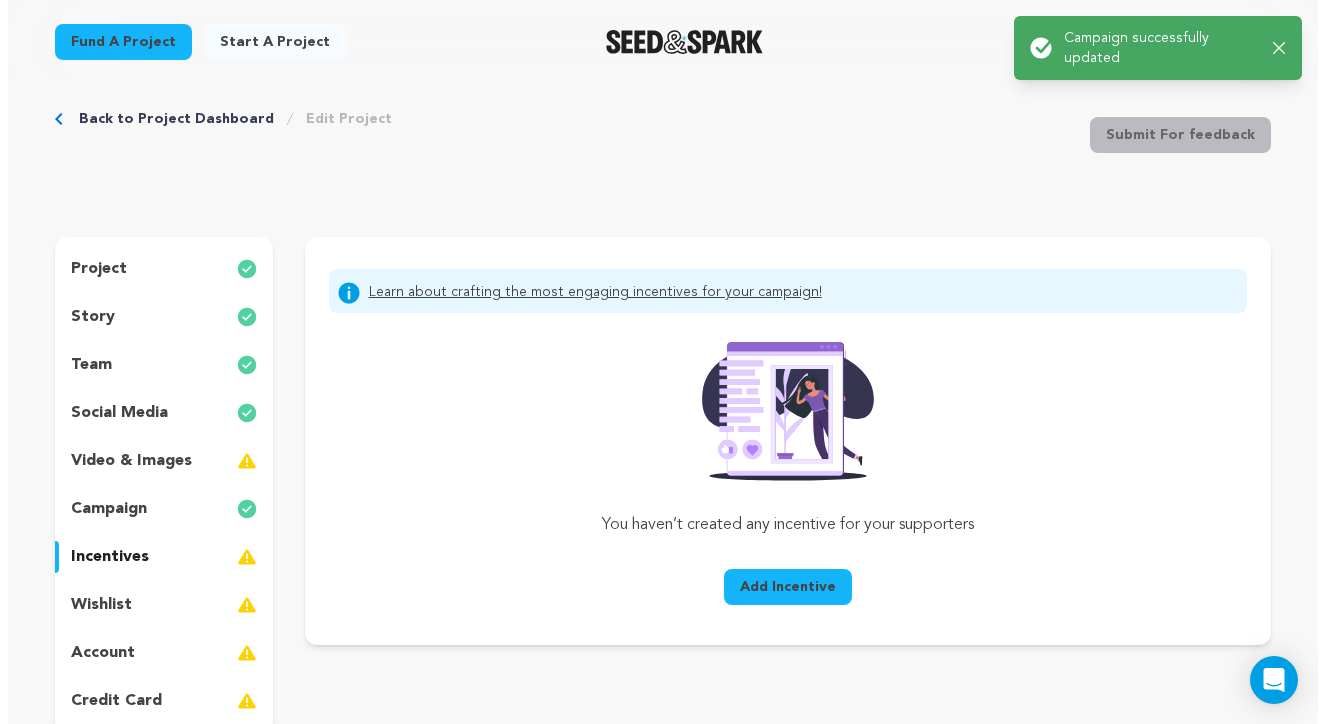 scroll, scrollTop: 55, scrollLeft: 0, axis: vertical 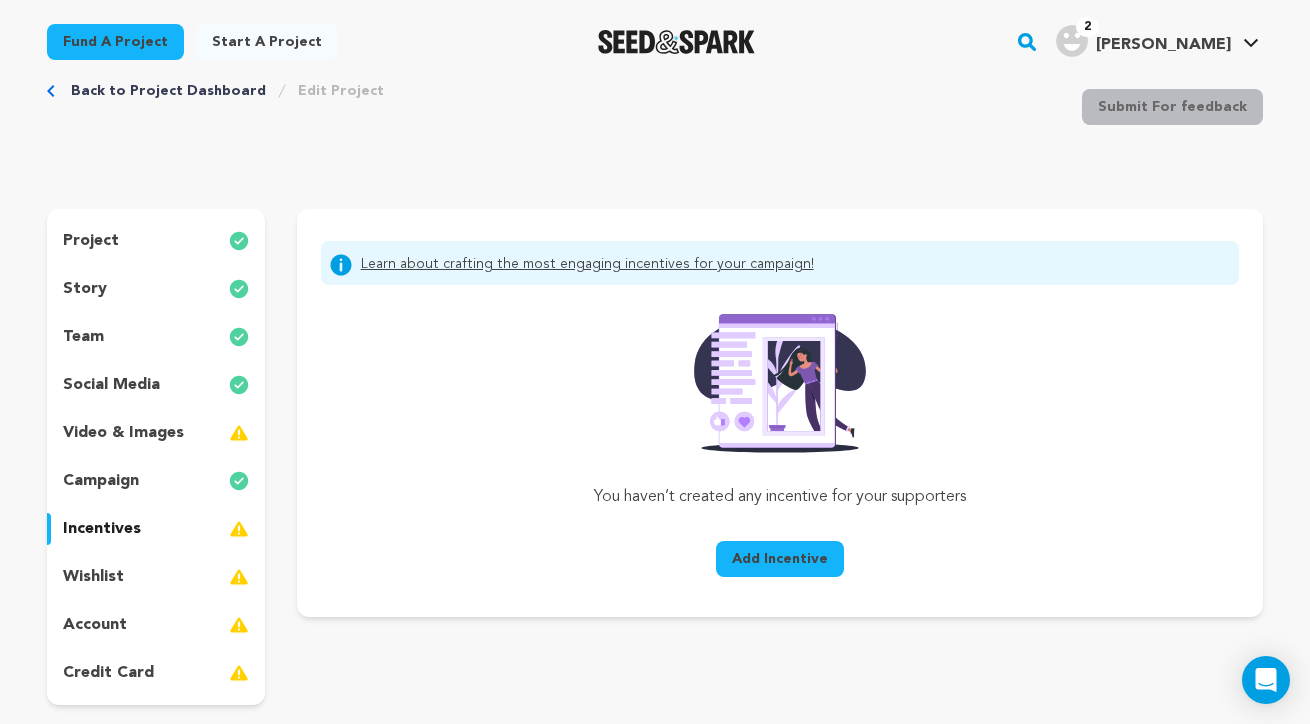 click on "Learn about crafting the most engaging incentives for your campaign!" at bounding box center (587, 265) 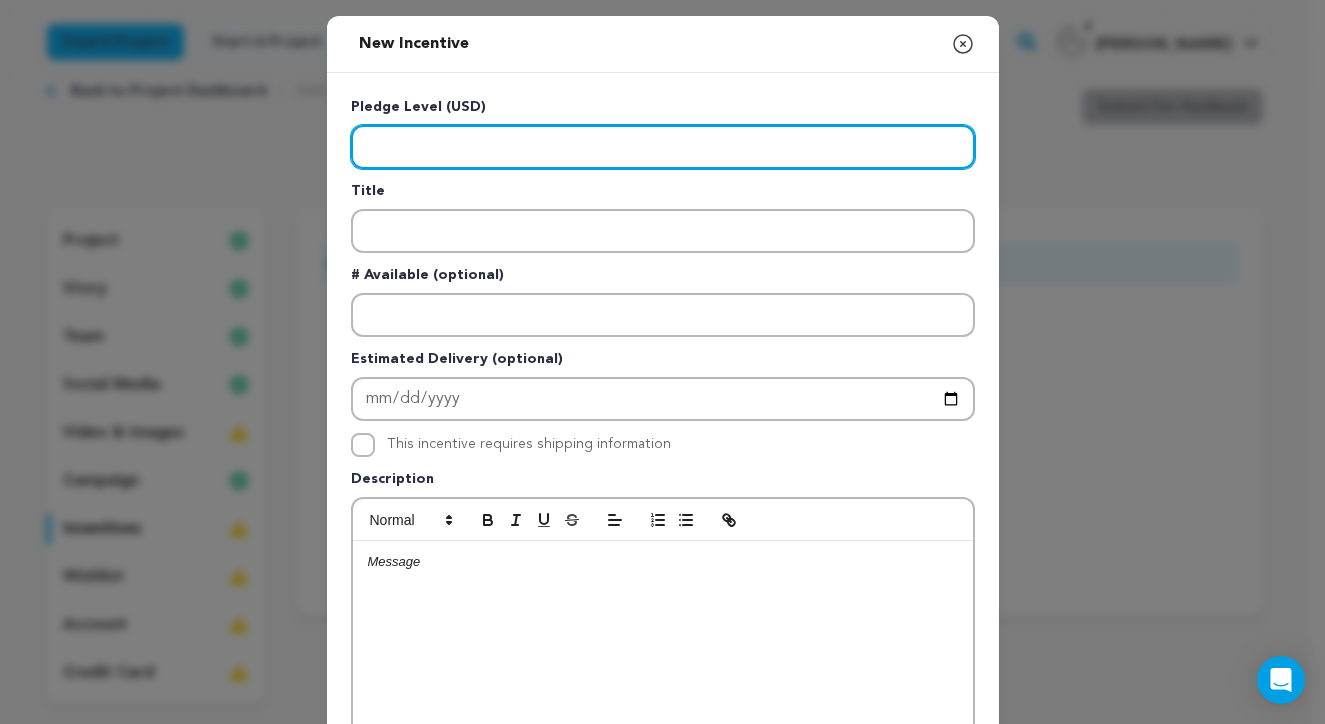 click at bounding box center (663, 147) 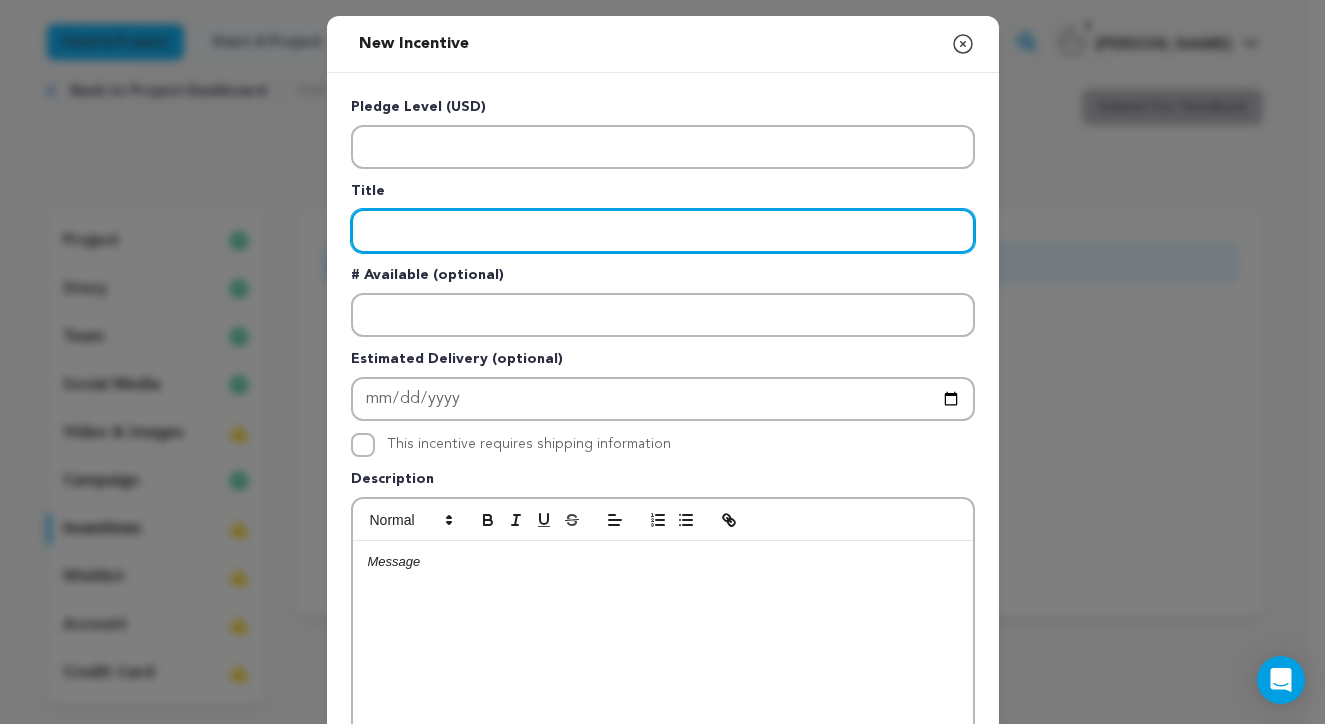 click at bounding box center [663, 231] 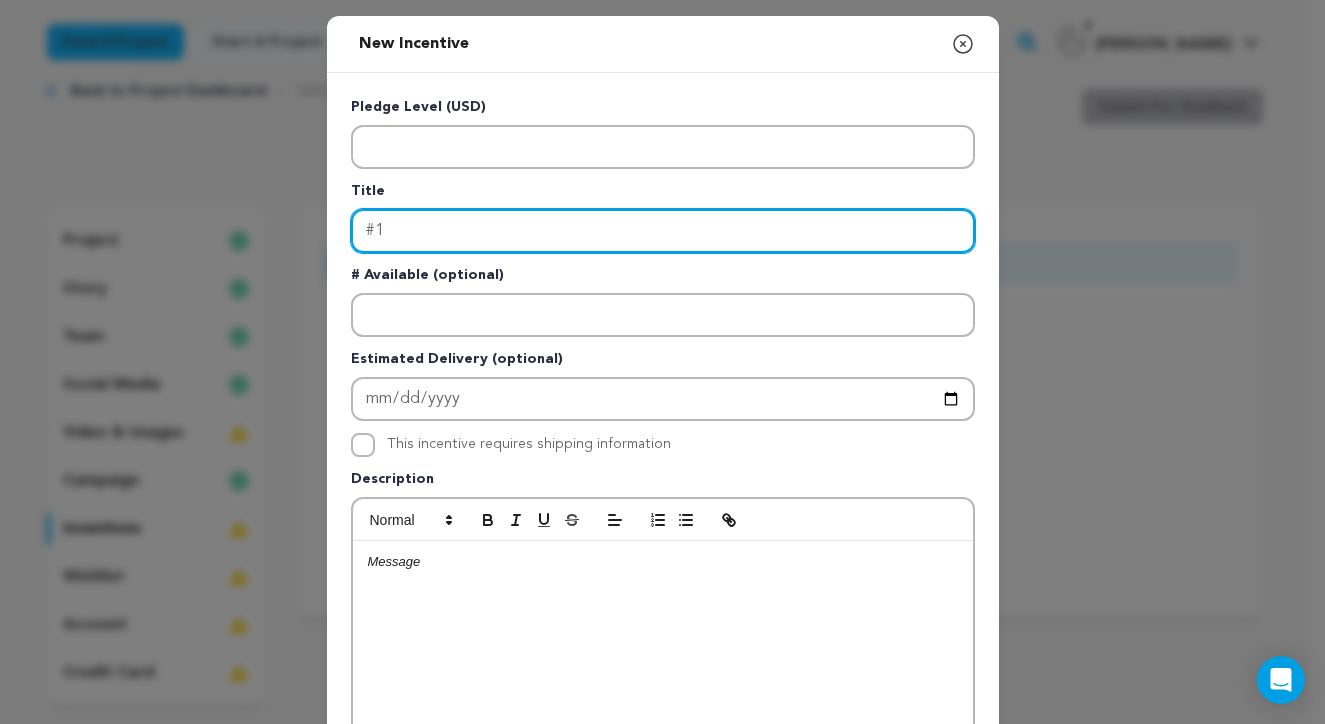 type on "#" 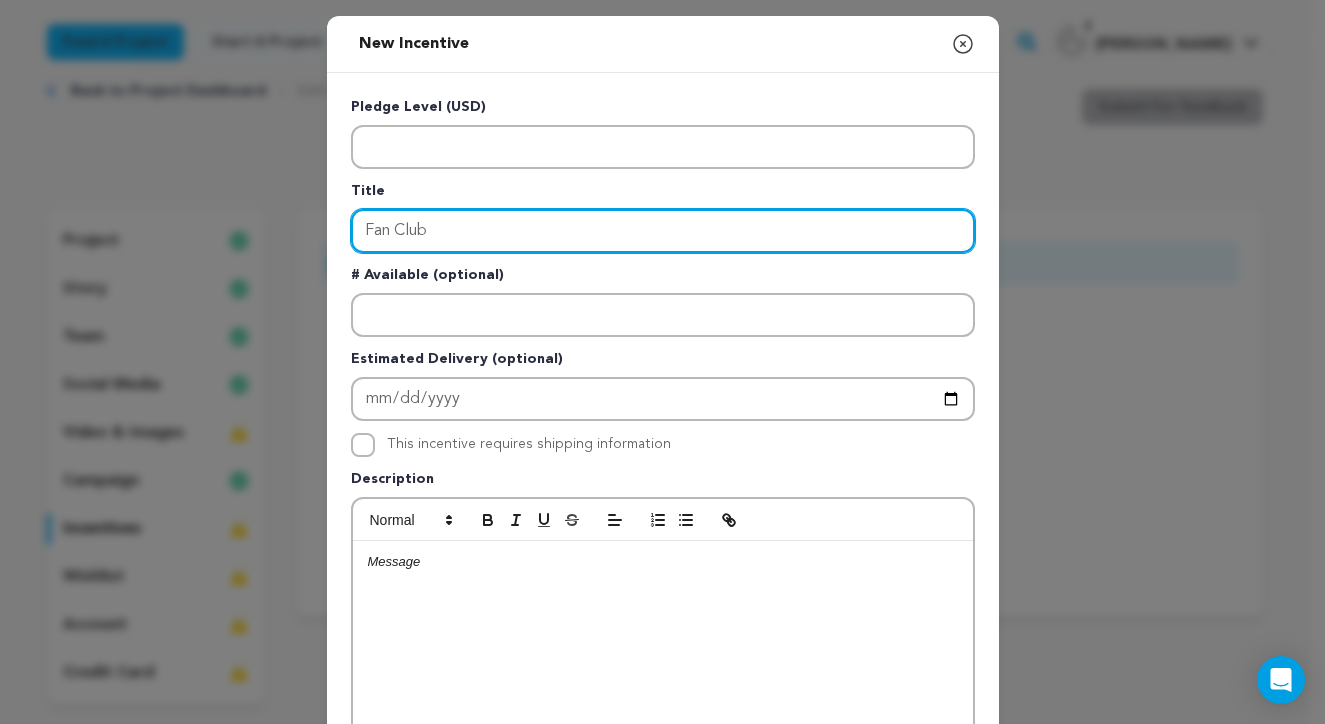type on "Fan Club" 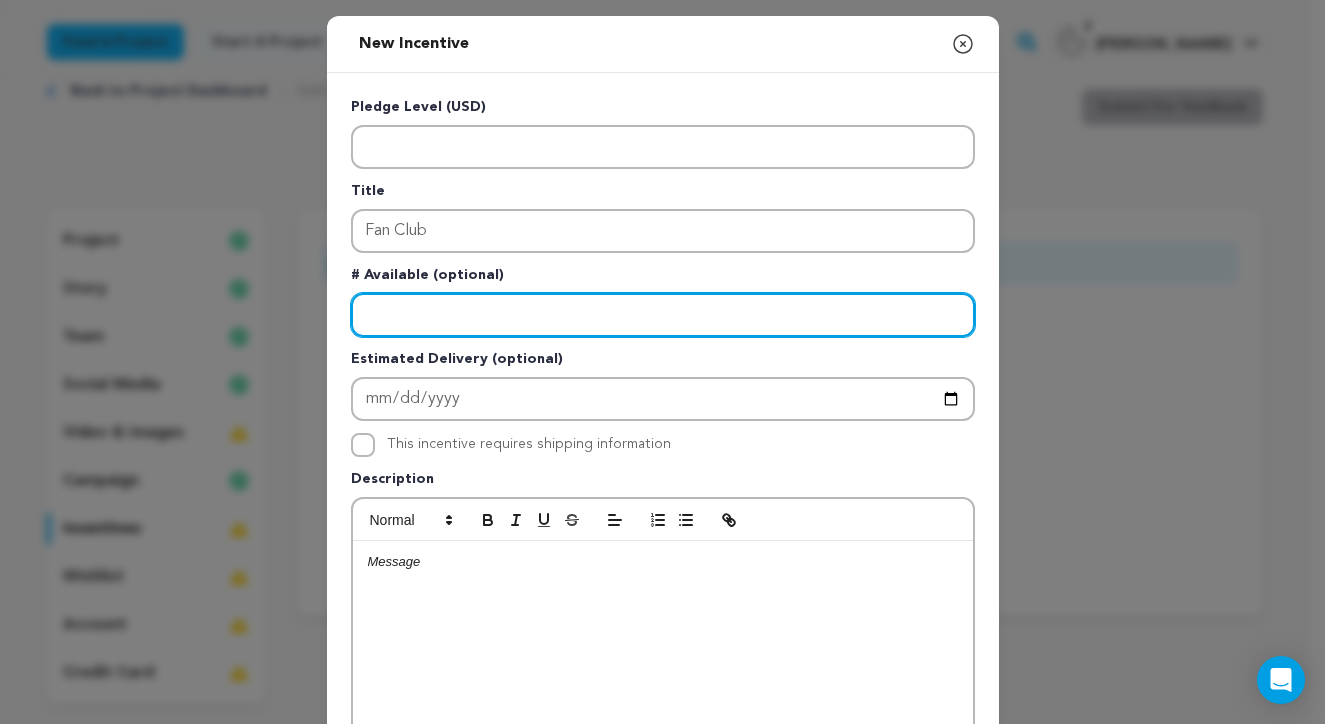 click at bounding box center (663, 315) 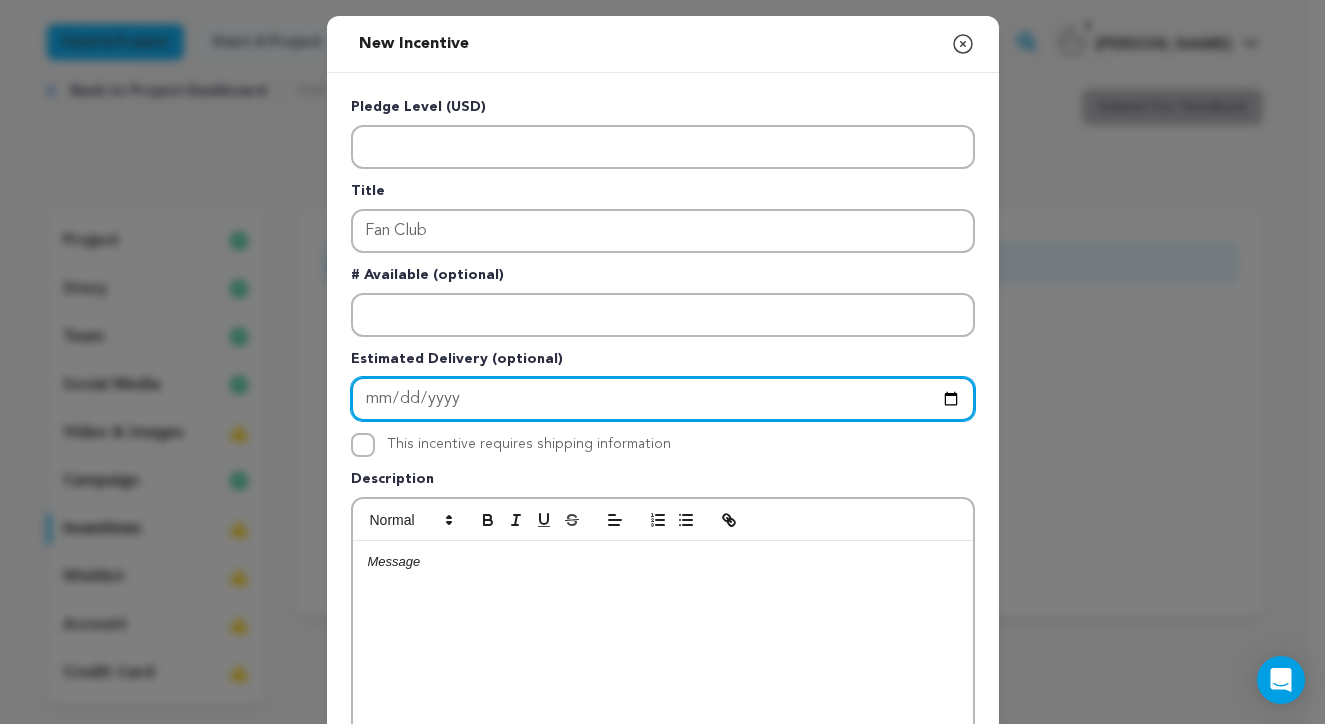 click at bounding box center (663, 399) 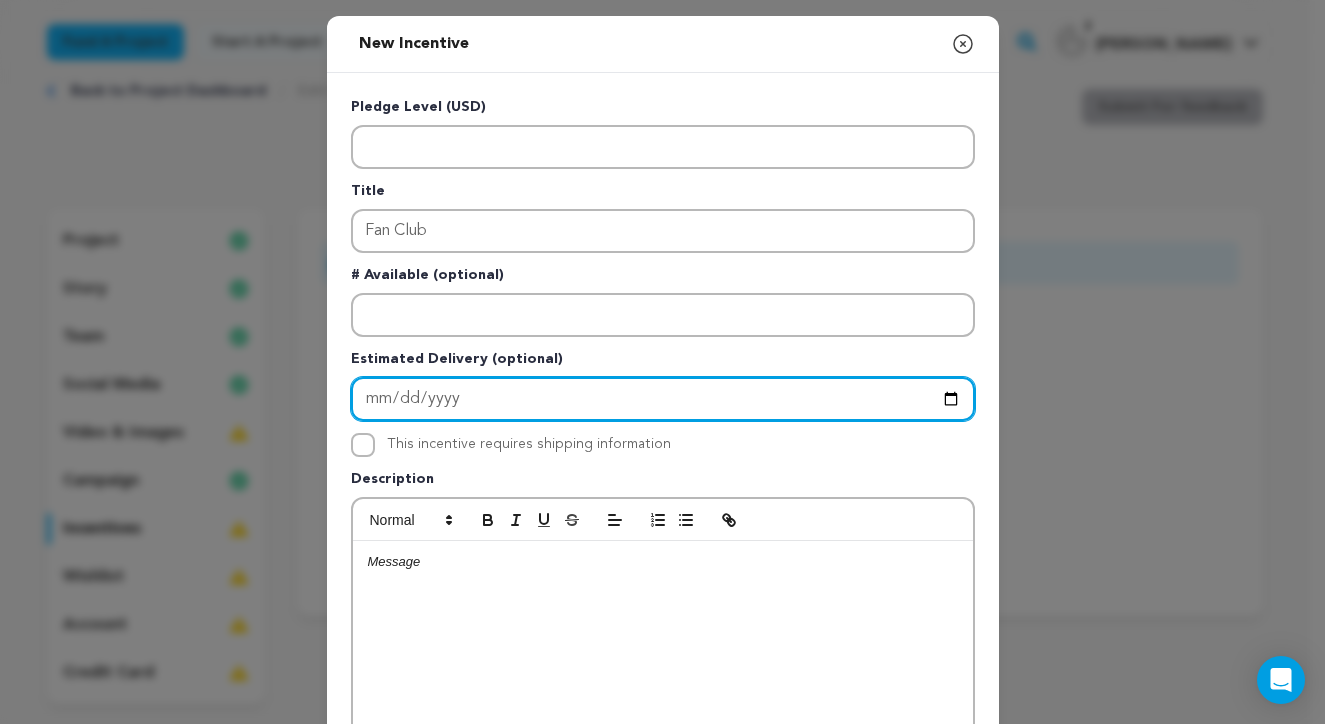 click at bounding box center (663, 399) 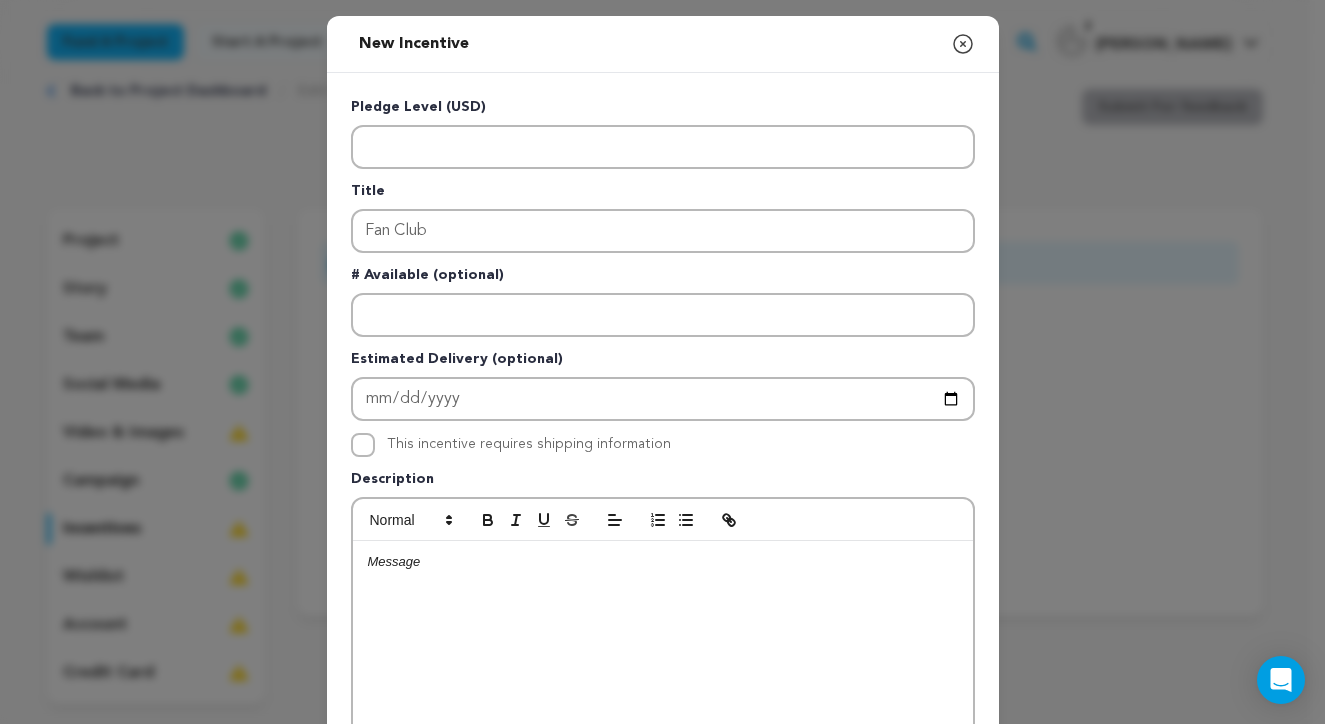 click on "Estimated Delivery (optional)" at bounding box center [663, 363] 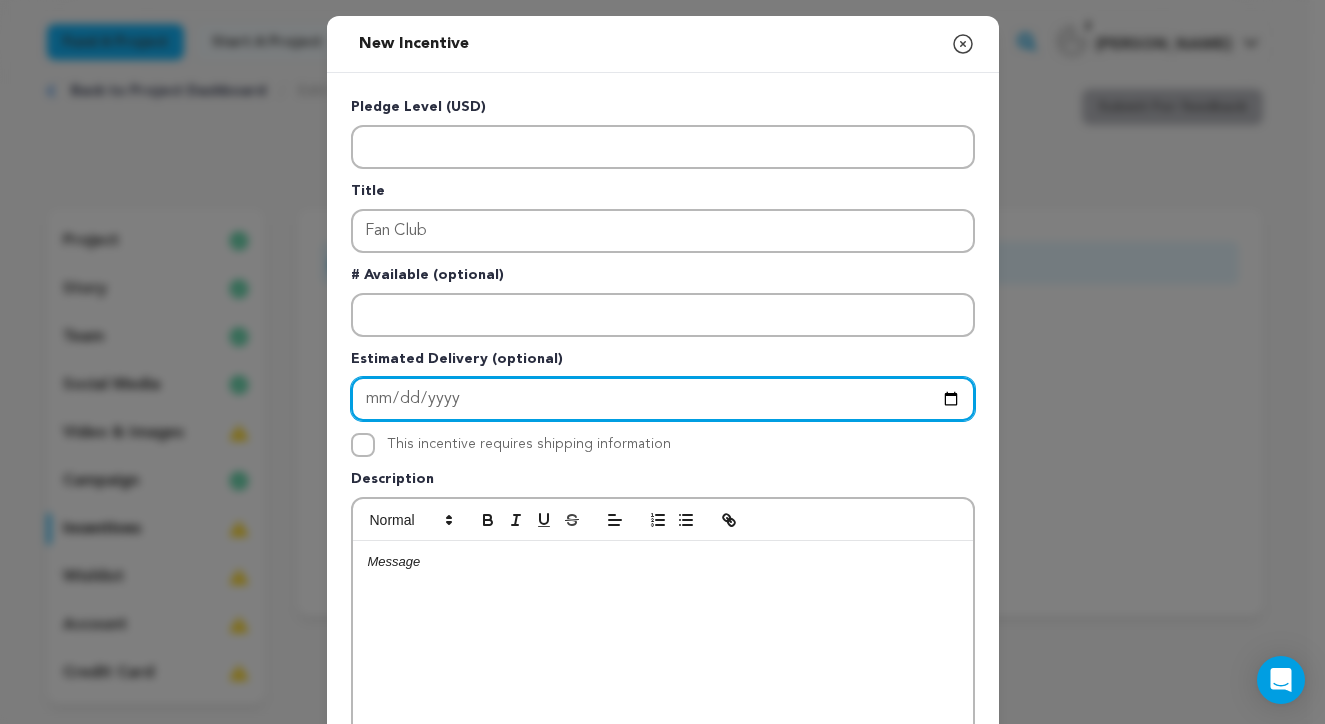 click at bounding box center [663, 399] 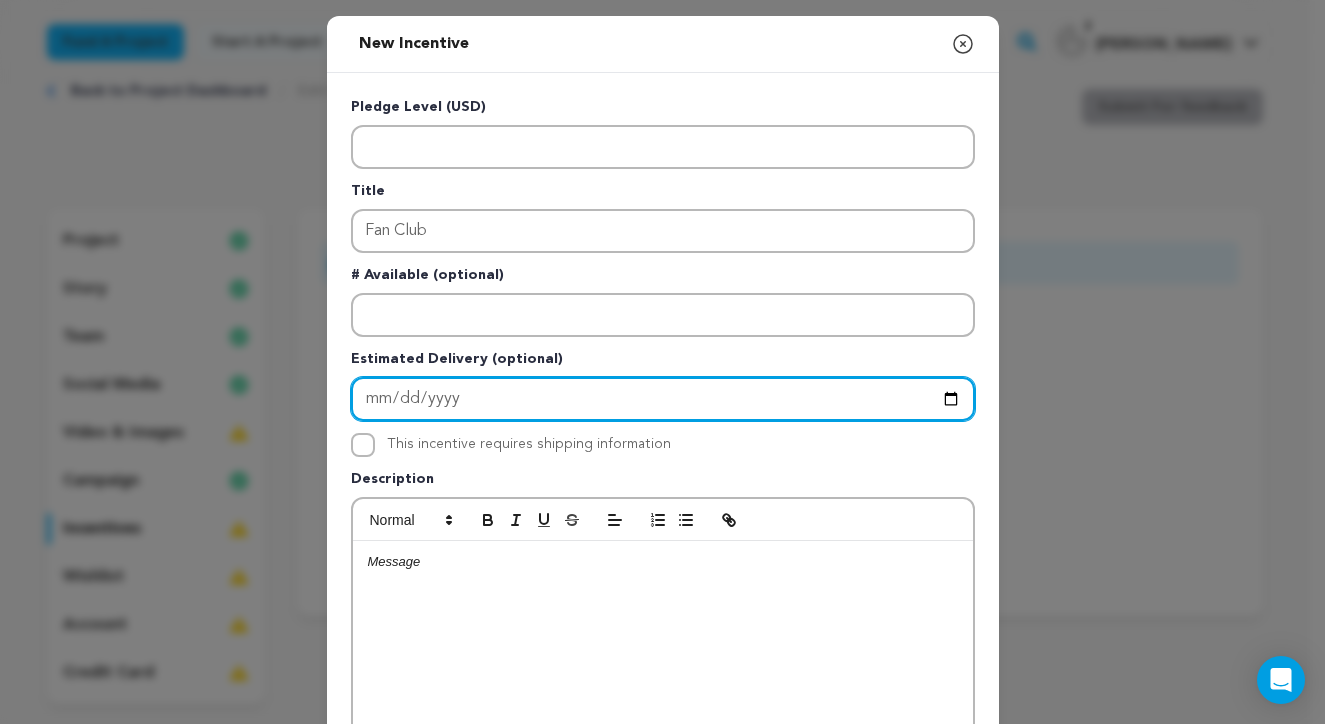 type on "2025-09-01" 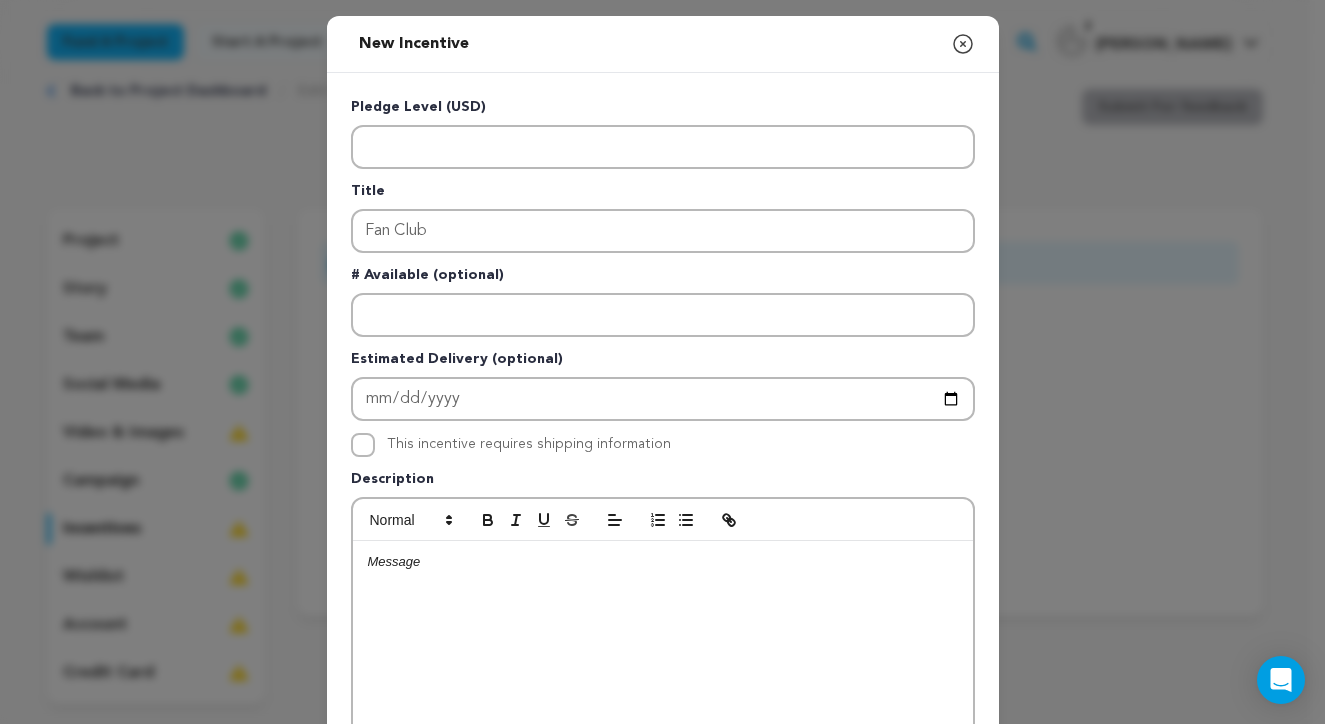 click on "This incentive requires shipping information" at bounding box center (663, 445) 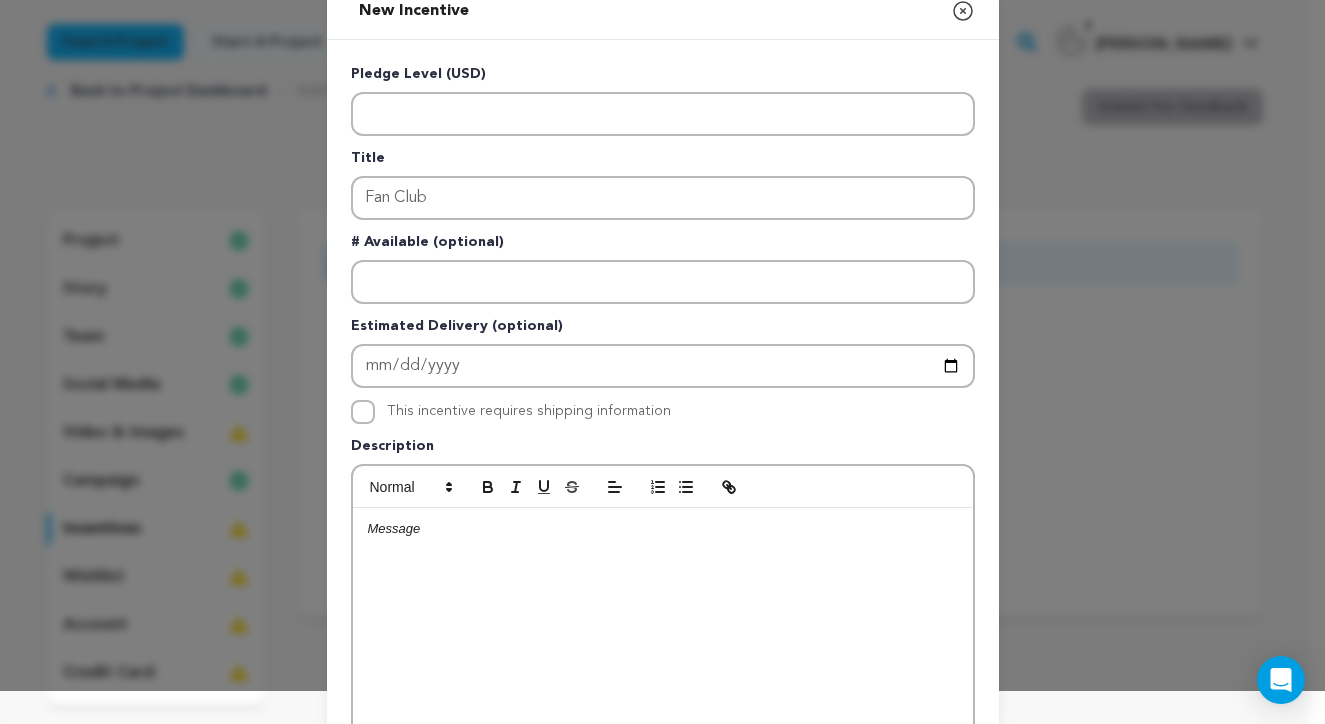 scroll, scrollTop: 37, scrollLeft: 0, axis: vertical 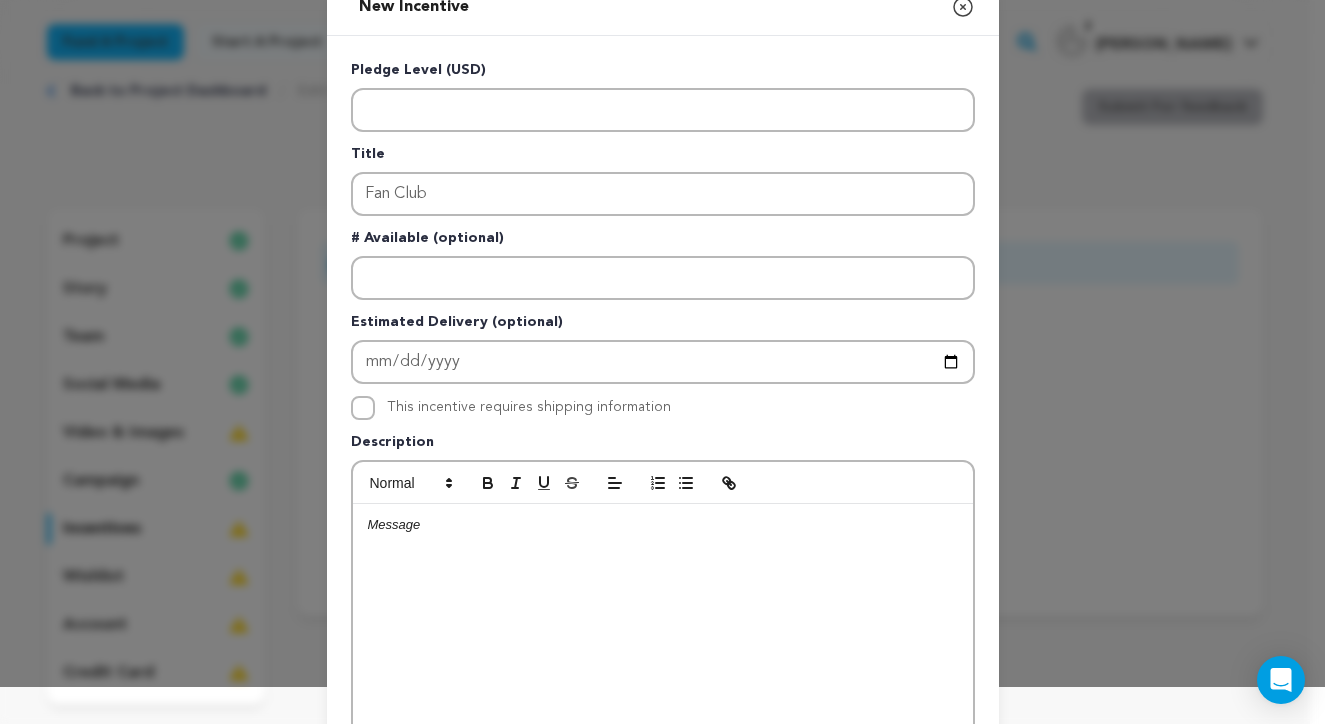 click at bounding box center (663, 525) 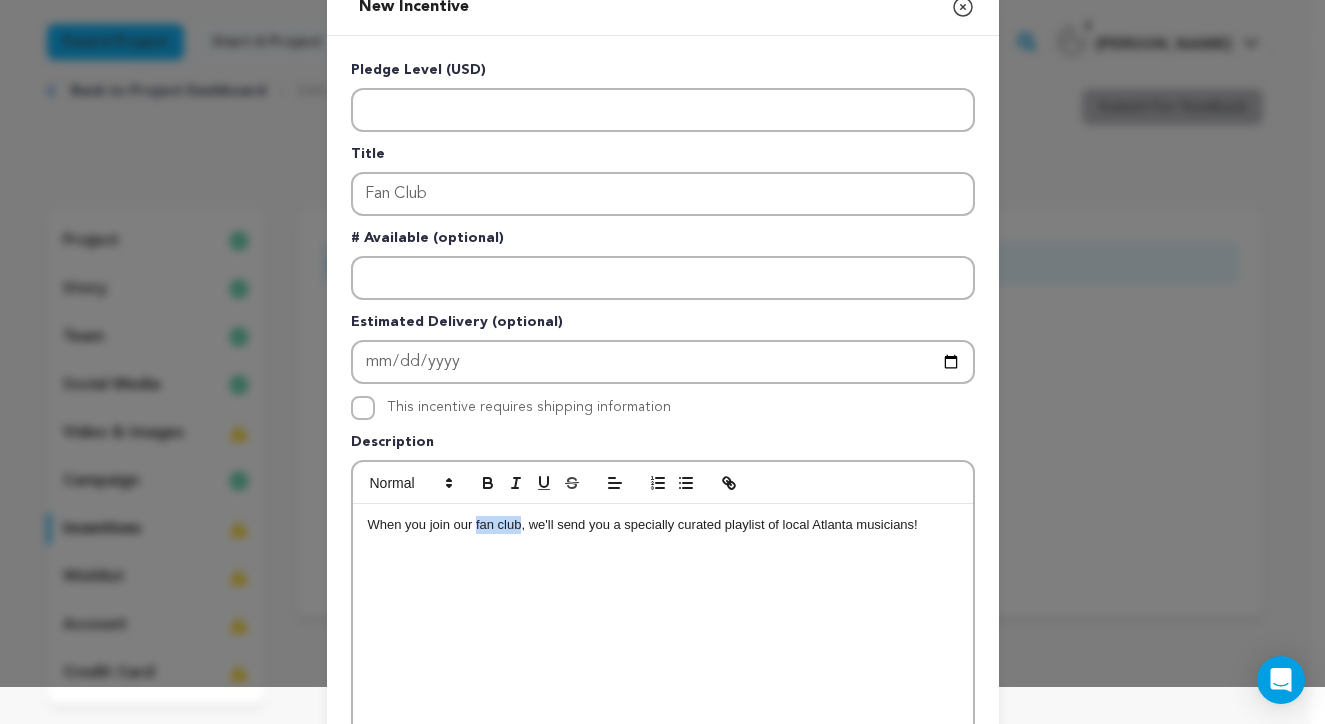 drag, startPoint x: 468, startPoint y: 529, endPoint x: 513, endPoint y: 532, distance: 45.099888 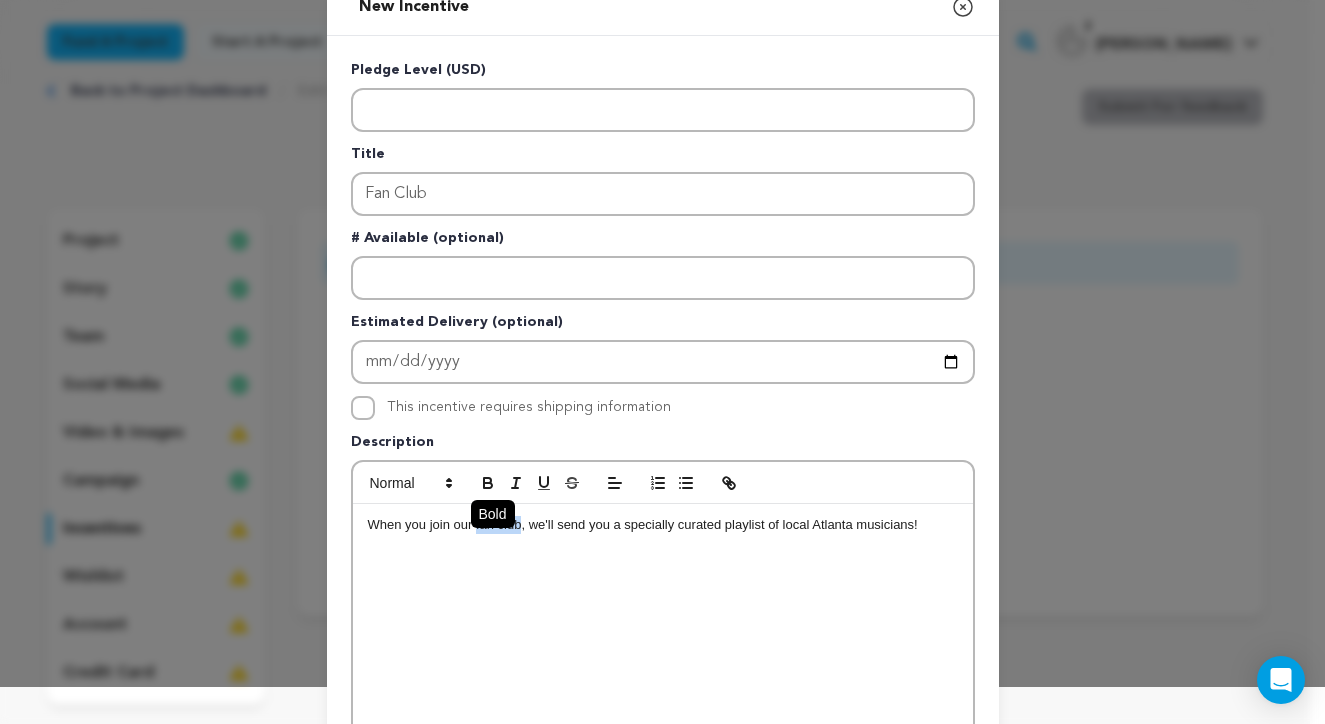 click 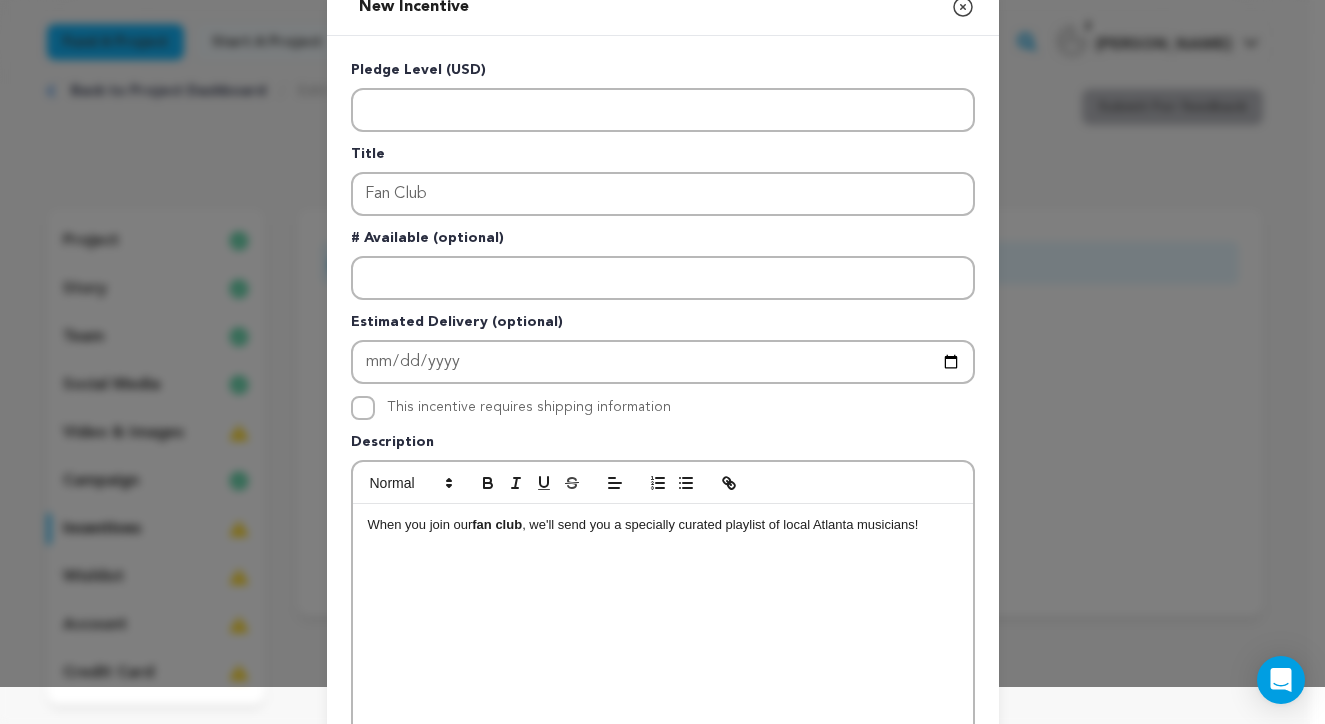 click on "When you join our  fan club , we'll send you a specially curated playlist of local Atlanta musicians!" at bounding box center [663, 654] 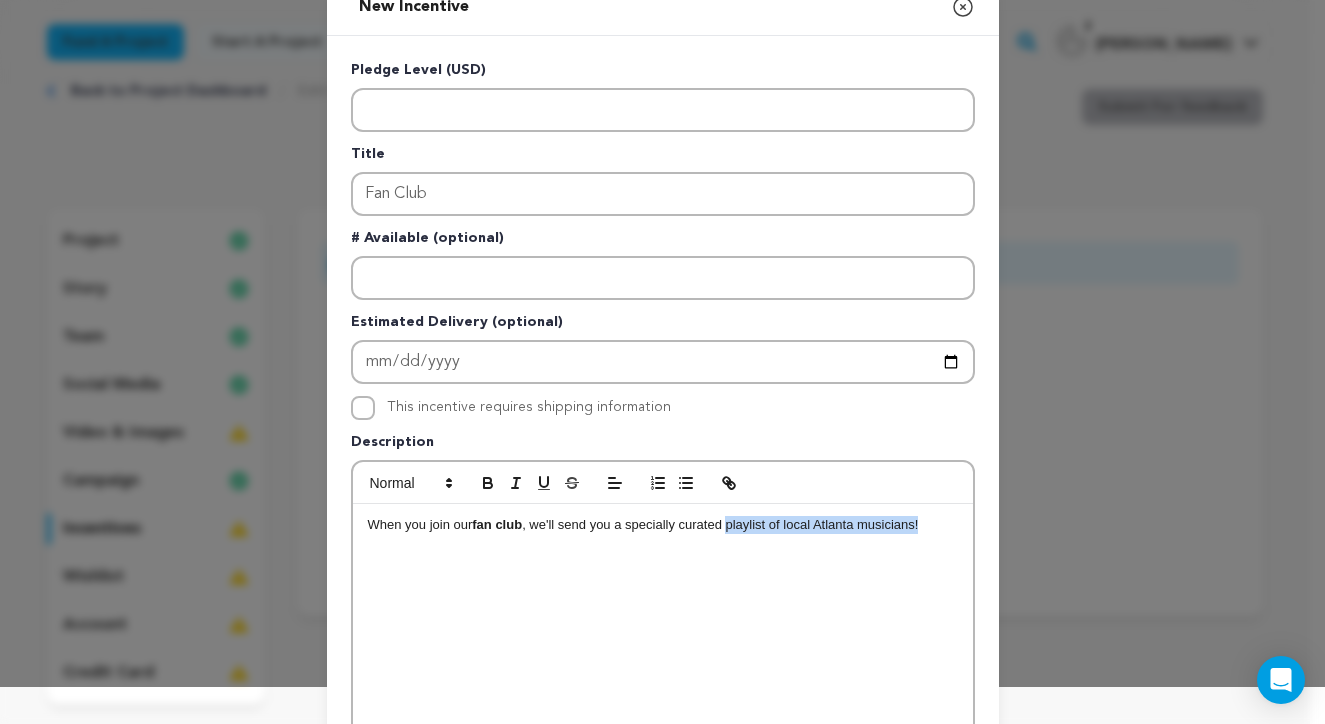 drag, startPoint x: 722, startPoint y: 530, endPoint x: 764, endPoint y: 533, distance: 42.107006 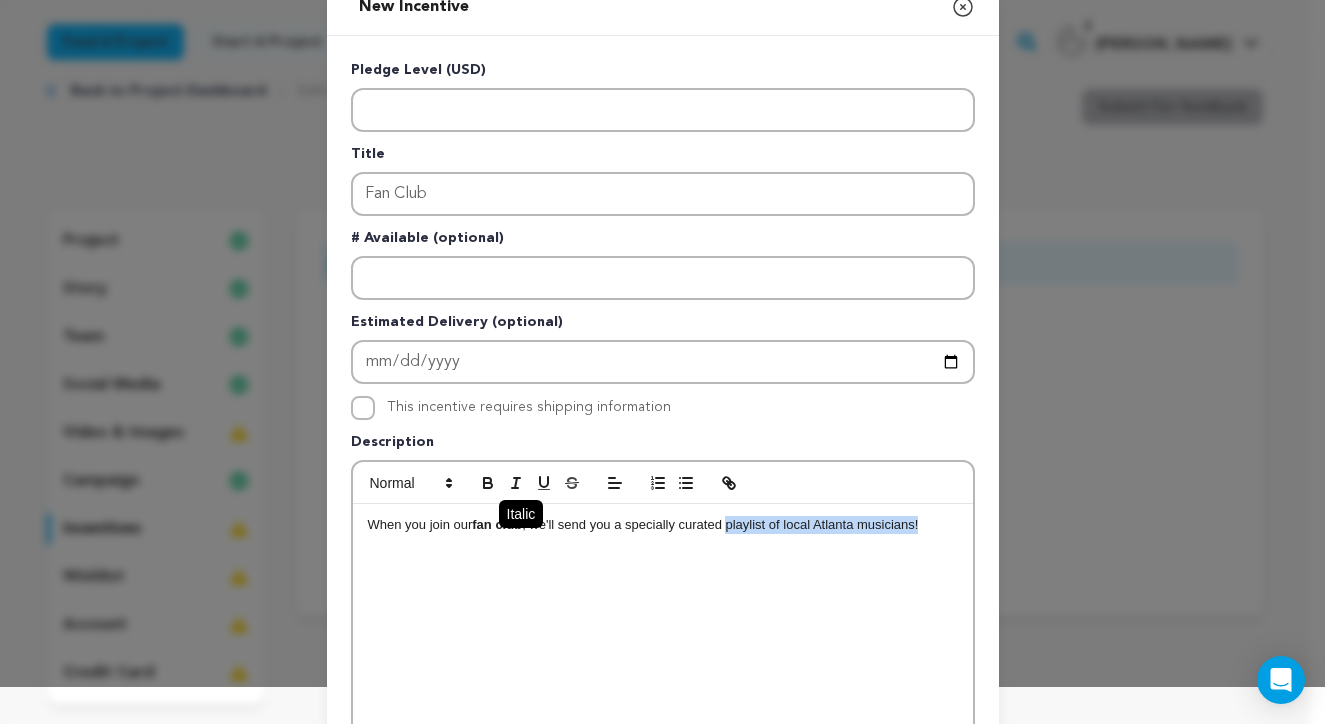 drag, startPoint x: 487, startPoint y: 484, endPoint x: 523, endPoint y: 511, distance: 45 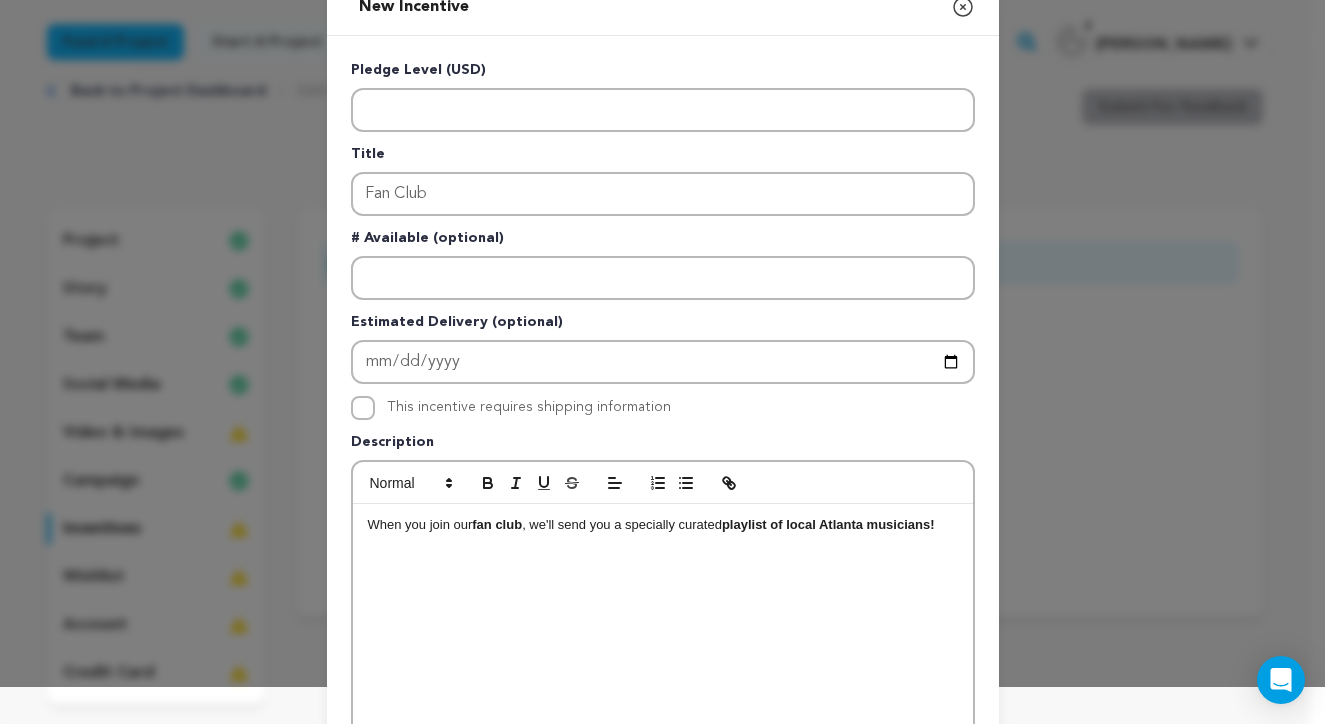 click on "When you join our  fan club , we'll send you a specially curated  playlist of local Atlanta musicians!" at bounding box center [663, 654] 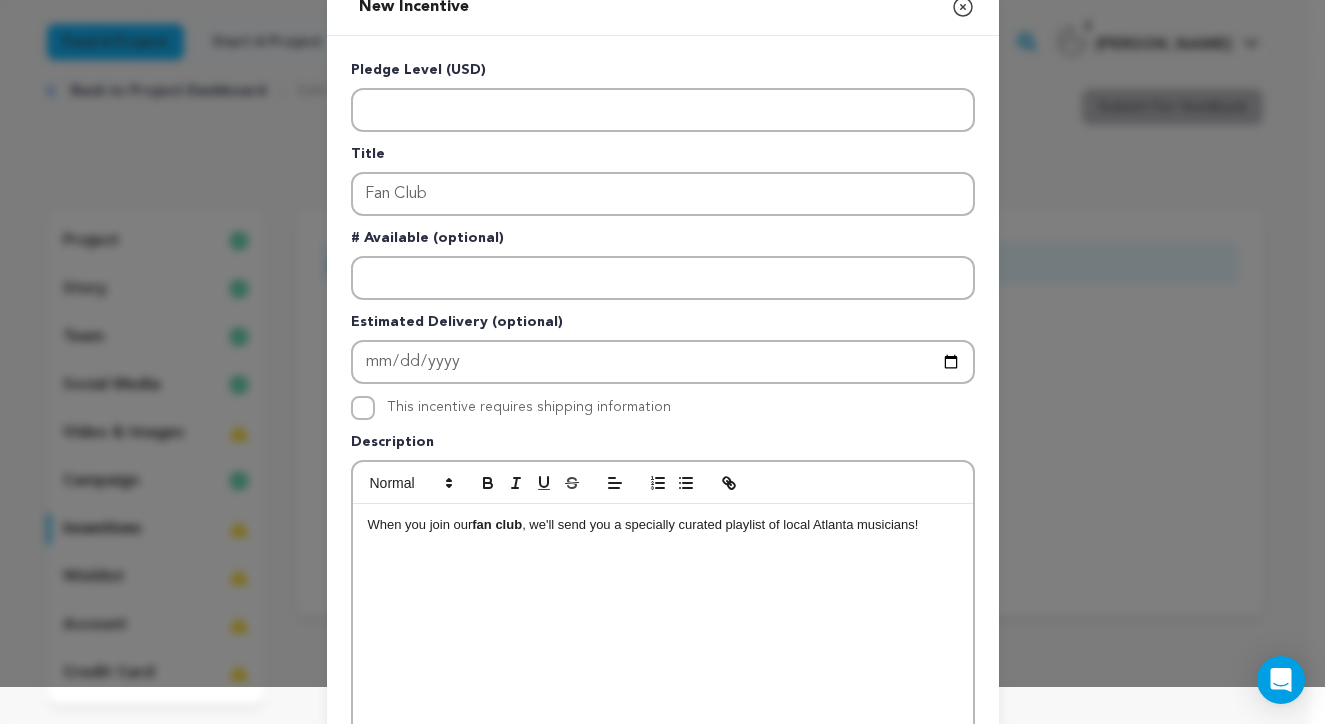 click on "When you join our  fan club , we'll send you a specially curated playlist of local Atlanta musicians!" at bounding box center (663, 654) 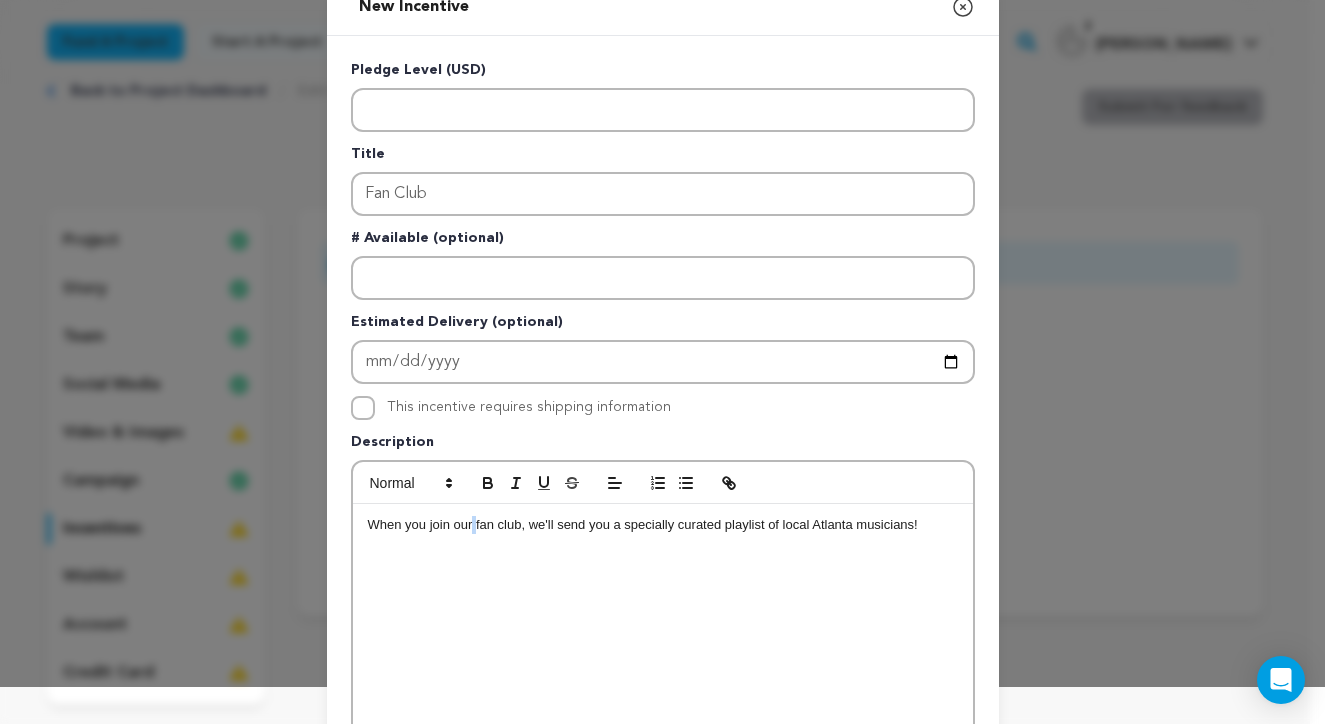 click on "When you join our fan club, we'll send you a specially curated playlist of local Atlanta musicians!" at bounding box center (663, 525) 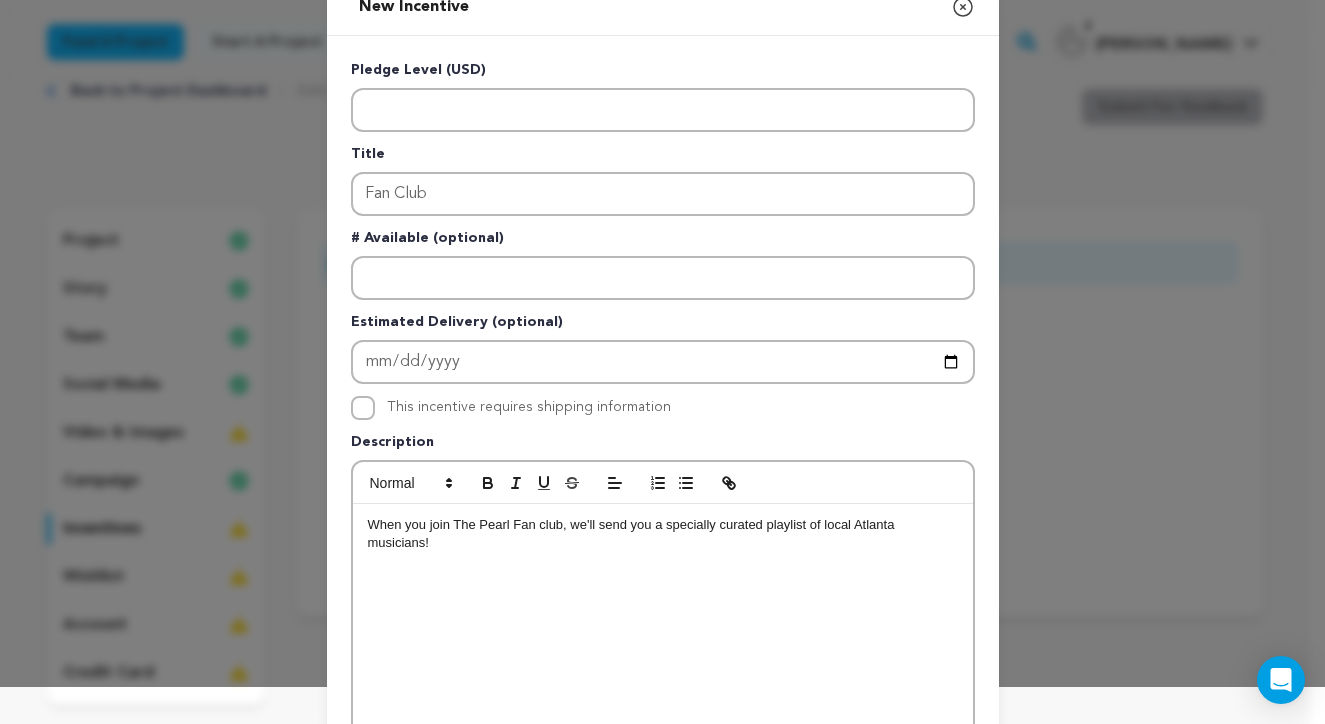 click on "When you join The Pearl Fan club, we'll send you a specially curated playlist of local Atlanta musicians!" at bounding box center [663, 534] 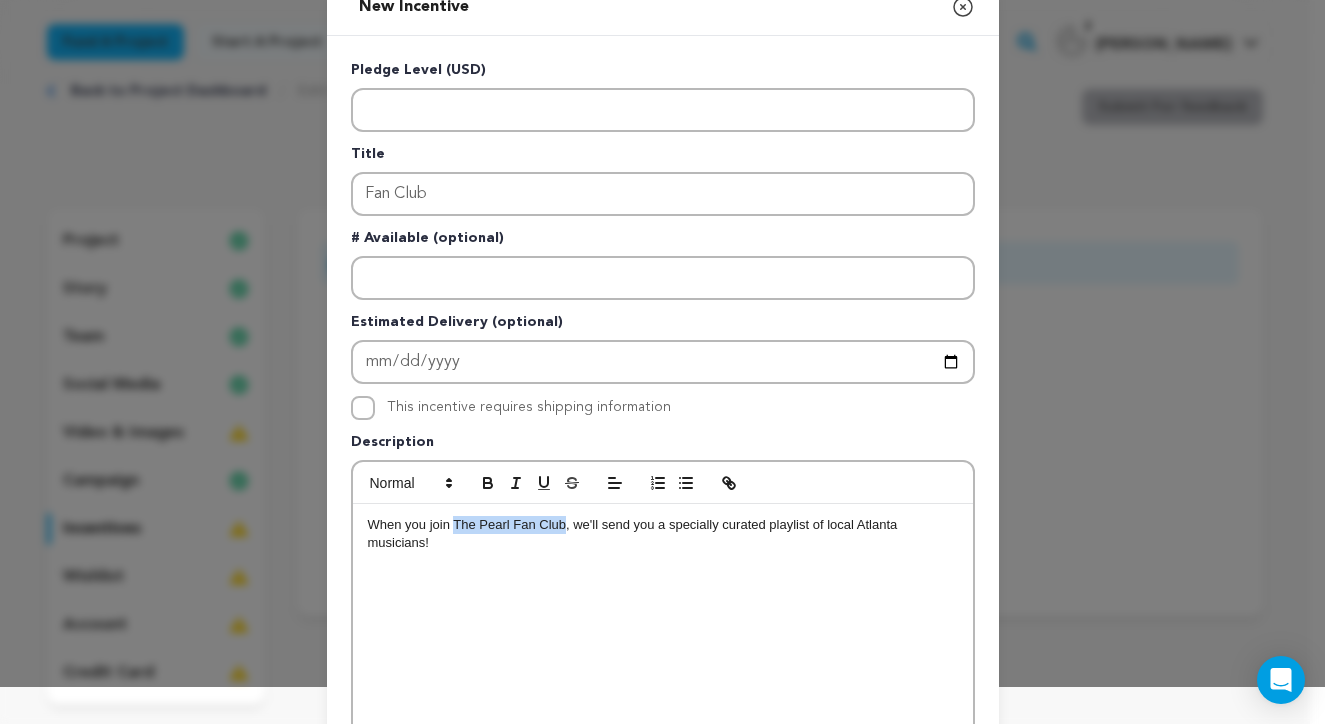 drag, startPoint x: 449, startPoint y: 529, endPoint x: 559, endPoint y: 527, distance: 110.01818 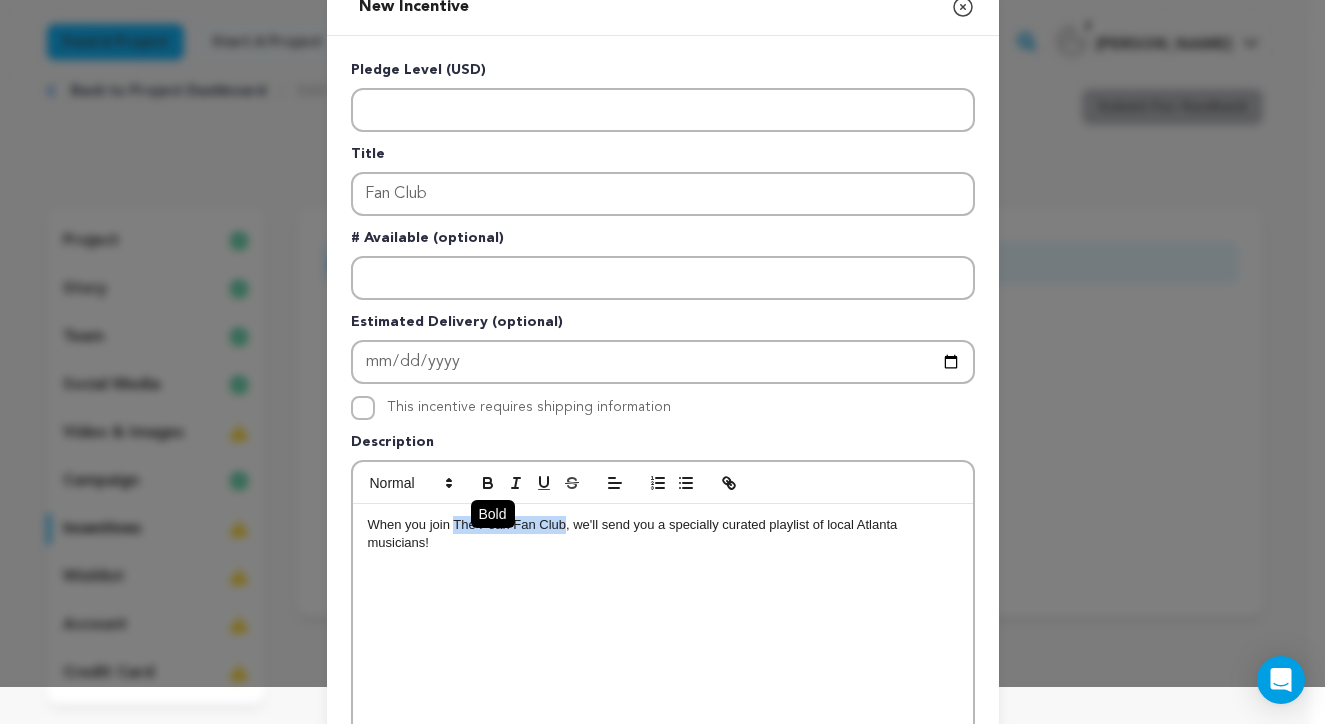 click 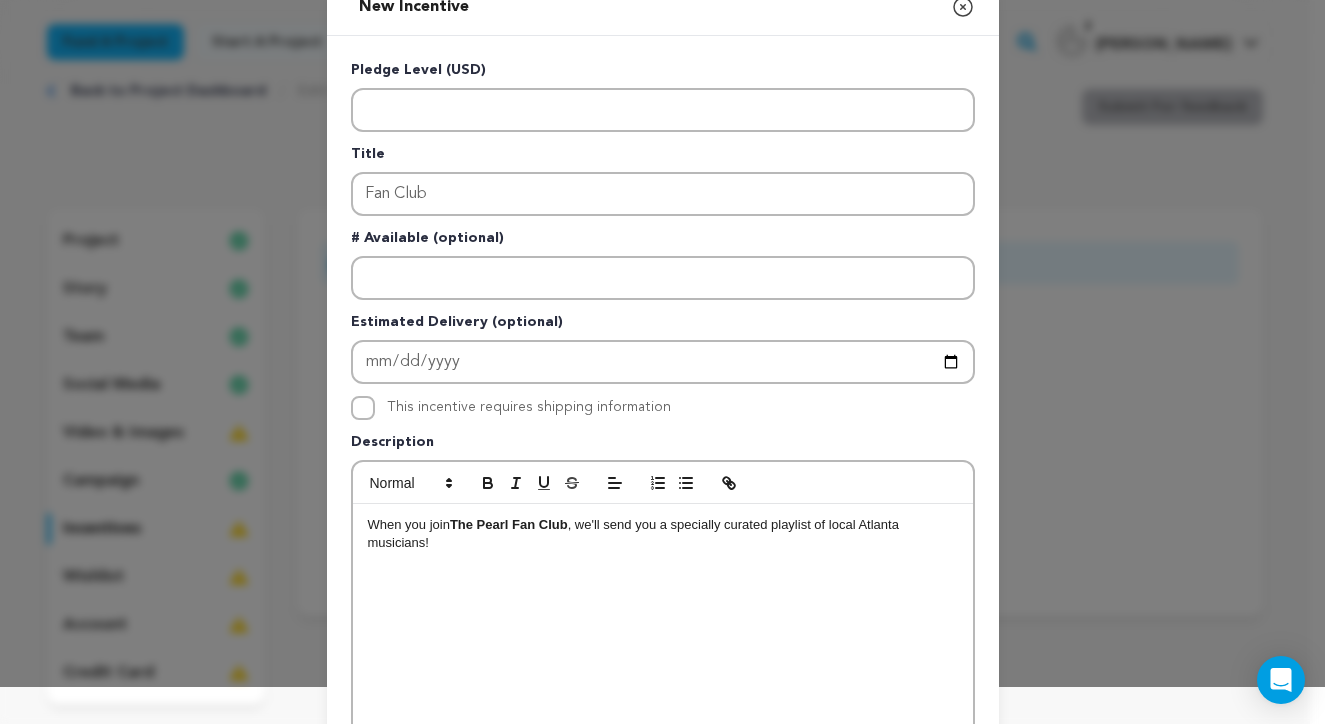 click on "When you join  The Pearl Fan Club , we'll send you a specially curated playlist of local Atlanta musicians!" at bounding box center (663, 654) 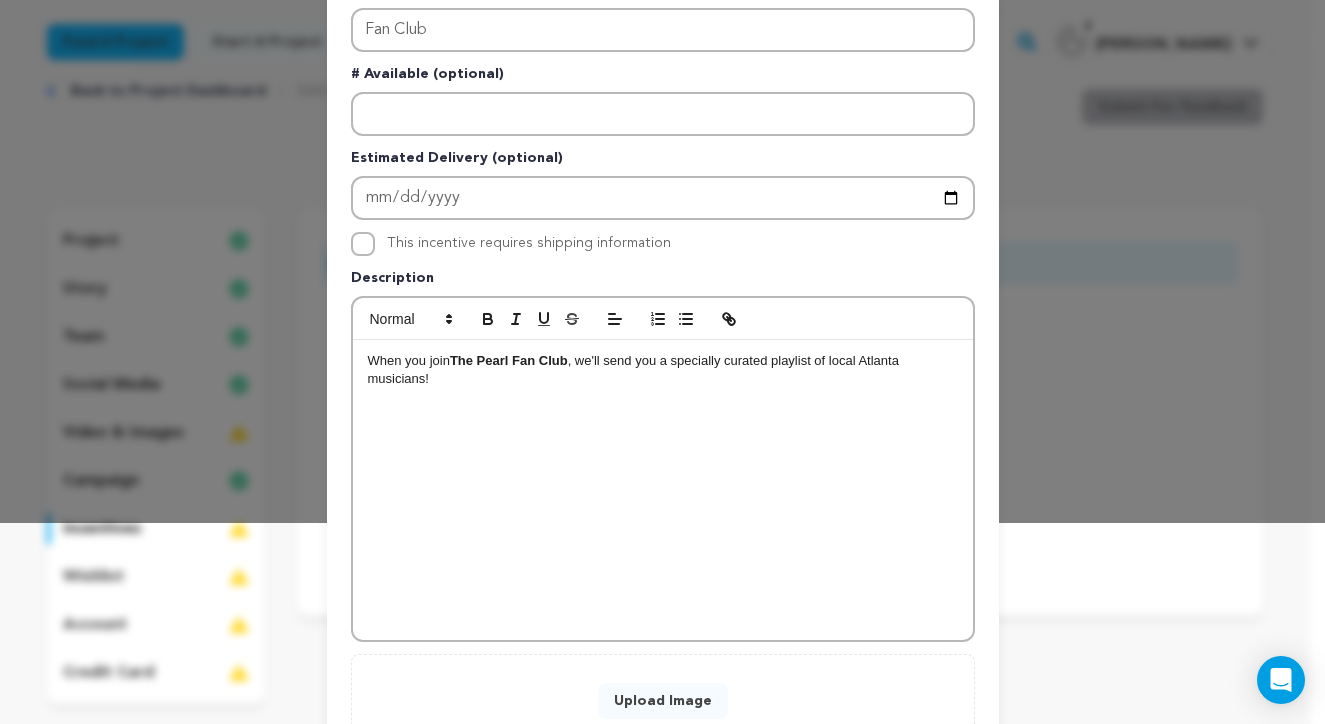 scroll, scrollTop: 350, scrollLeft: 0, axis: vertical 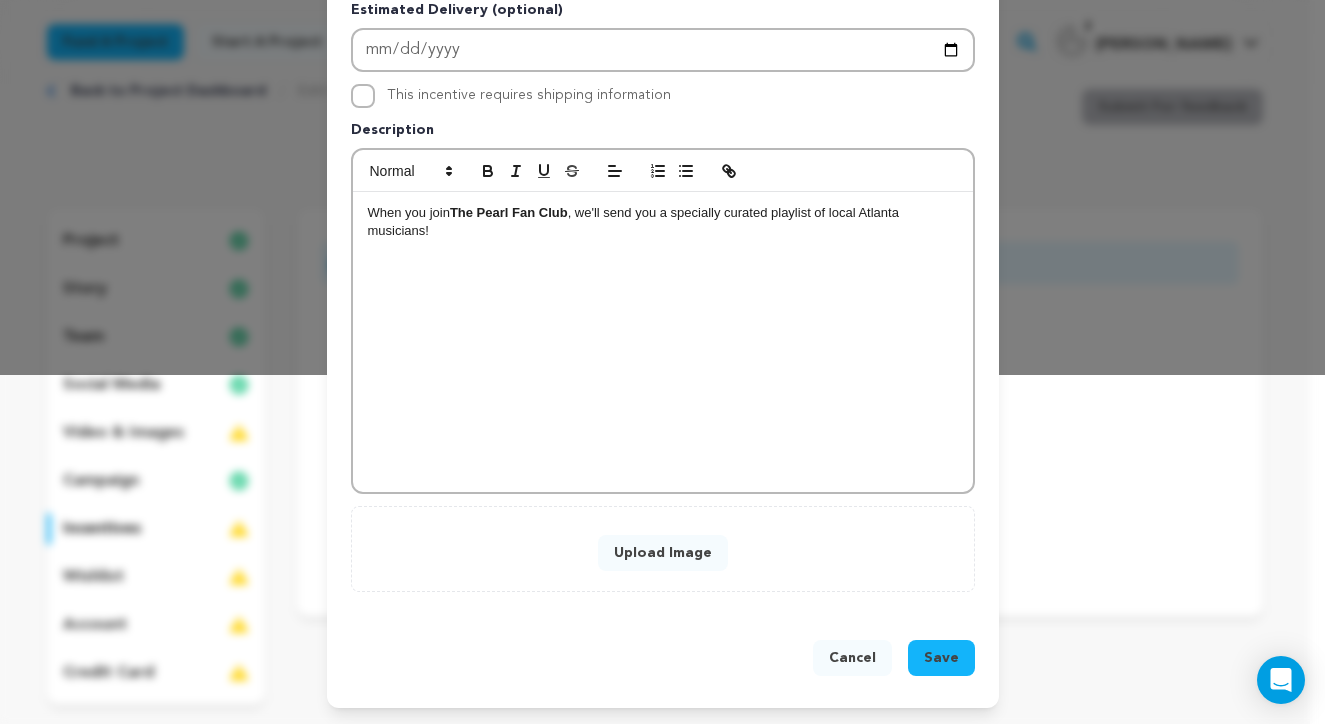 click on "Upload Image" at bounding box center (663, 553) 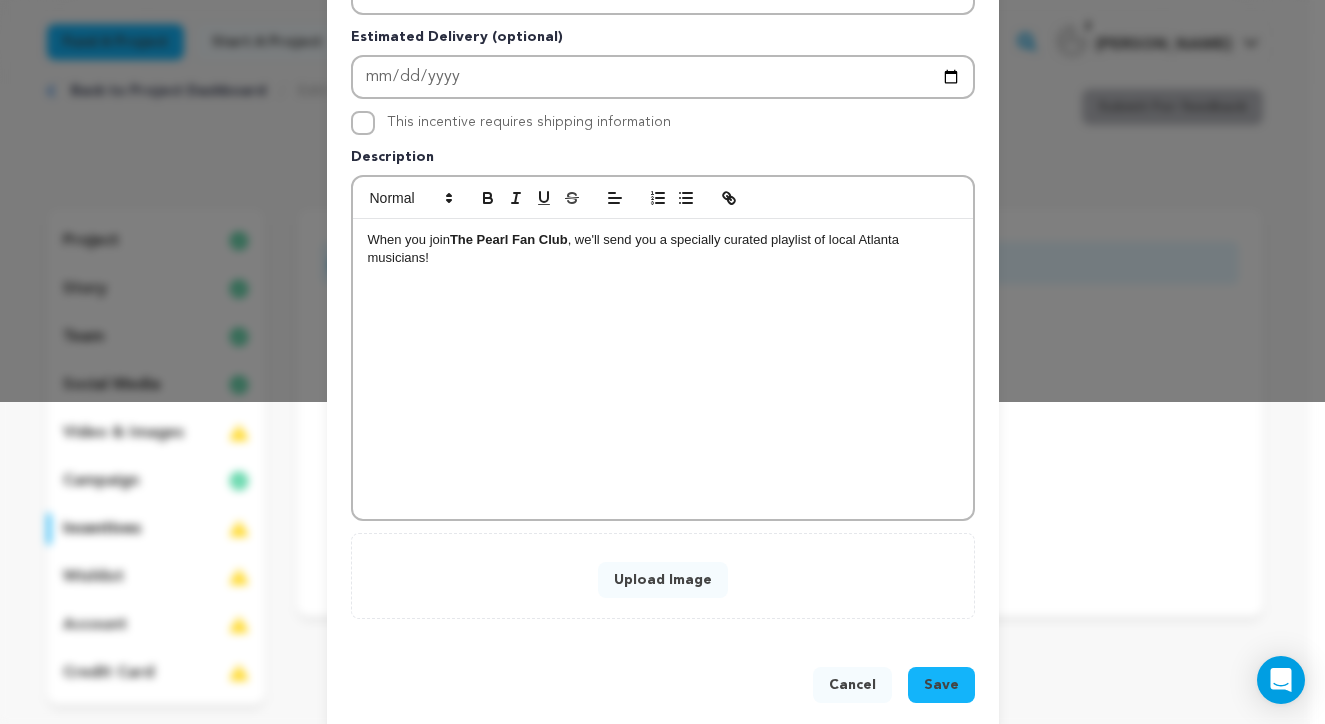 scroll, scrollTop: 350, scrollLeft: 0, axis: vertical 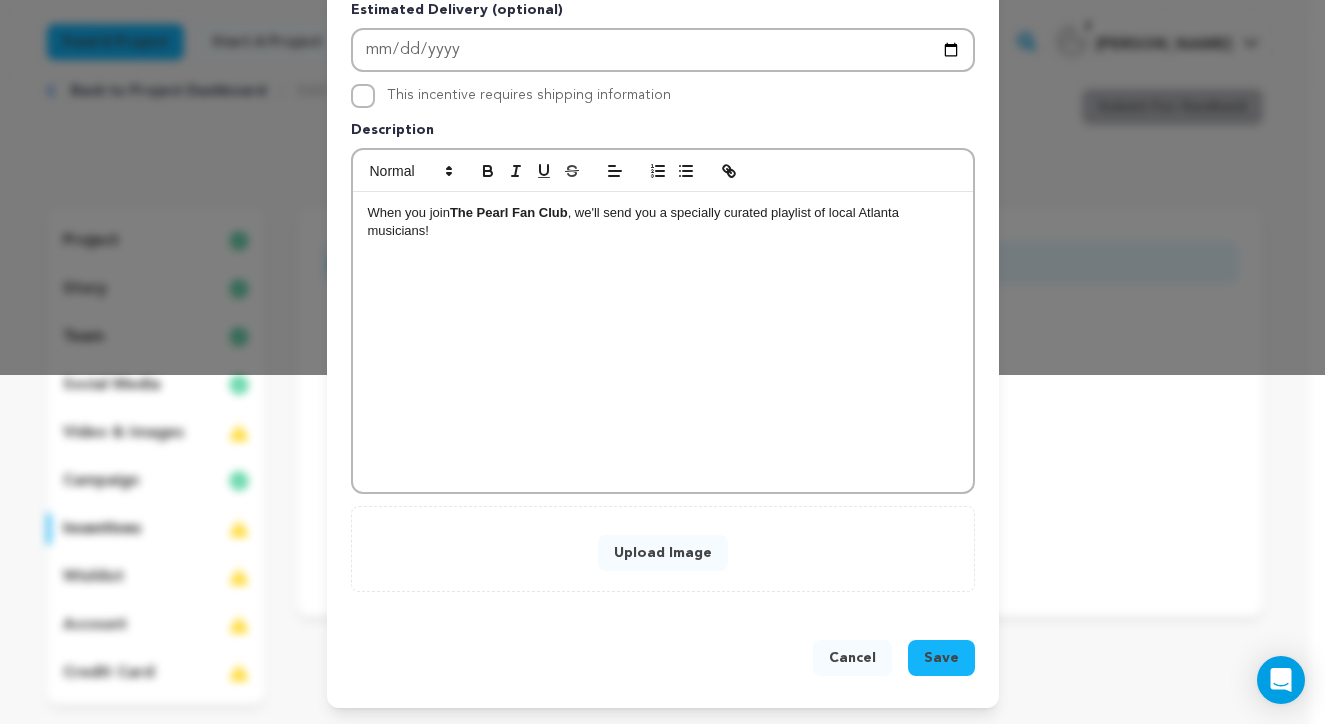 click on "Upload Image" at bounding box center [663, 553] 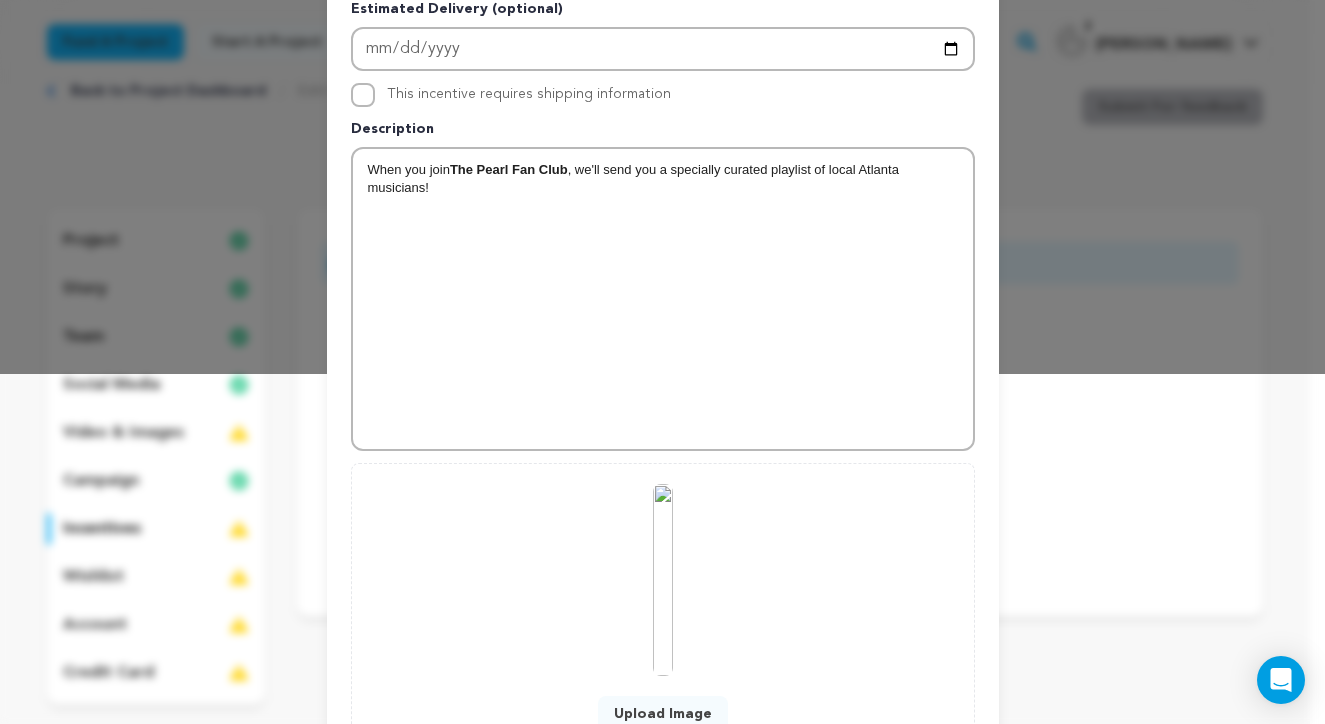scroll, scrollTop: 511, scrollLeft: 0, axis: vertical 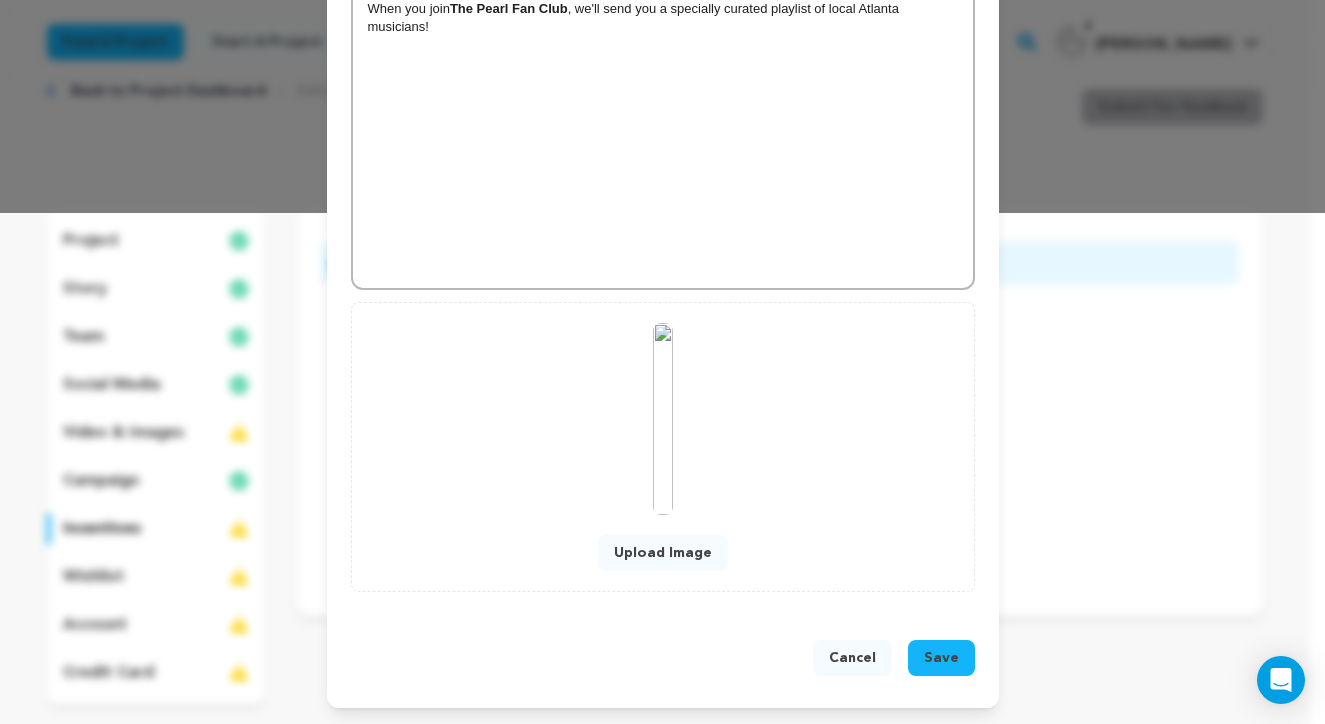 click at bounding box center [663, 419] 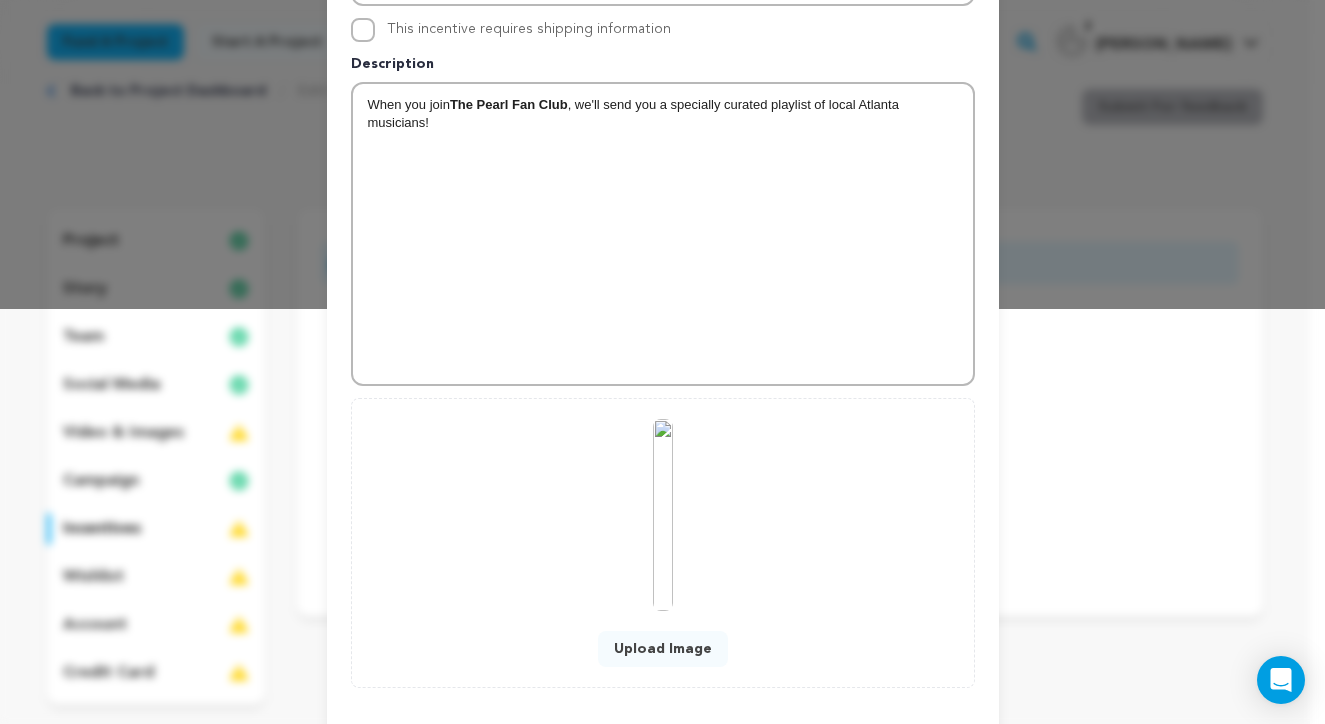 scroll, scrollTop: 511, scrollLeft: 0, axis: vertical 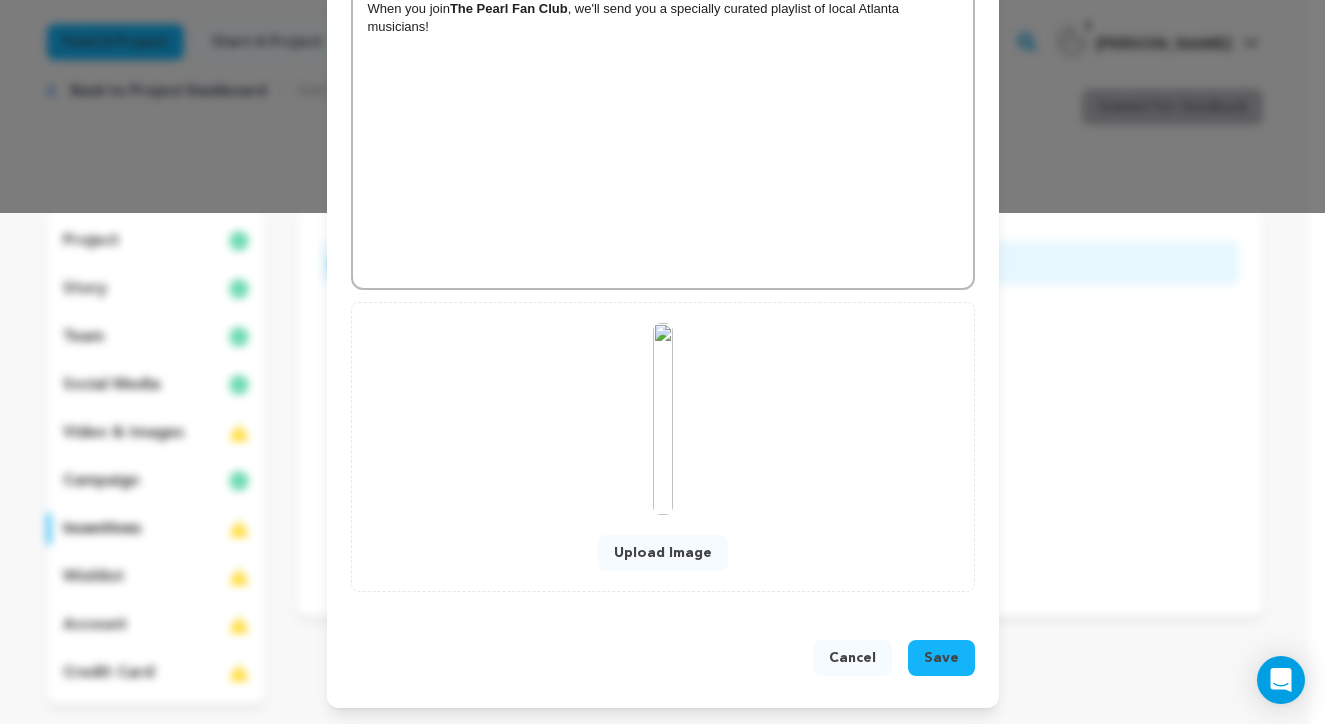 click on "Upload Image" at bounding box center [663, 553] 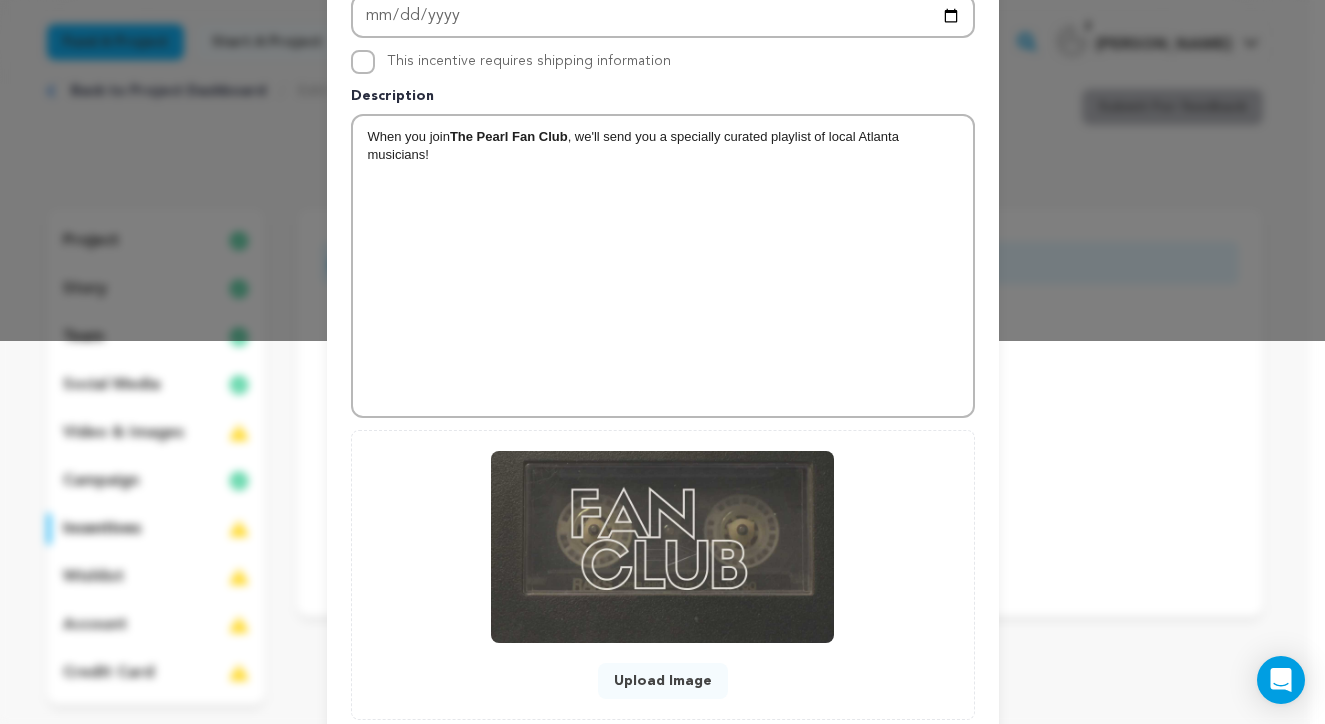 scroll, scrollTop: 511, scrollLeft: 0, axis: vertical 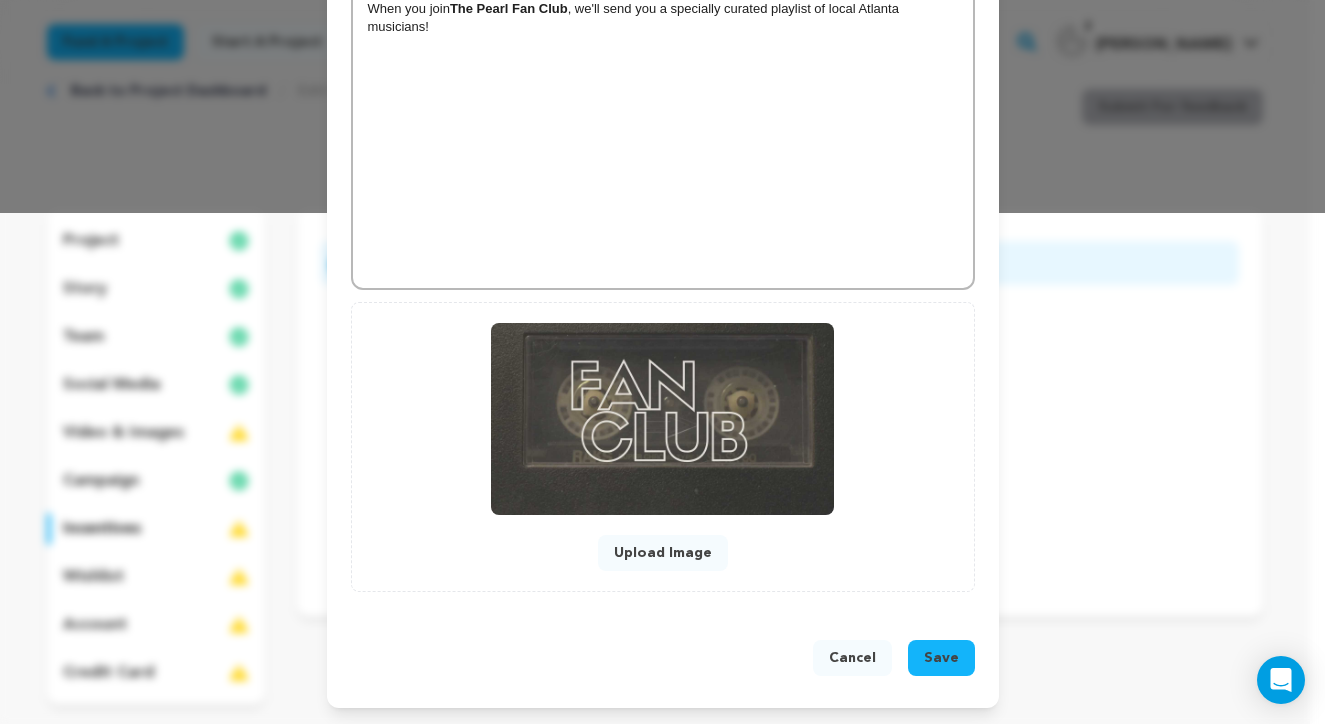 click on "Save" at bounding box center [941, 658] 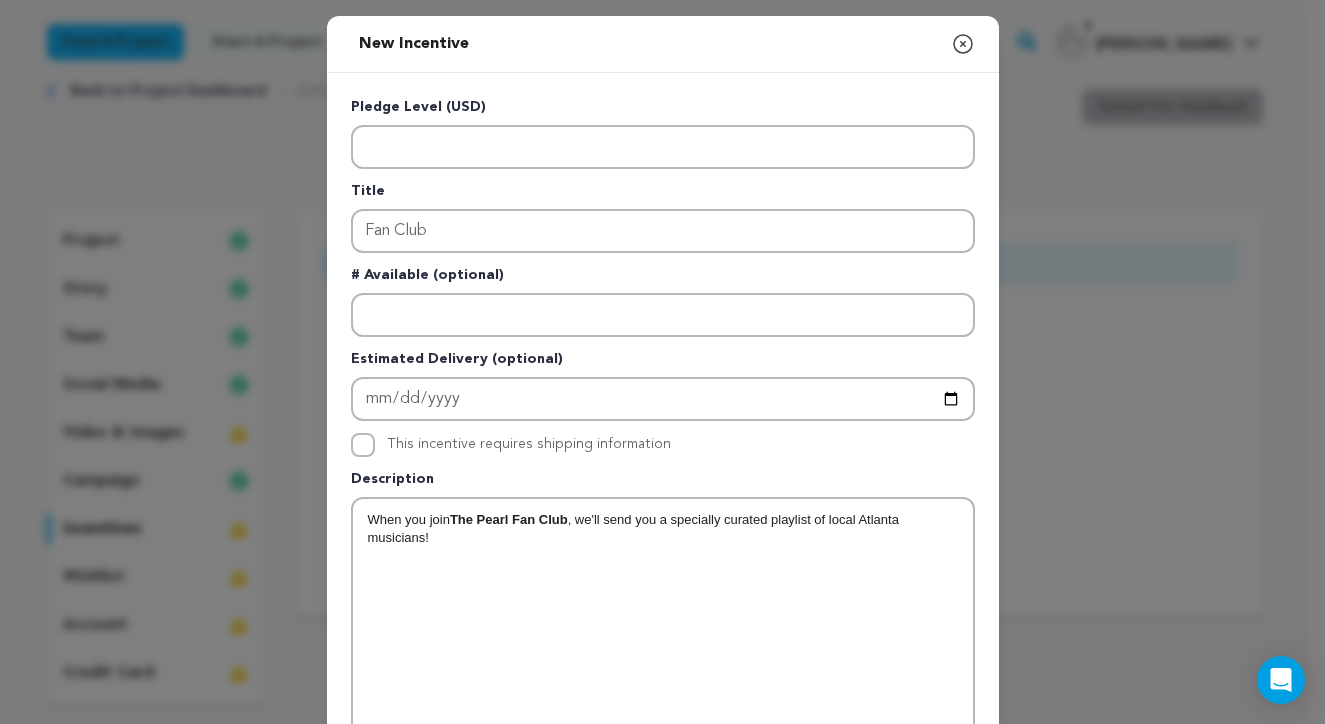 scroll, scrollTop: 511, scrollLeft: 0, axis: vertical 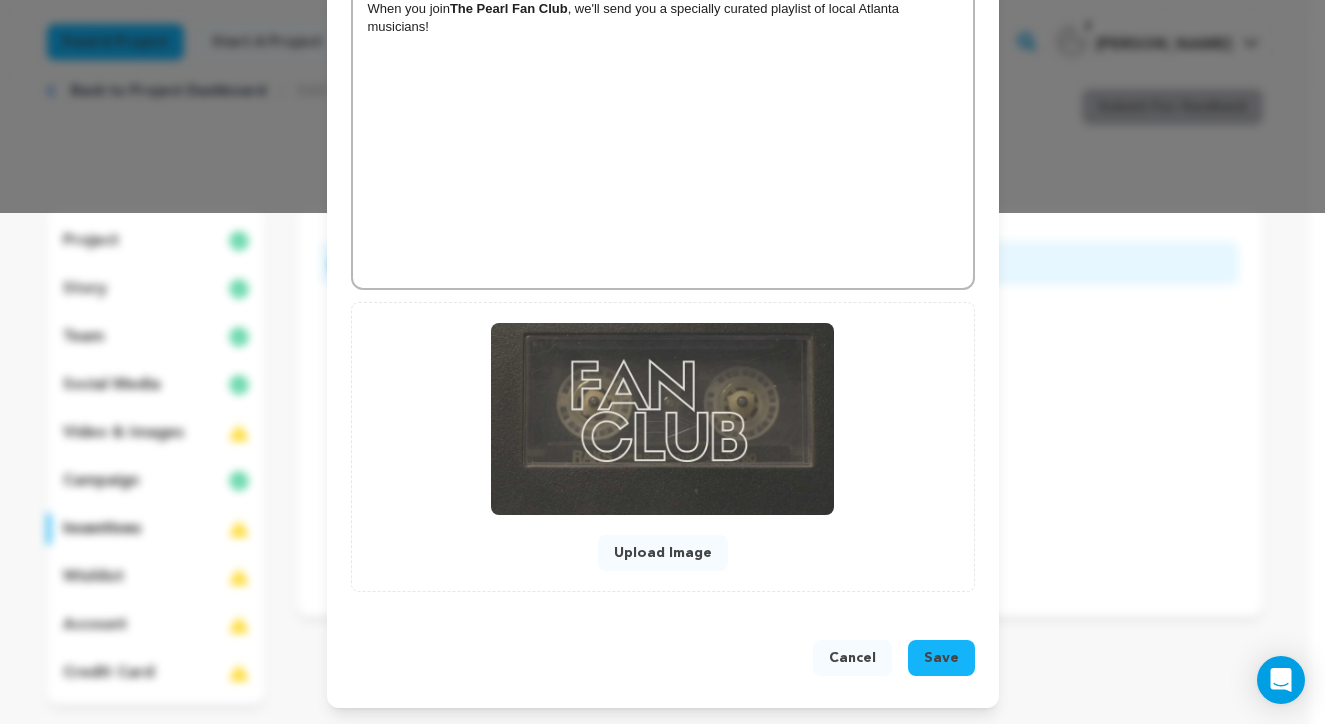 click on "Save" at bounding box center (941, 658) 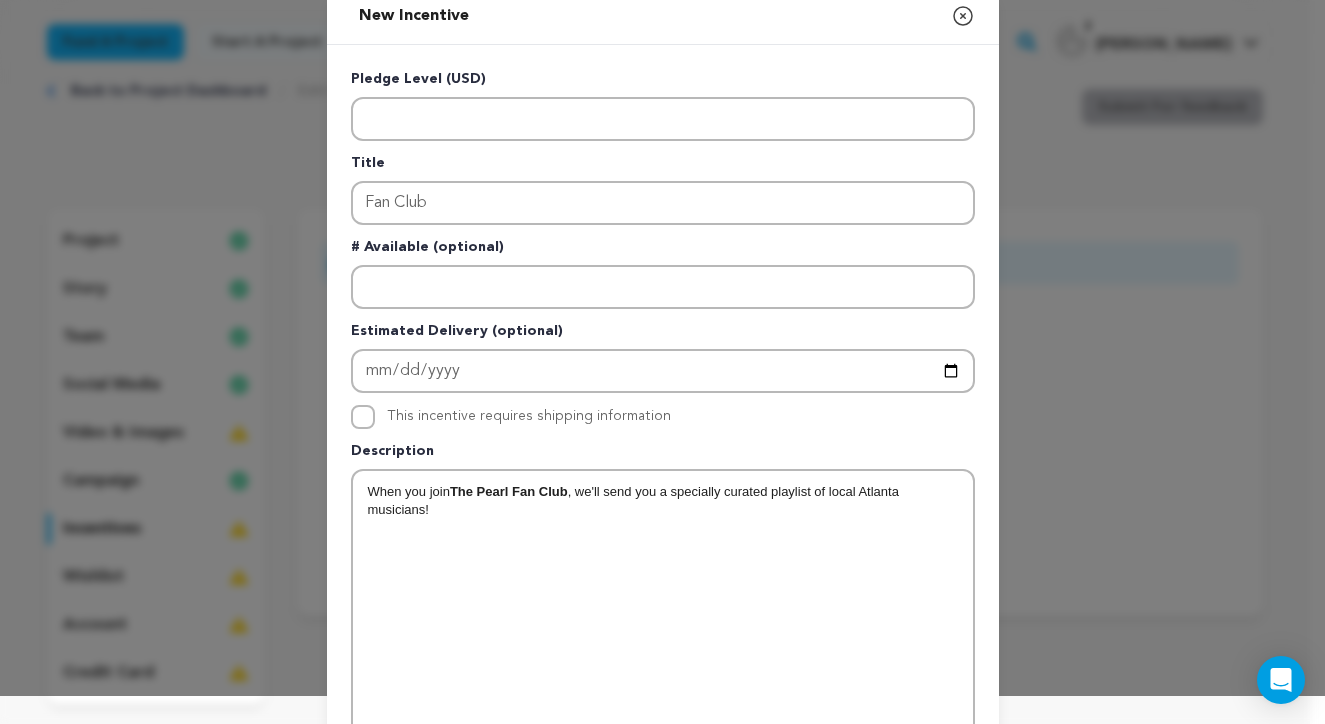 scroll, scrollTop: 0, scrollLeft: 0, axis: both 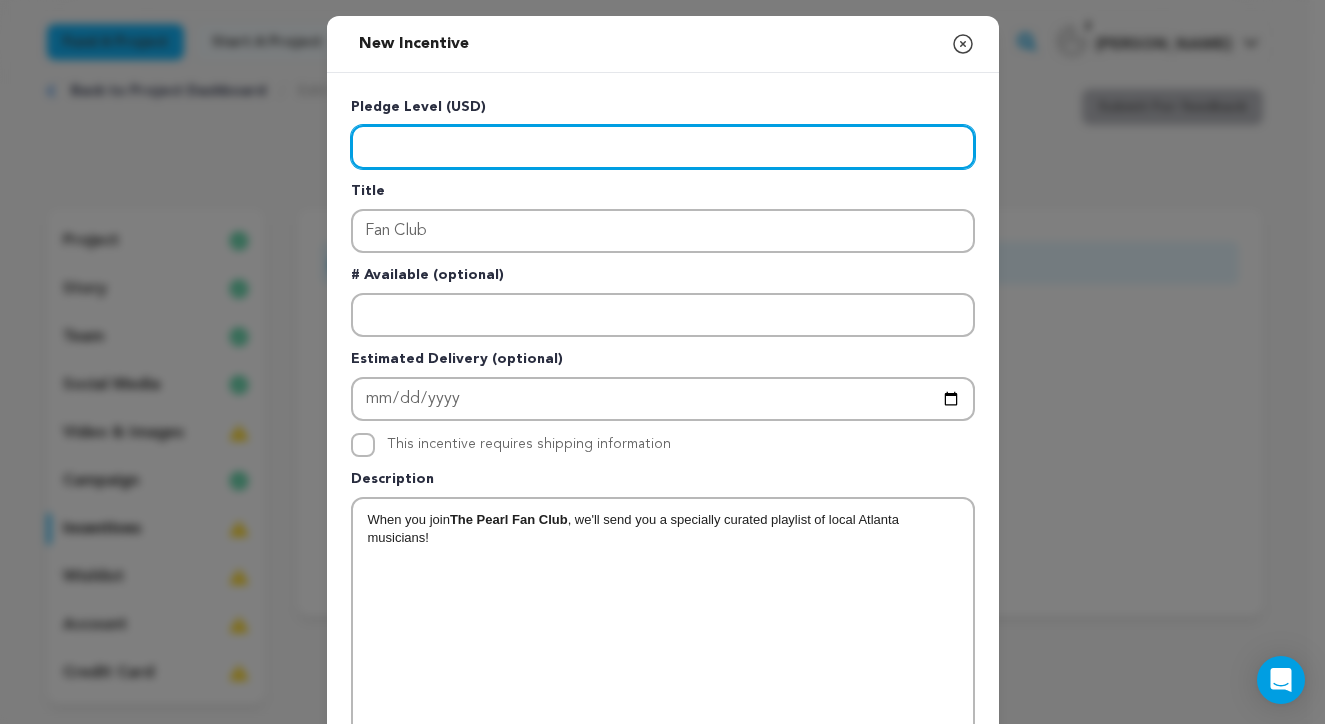 click at bounding box center [663, 147] 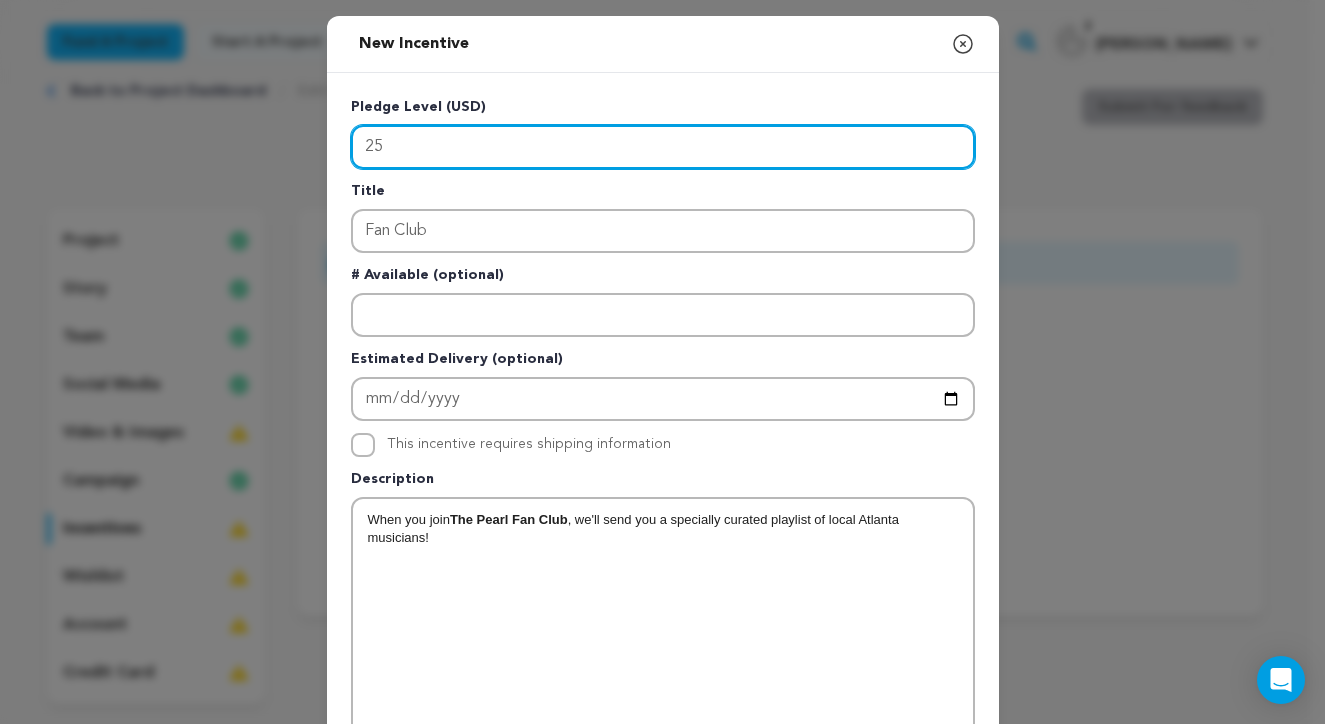type on "25" 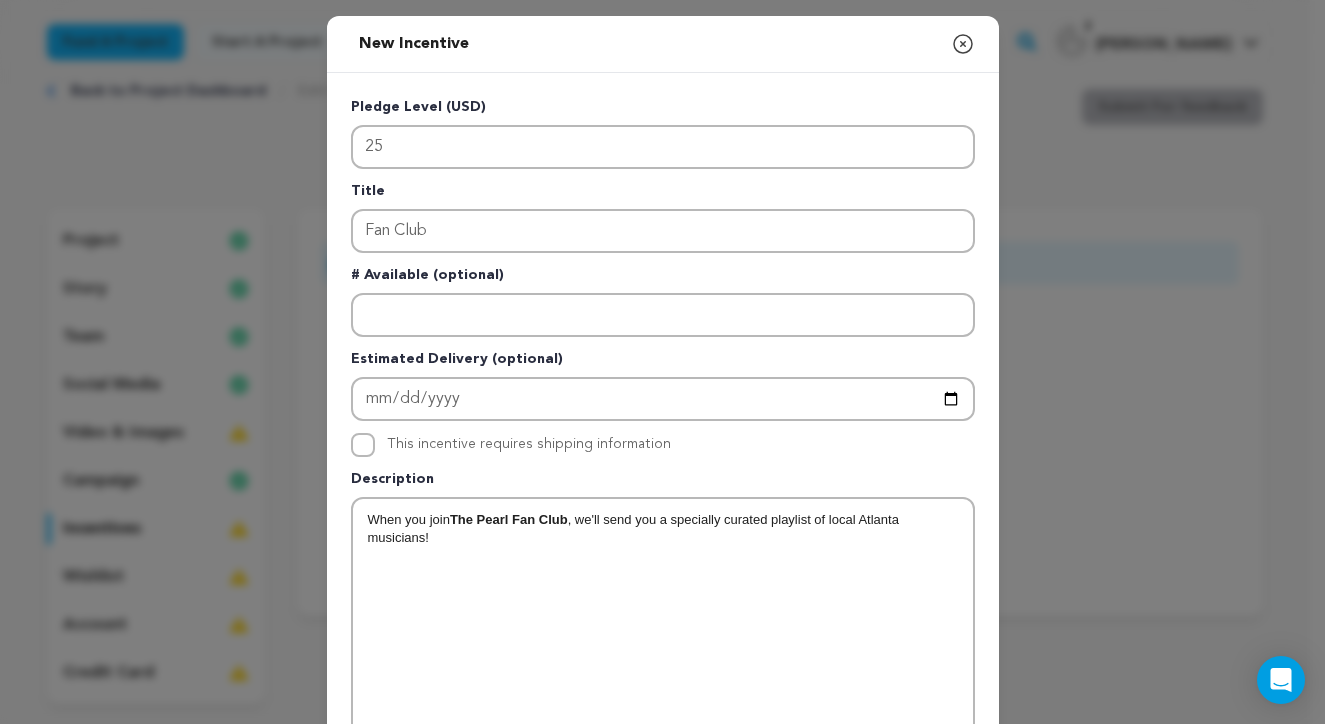 click on "New Incentive
Close modal" at bounding box center [663, 44] 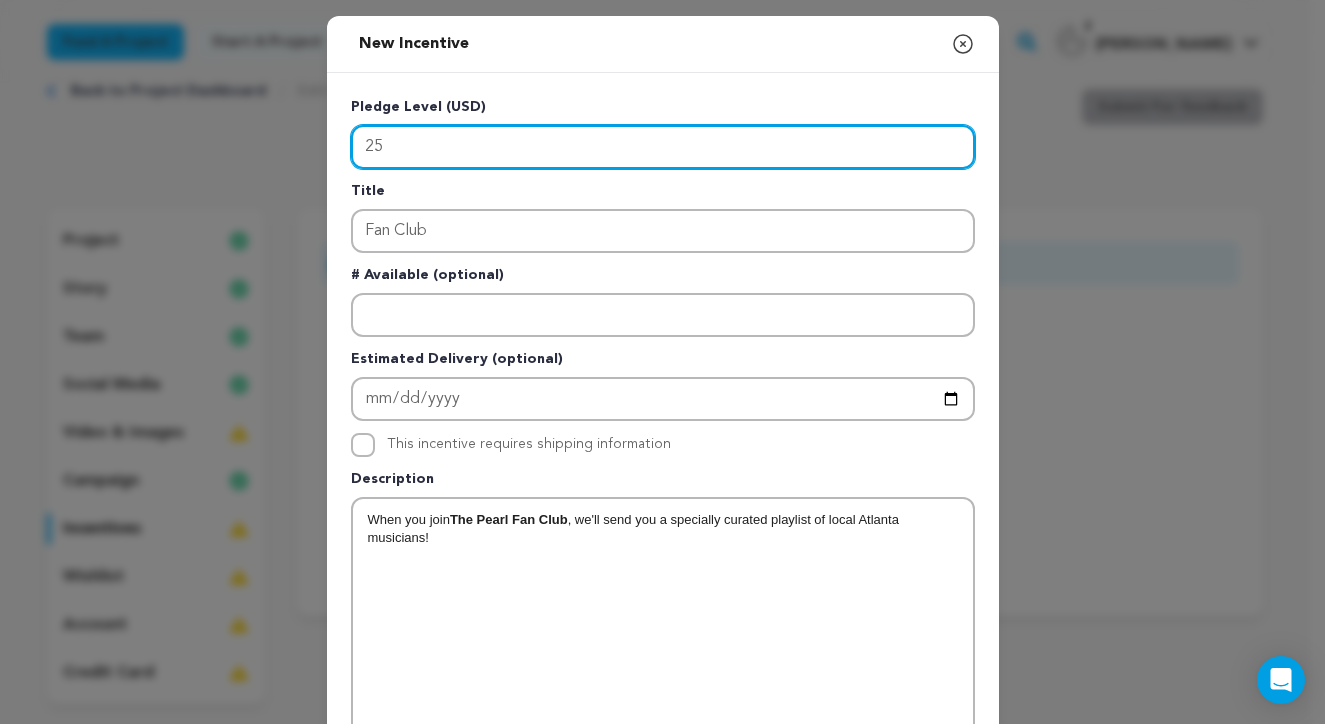 click on "25" at bounding box center [663, 147] 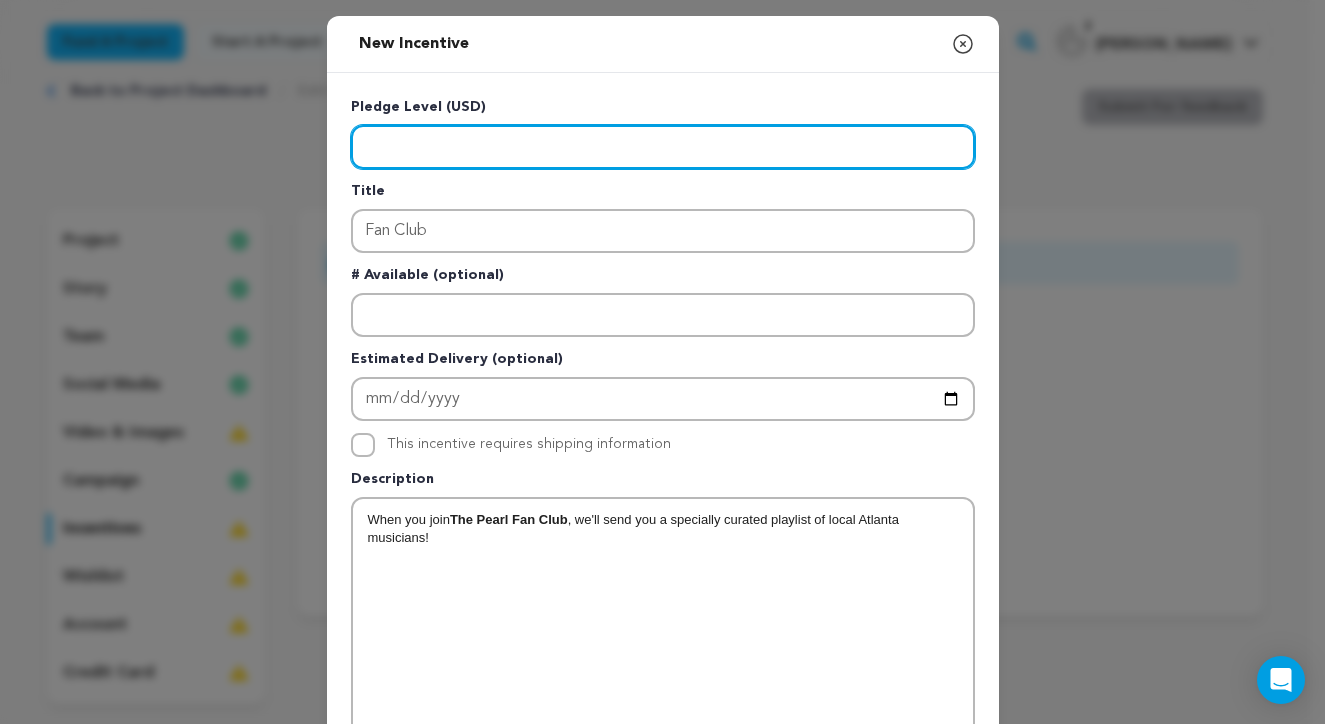 click at bounding box center (663, 147) 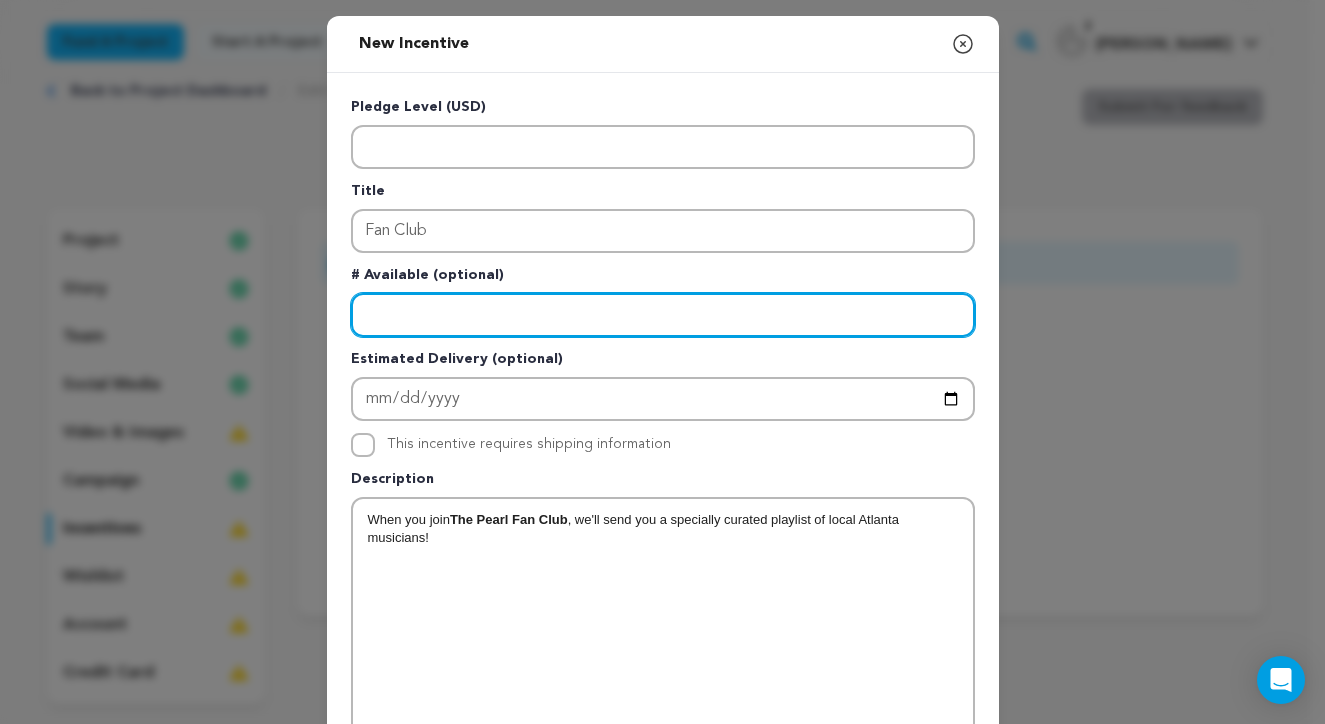 click at bounding box center (663, 315) 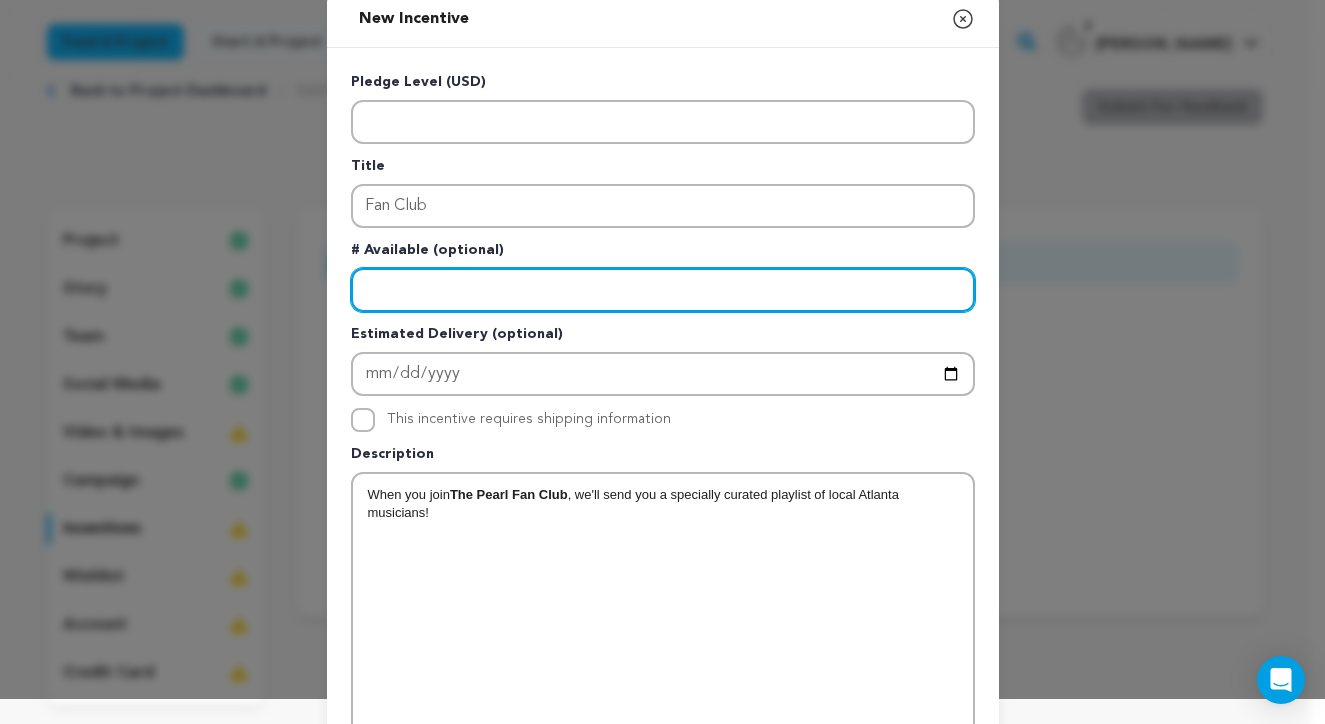 scroll, scrollTop: 29, scrollLeft: 0, axis: vertical 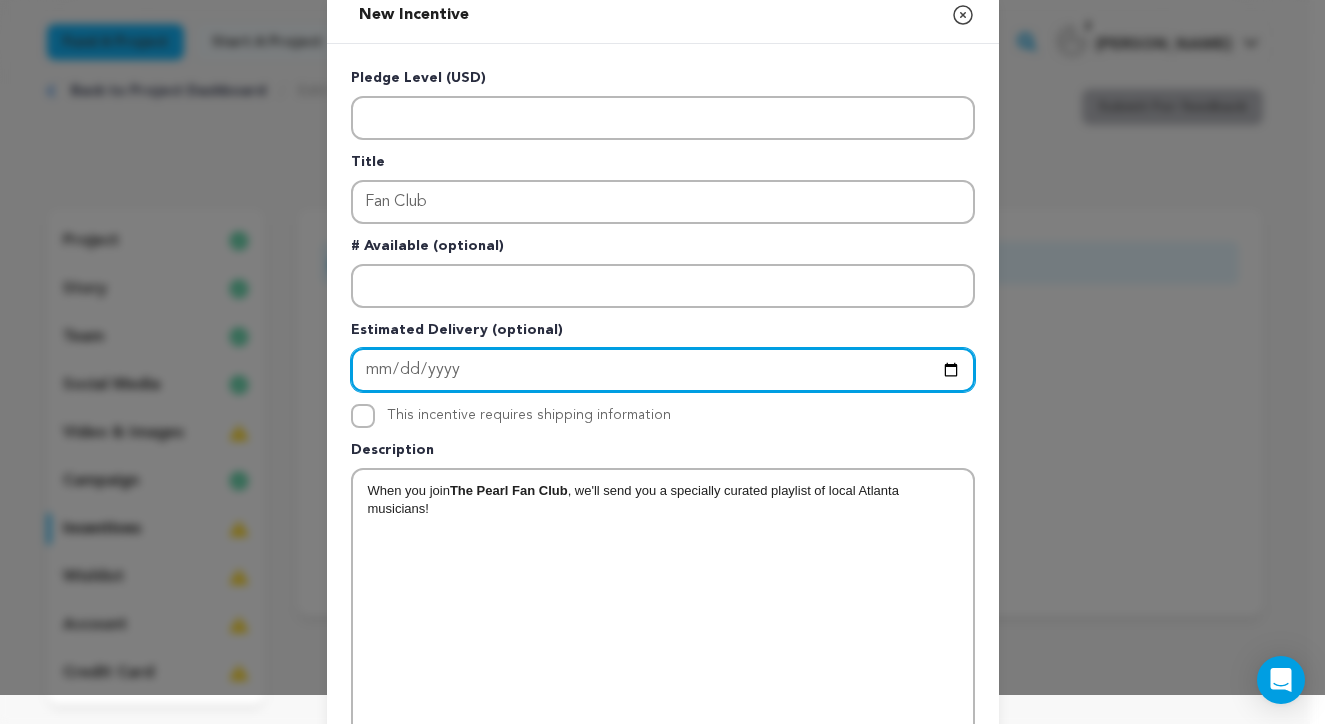 click on "2025-09-01" at bounding box center [663, 370] 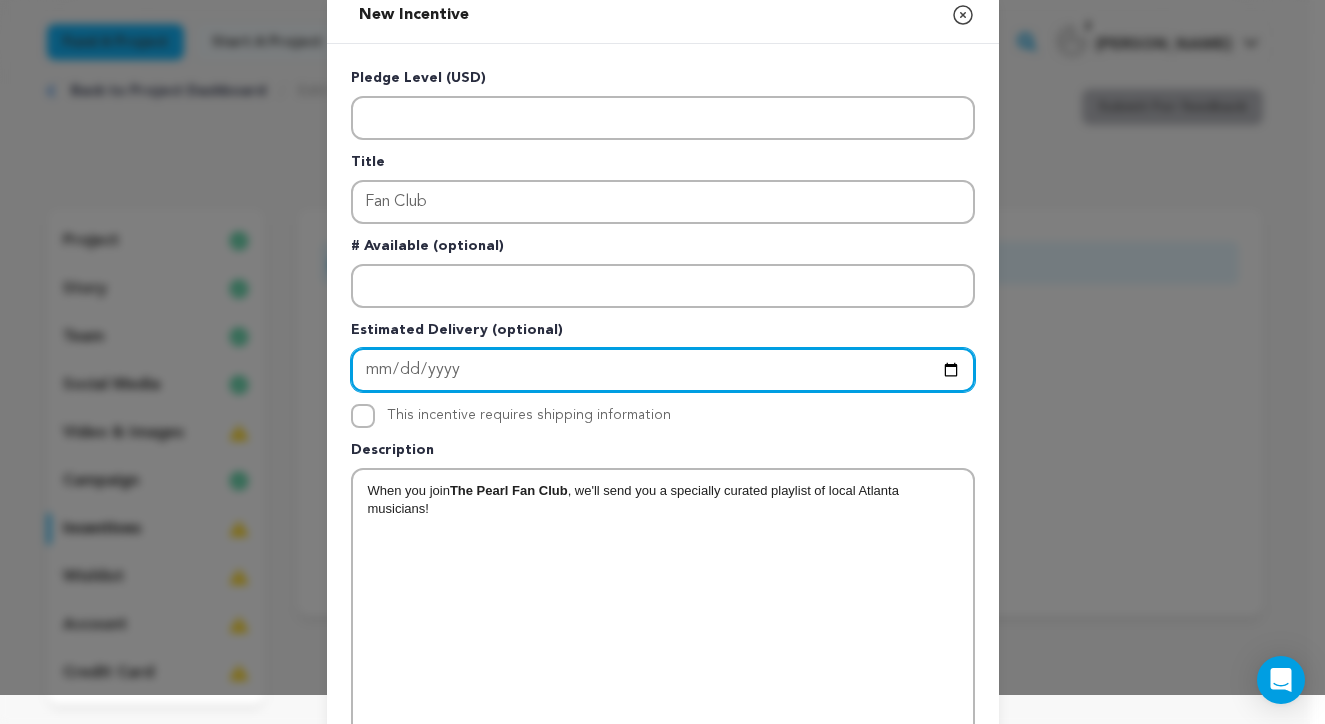 type 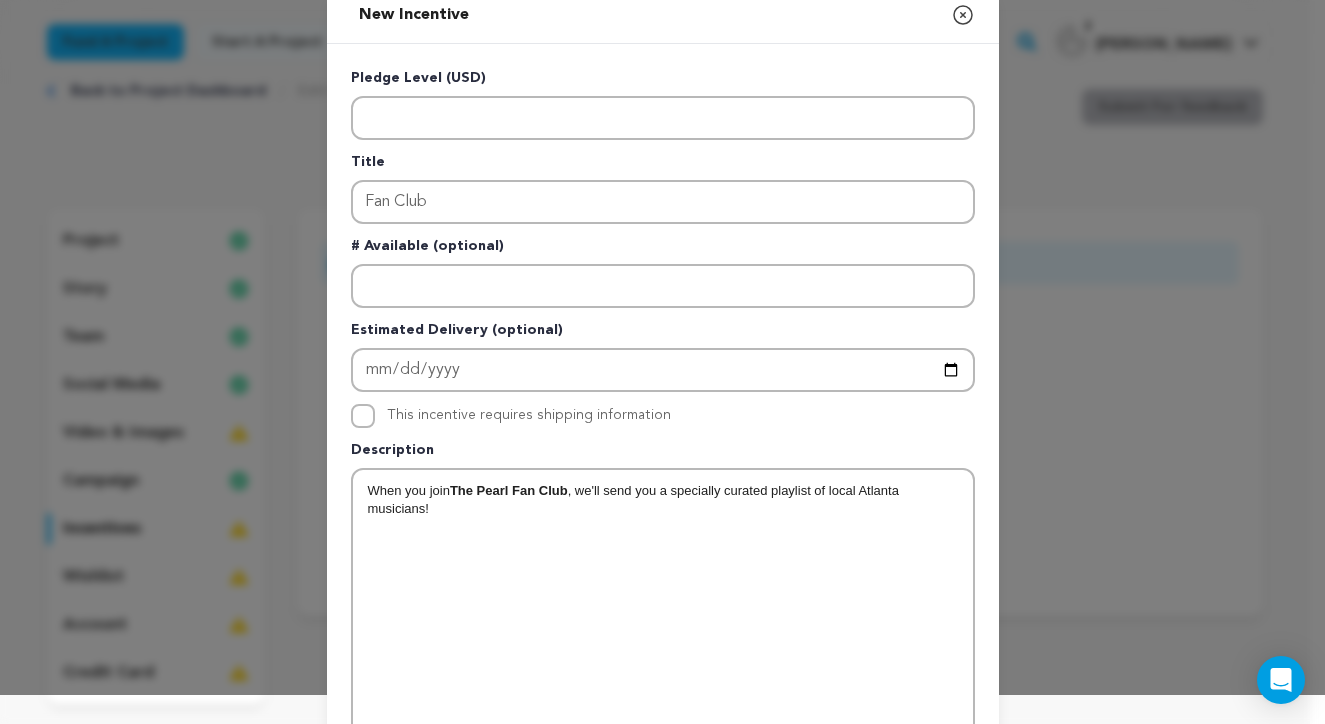 click on "Estimated Delivery (optional)" at bounding box center [663, 334] 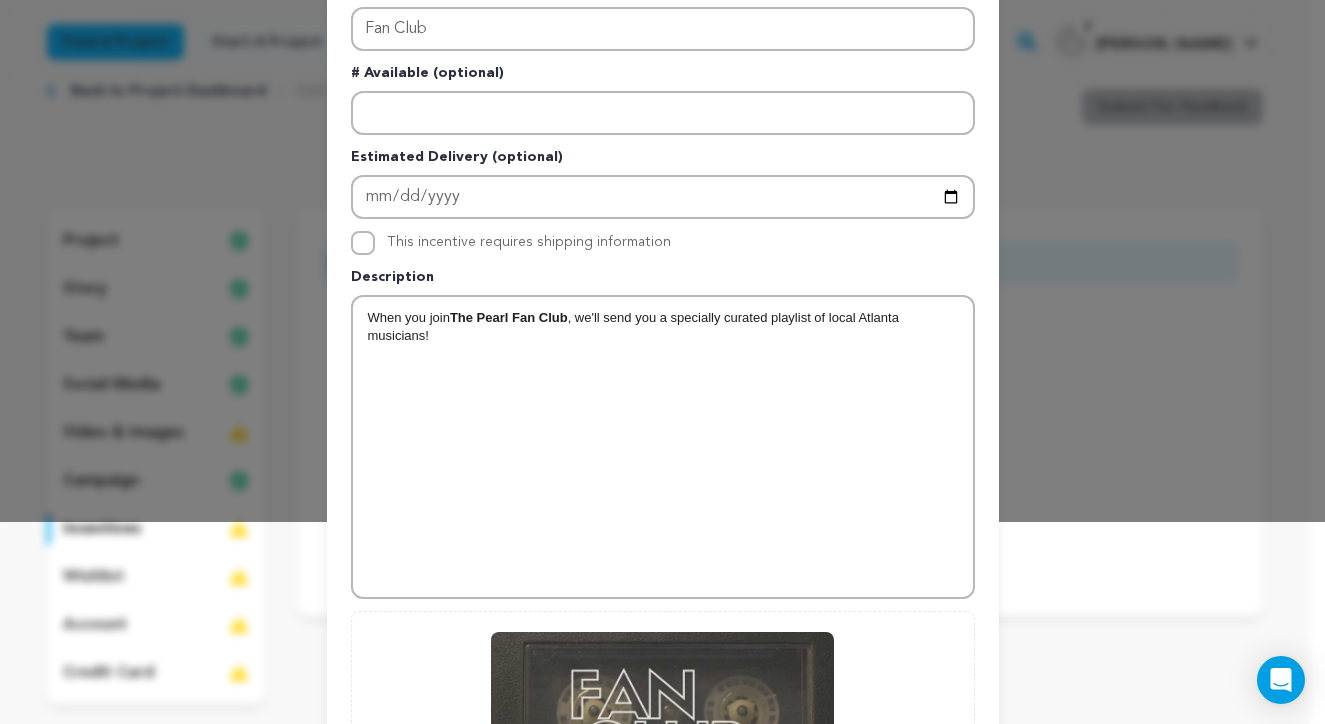 scroll, scrollTop: 511, scrollLeft: 0, axis: vertical 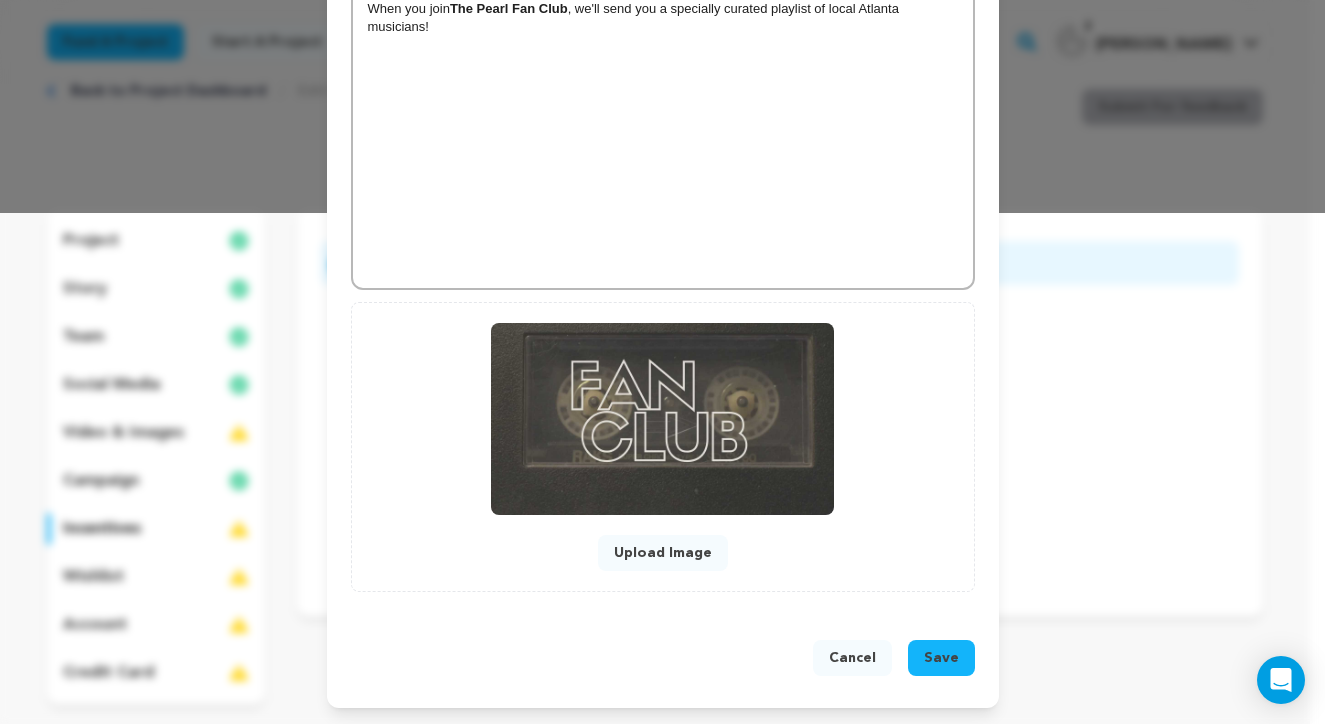 click on "Save" at bounding box center [941, 658] 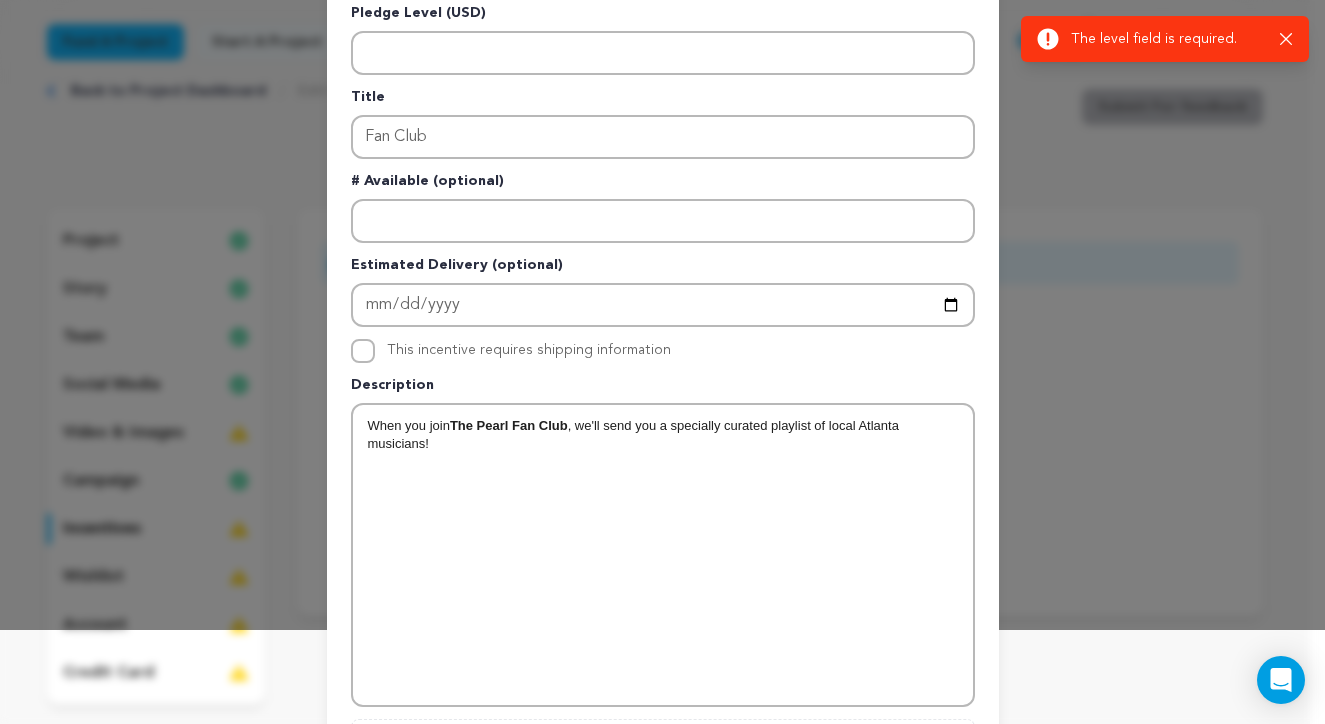 scroll, scrollTop: 0, scrollLeft: 0, axis: both 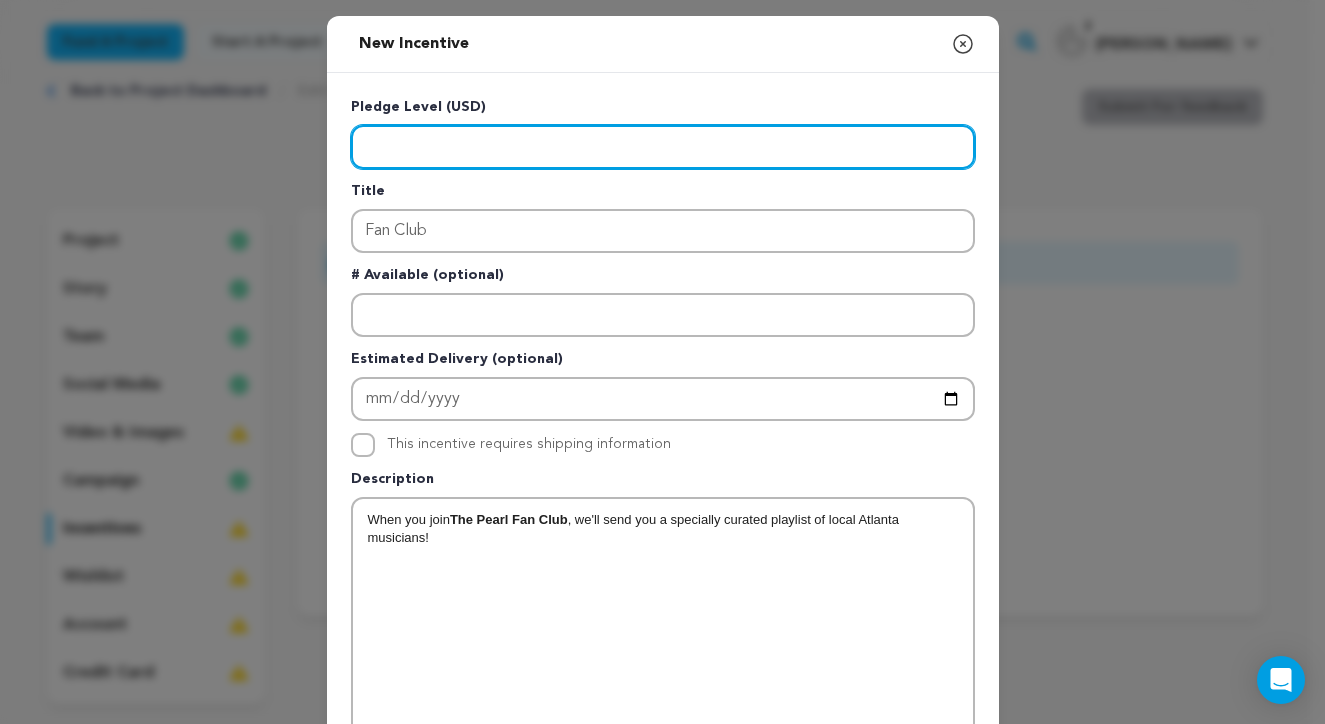 click at bounding box center (663, 147) 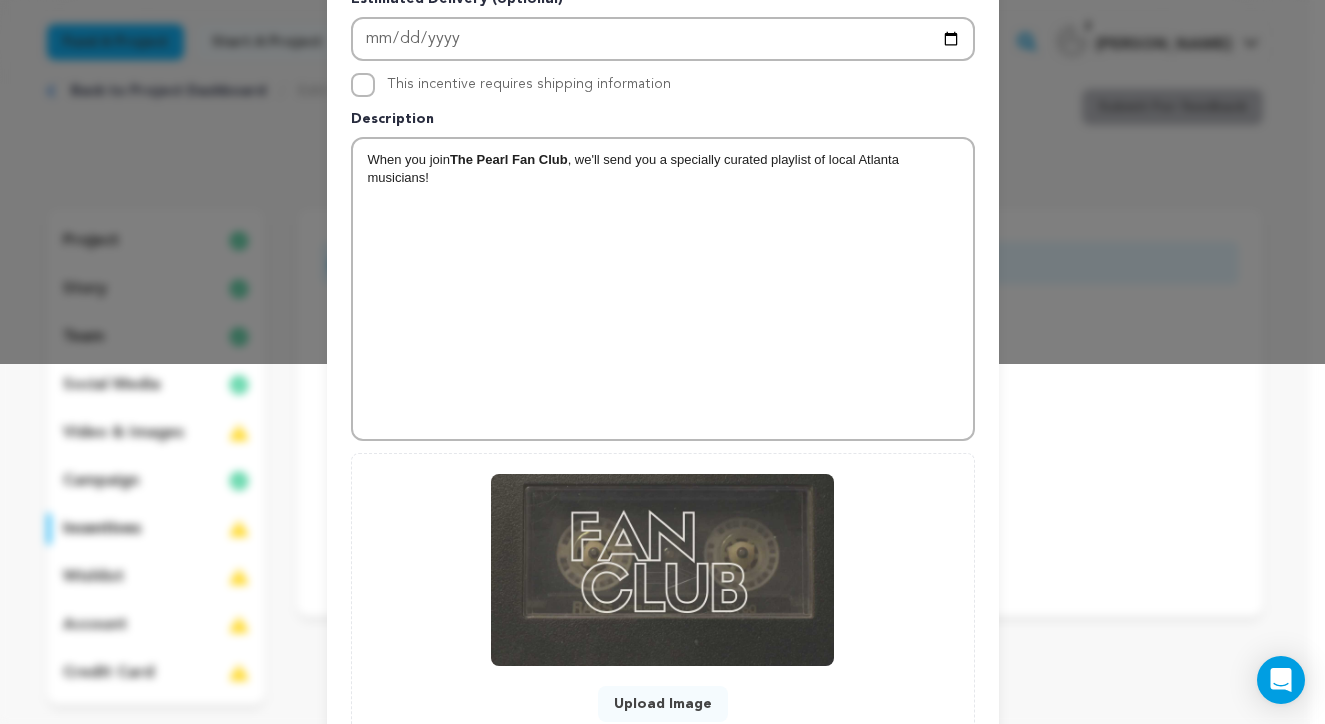 scroll, scrollTop: 511, scrollLeft: 0, axis: vertical 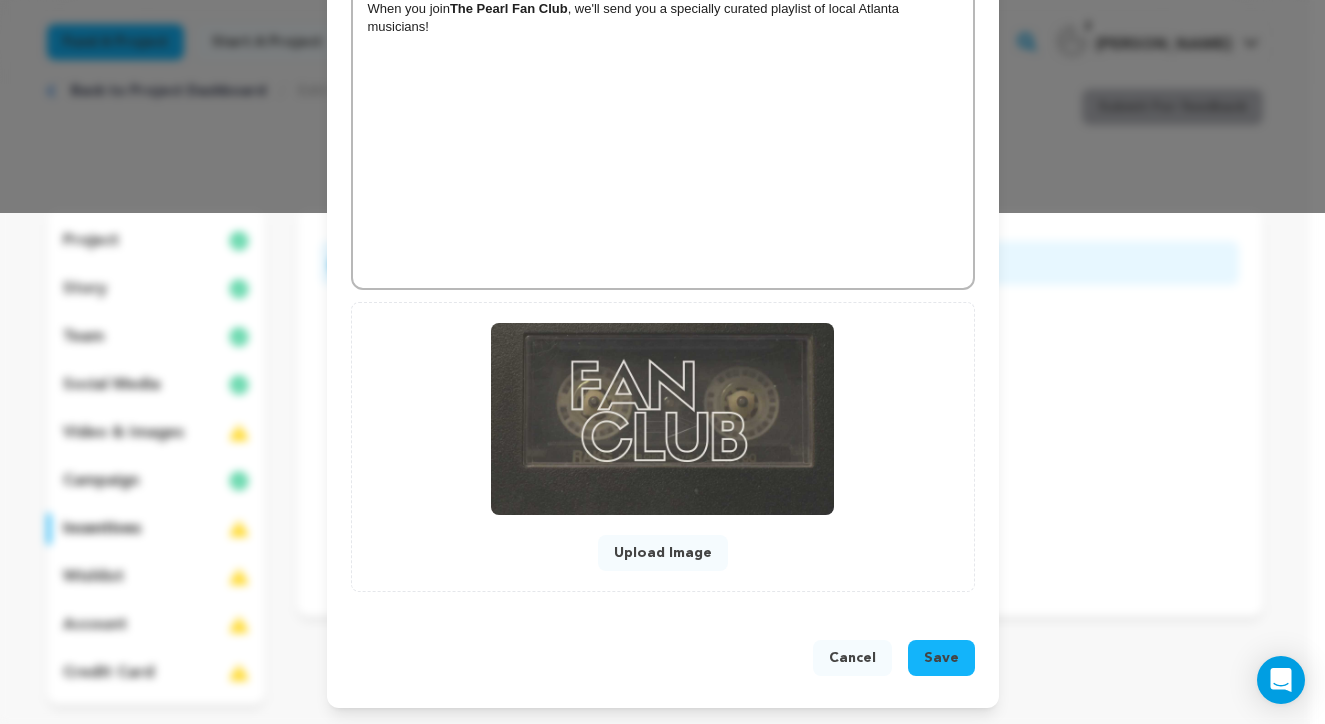 type on "25" 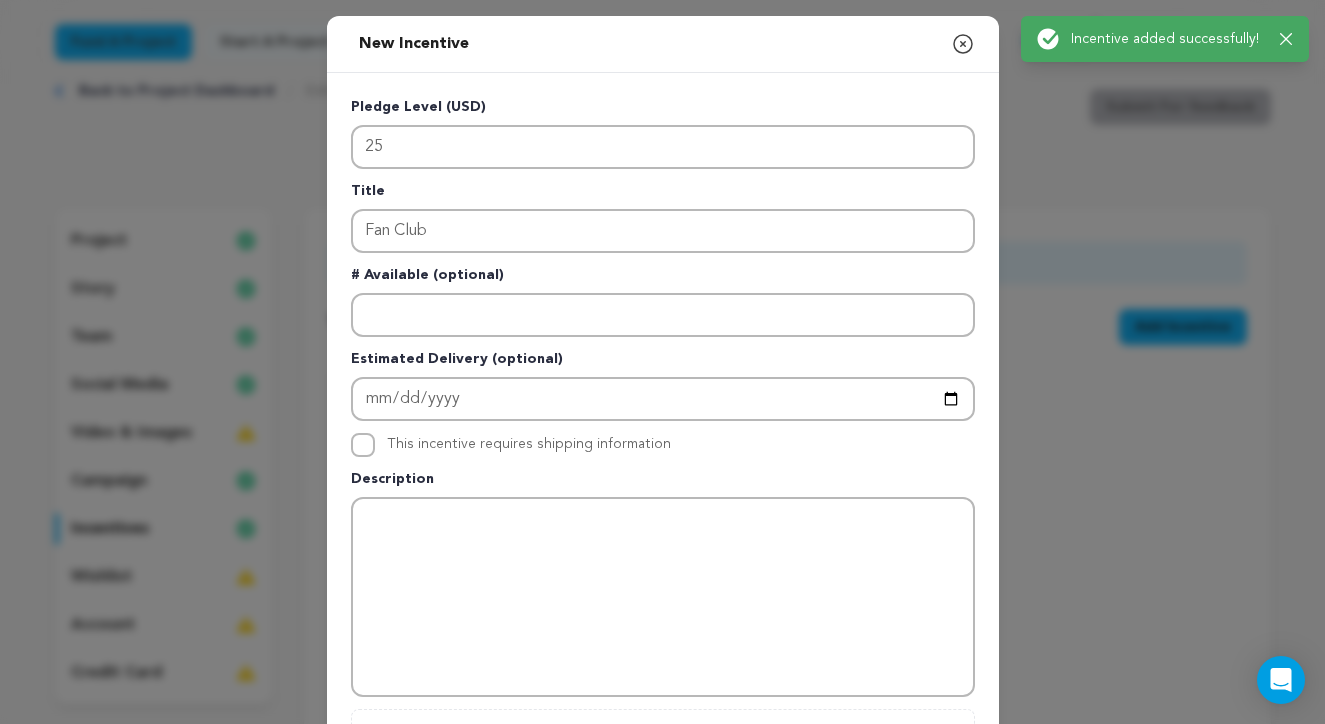 scroll, scrollTop: 0, scrollLeft: 0, axis: both 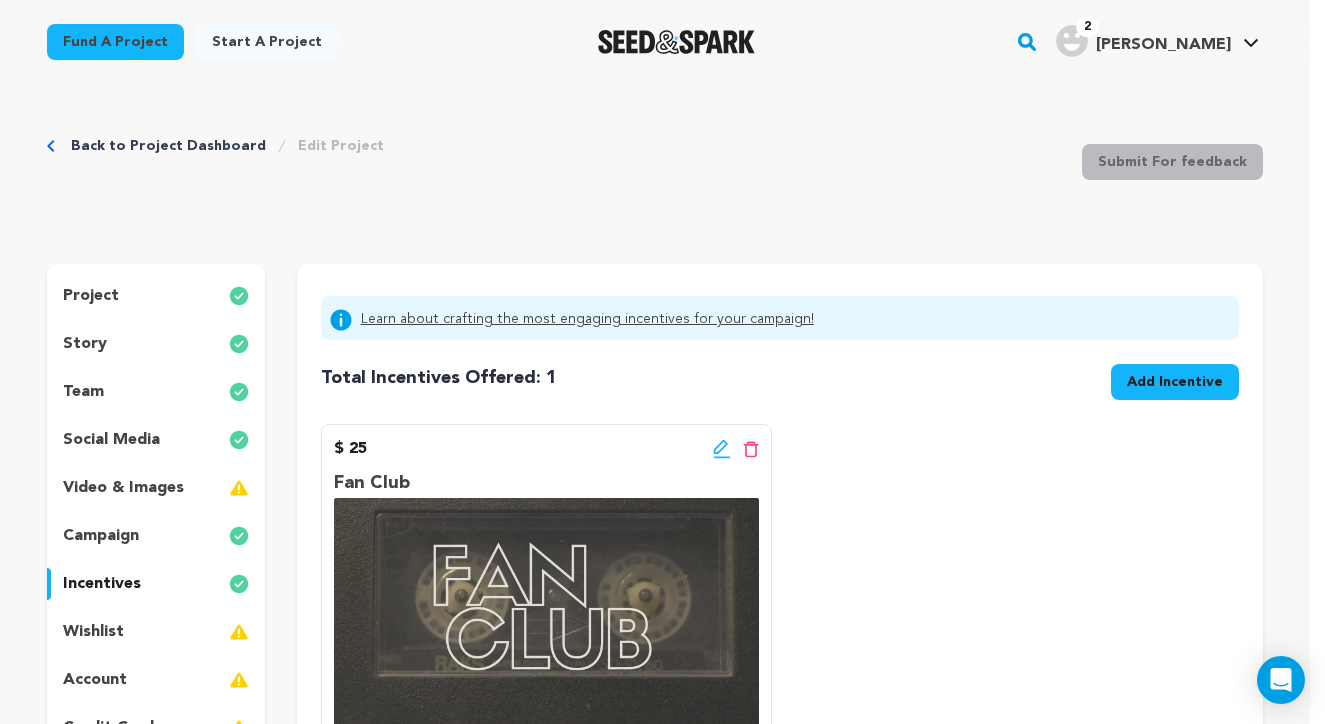 click on "Add Incentive" at bounding box center [1175, 382] 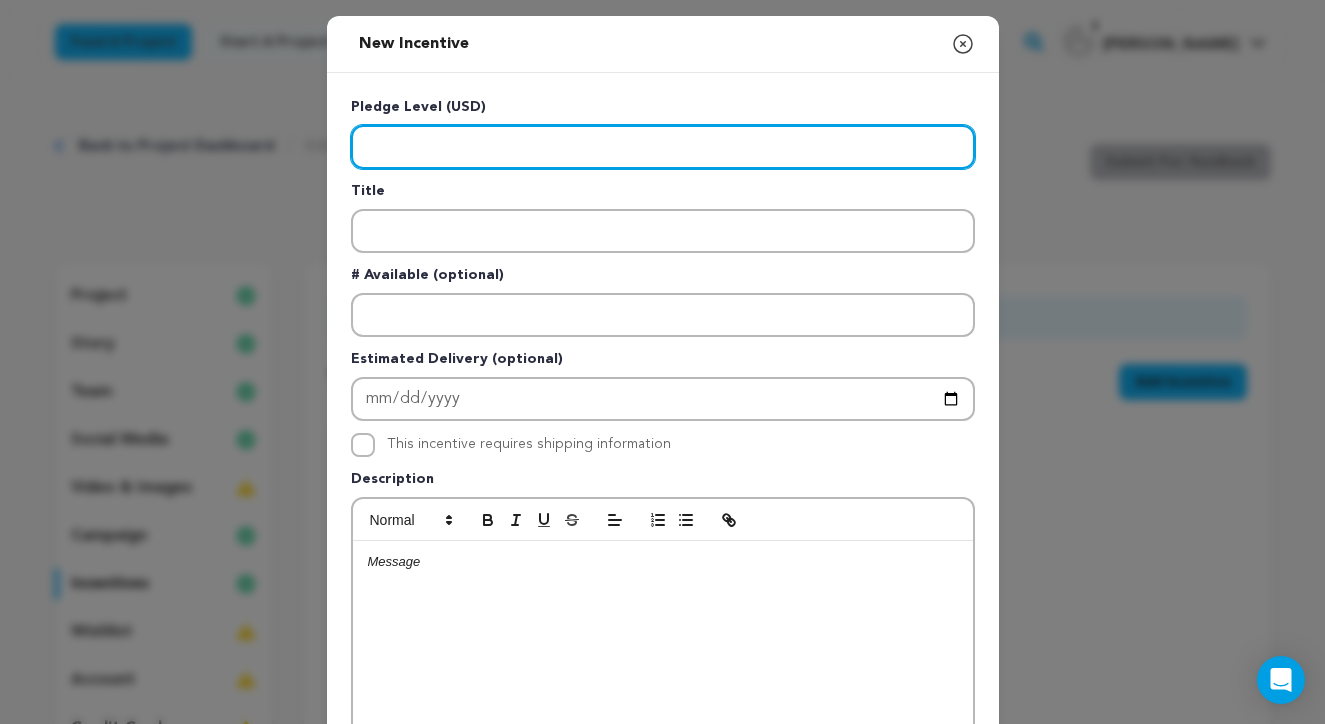 click at bounding box center [663, 147] 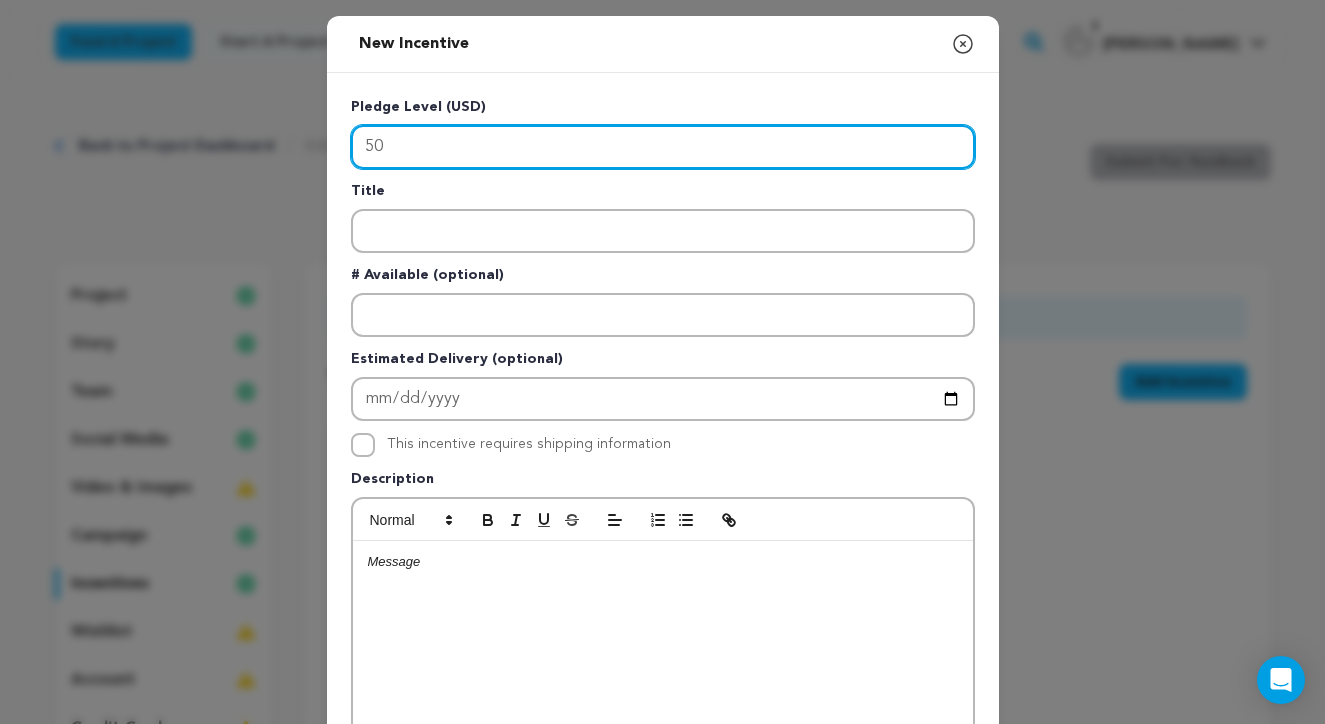type on "50" 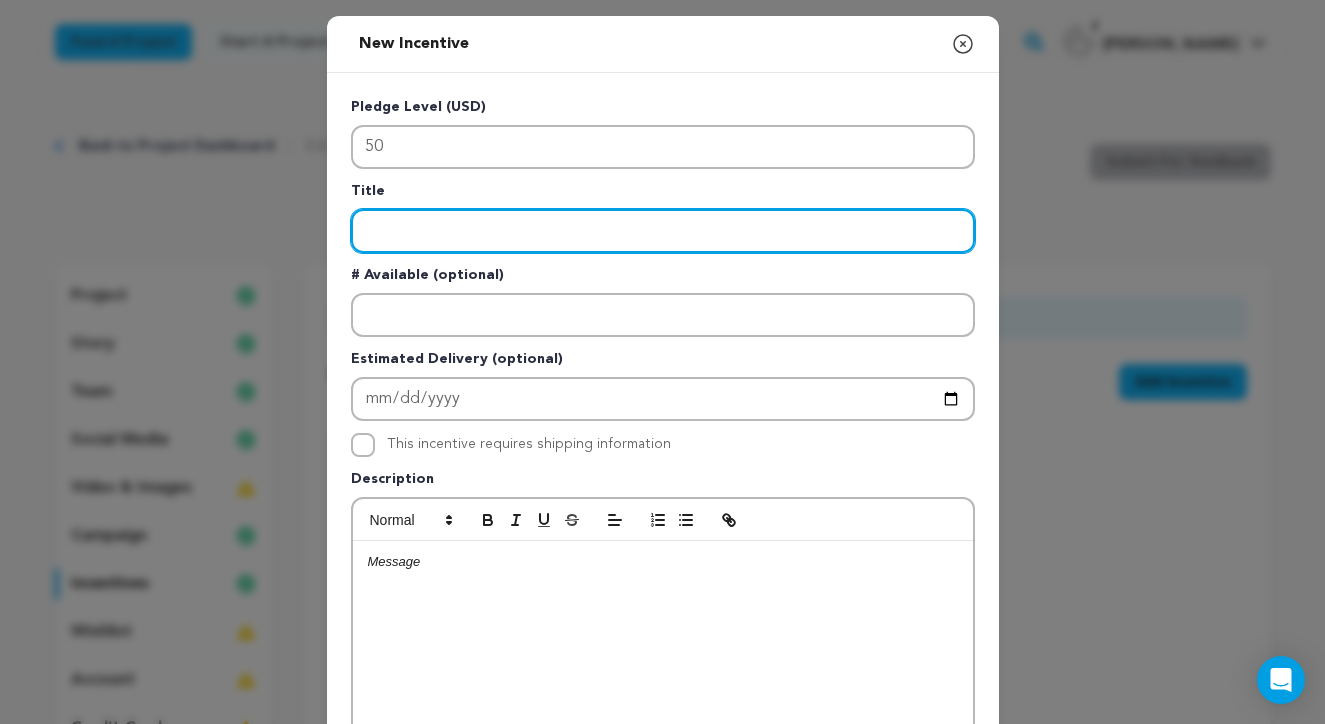 click at bounding box center [663, 231] 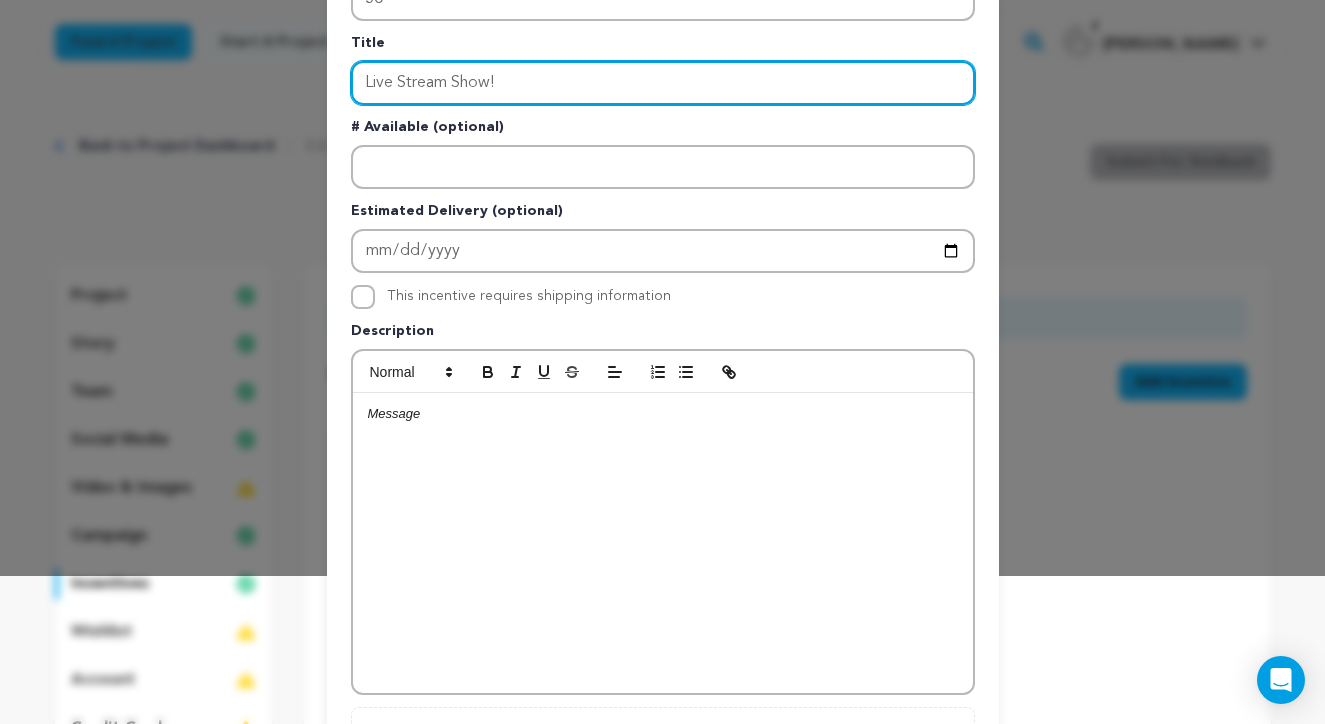 scroll, scrollTop: 278, scrollLeft: 0, axis: vertical 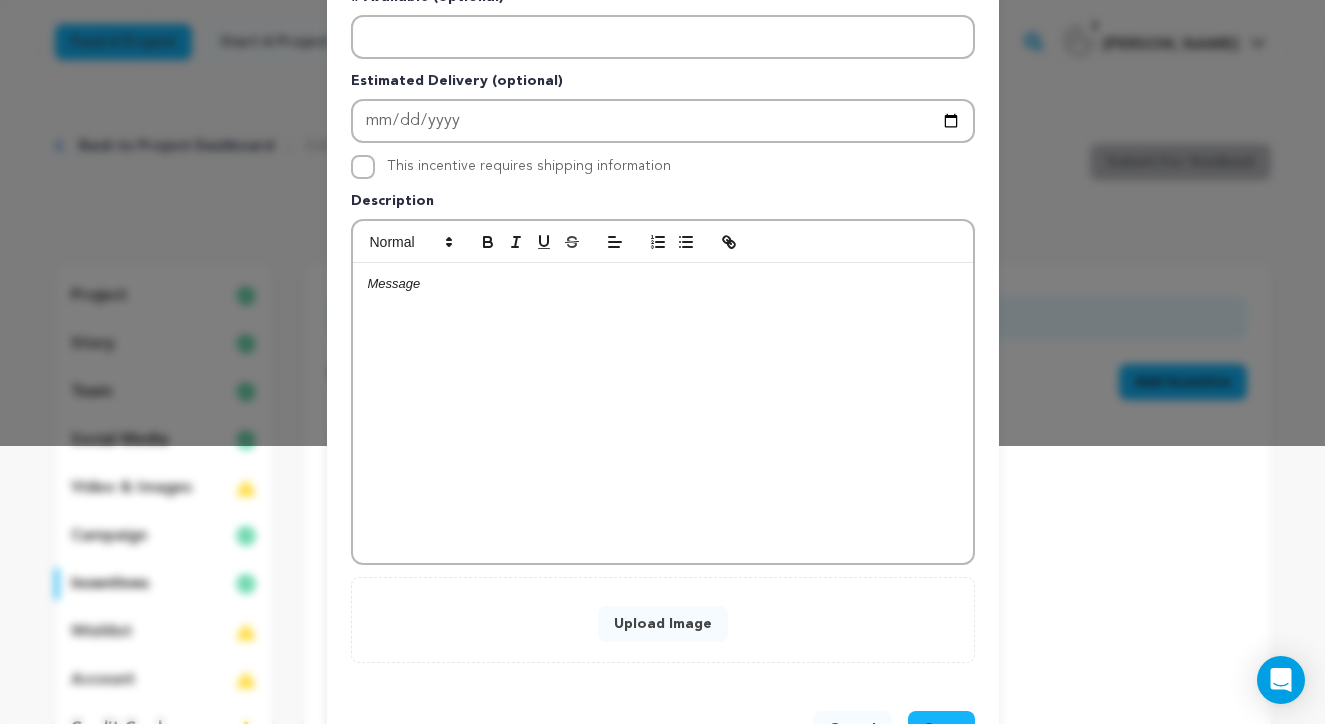 type on "Live Stream Show!" 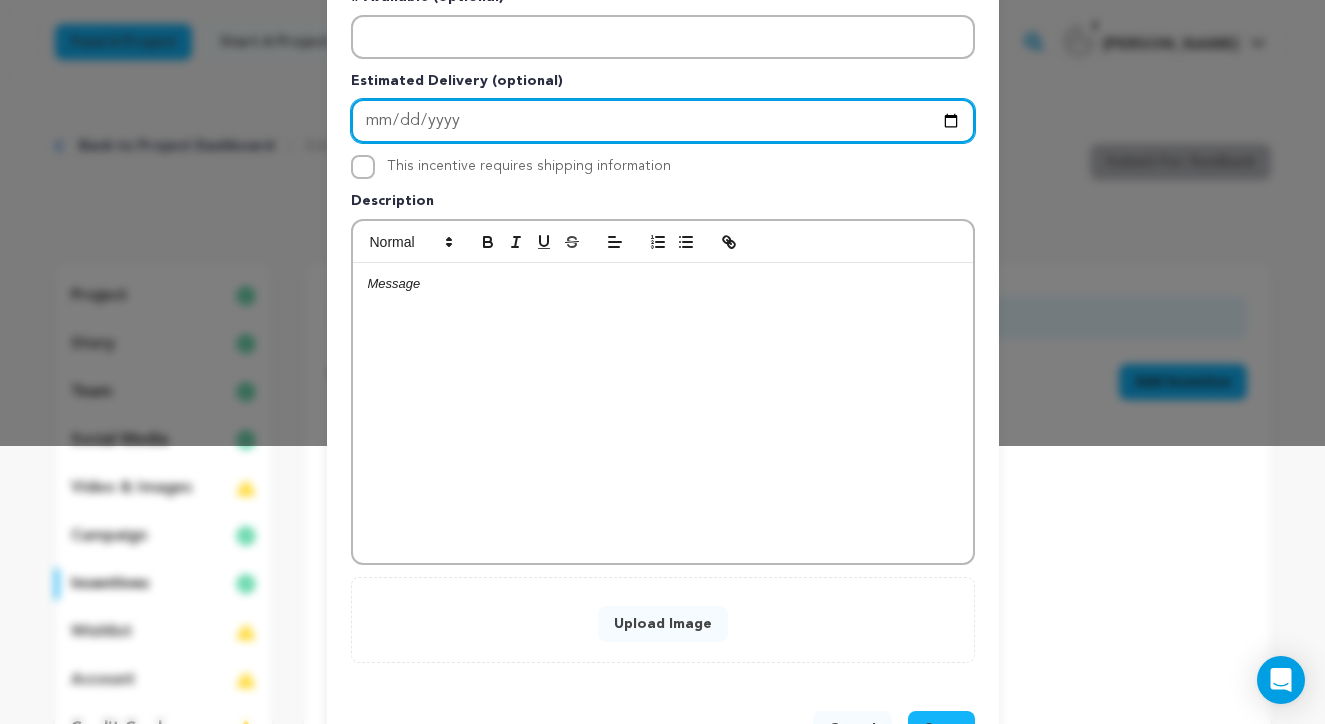 click at bounding box center [663, 121] 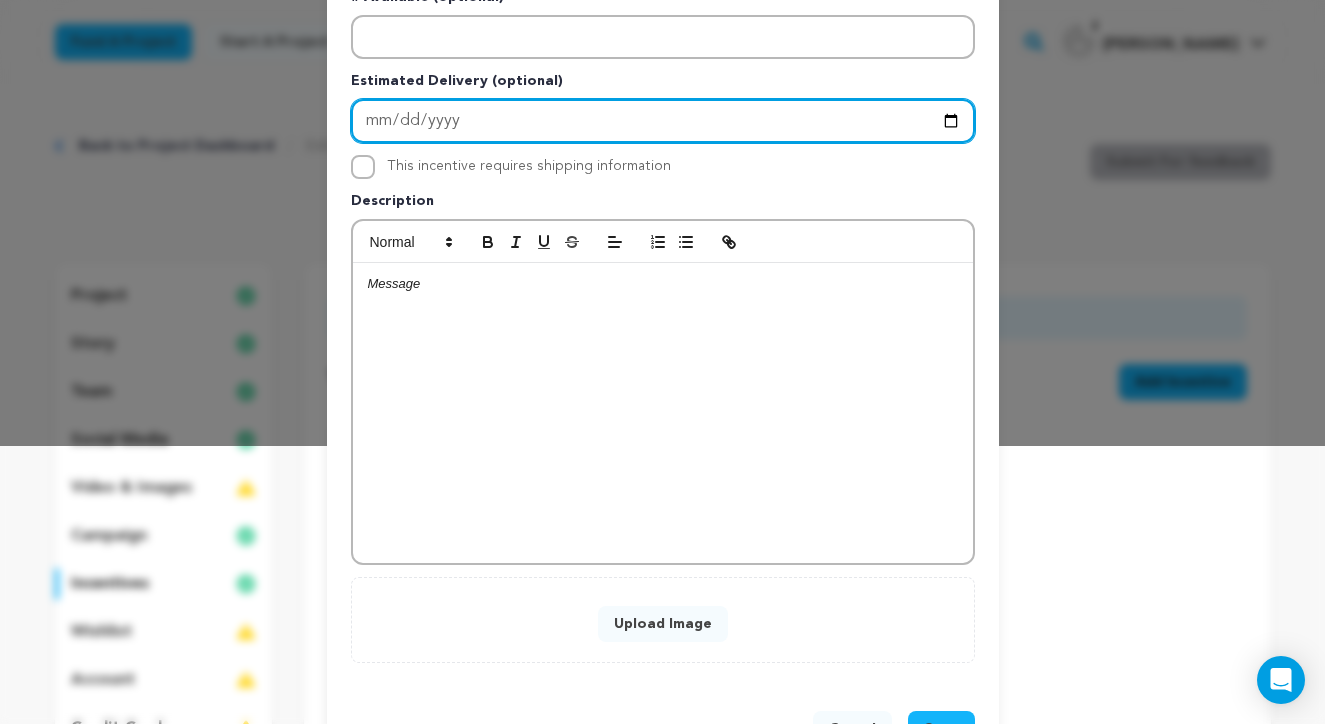 type on "2025-10-06" 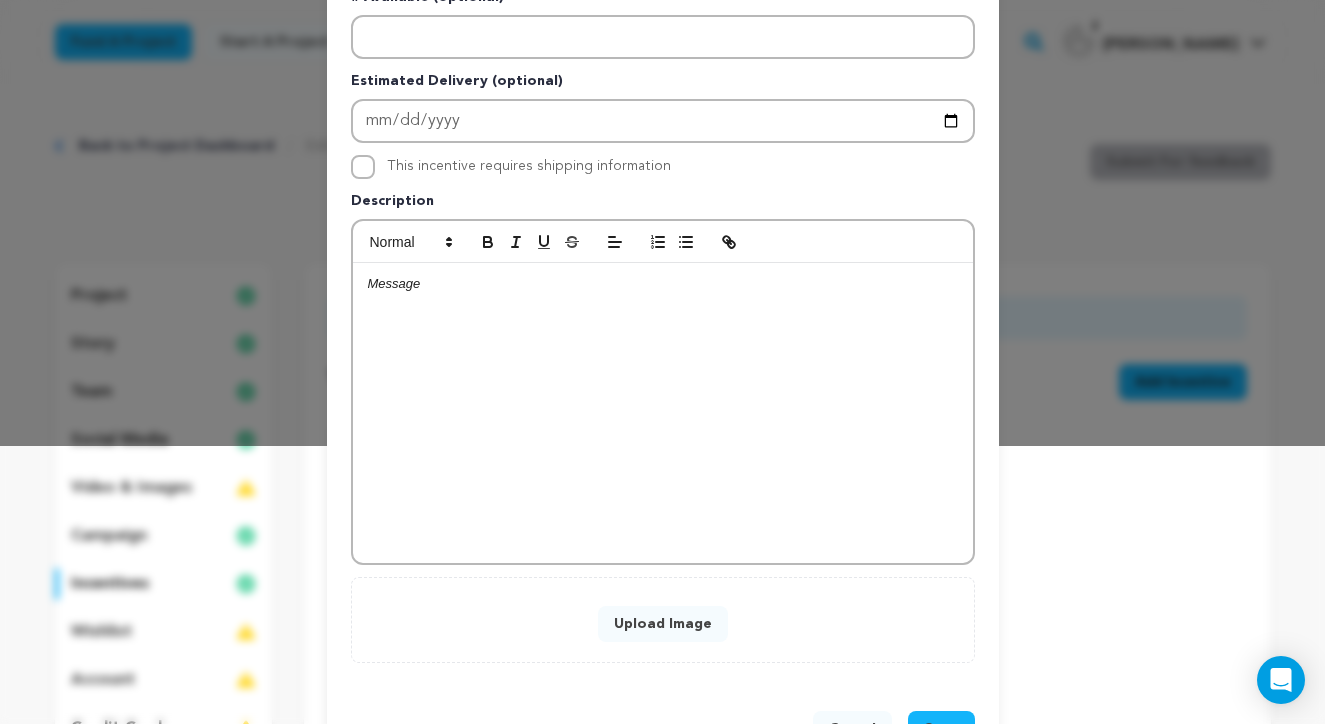 click on "Pledge Level (USD)
50
Title
Live Stream Show!
# Available (optional)
Estimated Delivery (optional)
2025-10-06
This incentive requires shipping information" at bounding box center (663, 241) 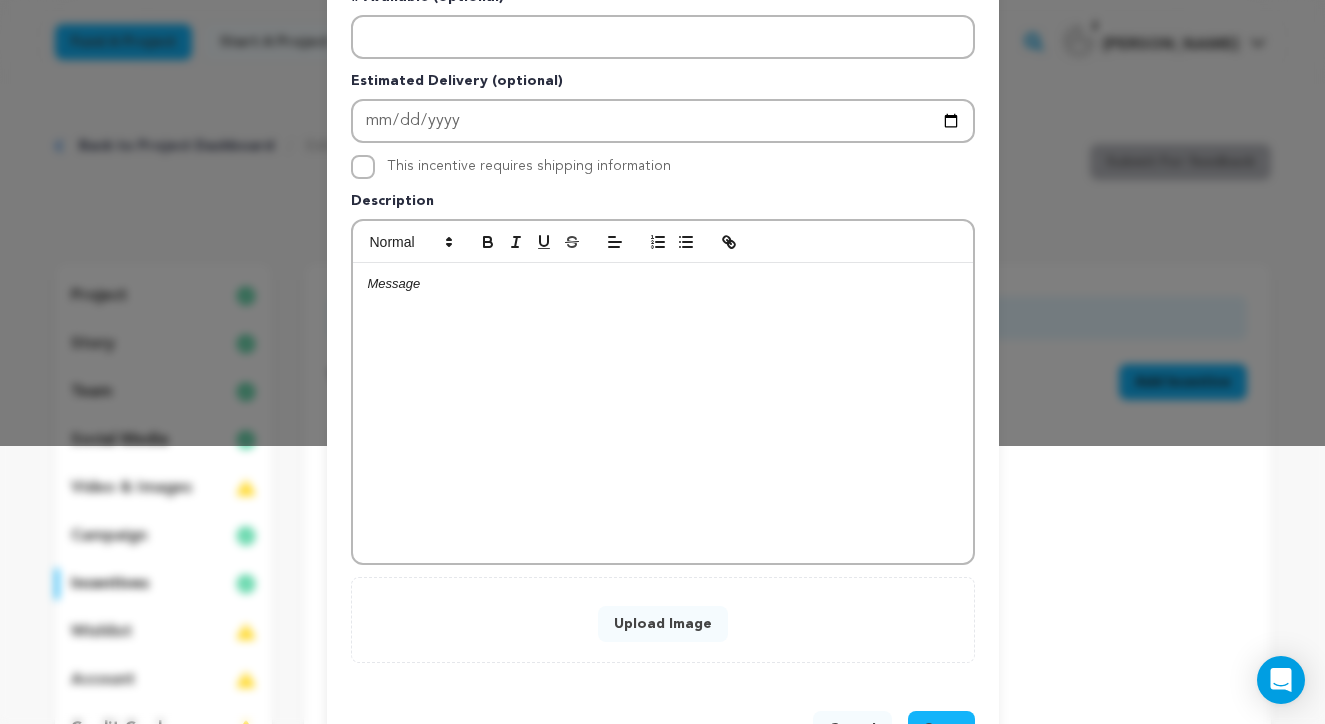 type 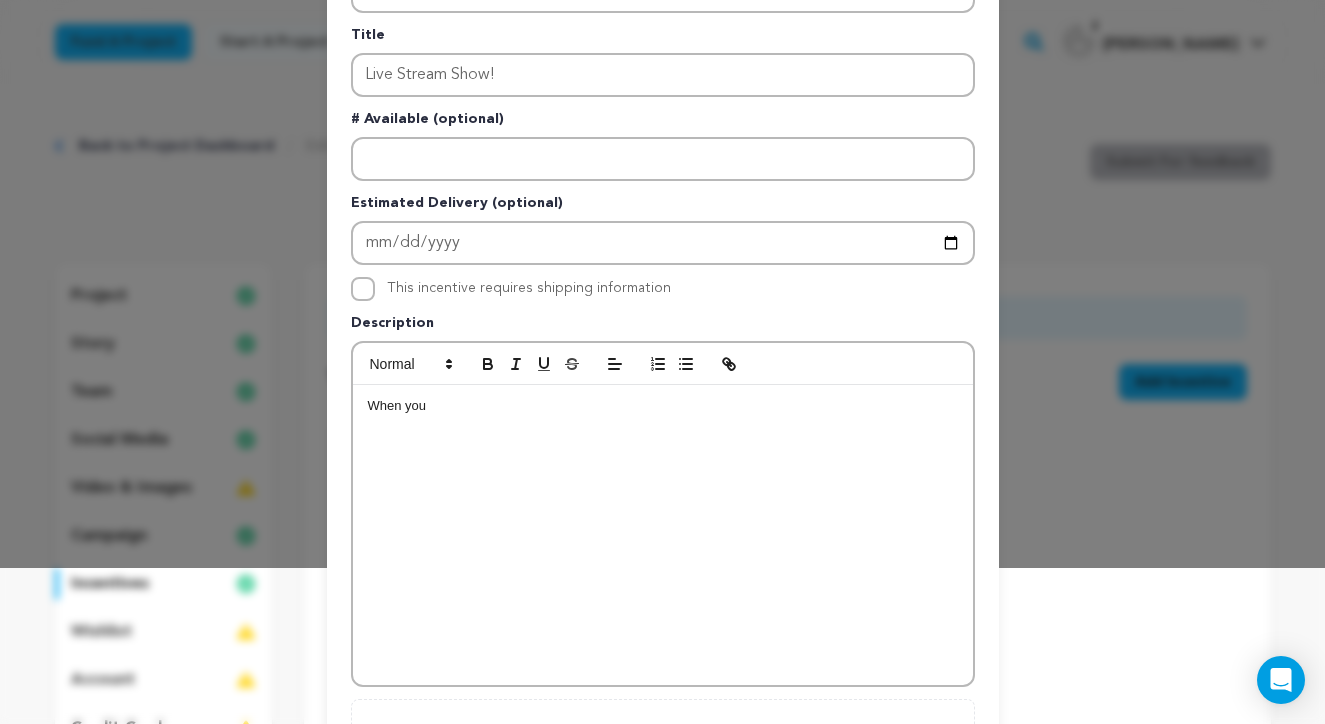 scroll, scrollTop: 123, scrollLeft: 0, axis: vertical 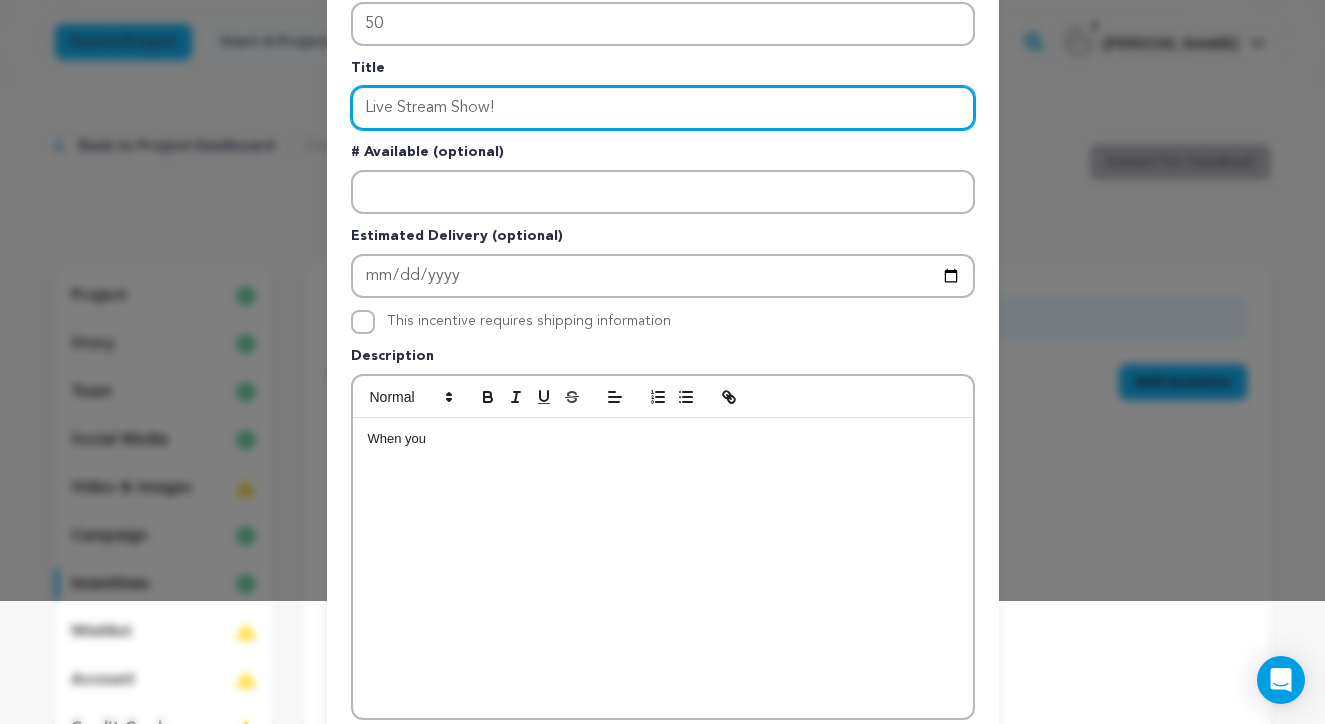 drag, startPoint x: 504, startPoint y: 107, endPoint x: 353, endPoint y: 108, distance: 151.00331 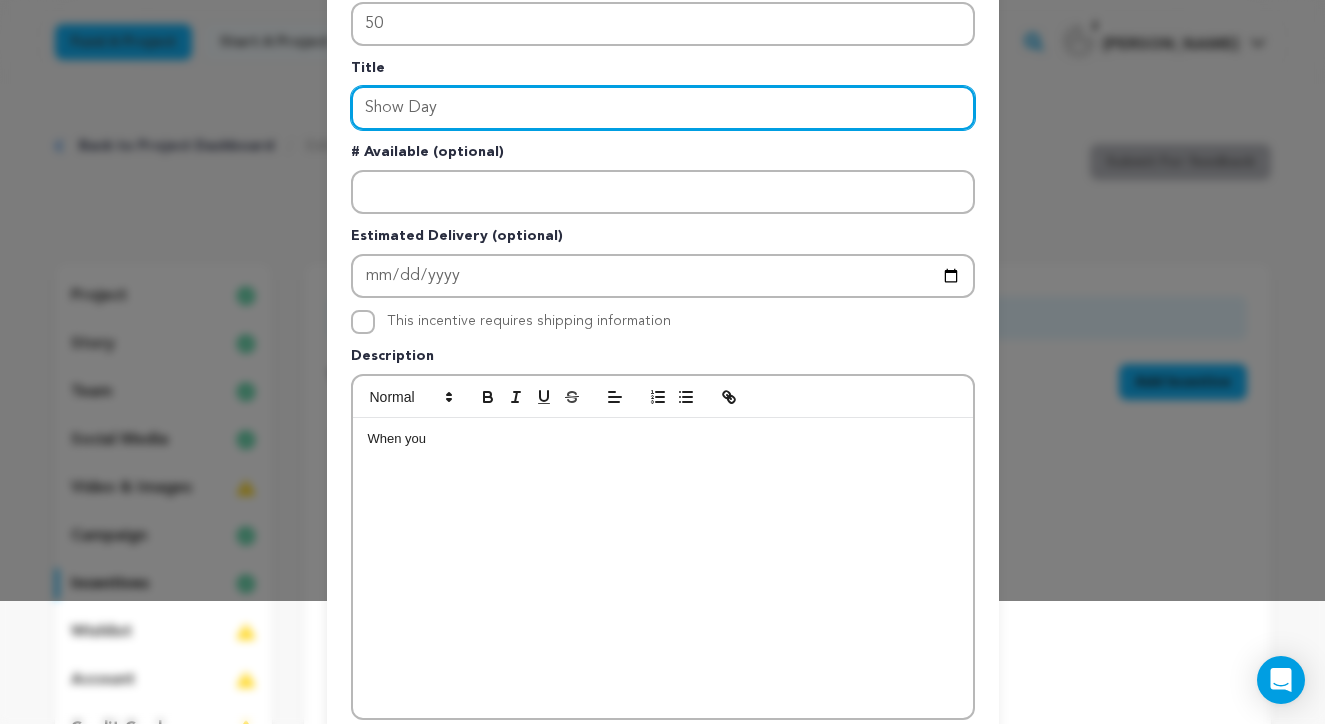 type on "Show Day" 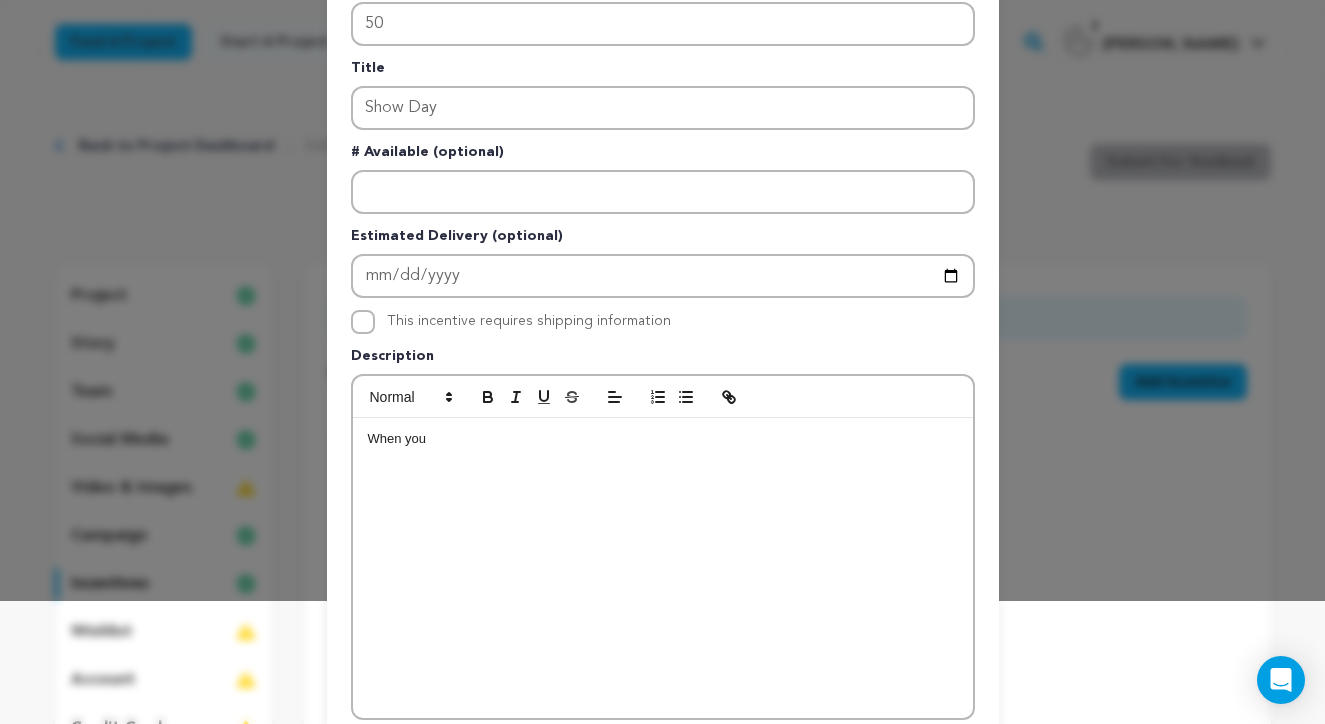 click on "When you" at bounding box center (663, 439) 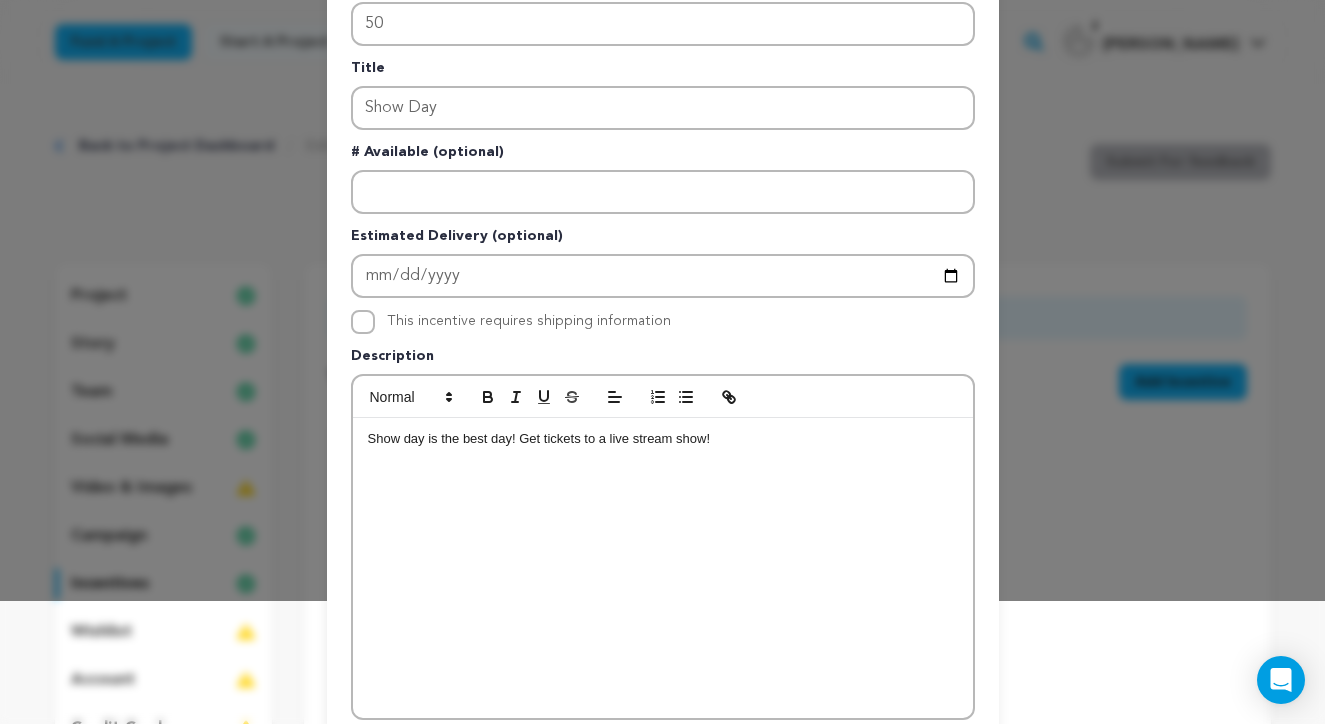 click on "Show day is the best day! Get tickets to a live stream show!" at bounding box center [663, 439] 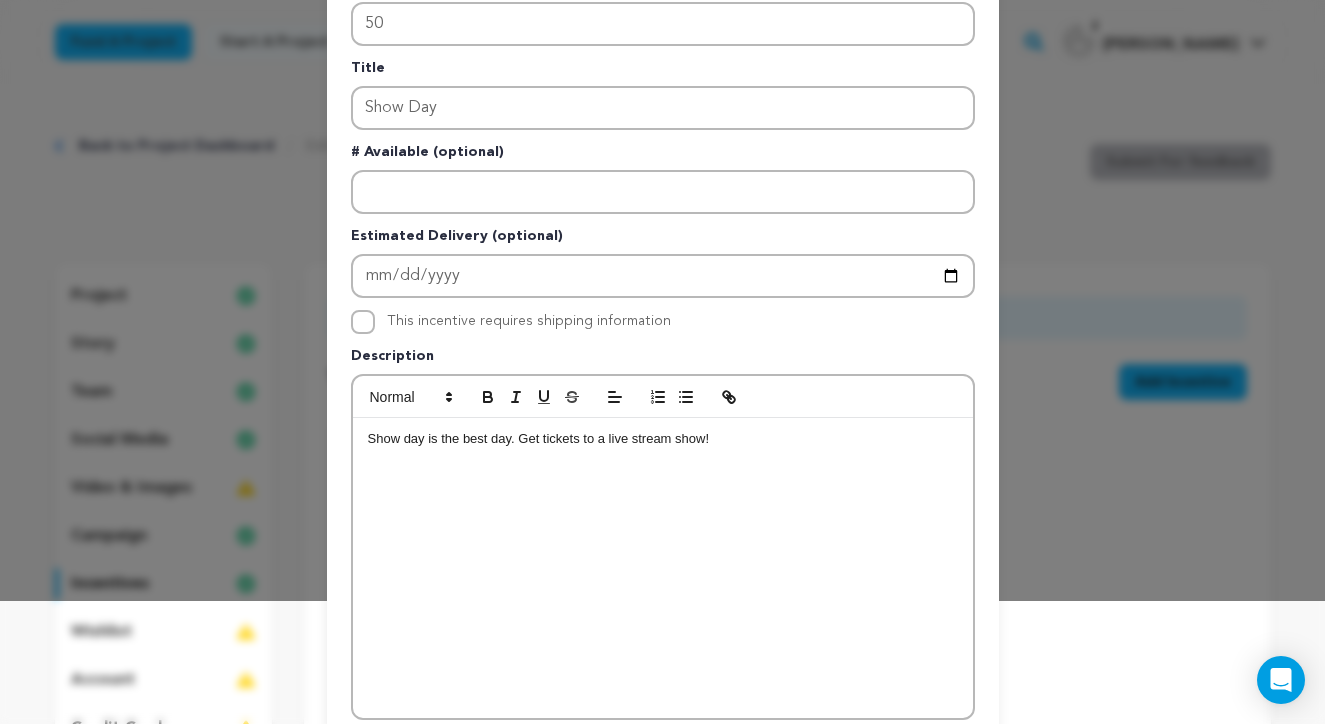 click on "Show day is the best day. Get tickets to a live stream show!" at bounding box center [663, 439] 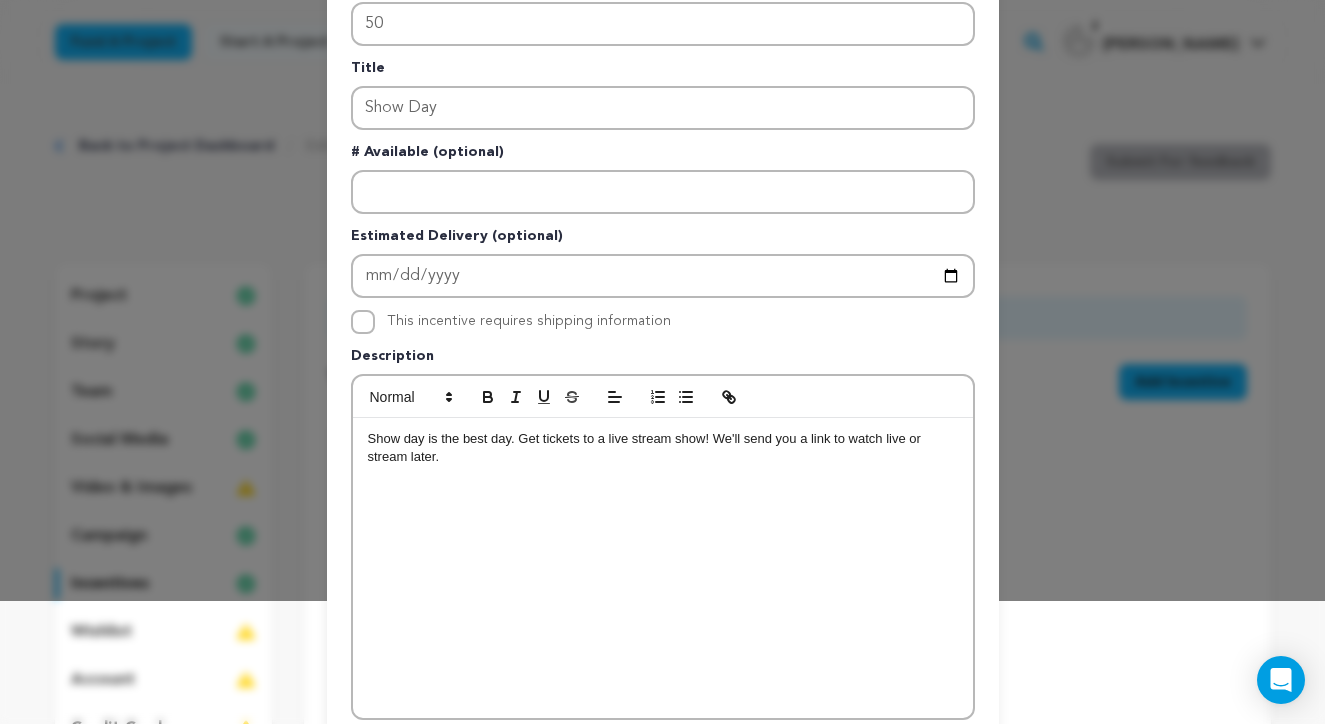 click on "Show day is the best day. Get tickets to a live stream show! We'll send you a link to watch live or stream later." at bounding box center [663, 448] 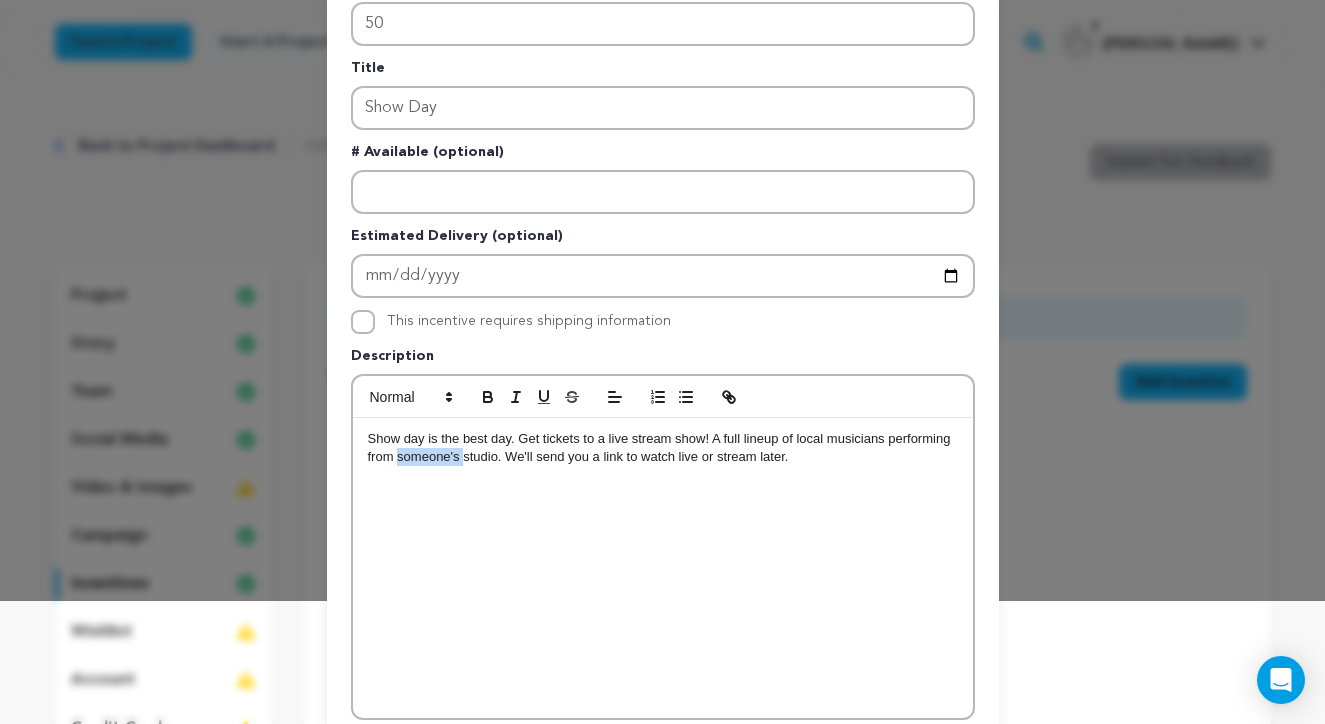 drag, startPoint x: 454, startPoint y: 464, endPoint x: 391, endPoint y: 463, distance: 63.007935 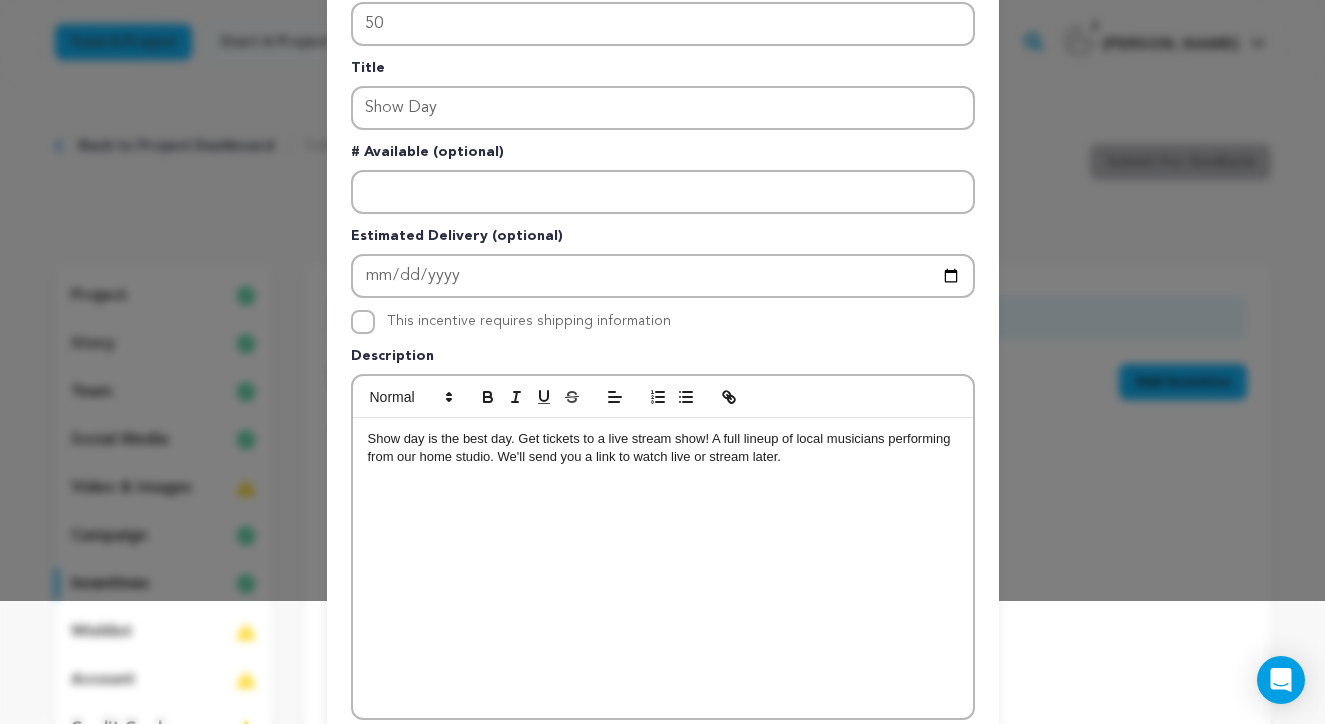 click on "Show day is the best day. Get tickets to a live stream show! A full lineup of local musicians performing from our home studio. We'll send you a link to watch live or stream later." at bounding box center [663, 568] 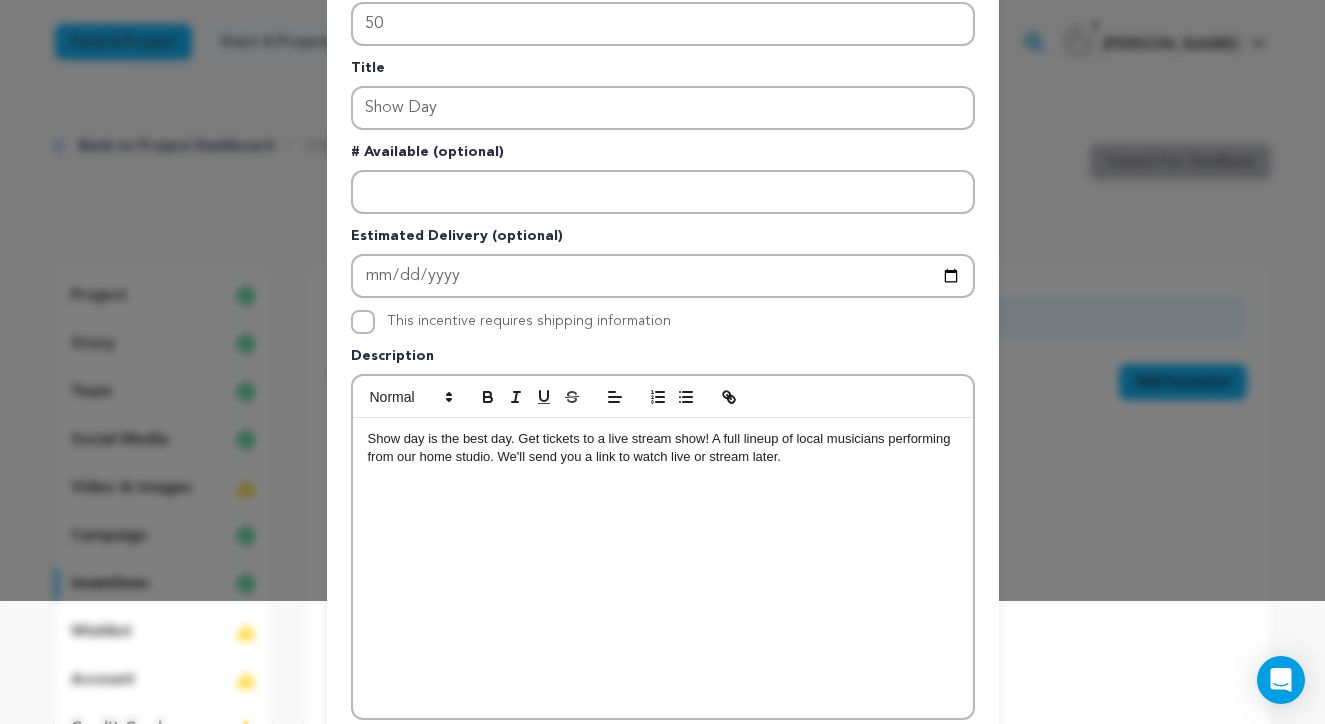 click on "Show day is the best day. Get tickets to a live stream show! A full lineup of local musicians performing from our home studio. We'll send you a link to watch live or stream later." at bounding box center (663, 448) 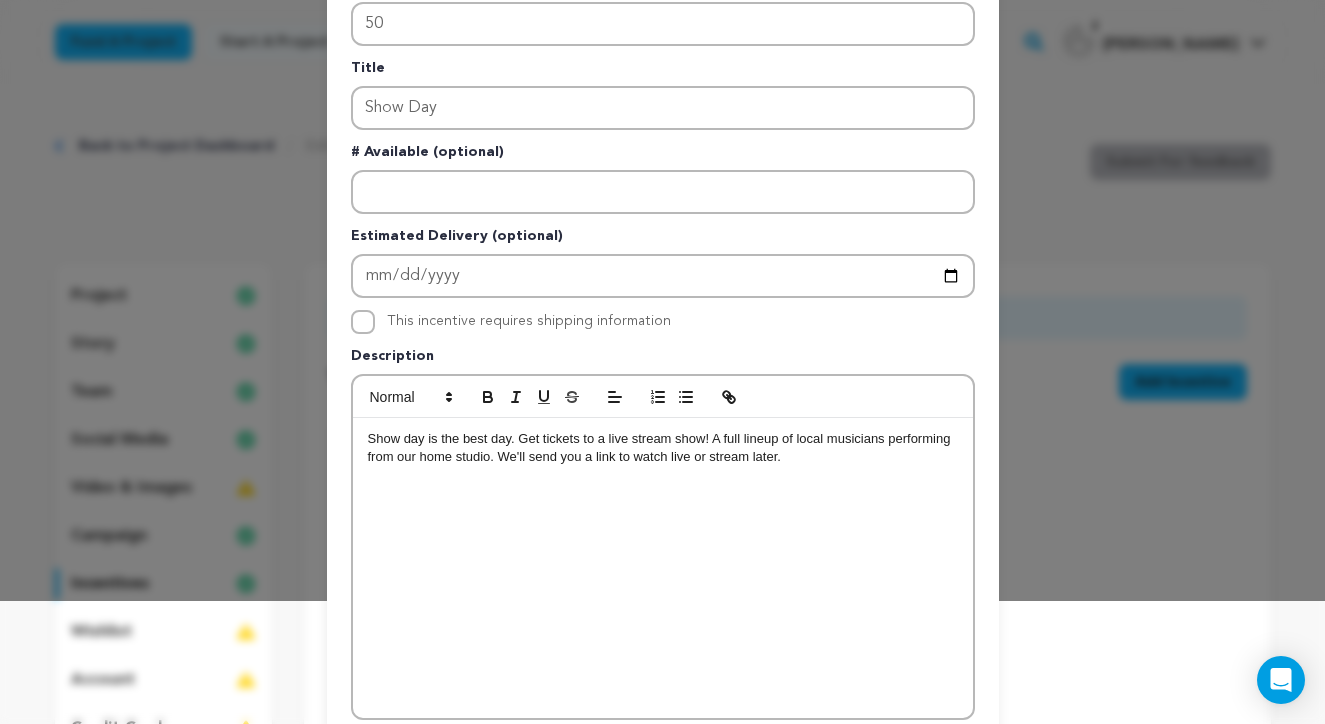 scroll, scrollTop: 350, scrollLeft: 0, axis: vertical 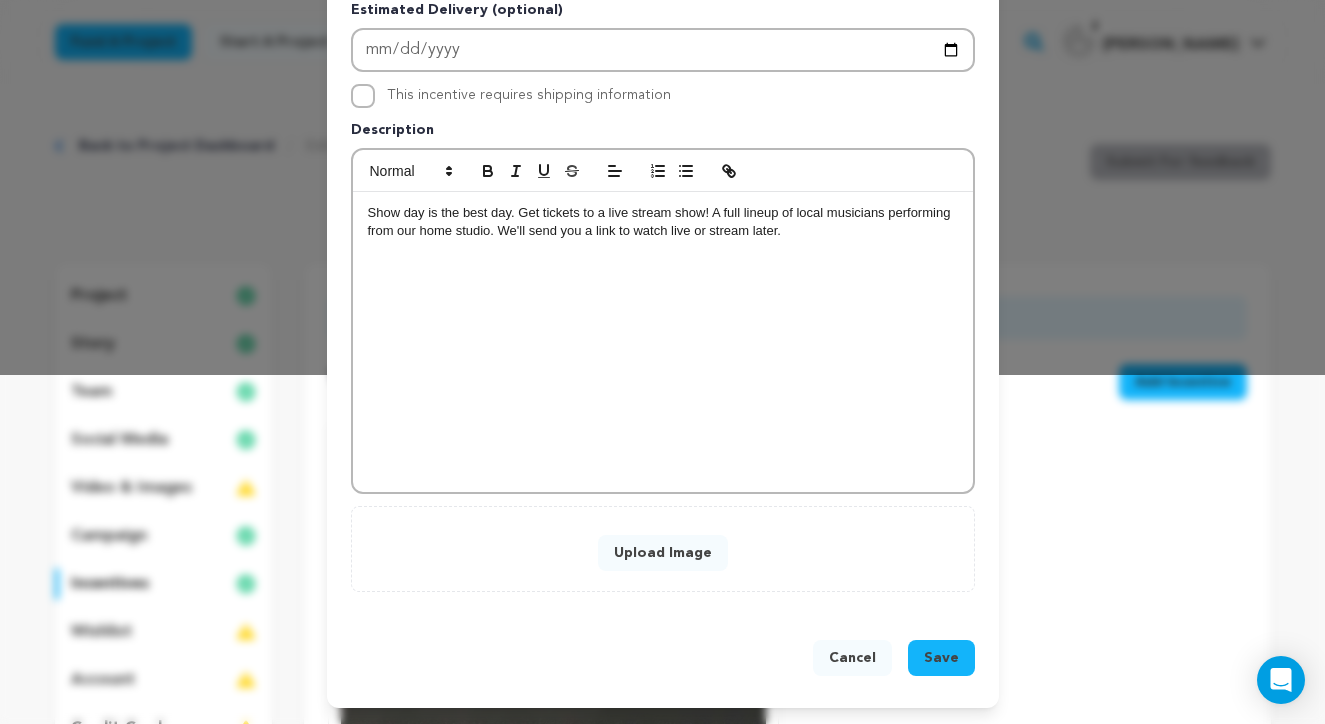 click on "Upload Image" at bounding box center [663, 553] 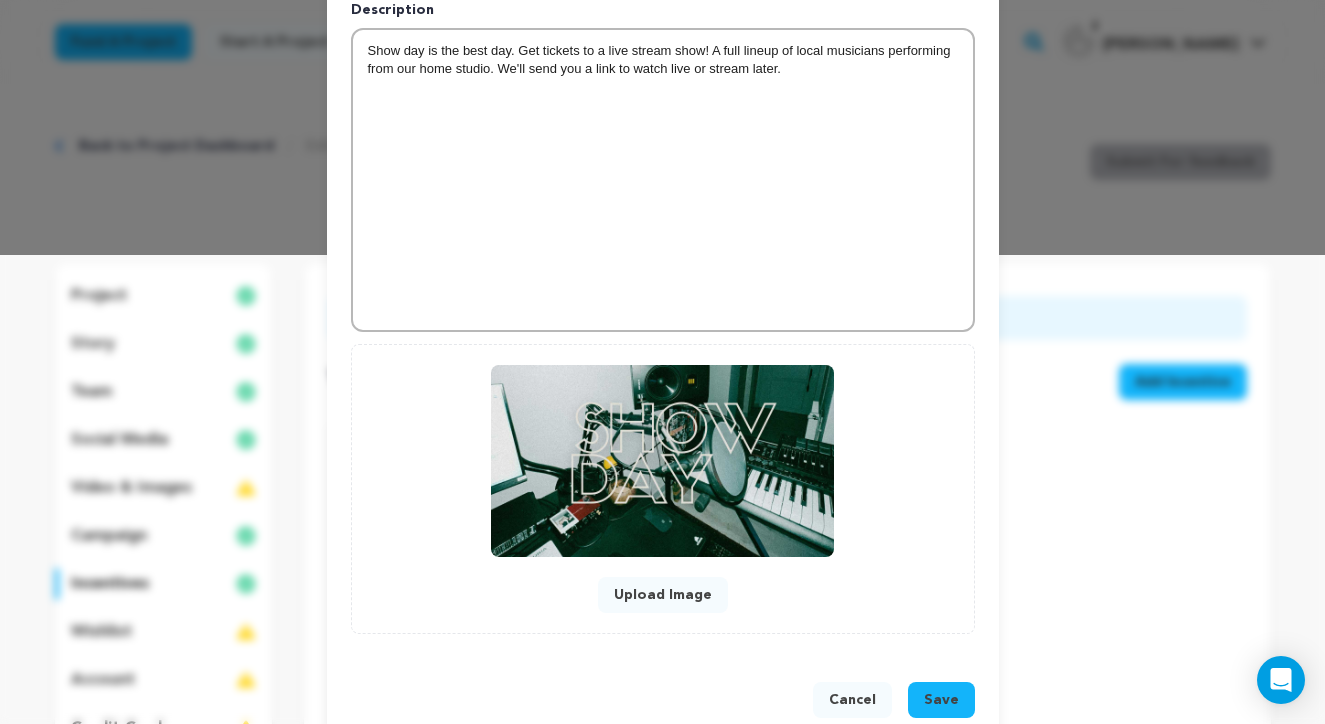 scroll, scrollTop: 511, scrollLeft: 0, axis: vertical 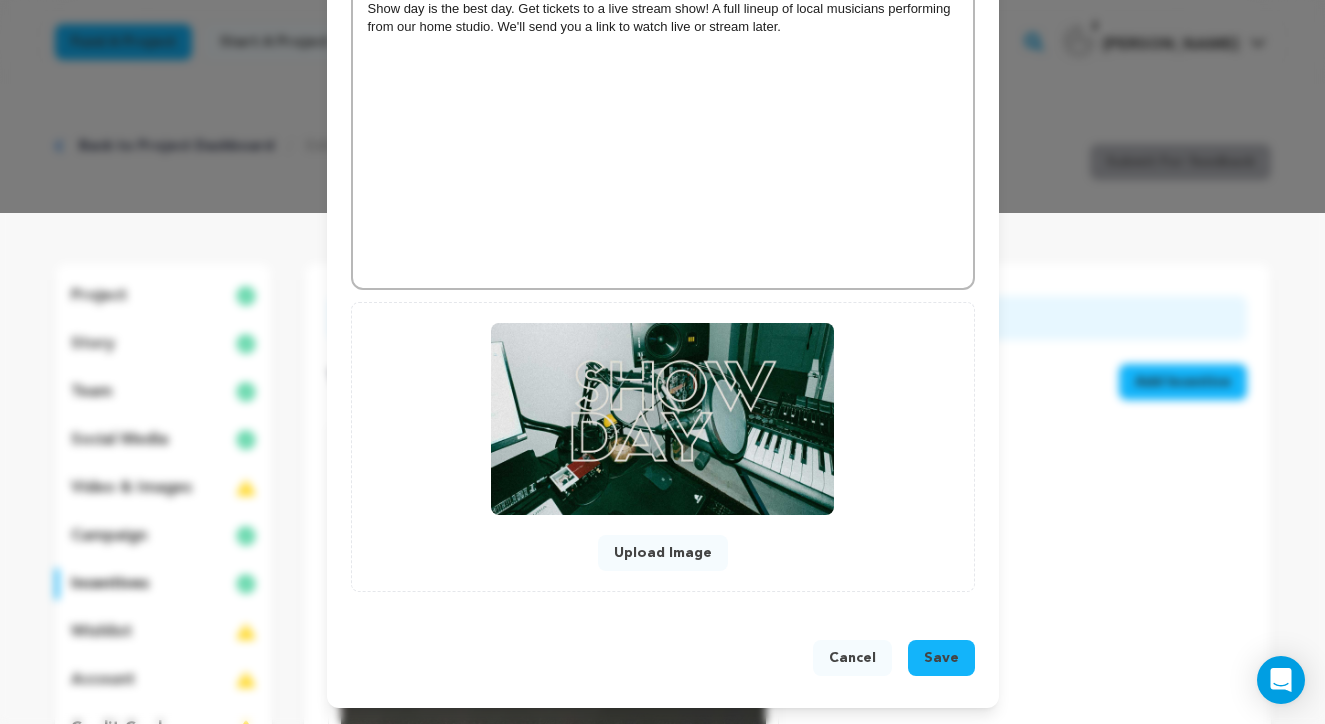 click on "Save" at bounding box center (941, 658) 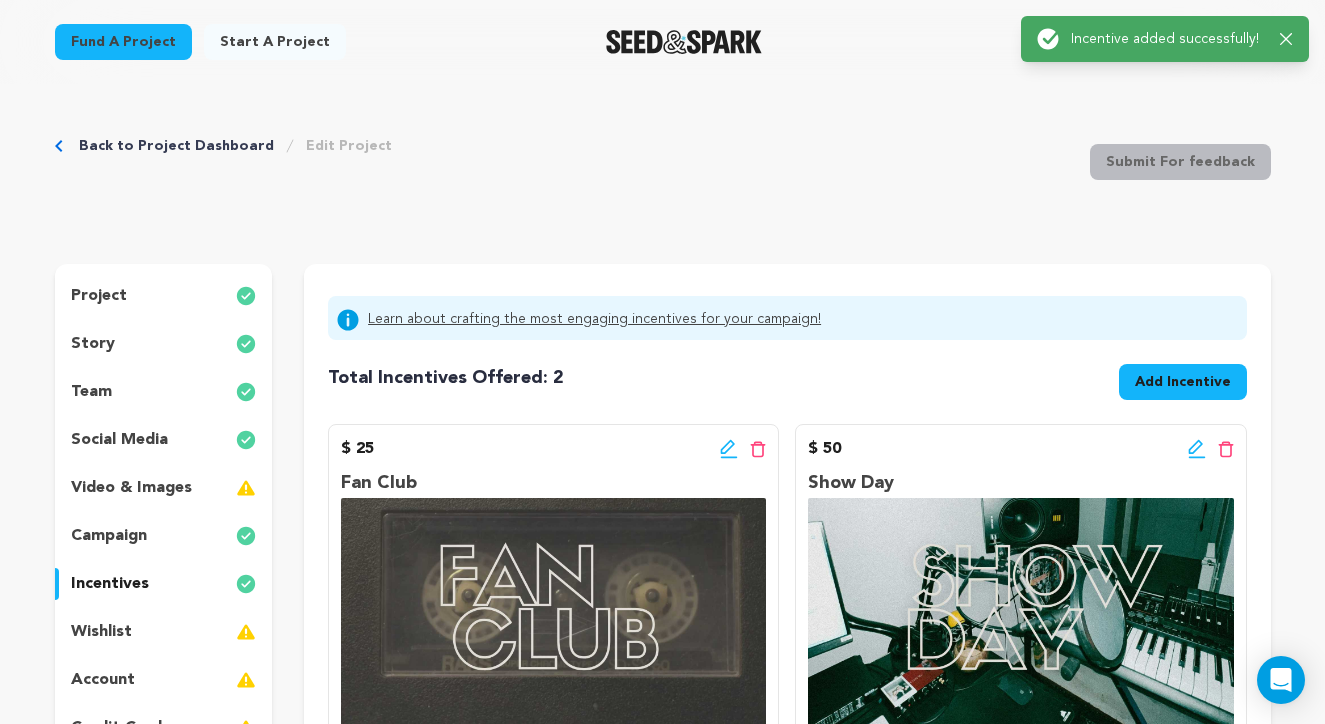 click on "Add Incentive" at bounding box center (1183, 382) 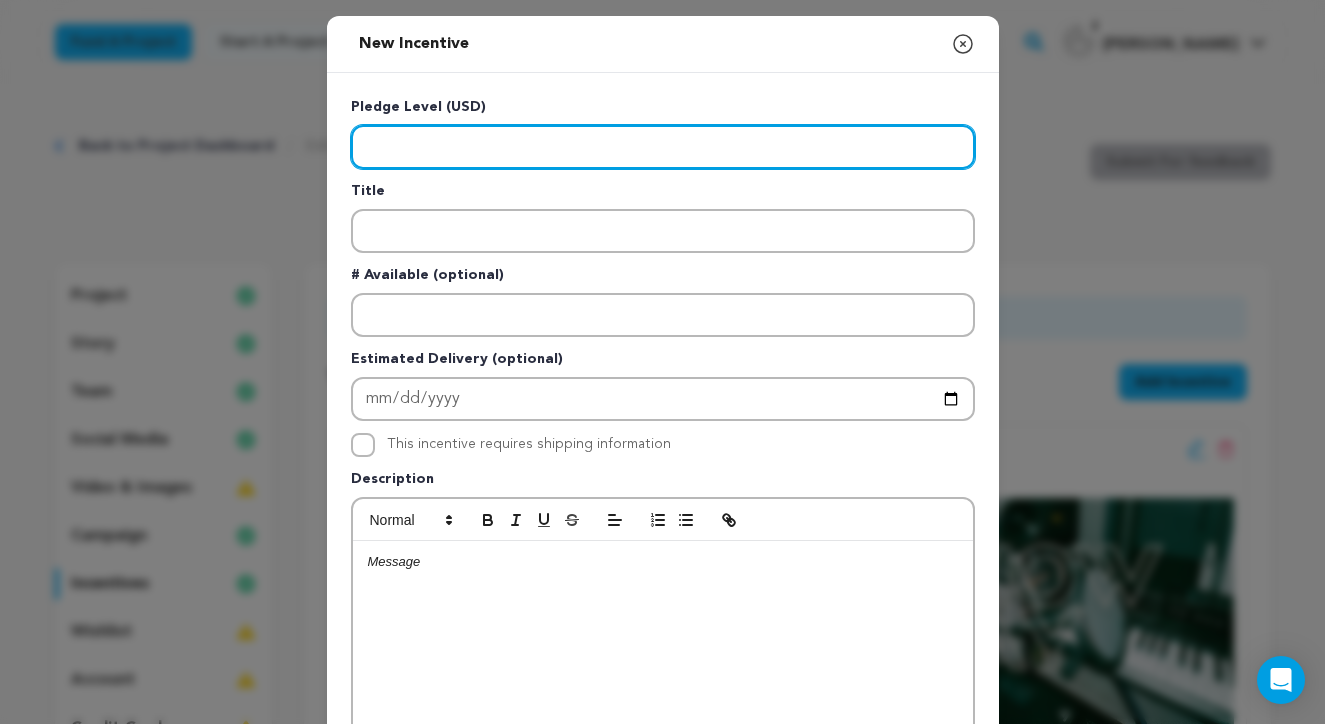 click at bounding box center (663, 147) 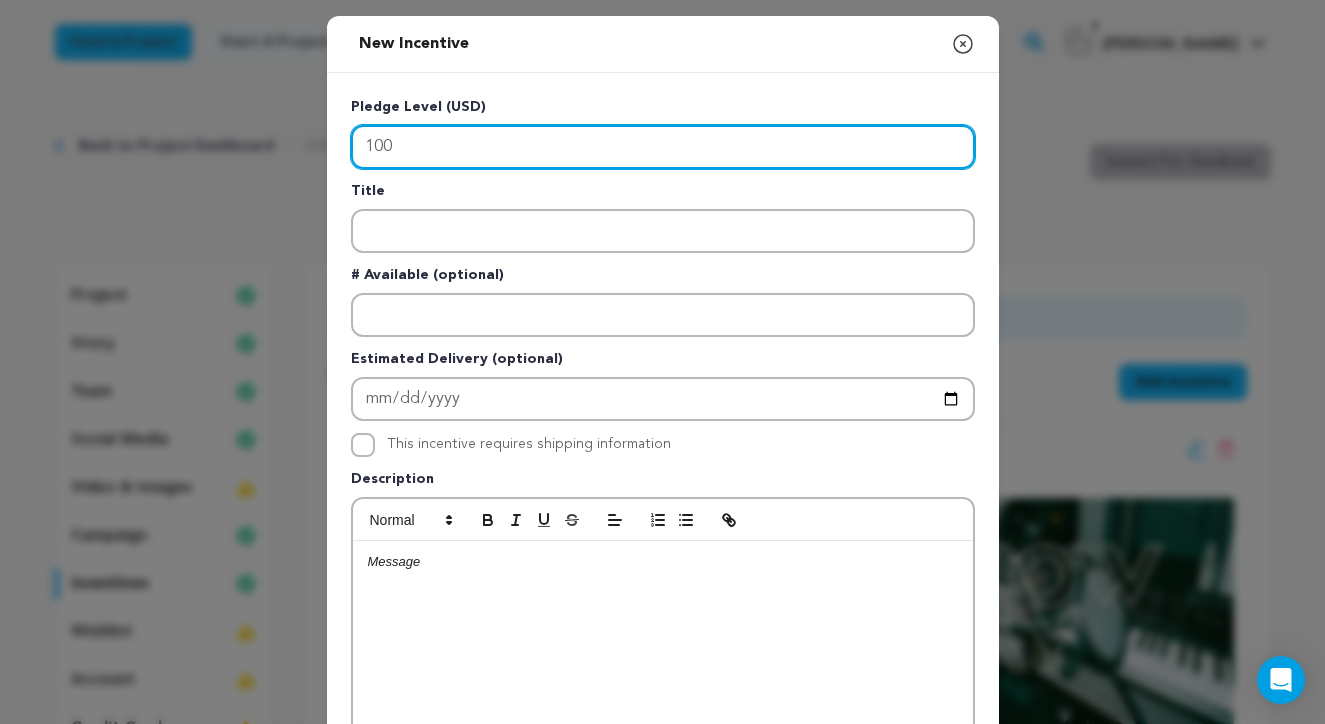 type on "100" 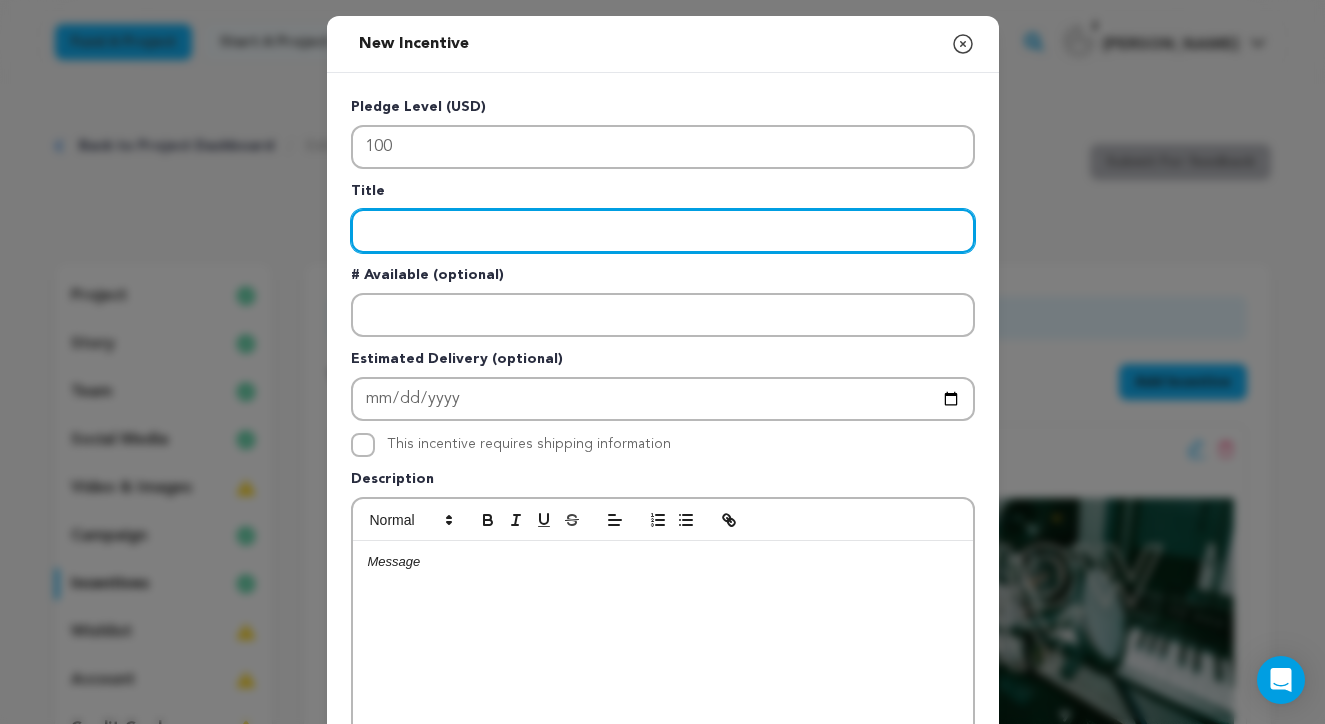 click at bounding box center [663, 231] 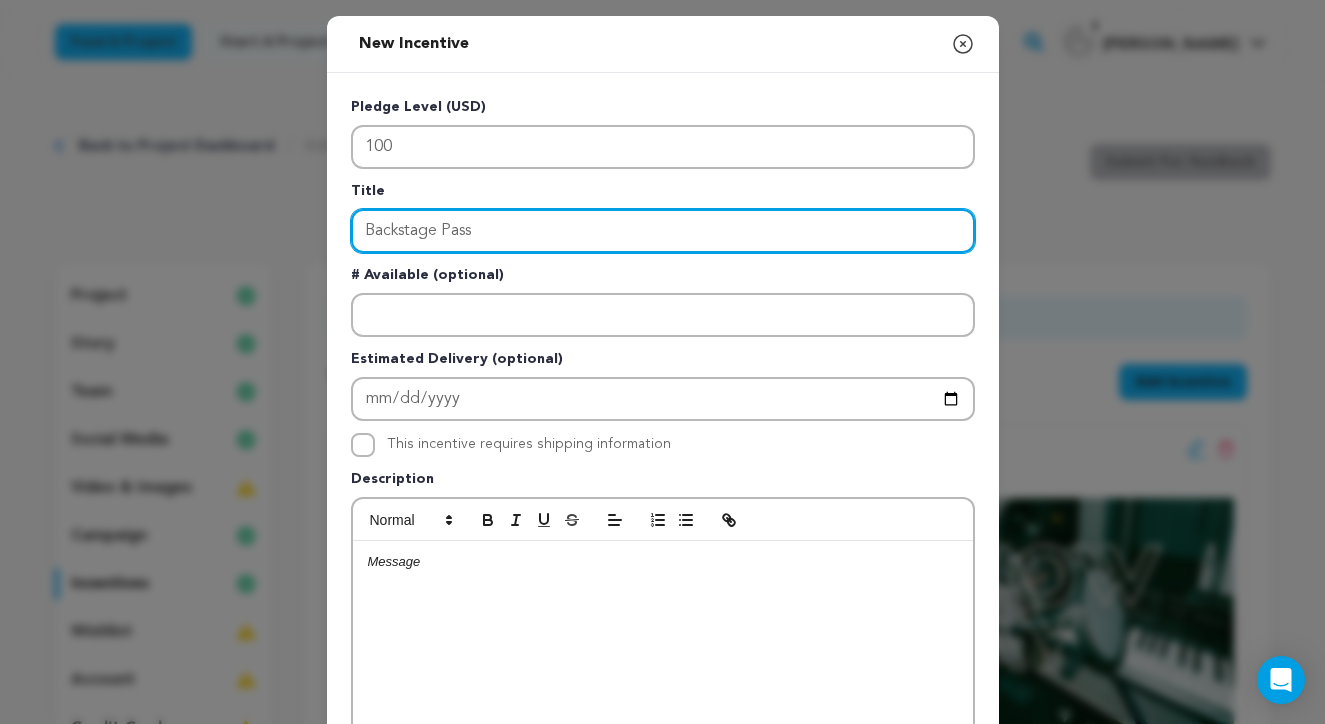 type on "Backstage Pass" 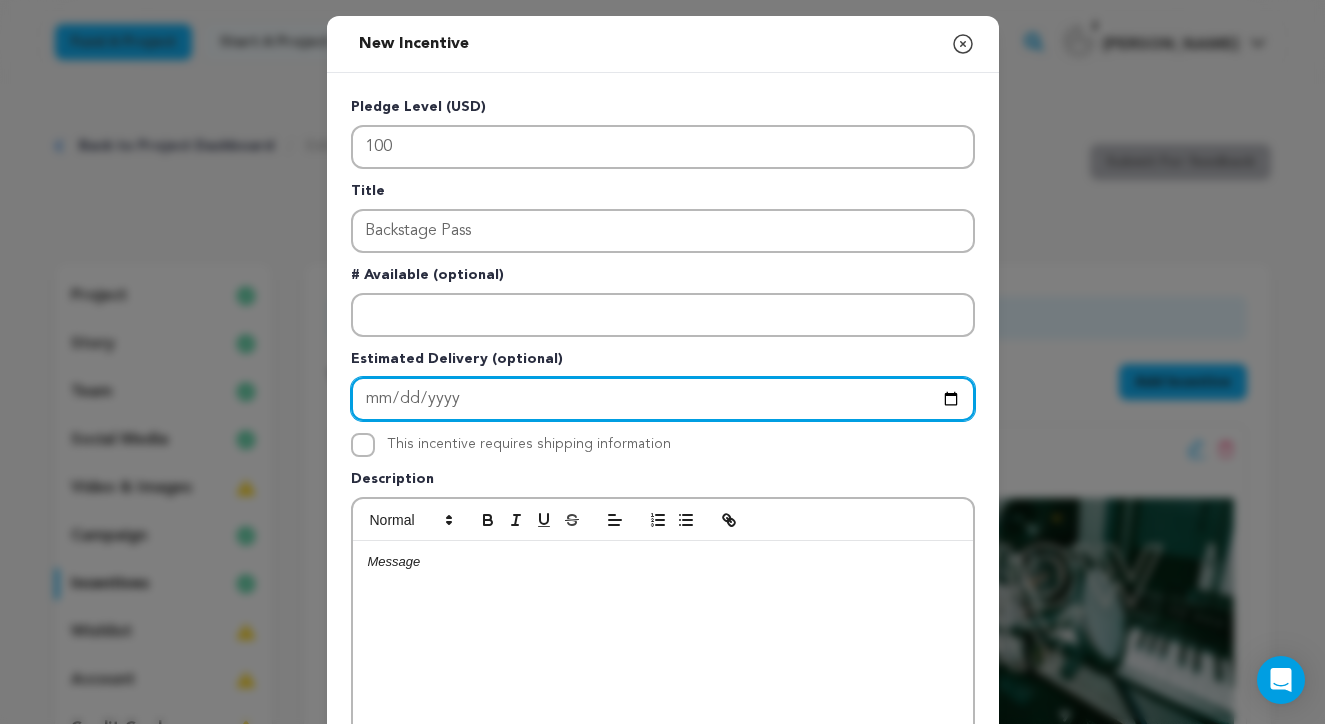 click at bounding box center [663, 399] 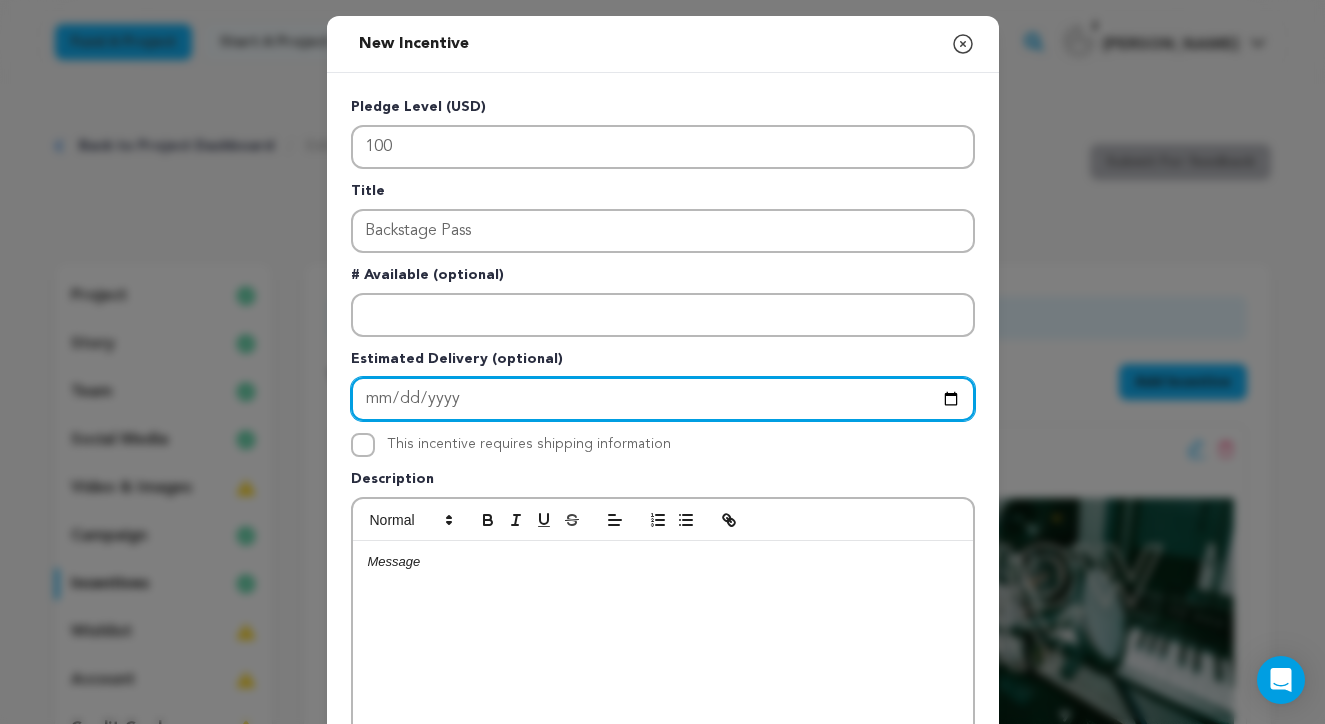 type on "2025-09-01" 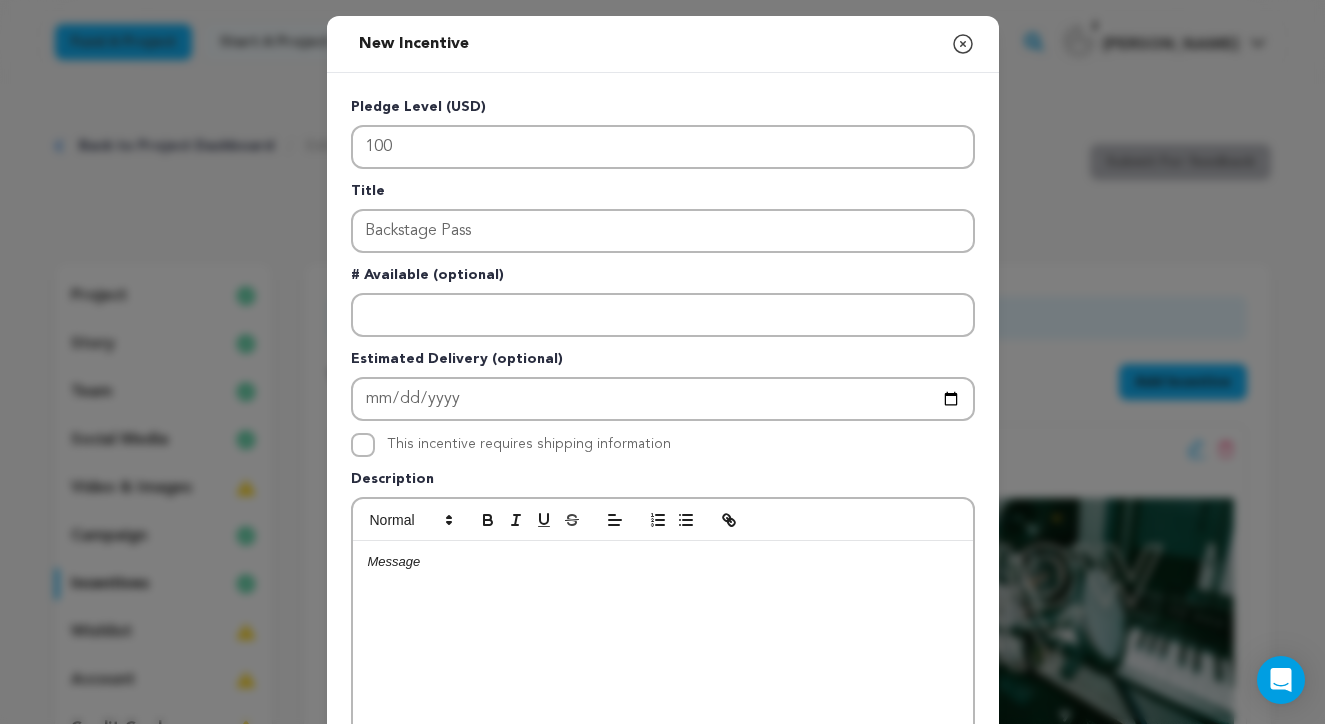 click on "Pledge Level (USD)
100
Title
Backstage Pass
# Available (optional)
Estimated Delivery (optional)
2025-09-01
This incentive requires shipping information" at bounding box center (663, 519) 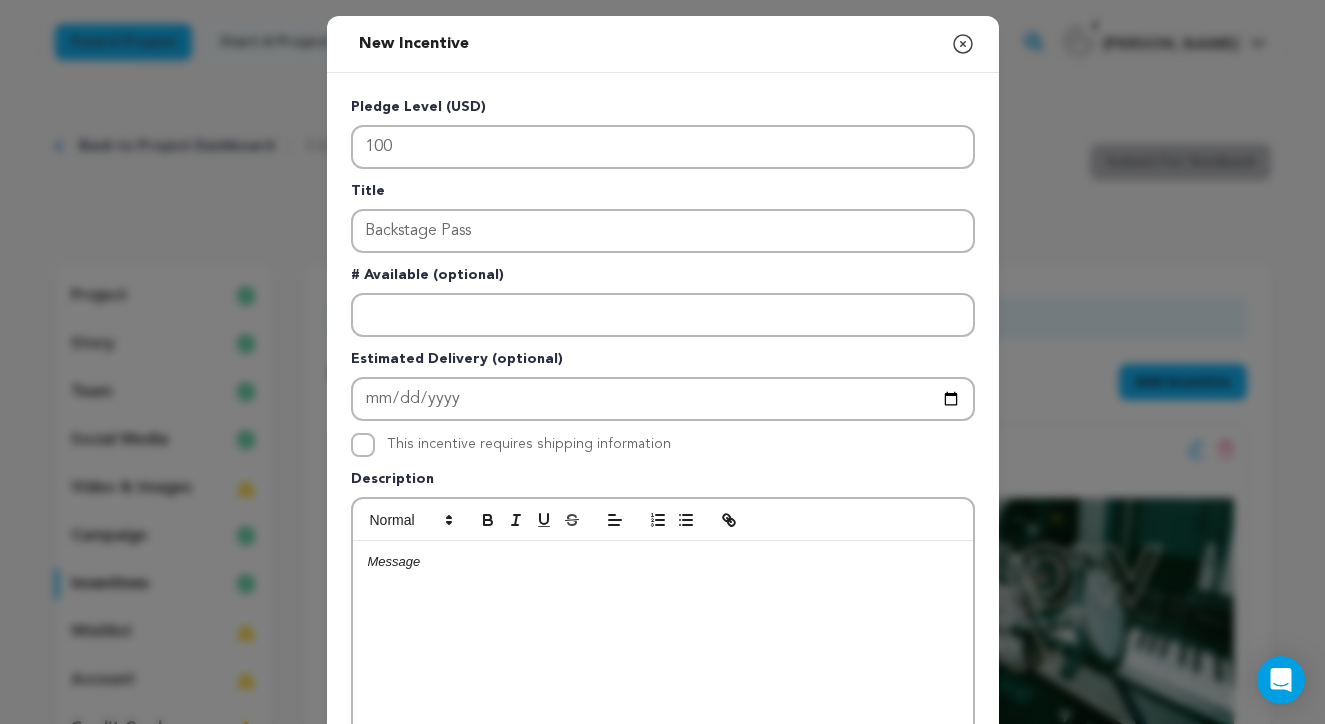 type 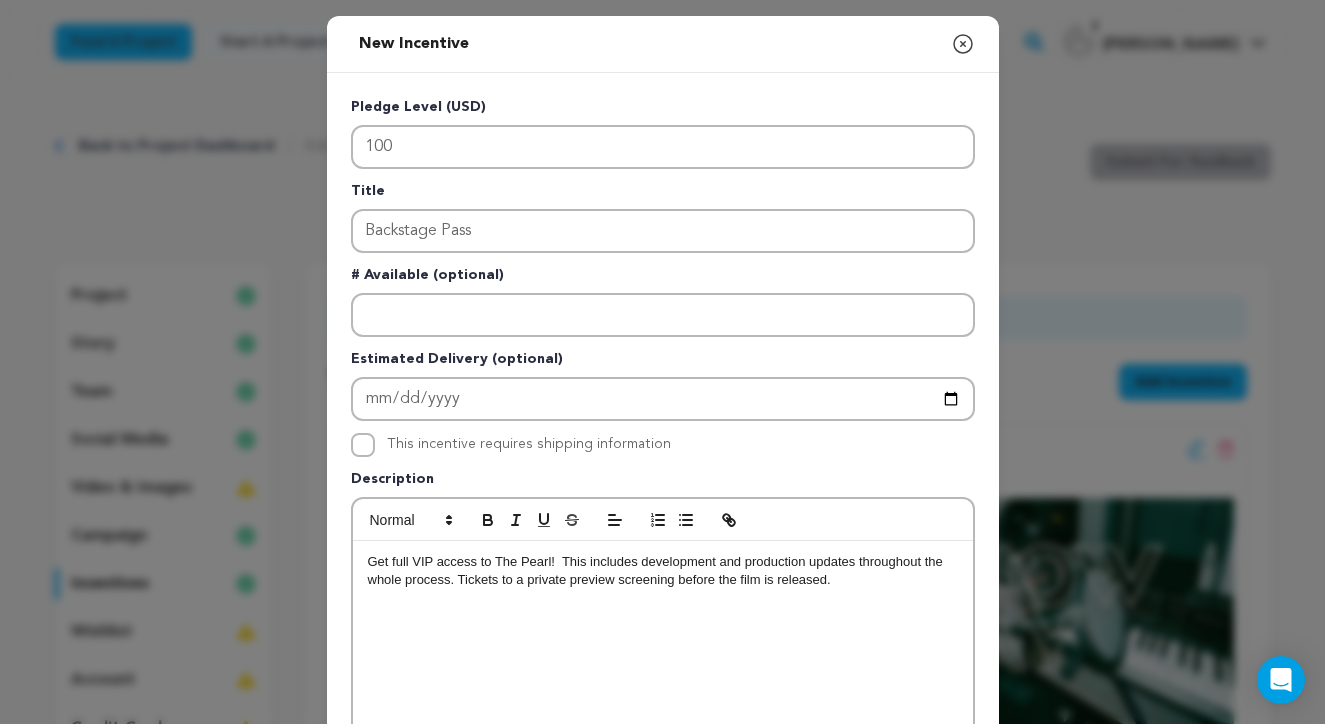 click on "Get full VIP access to The Pearl!  This includes development and production updates throughout the whole process. Tickets to a private preview screening before the film is released." at bounding box center [663, 571] 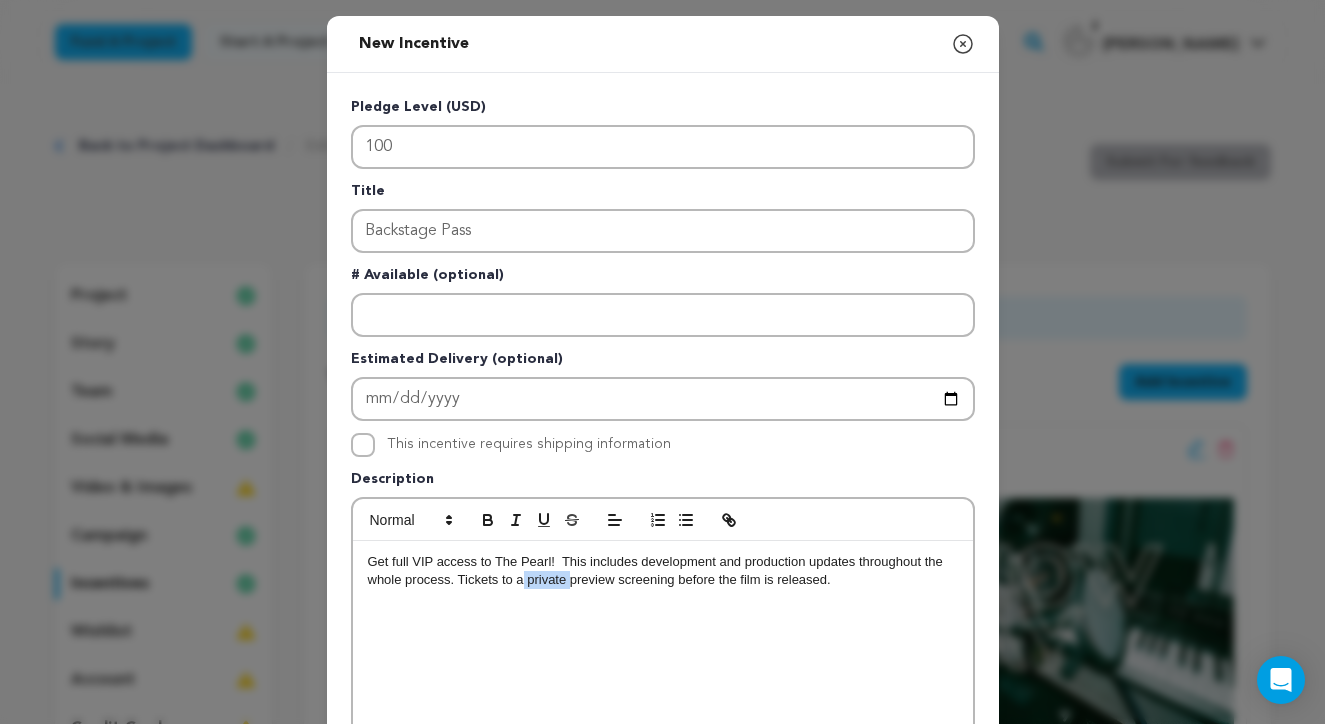 drag, startPoint x: 562, startPoint y: 581, endPoint x: 518, endPoint y: 582, distance: 44.011364 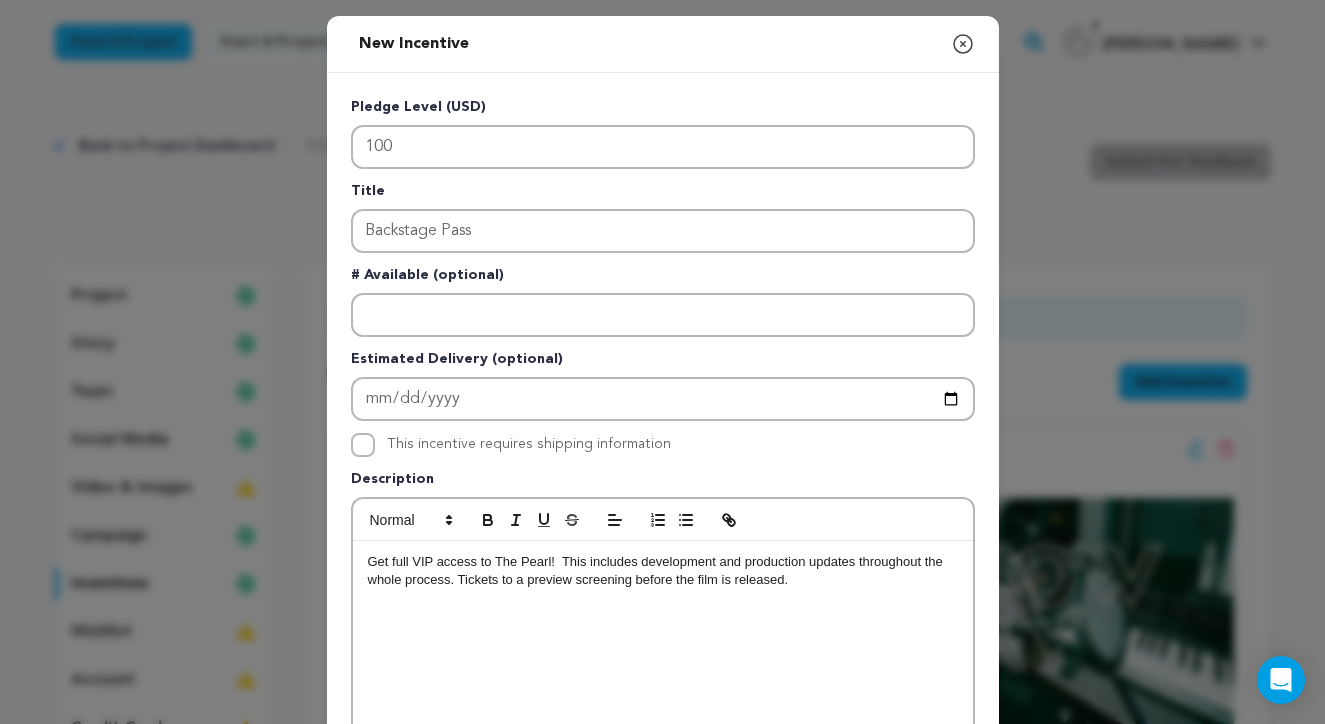 click on "Get full VIP access to The Pearl!  This includes development and production updates throughout the whole process. Tickets to a preview screening before the film is released." at bounding box center [663, 571] 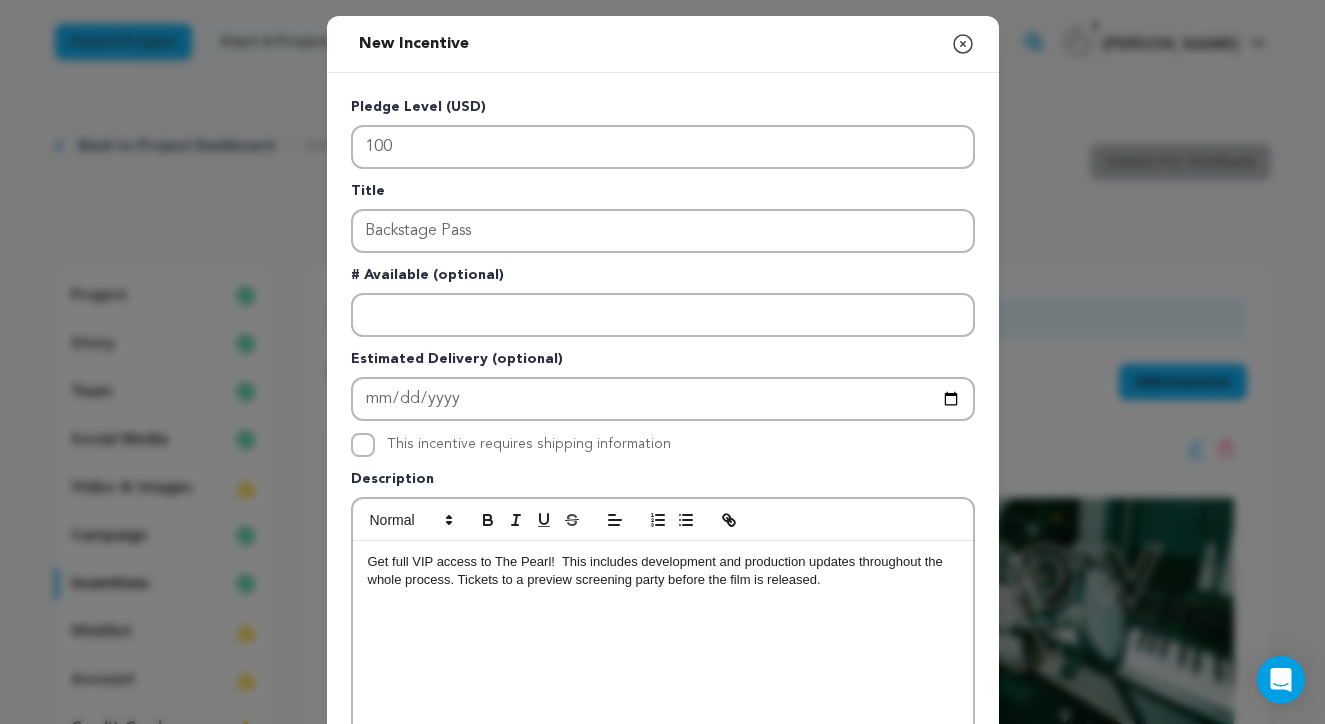 click on "Get full VIP access to The Pearl!  This includes development and production updates throughout the whole process. Tickets to a preview screening party before the film is released." at bounding box center (663, 571) 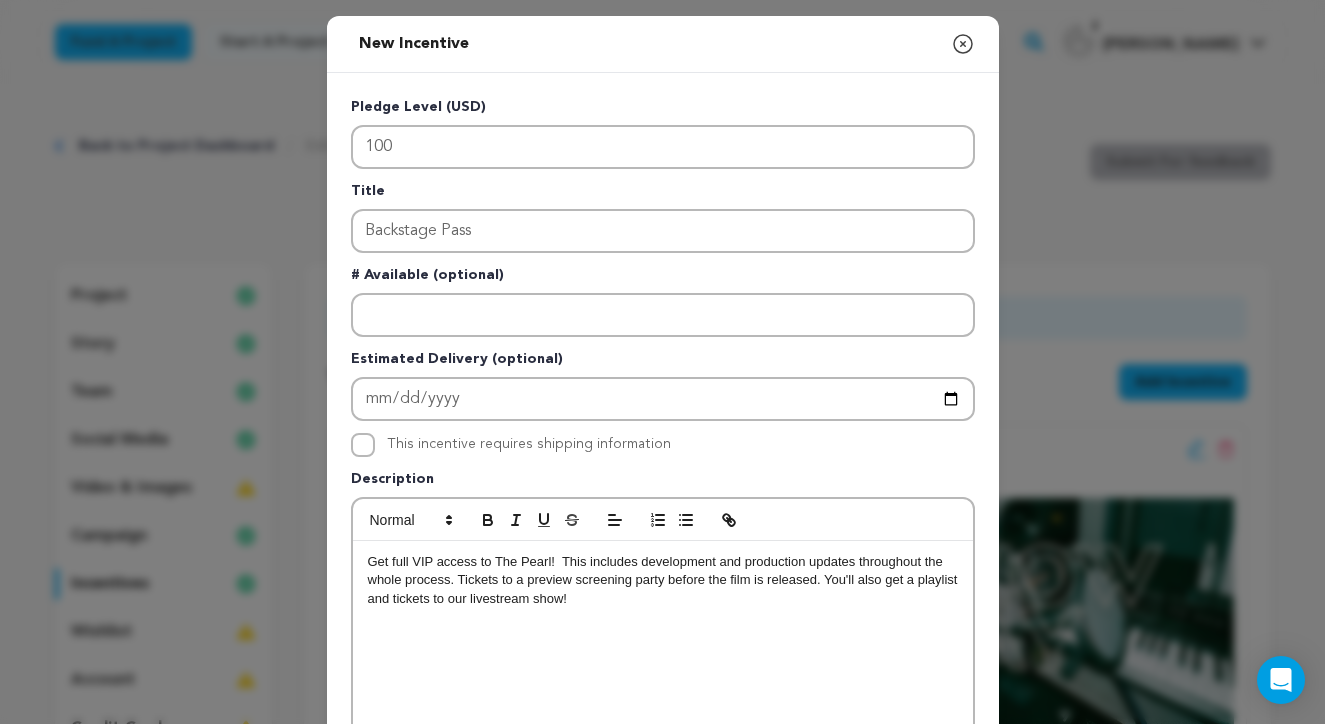 scroll, scrollTop: 350, scrollLeft: 0, axis: vertical 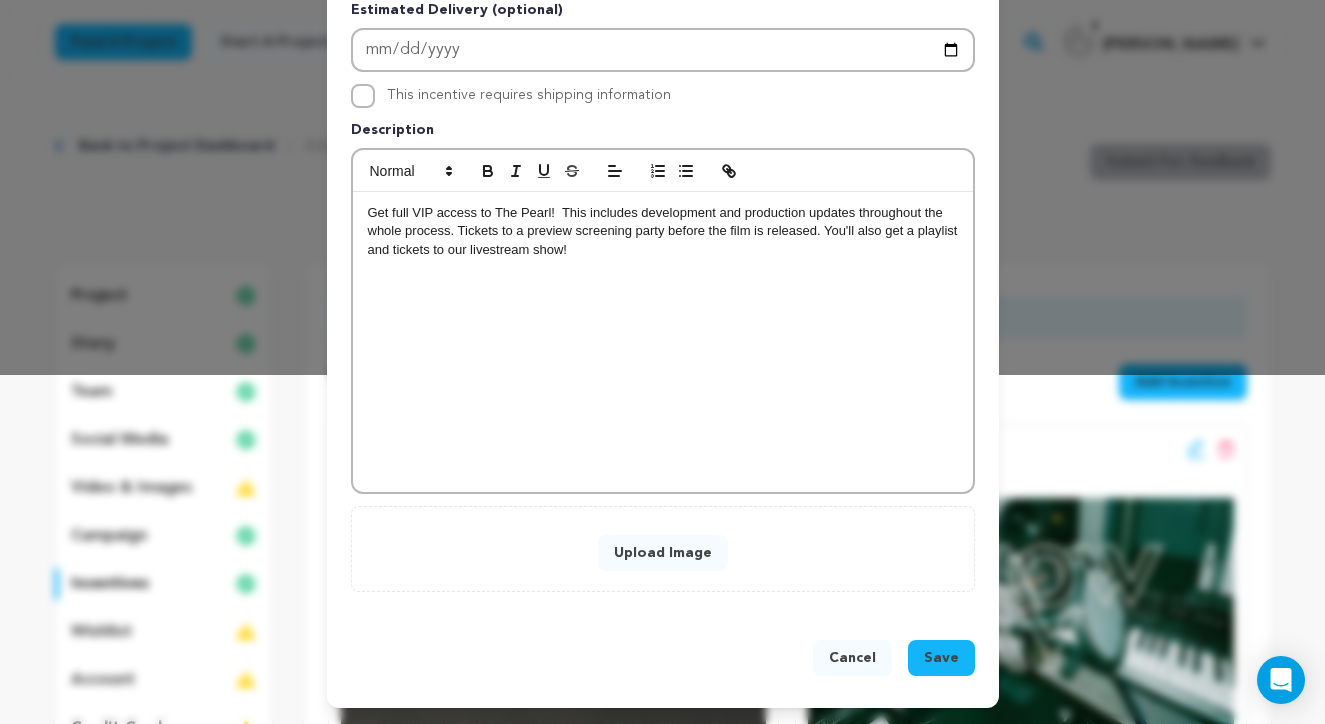 click on "Upload Image" at bounding box center (663, 553) 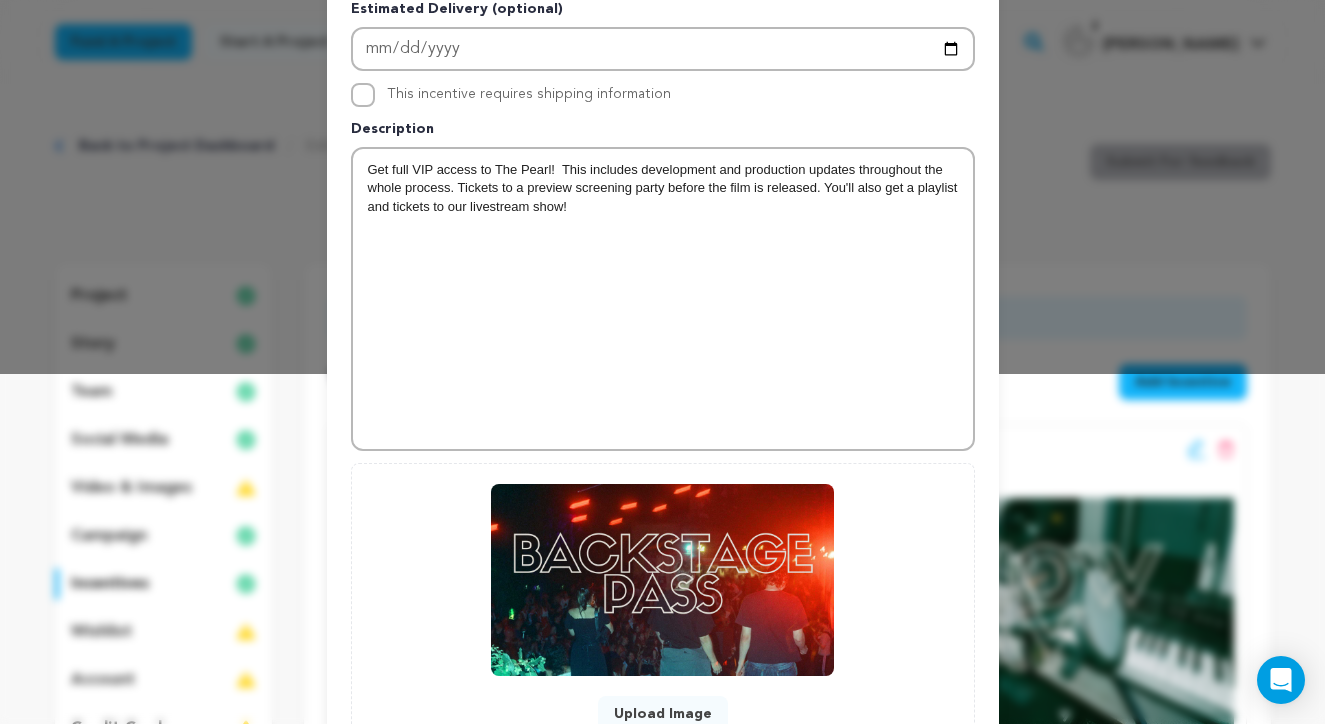scroll, scrollTop: 511, scrollLeft: 0, axis: vertical 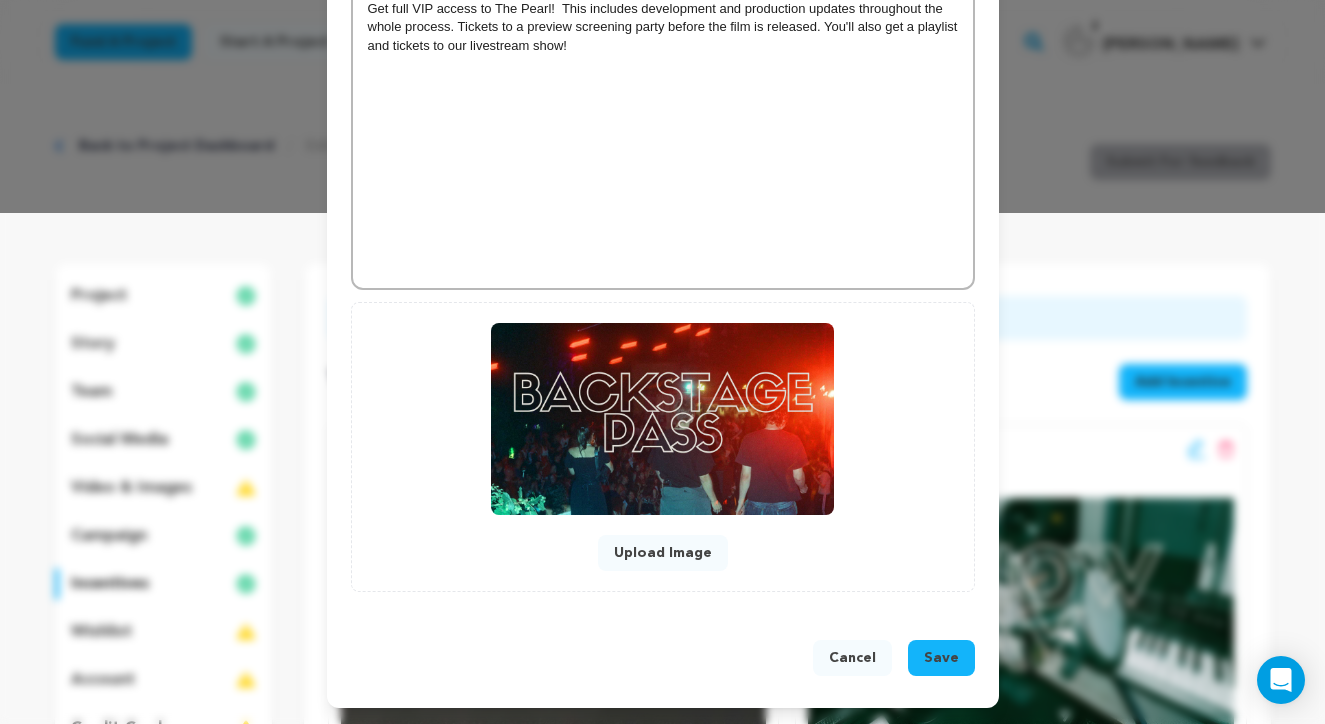 click on "Save" at bounding box center (941, 658) 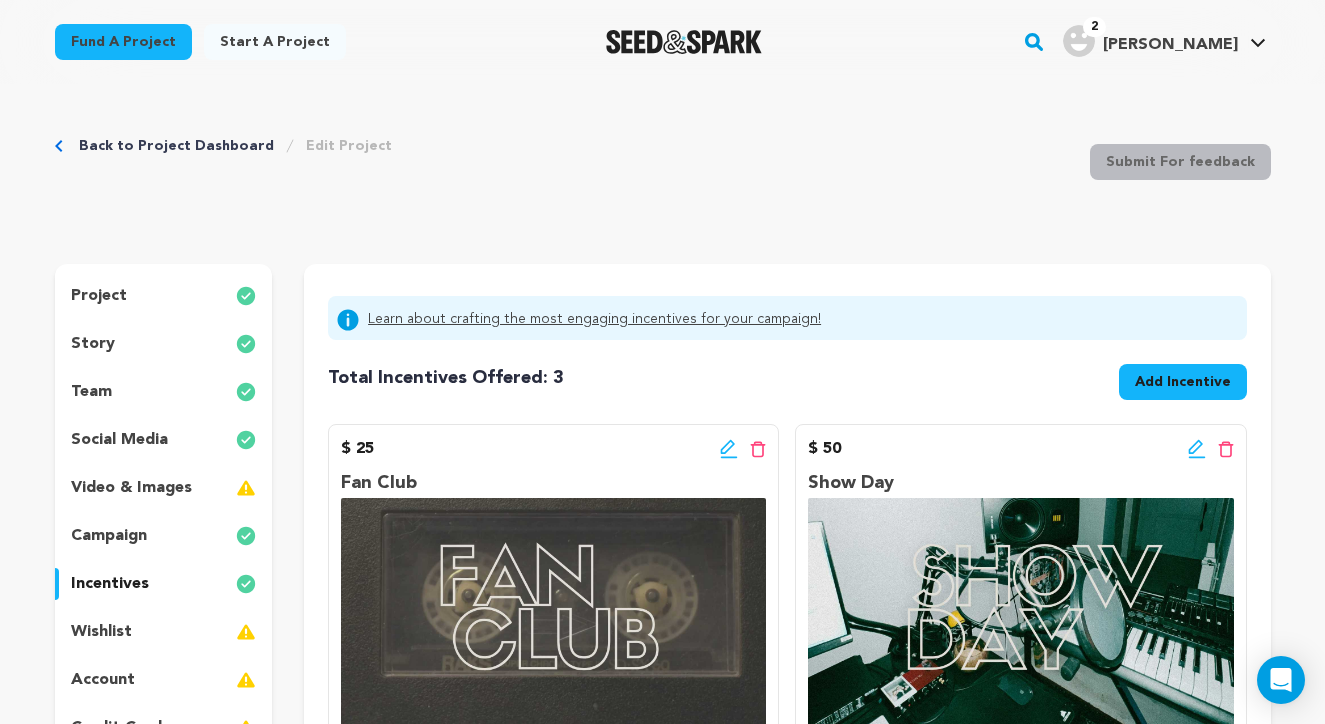 click on "Back to Project Dashboard
Edit Project
Submit For feedback
Submit For feedback" at bounding box center [663, 166] 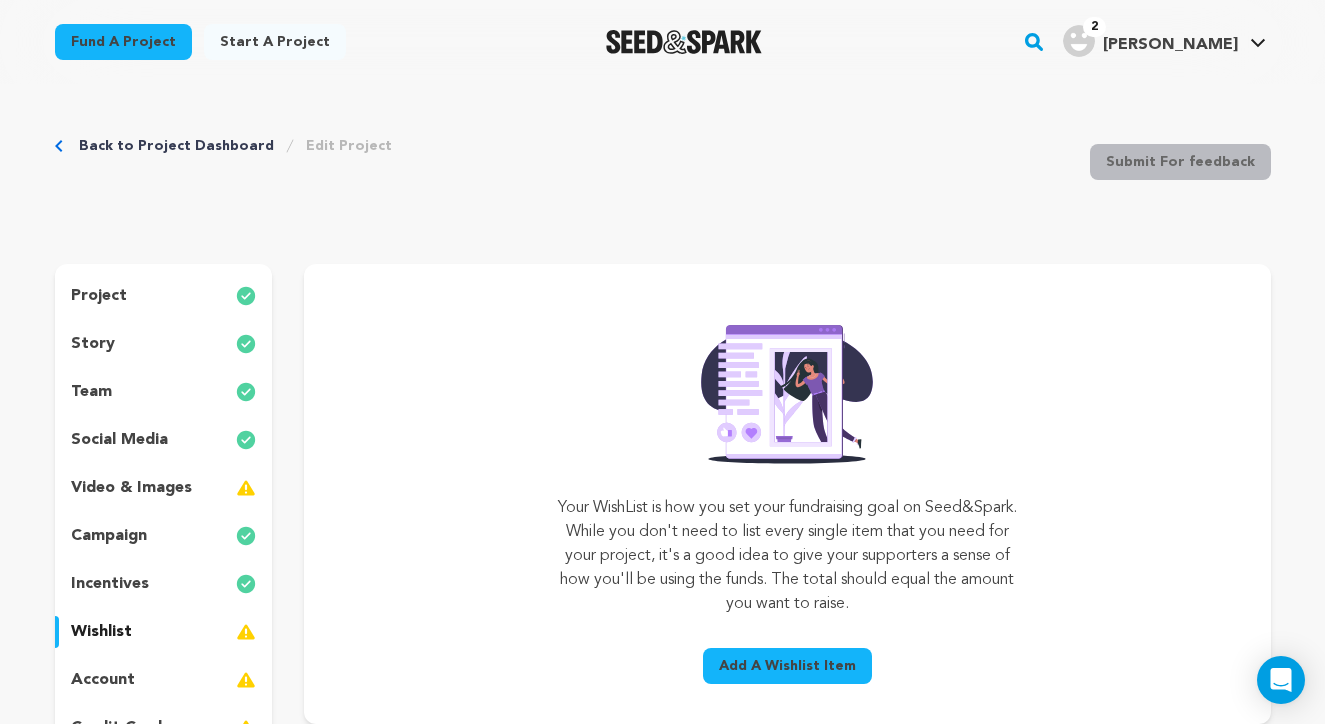 click on "Add A Wishlist Item" at bounding box center (787, 666) 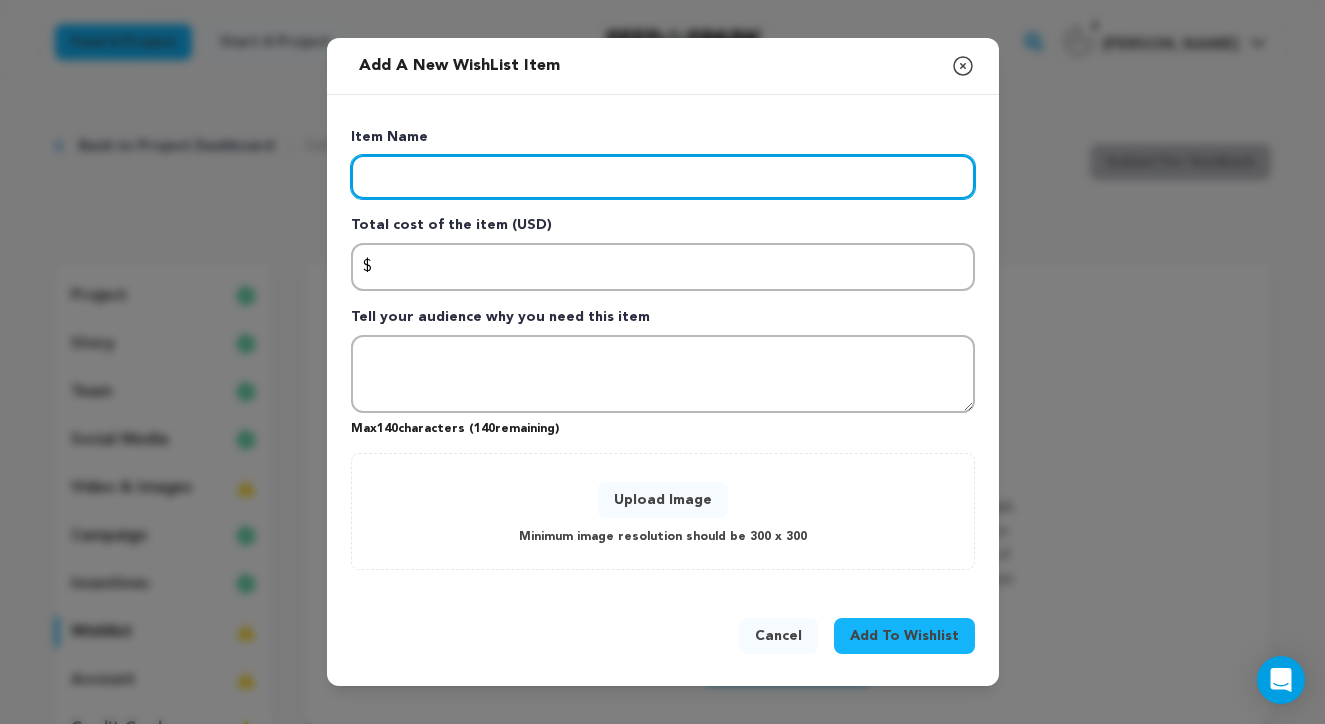 click at bounding box center [663, 177] 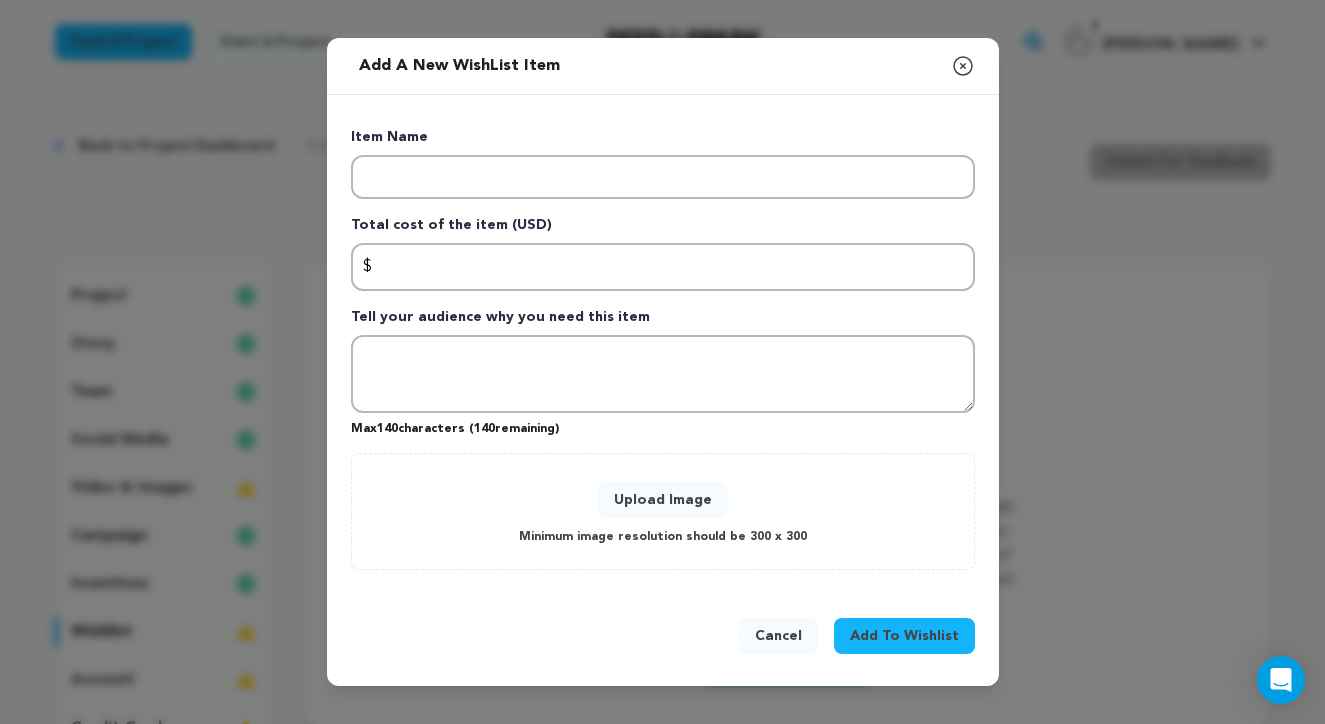 click 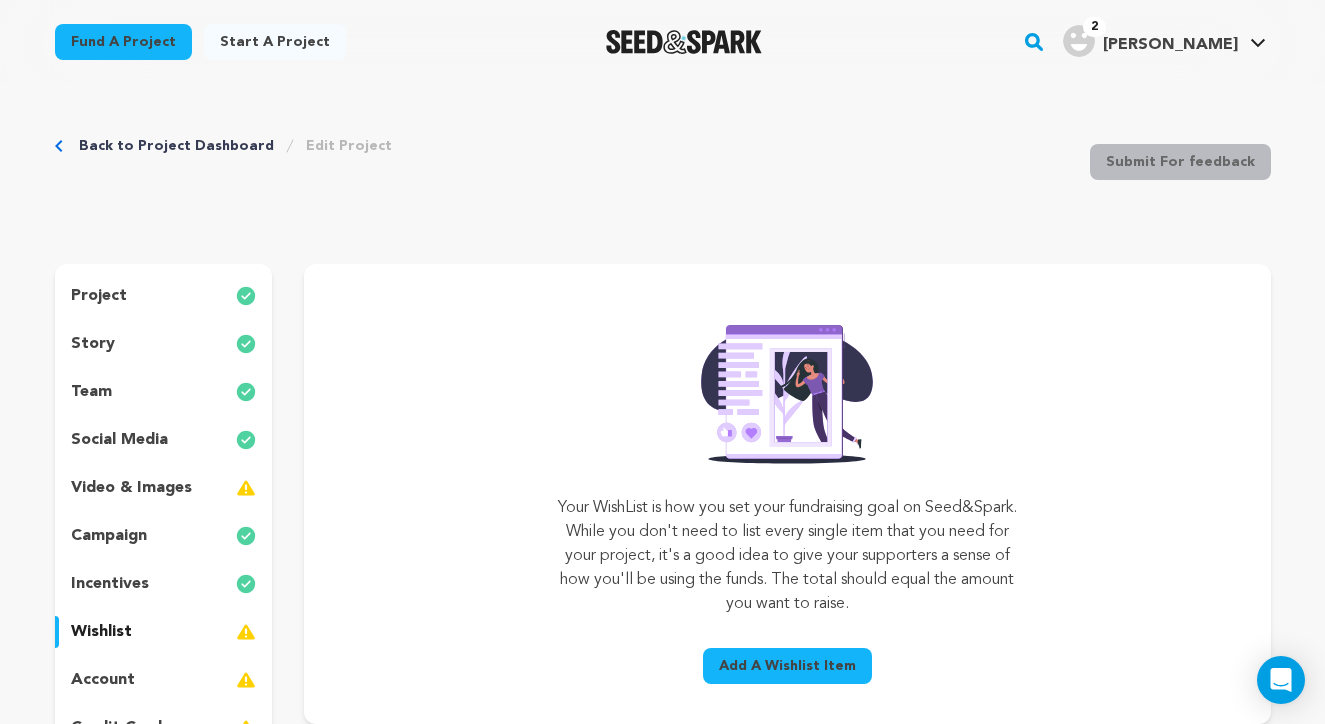 click on "Add A Wishlist Item" at bounding box center [787, 666] 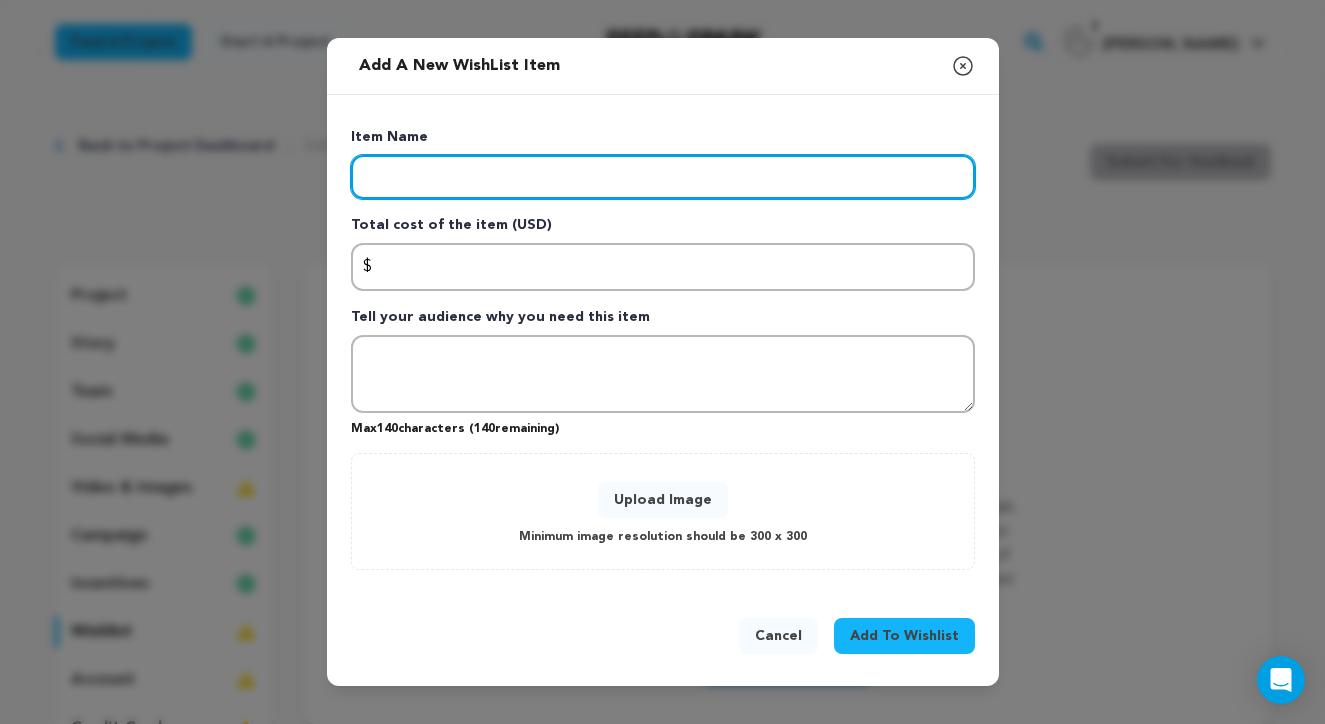 click at bounding box center (663, 177) 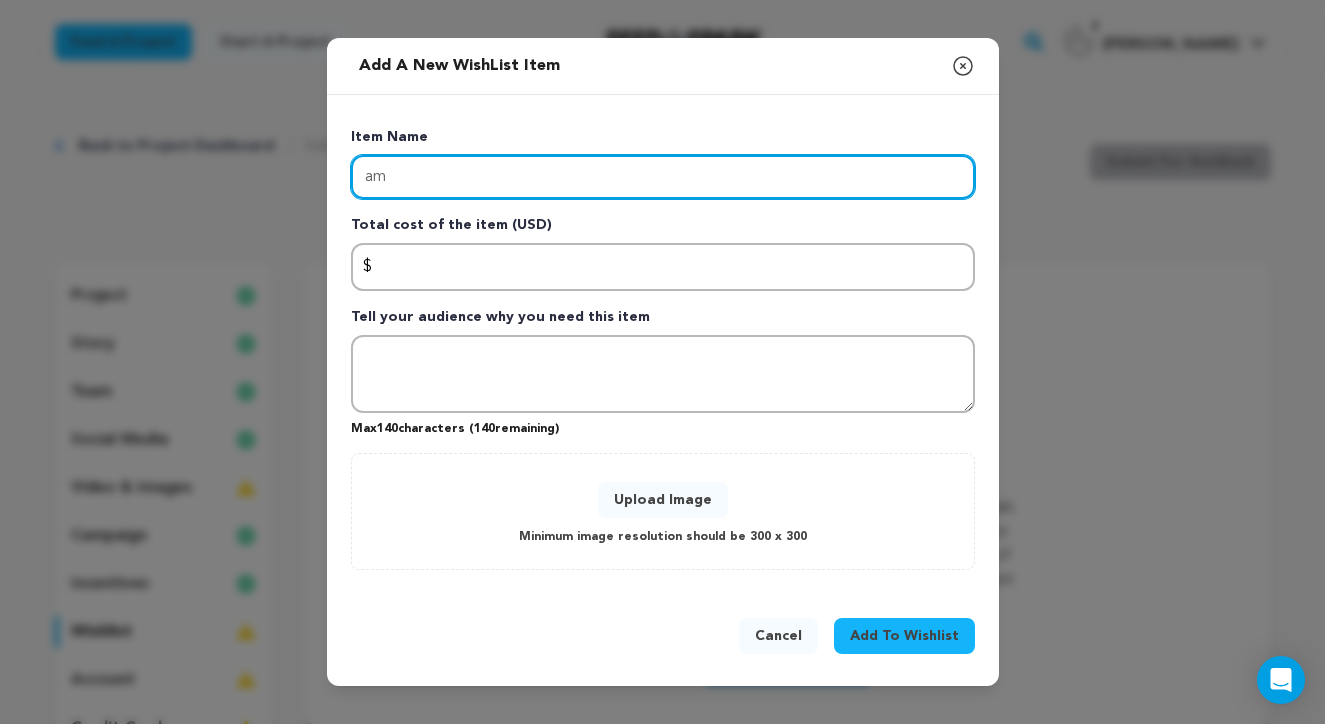 type on "a" 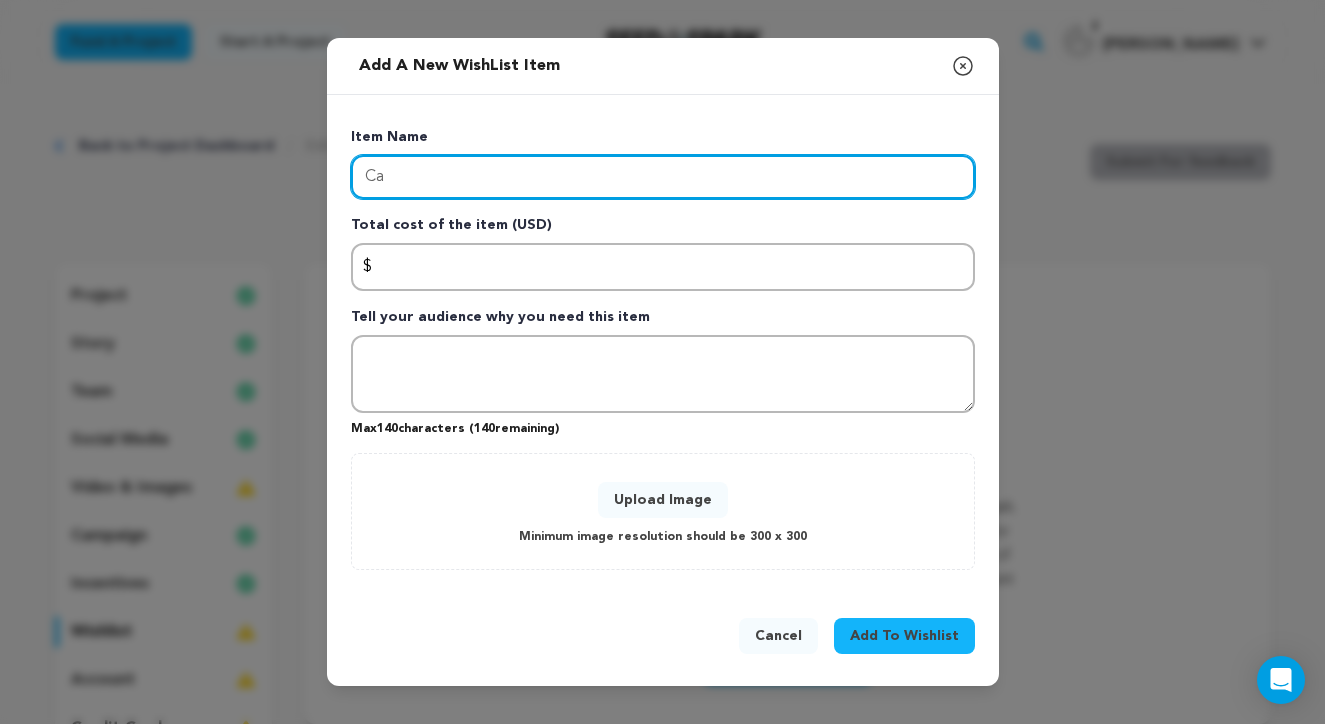 type on "C" 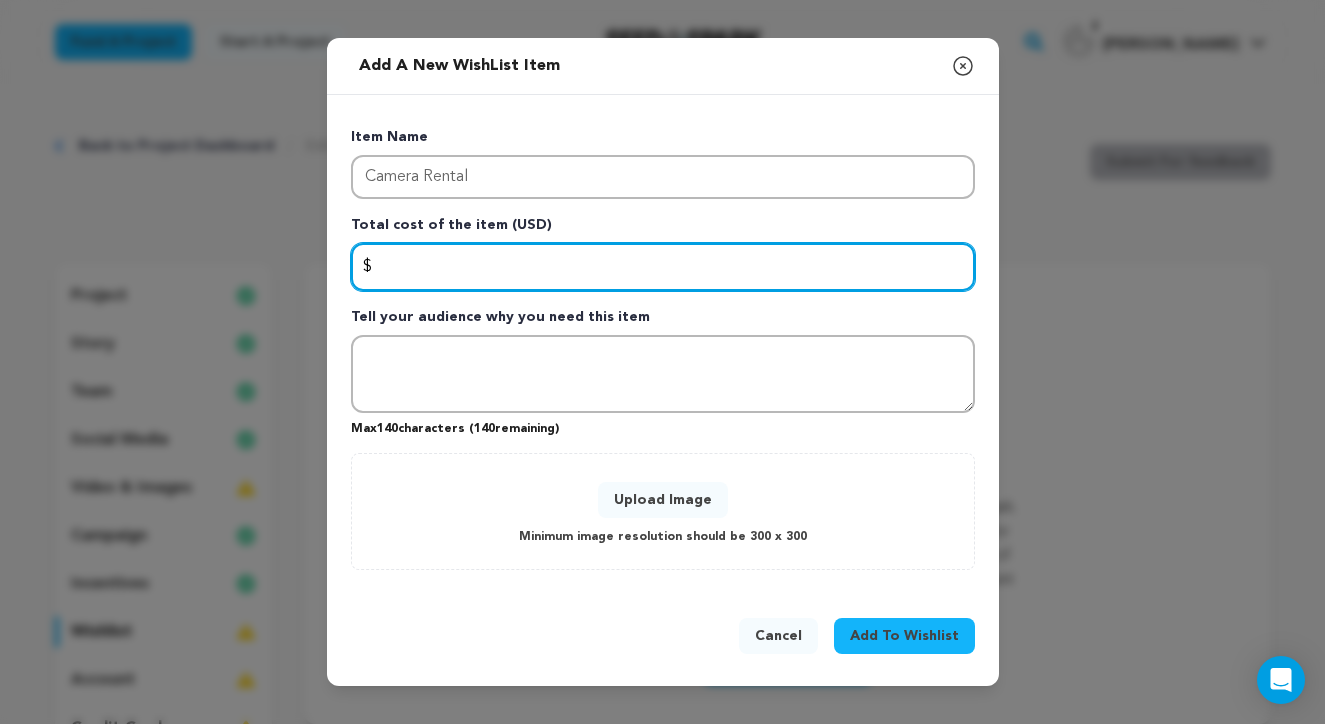 click at bounding box center [663, 267] 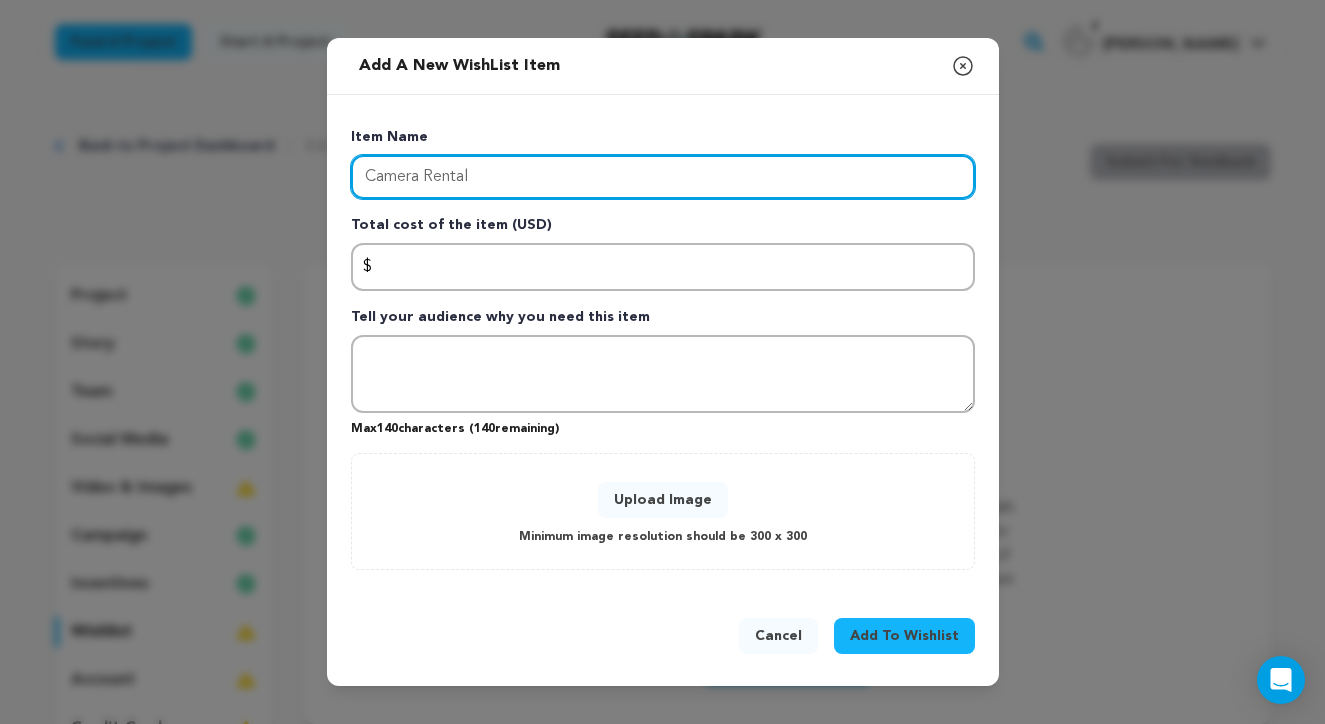 click on "Camera Rental" at bounding box center [663, 177] 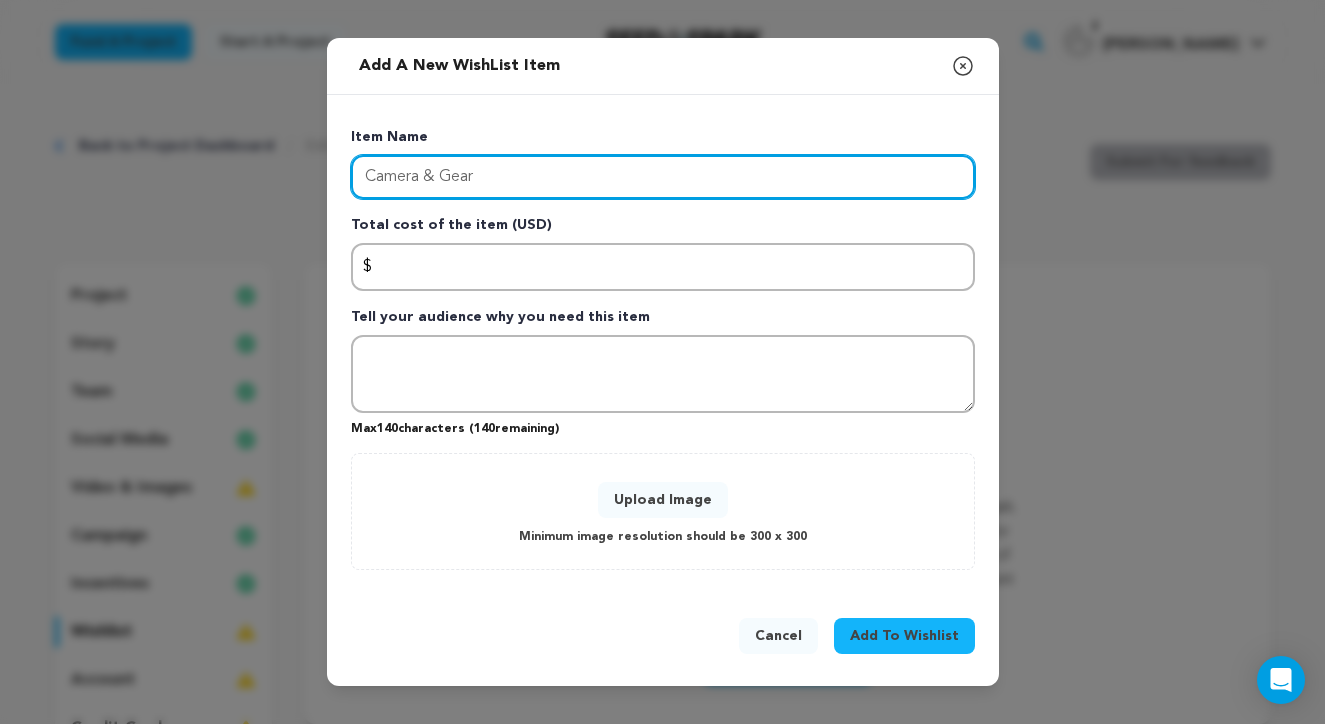 type on "Camera & Gear" 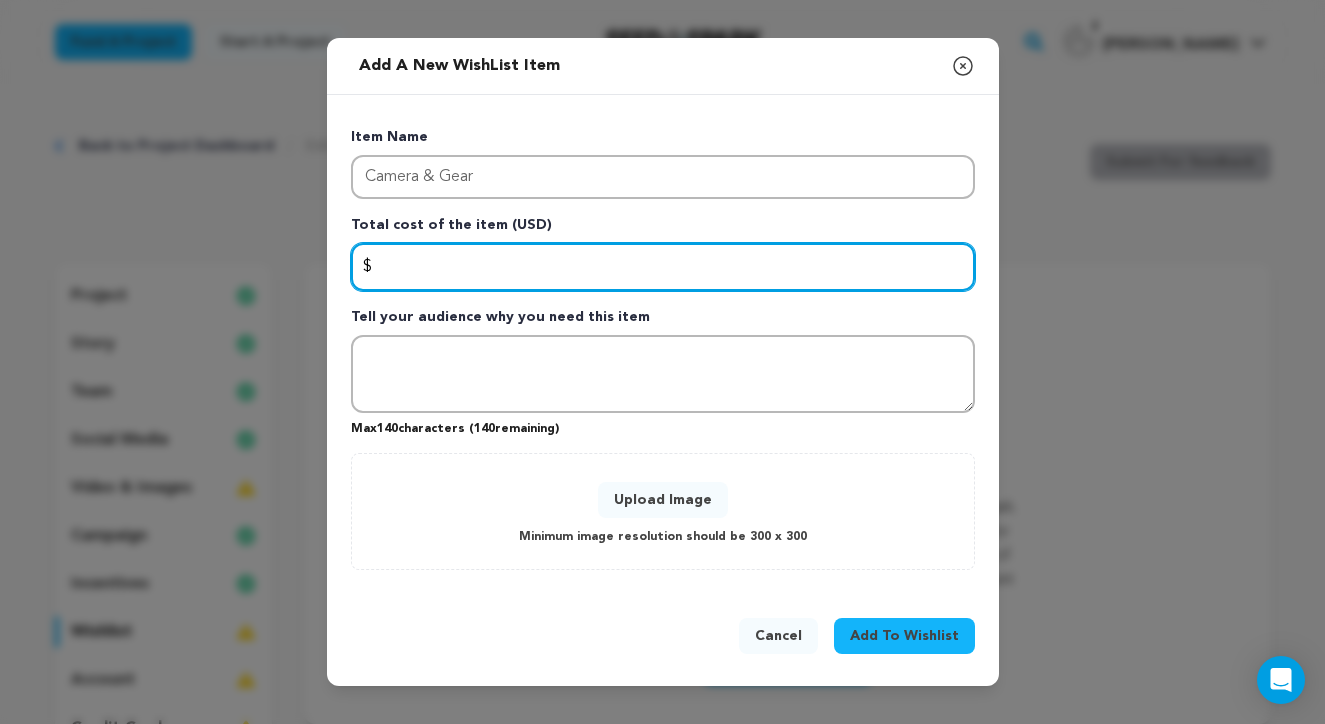 click at bounding box center [663, 267] 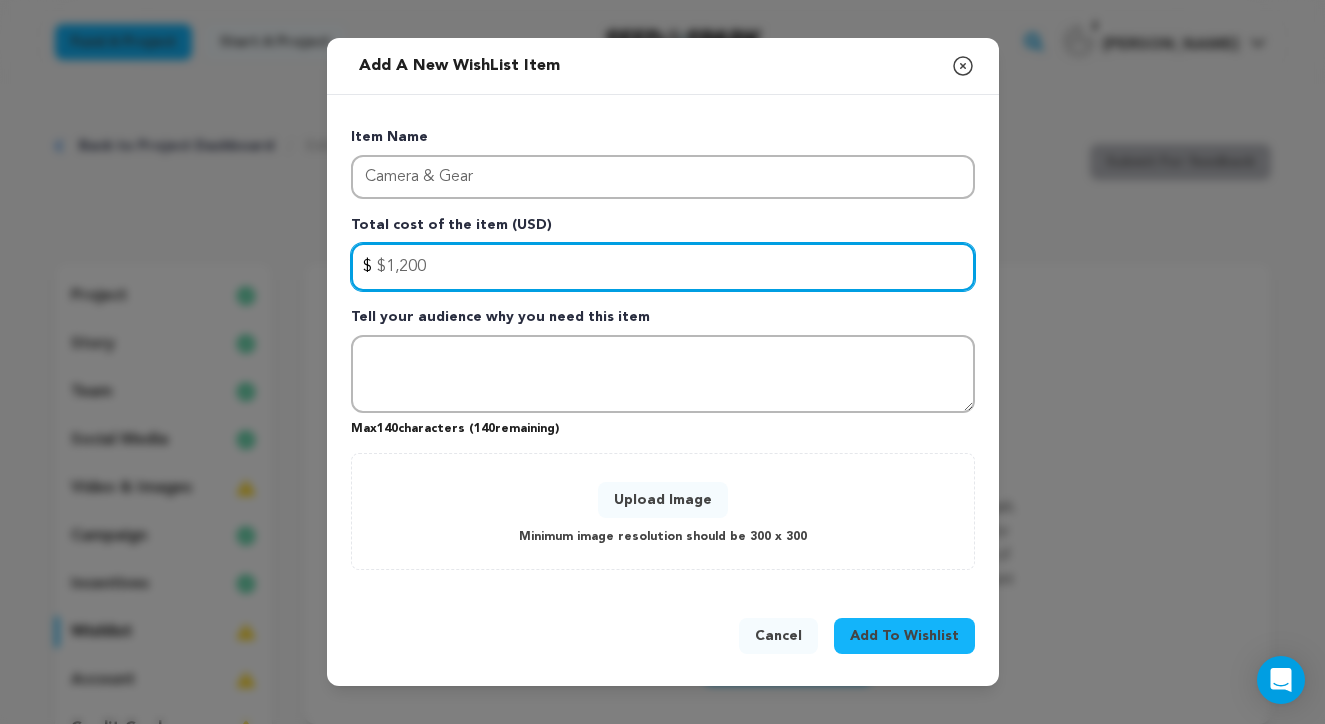 type on "1200" 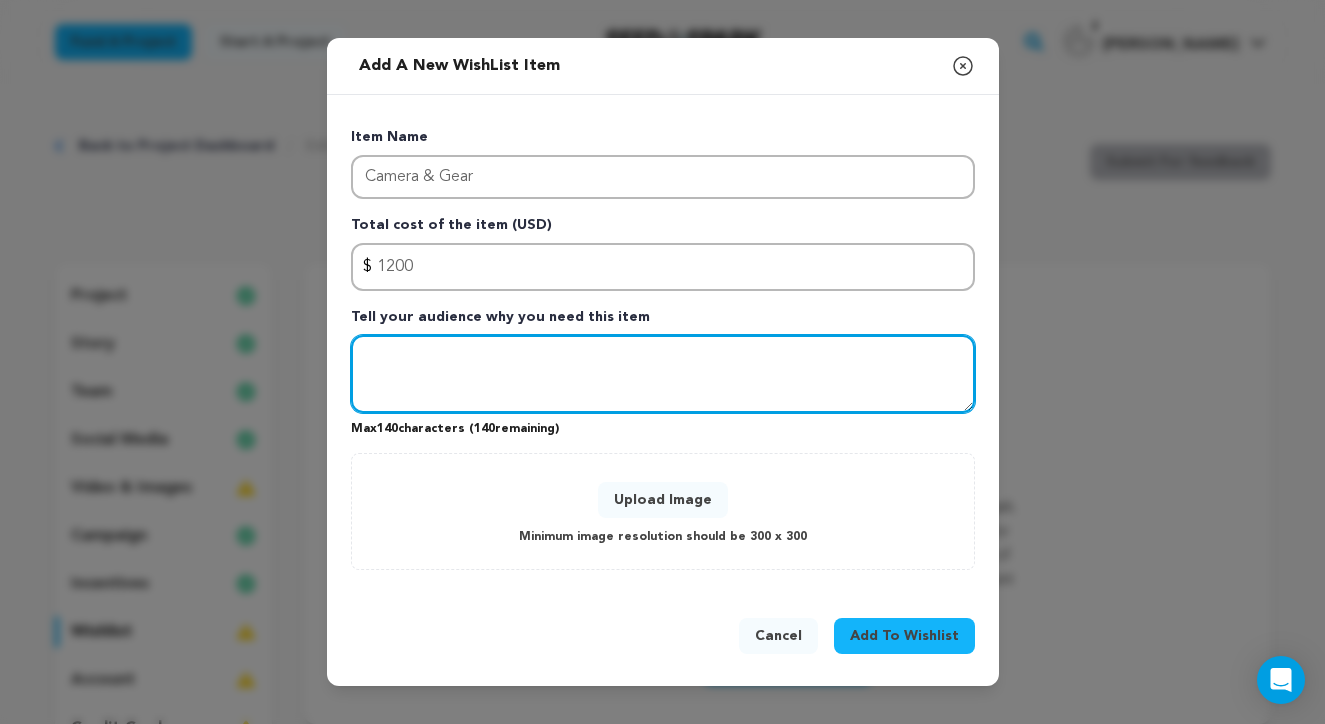 click at bounding box center [663, 374] 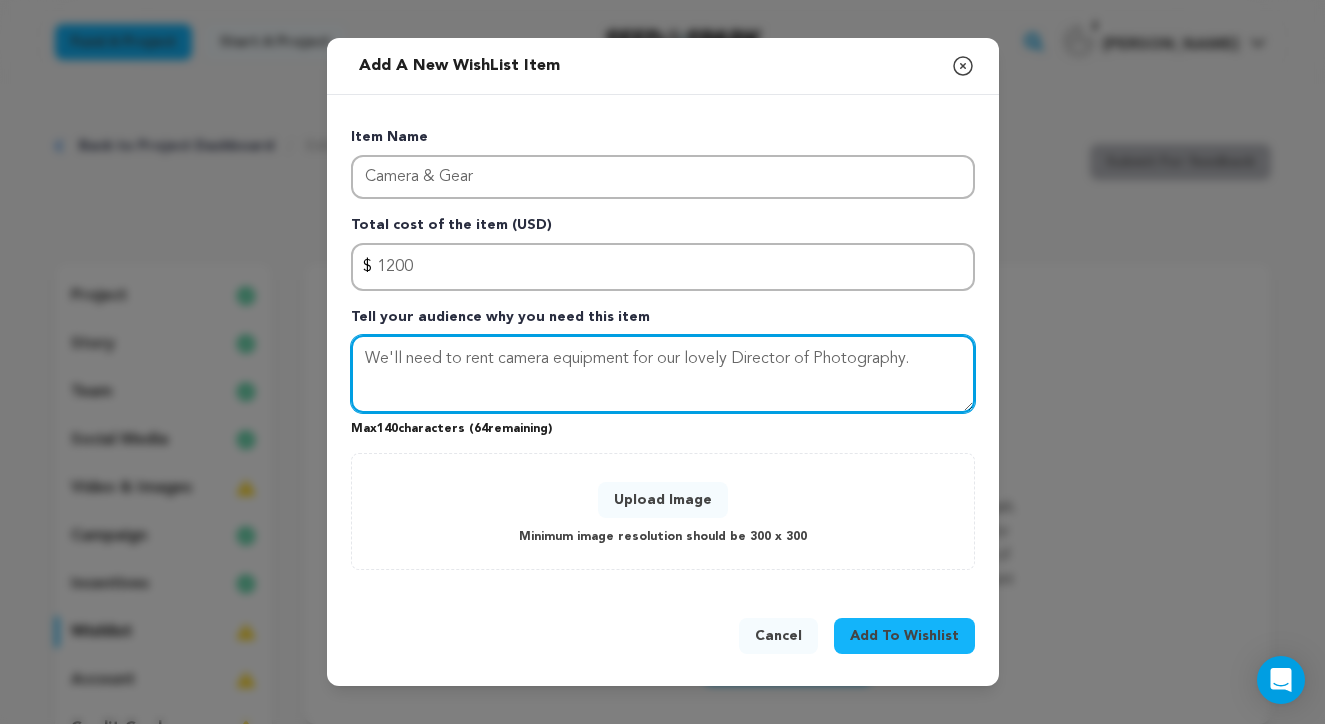 type on "We'll need to rent camera equipment for our lovely Director of Photography." 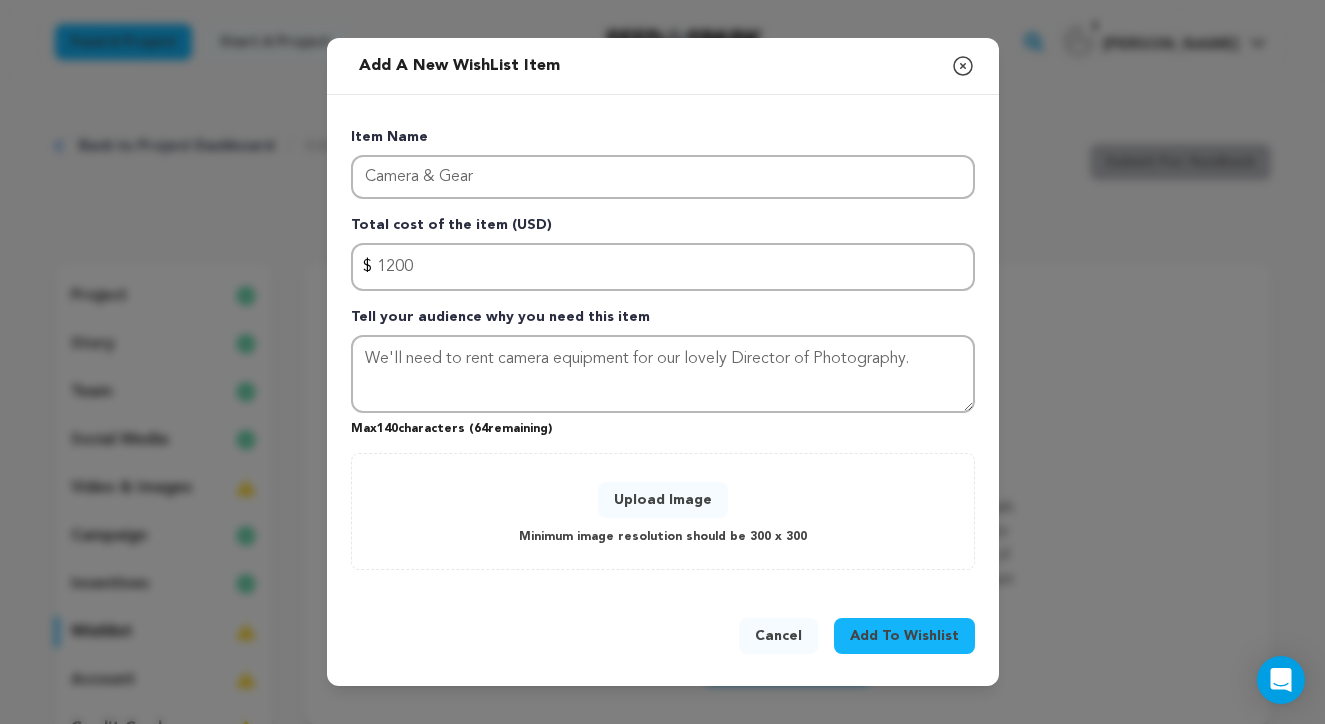 click on "Add To Wishlist" at bounding box center (904, 636) 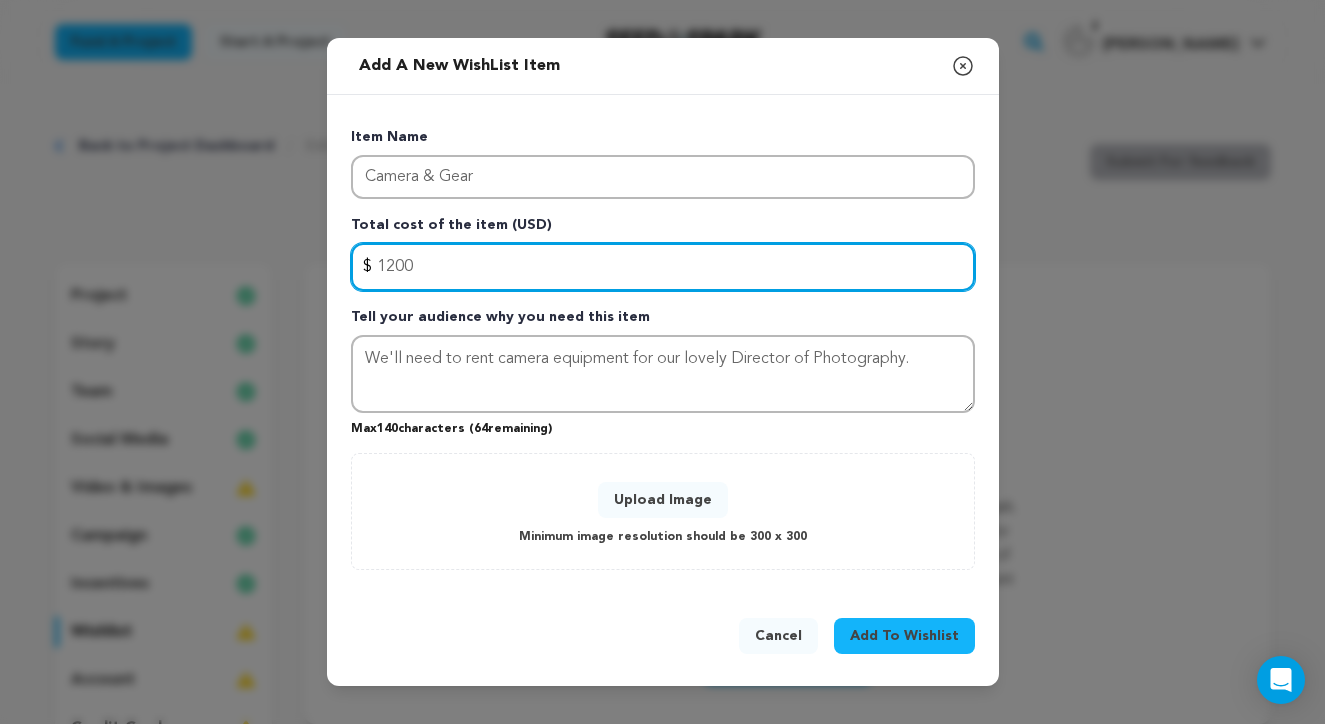 click on "1200" at bounding box center (663, 267) 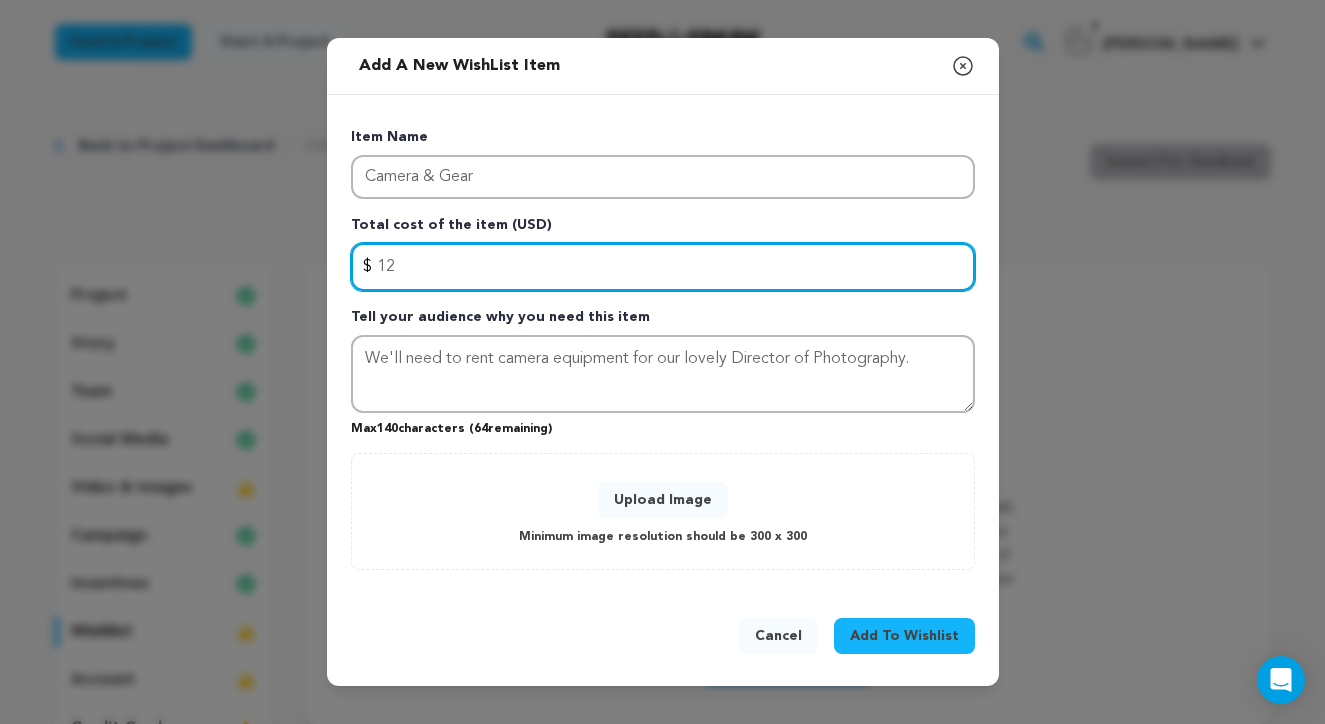 type on "1" 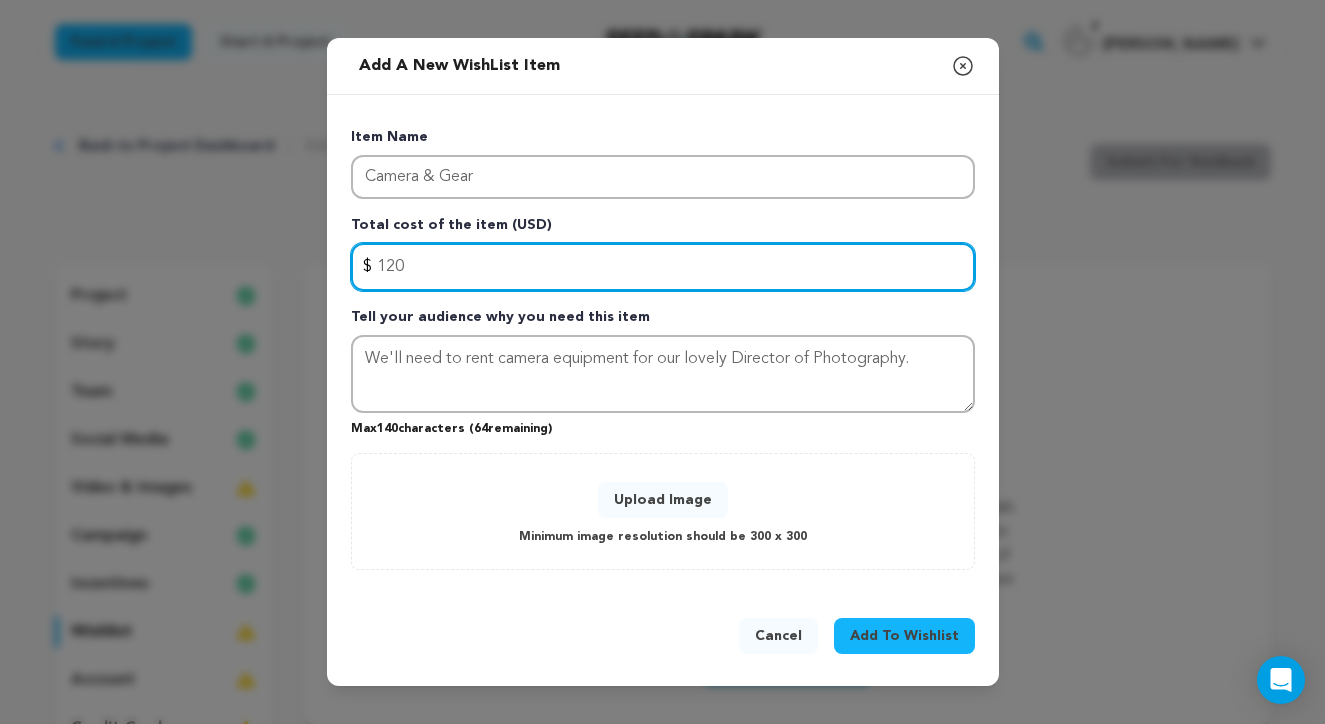type on "1200" 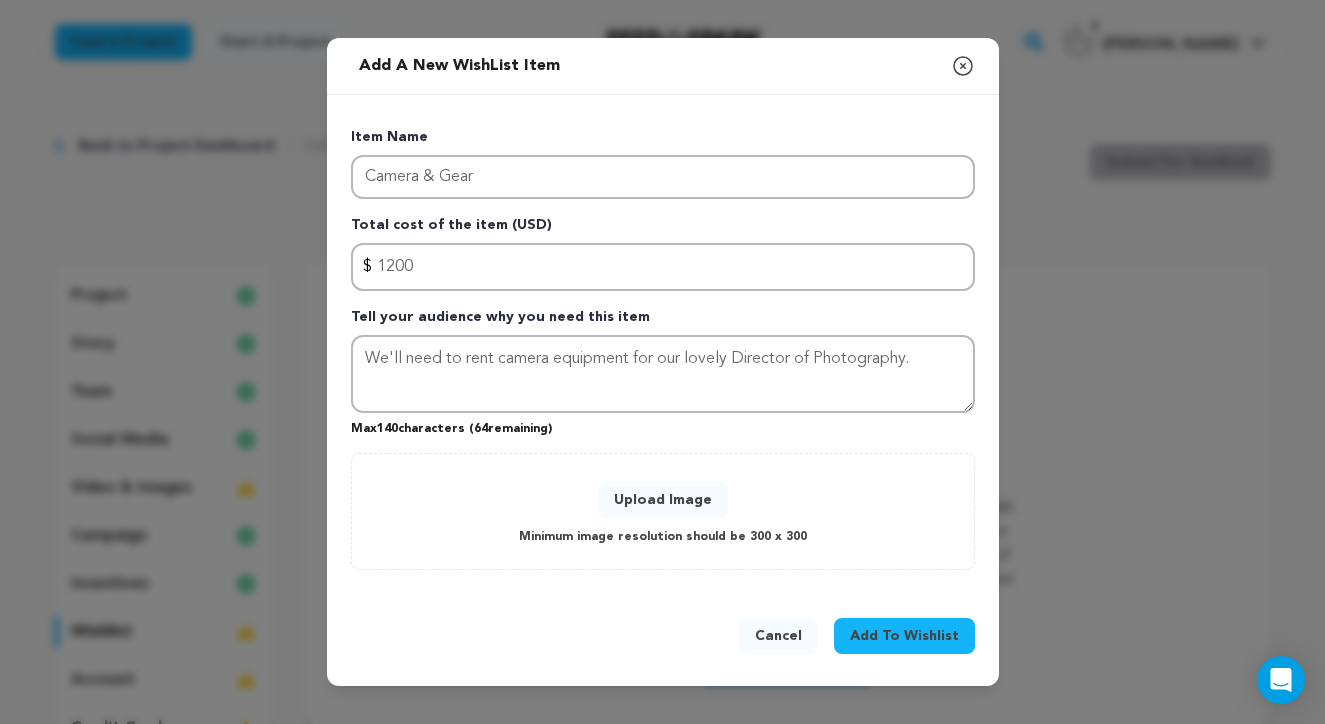 click on "Add To Wishlist" at bounding box center (904, 636) 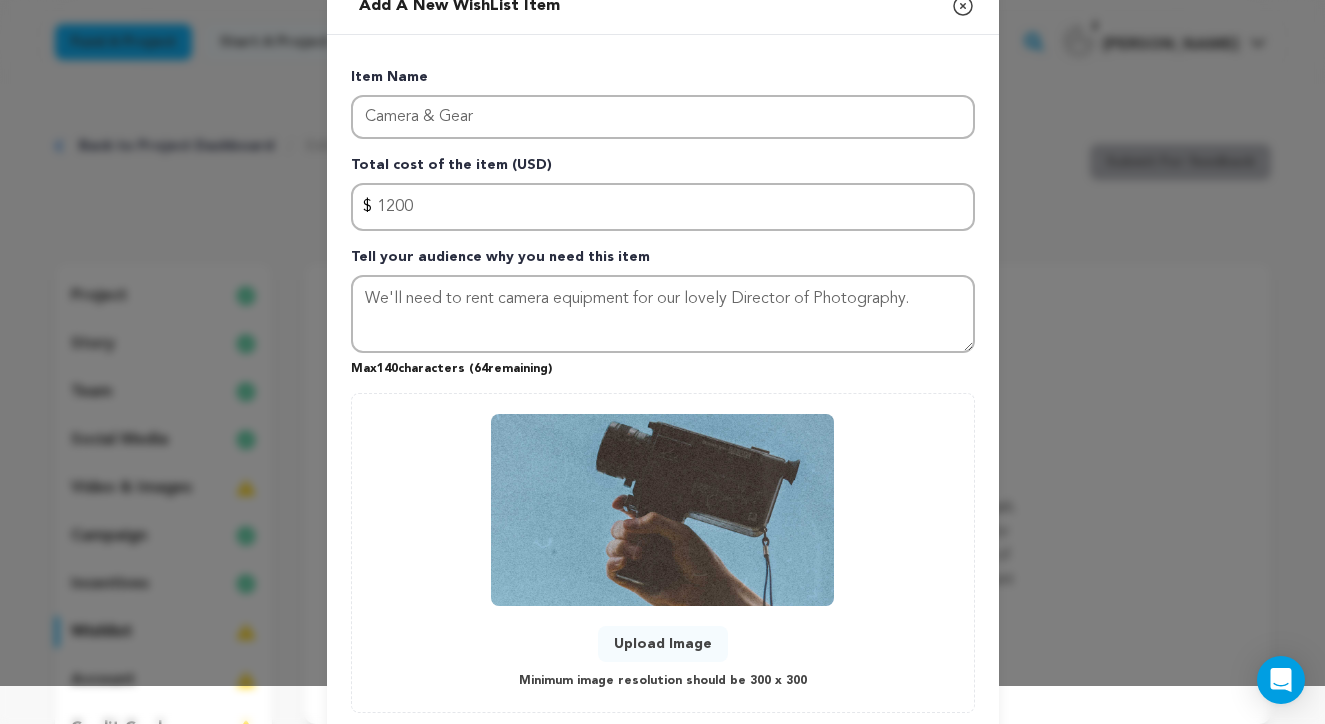 scroll, scrollTop: 157, scrollLeft: 0, axis: vertical 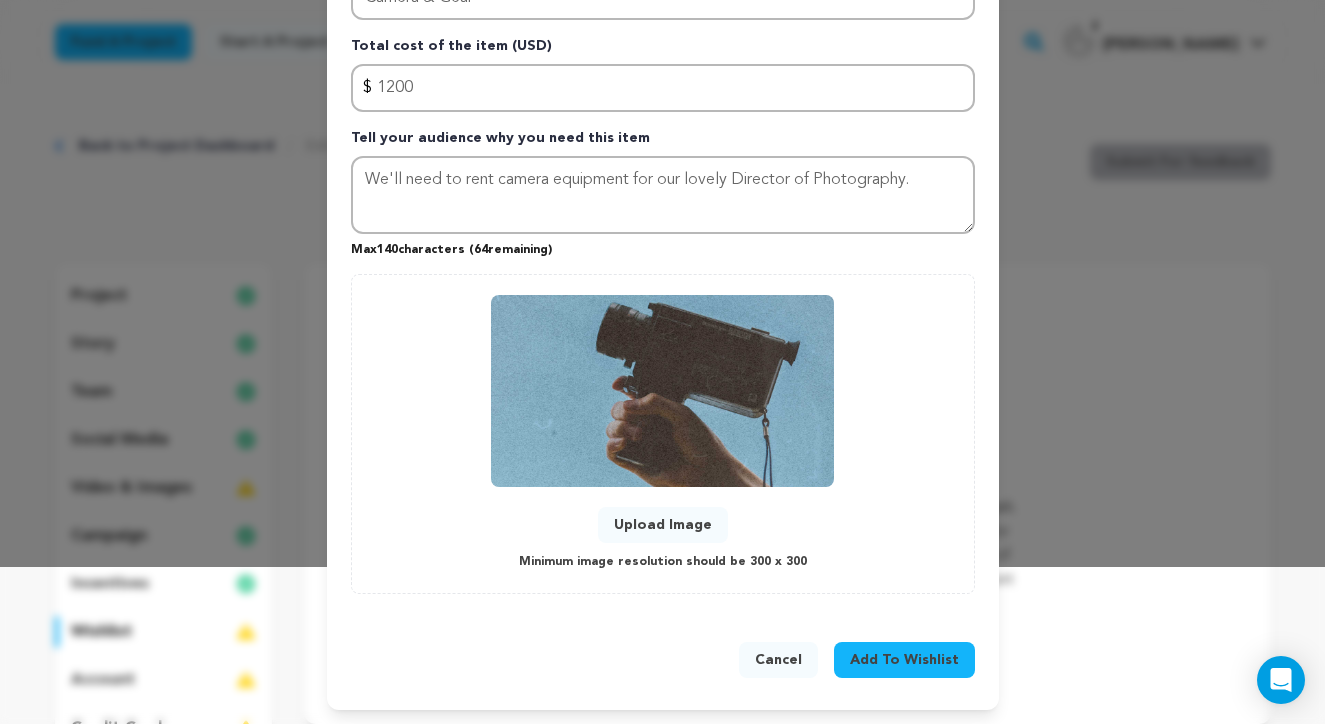 click on "Add To Wishlist" at bounding box center [904, 660] 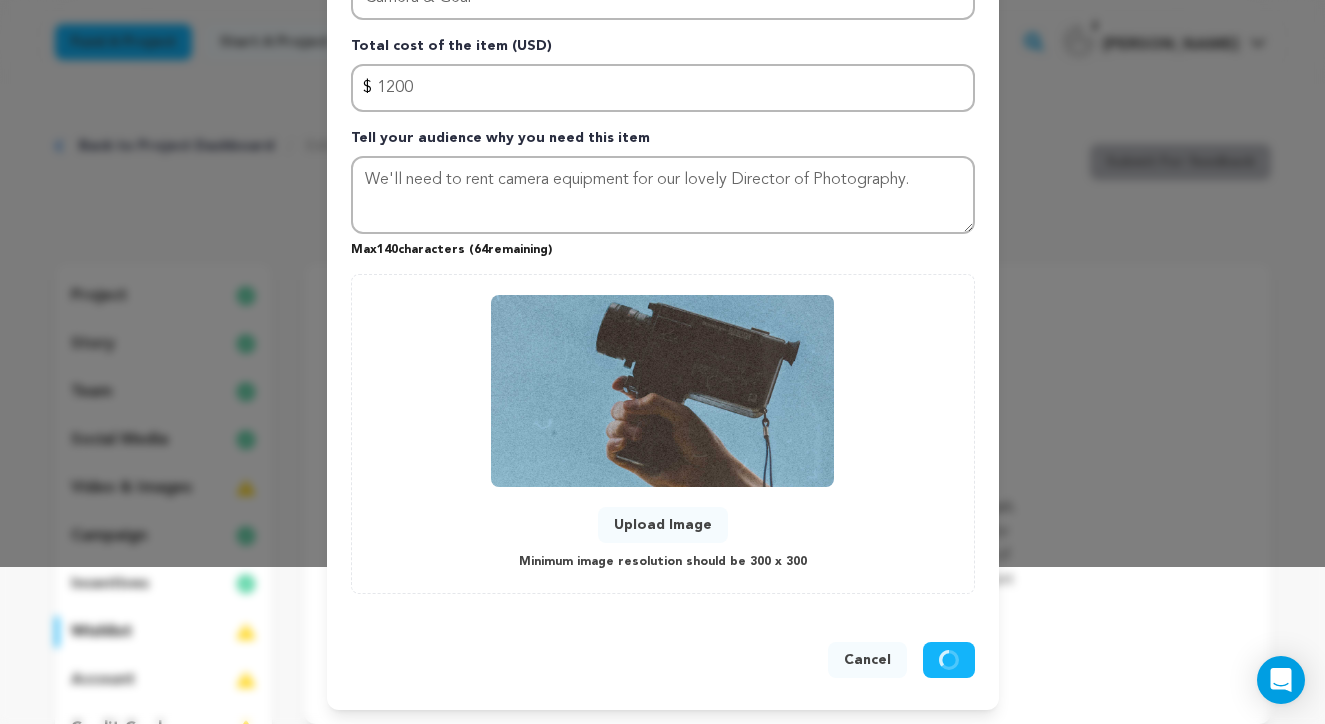 type 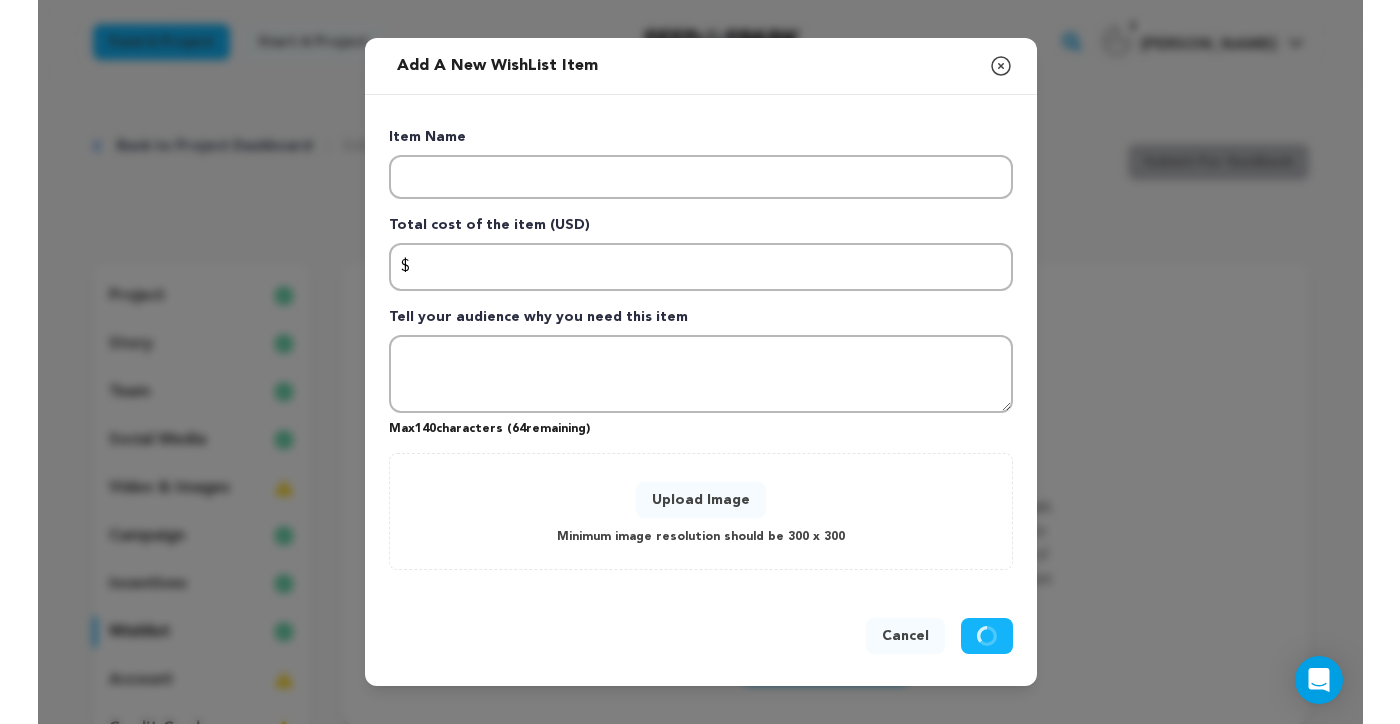 scroll, scrollTop: 0, scrollLeft: 0, axis: both 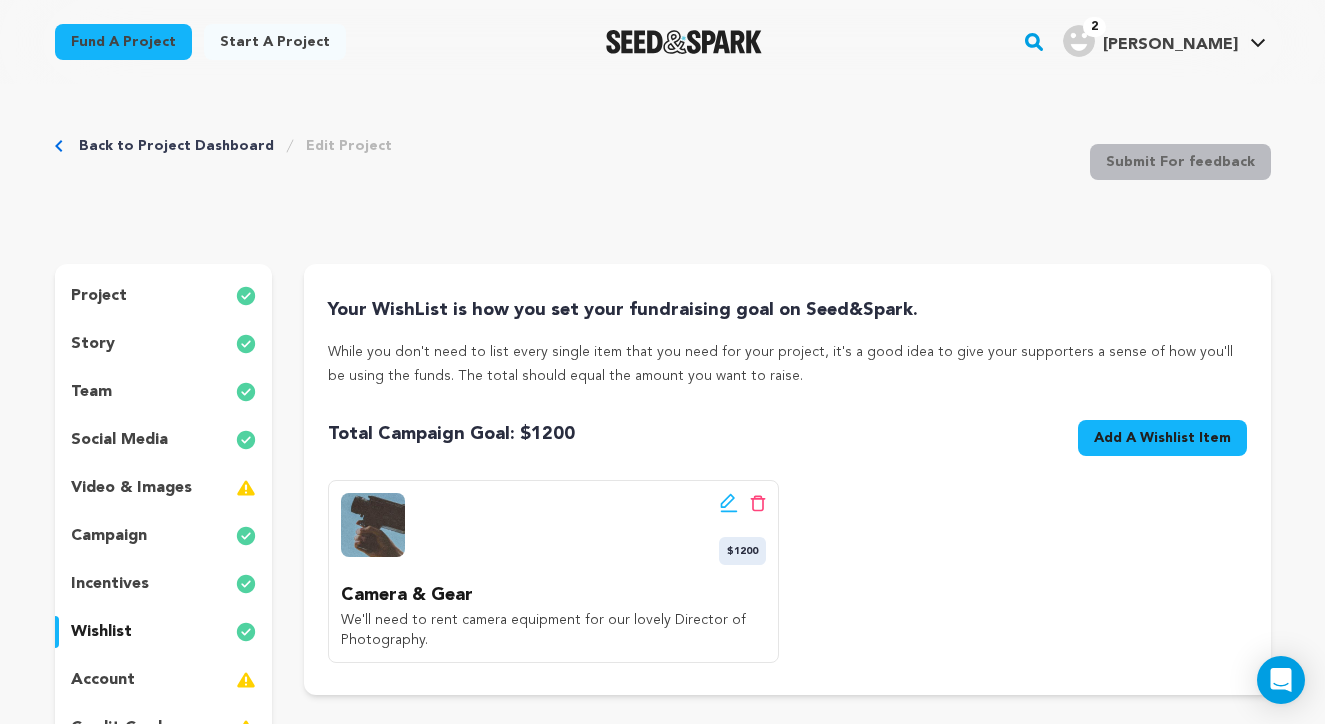 click on "video & images" at bounding box center (131, 488) 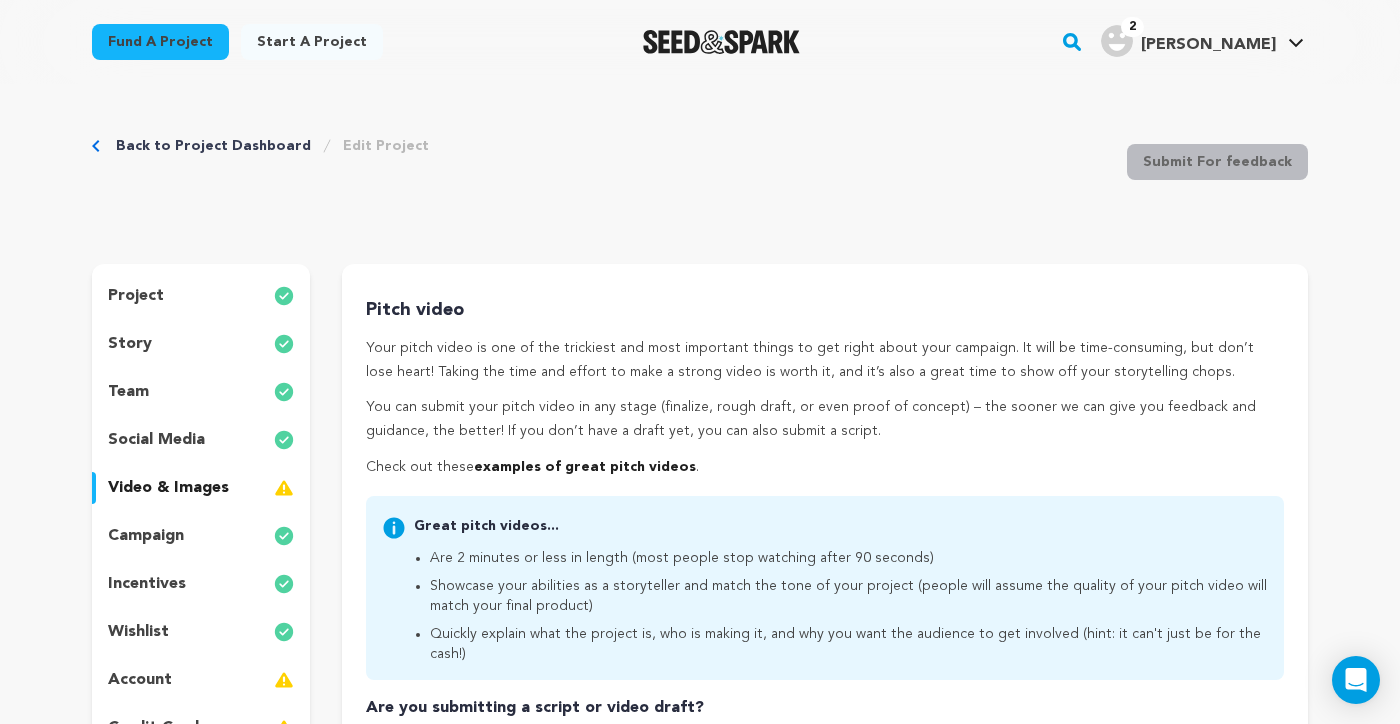 click on "Back to Project Dashboard
Edit Project
Submit For feedback
Submit For feedback" at bounding box center [700, 166] 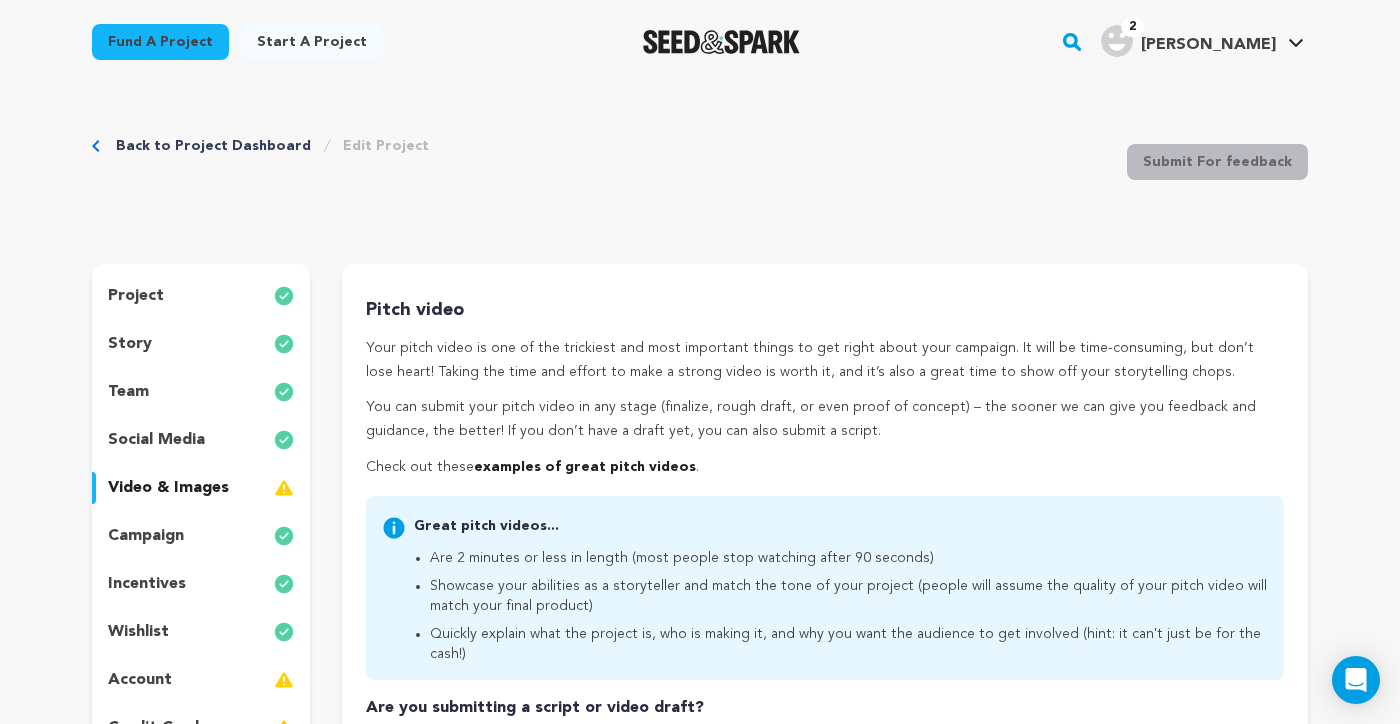 click on "account" at bounding box center [201, 680] 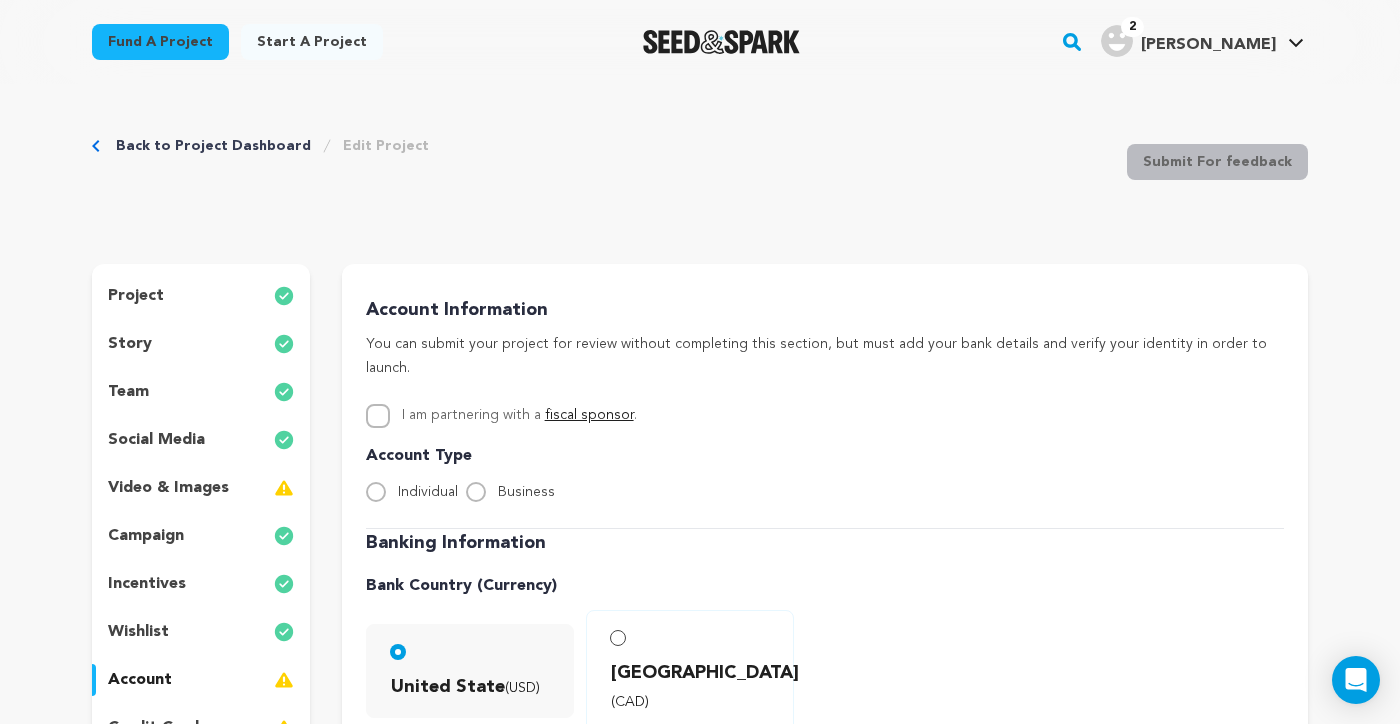 click on "United State
(USD)
Canada
(CAD)" at bounding box center [825, 671] 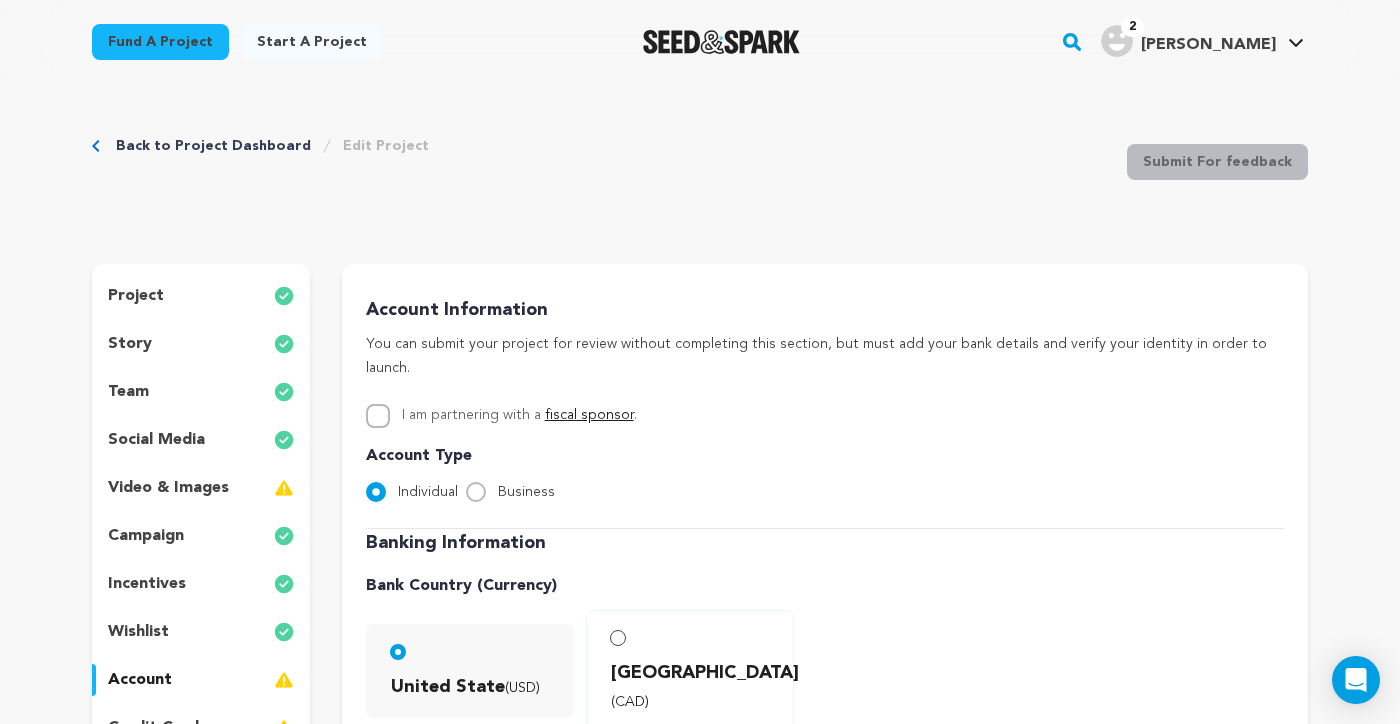 drag, startPoint x: 1047, startPoint y: 185, endPoint x: 874, endPoint y: 186, distance: 173.00288 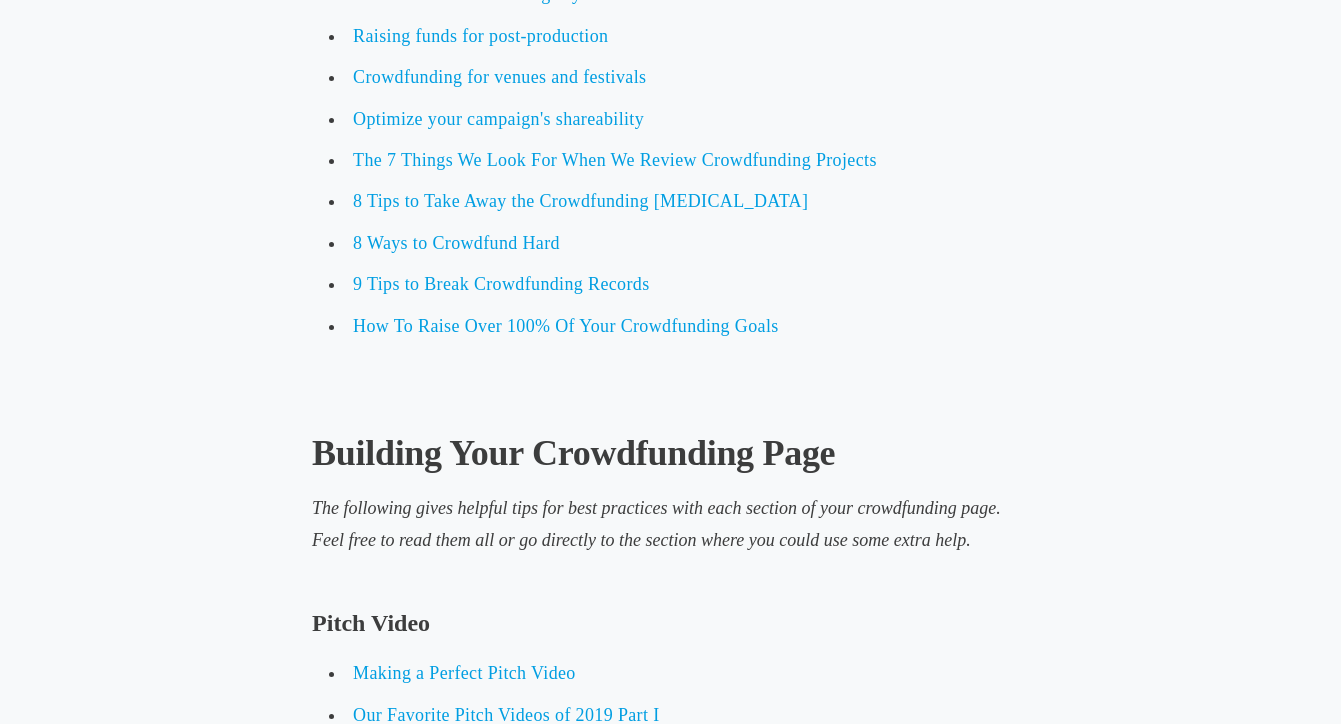scroll, scrollTop: 5379, scrollLeft: 0, axis: vertical 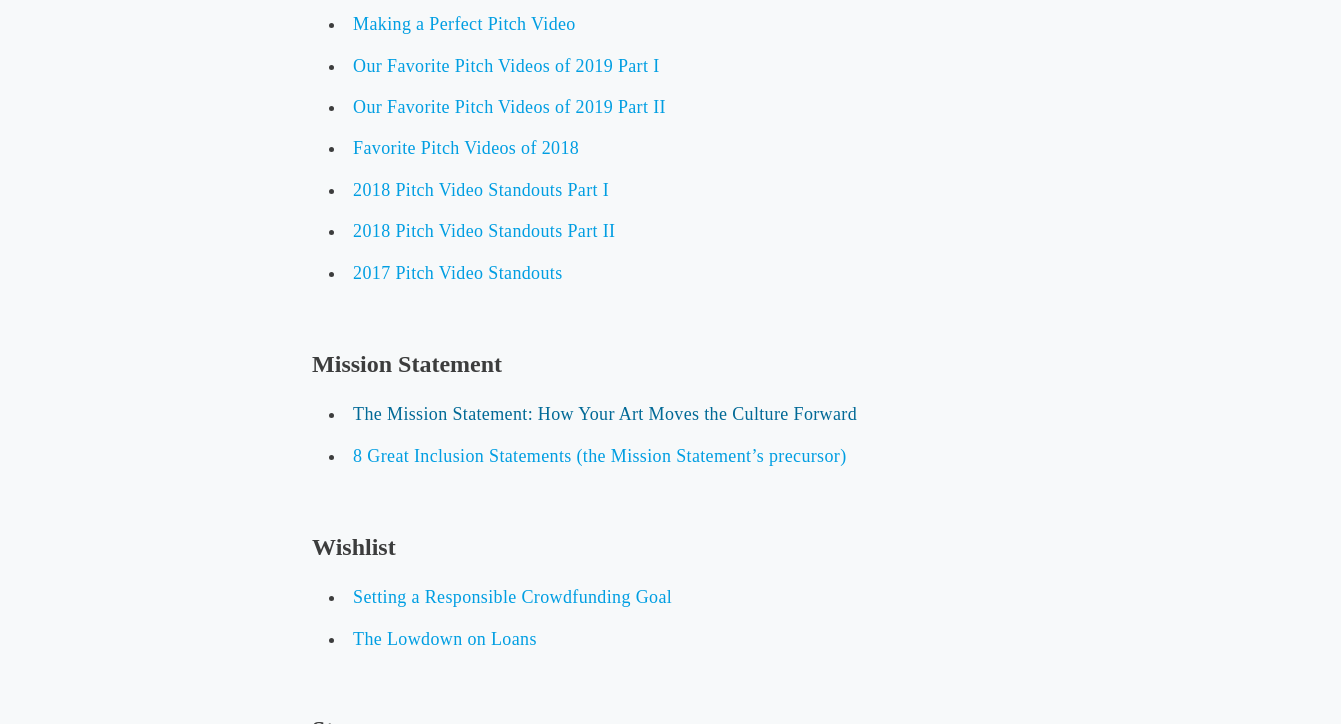 click on "The Mission Statement: How Your Art Moves the Culture Forward" at bounding box center (605, 414) 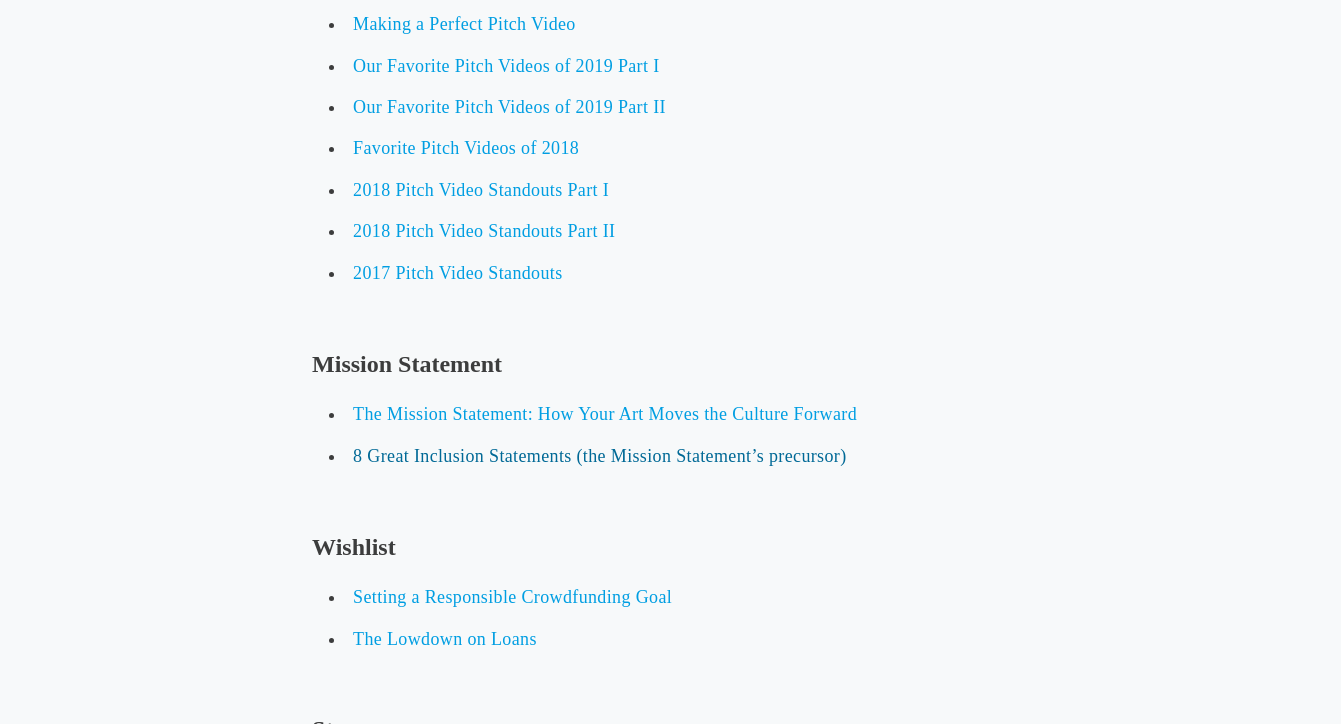 click on "8 Great Inclusion Statements (the Mission Statement’s precursor)" at bounding box center [599, 456] 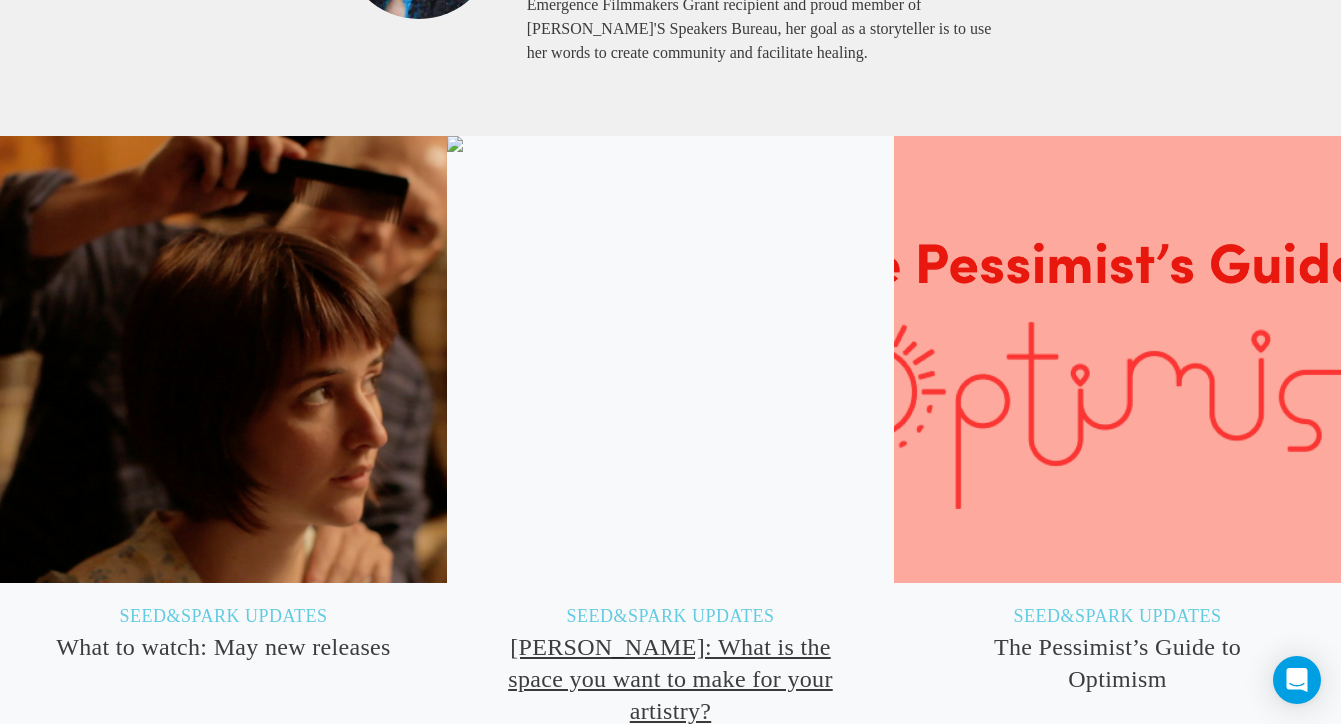 scroll, scrollTop: 2979, scrollLeft: 0, axis: vertical 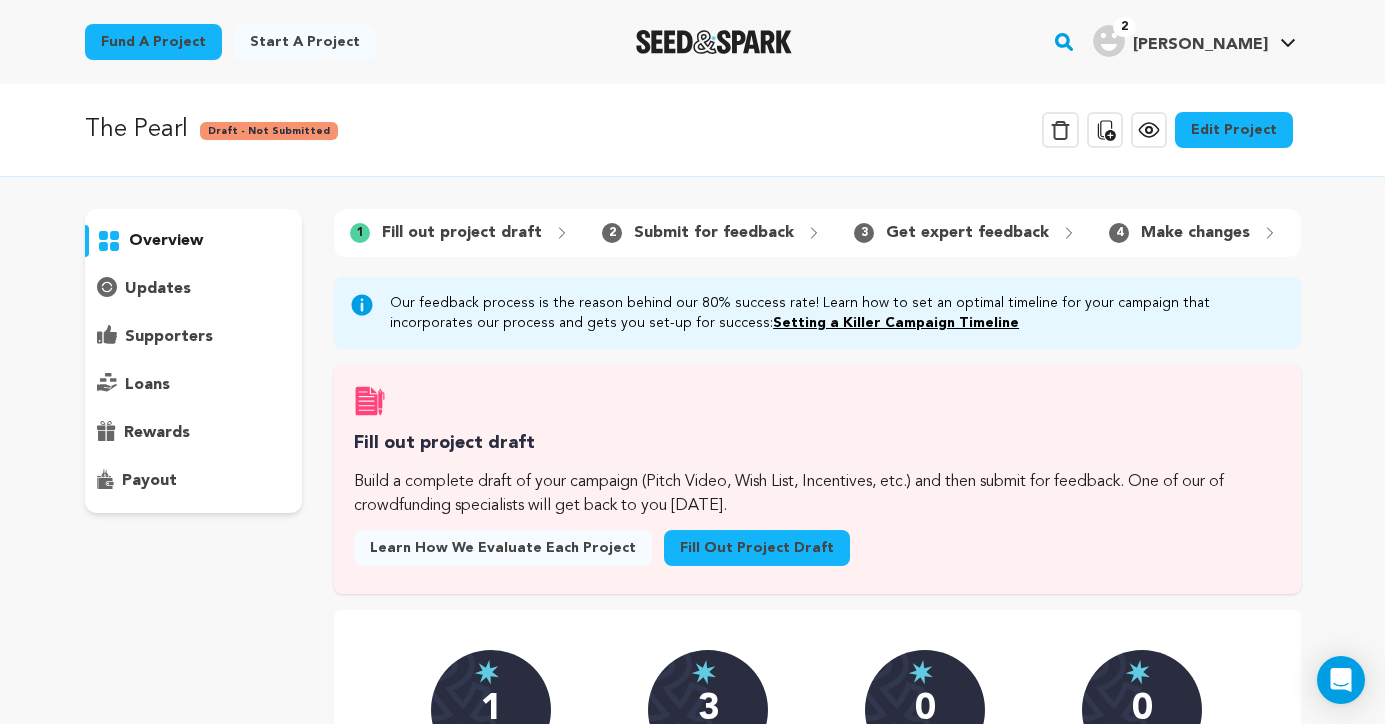 click on "Edit Project" at bounding box center (1234, 130) 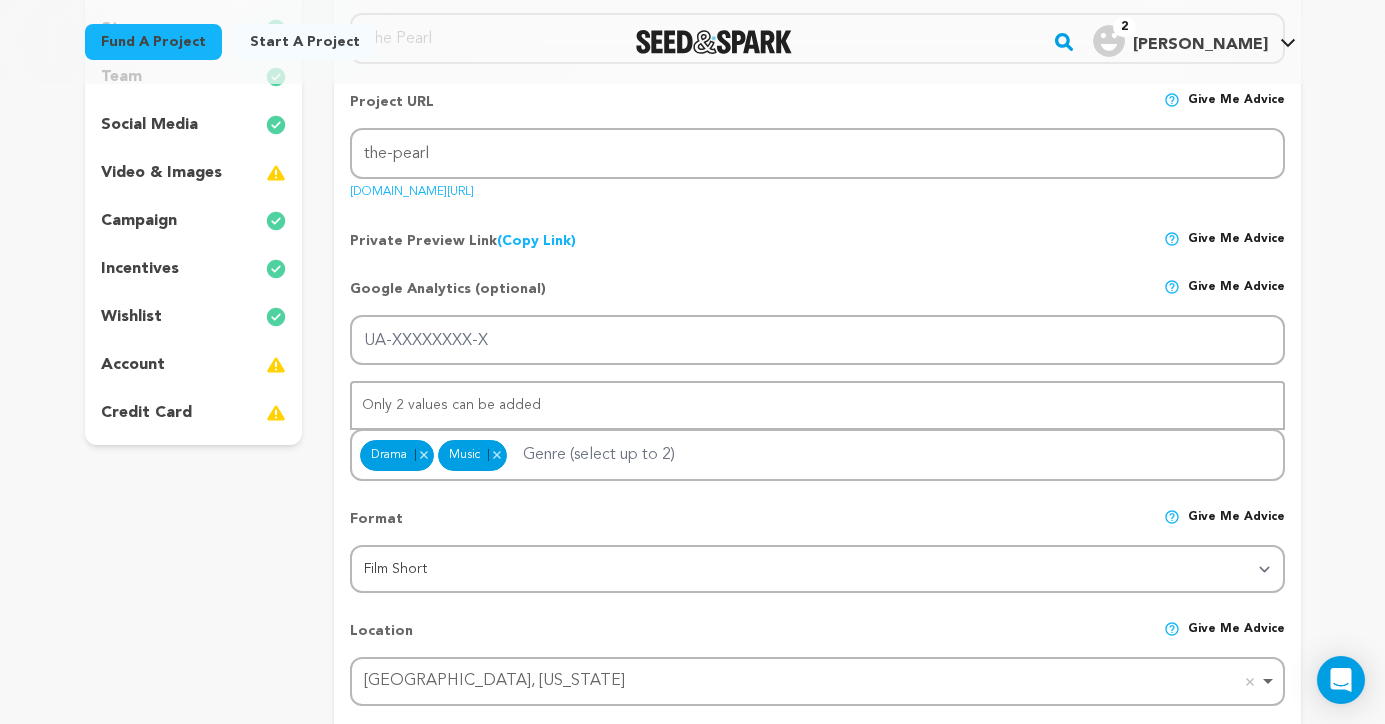 scroll, scrollTop: 73, scrollLeft: 0, axis: vertical 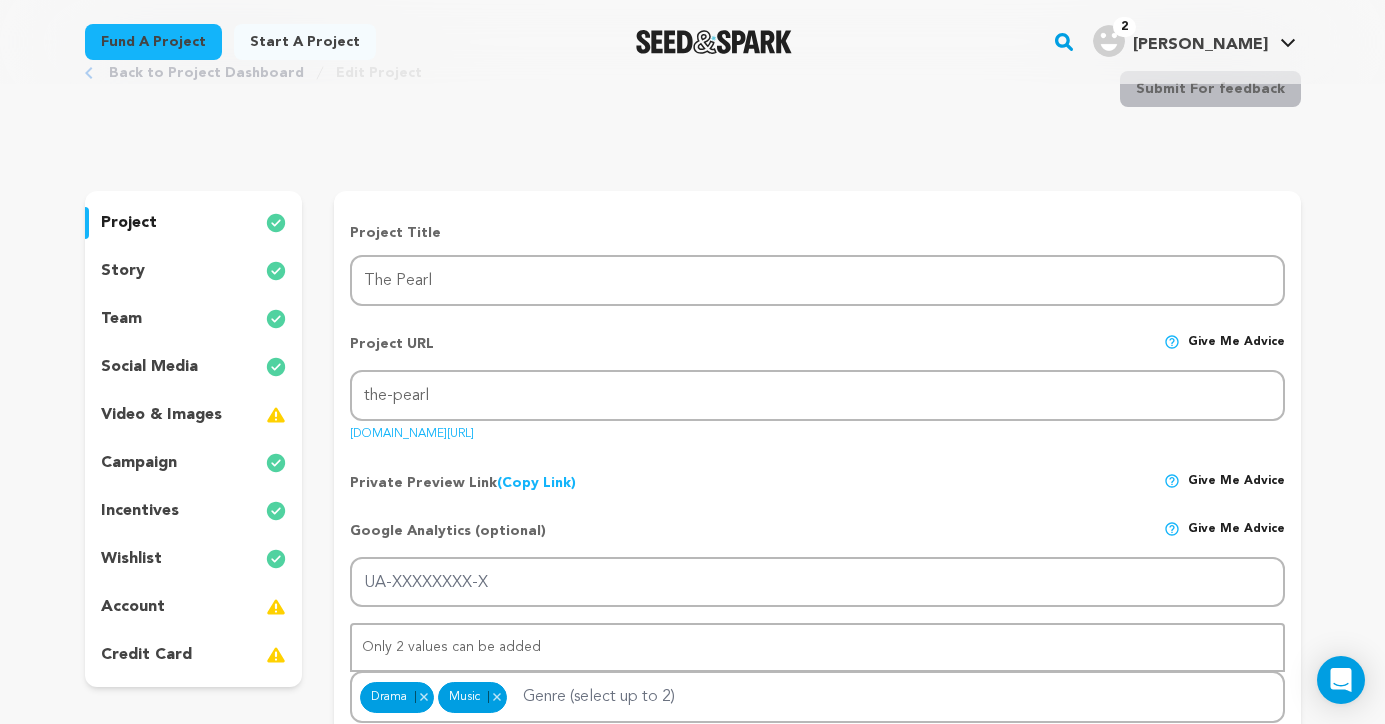 click on "video & images" at bounding box center [161, 415] 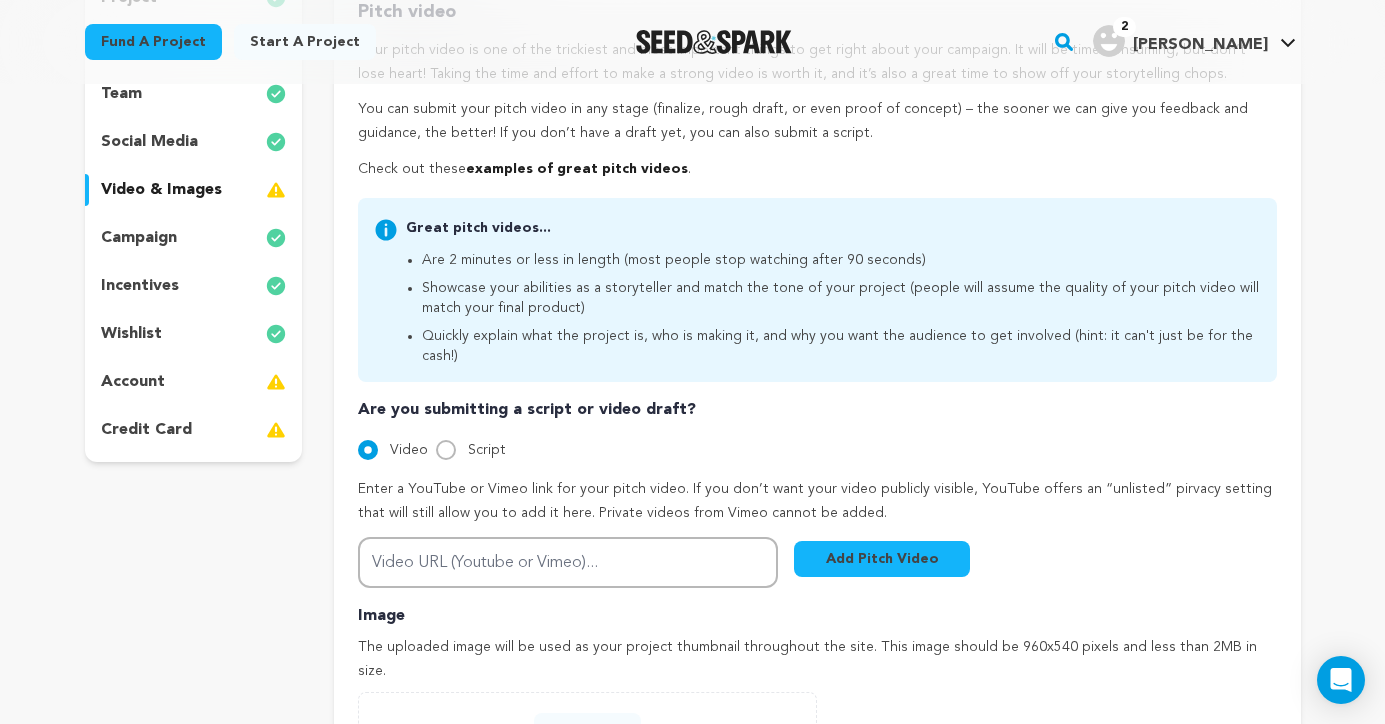 scroll, scrollTop: 0, scrollLeft: 0, axis: both 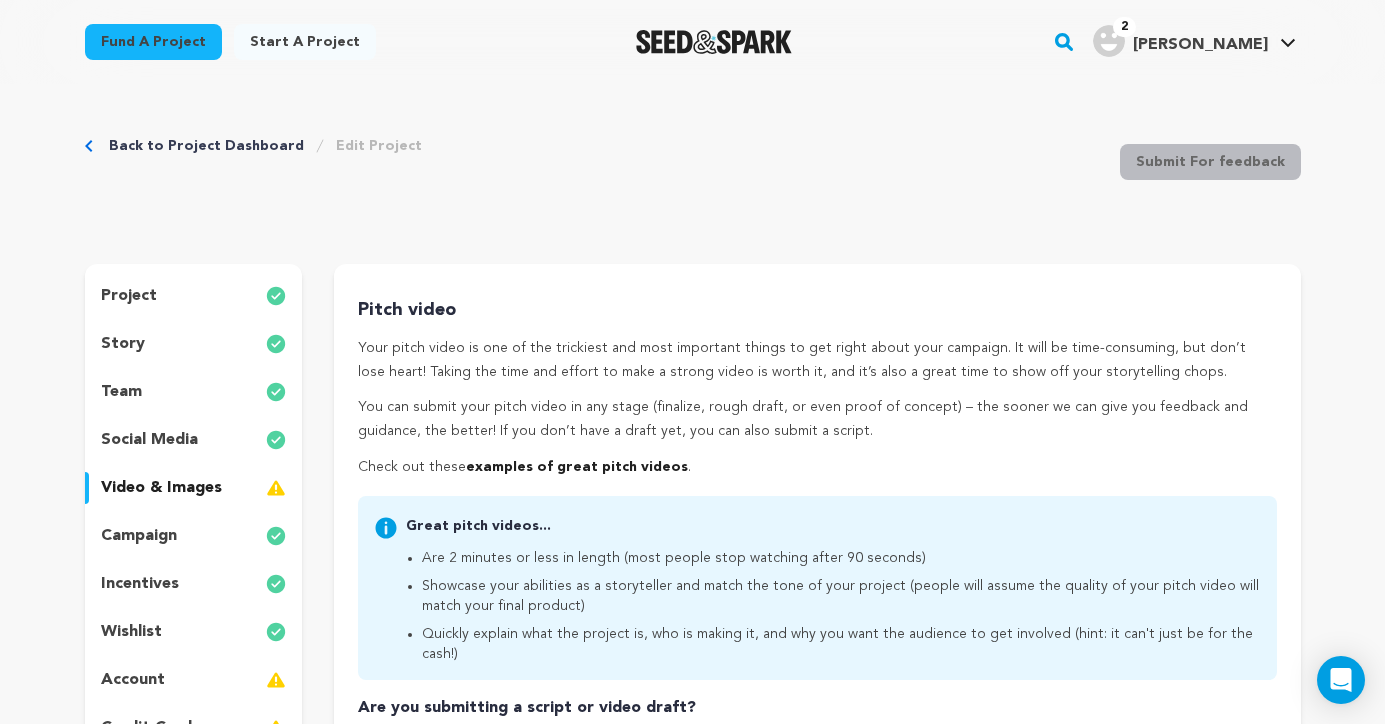 click on "Back to Project Dashboard" at bounding box center [206, 146] 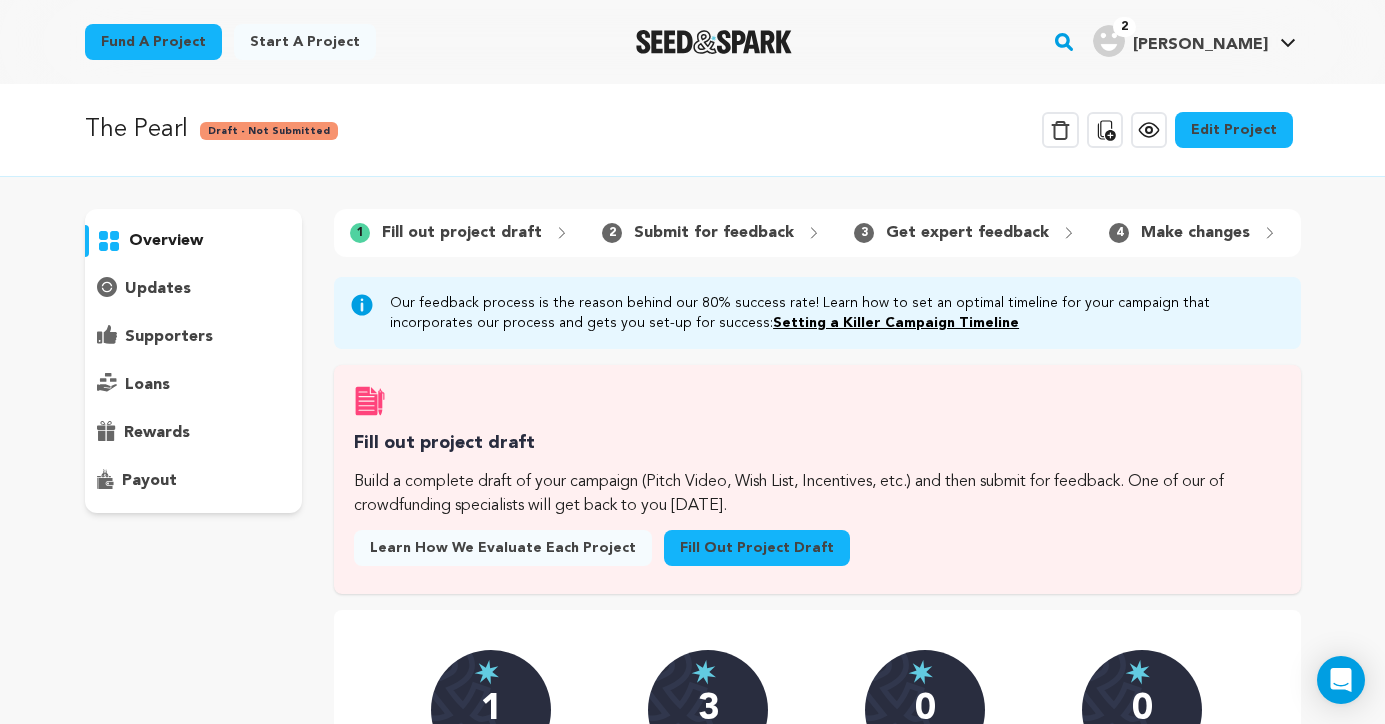 scroll, scrollTop: 0, scrollLeft: 0, axis: both 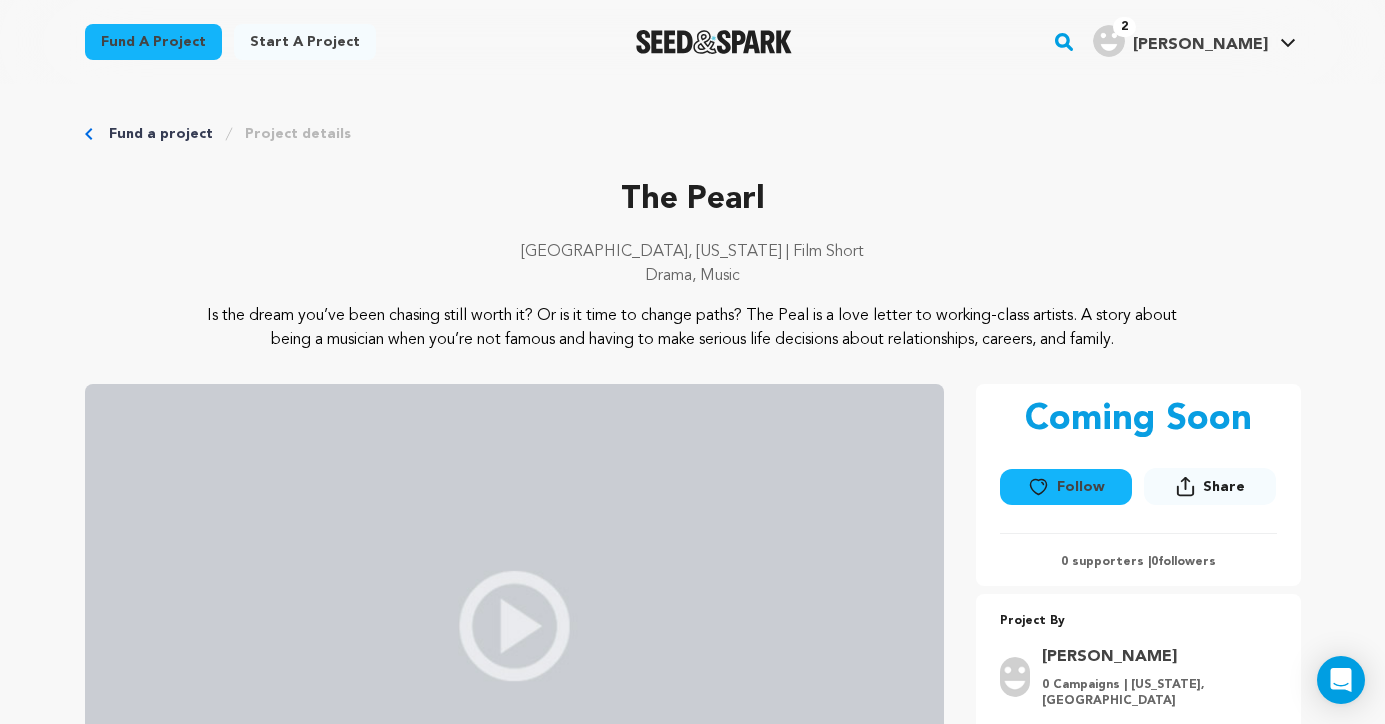 click on "Project details" at bounding box center [298, 134] 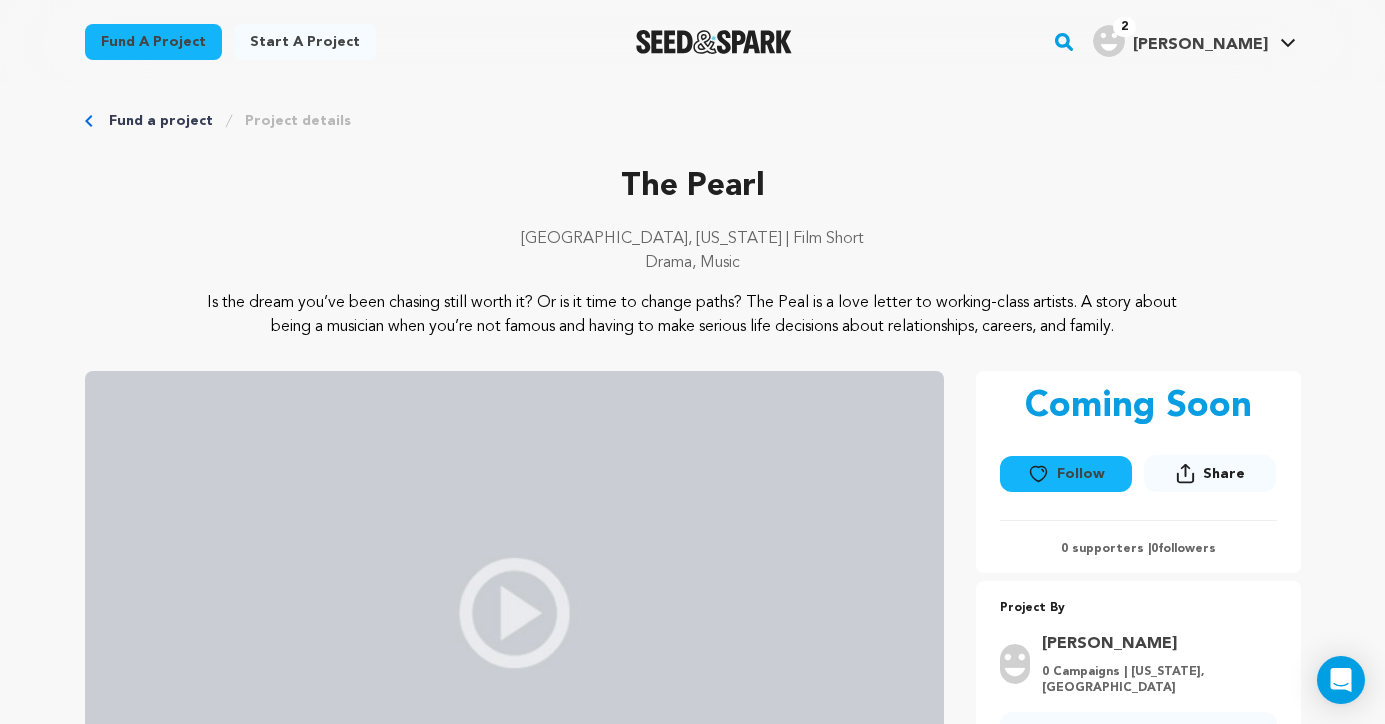 scroll, scrollTop: 0, scrollLeft: 0, axis: both 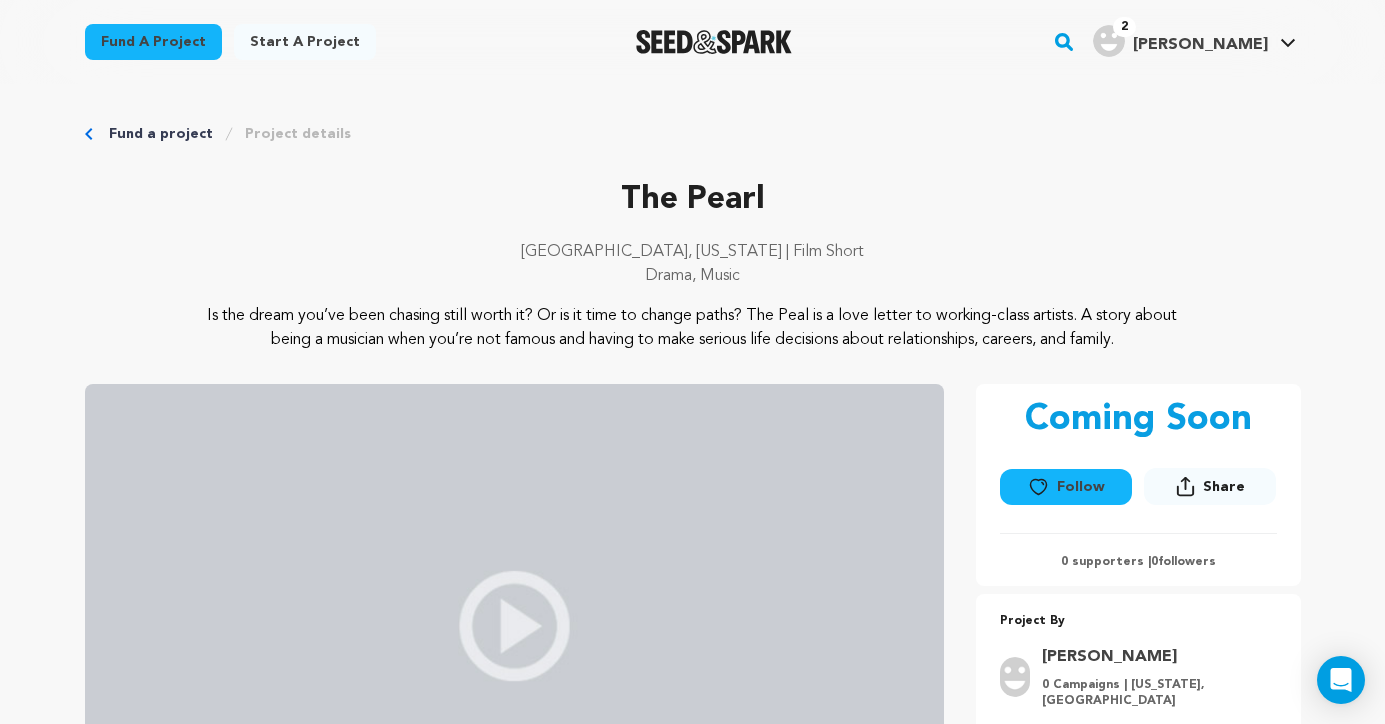 click on "Fund a project" at bounding box center [161, 134] 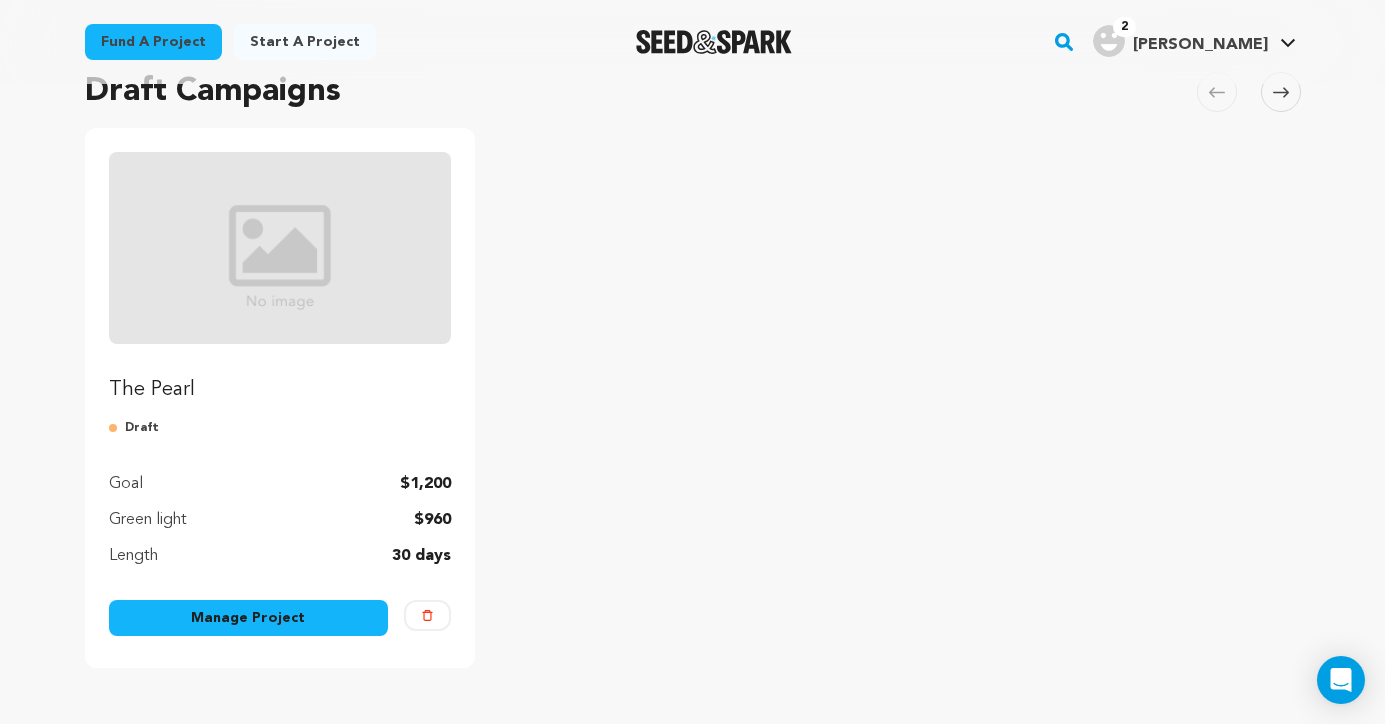 scroll, scrollTop: 344, scrollLeft: 0, axis: vertical 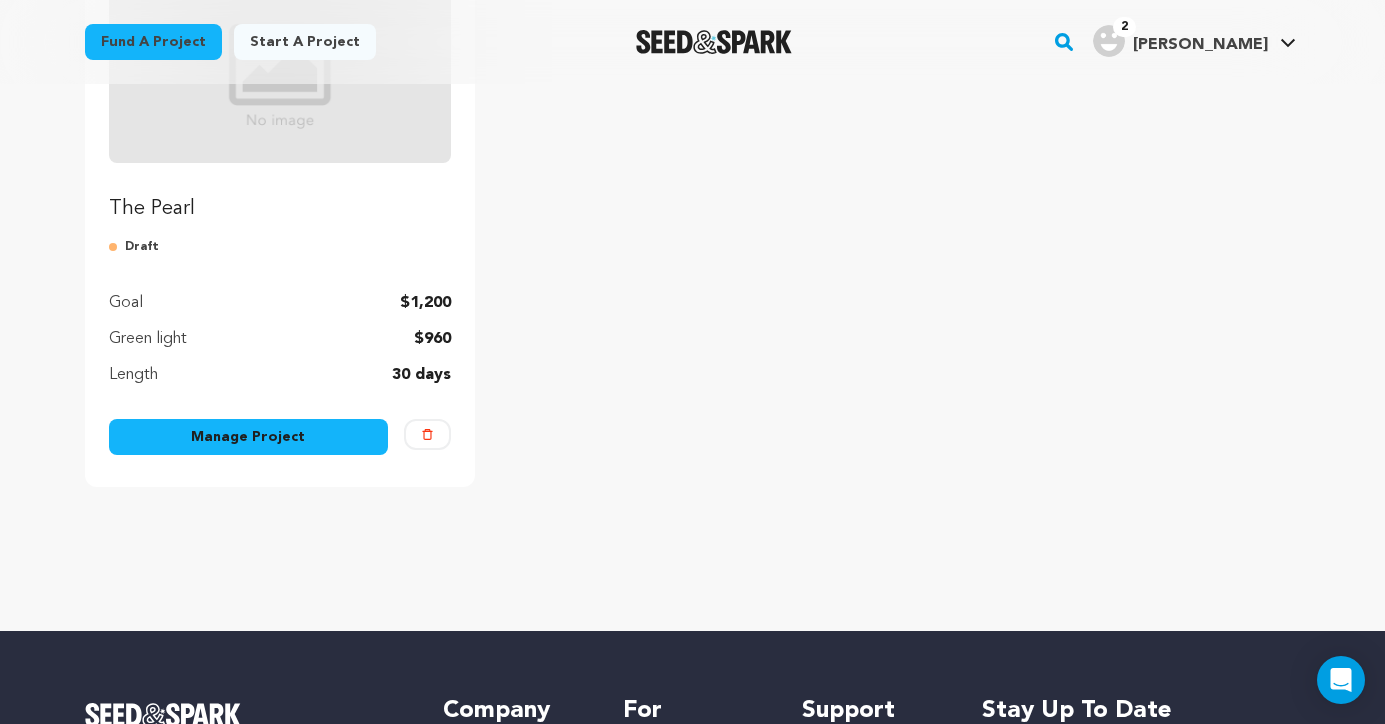 click on "Manage Project" at bounding box center [249, 437] 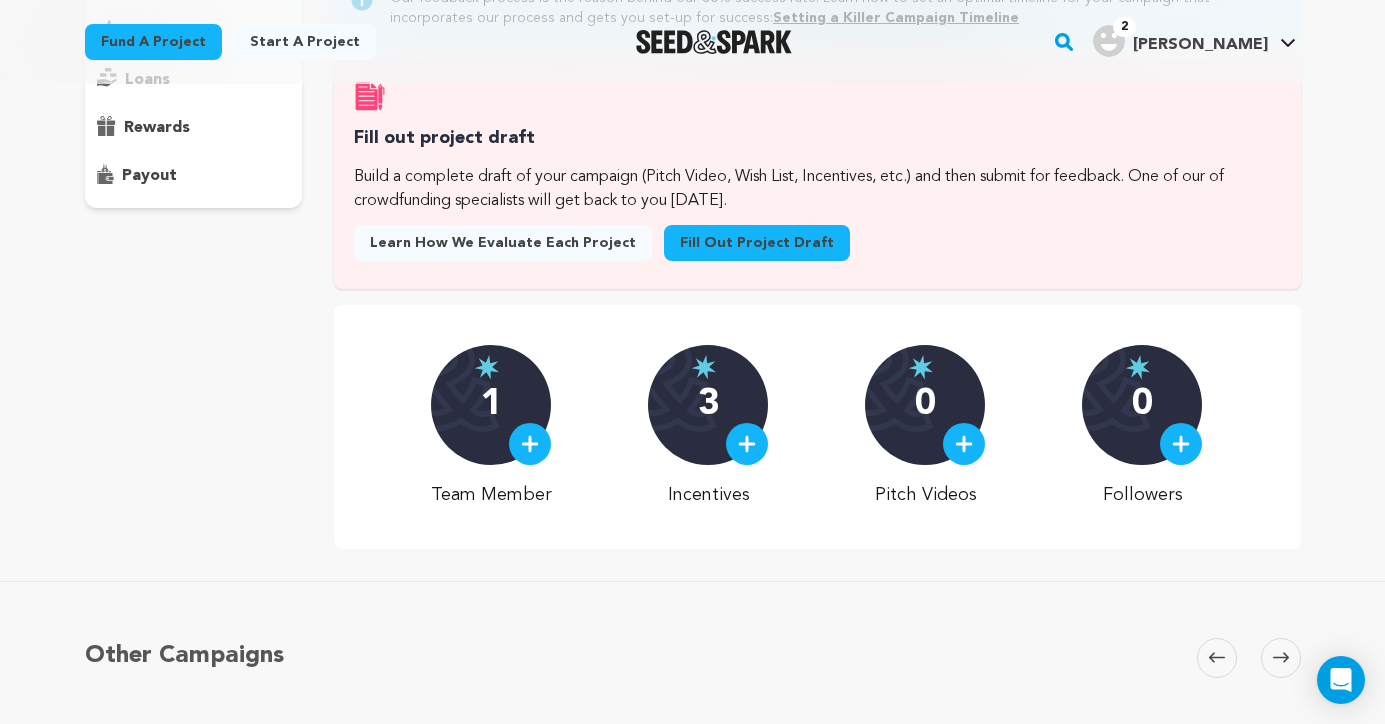 scroll, scrollTop: 0, scrollLeft: 0, axis: both 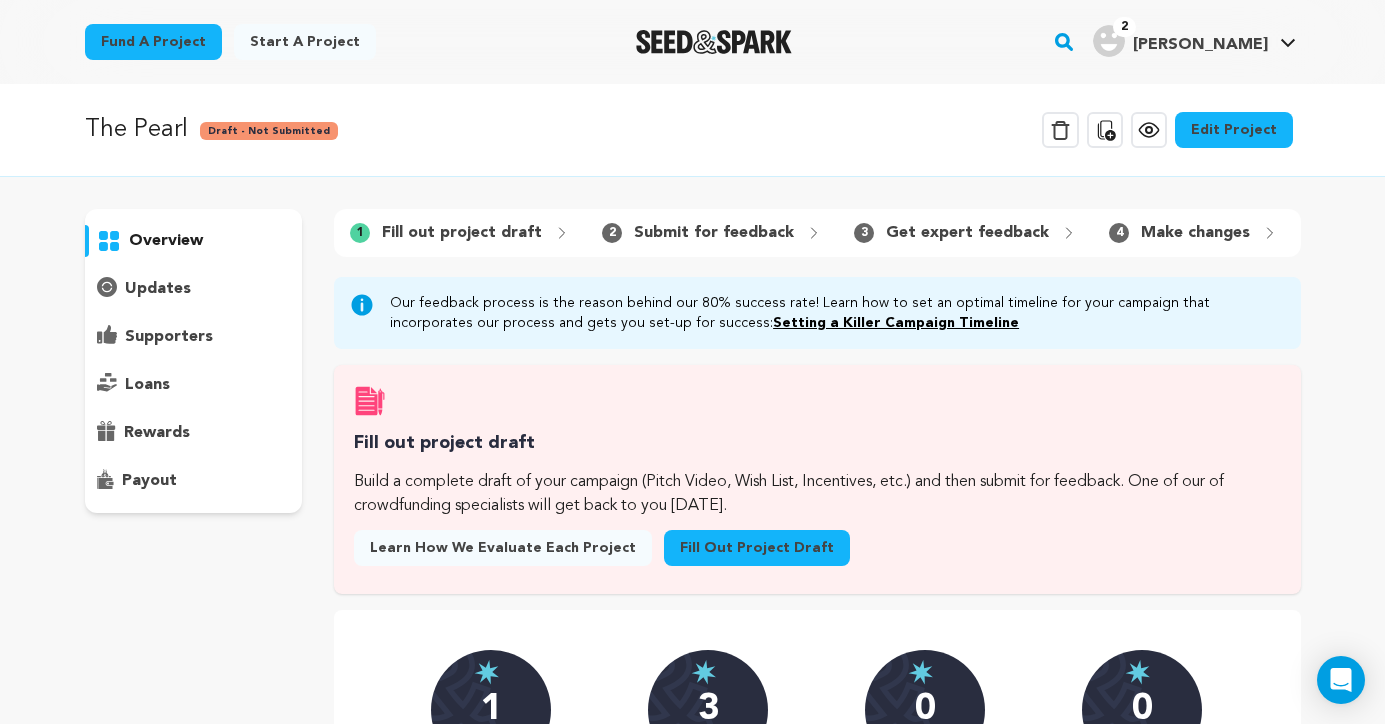 click on "Edit Project" at bounding box center [1234, 130] 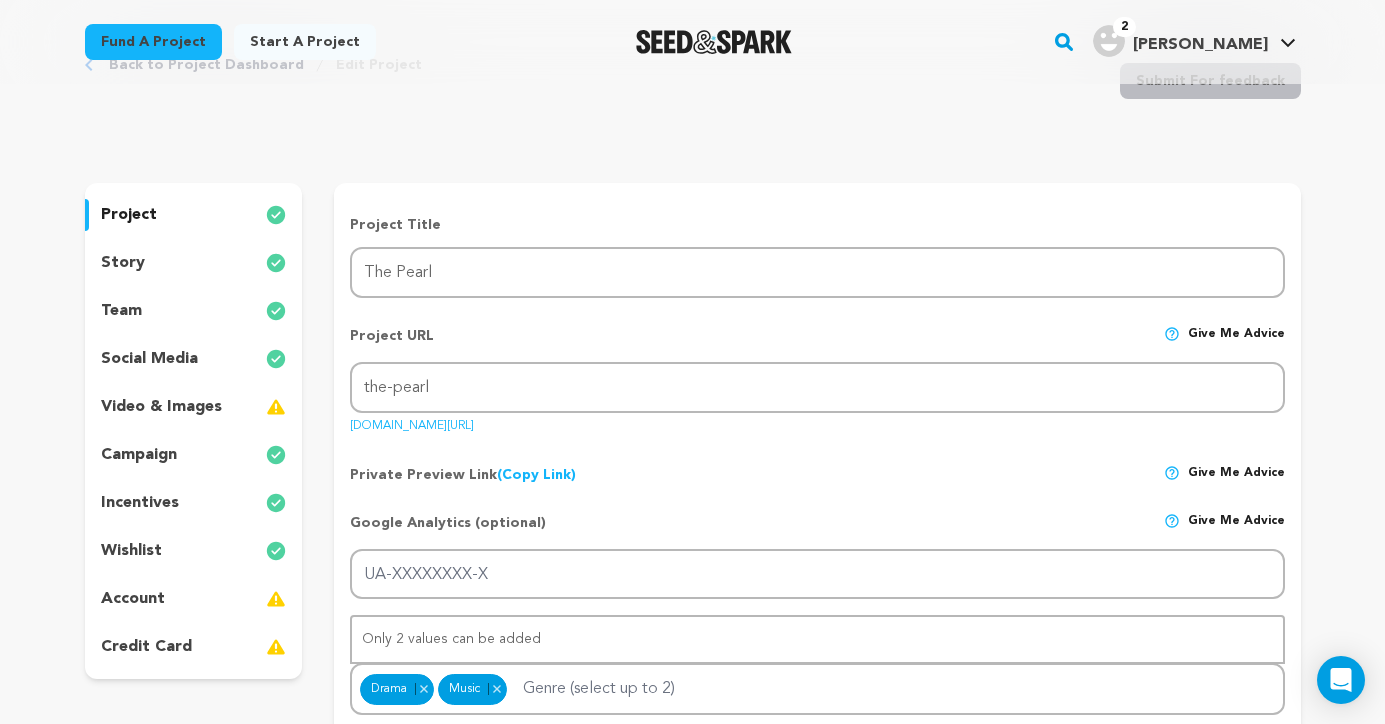 scroll, scrollTop: 187, scrollLeft: 0, axis: vertical 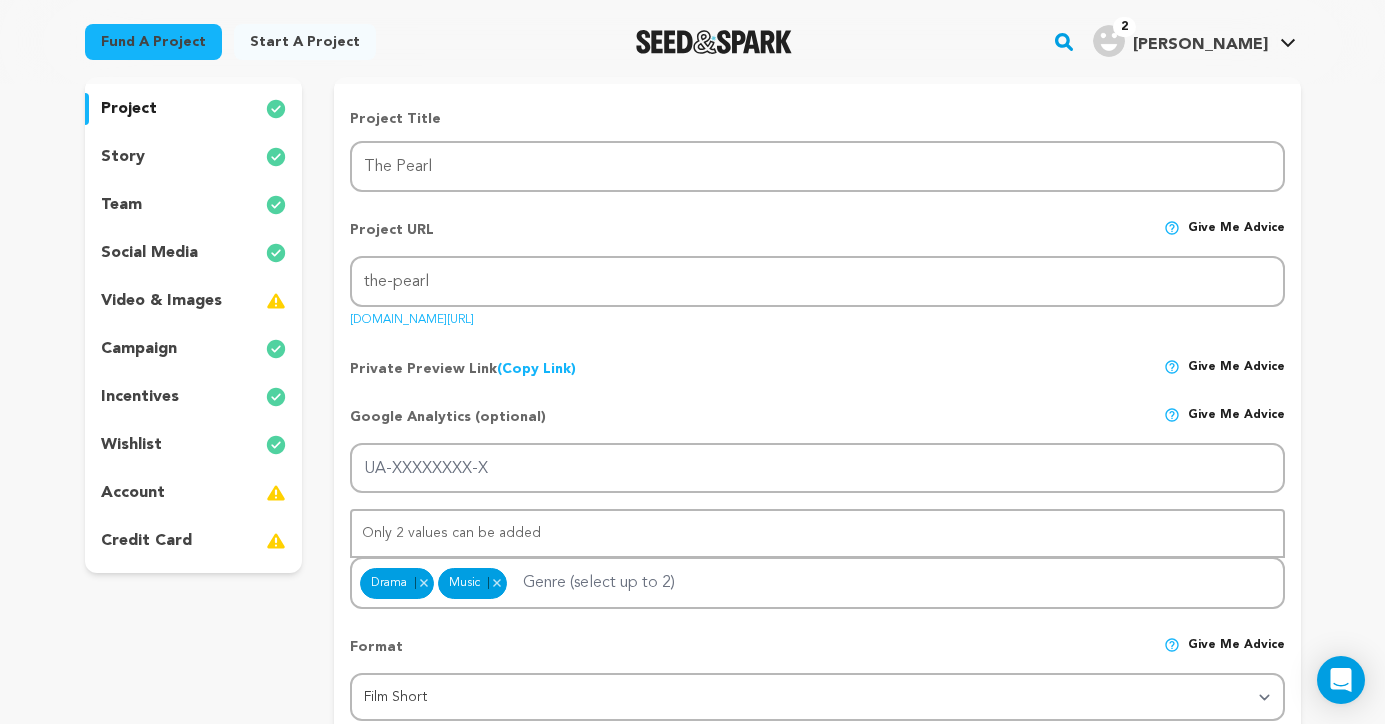 click on "video & images" at bounding box center [161, 301] 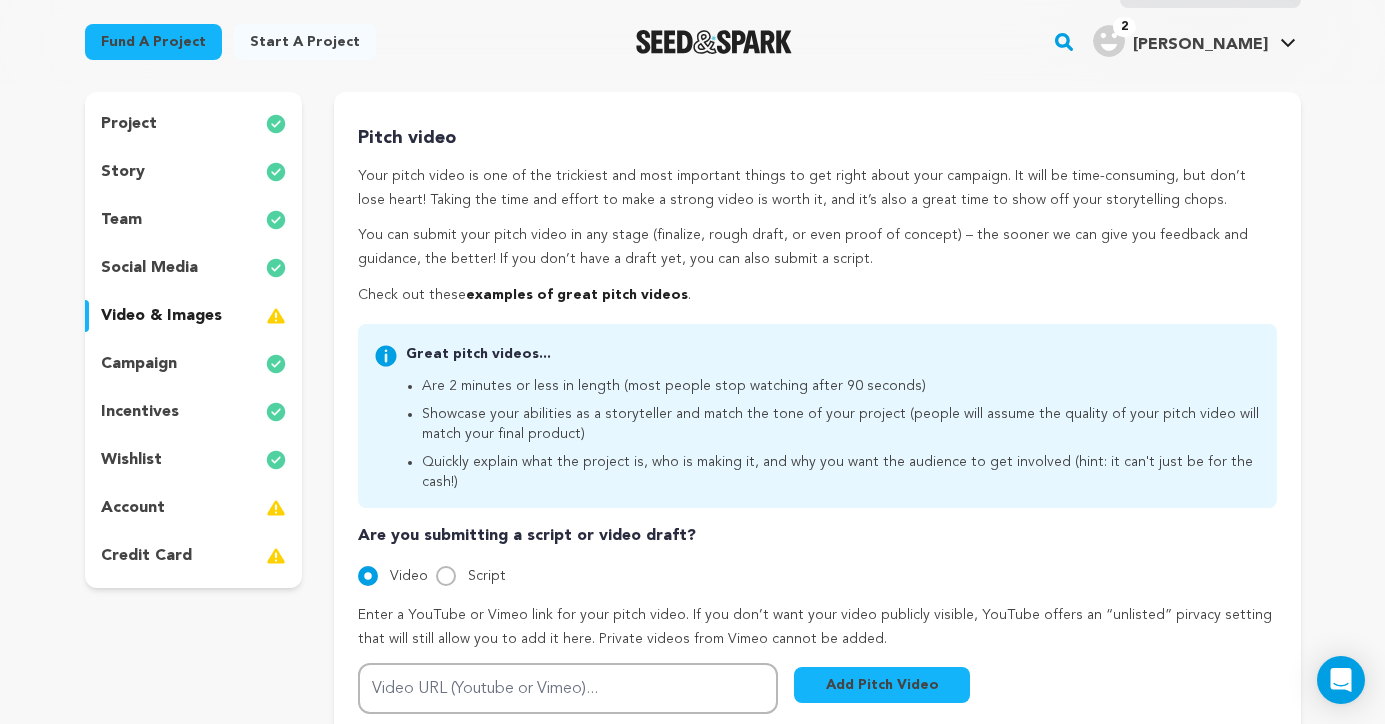scroll, scrollTop: 0, scrollLeft: 0, axis: both 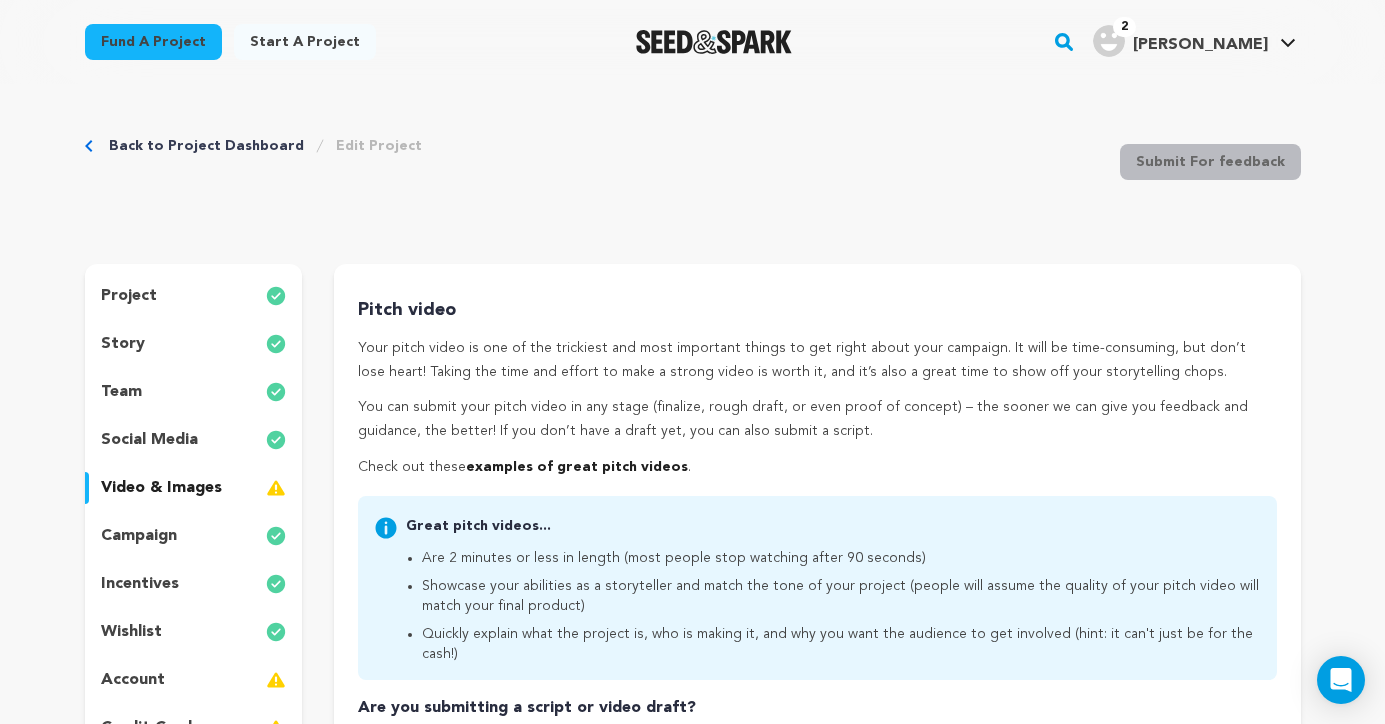 click on "Back to Project Dashboard" at bounding box center [206, 146] 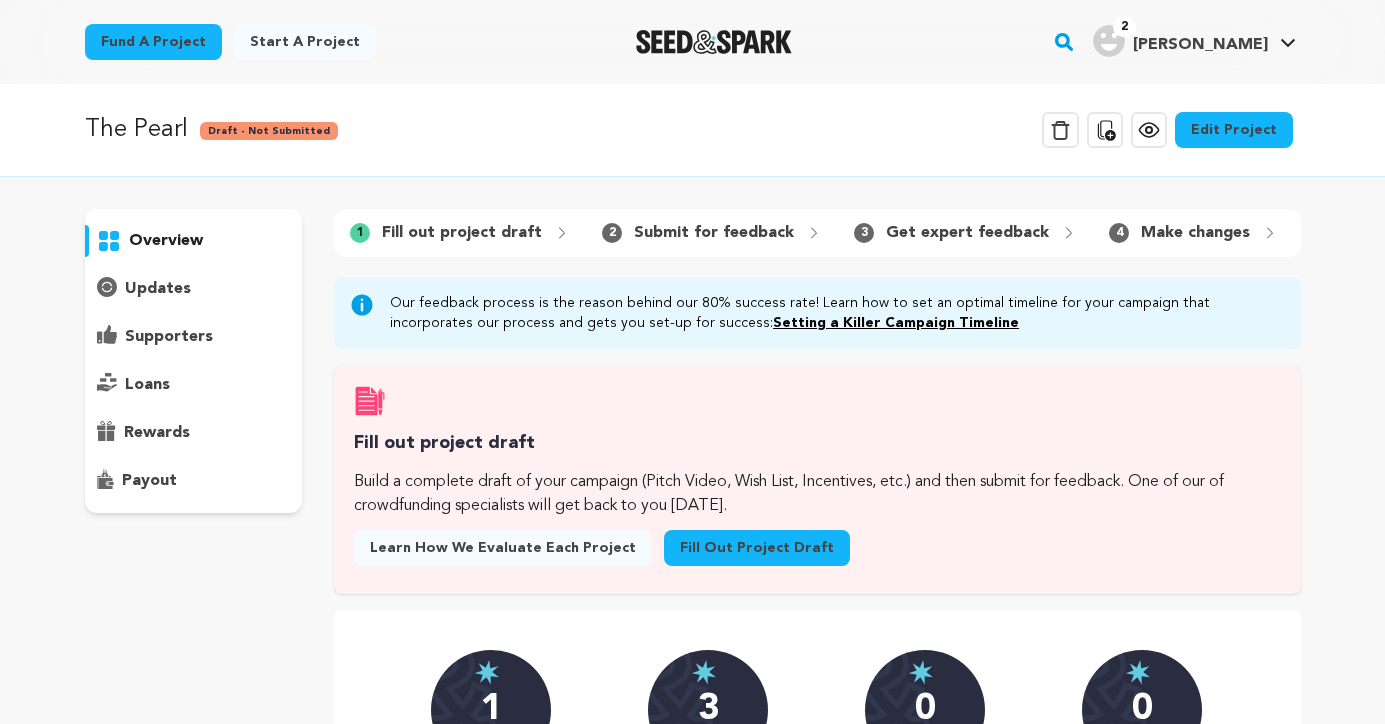 scroll, scrollTop: 0, scrollLeft: 0, axis: both 